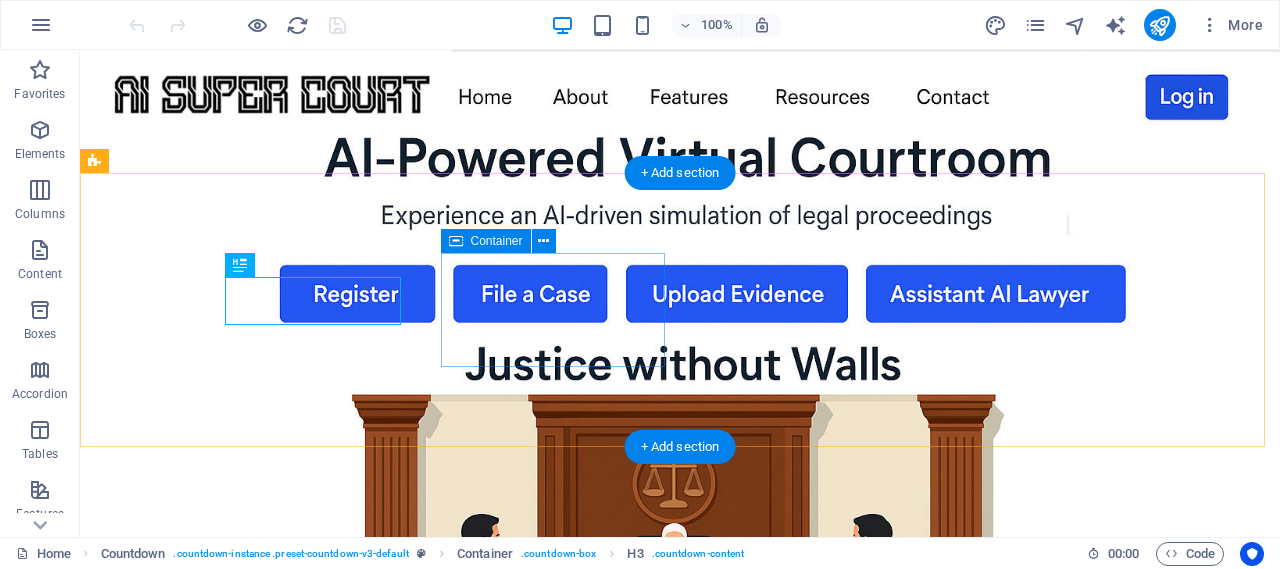 scroll, scrollTop: 732, scrollLeft: 0, axis: vertical 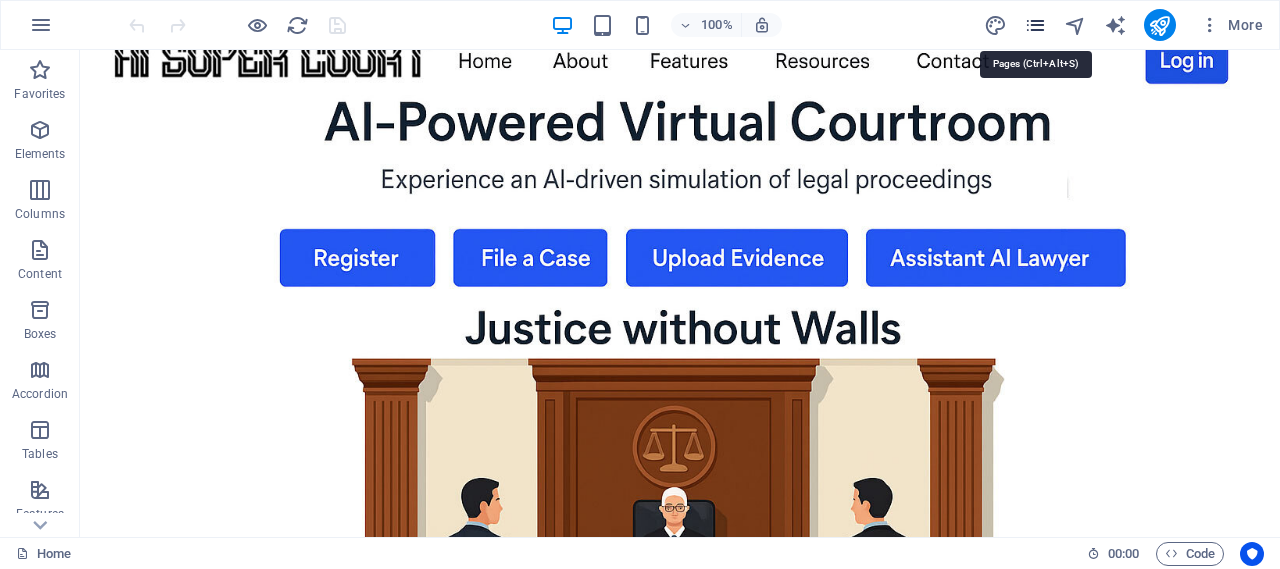 click at bounding box center [1035, 25] 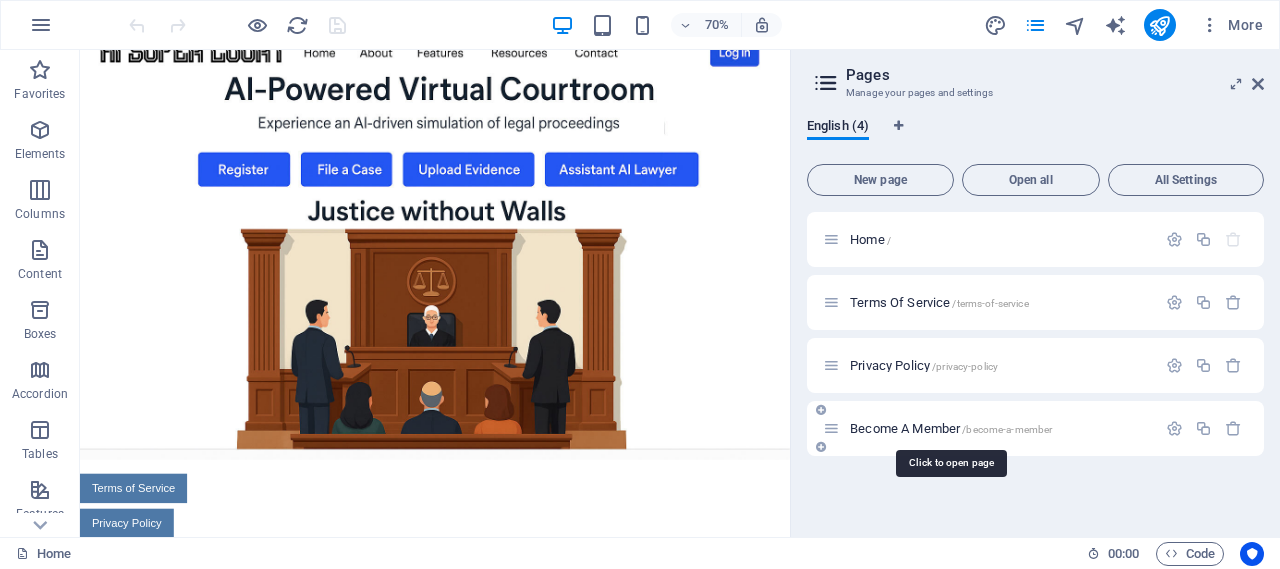 click on "Become A Member /become-a-member" at bounding box center [951, 428] 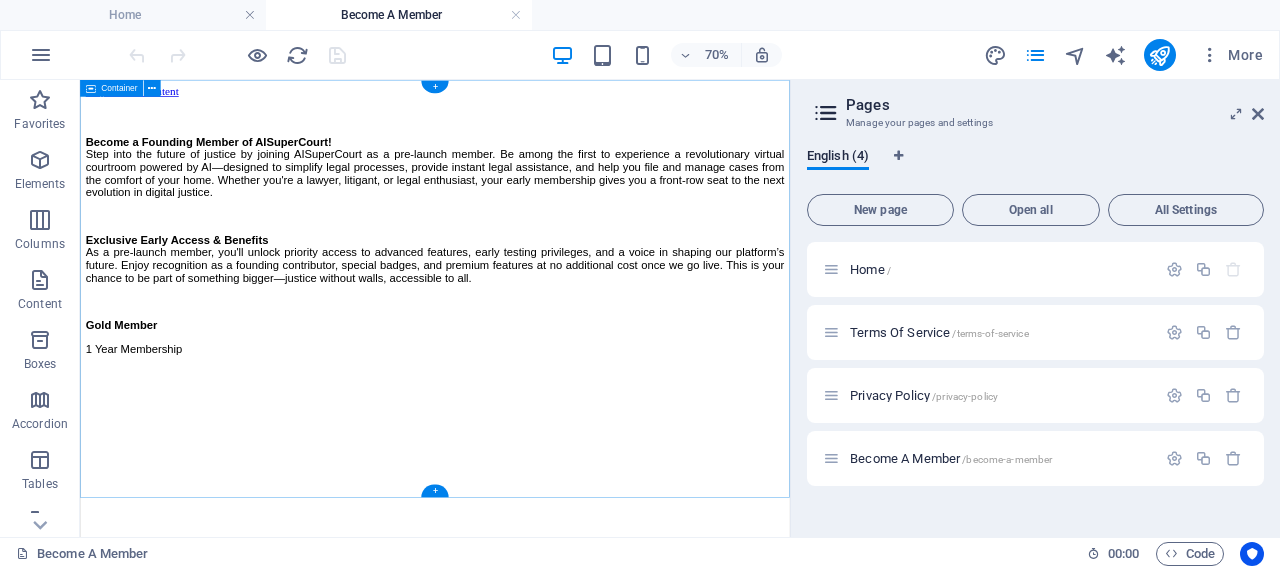 scroll, scrollTop: 0, scrollLeft: 0, axis: both 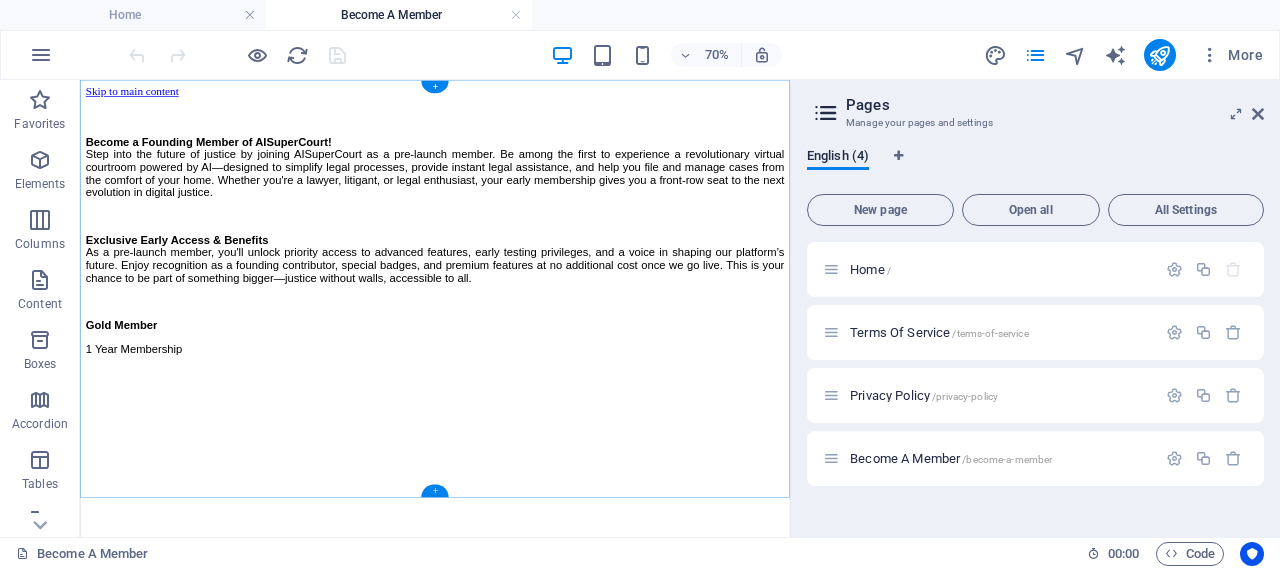 click on "+" at bounding box center (434, 491) 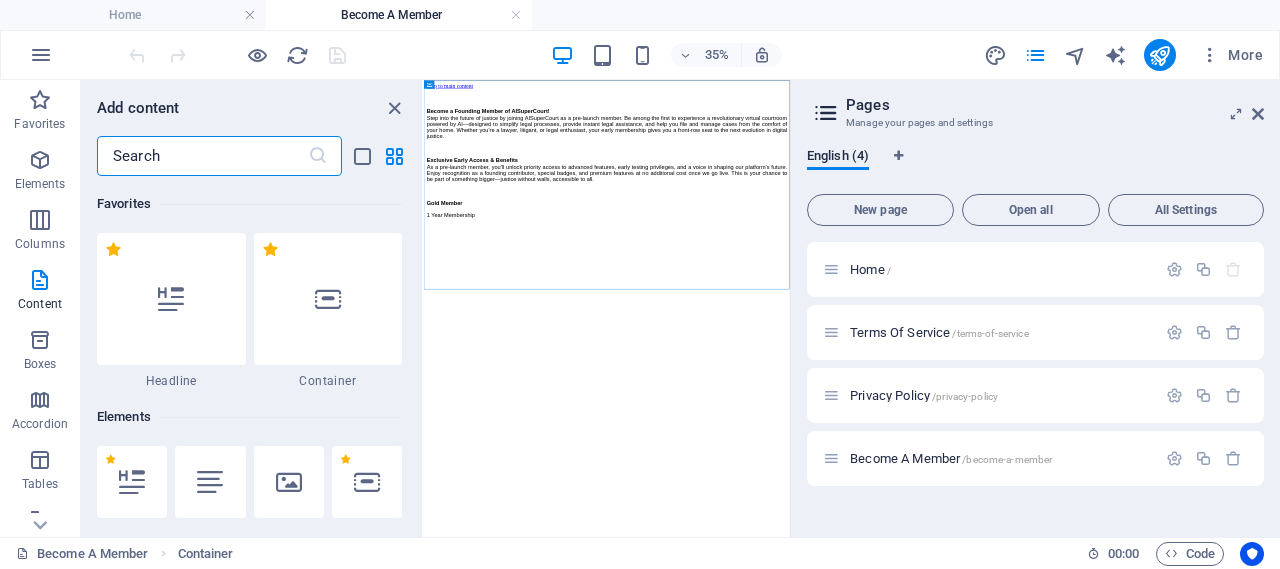 scroll, scrollTop: 3499, scrollLeft: 0, axis: vertical 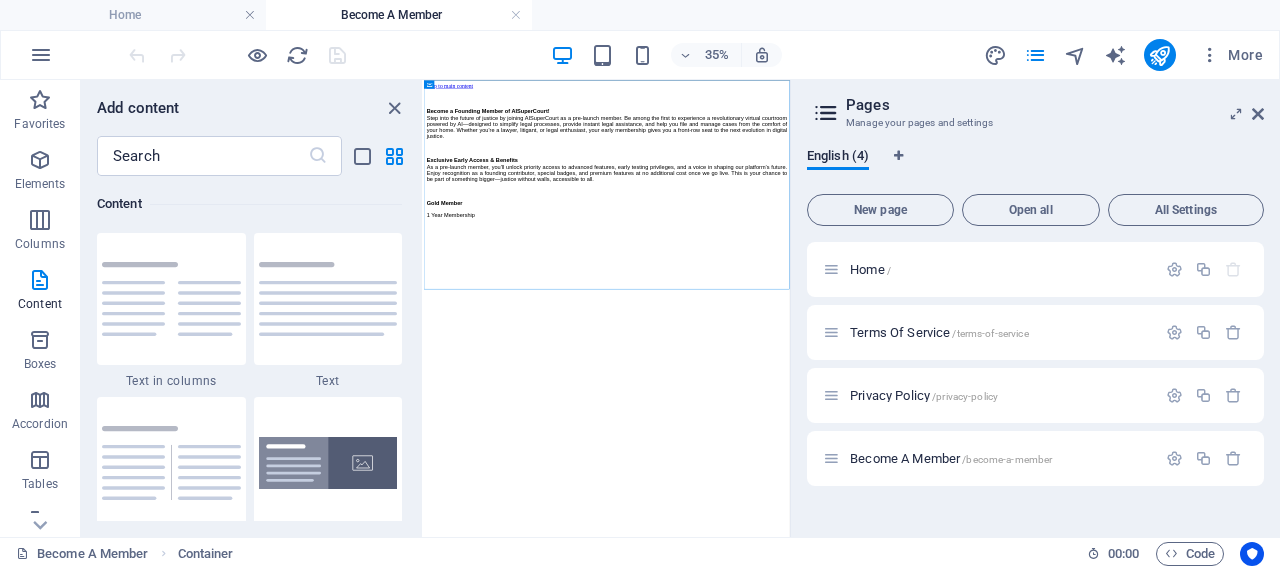 click on "Skip to main content
Become a Founding Member of AISuperCourt! Step into the future of justice by joining AISuperCourt as a pre-launch member. Be among the first to experience a revolutionary virtual courtroom powered by AI—designed to simplify legal processes, provide instant legal assistance, and help you file and manage cases from the comfort of your home. Whether you're a lawyer, litigant, or legal enthusiast, your early membership gives you a front-row seat to the next evolution in digital justice. Exclusive Early Access & Benefits As a pre-launch member, you'll unlock priority access to advanced features, early testing privileges, and a voice in shaping our platform’s future. Enjoy recognition as a founding contributor, special badges, and premium features at no additional cost once we go live. This is your chance to be part of something bigger—justice without walls, accessible to all. Gold Member 1 Year Membership" at bounding box center [947, 296] 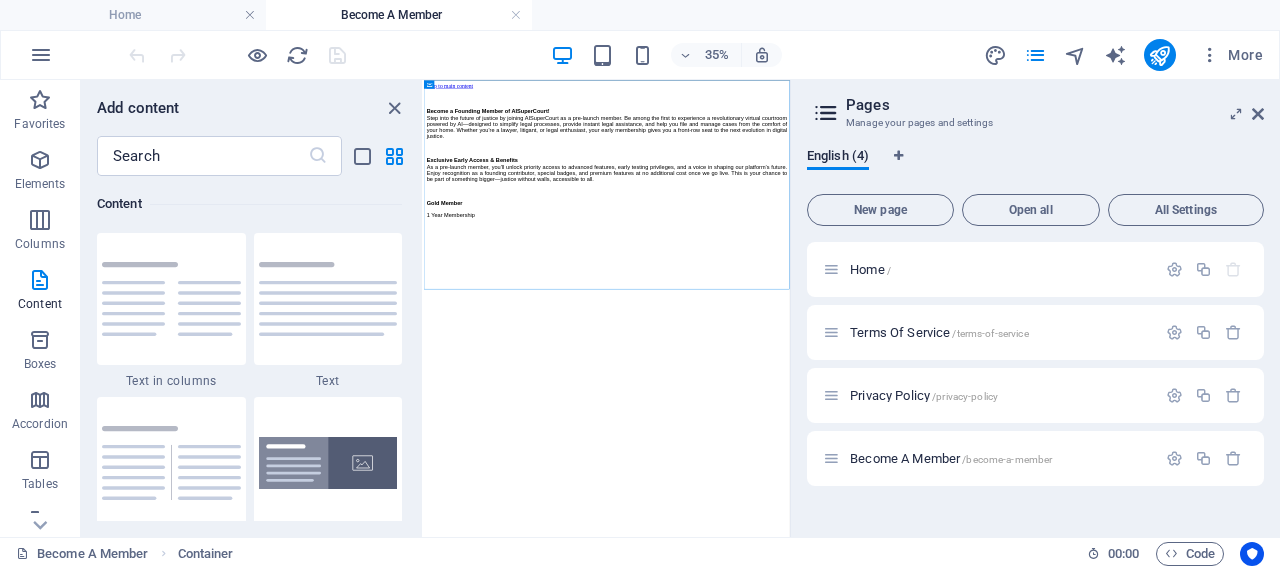 click on "Skip to main content
Become a Founding Member of AISuperCourt! Step into the future of justice by joining AISuperCourt as a pre-launch member. Be among the first to experience a revolutionary virtual courtroom powered by AI—designed to simplify legal processes, provide instant legal assistance, and help you file and manage cases from the comfort of your home. Whether you're a lawyer, litigant, or legal enthusiast, your early membership gives you a front-row seat to the next evolution in digital justice. Exclusive Early Access & Benefits As a pre-launch member, you'll unlock priority access to advanced features, early testing privileges, and a voice in shaping our platform’s future. Enjoy recognition as a founding contributor, special badges, and premium features at no additional cost once we go live. This is your chance to be part of something bigger—justice without walls, accessible to all. Gold Member 1 Year Membership" at bounding box center [947, 296] 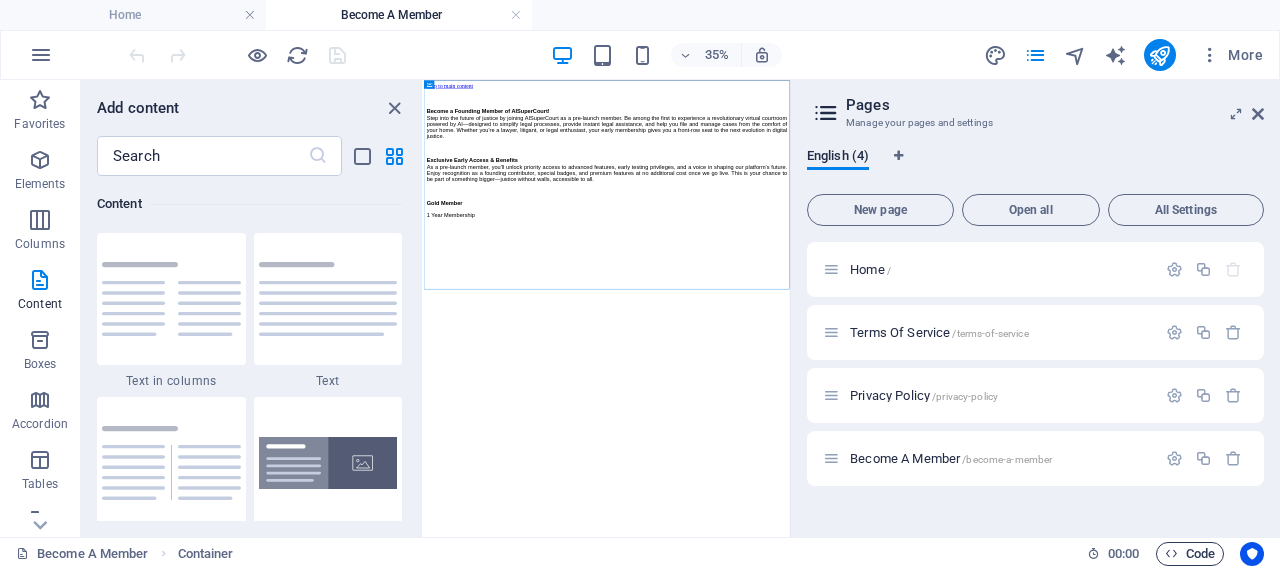 drag, startPoint x: 1195, startPoint y: 552, endPoint x: 614, endPoint y: 1022, distance: 747.3025 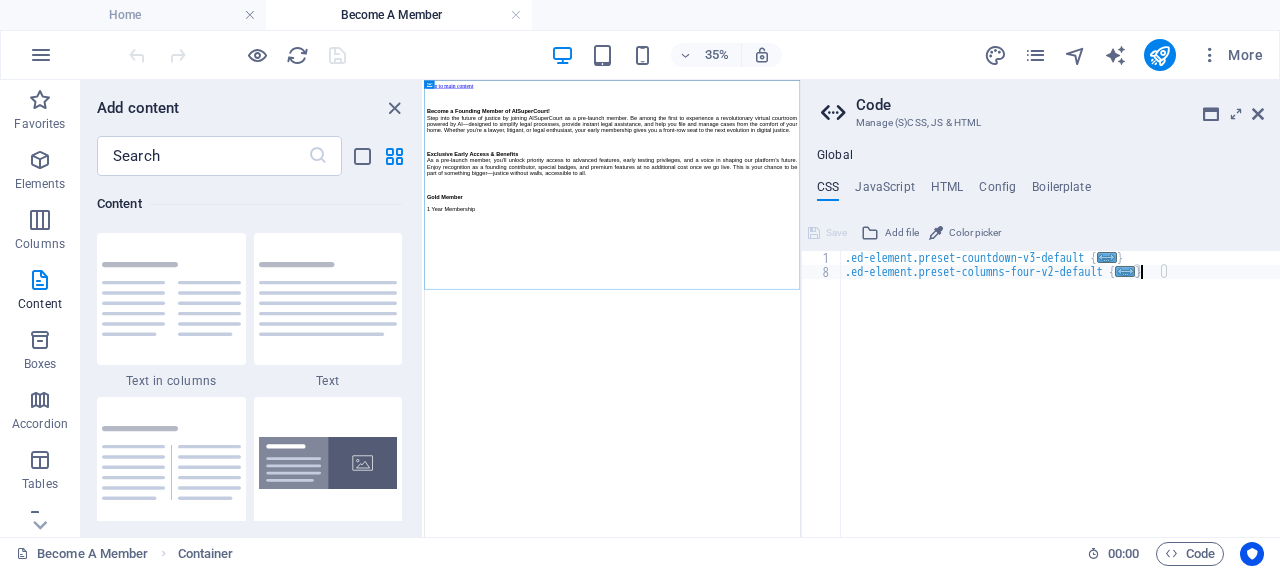 click on "..." at bounding box center [1125, 271] 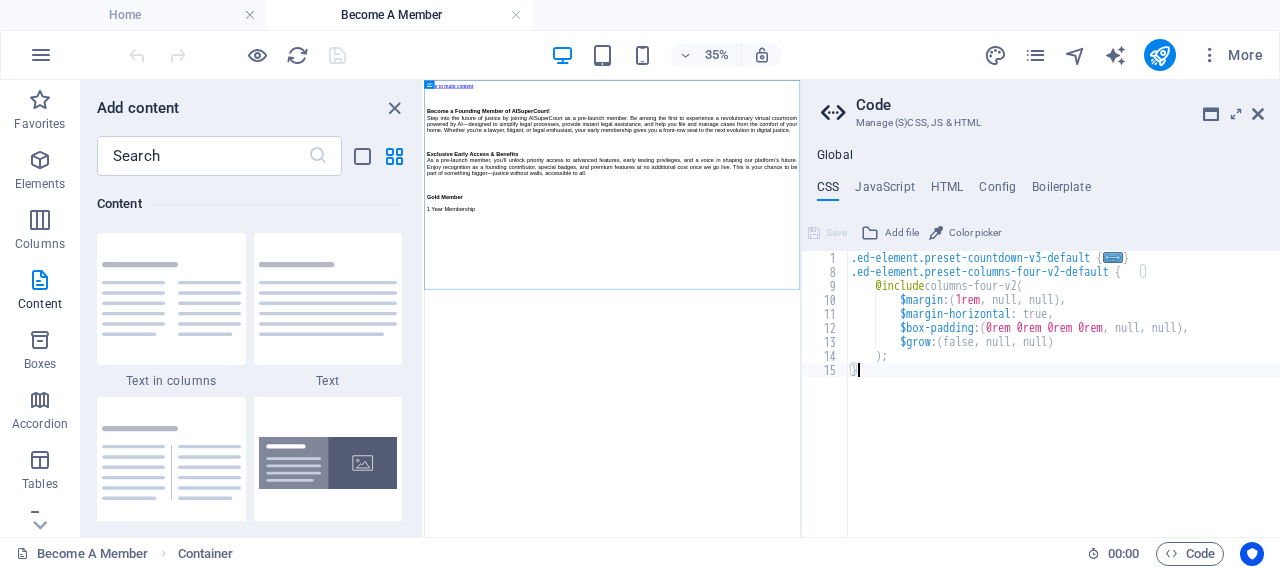 click on ".ed-element.preset-countdown-v3-default { ... } .ed-element.preset-columns-four-v2-default { @include columns-four-v2 ($margin : (1rem, null, null), $margin-horizontal : true, $box-padding : (0rem 0rem 0rem 0rem, null, null), $grow : (false, null, null)) }" at bounding box center [1063, 408] 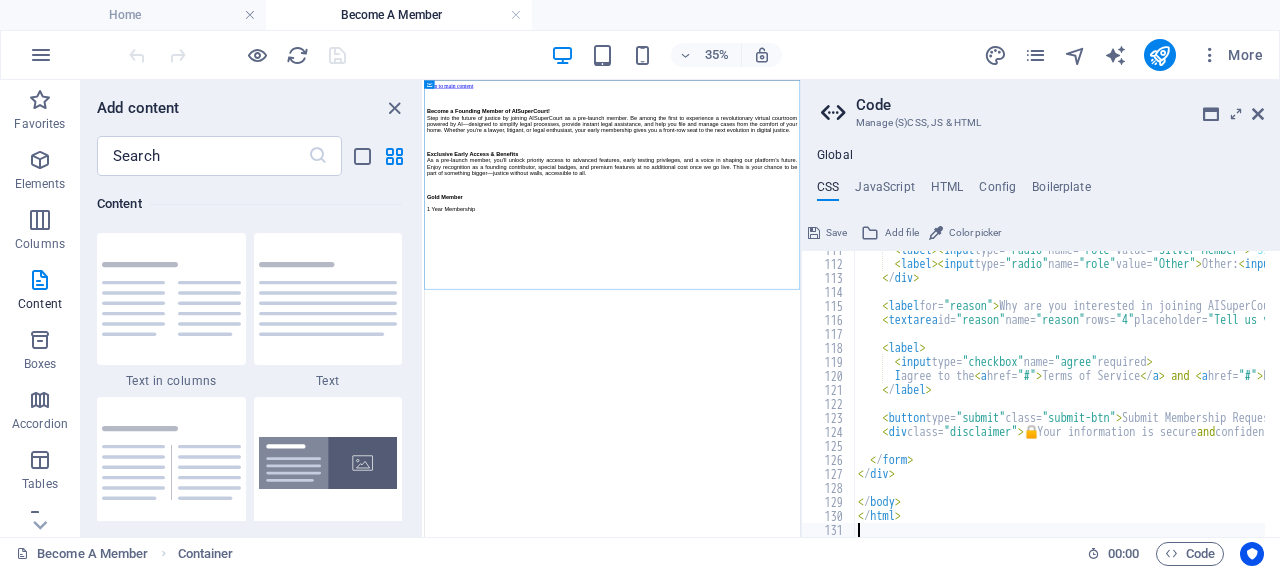 scroll, scrollTop: 1464, scrollLeft: 0, axis: vertical 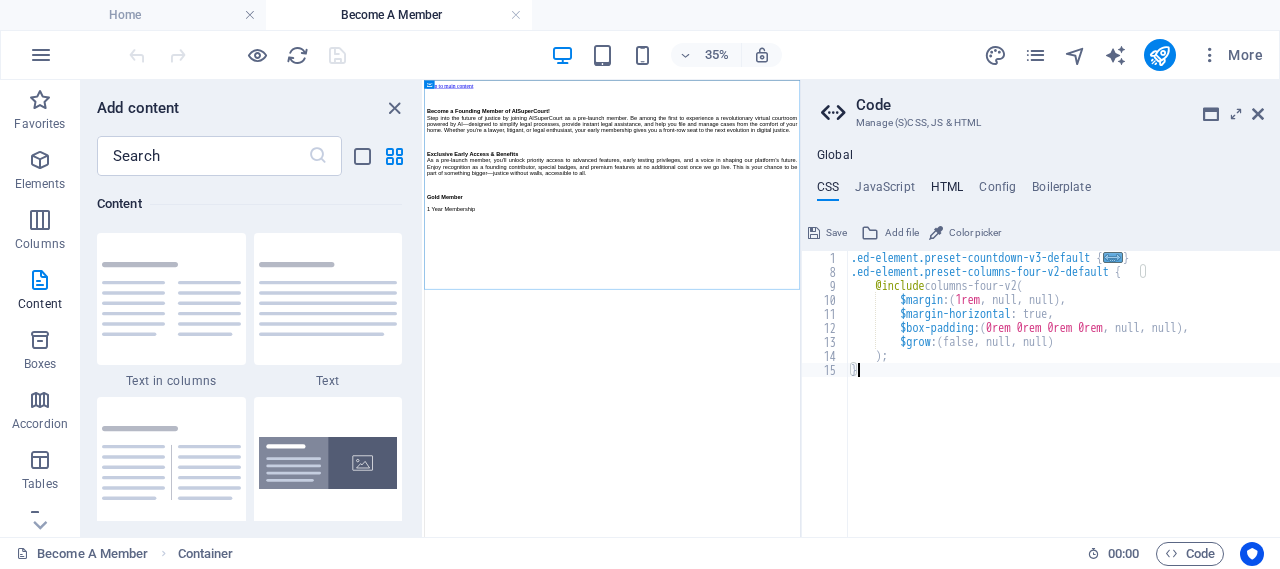 click on "HTML" at bounding box center (947, 191) 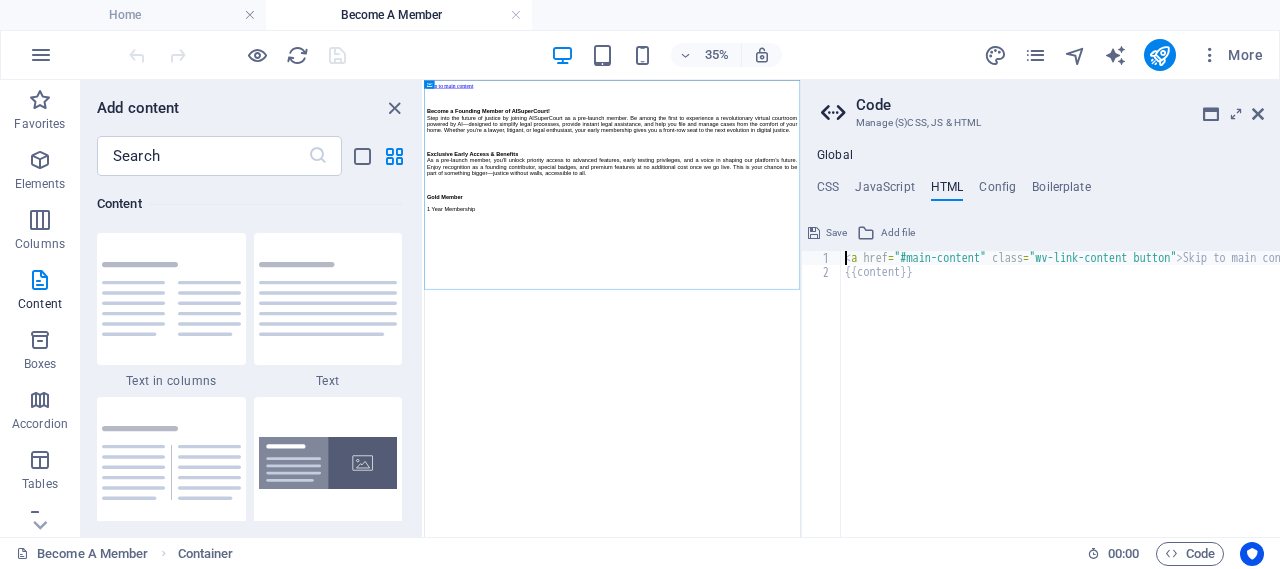 click on "< a   href = "#main-content"   class = "wv-link-content button" > Skip to main content </ a > {{content}}" at bounding box center [1111, 400] 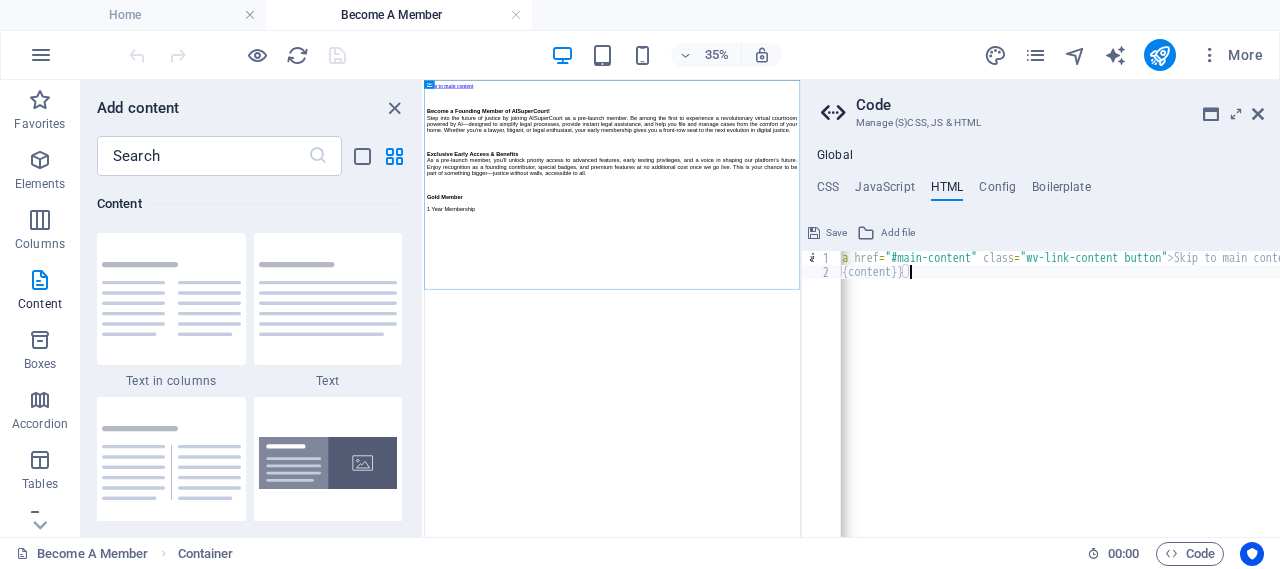 scroll, scrollTop: 0, scrollLeft: 0, axis: both 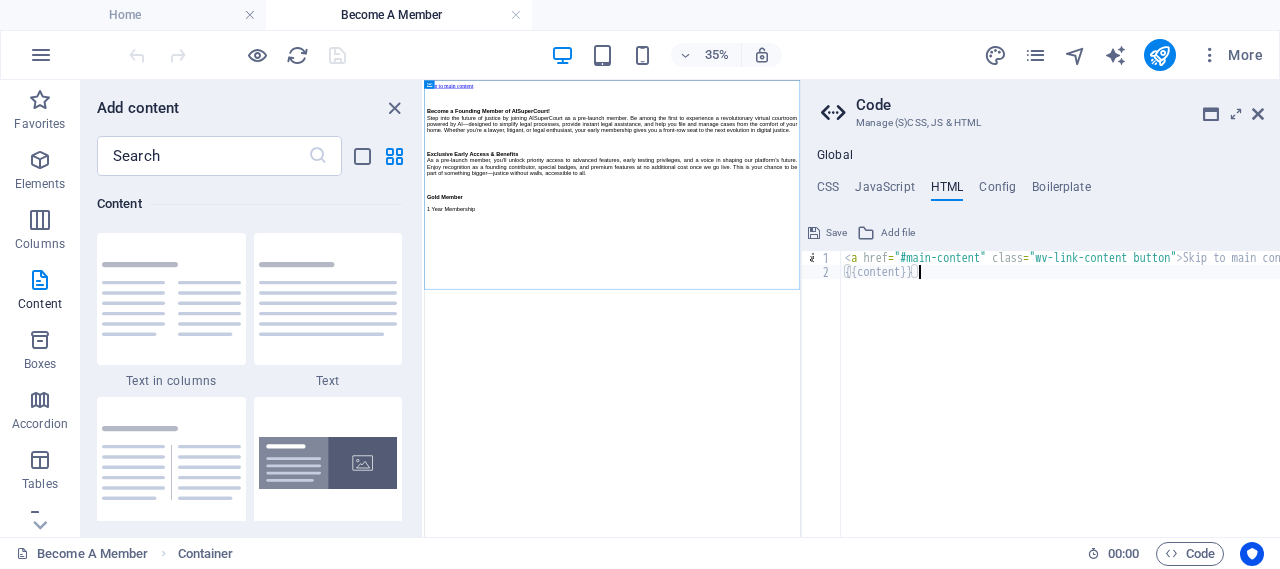 click on "< a   href = "#main-content"   class = "wv-link-content button" > Skip to main content </ a > {{content}}" at bounding box center [1111, 400] 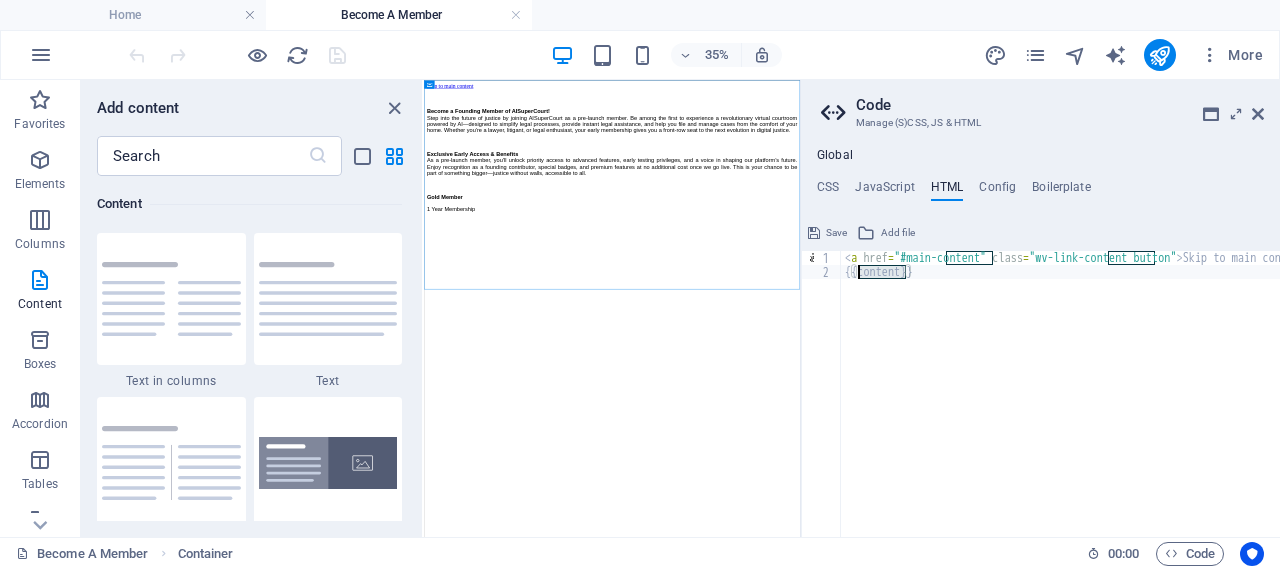 drag, startPoint x: 905, startPoint y: 274, endPoint x: 859, endPoint y: 274, distance: 46 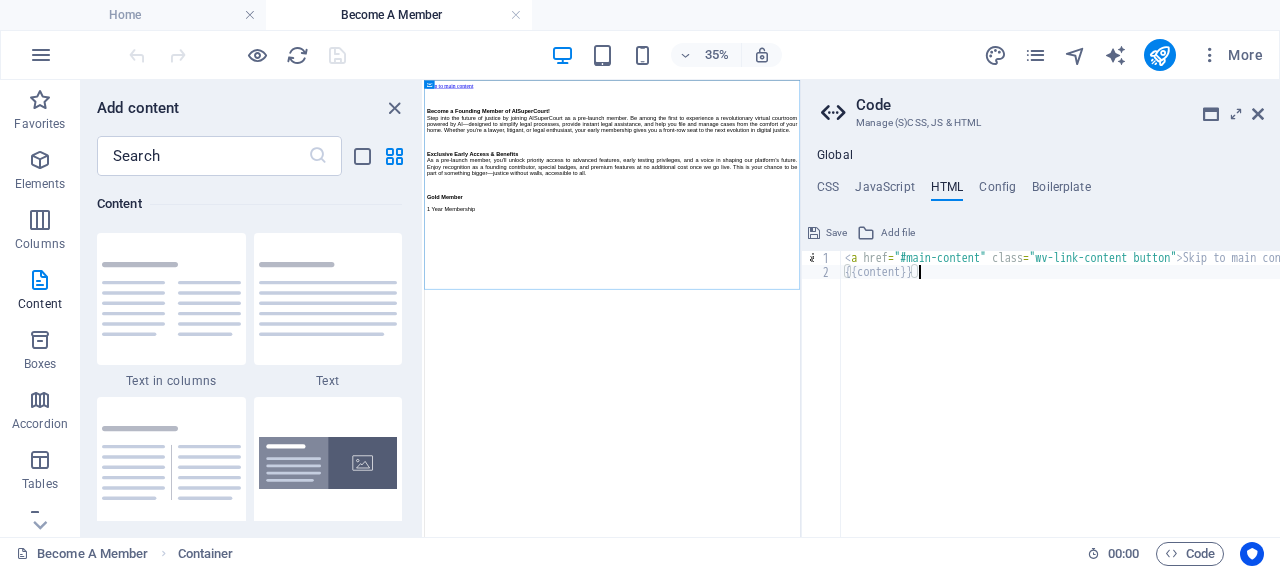 paste on "<a href="#main-content" class="wv-link-content button">Skip to main content</a>" 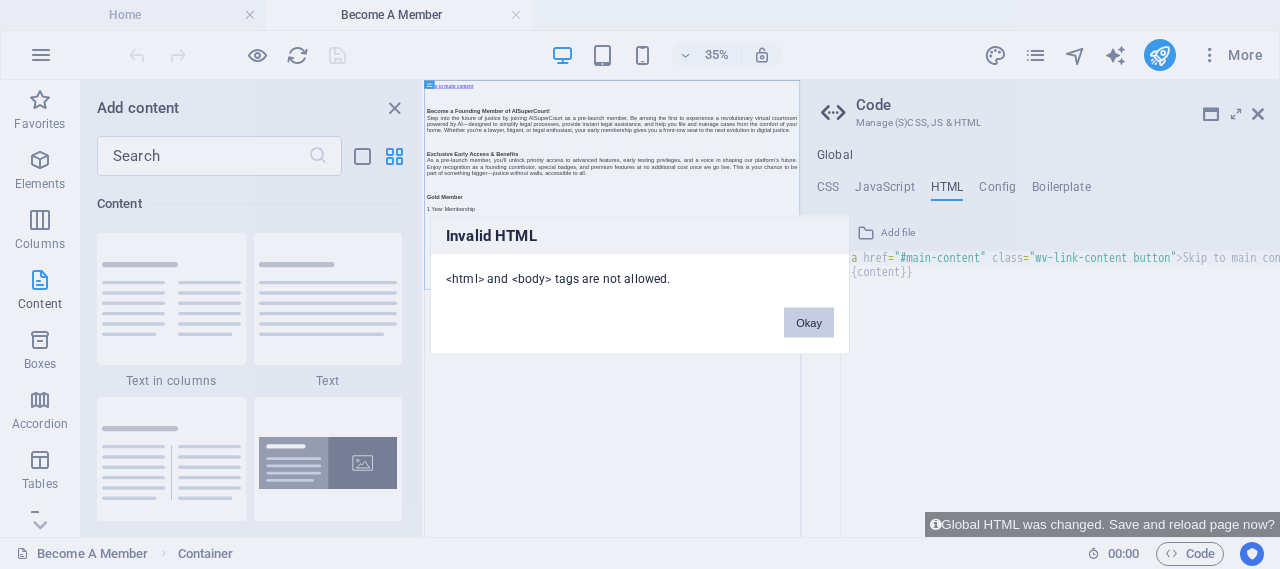 type 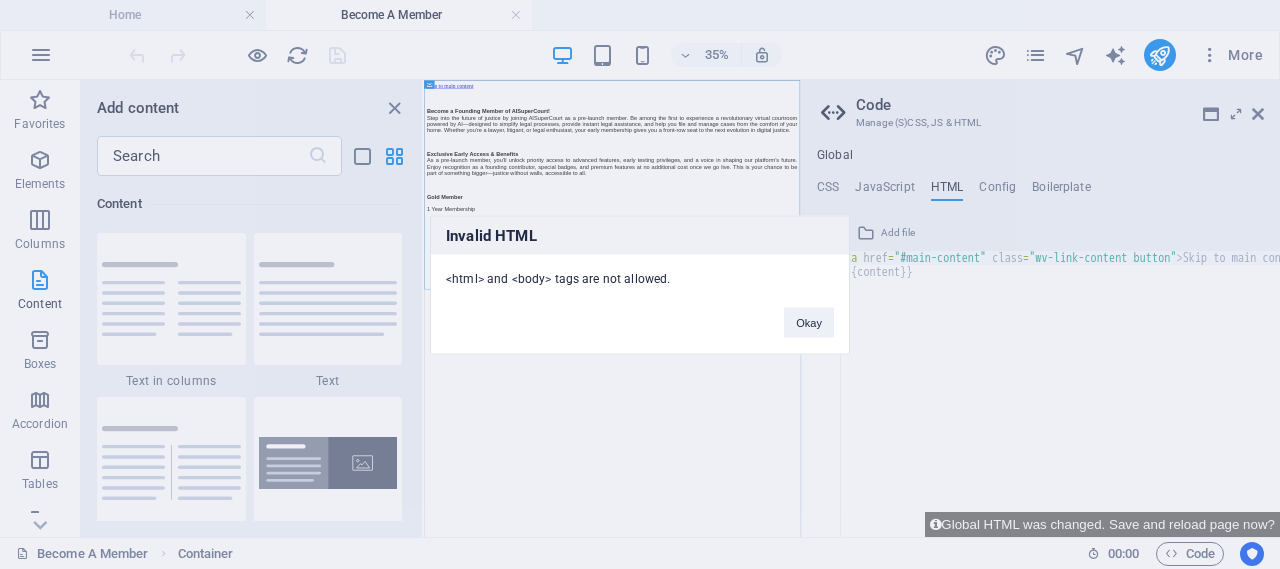 click on "Invalid HTML <html> and <body> tags are not allowed. Okay" at bounding box center (640, 284) 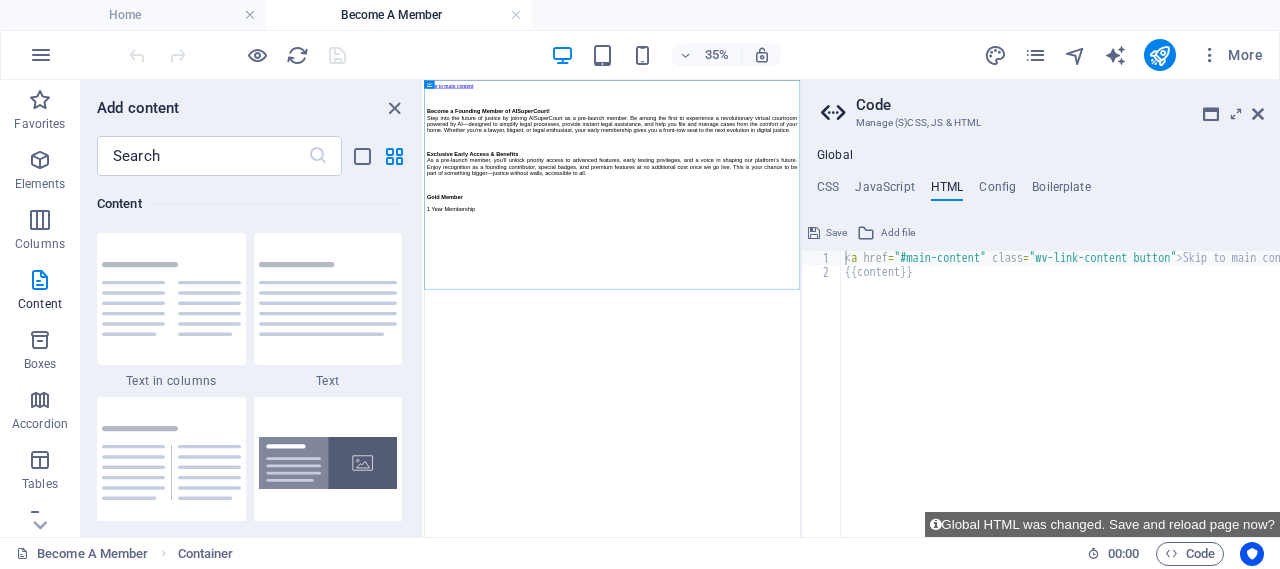 click on "< a   href = "#main-content"   class = "wv-link-content button" > Skip to main content </ a > {{content}}" at bounding box center (1111, 400) 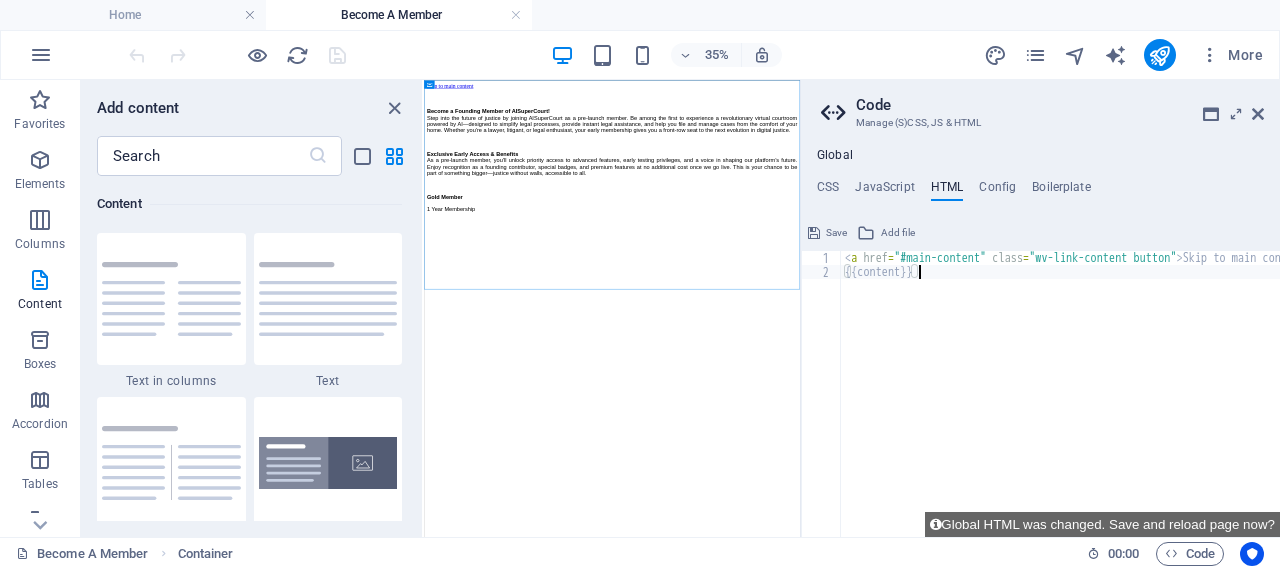 paste on "<a href="#main-content" class="wv-link-content button">Skip to main content</a>" 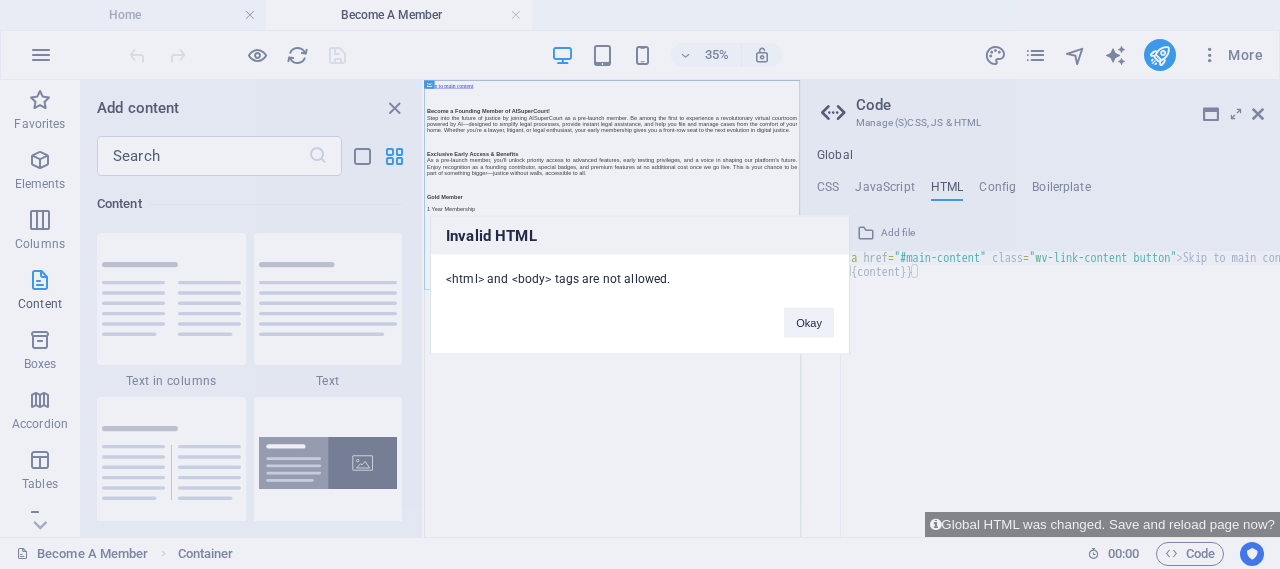 type 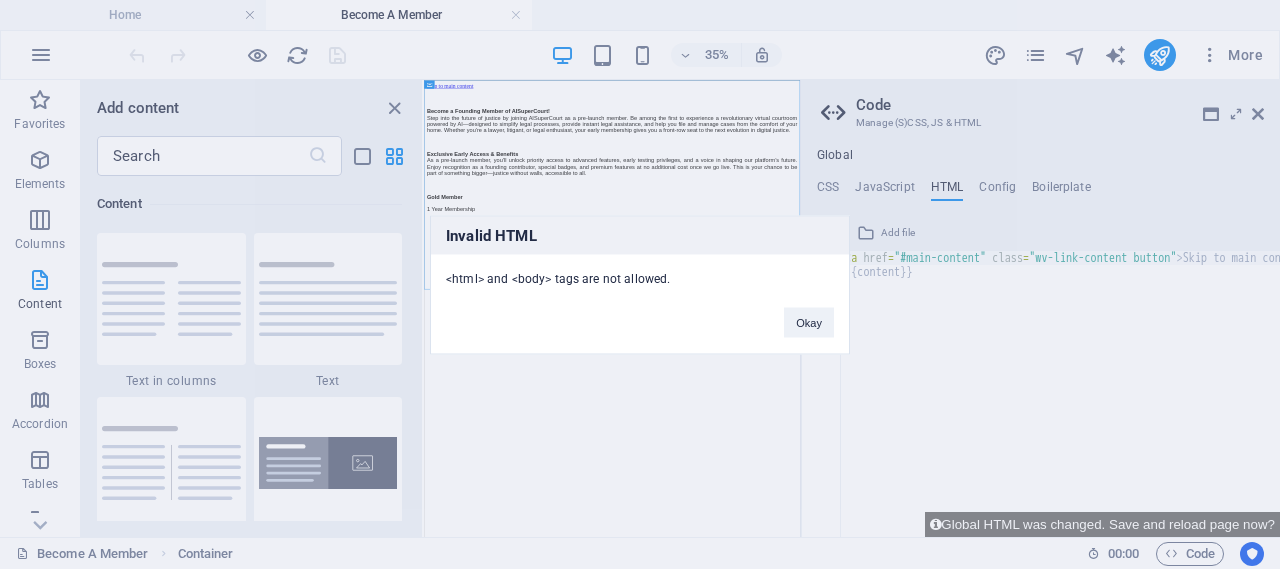 drag, startPoint x: 720, startPoint y: 388, endPoint x: 947, endPoint y: 364, distance: 228.2652 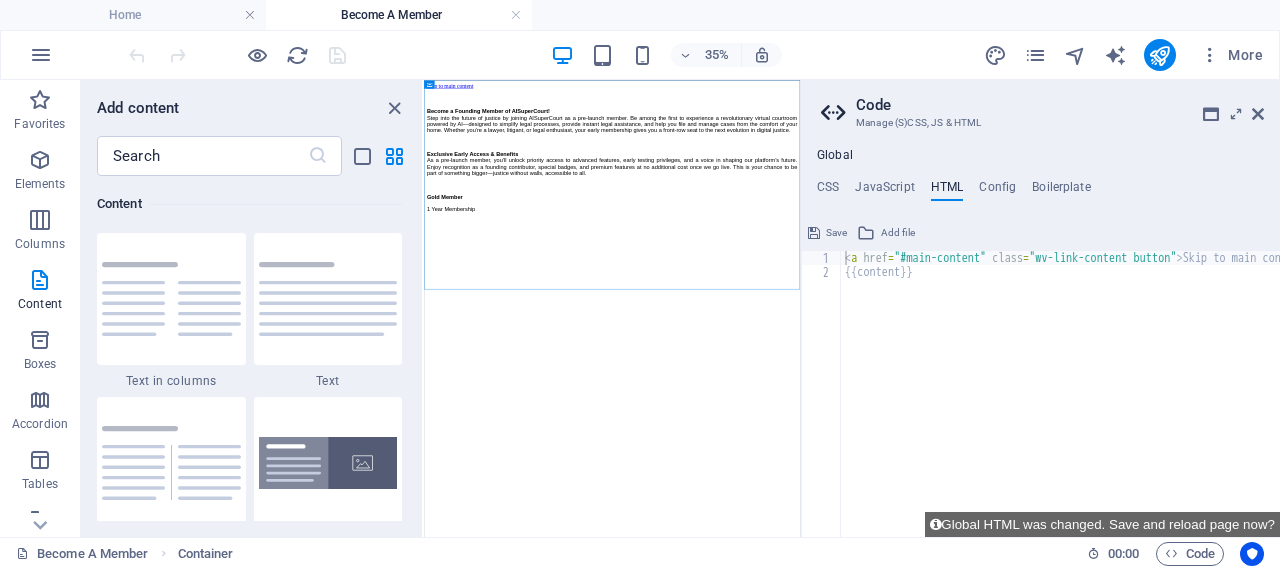 click on "< a   href = "#main-content"   class = "wv-link-content button" > Skip to main content </ a > {{content}}" at bounding box center (1111, 400) 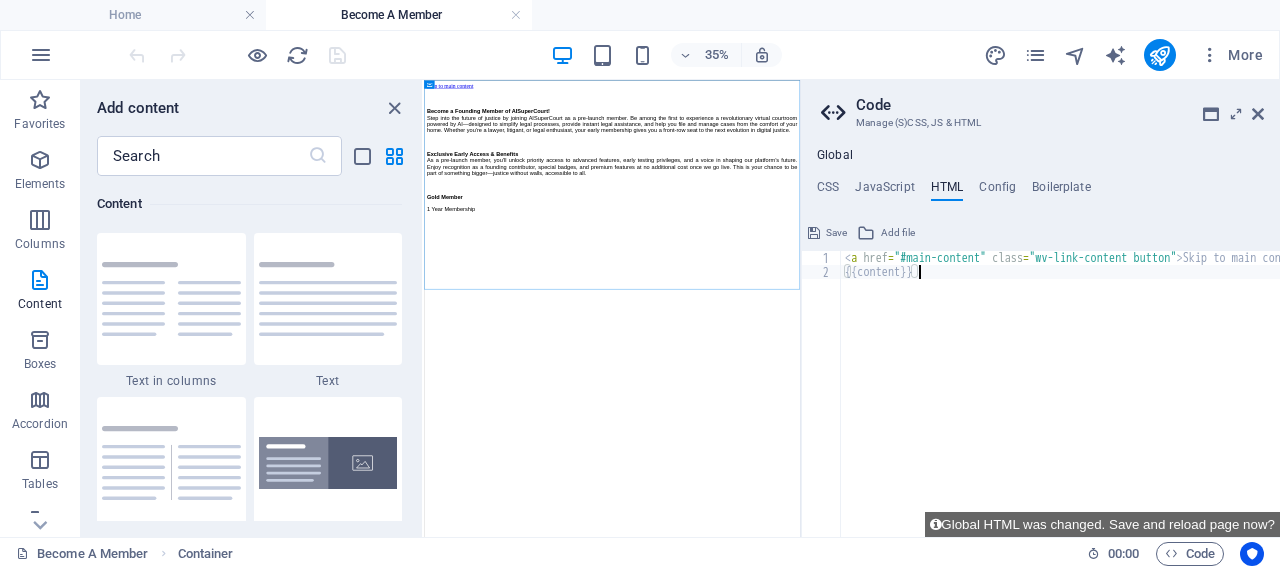 paste 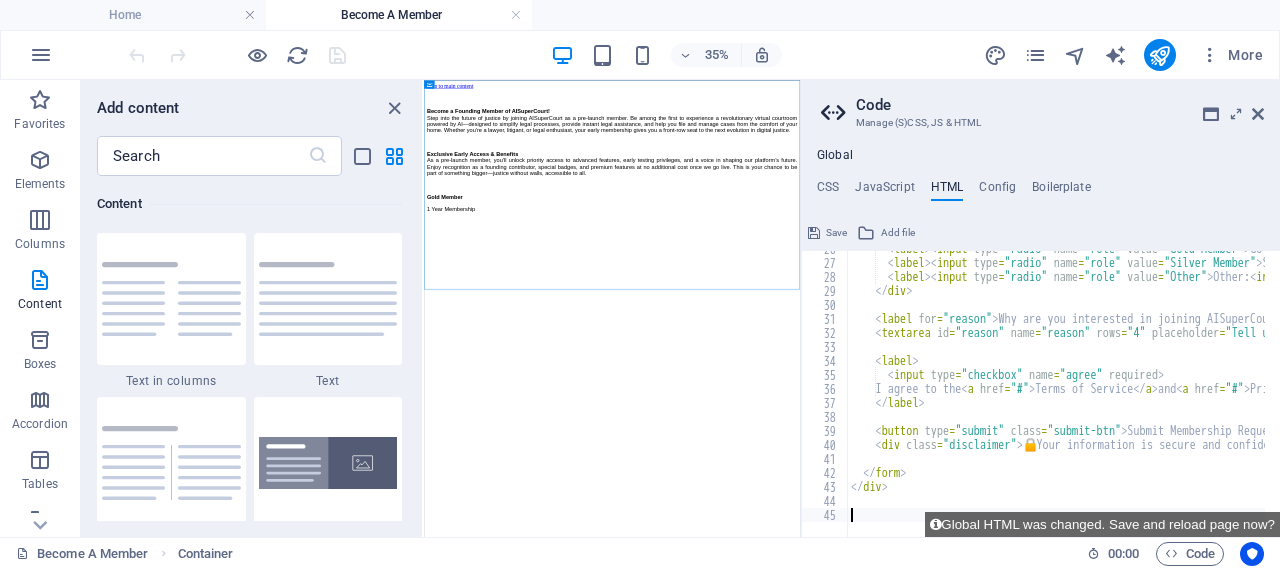 scroll, scrollTop: 359, scrollLeft: 0, axis: vertical 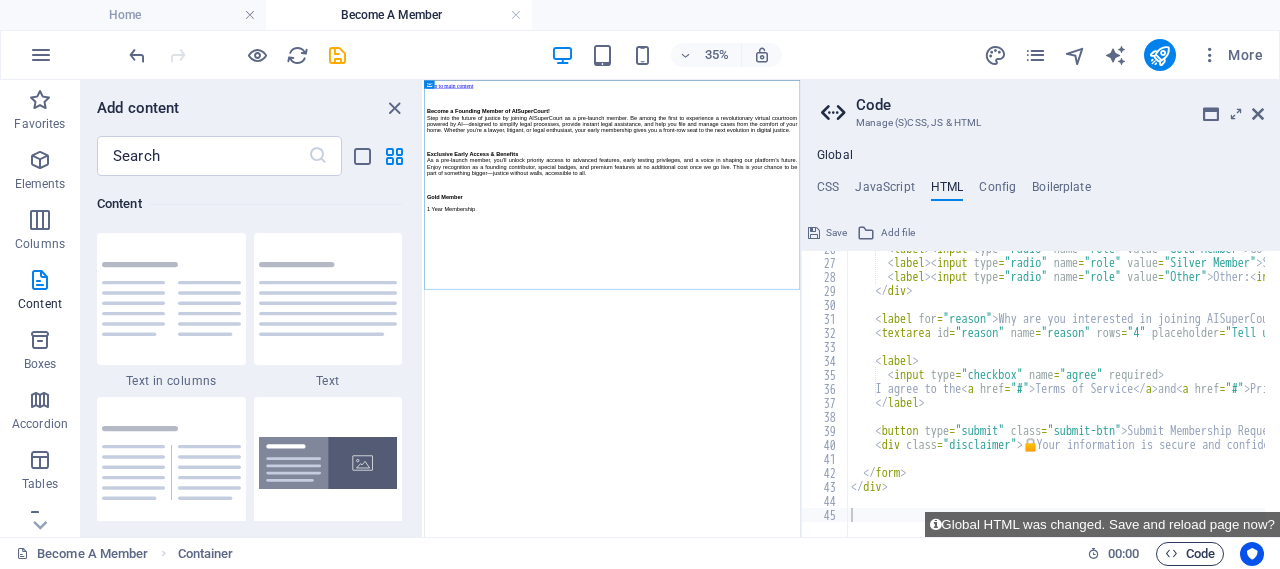 click on "Code" at bounding box center (1190, 554) 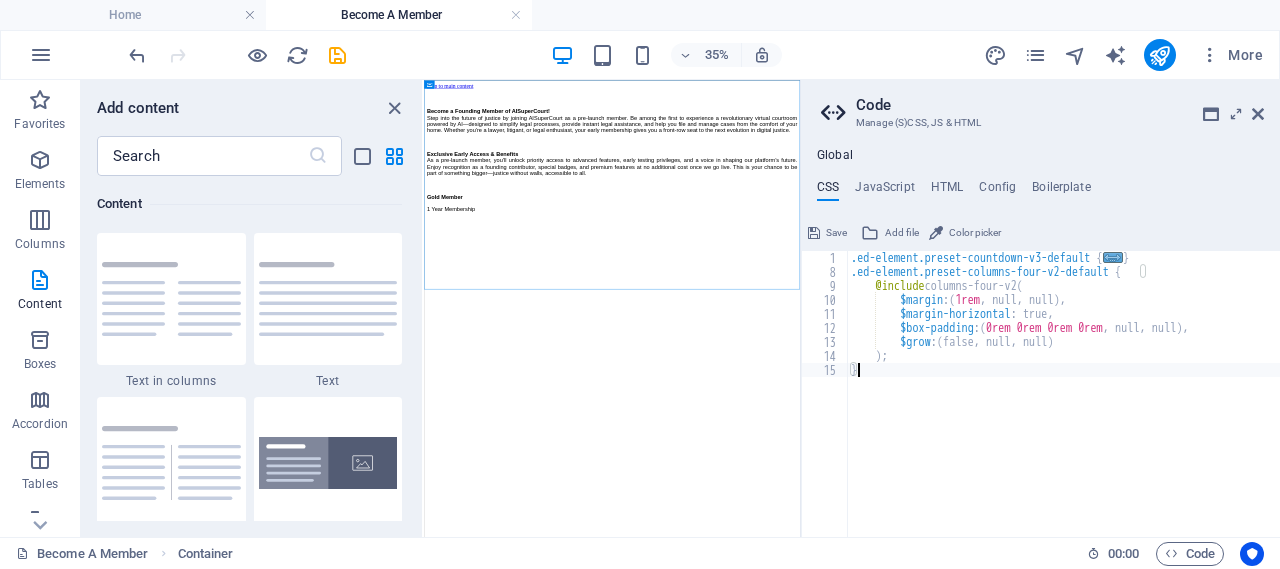 click on "CSS JavaScript HTML Config Boilerplate } 1 8 9 10 11 12 13 14 15 .ed-element.preset-countdown-v3-default   { ... } .ed-element.preset-columns-four-v2-default   {      @include  columns-four-v2 (           $margin :  ( 1rem , null, null ) ,            $margin-horizontal : true,            $box-padding :  ( 0rem   0rem   0rem   0rem , null, null ) ,            $grow :  ( false, null, null )      ) ; }     הההההההההההההההההההההההההההההההההההההההההההההההההההההההההההההההההההההההההההההההההההההההההההההההההההההההההההההההההההההההההההההההההההההההההההההההההההההההההההההההההההההההההההההההההההההההההההההההההההההההההההההההההההההההההההההההההההההההההההההההההההההההההההההההה Save Add file Color picker     Save Add file 26 27 28 29 30 31 32 33 34 35 36 37 38 39 40 41 42 43 <" at bounding box center [1040, 358] 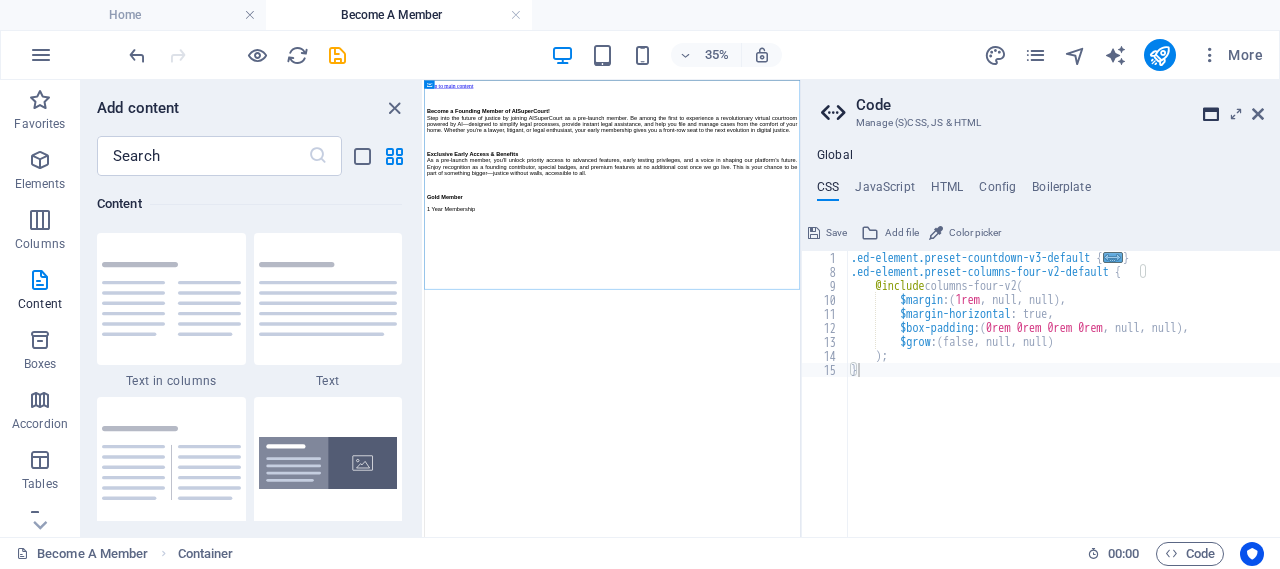 click at bounding box center [1211, 114] 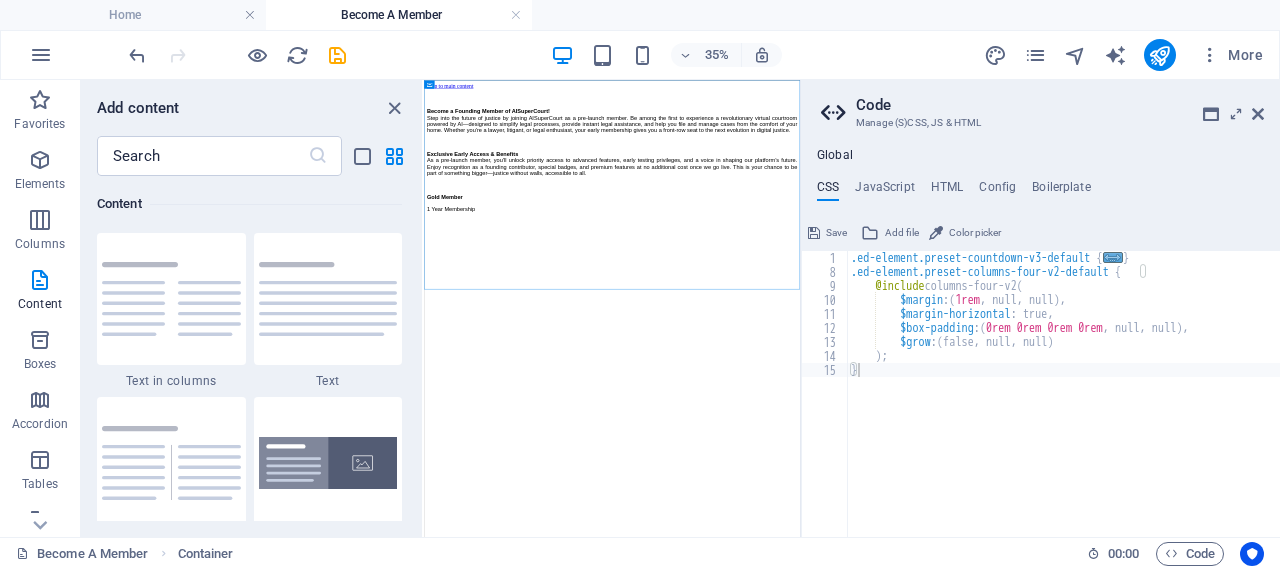 click on ".ed-element.preset-countdown-v3-default { ... } .ed-element.preset-columns-four-v2-default { @include columns-four-v2 ($margin : (1rem, null, null), $margin-horizontal : true, $box-padding : (0rem 0rem 0rem 0rem, null, null), $grow : (false, null, null)) }" at bounding box center [1063, 408] 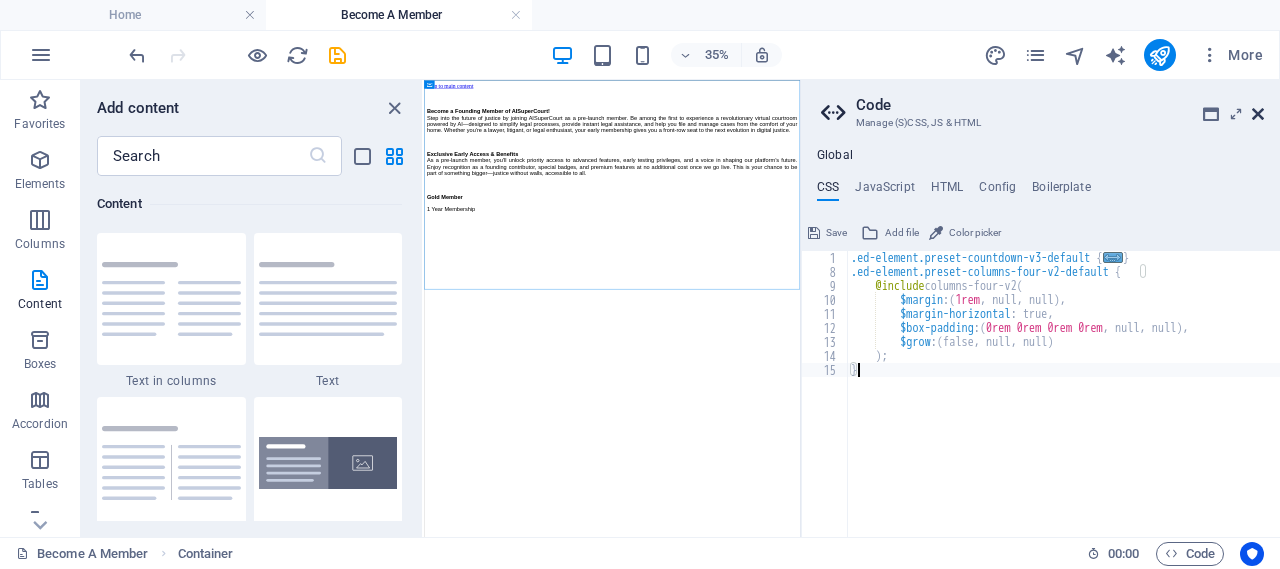 click at bounding box center (1258, 114) 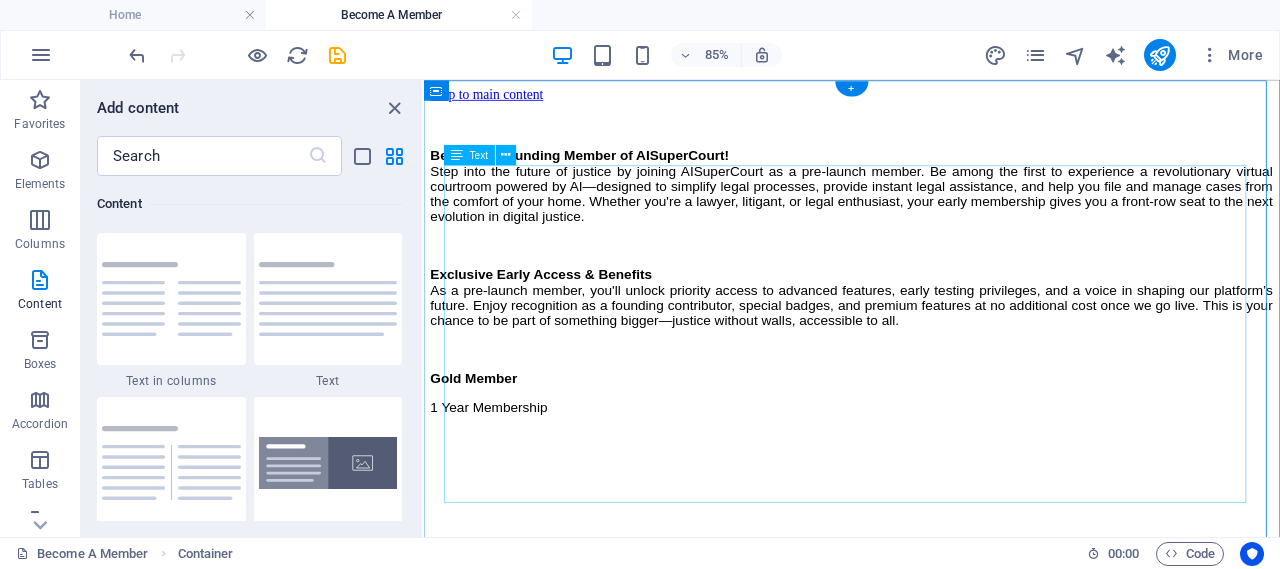 click on "Become a Founding Member of AISuperCourt! Step into the future of justice by joining AISuperCourt as a pre-launch member. Be among the first to experience a revolutionary virtual courtroom powered by AI—designed to simplify legal processes, provide instant legal assistance, and help you file and manage cases from the comfort of your home. Whether you're a lawyer, litigant, or legal enthusiast, your early membership gives you a front-row seat to the next evolution in digital justice. Exclusive Early Access & Benefits As a pre-launch member, you'll unlock priority access to advanced features, early testing privileges, and a voice in shaping our platform’s future. Enjoy recognition as a founding contributor, special badges, and premium features at no additional cost once we go live. This is your chance to be part of something bigger—justice without walls, accessible to all. Gold Member 1 Year Membership" at bounding box center [927, 309] 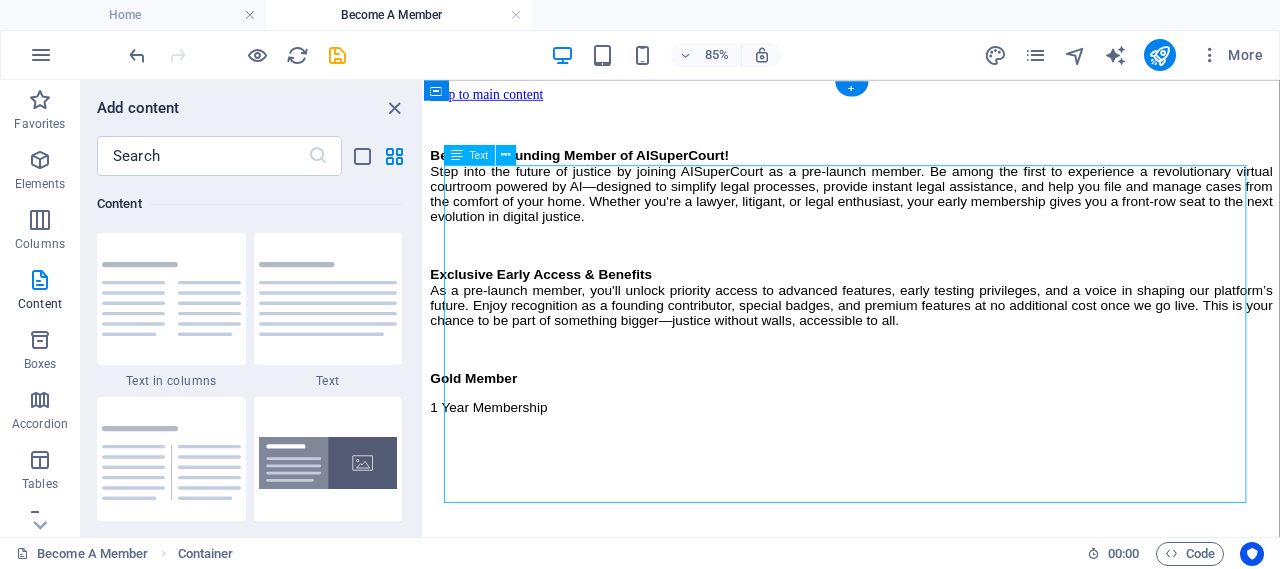 scroll, scrollTop: 59, scrollLeft: 0, axis: vertical 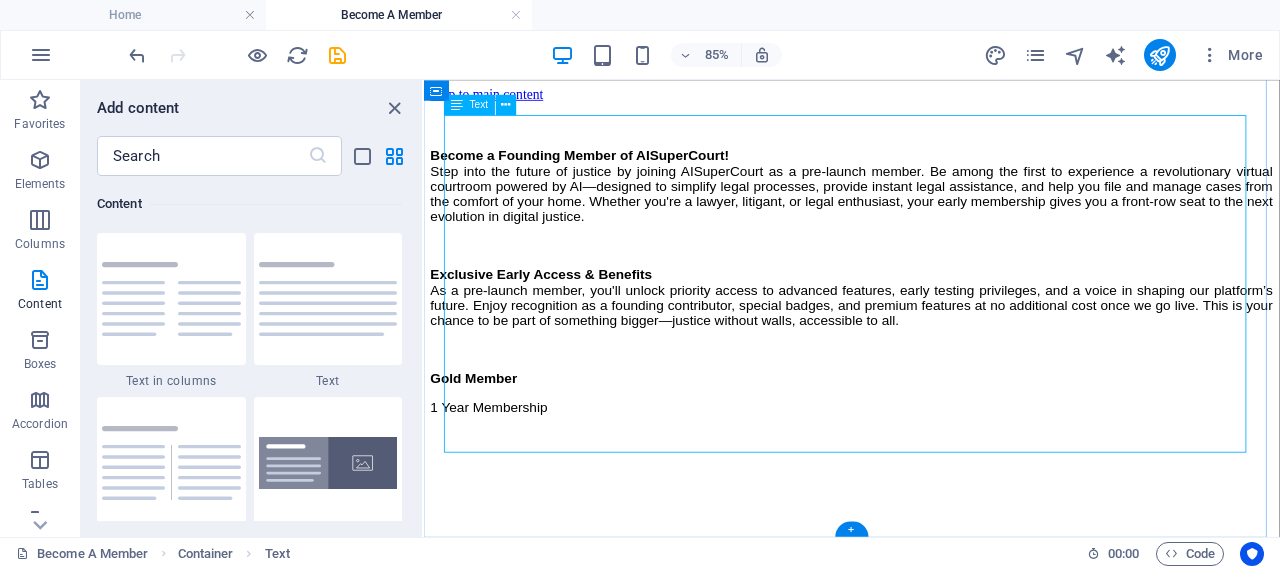 click on "Become a Founding Member of AISuperCourt! Step into the future of justice by joining AISuperCourt as a pre-launch member. Be among the first to experience a revolutionary virtual courtroom powered by AI—designed to simplify legal processes, provide instant legal assistance, and help you file and manage cases from the comfort of your home. Whether you're a lawyer, litigant, or legal enthusiast, your early membership gives you a front-row seat to the next evolution in digital justice. Exclusive Early Access & Benefits As a pre-launch member, you'll unlock priority access to advanced features, early testing privileges, and a voice in shaping our platform’s future. Enjoy recognition as a founding contributor, special badges, and premium features at no additional cost once we go live. This is your chance to be part of something bigger—justice without walls, accessible to all. Gold Member 1 Year Membership" at bounding box center [927, 309] 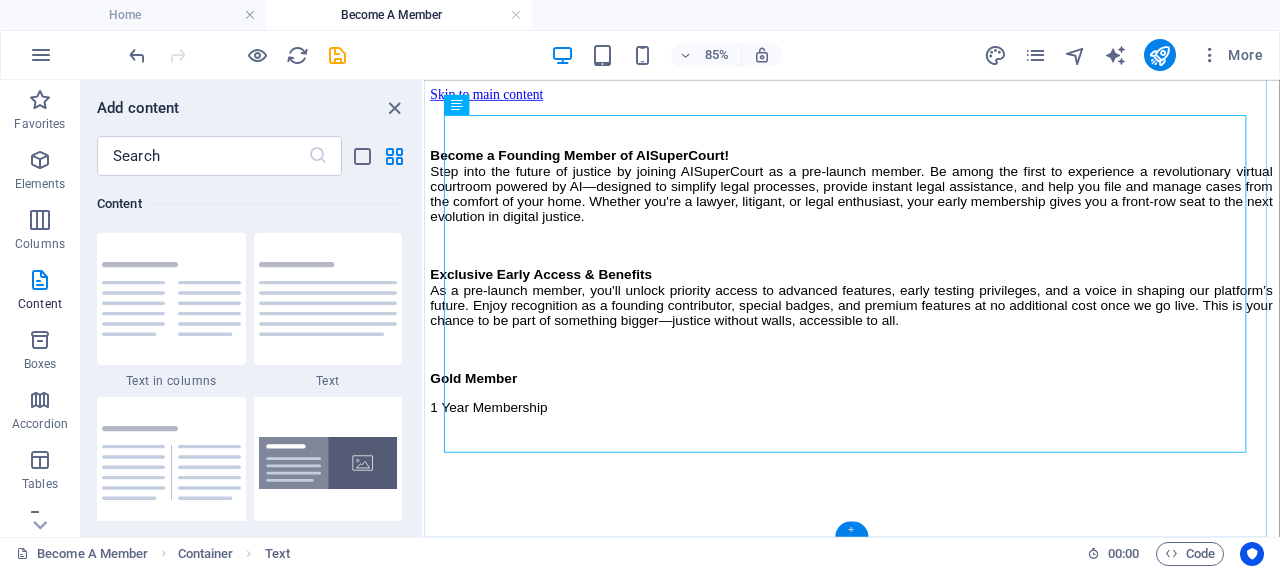 click on "+" at bounding box center [851, 528] 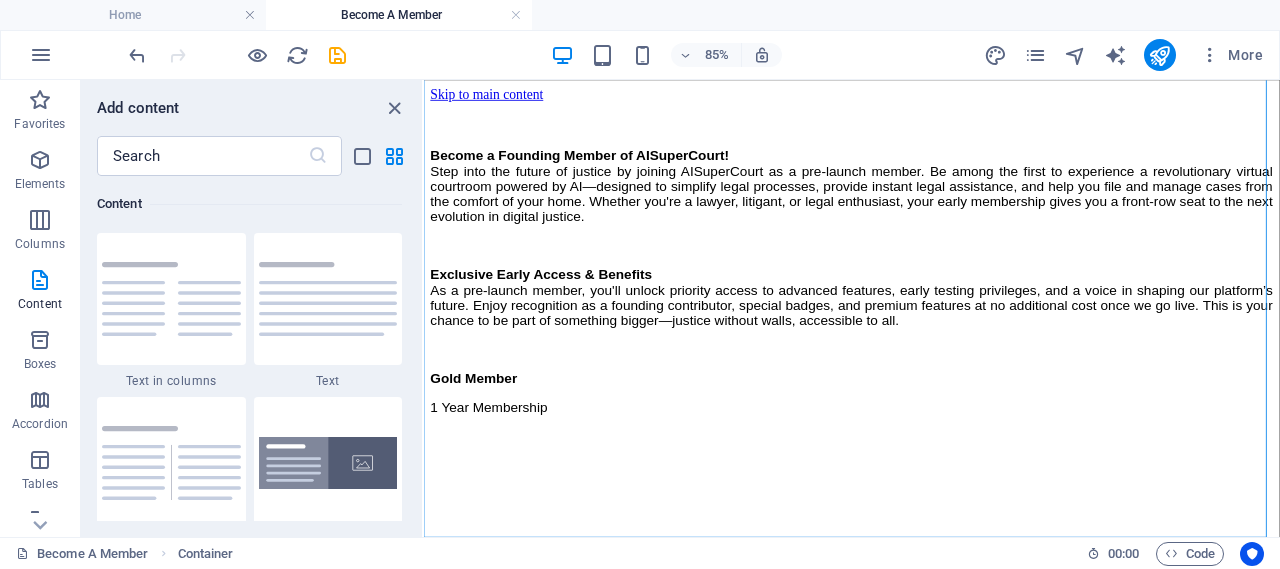 scroll, scrollTop: 59, scrollLeft: 0, axis: vertical 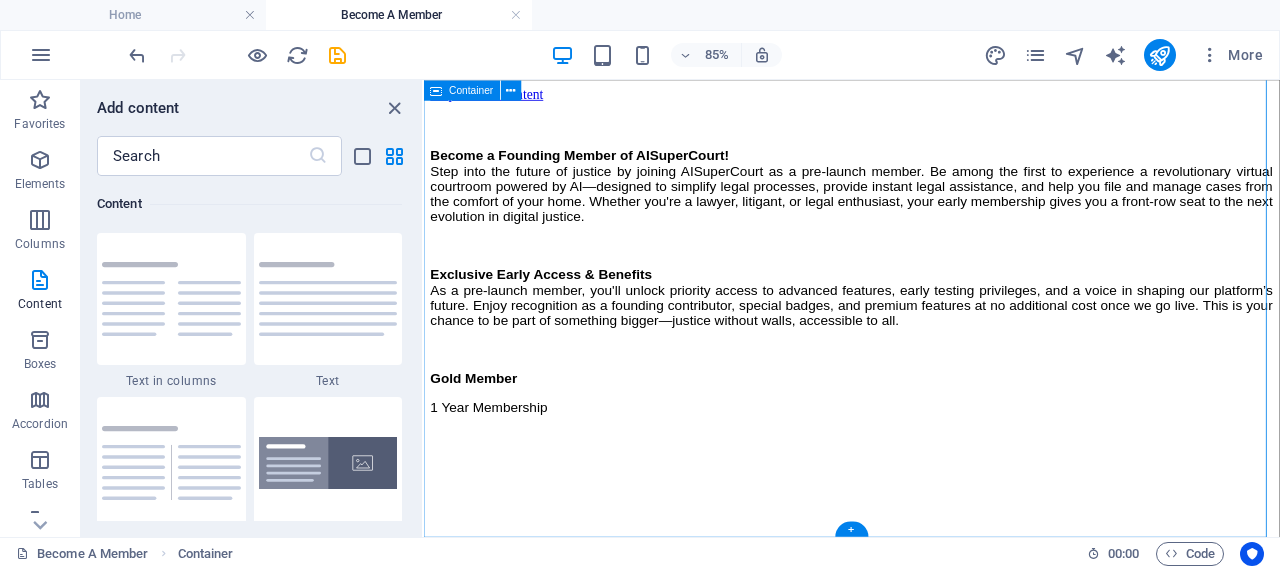 click on "Become a Founding Member of AISuperCourt! Step into the future of justice by joining AISuperCourt as a pre-launch member. Be among the first to experience a revolutionary virtual courtroom powered by AI—designed to simplify legal processes, provide instant legal assistance, and help you file and manage cases from the comfort of your home. Whether you're a lawyer, litigant, or legal enthusiast, your early membership gives you a front-row seat to the next evolution in digital justice. Exclusive Early Access & Benefits As a pre-launch member, you'll unlock priority access to advanced features, early testing privileges, and a voice in shaping our platform’s future. Enjoy recognition as a founding contributor, special badges, and premium features at no additional cost once we go live. This is your chance to be part of something bigger—justice without walls, accessible to all. Gold Member 1 Year Membership" at bounding box center (927, 309) 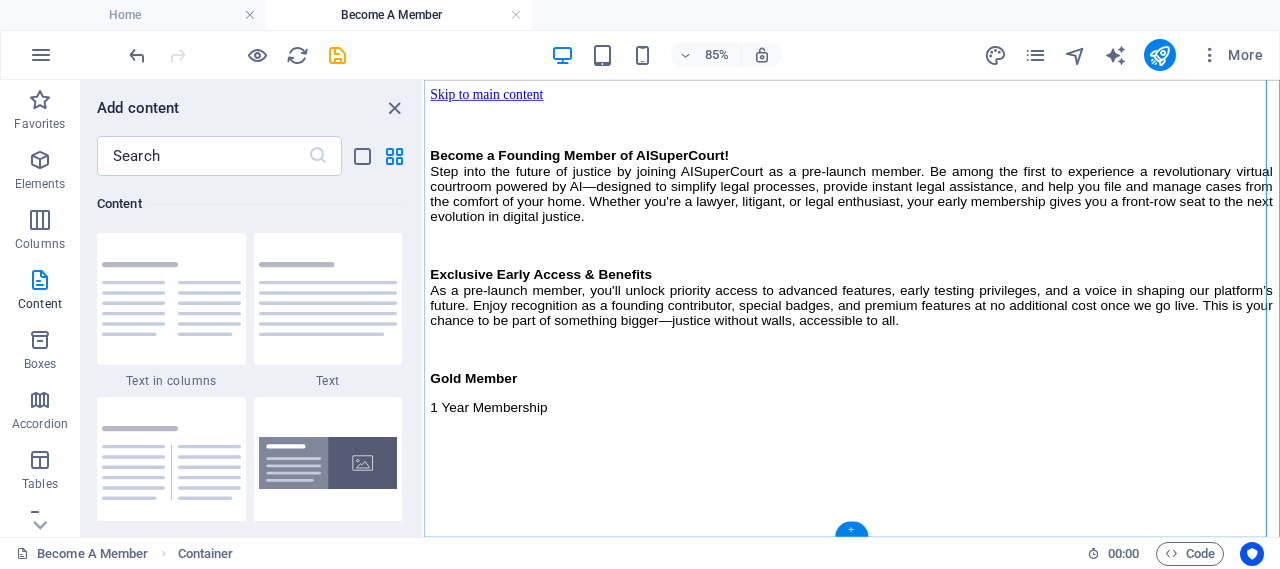 click on "+" at bounding box center (851, 528) 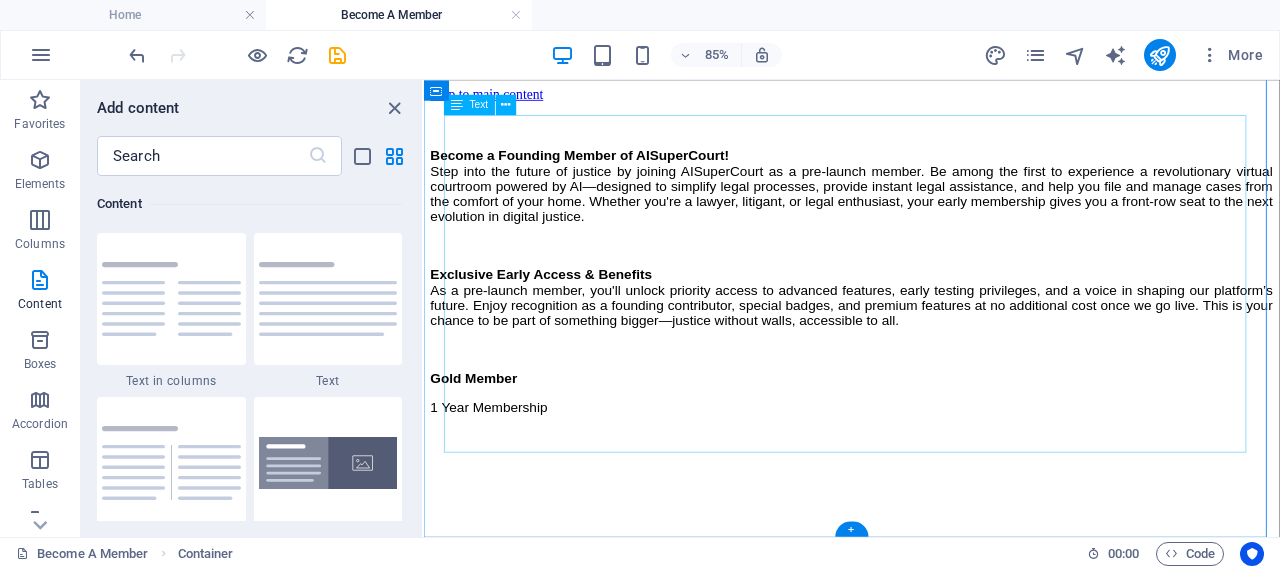 click on "Become a Founding Member of AISuperCourt! Step into the future of justice by joining AISuperCourt as a pre-launch member. Be among the first to experience a revolutionary virtual courtroom powered by AI—designed to simplify legal processes, provide instant legal assistance, and help you file and manage cases from the comfort of your home. Whether you're a lawyer, litigant, or legal enthusiast, your early membership gives you a front-row seat to the next evolution in digital justice. Exclusive Early Access & Benefits As a pre-launch member, you'll unlock priority access to advanced features, early testing privileges, and a voice in shaping our platform’s future. Enjoy recognition as a founding contributor, special badges, and premium features at no additional cost once we go live. This is your chance to be part of something bigger—justice without walls, accessible to all. Gold Member 1 Year Membership" at bounding box center (927, 309) 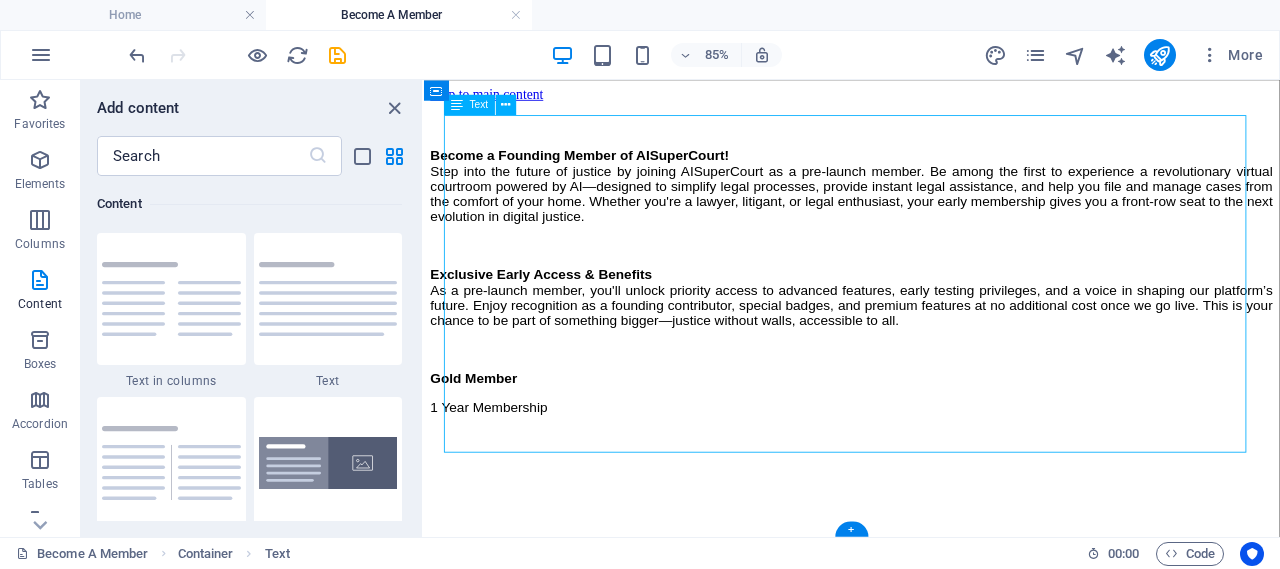 click on "Become a Founding Member of AISuperCourt! Step into the future of justice by joining AISuperCourt as a pre-launch member. Be among the first to experience a revolutionary virtual courtroom powered by AI—designed to simplify legal processes, provide instant legal assistance, and help you file and manage cases from the comfort of your home. Whether you're a lawyer, litigant, or legal enthusiast, your early membership gives you a front-row seat to the next evolution in digital justice. Exclusive Early Access & Benefits As a pre-launch member, you'll unlock priority access to advanced features, early testing privileges, and a voice in shaping our platform’s future. Enjoy recognition as a founding contributor, special badges, and premium features at no additional cost once we go live. This is your chance to be part of something bigger—justice without walls, accessible to all. Gold Member 1 Year Membership" at bounding box center (927, 309) 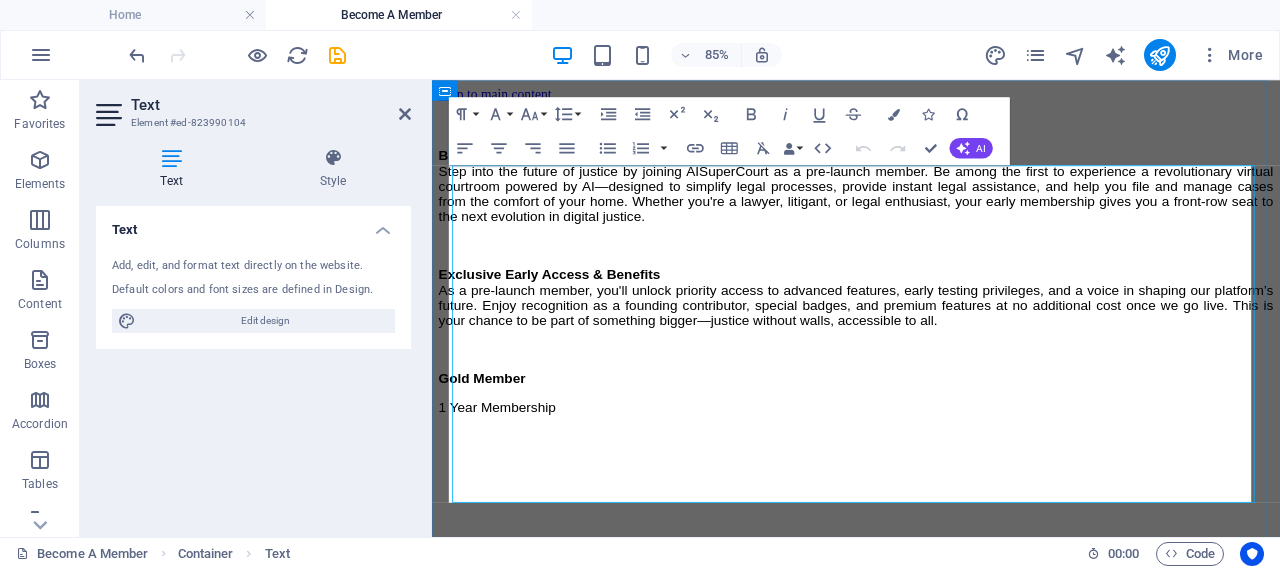 click on "1 Year Membership" at bounding box center (931, 474) 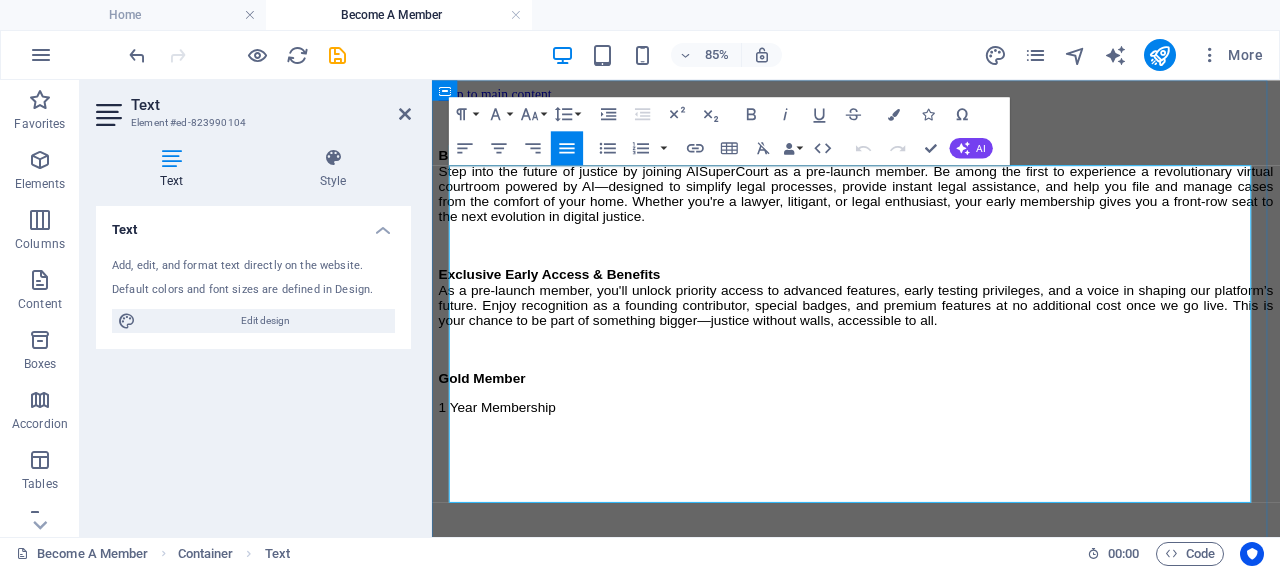 scroll, scrollTop: 0, scrollLeft: 0, axis: both 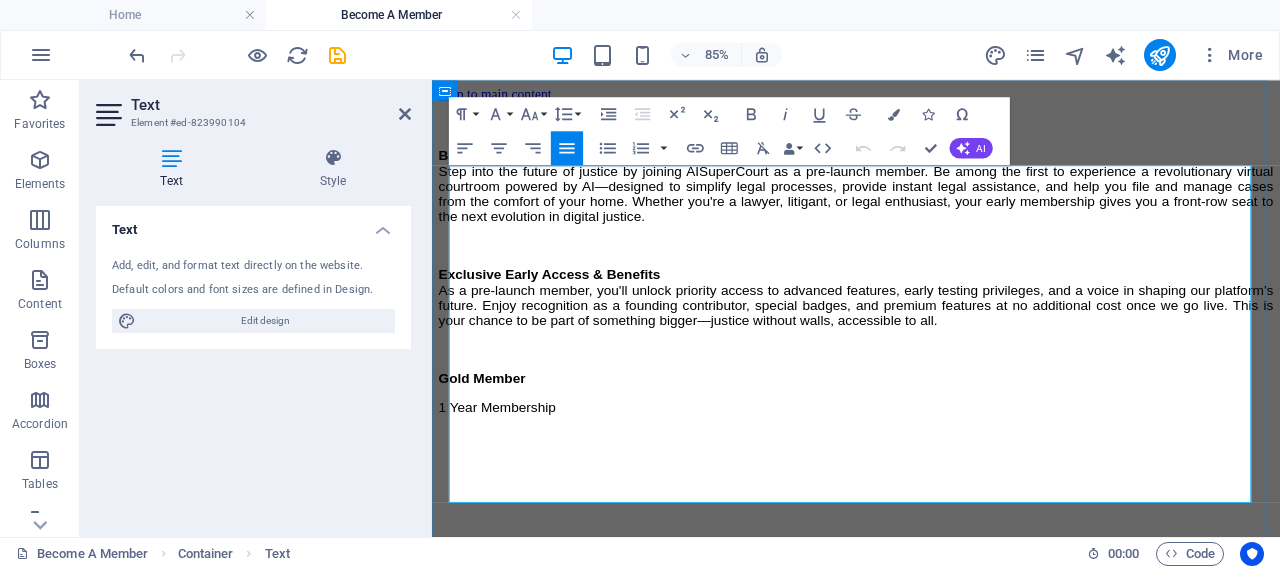 click on "Gold Member" at bounding box center (931, 431) 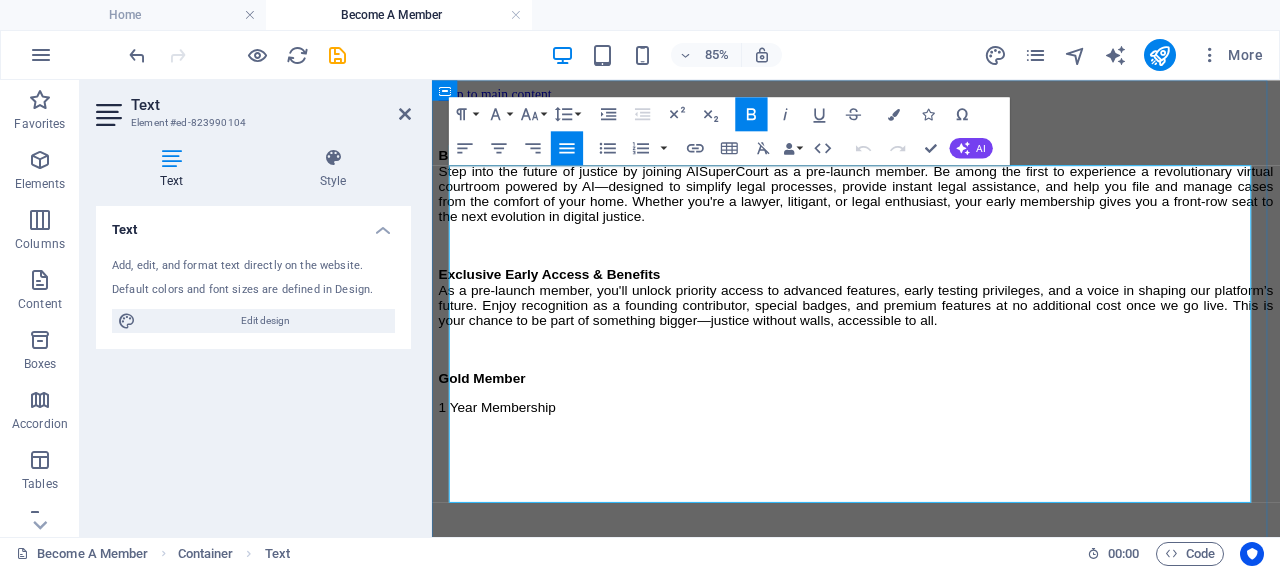 type 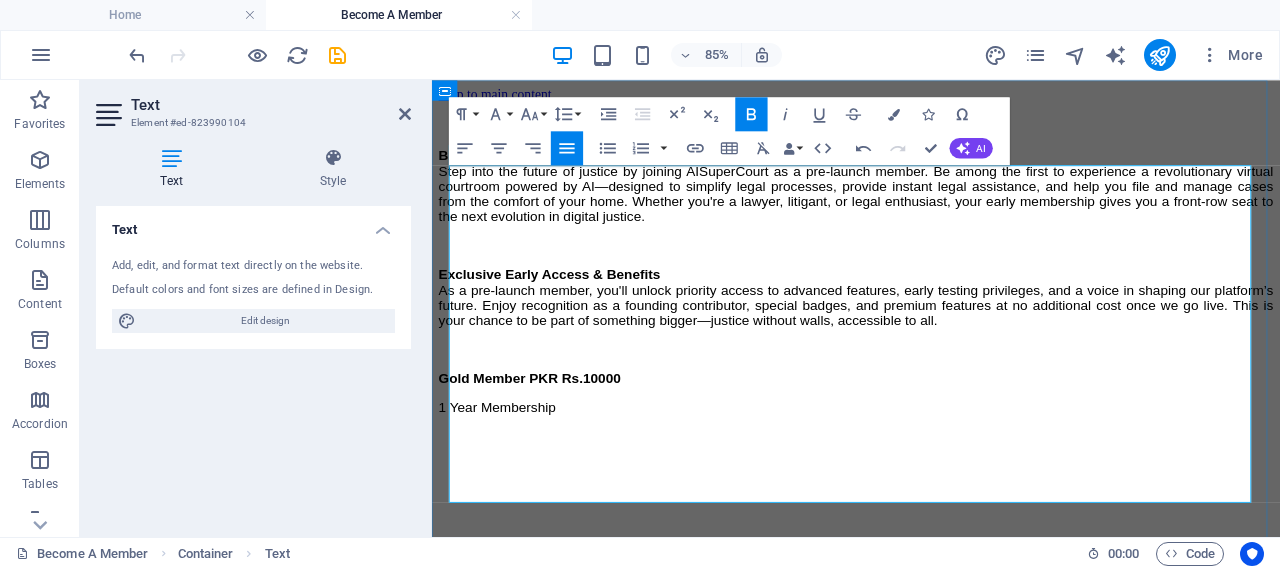 click on "Gold Member PKR Rs.10000" at bounding box center (547, 430) 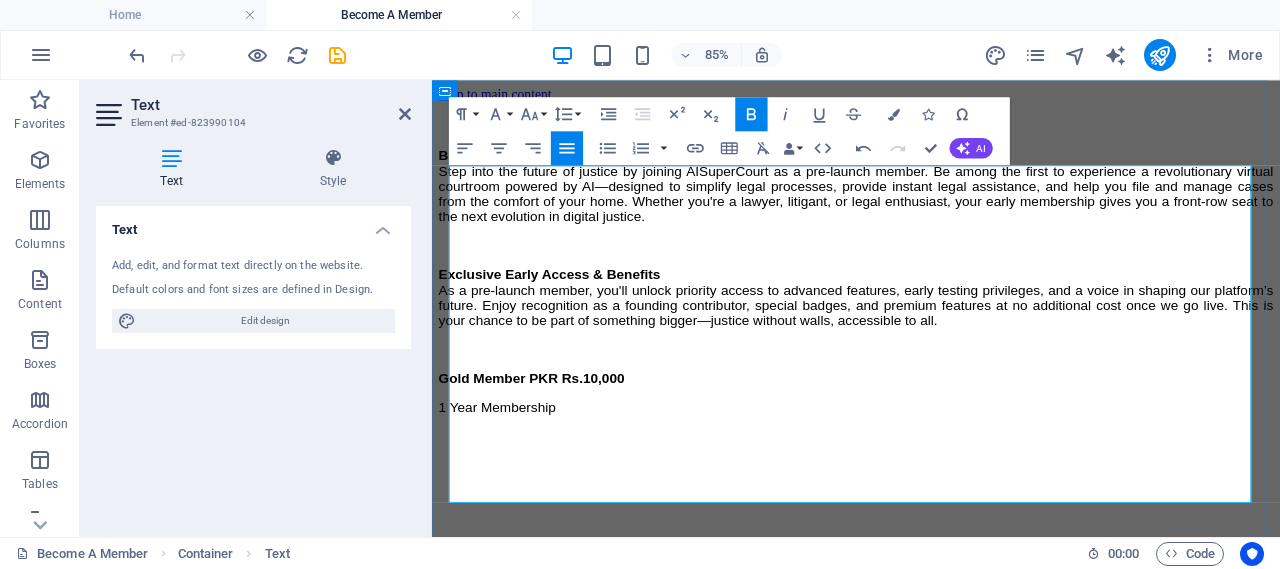 click on "Gold Member PKR Rs.10,000" at bounding box center [931, 431] 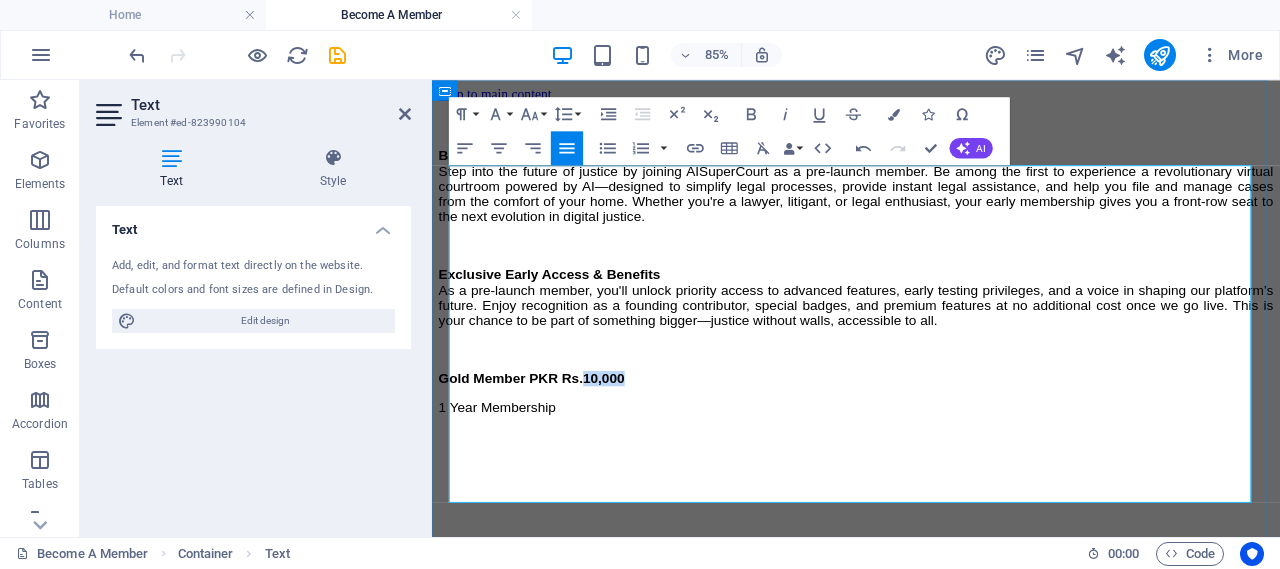 drag, startPoint x: 717, startPoint y: 514, endPoint x: 649, endPoint y: 511, distance: 68.06615 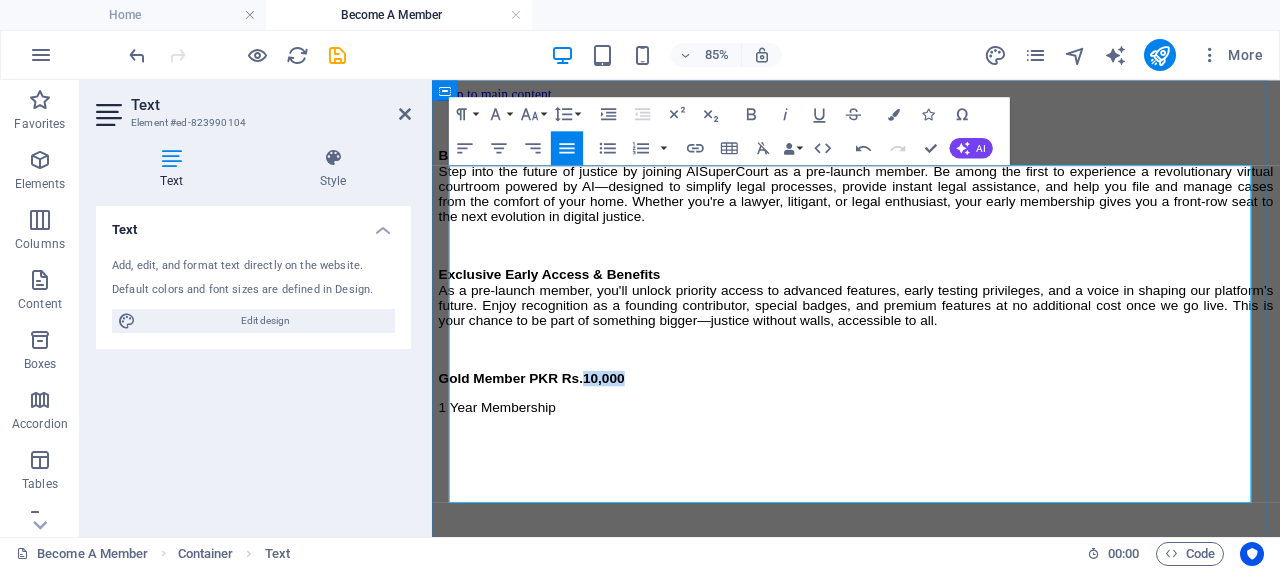 click on "Gold Member PKR Rs.10,000" at bounding box center [931, 431] 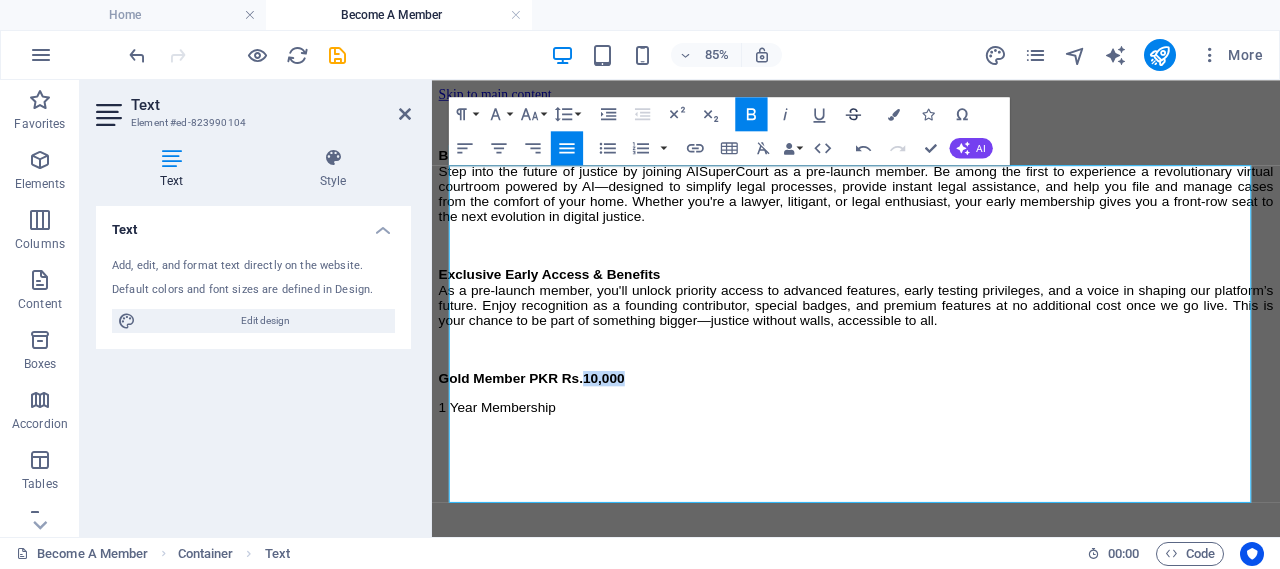 click 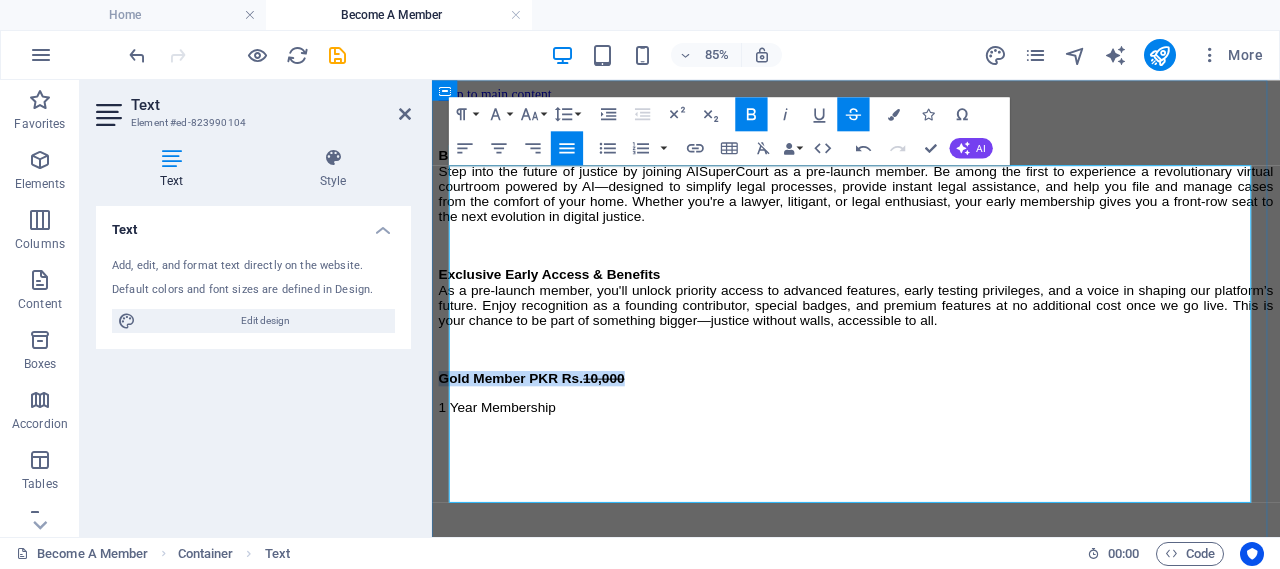click on "Gold Member PKR Rs. 10,000" at bounding box center (931, 431) 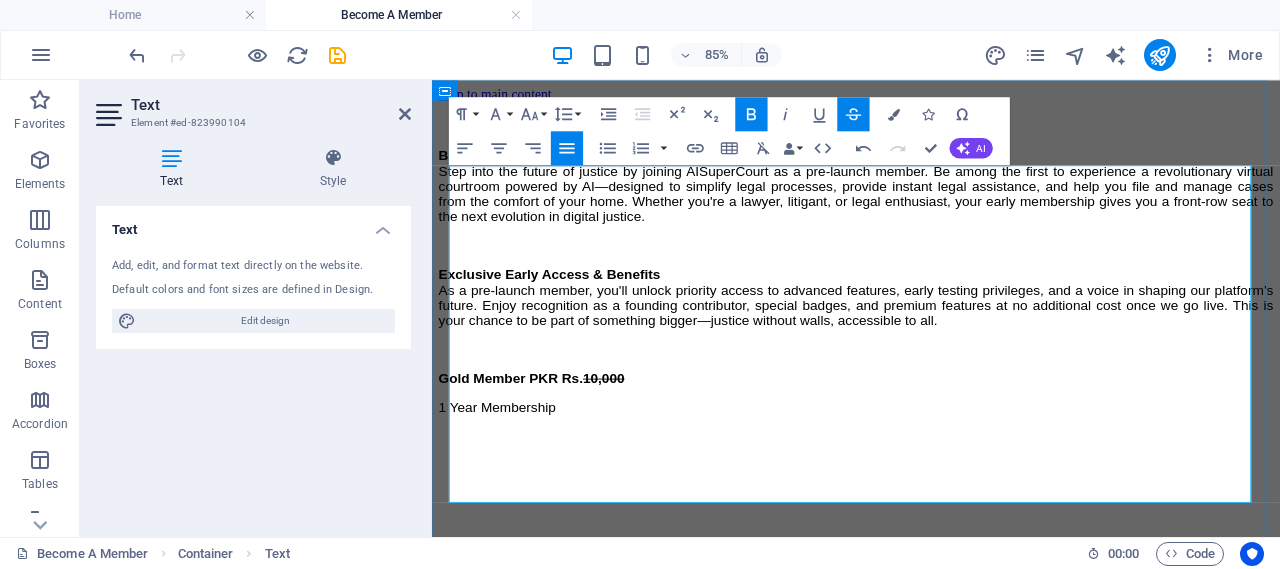 click on "Gold Member PKR Rs. 10,000" at bounding box center [931, 431] 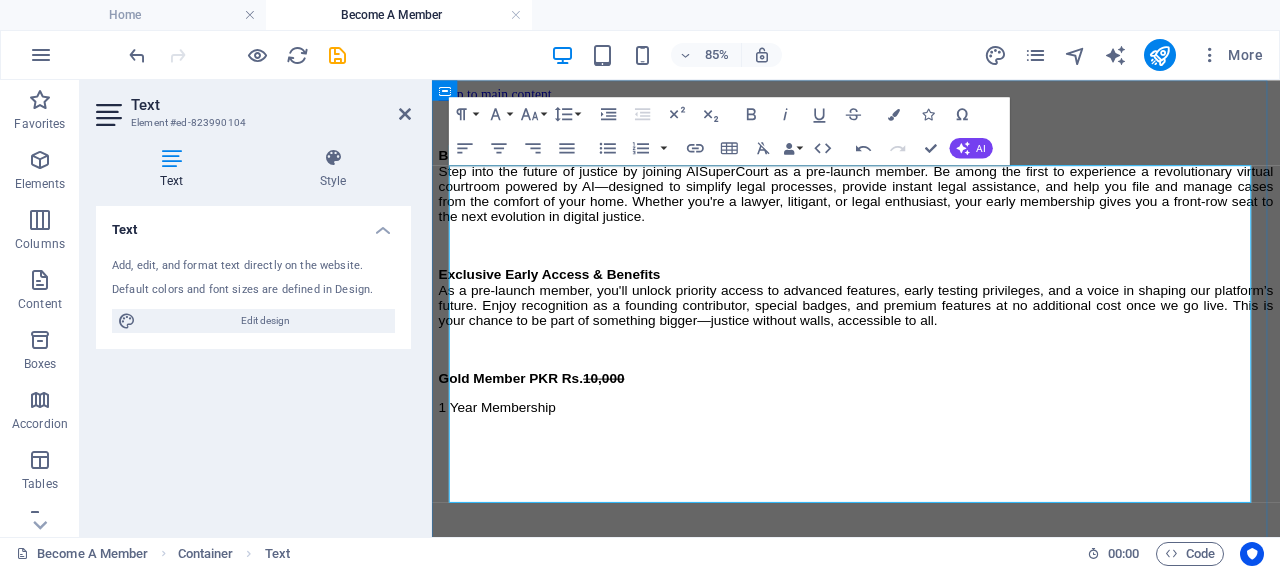 click on "Gold Member PKR Rs. 10,000" at bounding box center (931, 431) 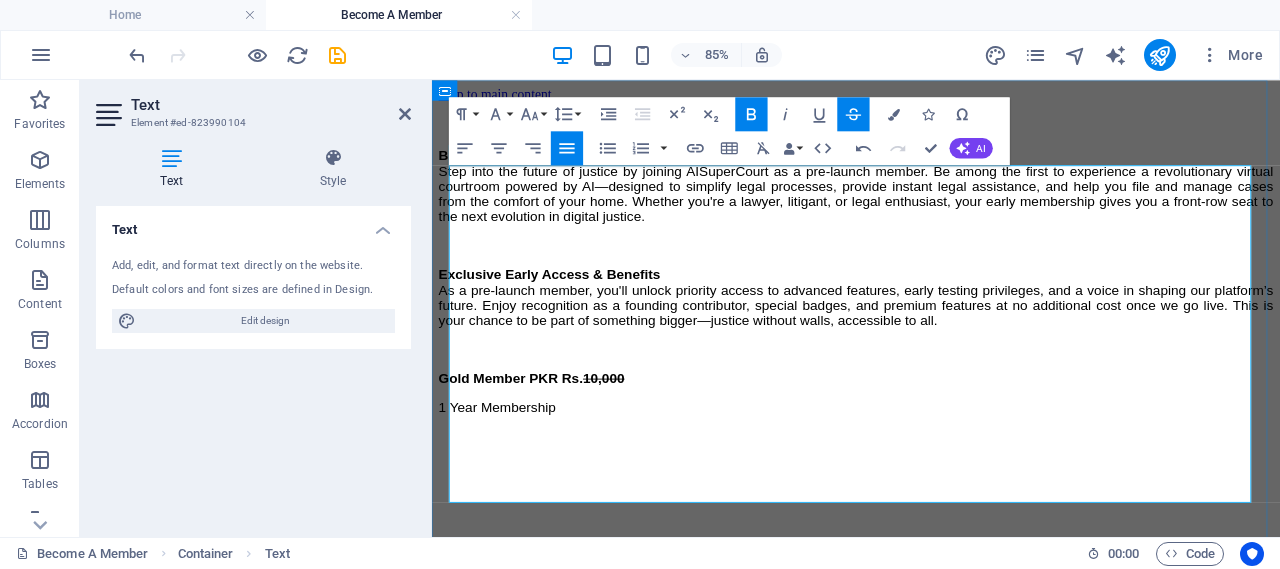 drag, startPoint x: 739, startPoint y: 515, endPoint x: 709, endPoint y: 517, distance: 30.066593 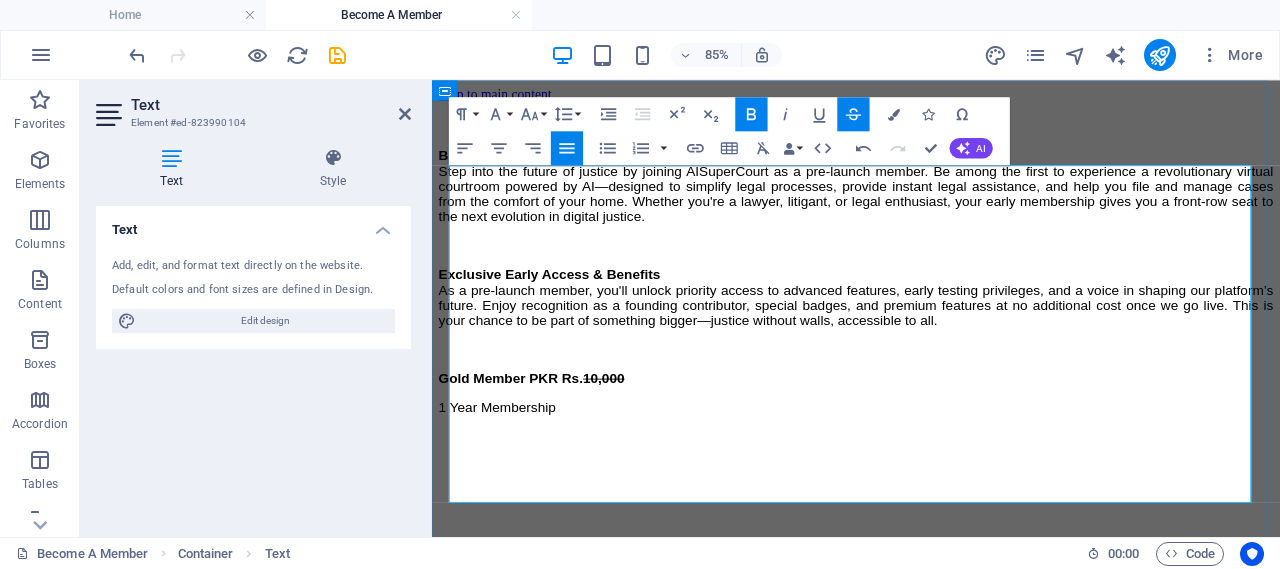 click on "Gold Member PKR Rs. 10,000" at bounding box center (931, 431) 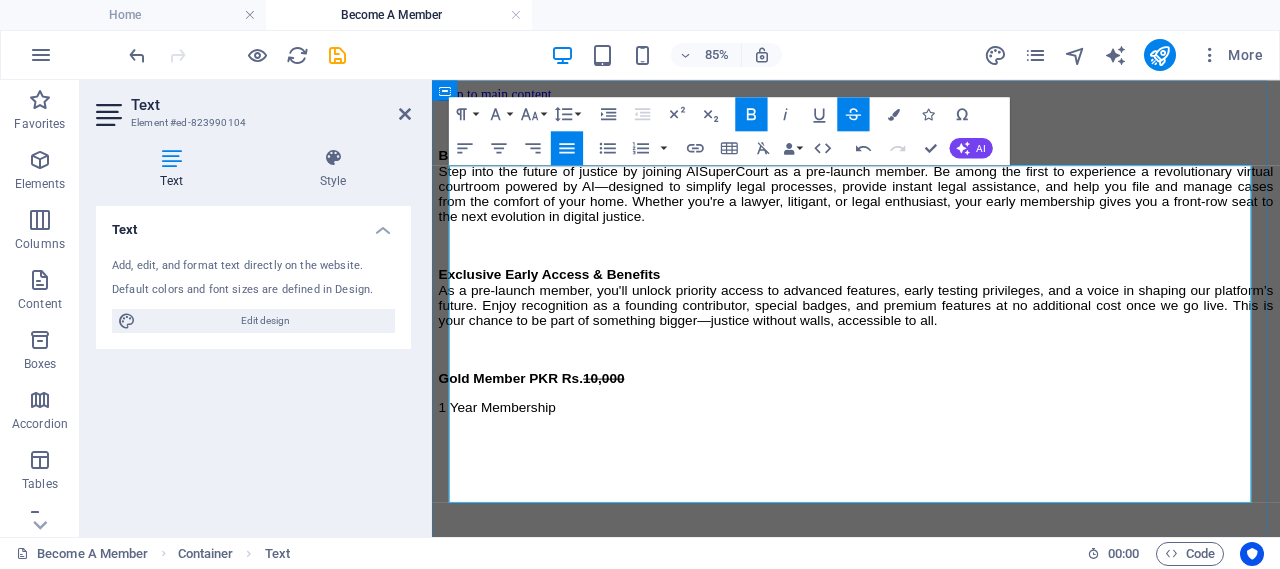 drag, startPoint x: 742, startPoint y: 515, endPoint x: 708, endPoint y: 516, distance: 34.0147 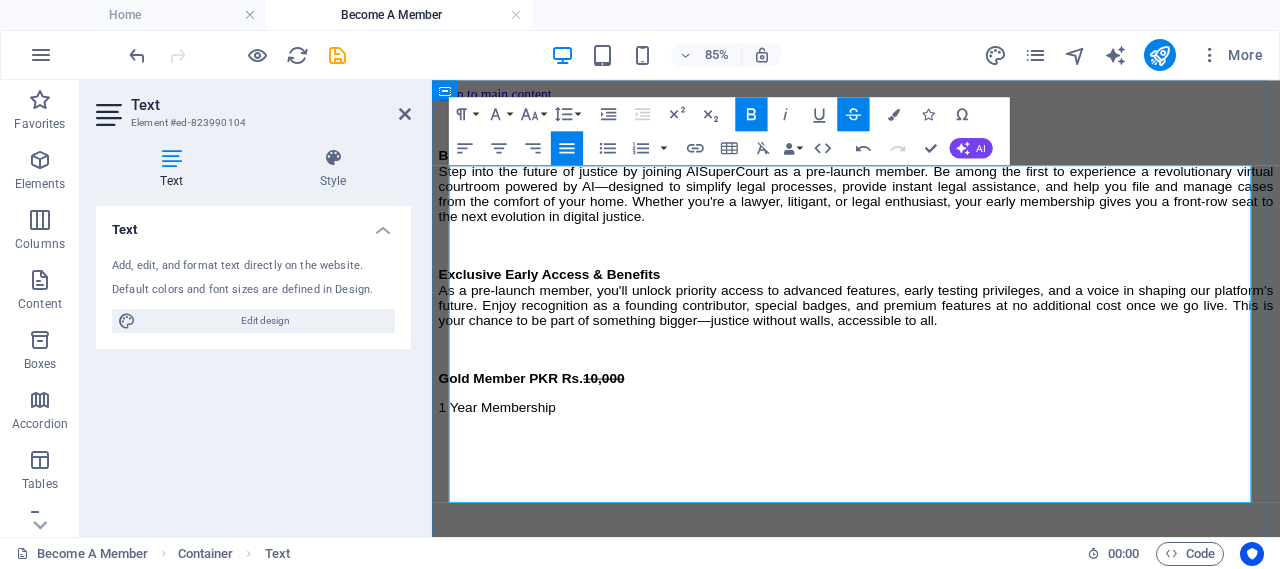 click on "Gold Member PKR Rs. 10,000" at bounding box center (931, 431) 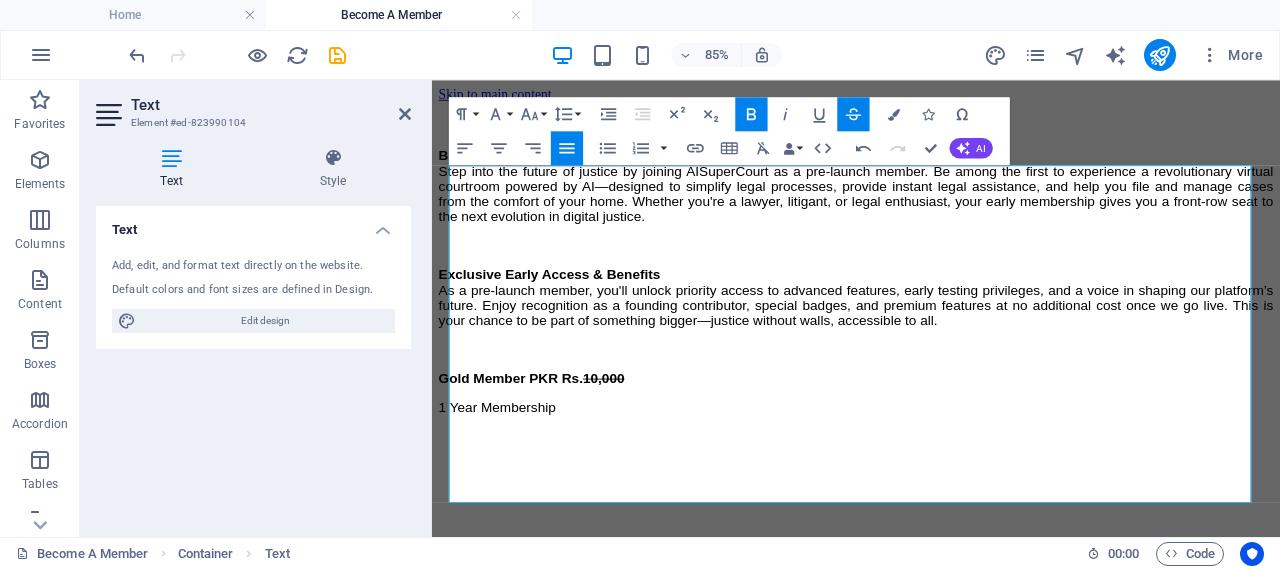 click 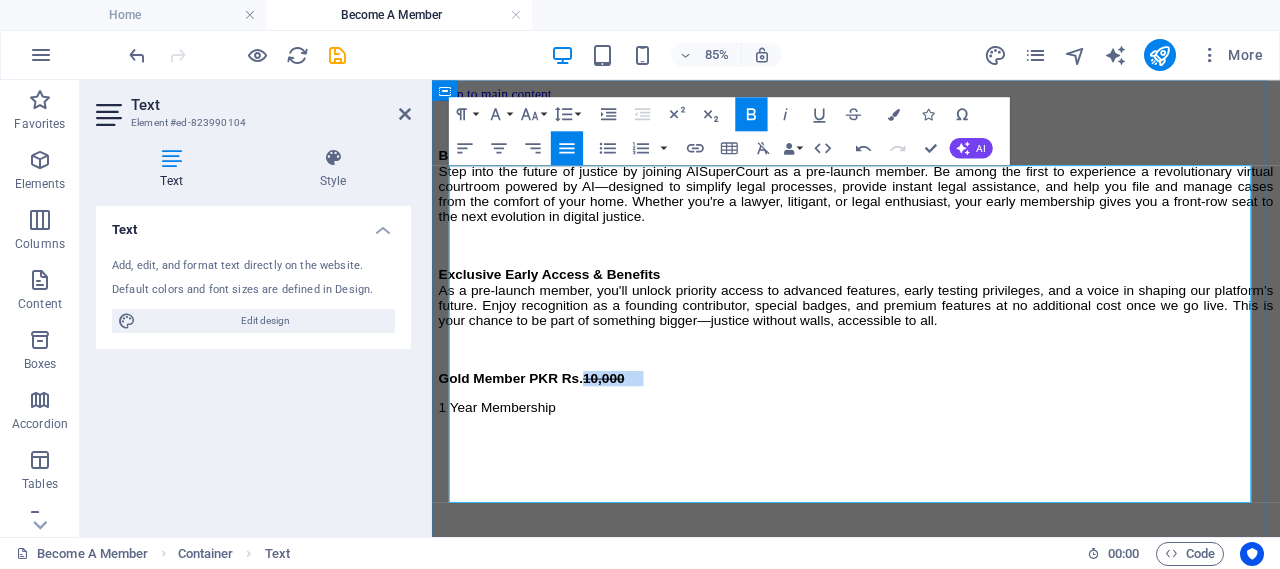 click on "Gold Member PKR Rs. 10,000" at bounding box center (931, 431) 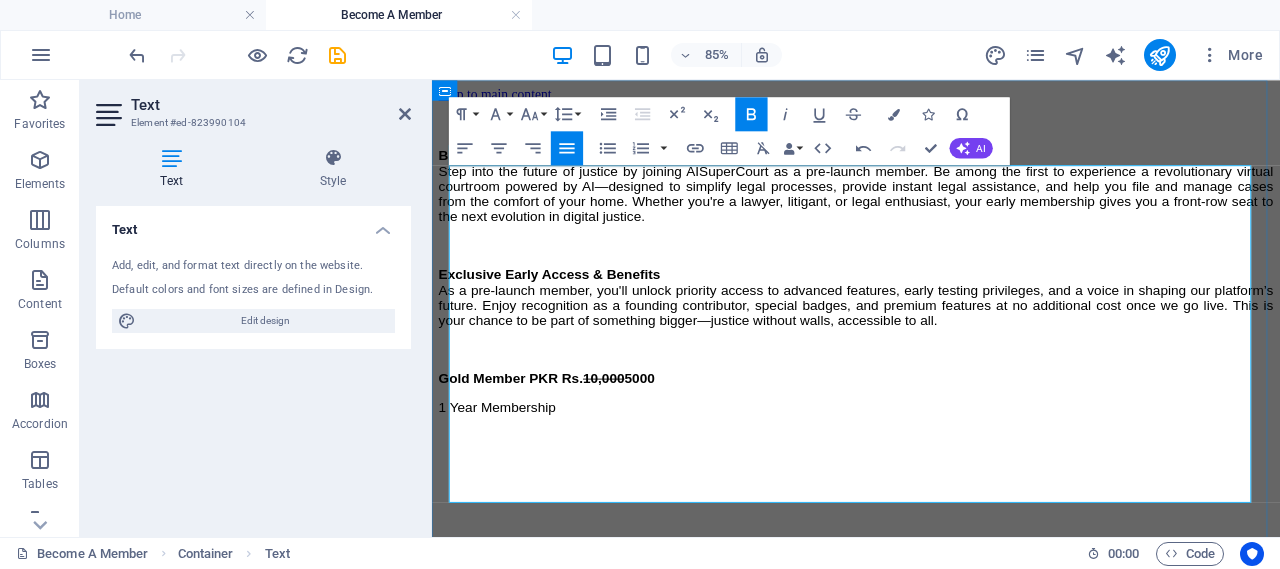 click on "Gold Member PKR Rs. 10,000      5000" at bounding box center (567, 430) 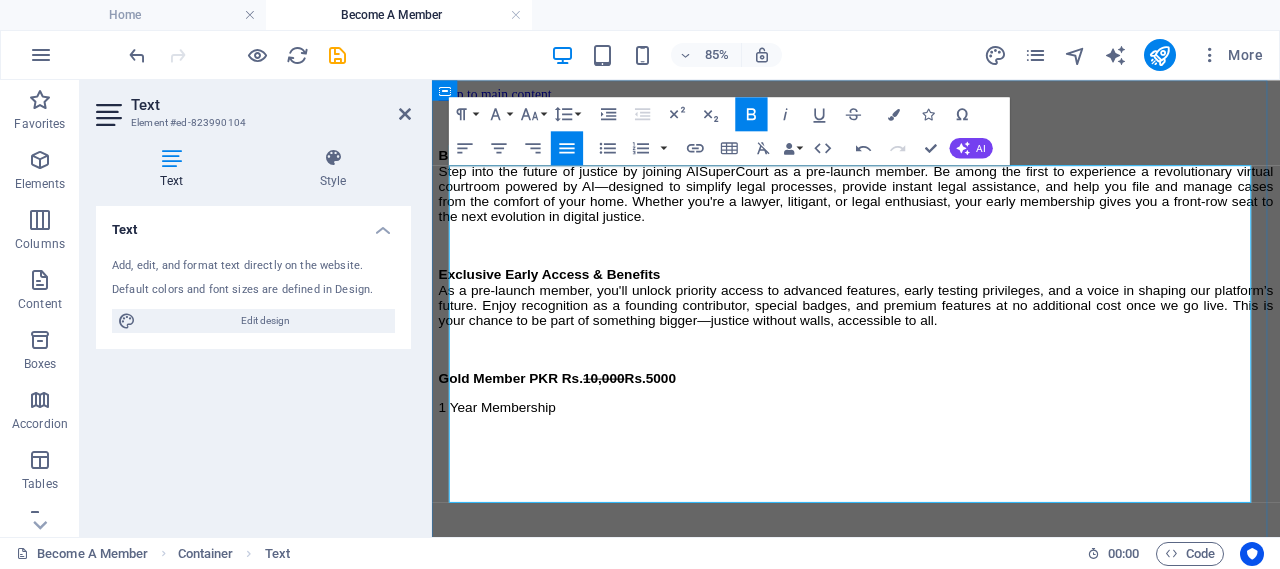 click on "Gold Member PKR Rs. 10,000      Rs.5000" at bounding box center [931, 431] 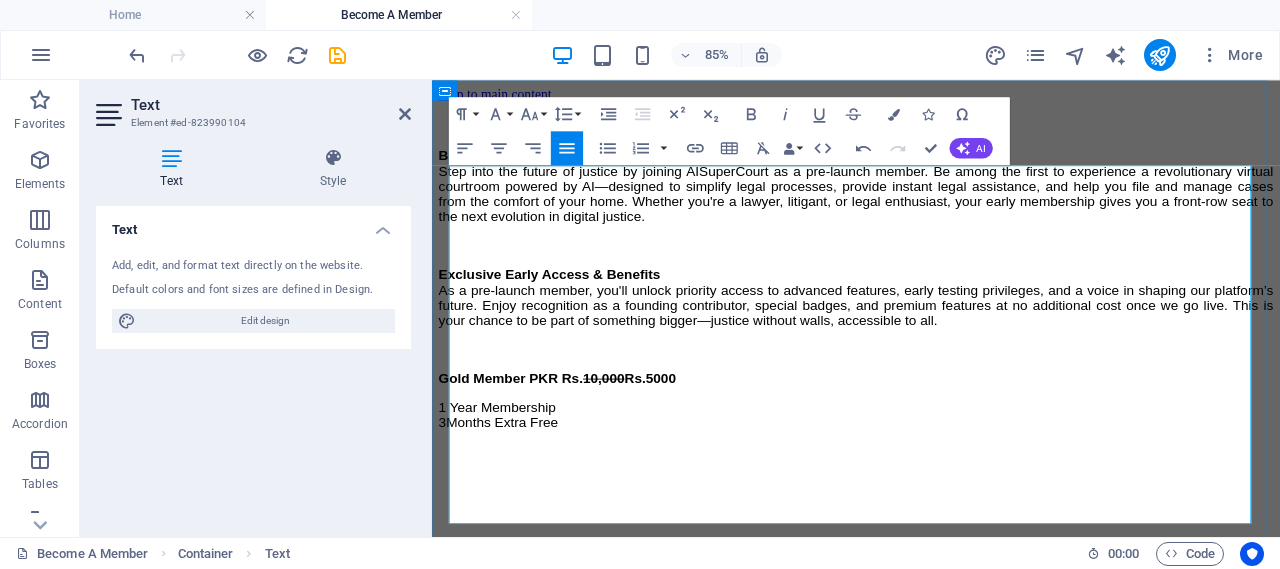 click on "3Months Extra Free" at bounding box center (510, 482) 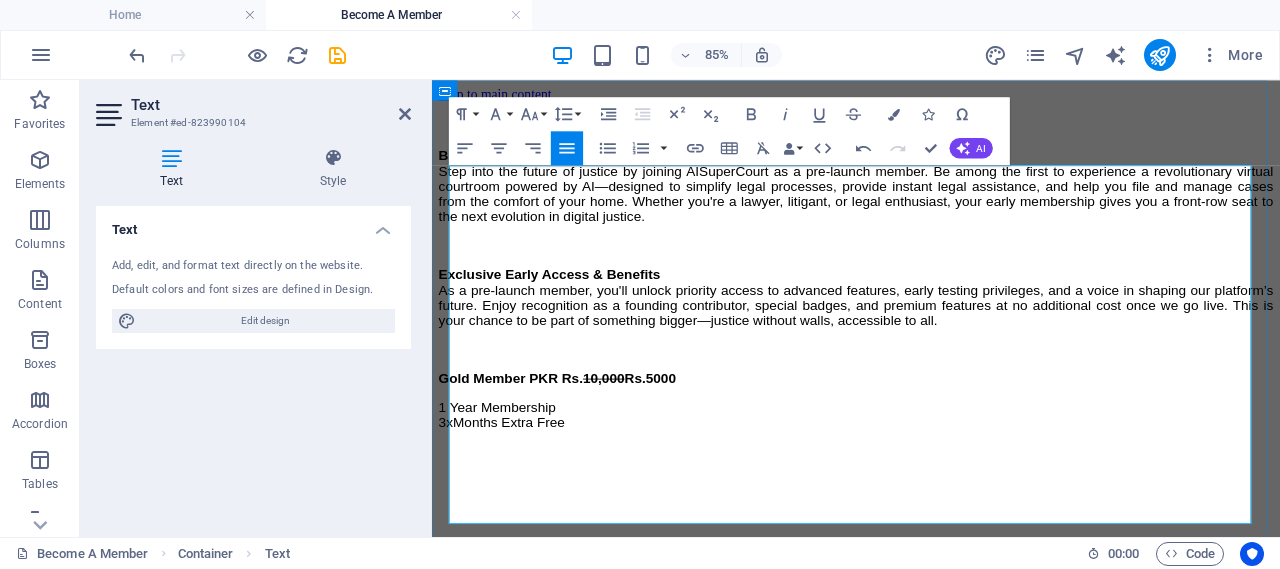 click on "1 Year Membership" at bounding box center [509, 464] 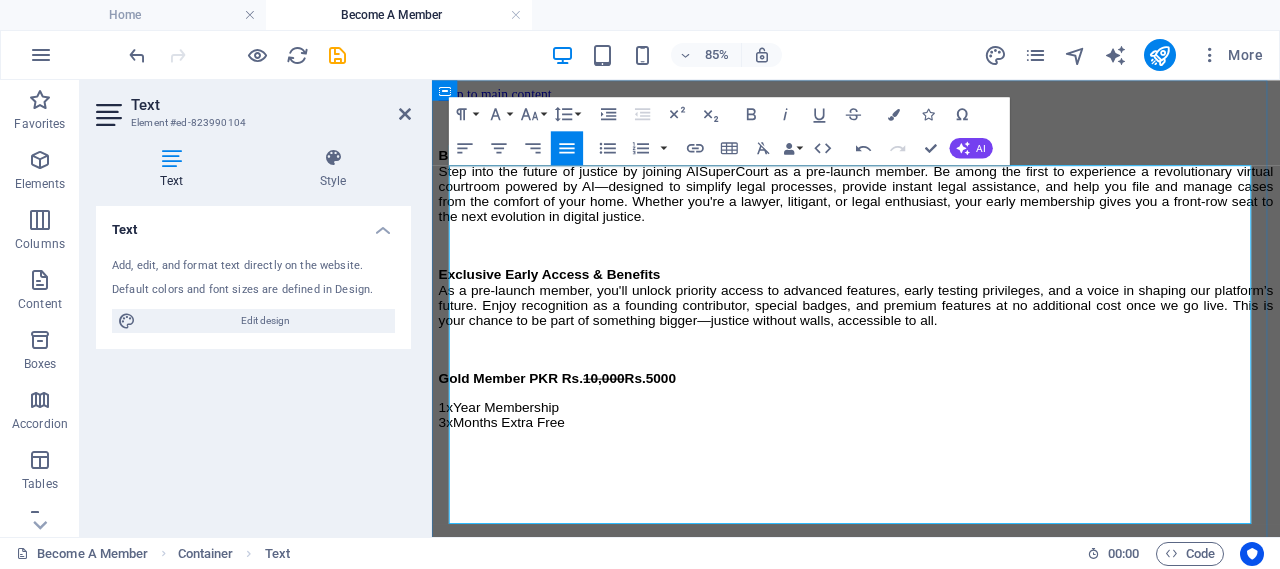 click on "1xYear Membership 3xMonths Extra Free" at bounding box center (931, 483) 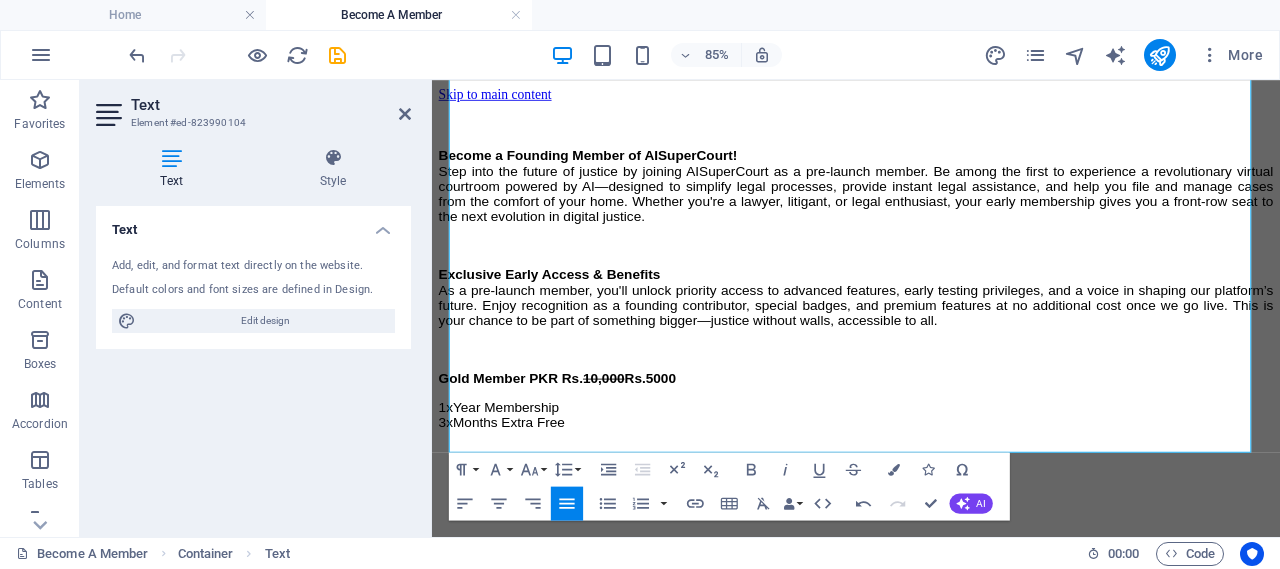 scroll, scrollTop: 109, scrollLeft: 0, axis: vertical 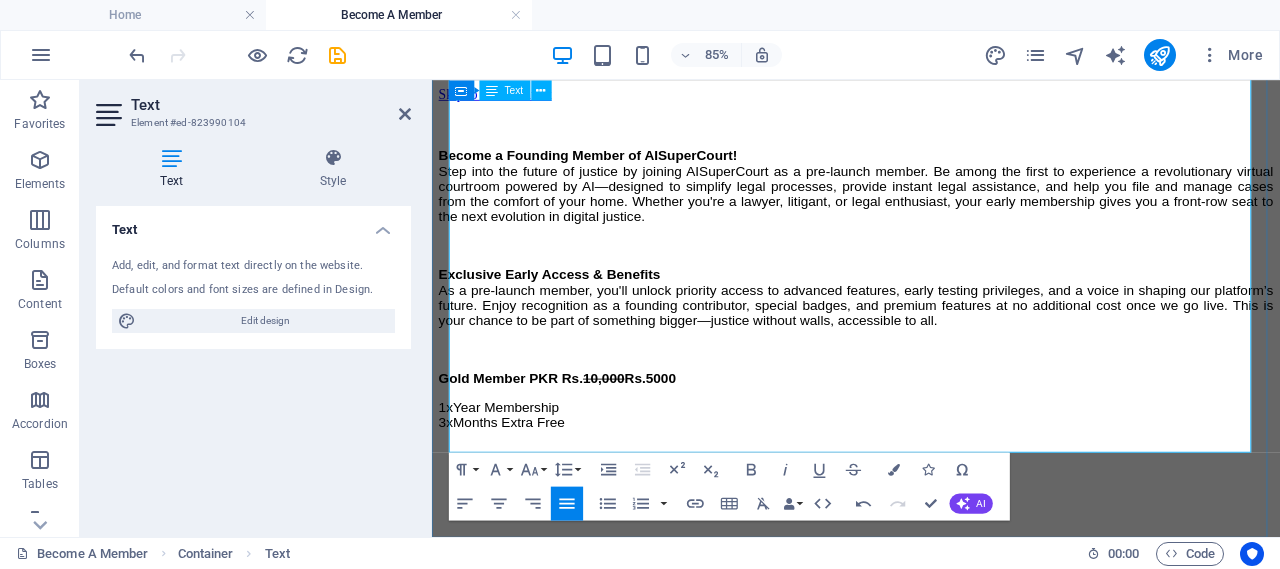 click on "1xYear Membership 3xMonths Extra Free ​" at bounding box center [931, 492] 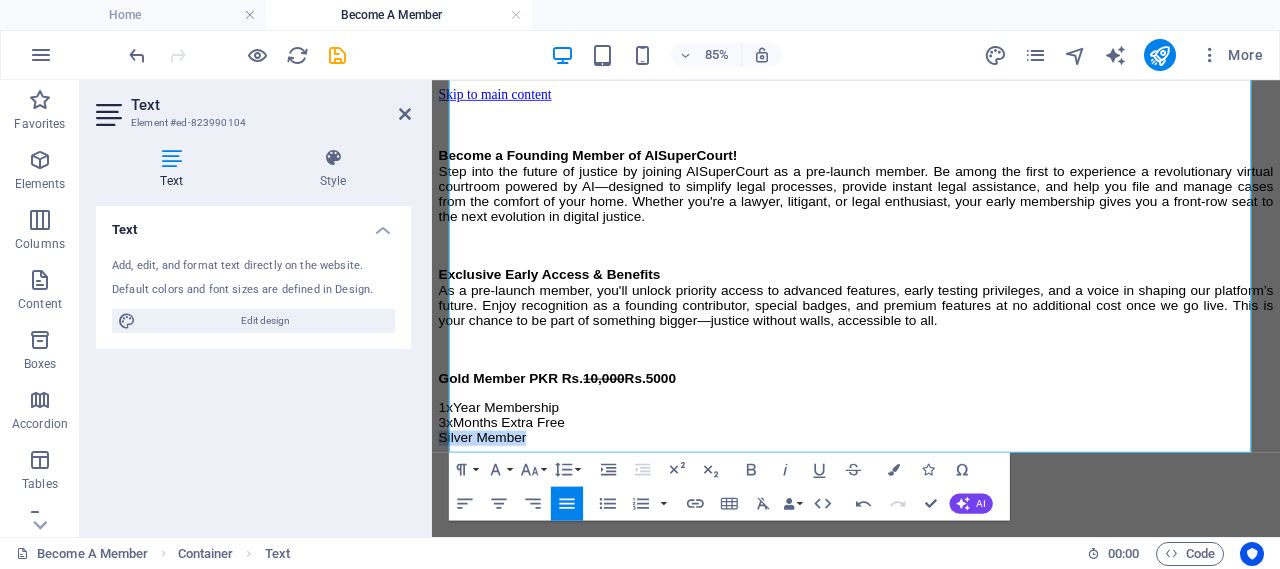 drag, startPoint x: 593, startPoint y: 489, endPoint x: 424, endPoint y: 489, distance: 169 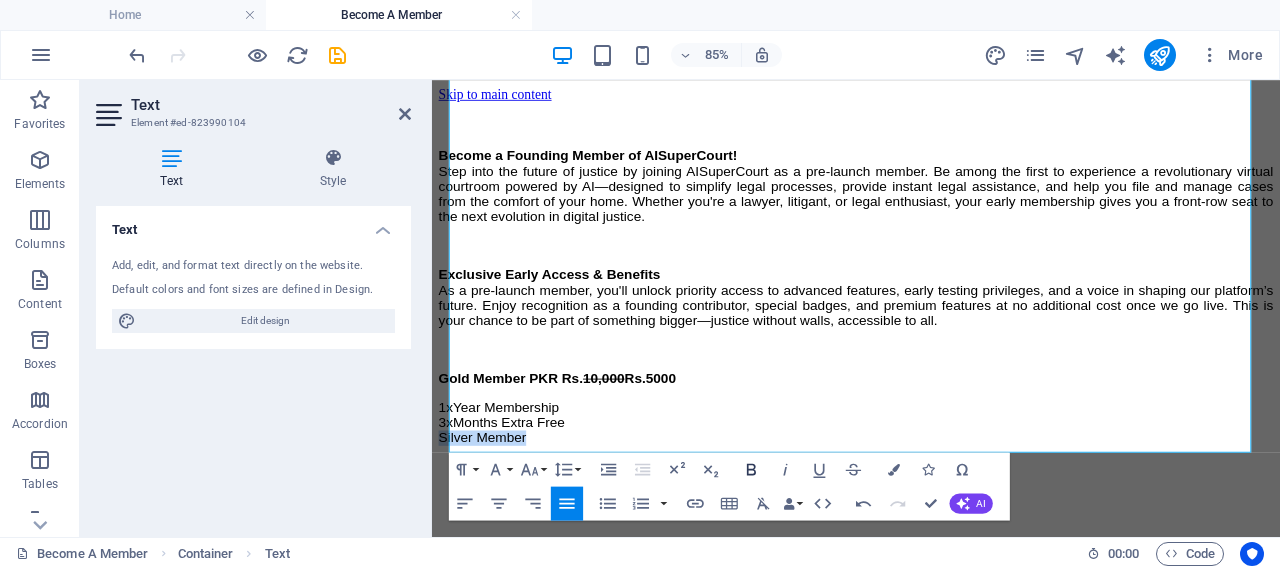 click 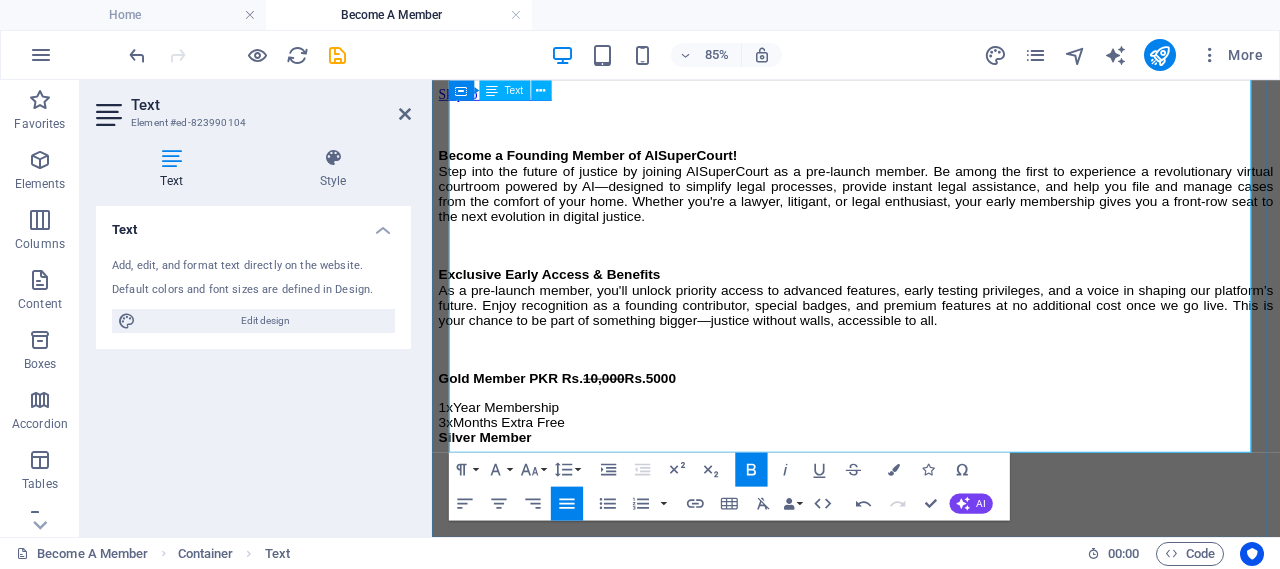 click on "1xYear Membership 3xMonths Extra Free Silver Member" at bounding box center [931, 492] 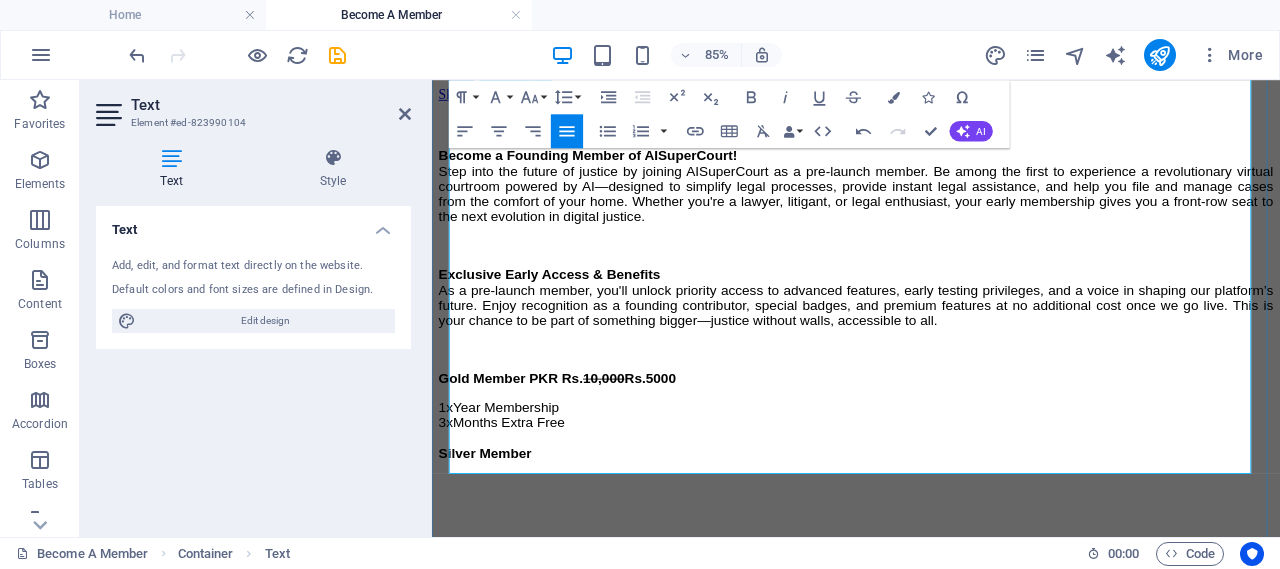 click on "Gold Member PKR Rs. 10,000      Rs.5000" at bounding box center (579, 430) 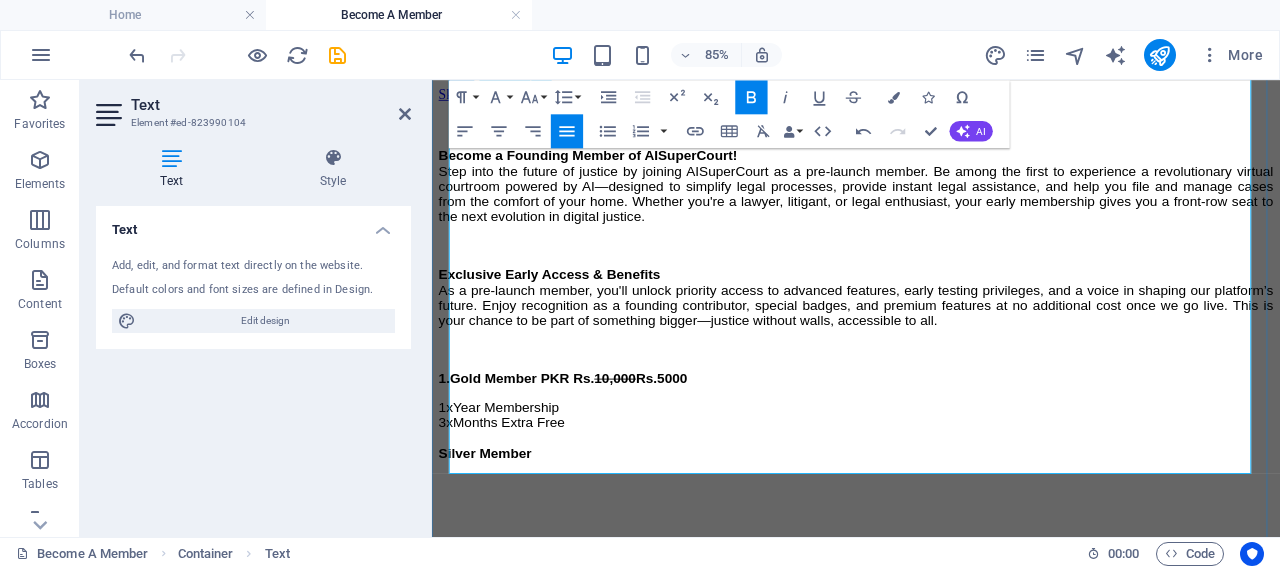 click on "Silver Member" at bounding box center [494, 518] 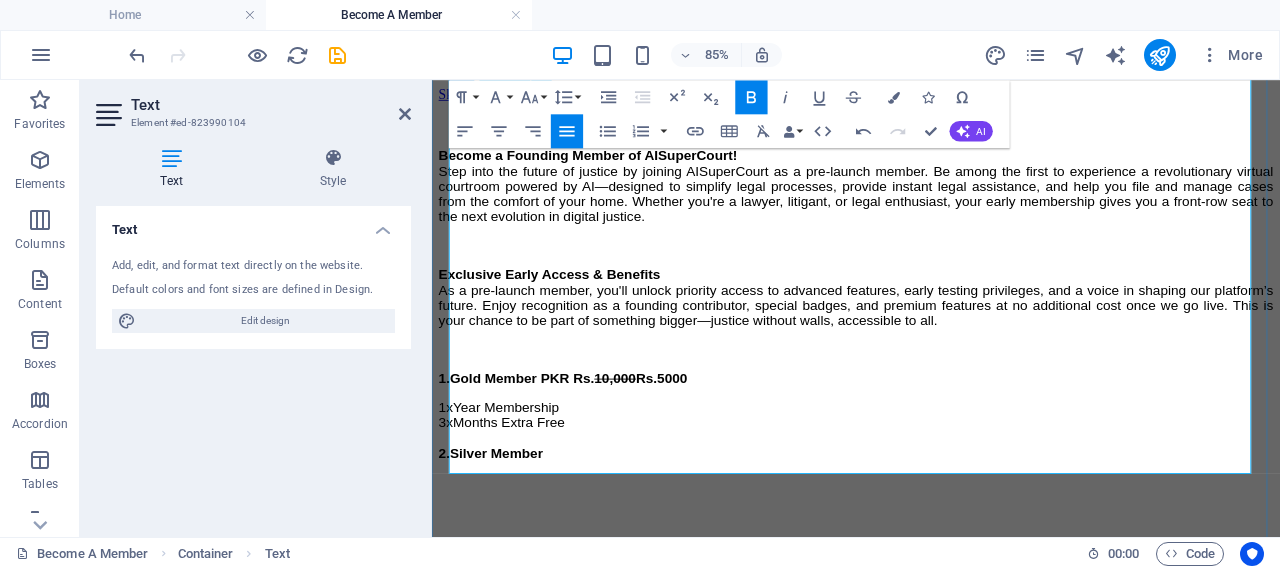 click on "1xYear Membership 3xMonths Extra Free ​ 2.  Silver Member" at bounding box center [931, 501] 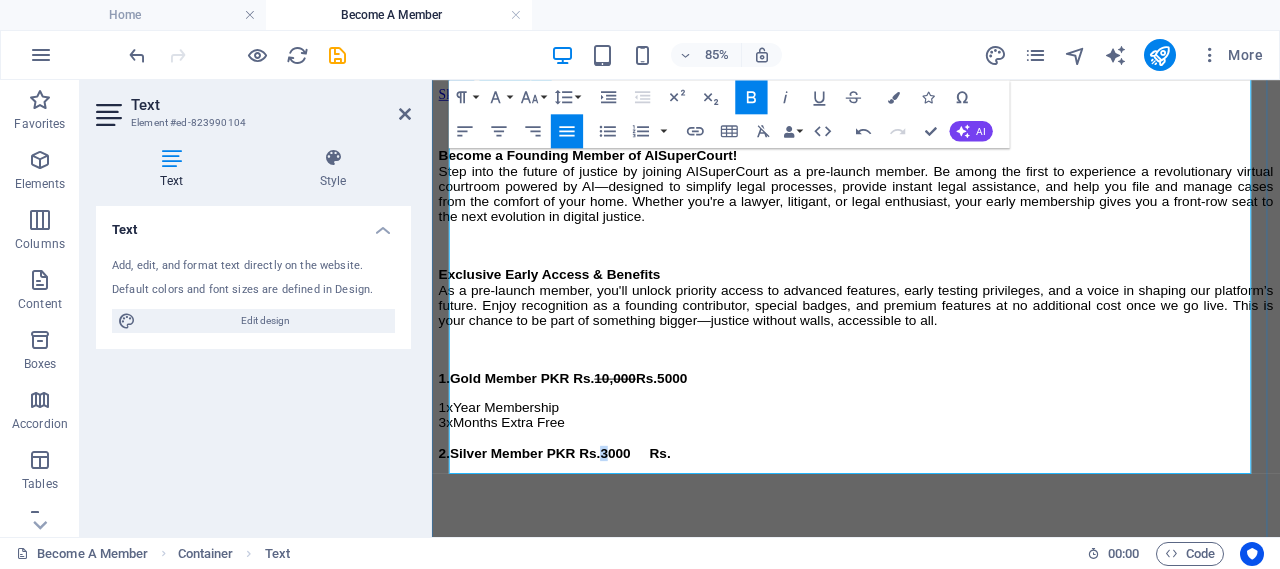 click on "2.  Silver Member PKR Rs.3000     Rs." at bounding box center [576, 518] 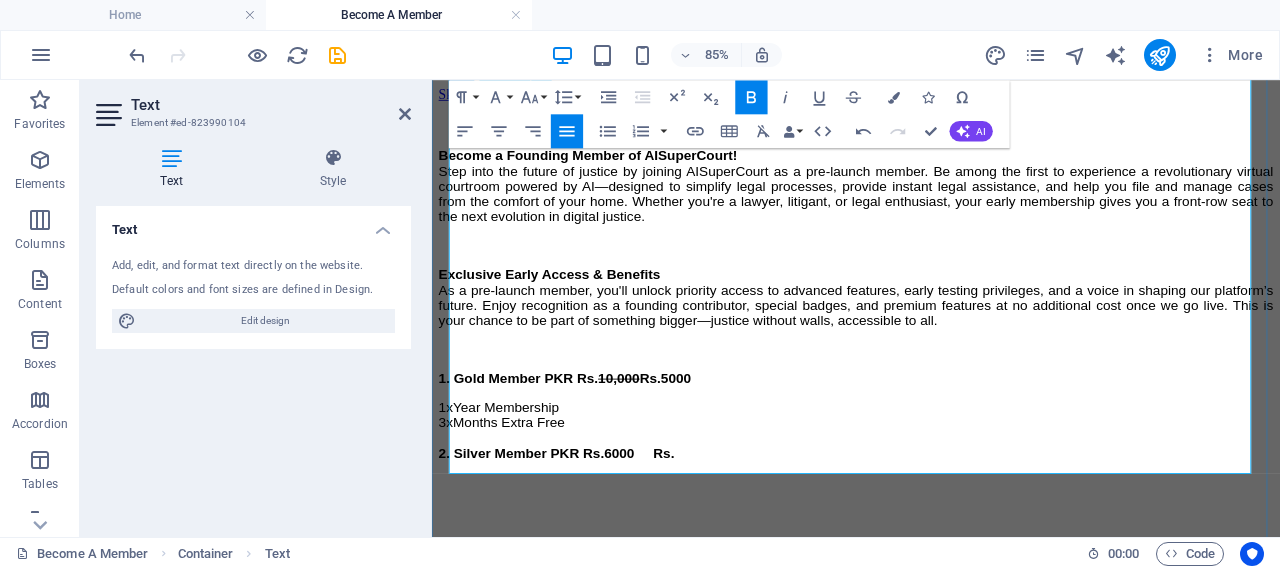 click on "1xYear Membership 3xMonths Extra Free ​ 2. Silver Member PKR Rs.6000     Rs." at bounding box center [931, 501] 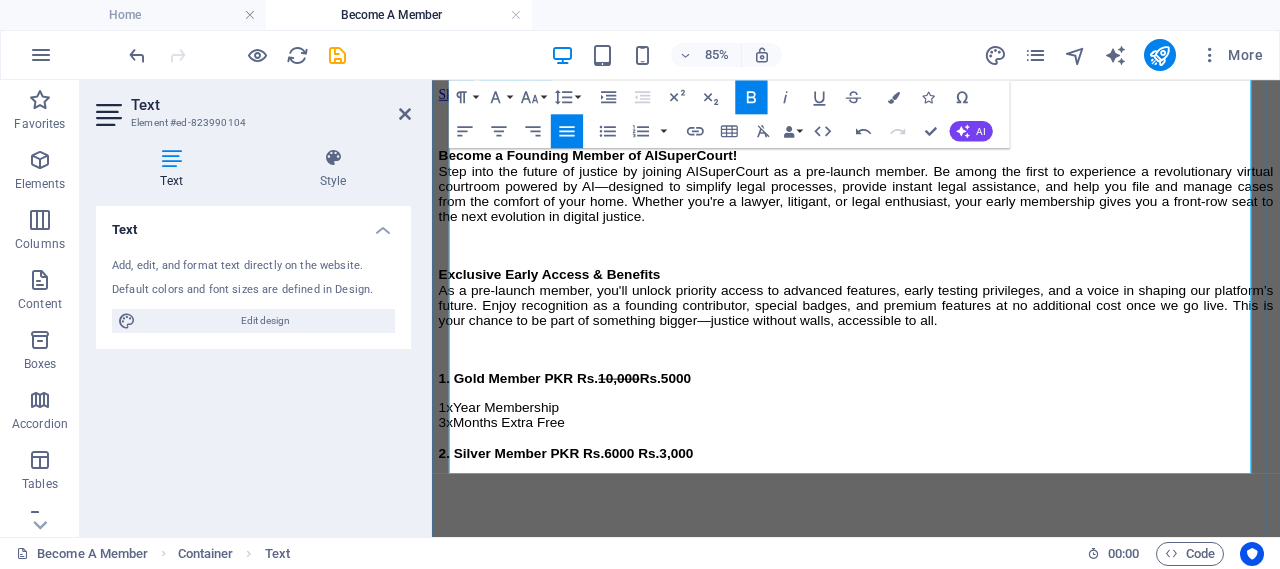 click on "1xYear Membership 3xMonths Extra Free ​ 2. Silver Member PKR Rs.6000     Rs.3,000" at bounding box center [931, 501] 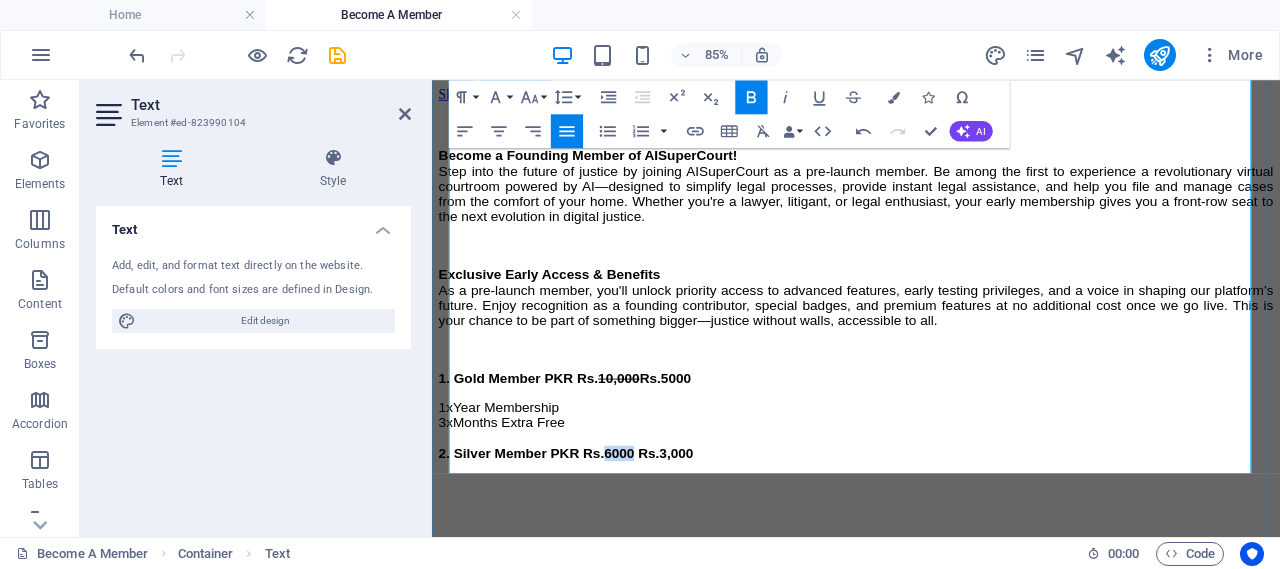 drag, startPoint x: 726, startPoint y: 507, endPoint x: 677, endPoint y: 507, distance: 49 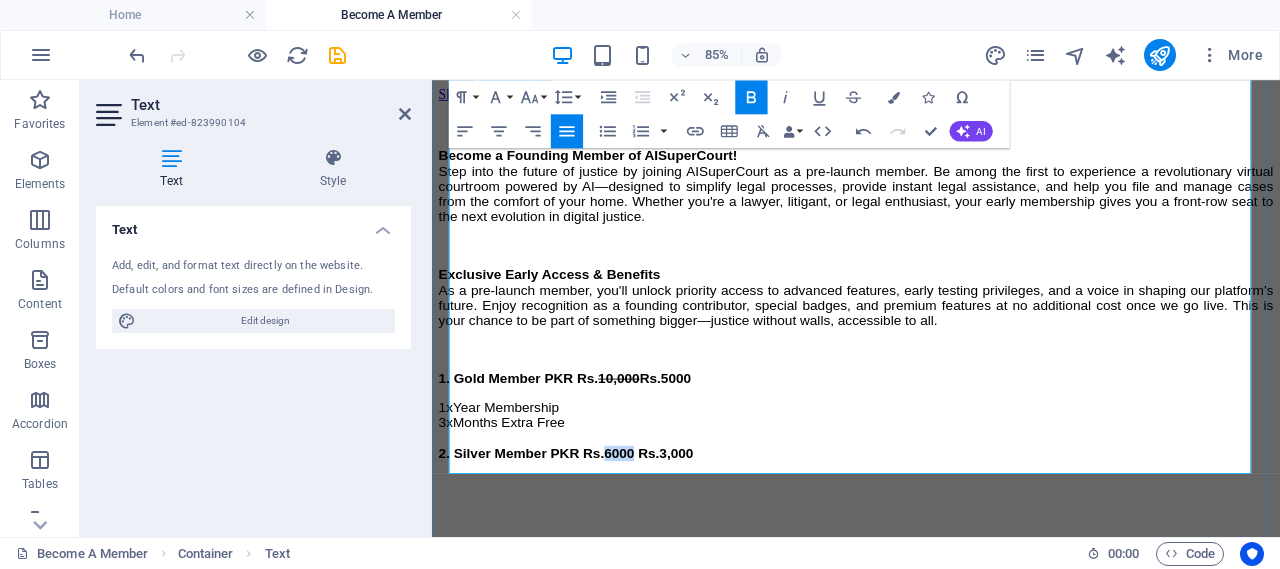 click on "2. Silver Member PKR Rs.6000     Rs.3,000" at bounding box center [590, 518] 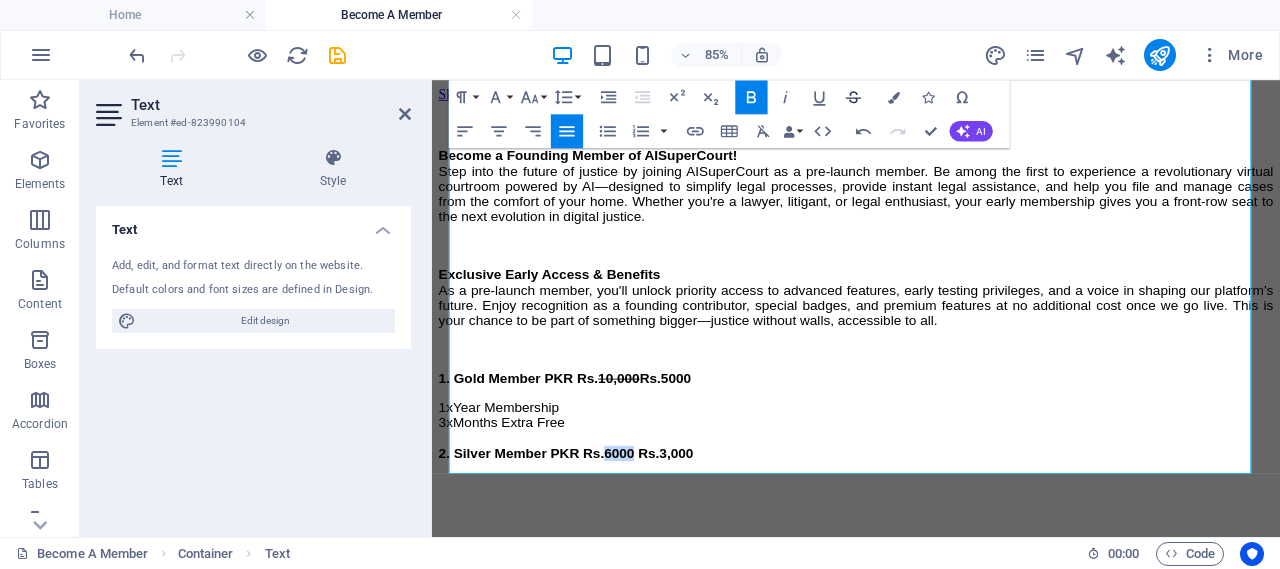 click 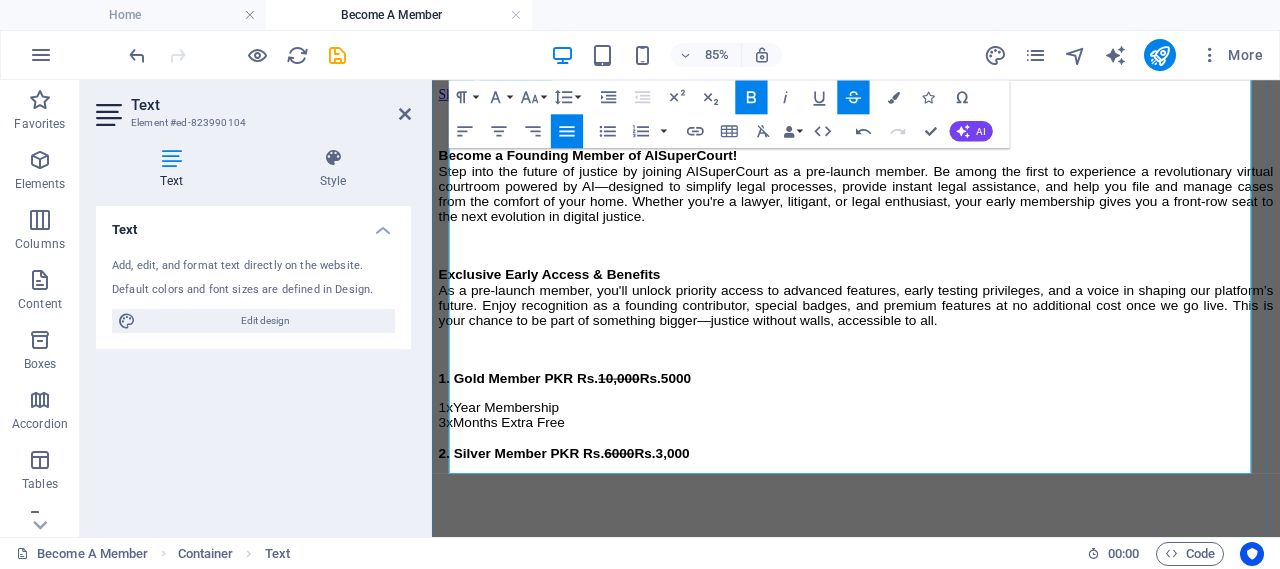 click on "1xYear Membership 3xMonths Extra Free ​ 2. Silver Member PKR Rs. 6000      Rs.3,000" at bounding box center (931, 501) 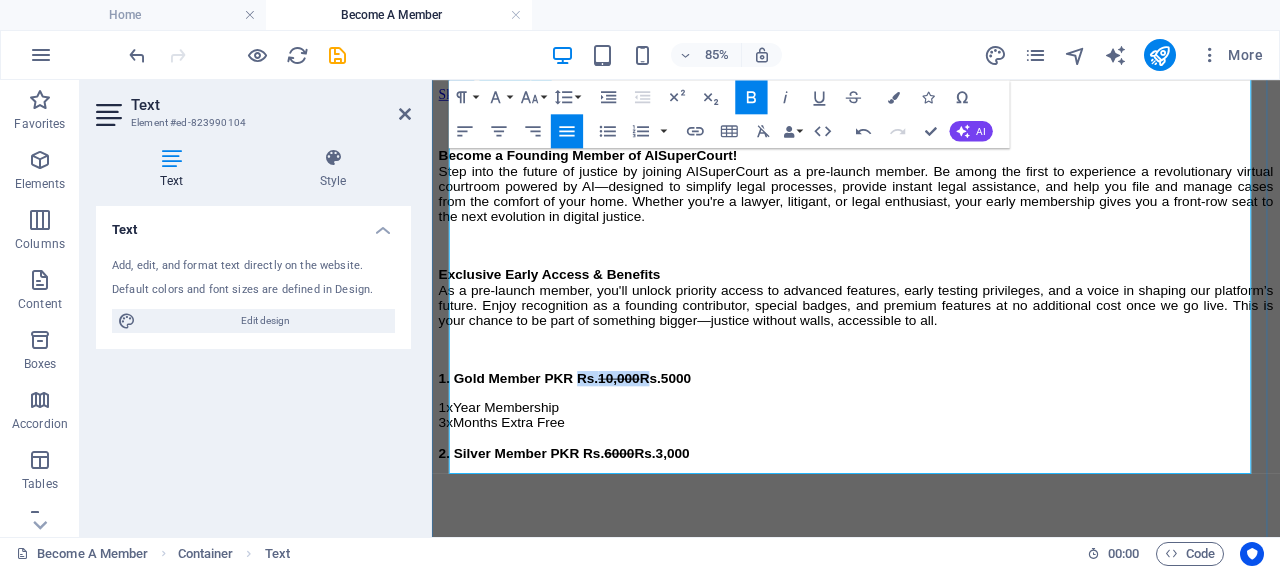 drag, startPoint x: 734, startPoint y: 408, endPoint x: 644, endPoint y: 408, distance: 90 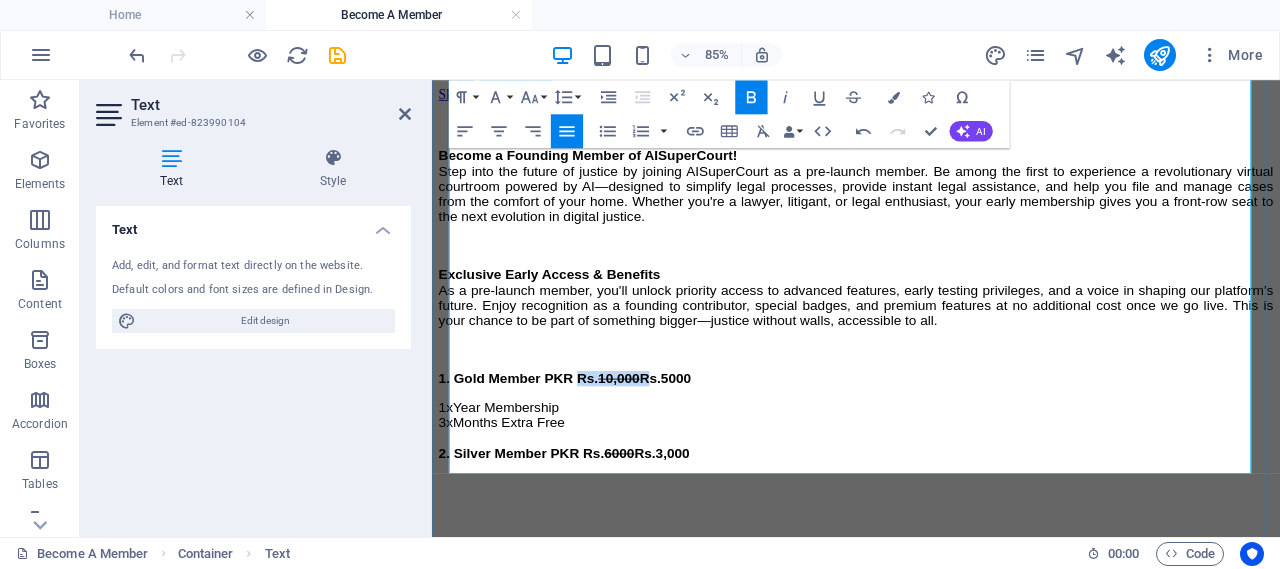 click on "1. Gold Member PKR Rs. 10,000      Rs.5000" at bounding box center (588, 430) 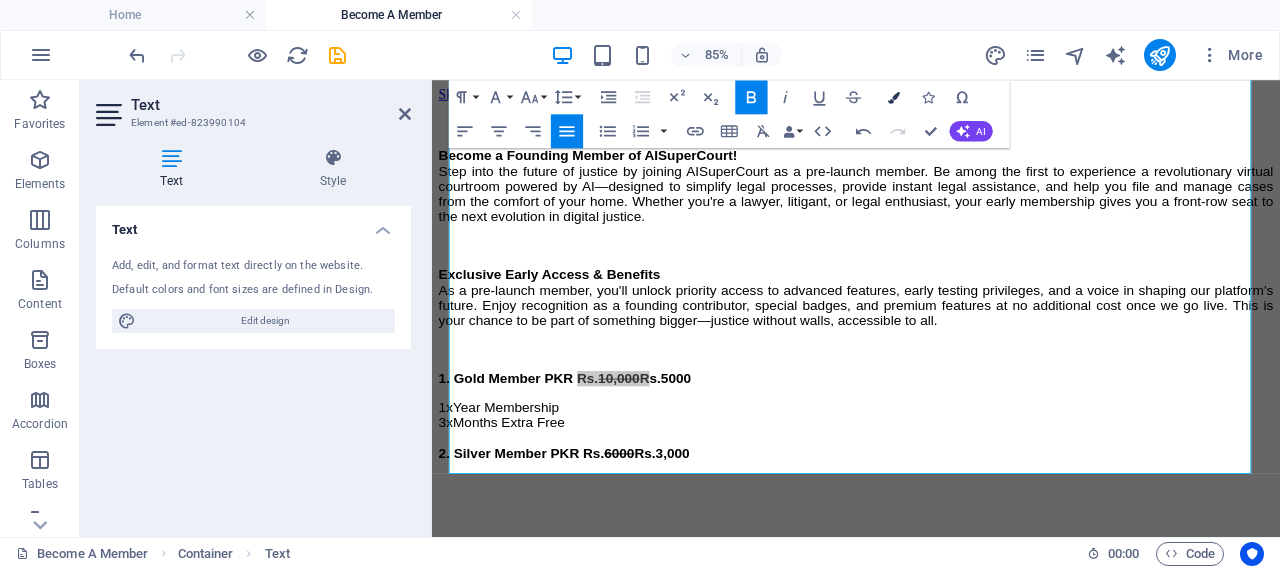 click at bounding box center [894, 97] 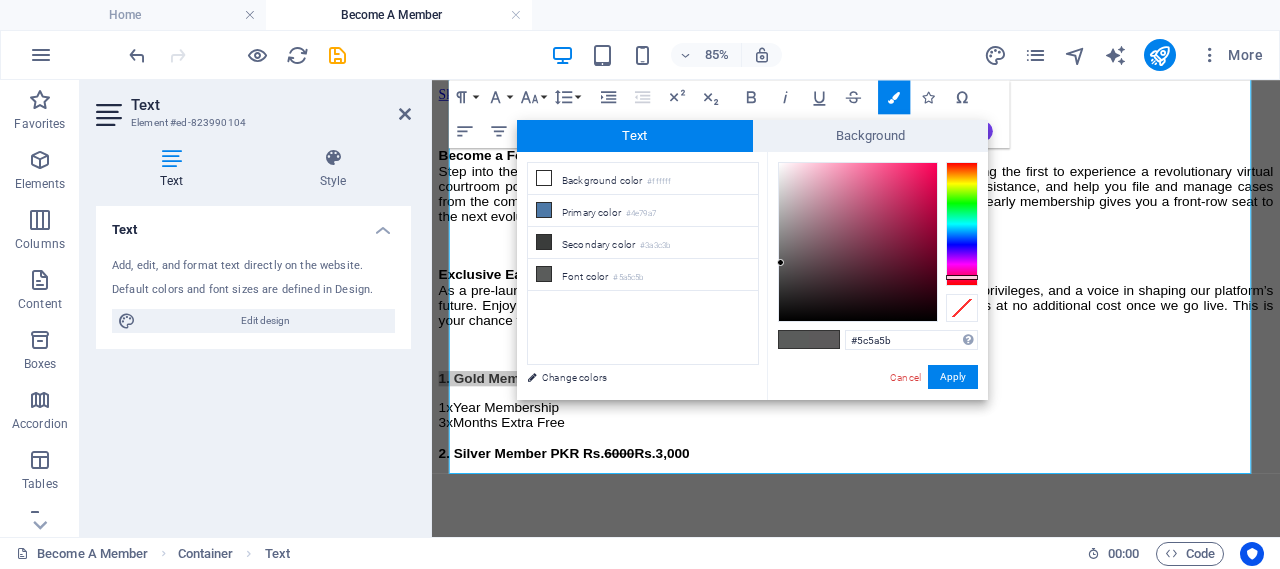 click at bounding box center (962, 224) 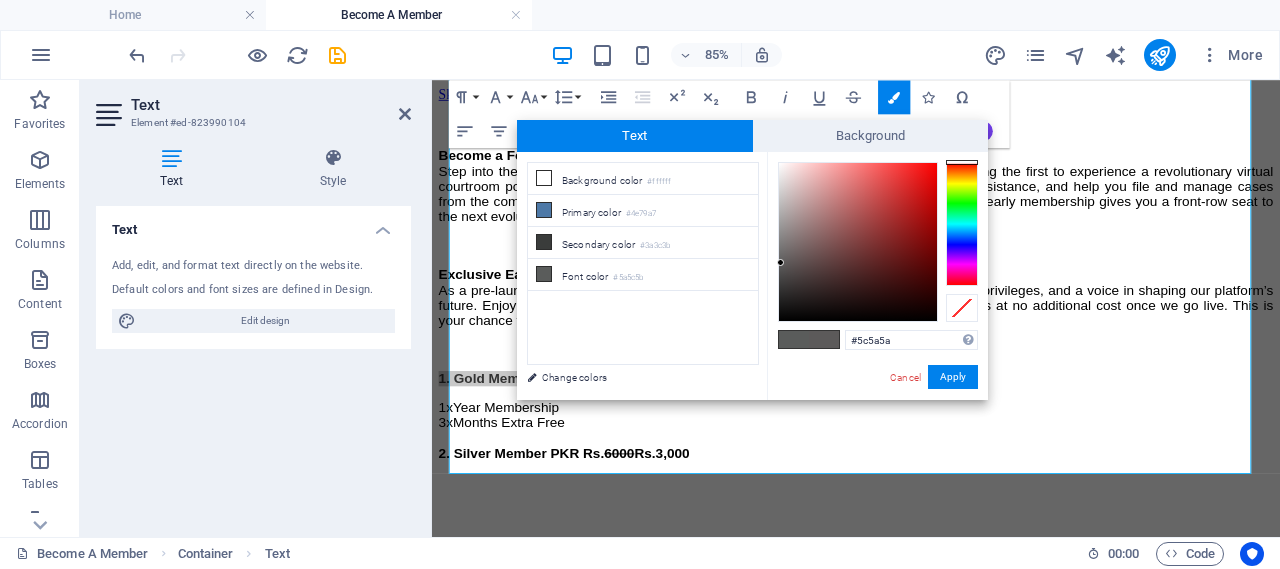 drag, startPoint x: 963, startPoint y: 170, endPoint x: 963, endPoint y: 158, distance: 12 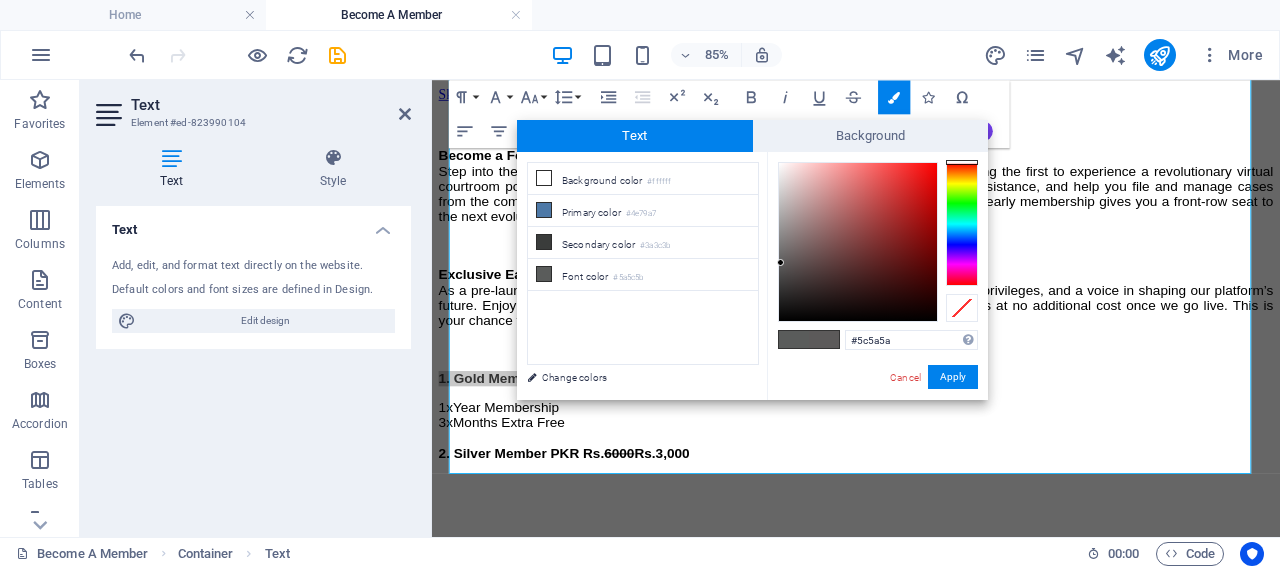click on "#5c5a5a Supported formats #0852ed rgb(8, 82, 237) rgba(8, 82, 237, 90%) hsv(221,97,93) hsl(221, 93%, 48%) Cancel Apply" at bounding box center [877, 421] 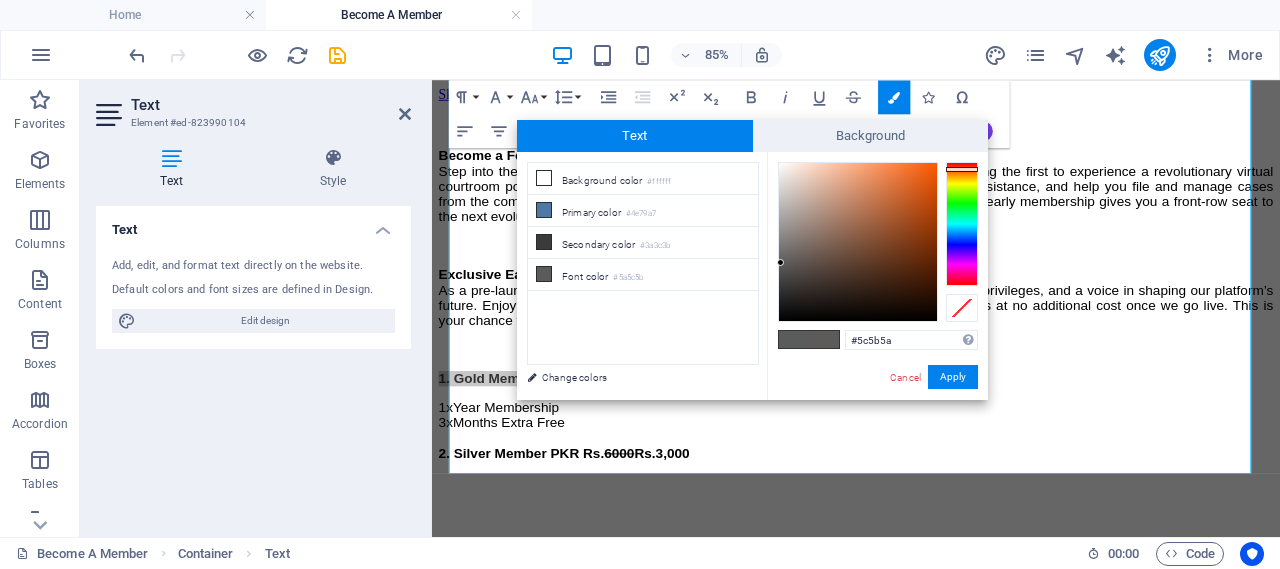 click at bounding box center (962, 169) 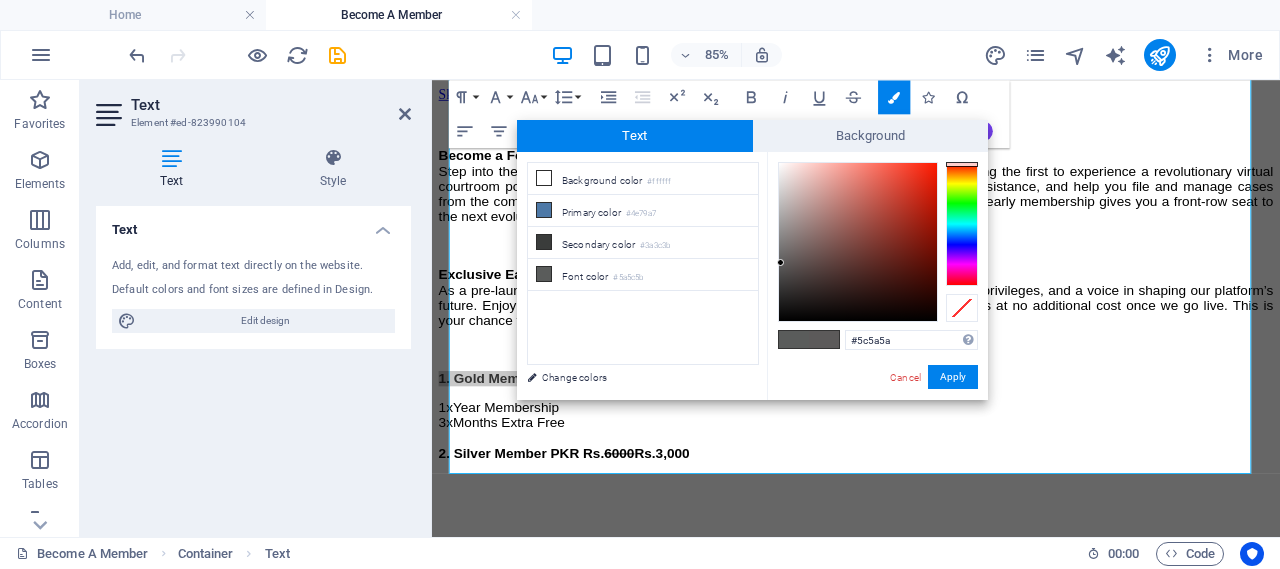 click at bounding box center [962, 164] 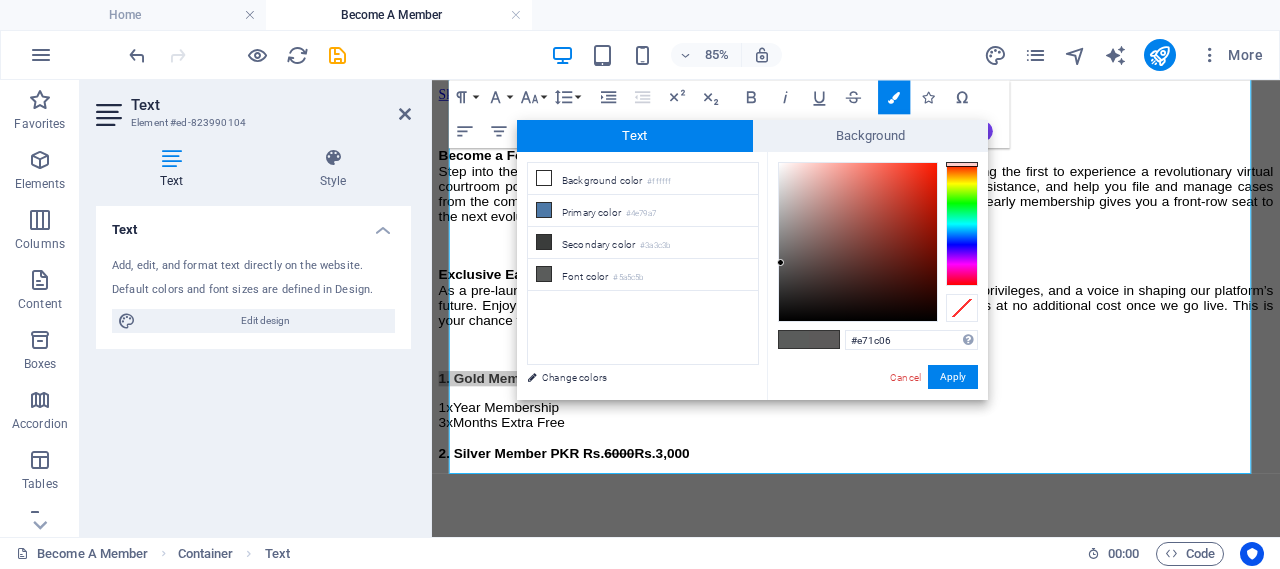 click at bounding box center (858, 242) 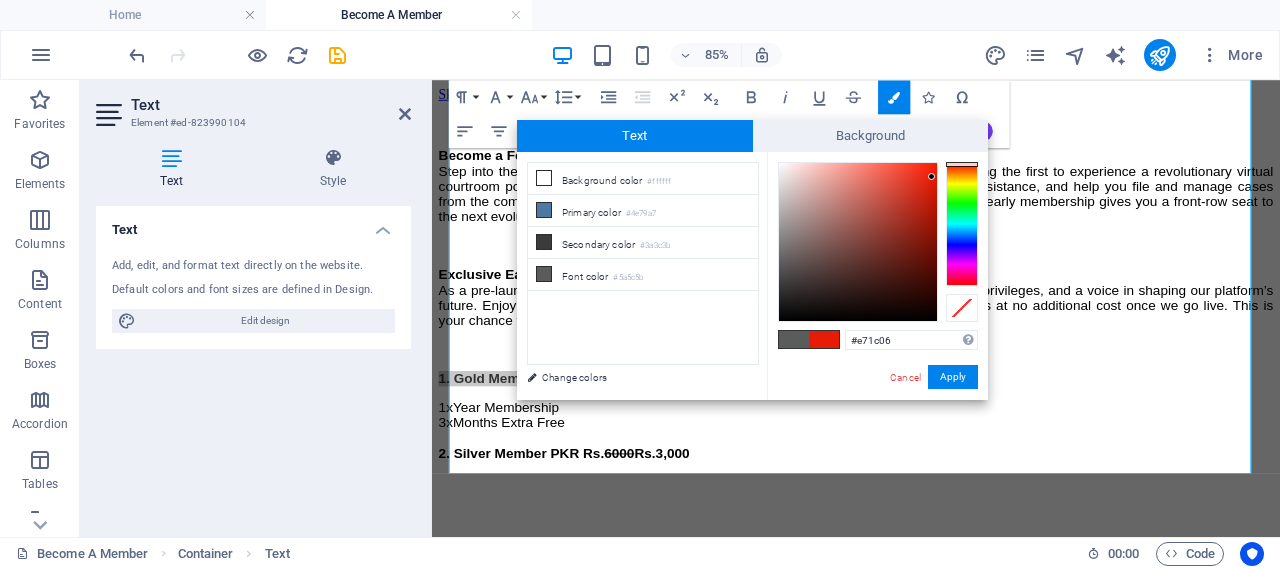 click at bounding box center [858, 242] 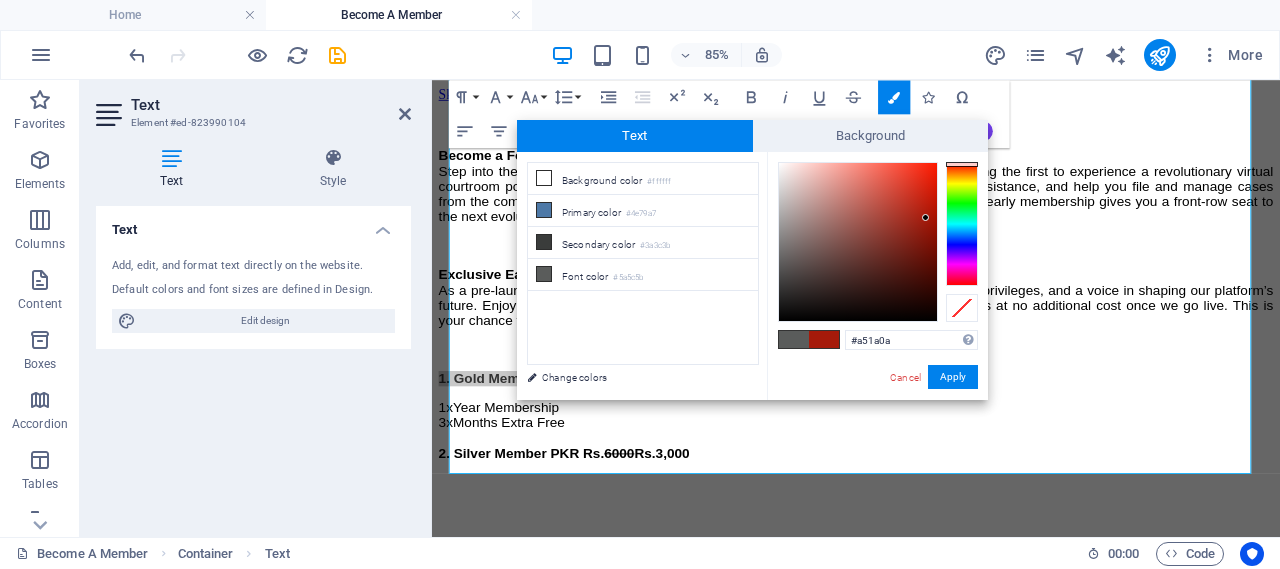 click at bounding box center [858, 242] 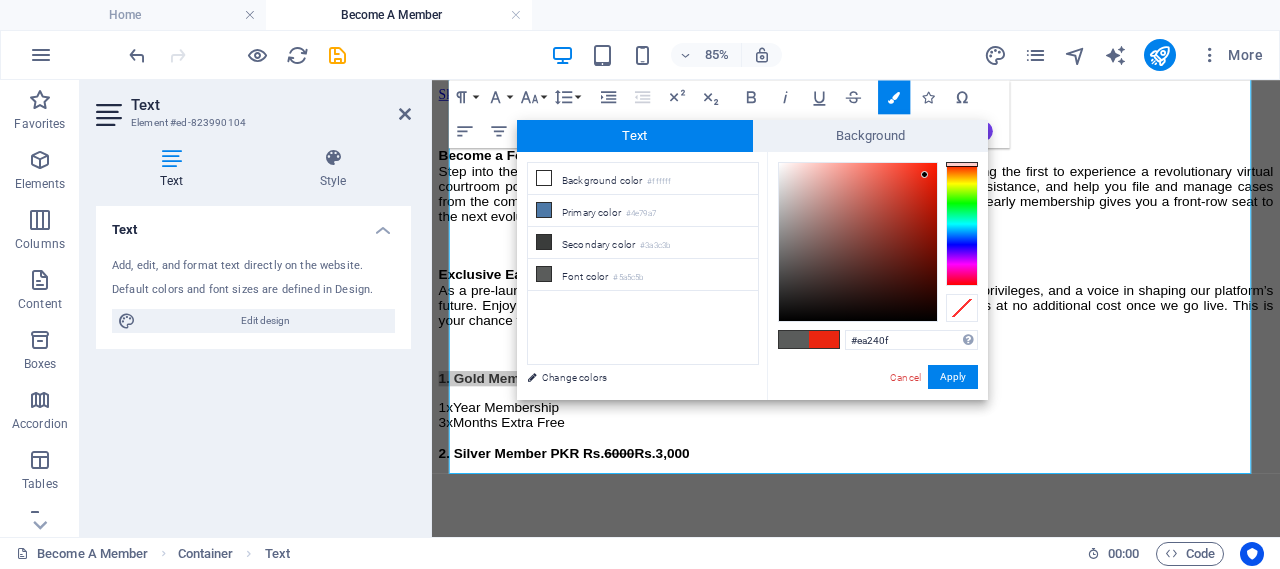 drag, startPoint x: 920, startPoint y: 190, endPoint x: 926, endPoint y: 175, distance: 16.155495 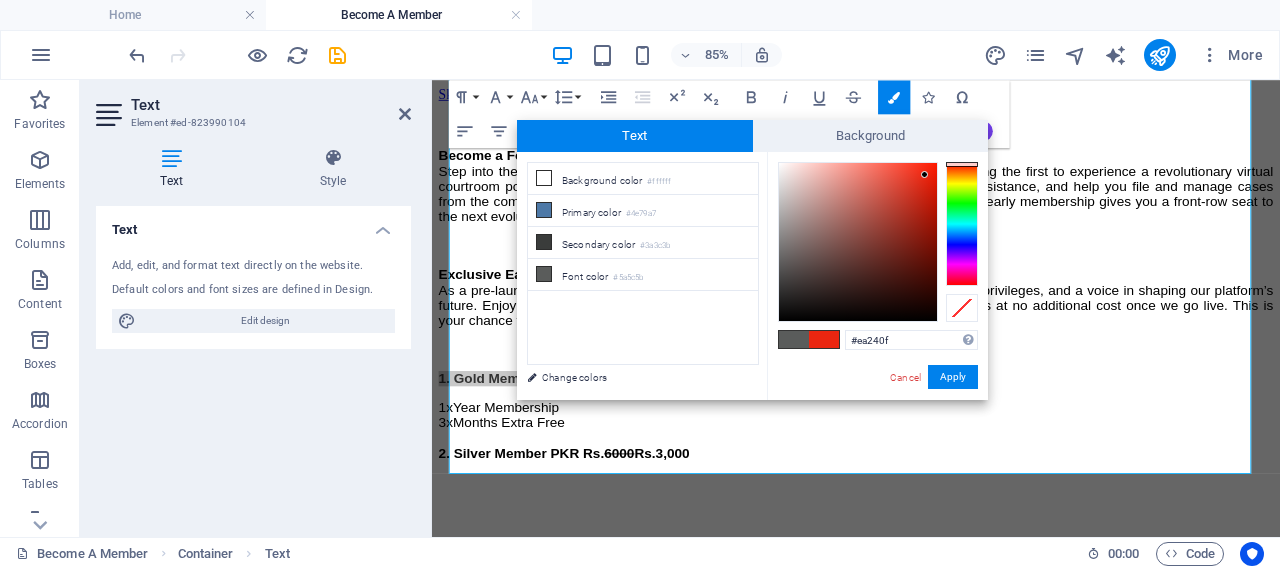 click at bounding box center (858, 242) 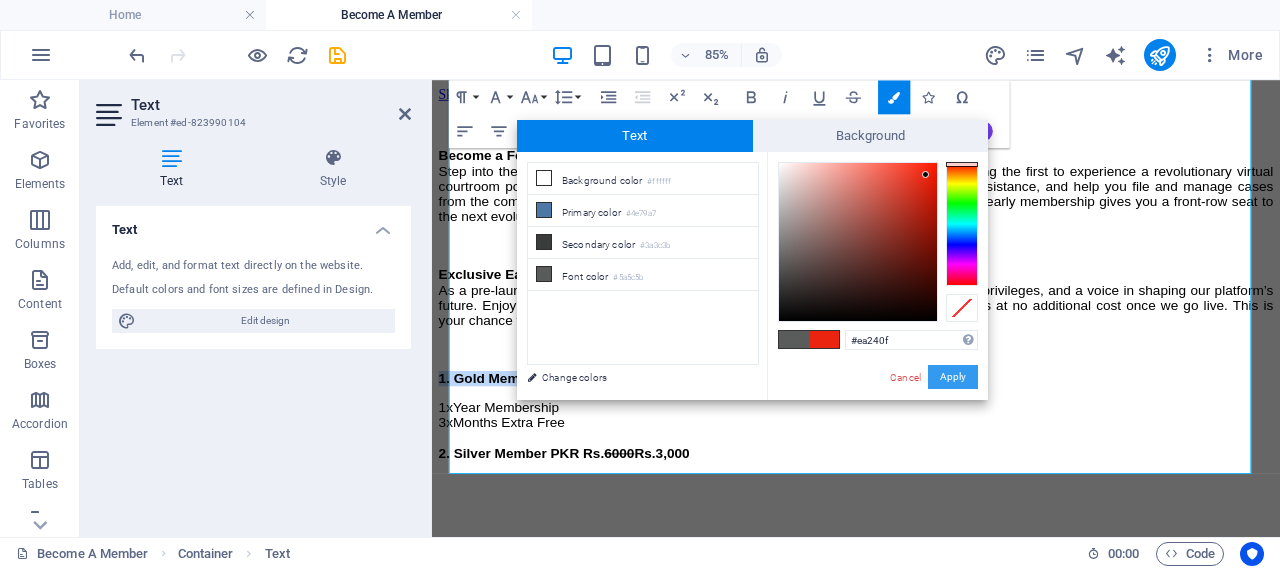 click on "Apply" at bounding box center (953, 377) 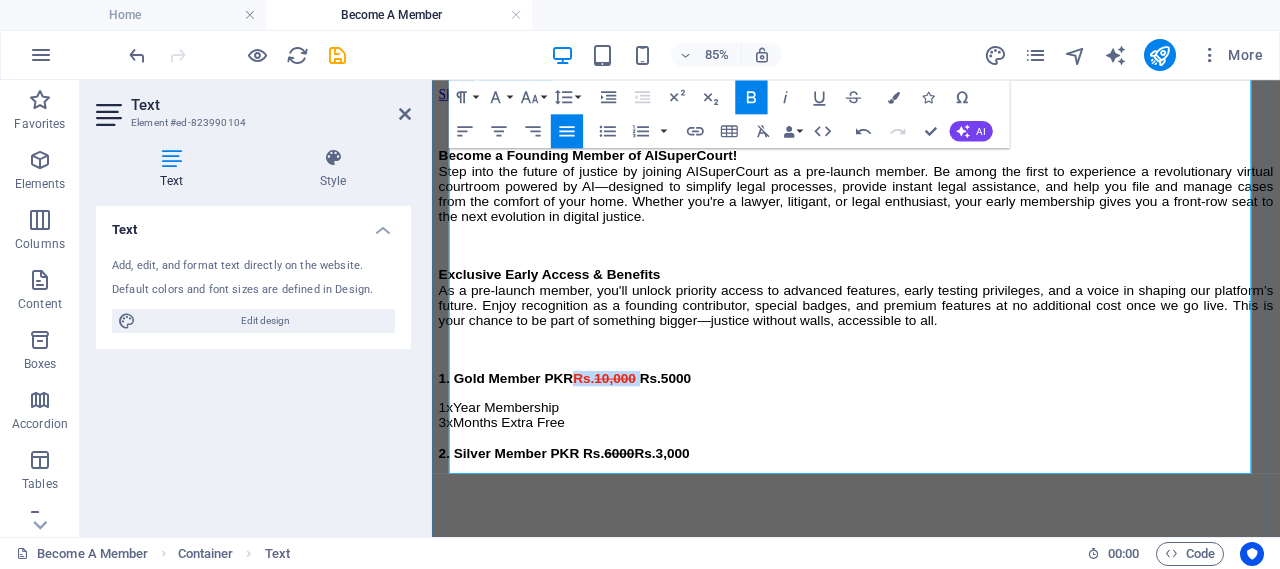 click on "10,000" at bounding box center [647, 430] 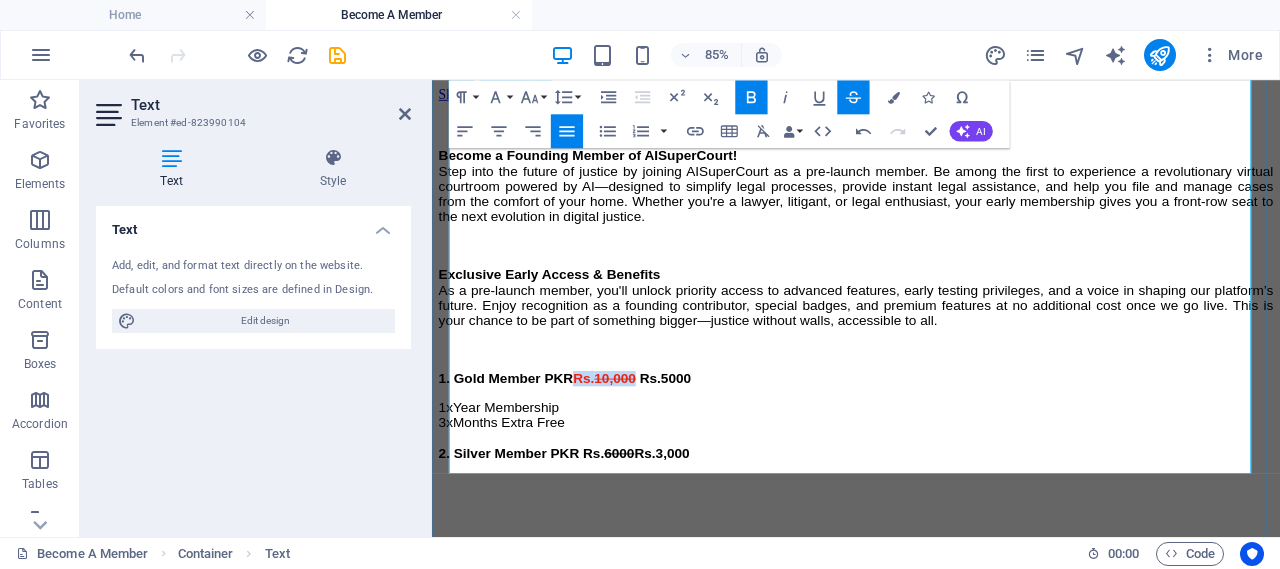 drag, startPoint x: 731, startPoint y: 404, endPoint x: 643, endPoint y: 408, distance: 88.09086 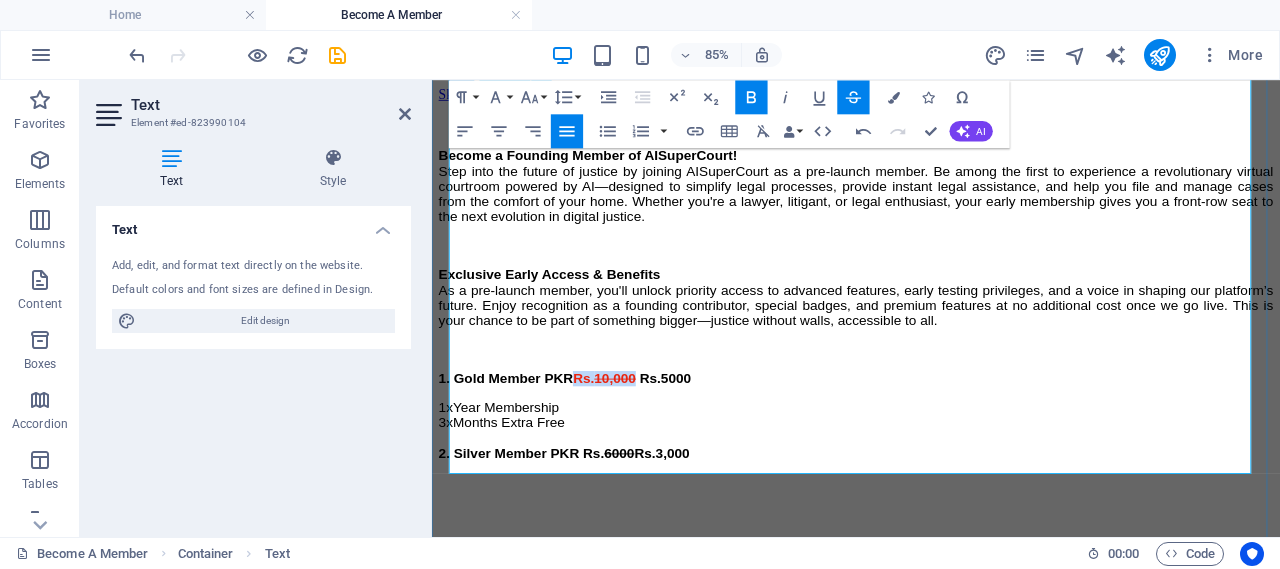 click on "Rs. 10,000" at bounding box center [637, 430] 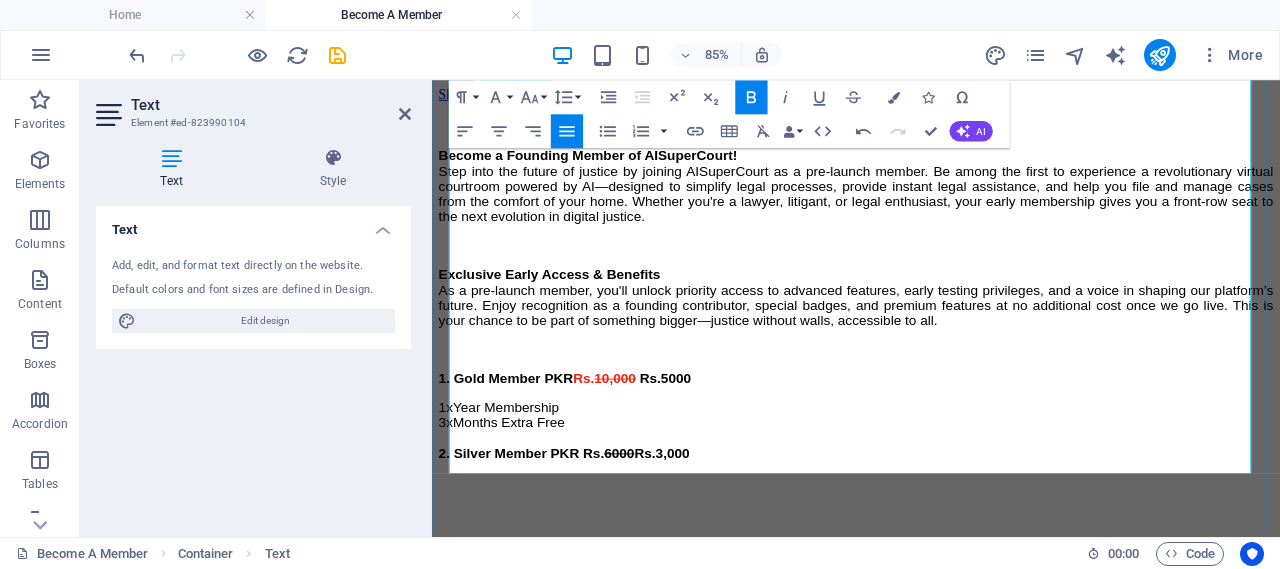 click on "6000" at bounding box center (653, 518) 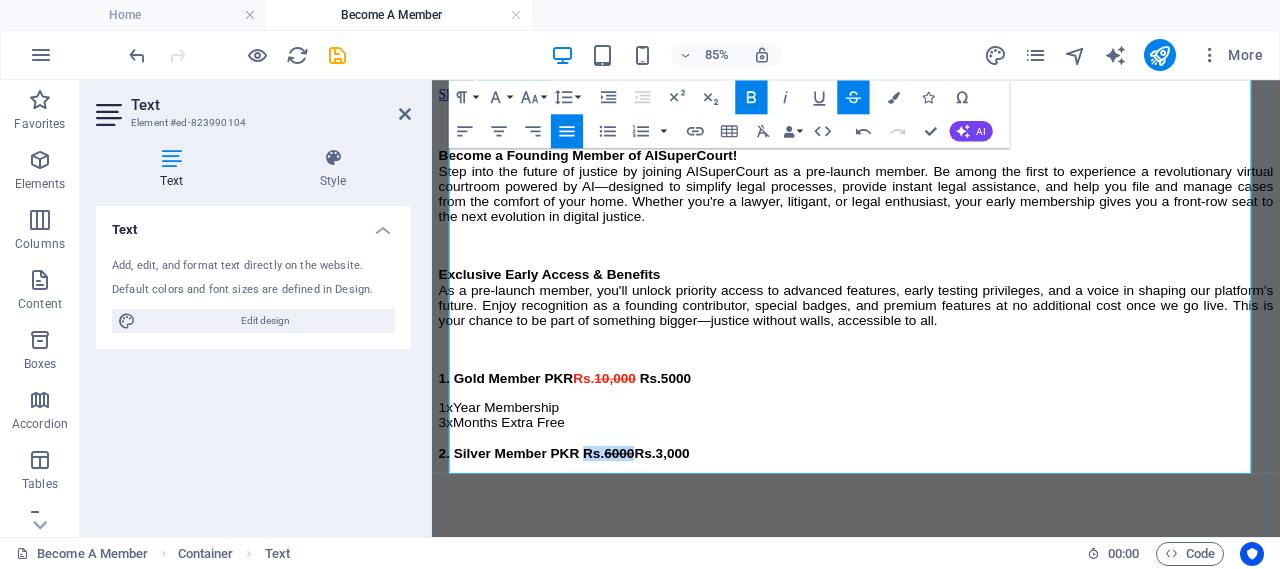drag, startPoint x: 722, startPoint y: 508, endPoint x: 654, endPoint y: 509, distance: 68.007355 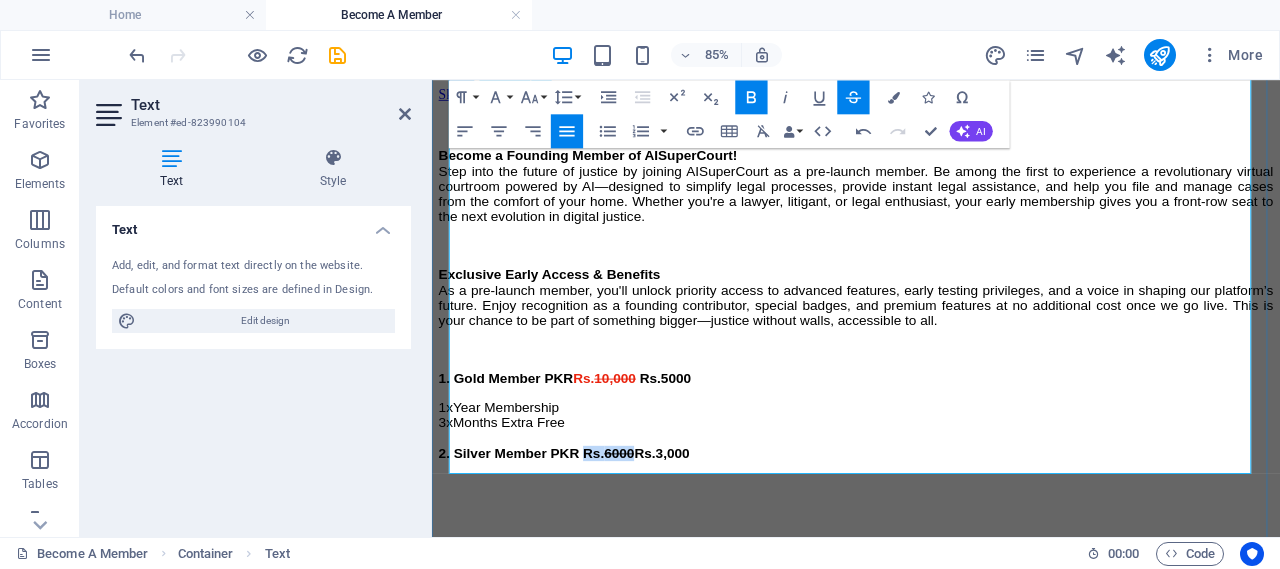 click on "2. Silver Member PKR Rs. 6000      Rs.3,000" at bounding box center (587, 518) 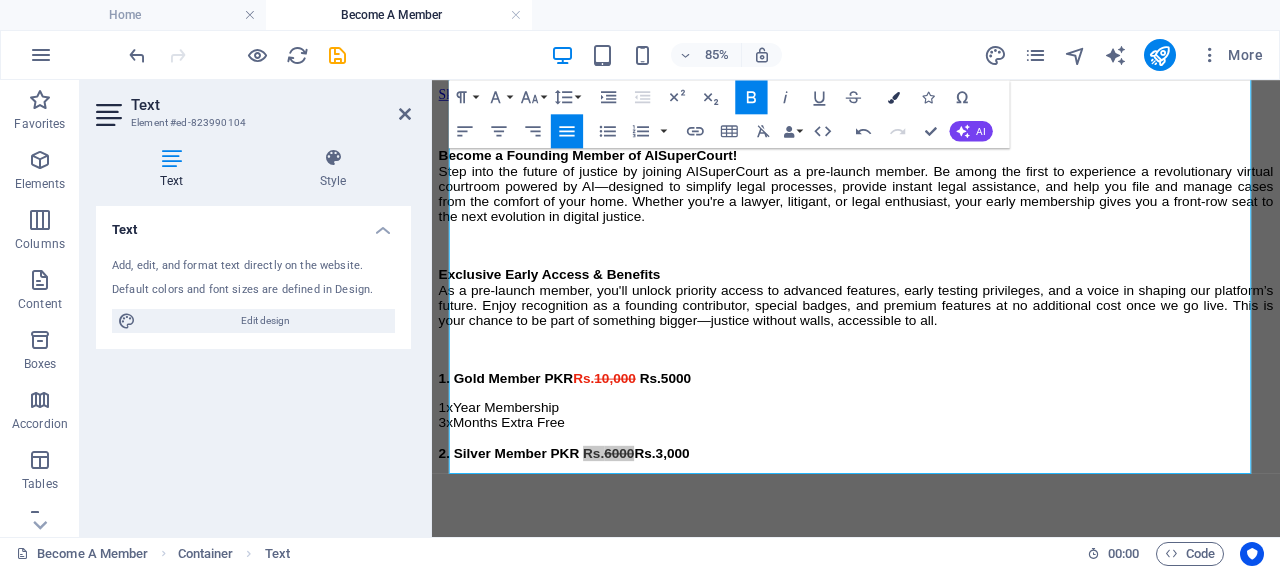 click at bounding box center [894, 97] 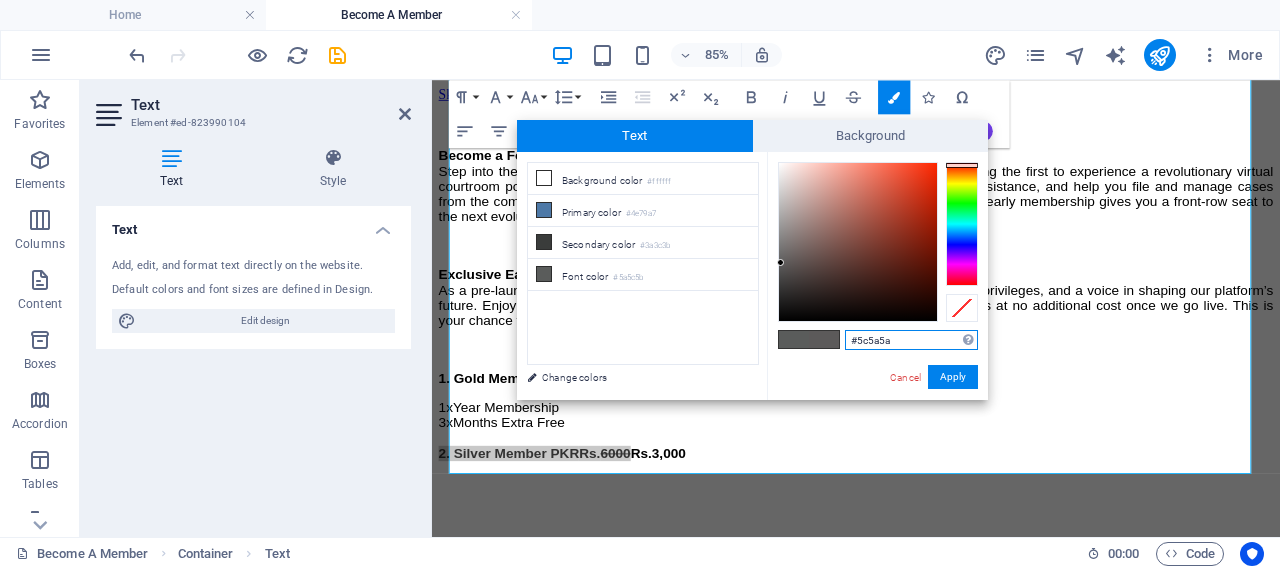 click at bounding box center [962, 224] 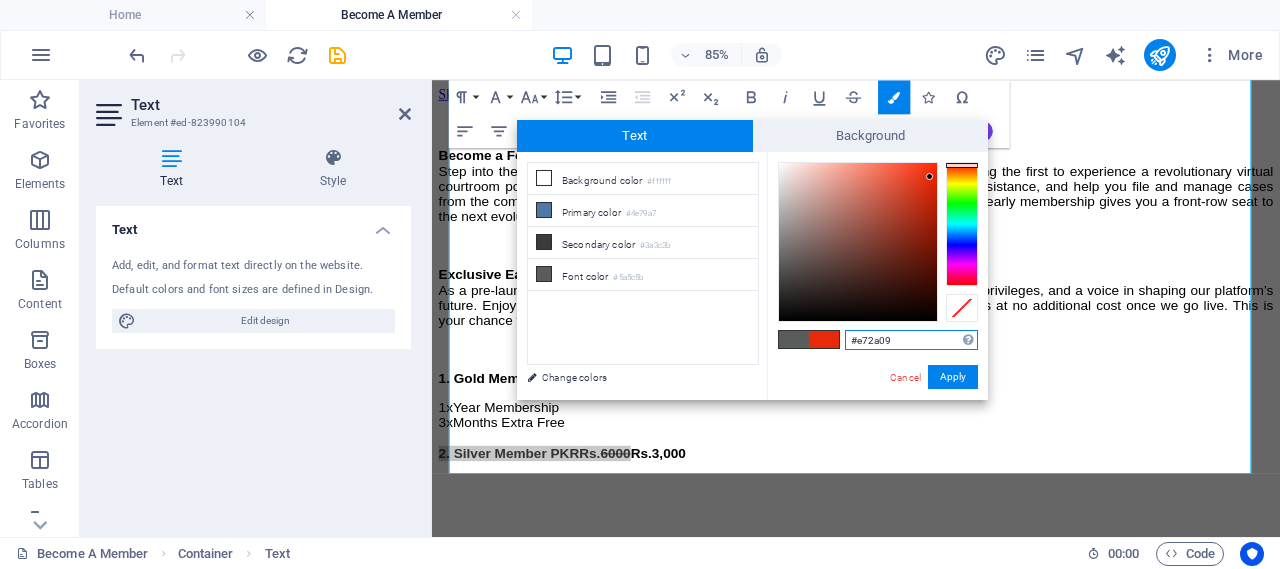 click at bounding box center [858, 242] 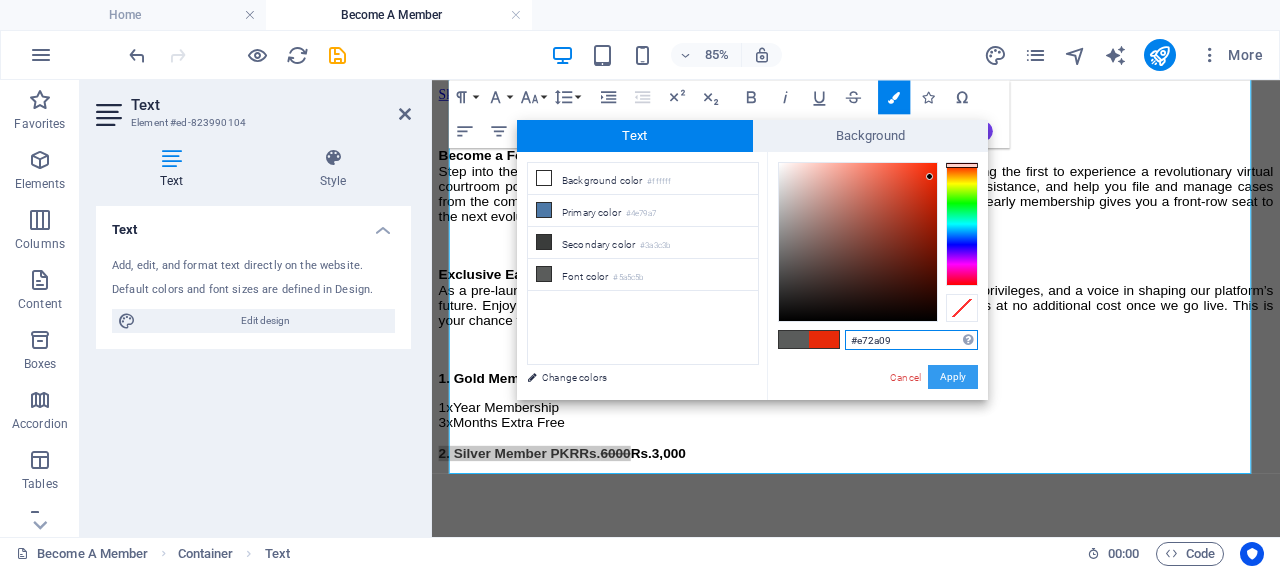drag, startPoint x: 943, startPoint y: 374, endPoint x: 270, endPoint y: 438, distance: 676.03625 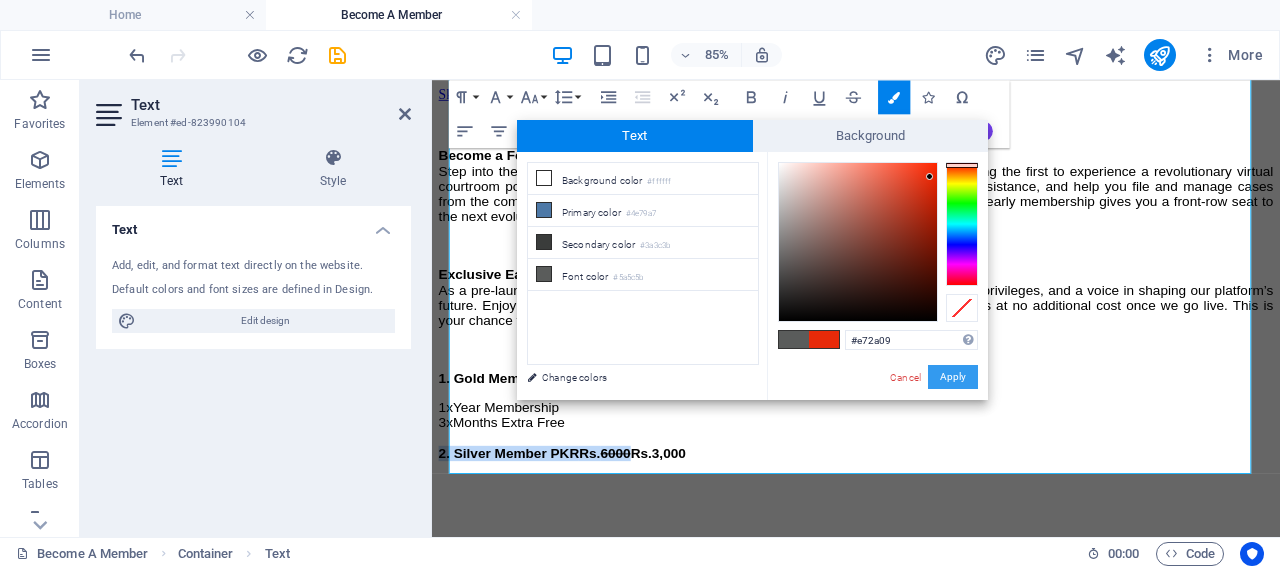 click on "Apply" at bounding box center (953, 377) 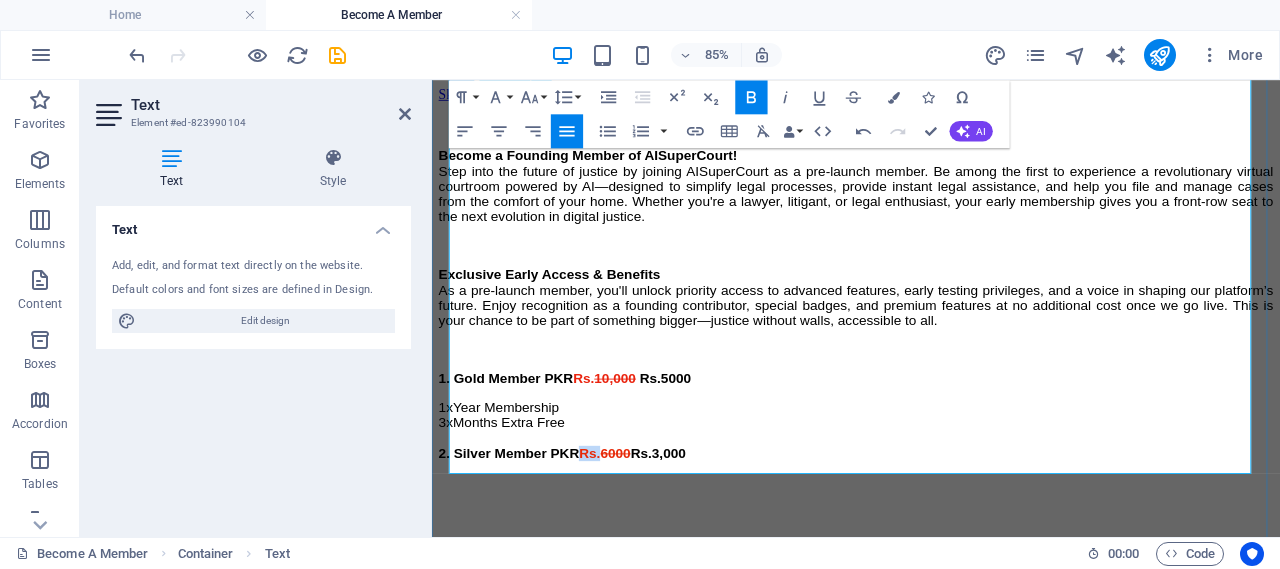 click on "6000" at bounding box center (648, 518) 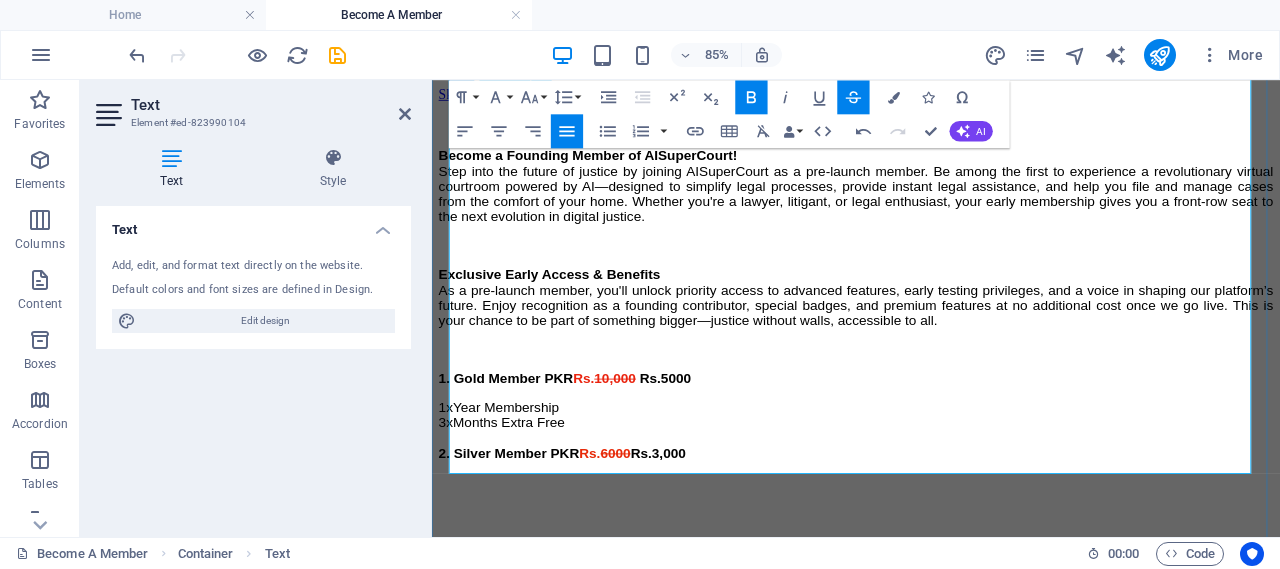 click on "1xYear Membership 3xMonths Extra Free ​ 2. Silver Member PKR  Rs. 6000      Rs.3,000" at bounding box center (931, 501) 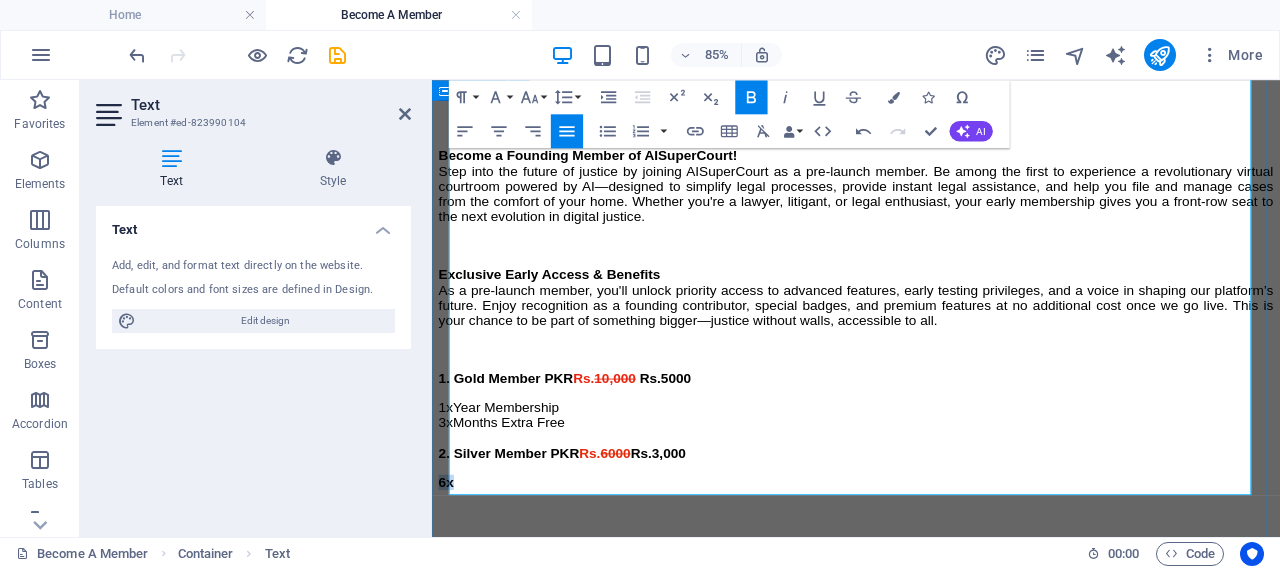 drag, startPoint x: 494, startPoint y: 530, endPoint x: 446, endPoint y: 524, distance: 48.373547 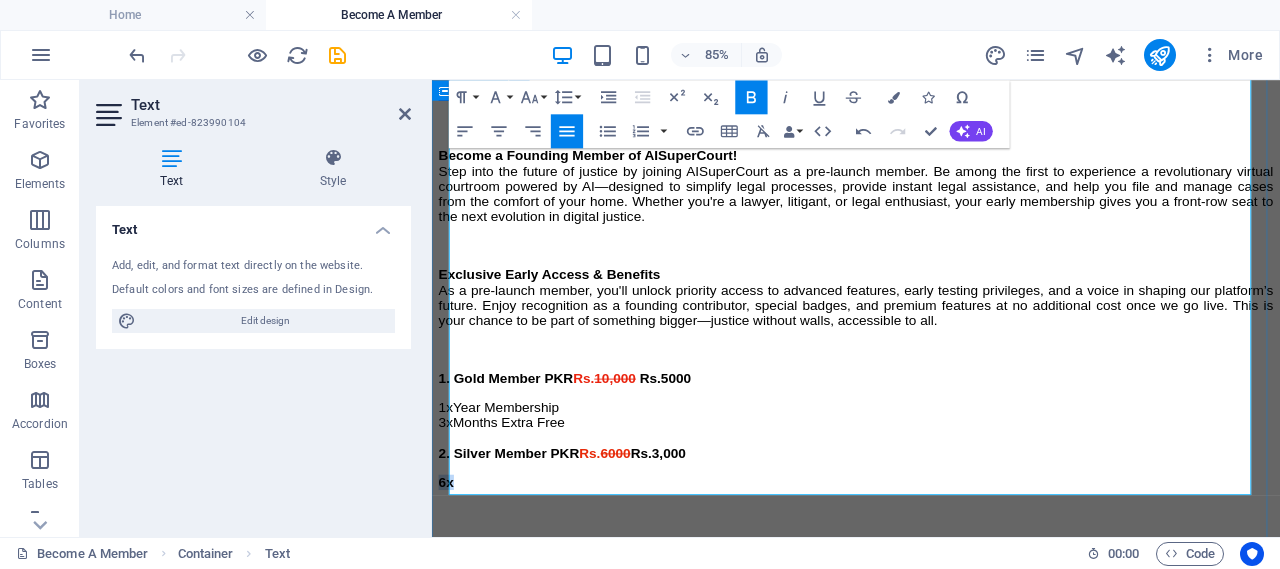 click on "Become a Founding Member of AISuperCourt! Step into the future of justice by joining AISuperCourt as a pre-launch member. Be among the first to experience a revolutionary virtual courtroom powered by AI—designed to simplify legal processes, provide instant legal assistance, and help you file and manage cases from the comfort of your home. Whether you're a lawyer, litigant, or legal enthusiast, your early membership gives you a front-row seat to the next evolution in digital justice. Exclusive Early Access & Benefits As a pre-launch member, you'll unlock priority access to advanced features, early testing privileges, and a voice in shaping our platform’s future. Enjoy recognition as a founding contributor, special badges, and premium features at no additional cost once we go live. This is your chance to be part of something bigger—justice without walls, accessible to all. 1. Gold Member PKR  Rs. 10,000       Rs.5000 1xYear Membership 3xMonths Extra Free ​ 2. Silver Member PKR  Rs. 6000 6x" at bounding box center (931, 353) 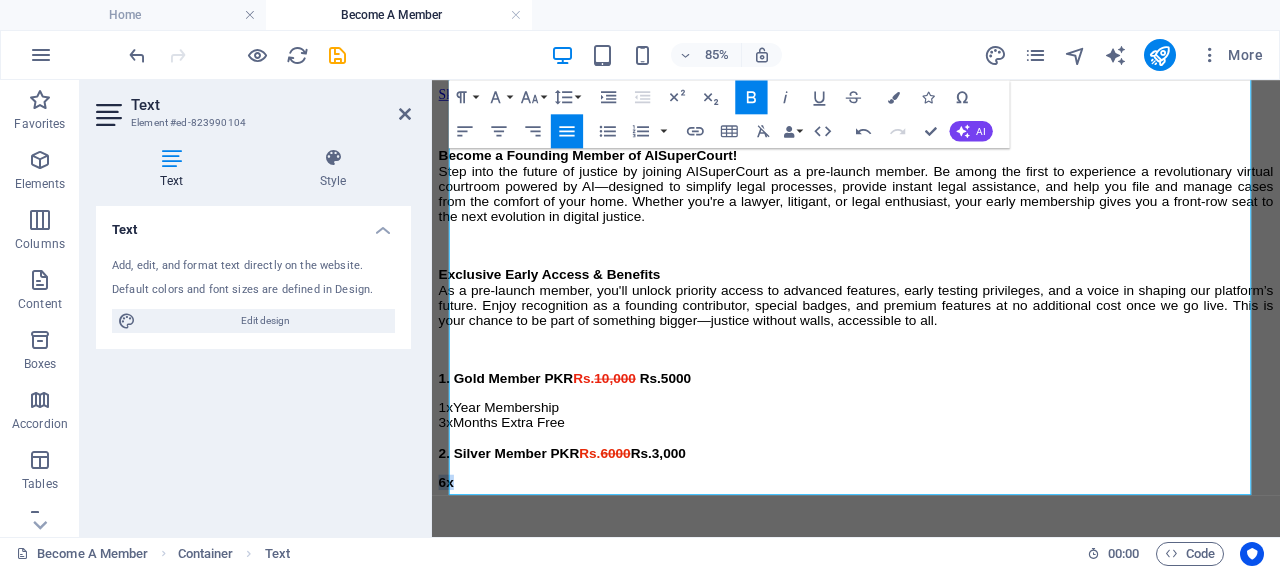 click 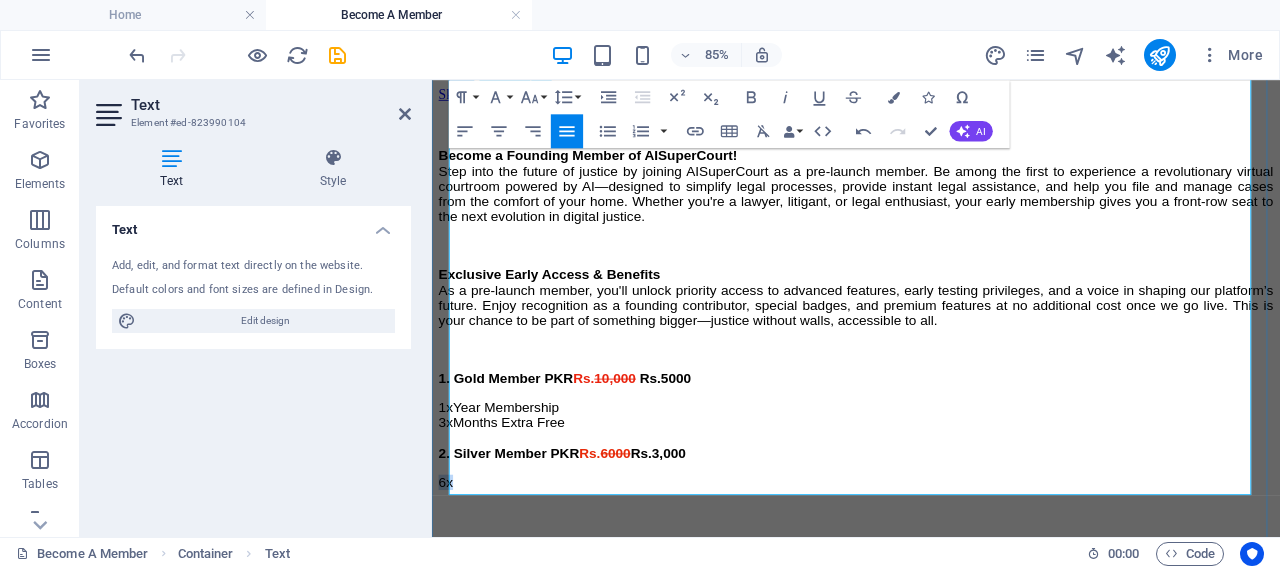 click on "6x" at bounding box center (931, 562) 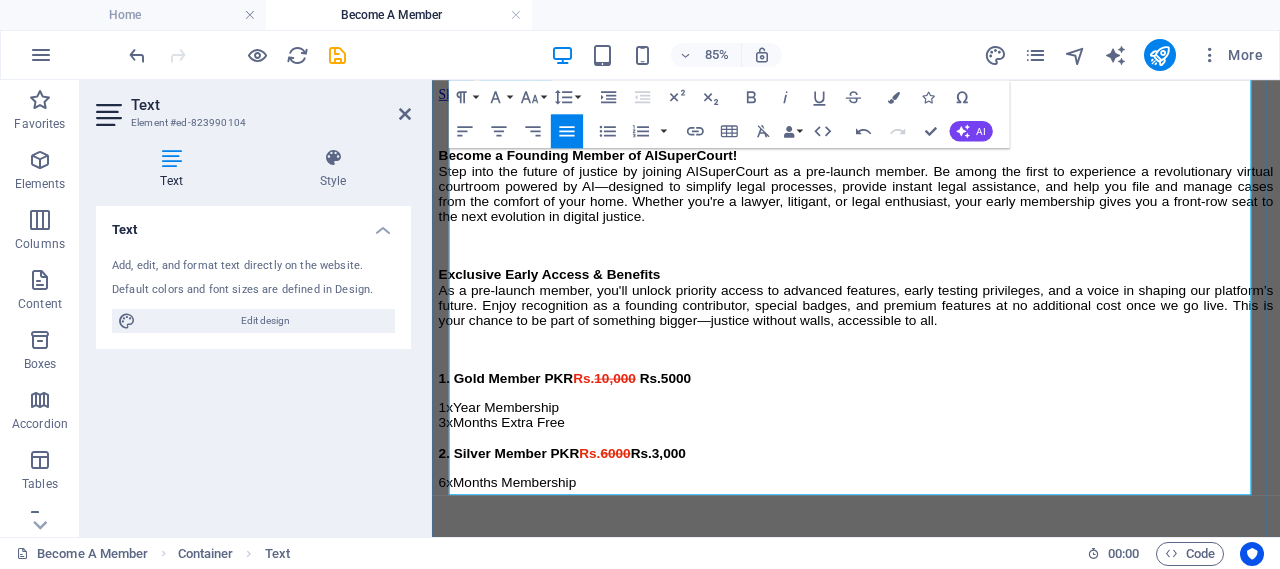 click on "1xYear Membership 3xMonths Extra Free ​ 2. Silver Member PKR  Rs. 6000      Rs.3,000" at bounding box center [931, 492] 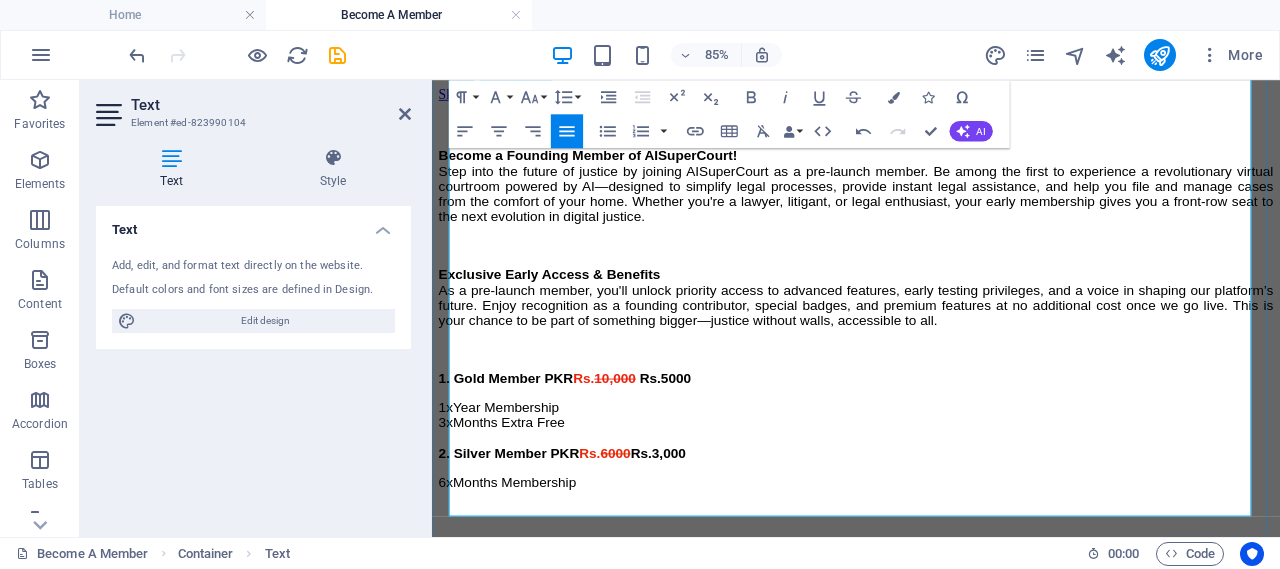 click on "6xMonths Membership ​" at bounding box center (931, 571) 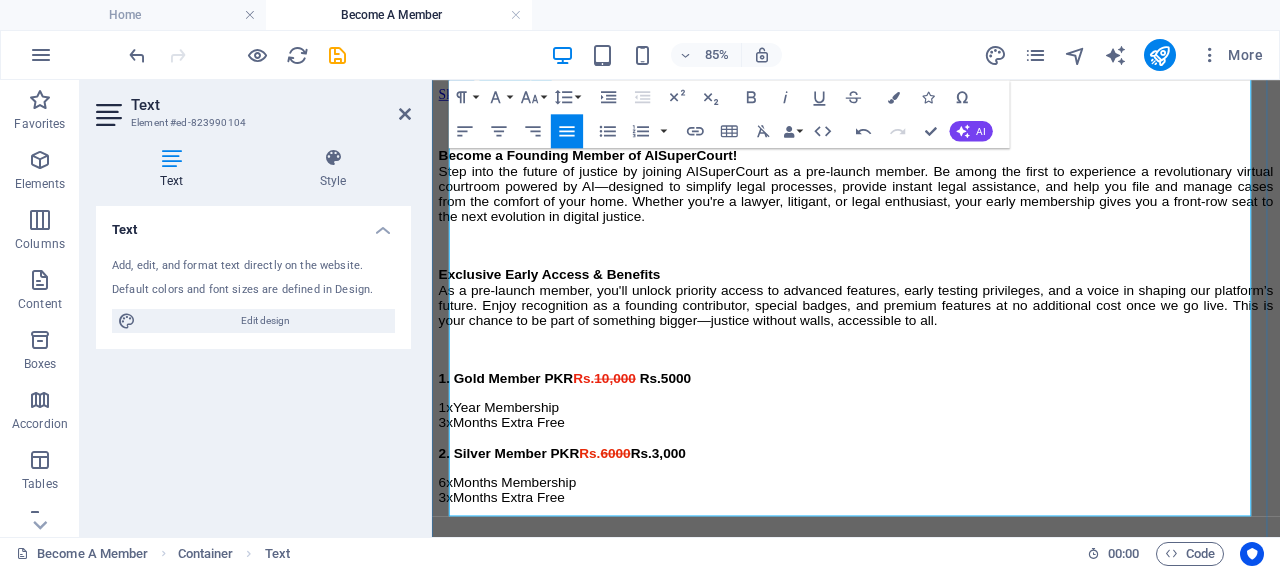 click on "6xMonths Membership 3xMonths Extra Free" at bounding box center [931, 571] 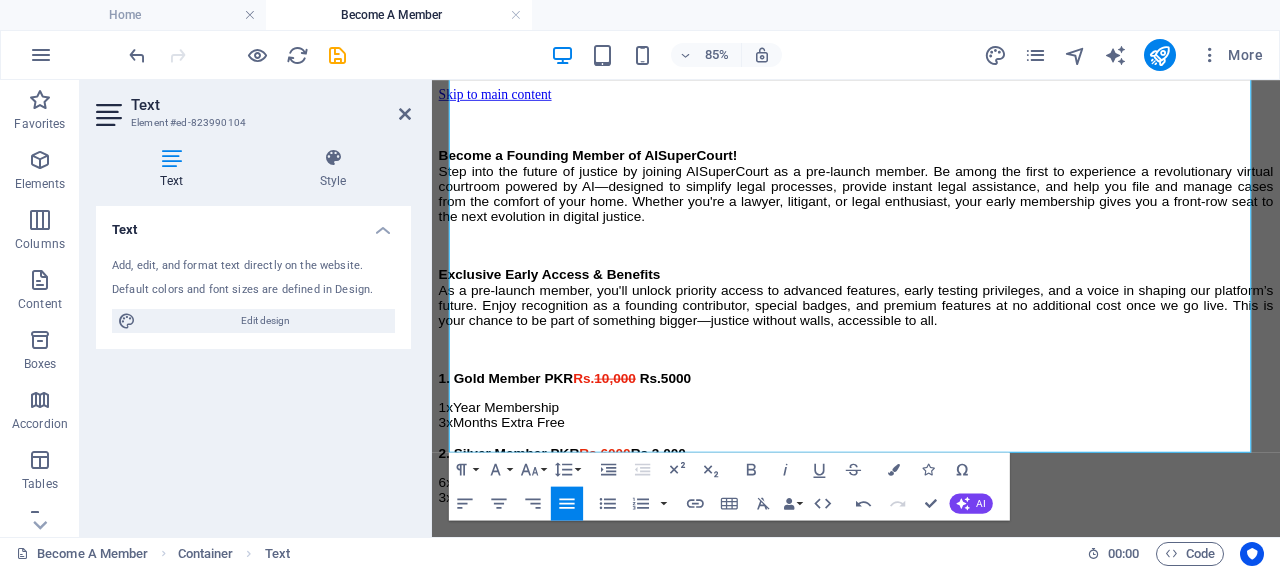 scroll, scrollTop: 184, scrollLeft: 0, axis: vertical 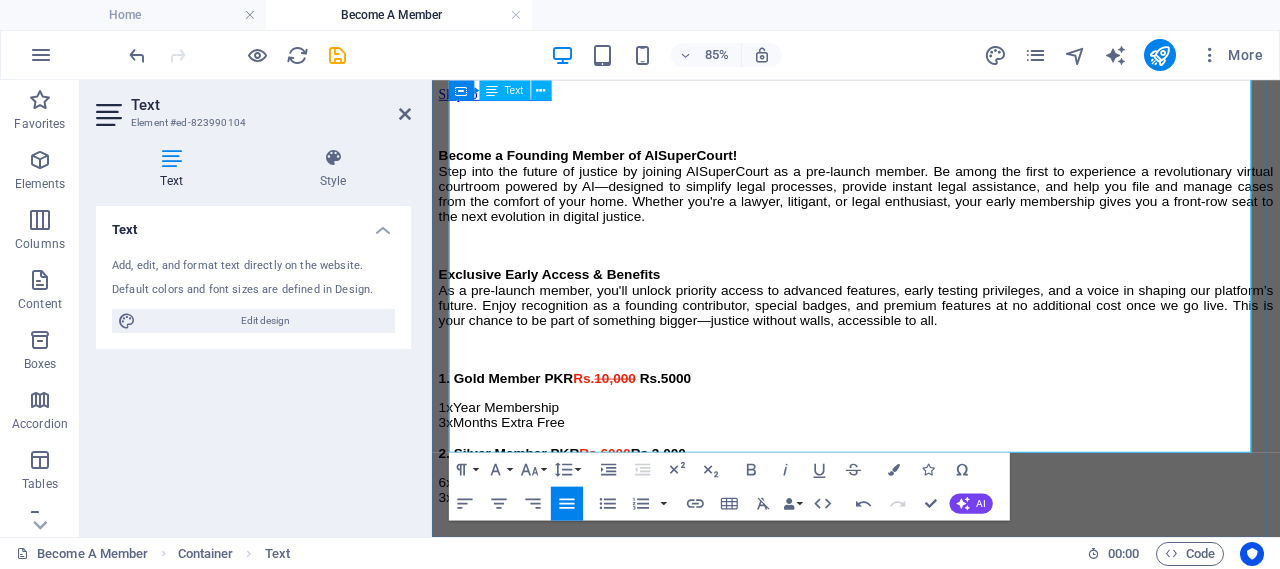 click on "6xMonths Membership 3xMonths Extra Free" at bounding box center [931, 571] 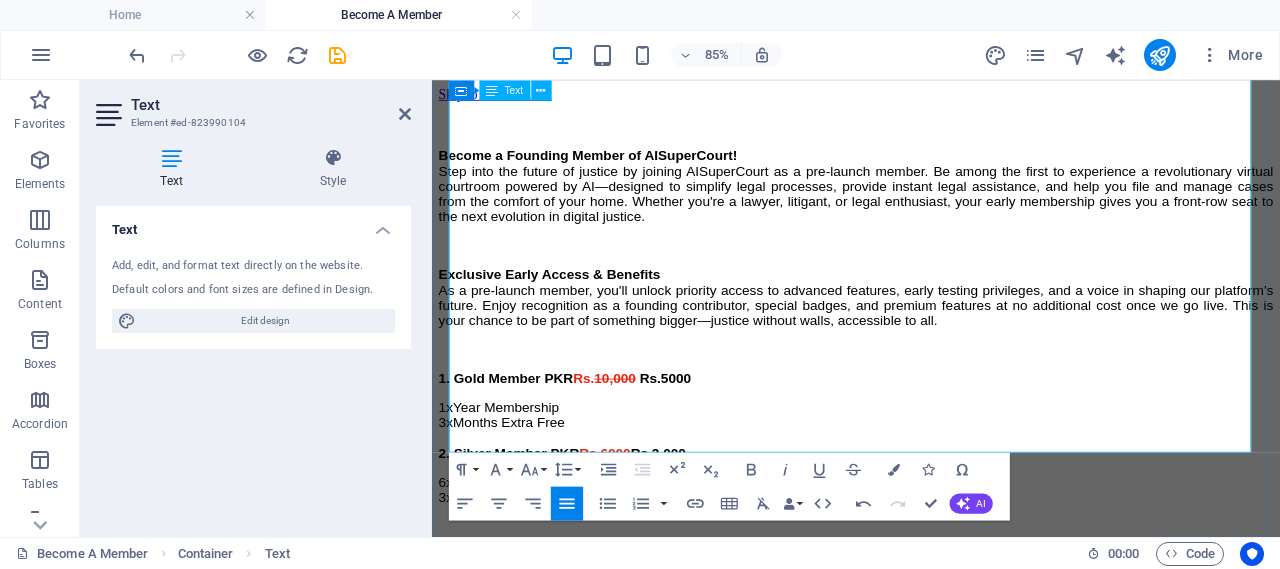 scroll, scrollTop: 184, scrollLeft: 0, axis: vertical 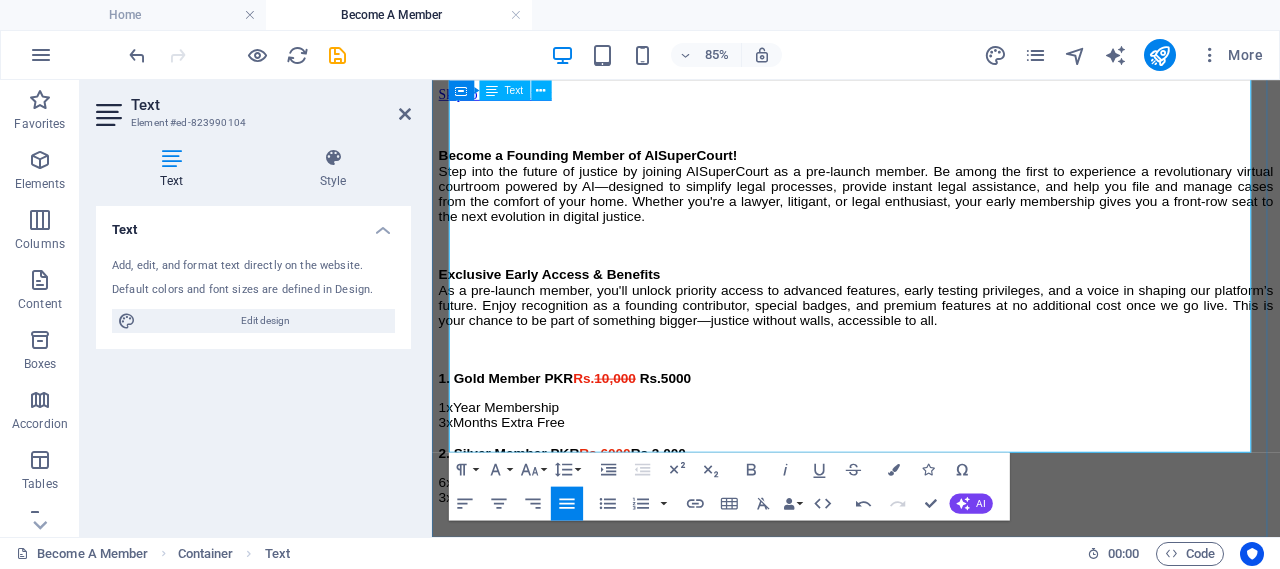 click on "6xMonths Membership 3xMonths Extra Free" at bounding box center (931, 571) 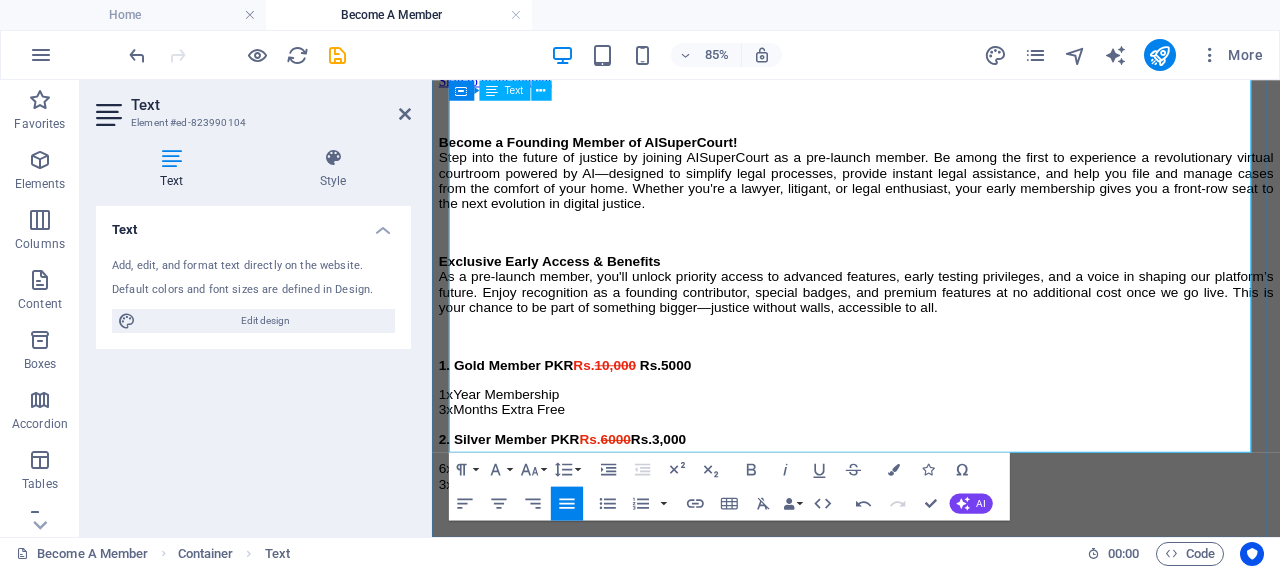 click at bounding box center (931, 589) 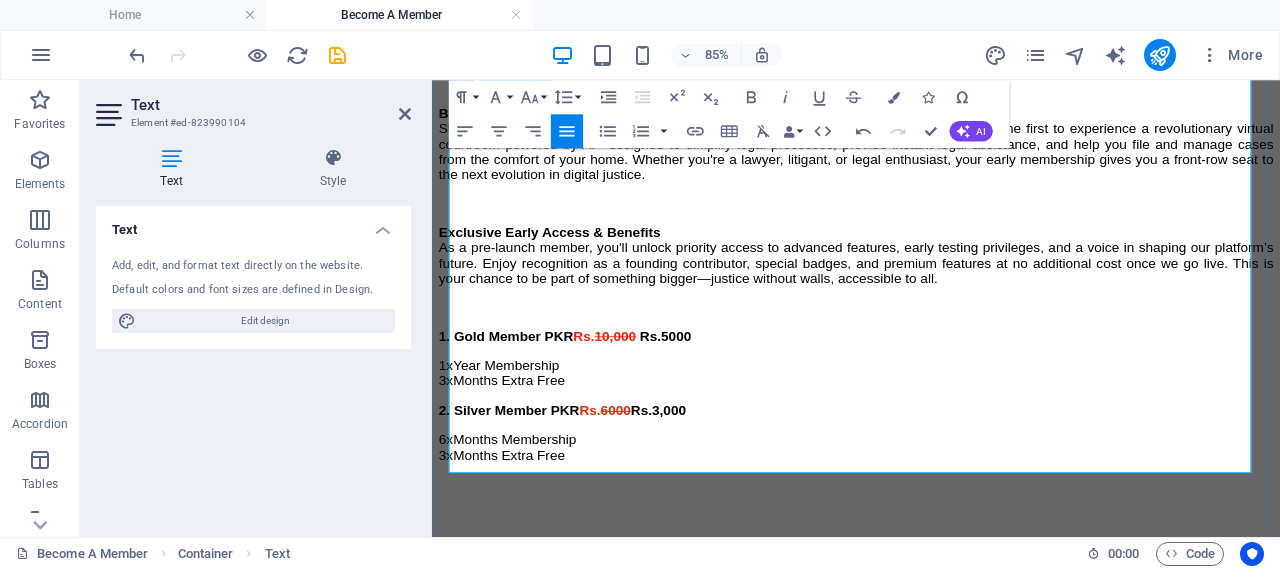 click at bounding box center (931, 589) 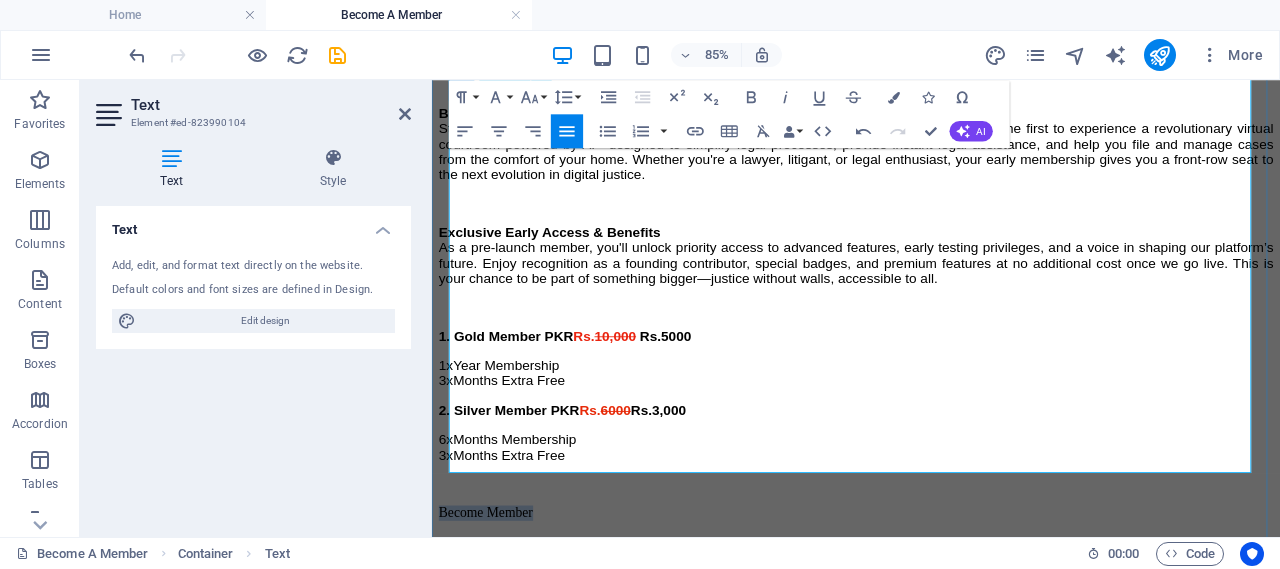 drag, startPoint x: 581, startPoint y: 524, endPoint x: 451, endPoint y: 524, distance: 130 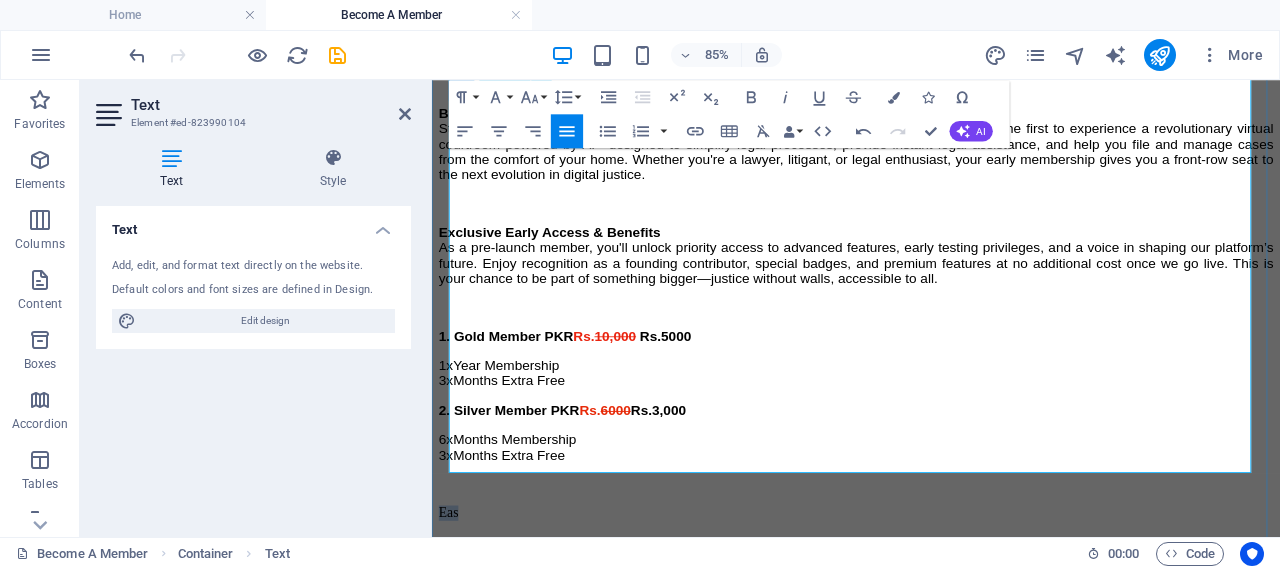 drag, startPoint x: 533, startPoint y: 525, endPoint x: 450, endPoint y: 522, distance: 83.0542 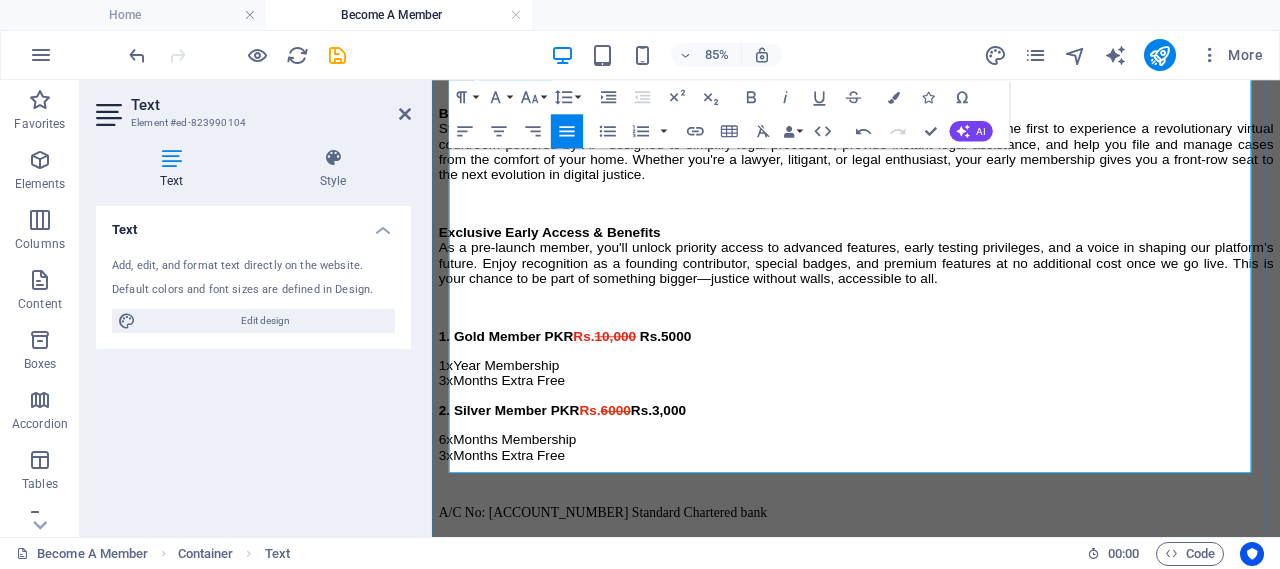 click on "A/C No: 01185319701   Standard Chartered bank" at bounding box center [931, 589] 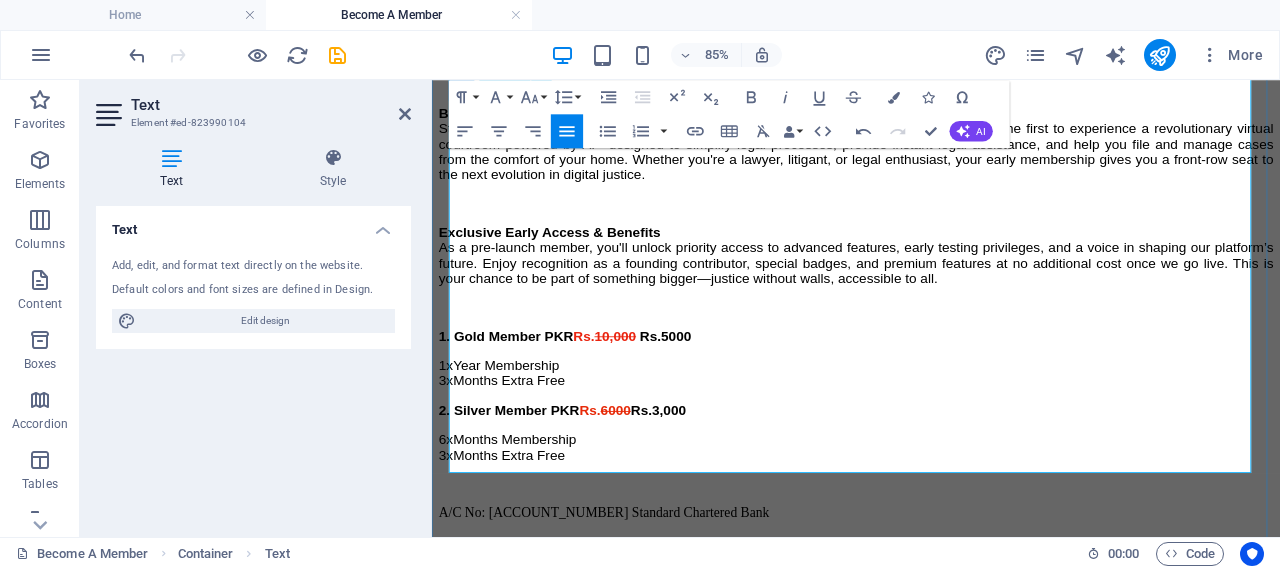 click on "A/C No: 01185319701   Standard Chartered Bank" at bounding box center (931, 589) 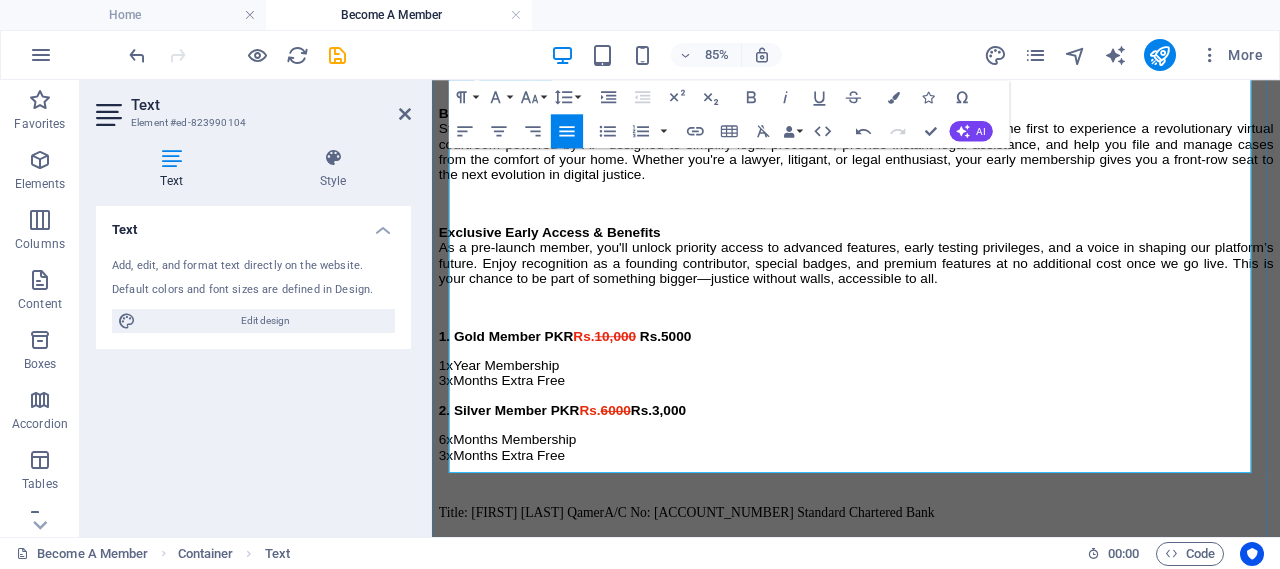 click on "Title: Amjad Iqbal Qamer    A/C No: 01185319701   Standard Chartered Bank" at bounding box center (931, 589) 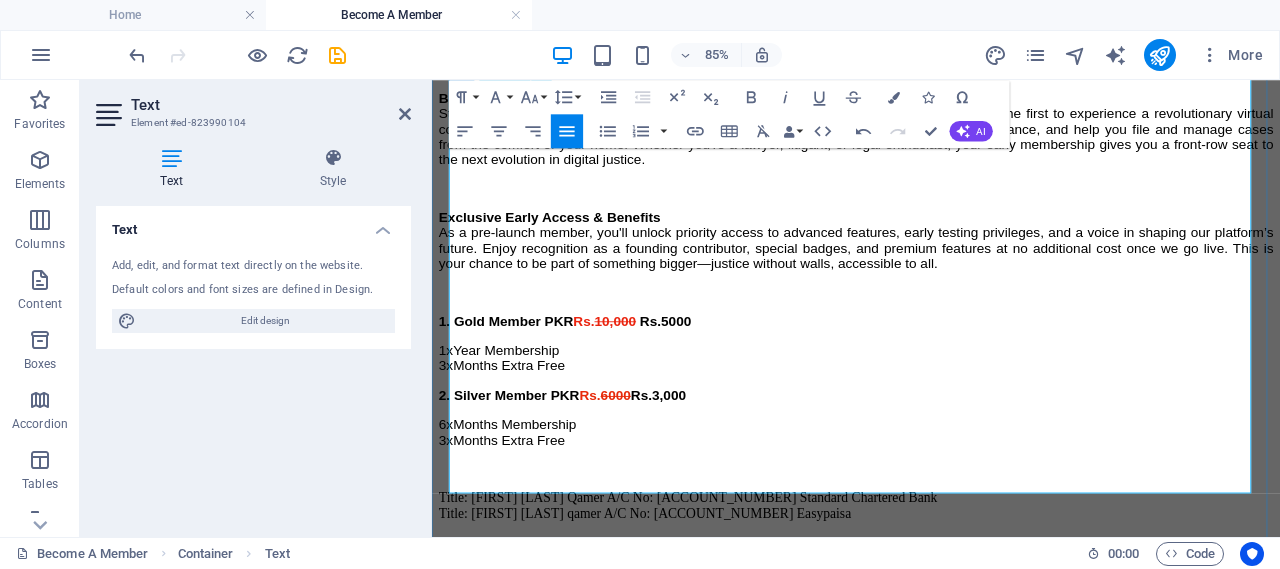 click on "Title: Amjad Iqbal Qamer   A/C No: 01185319701   Standard Chartered Bank Title: Amjad Iqbal qamer    A/C No: 03000959336  Easypaisa" at bounding box center [931, 580] 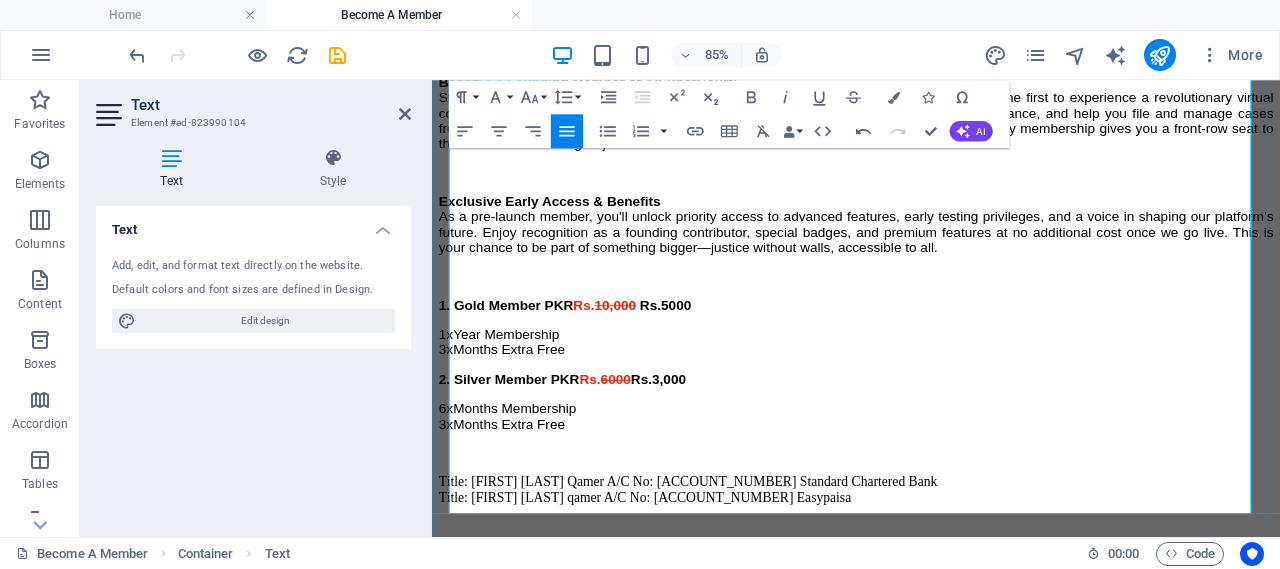click on "Title: Amjad Iqbal Qamer   A/C No: 01185319701   Standard Chartered Bank Title: Amjad Iqbal qamer    A/C No: 03000959336  Easypaisa" at bounding box center [931, 571] 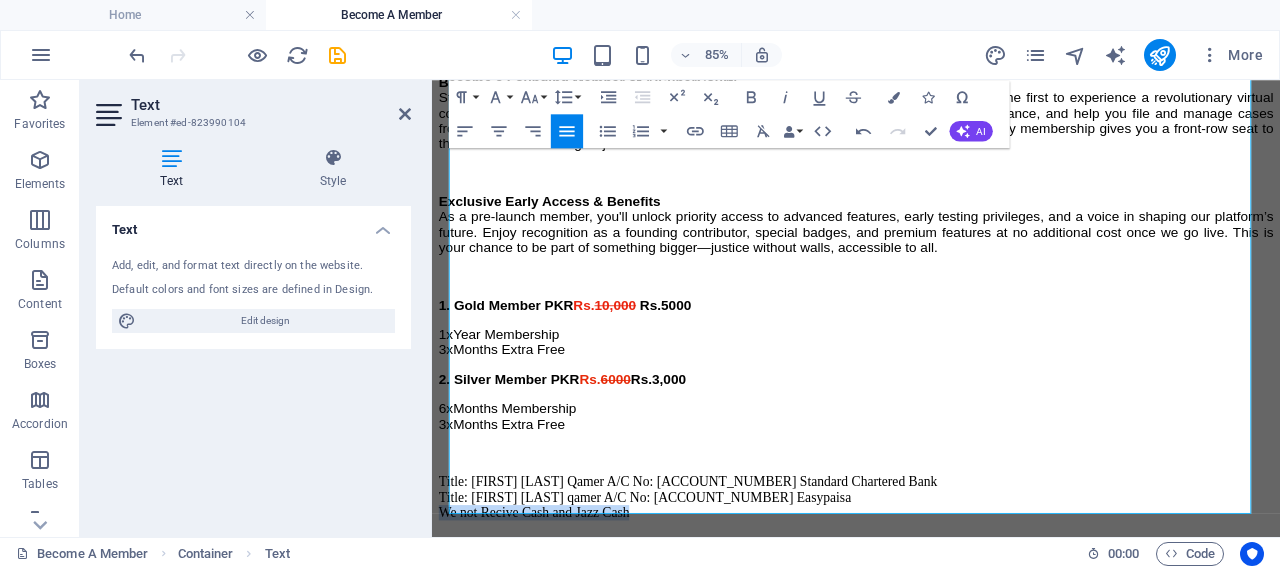 drag, startPoint x: 720, startPoint y: 578, endPoint x: 406, endPoint y: 570, distance: 314.1019 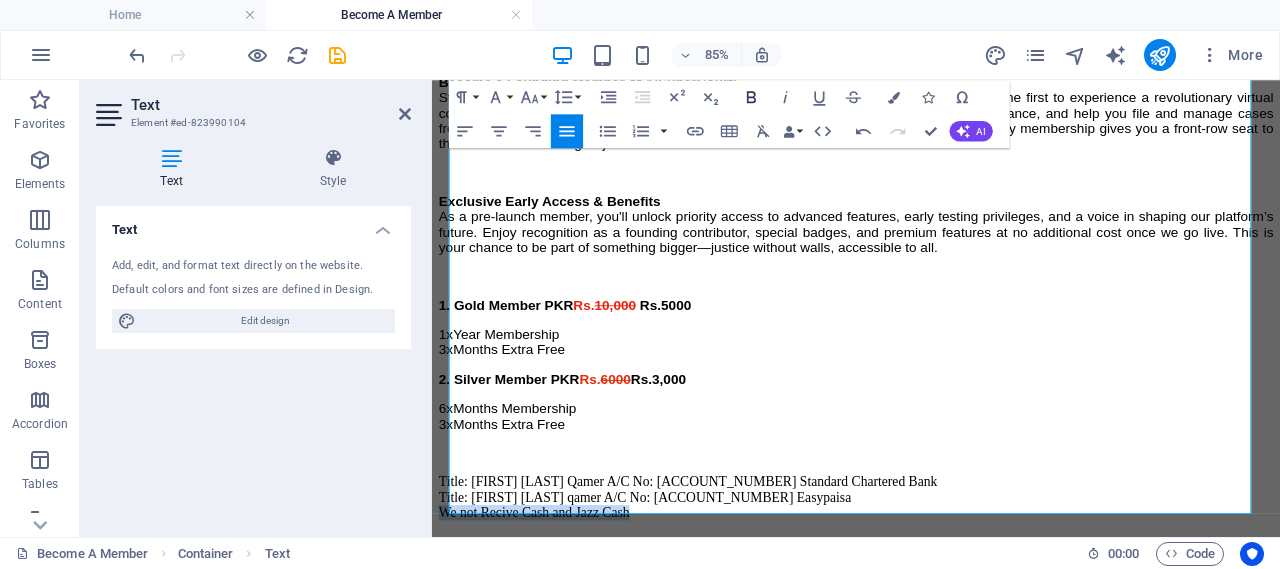 click 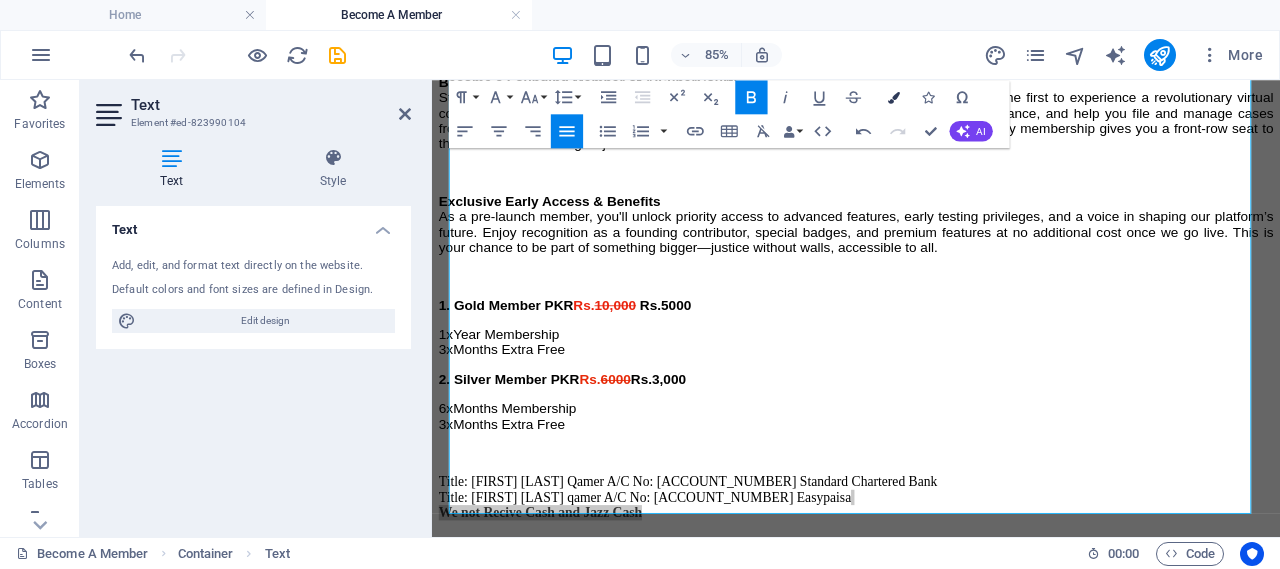 click at bounding box center (894, 97) 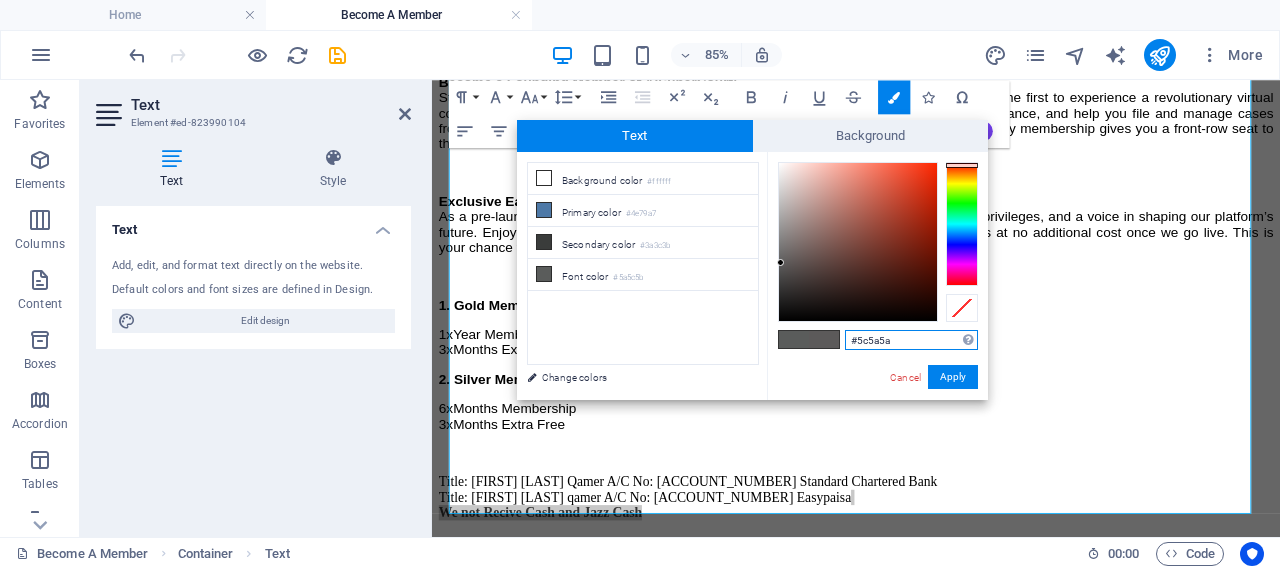 click at bounding box center (962, 224) 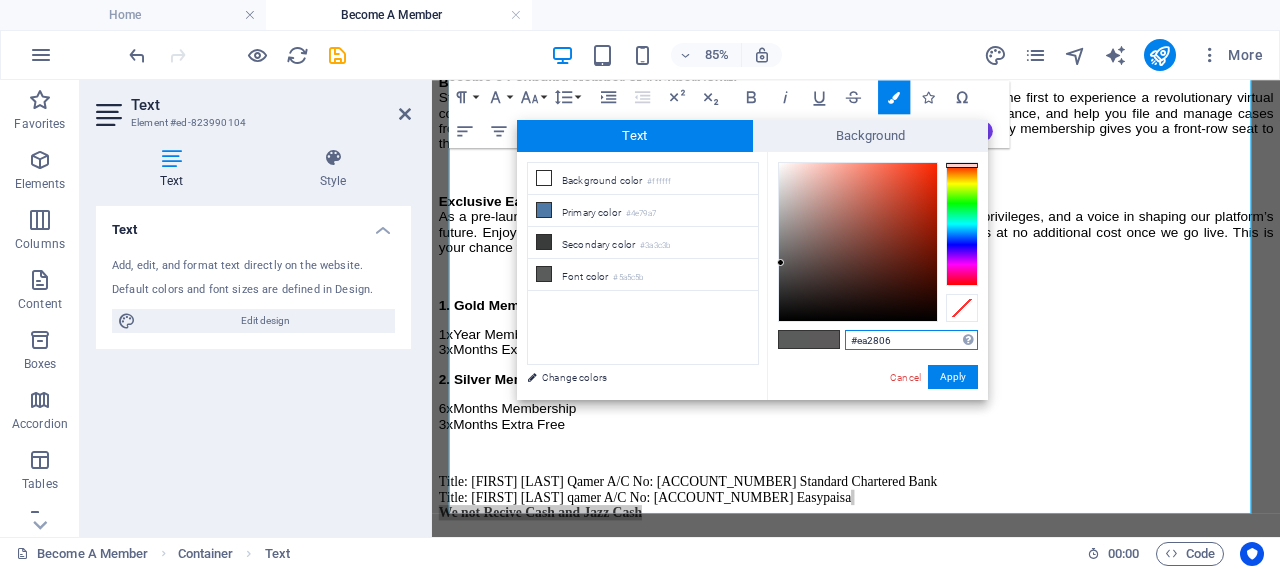 click at bounding box center (858, 242) 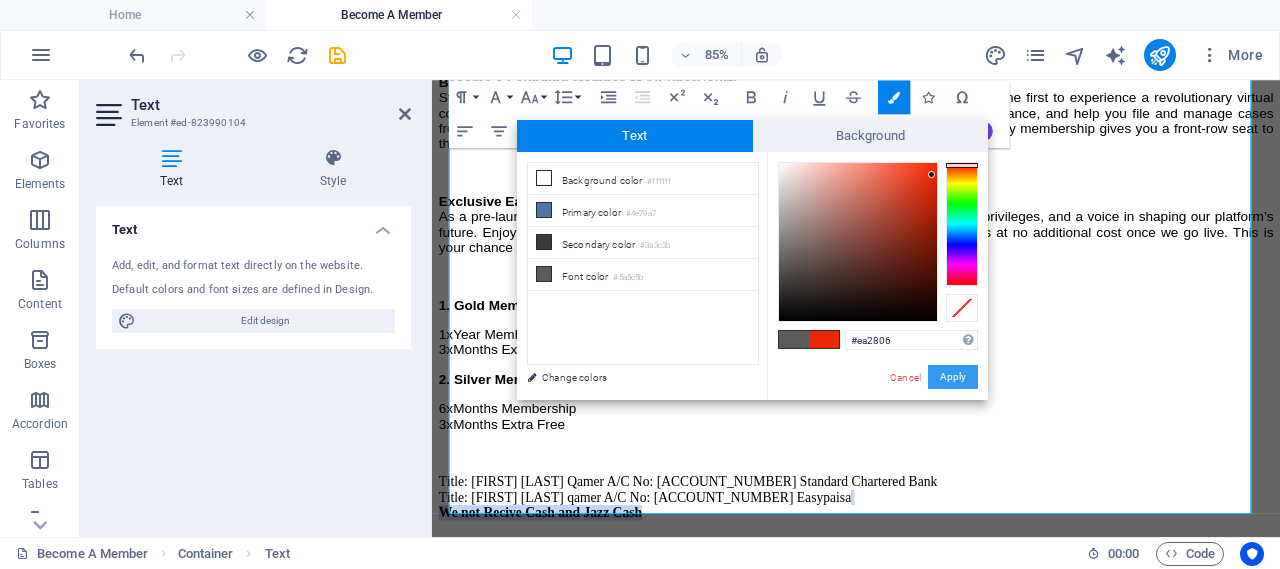 click on "Apply" at bounding box center [953, 377] 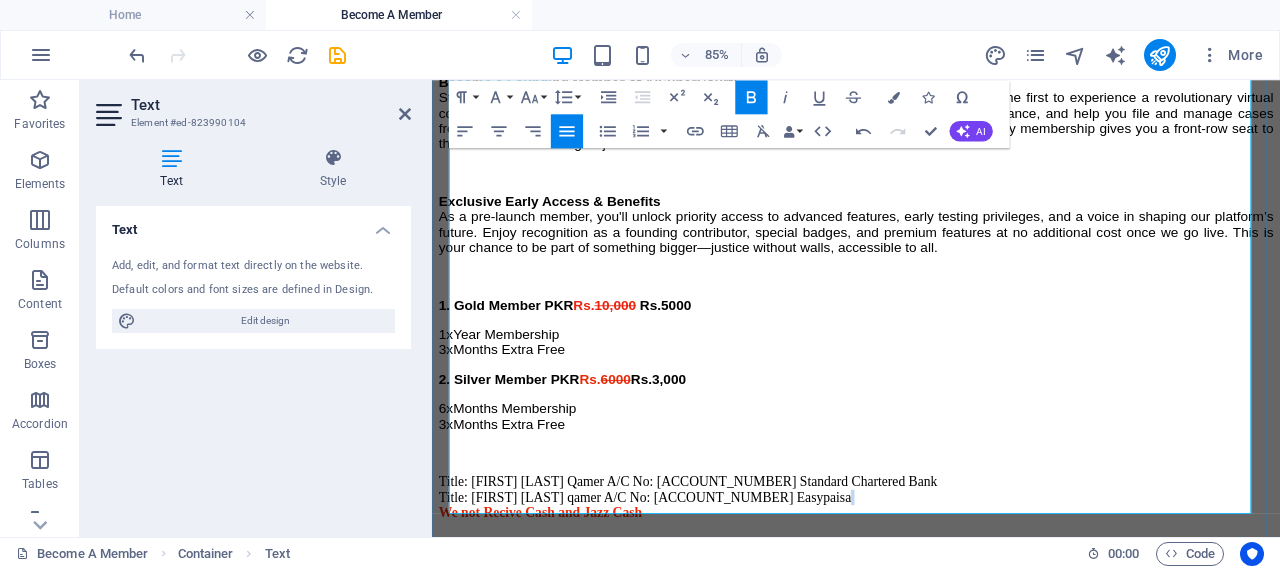 click on "Title: Amjad Iqbal Qamer   A/C No: 01185319701   Standard Chartered Bank Title: Amjad Iqbal qamer    A/C No: 03000959336  Easypaisa We not Recive Cash and Jazz Cash" at bounding box center (931, 571) 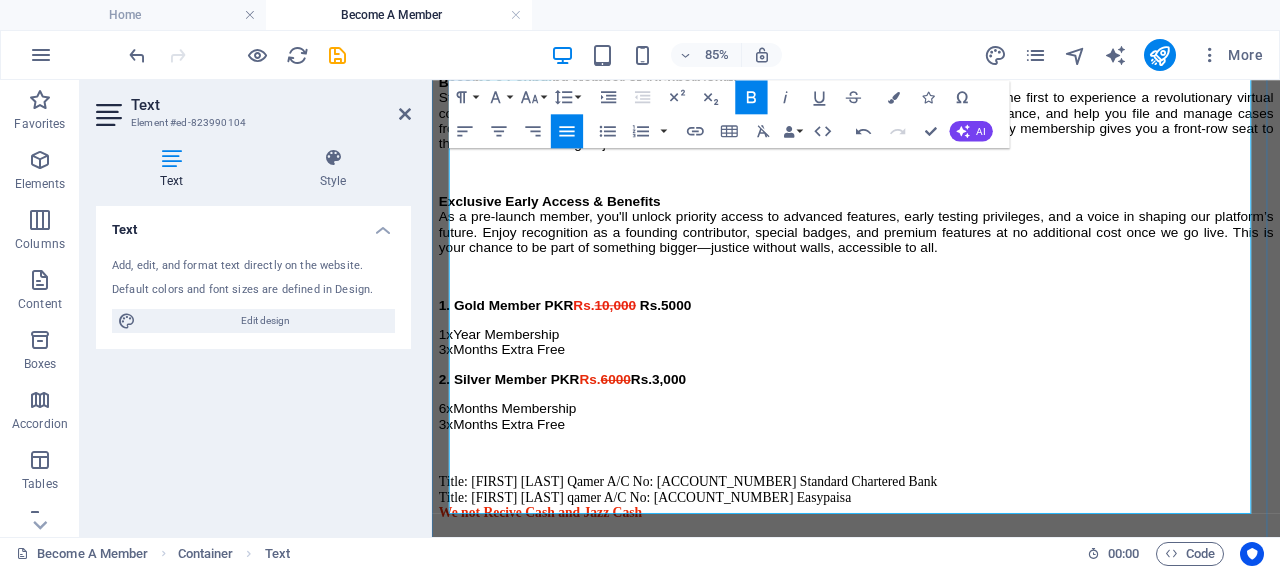 click on "We not Recive Cash and Jazz Cash" at bounding box center [559, 588] 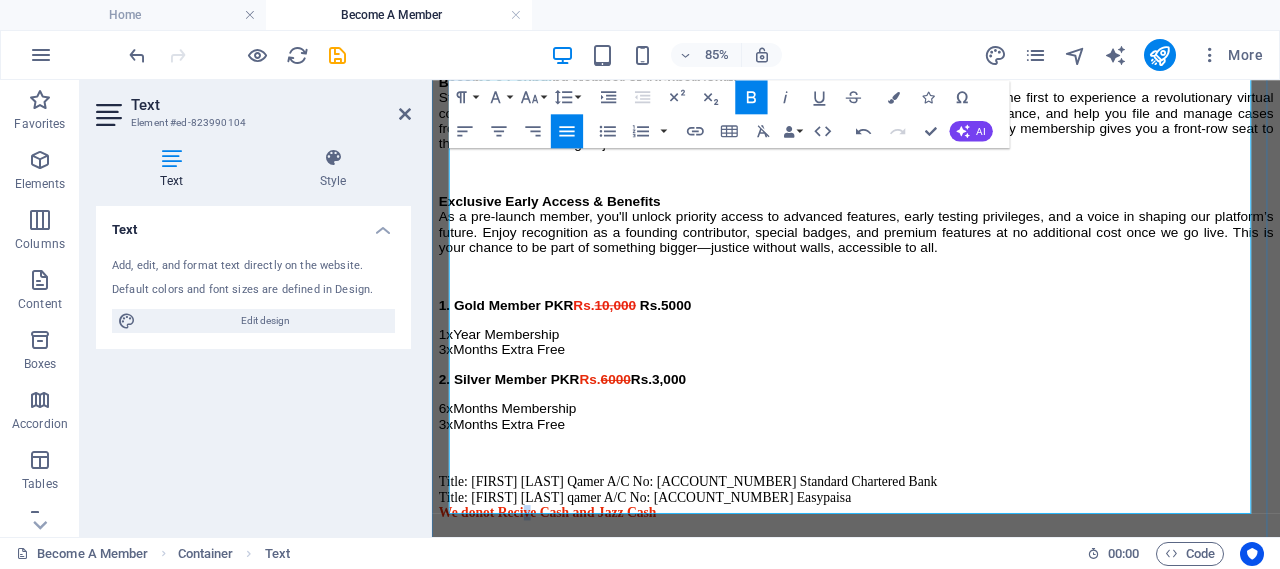 click on "We do  not Recive Cash and Jazz Cash" at bounding box center [568, 588] 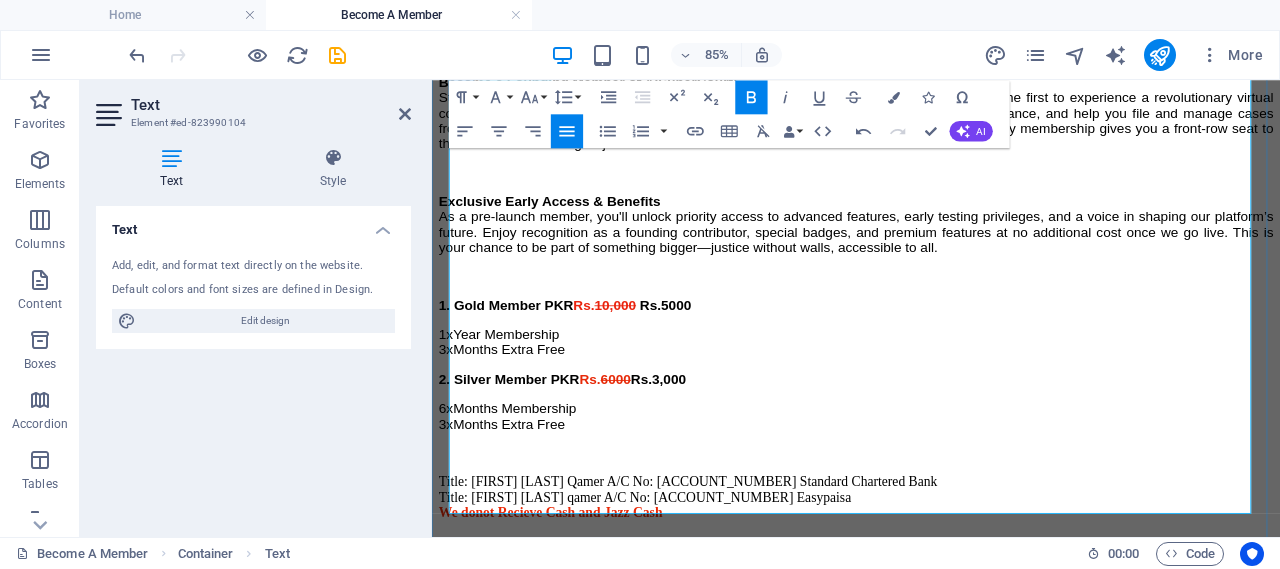 click on "We do  not Recieve Cash and Jazz Cash" at bounding box center (571, 588) 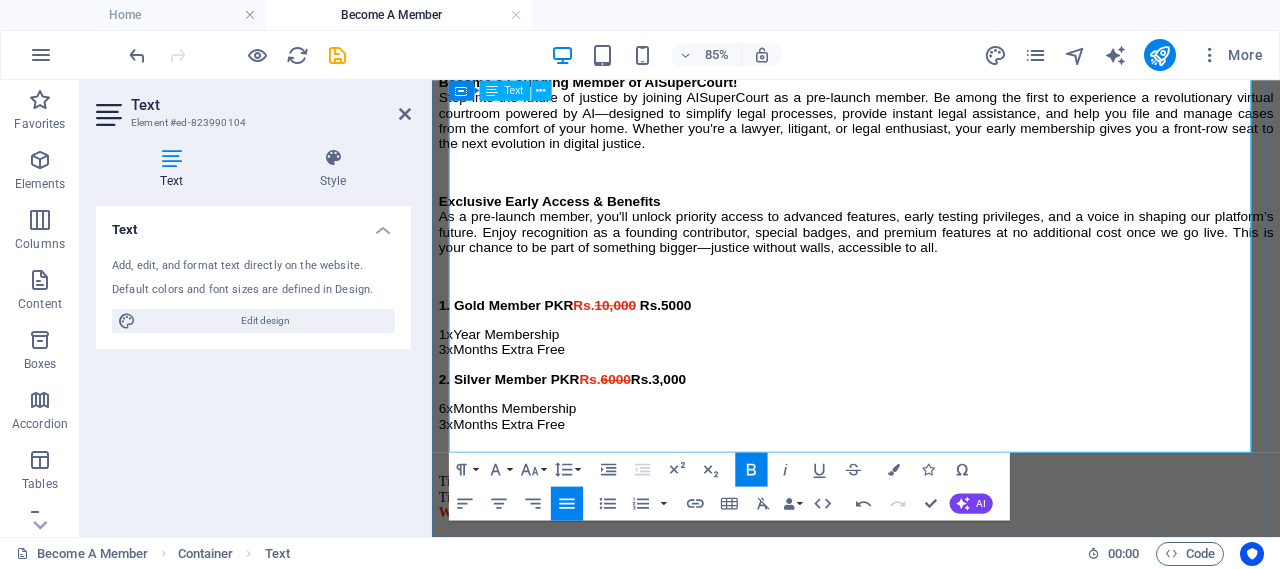 scroll, scrollTop: 256, scrollLeft: 0, axis: vertical 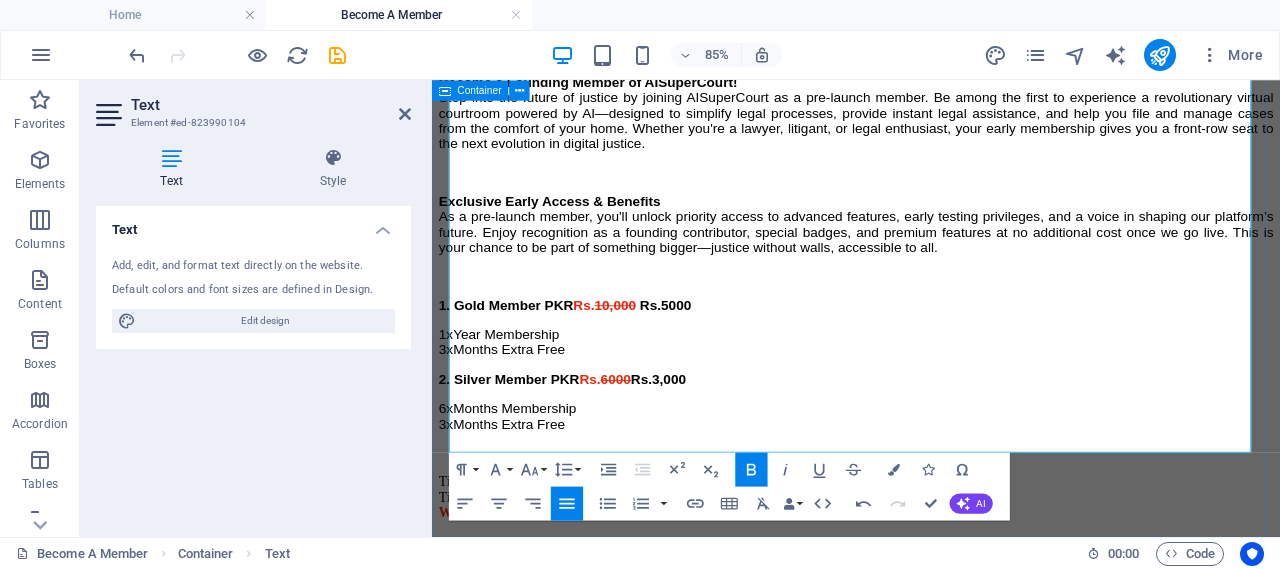 click on "Become a Founding Member of AISuperCourt! Step into the future of justice by joining AISuperCourt as a pre-launch member. Be among the first to experience a revolutionary virtual courtroom powered by AI—designed to simplify legal processes, provide instant legal assistance, and help you file and manage cases from the comfort of your home. Whether you're a lawyer, litigant, or legal enthusiast, your early membership gives you a front-row seat to the next evolution in digital justice. Exclusive Early Access & Benefits As a pre-launch member, you'll unlock priority access to advanced features, early testing privileges, and a voice in shaping our platform’s future. Enjoy recognition as a founding contributor, special badges, and premium features at no additional cost once we go live. This is your chance to be part of something bigger—justice without walls, accessible to all. 1. Gold Member PKR  Rs. 10,000       Rs.5000 1xYear Membership 3xMonths Extra Free ​ 2. Silver Member PKR  Rs. 6000" at bounding box center [931, 319] 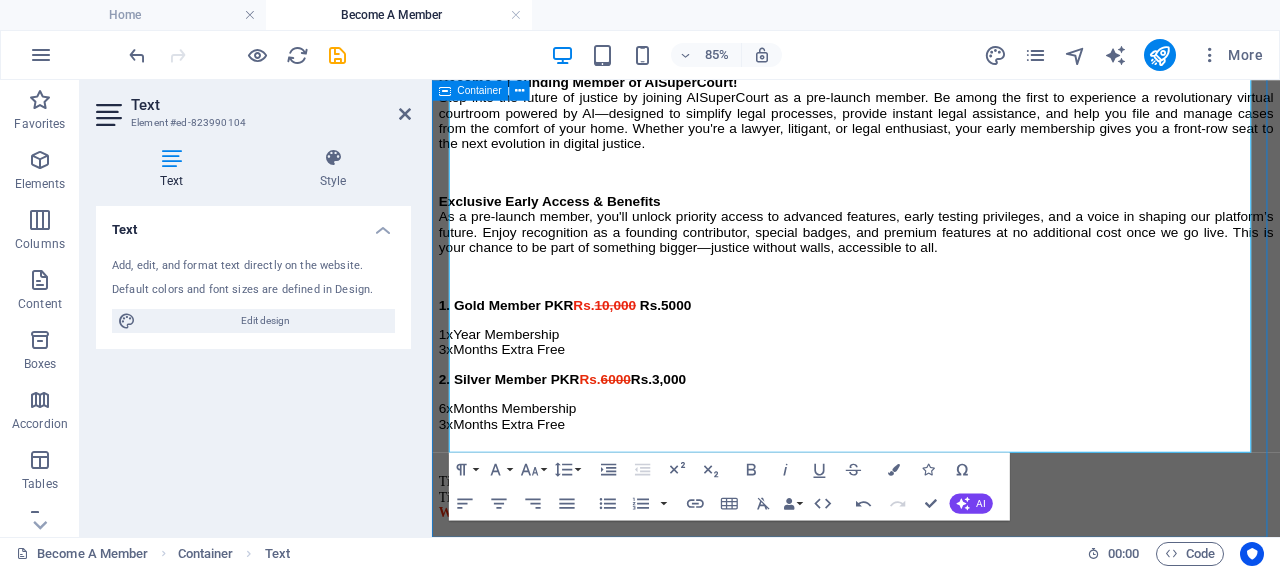 click on "Become a Founding Member of AISuperCourt! Step into the future of justice by joining AISuperCourt as a pre-launch member. Be among the first to experience a revolutionary virtual courtroom powered by AI—designed to simplify legal processes, provide instant legal assistance, and help you file and manage cases from the comfort of your home. Whether you're a lawyer, litigant, or legal enthusiast, your early membership gives you a front-row seat to the next evolution in digital justice. Exclusive Early Access & Benefits As a pre-launch member, you'll unlock priority access to advanced features, early testing privileges, and a voice in shaping our platform’s future. Enjoy recognition as a founding contributor, special badges, and premium features at no additional cost once we go live. This is your chance to be part of something bigger—justice without walls, accessible to all. 1. Gold Member PKR  Rs. 10,000       Rs.5000 1xYear Membership 3xMonths Extra Free ​ 2. Silver Member PKR  Rs. 6000" at bounding box center (931, 319) 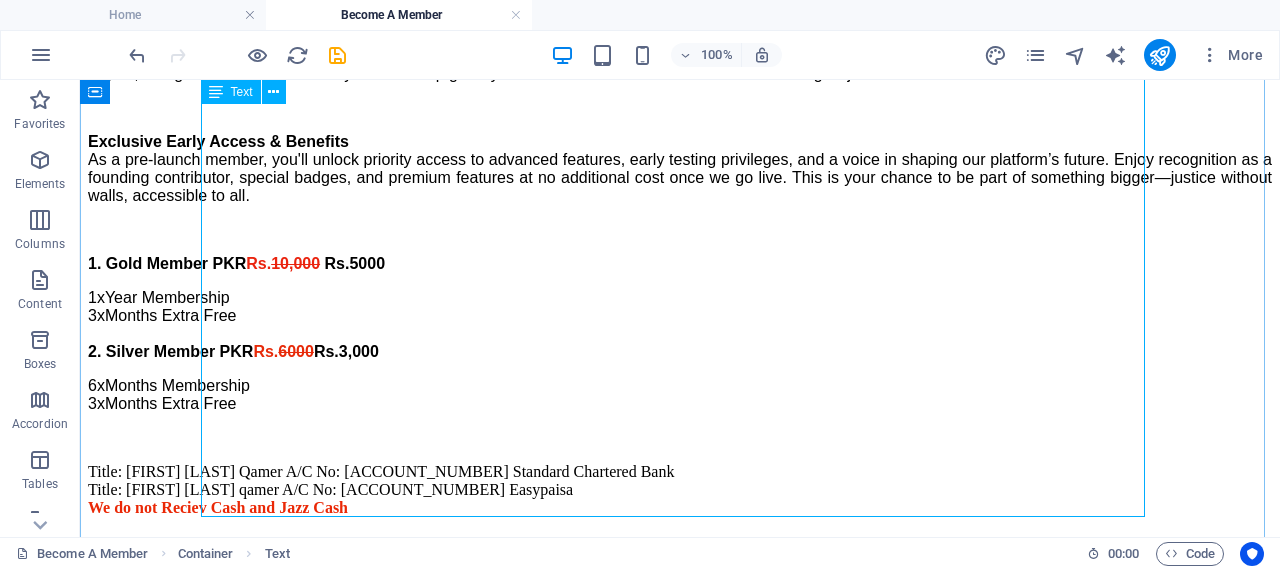 click on "Become a Founding Member of AISuperCourt! Step into the future of justice by joining AISuperCourt as a pre-launch member. Be among the first to experience a revolutionary virtual courtroom powered by AI—designed to simplify legal processes, provide instant legal assistance, and help you file and manage cases from the comfort of your home. Whether you're a lawyer, litigant, or legal enthusiast, your early membership gives you a front-row seat to the next evolution in digital justice. Exclusive Early Access & Benefits As a pre-launch member, you'll unlock priority access to advanced features, early testing privileges, and a voice in shaping our platform’s future. Enjoy recognition as a founding contributor, special badges, and premium features at no additional cost once we go live. This is your chance to be part of something bigger—justice without walls, accessible to all. 1. Gold Member PKR Rs. 10,000       Rs.5000 1xYear Membership 3xMonths Extra Free 2. Silver Member PKR Rs. 6000" at bounding box center [680, 247] 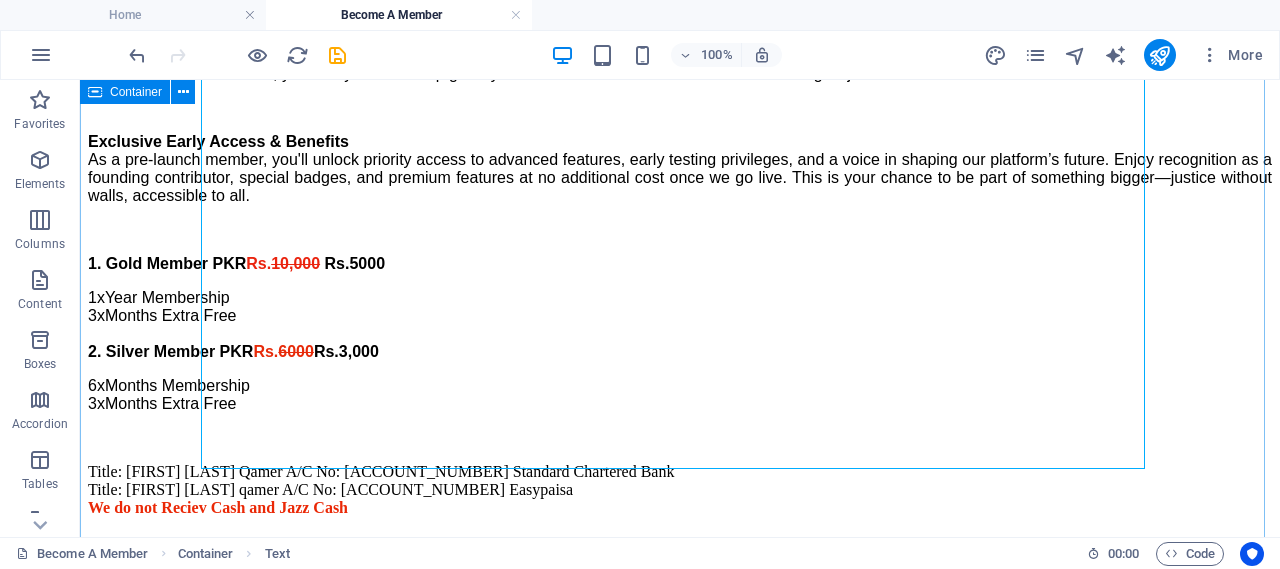 scroll, scrollTop: 336, scrollLeft: 0, axis: vertical 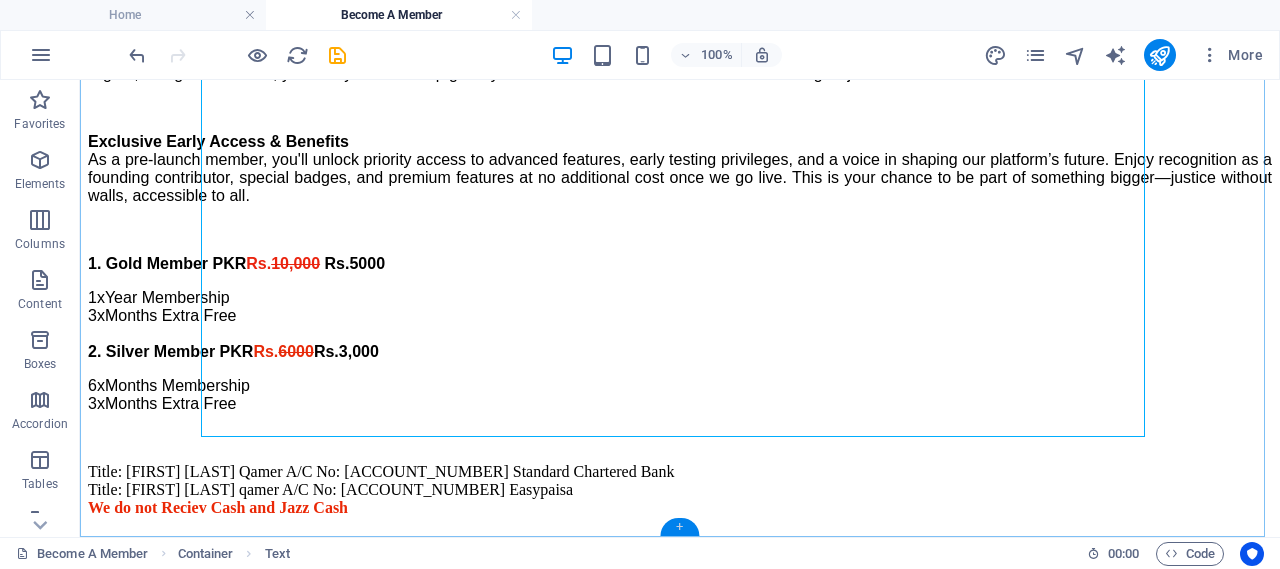 click on "+" at bounding box center [679, 527] 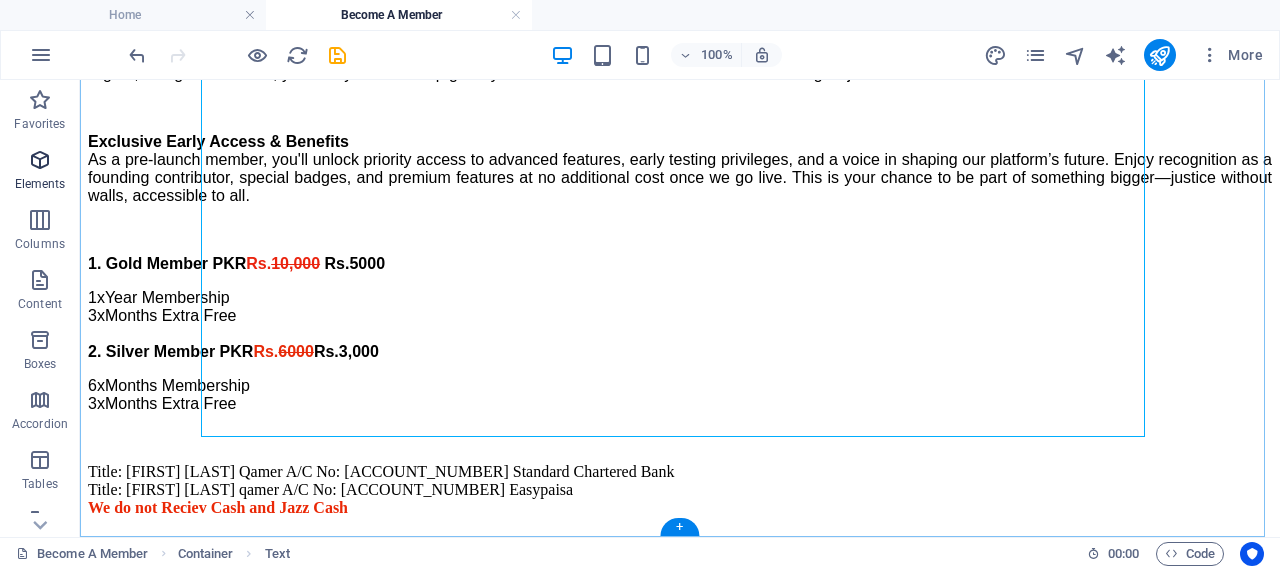 click at bounding box center [40, 160] 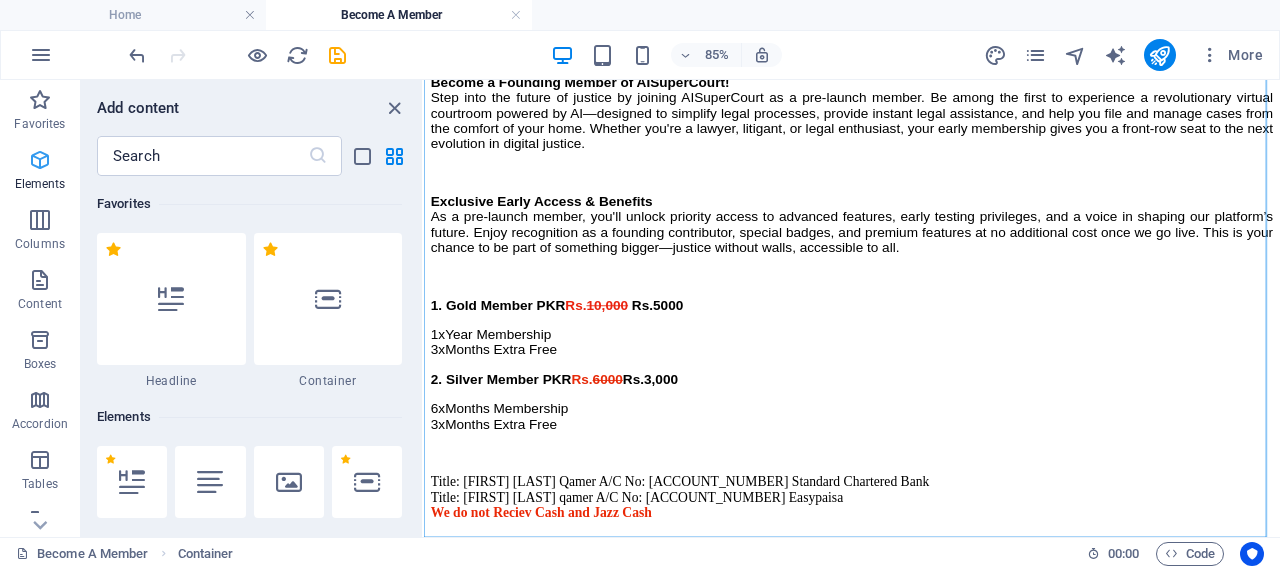 scroll, scrollTop: 255, scrollLeft: 0, axis: vertical 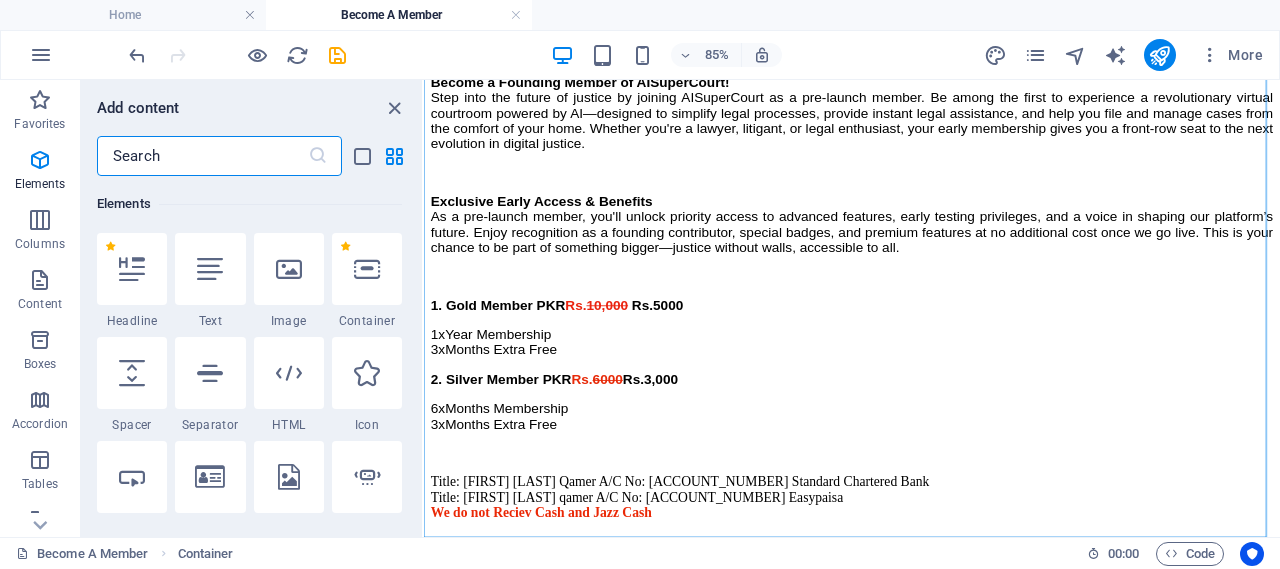 click at bounding box center [202, 156] 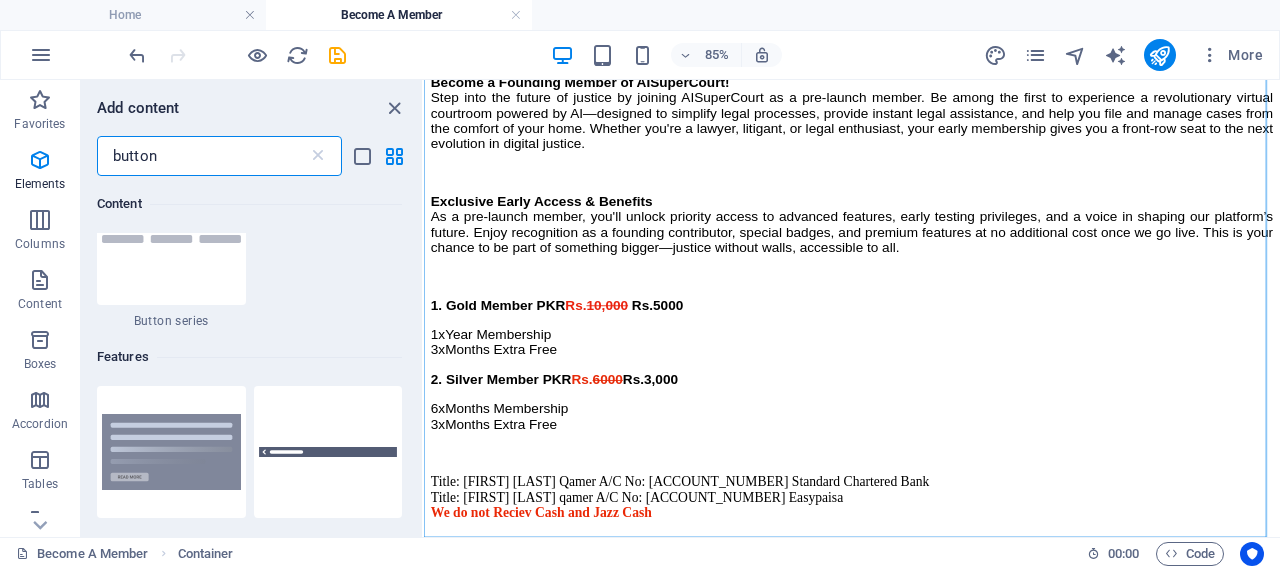 scroll, scrollTop: 0, scrollLeft: 0, axis: both 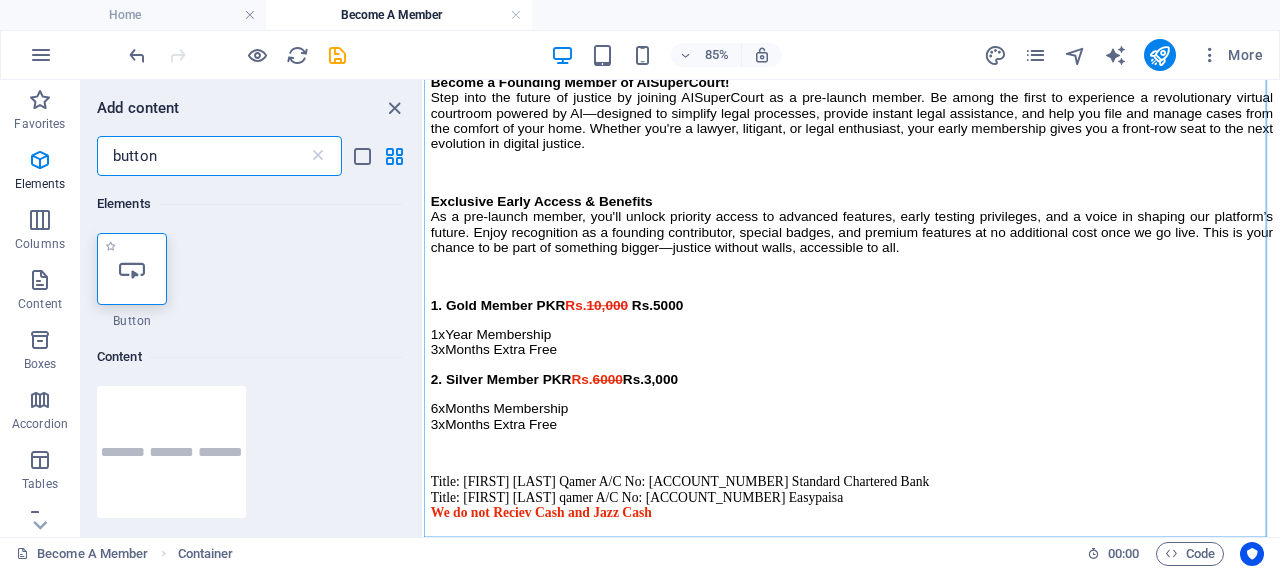 type on "button" 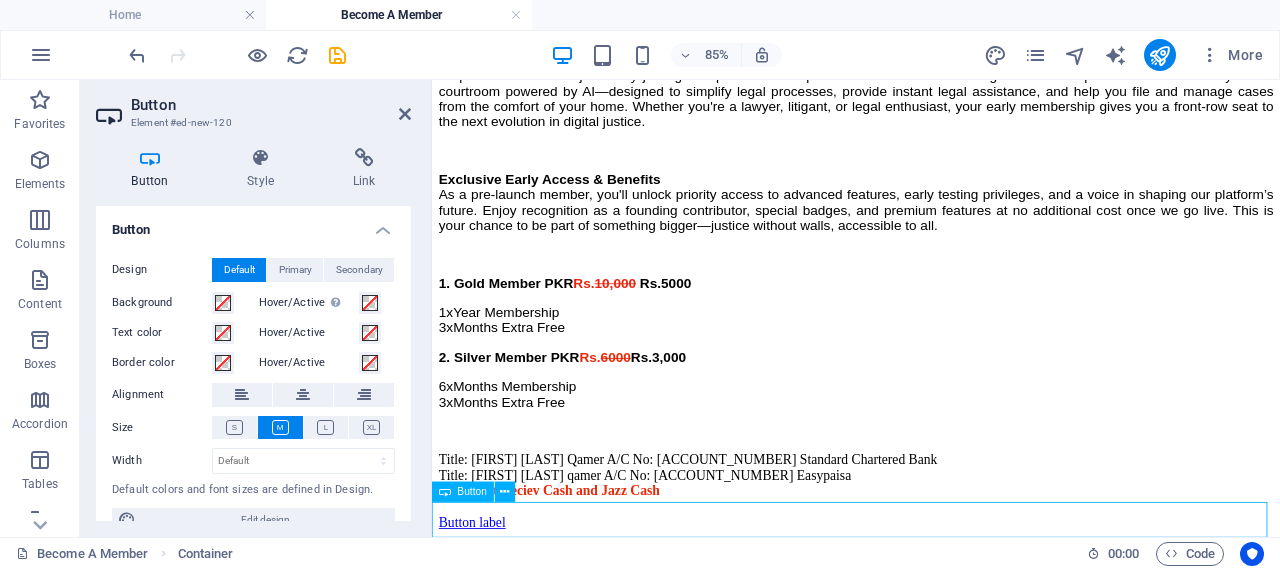 click on "Button label" at bounding box center (479, 600) 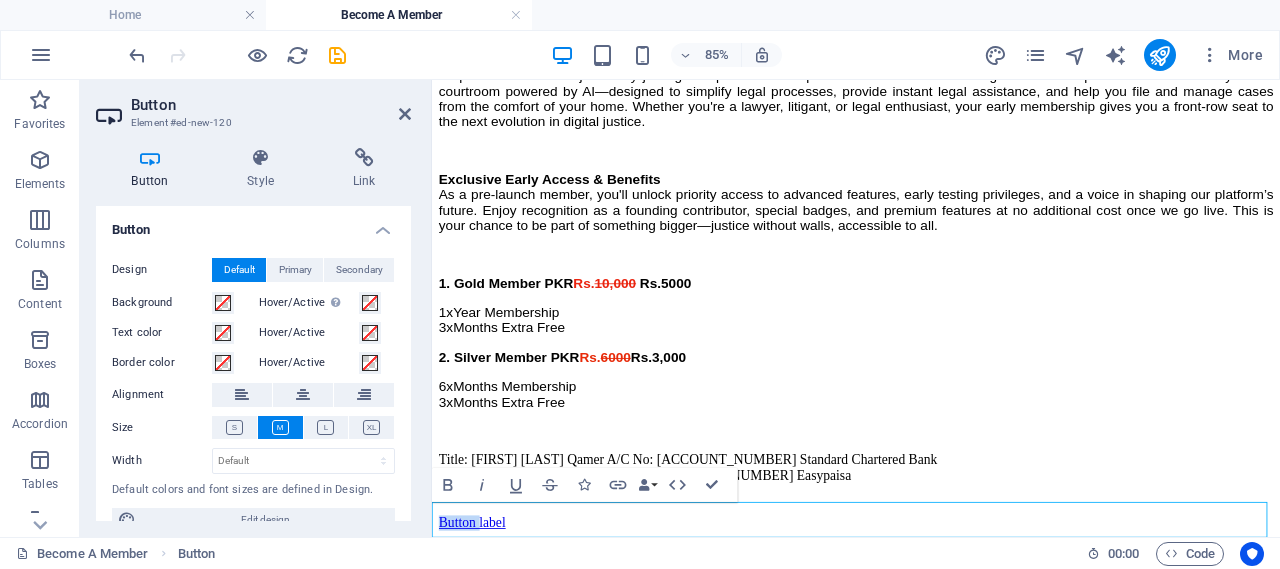 type 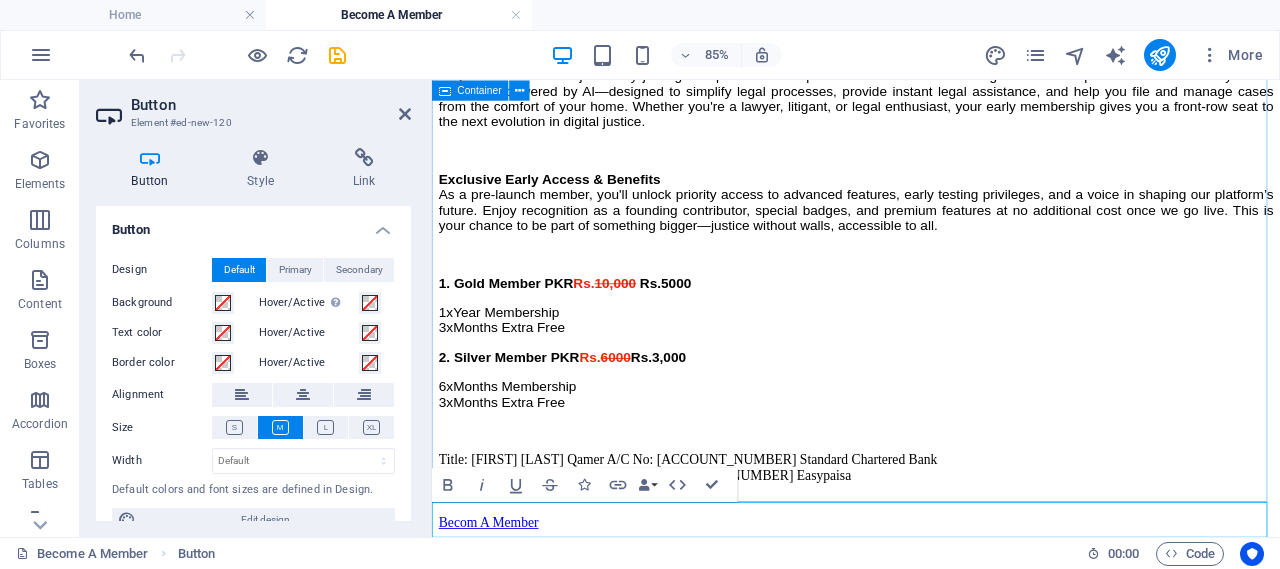 click on "Become a Founding Member of AISuperCourt! Step into the future of justice by joining AISuperCourt as a pre-launch member. Be among the first to experience a revolutionary virtual courtroom powered by AI—designed to simplify legal processes, provide instant legal assistance, and help you file and manage cases from the comfort of your home. Whether you're a lawyer, litigant, or legal enthusiast, your early membership gives you a front-row seat to the next evolution in digital justice. Exclusive Early Access & Benefits As a pre-launch member, you'll unlock priority access to advanced features, early testing privileges, and a voice in shaping our platform’s future. Enjoy recognition as a founding contributor, special badges, and premium features at no additional cost once we go live. This is your chance to be part of something bigger—justice without walls, accessible to all. 1. Gold Member PKR Rs. 10,000       Rs.5000 1xYear Membership 3xMonths Extra Free 2. Silver Member PKR Rs. 6000" at bounding box center [931, 293] 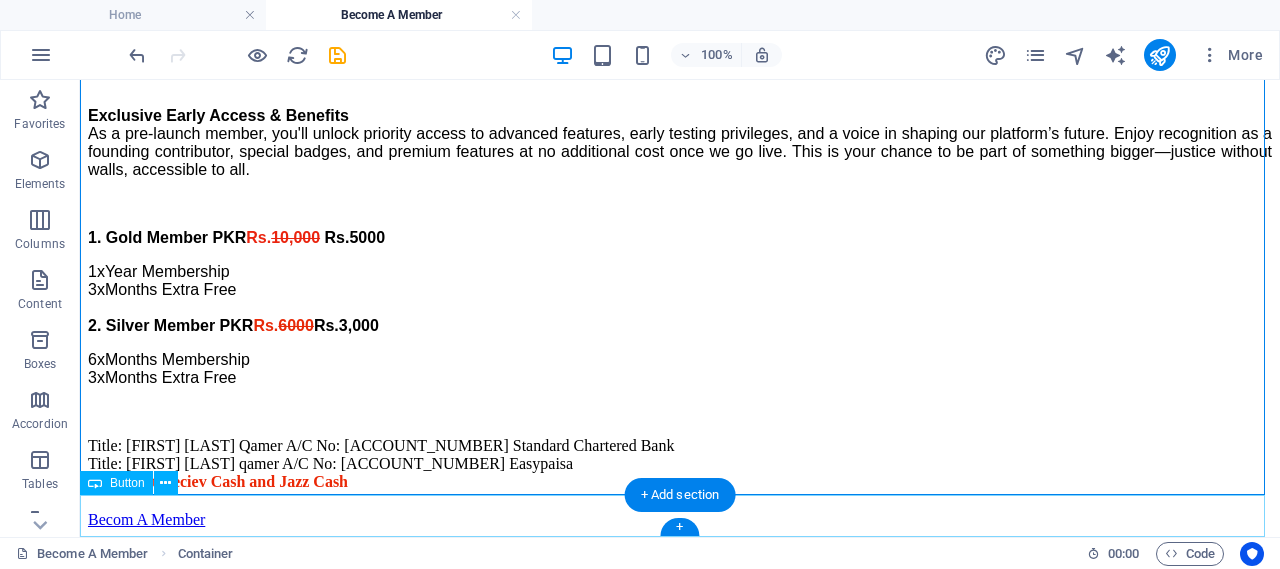 scroll, scrollTop: 378, scrollLeft: 0, axis: vertical 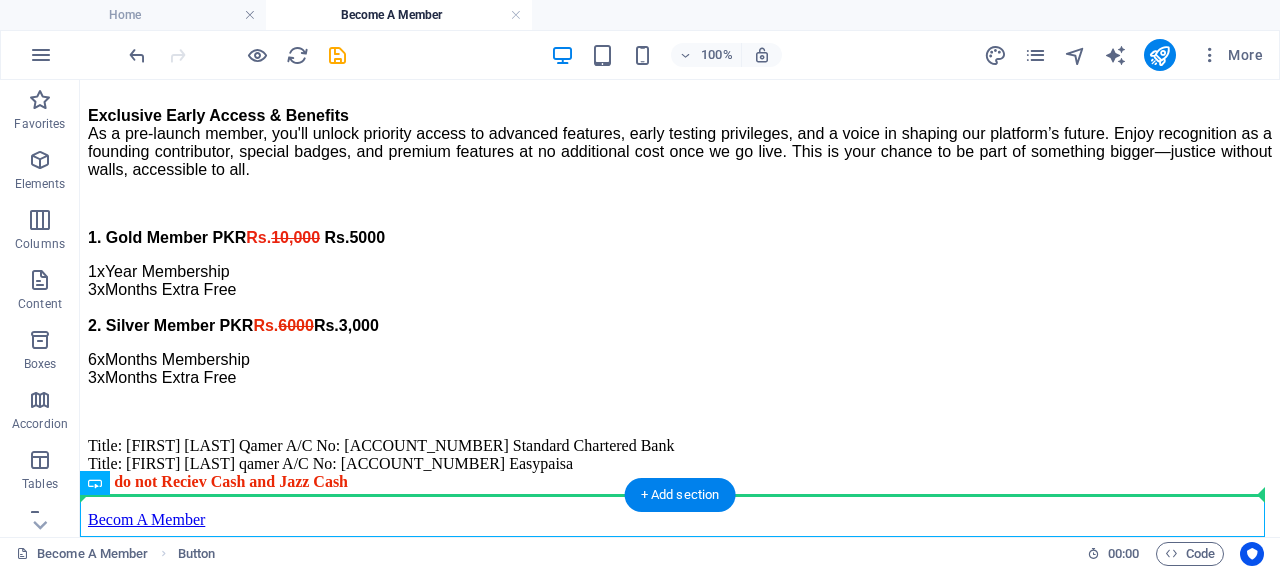 drag, startPoint x: 176, startPoint y: 562, endPoint x: 257, endPoint y: 445, distance: 142.30249 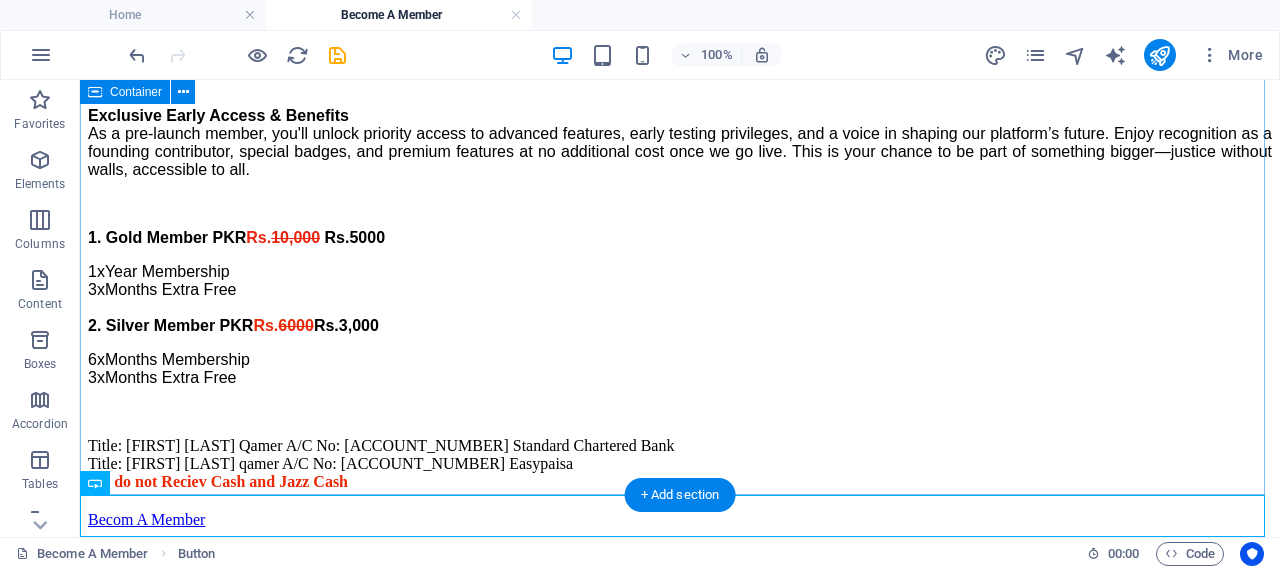 click on "Become a Founding Member of AISuperCourt! Step into the future of justice by joining AISuperCourt as a pre-launch member. Be among the first to experience a revolutionary virtual courtroom powered by AI—designed to simplify legal processes, provide instant legal assistance, and help you file and manage cases from the comfort of your home. Whether you're a lawyer, litigant, or legal enthusiast, your early membership gives you a front-row seat to the next evolution in digital justice. Exclusive Early Access & Benefits As a pre-launch member, you'll unlock priority access to advanced features, early testing privileges, and a voice in shaping our platform’s future. Enjoy recognition as a founding contributor, special badges, and premium features at no additional cost once we go live. This is your chance to be part of something bigger—justice without walls, accessible to all. 1. Gold Member PKR Rs. 10,000       Rs.5000 1xYear Membership 3xMonths Extra Free 2. Silver Member PKR Rs. 6000" at bounding box center [680, 221] 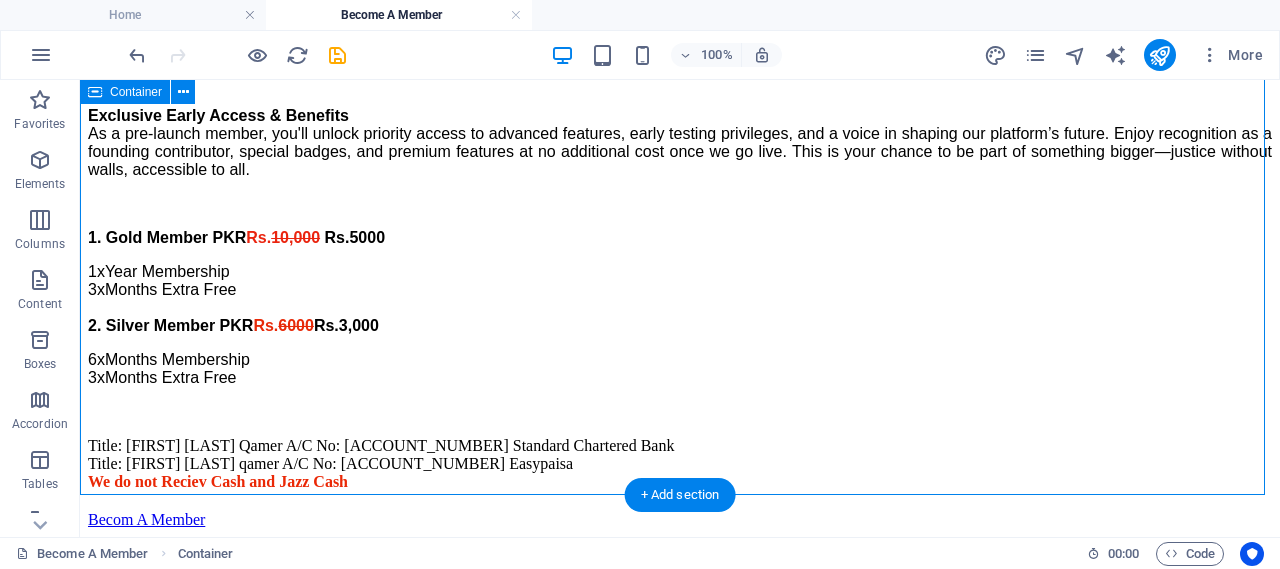 click on "Become a Founding Member of AISuperCourt! Step into the future of justice by joining AISuperCourt as a pre-launch member. Be among the first to experience a revolutionary virtual courtroom powered by AI—designed to simplify legal processes, provide instant legal assistance, and help you file and manage cases from the comfort of your home. Whether you're a lawyer, litigant, or legal enthusiast, your early membership gives you a front-row seat to the next evolution in digital justice. Exclusive Early Access & Benefits As a pre-launch member, you'll unlock priority access to advanced features, early testing privileges, and a voice in shaping our platform’s future. Enjoy recognition as a founding contributor, special badges, and premium features at no additional cost once we go live. This is your chance to be part of something bigger—justice without walls, accessible to all. 1. Gold Member PKR Rs. 10,000       Rs.5000 1xYear Membership 3xMonths Extra Free 2. Silver Member PKR Rs. 6000" at bounding box center (680, 221) 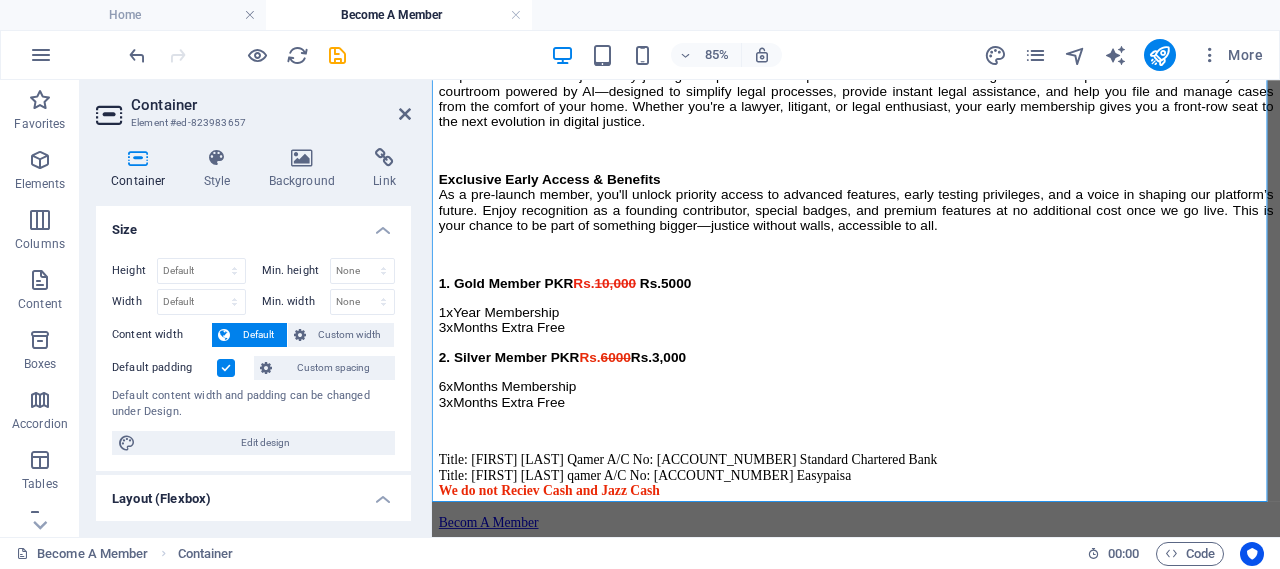 scroll, scrollTop: 297, scrollLeft: 0, axis: vertical 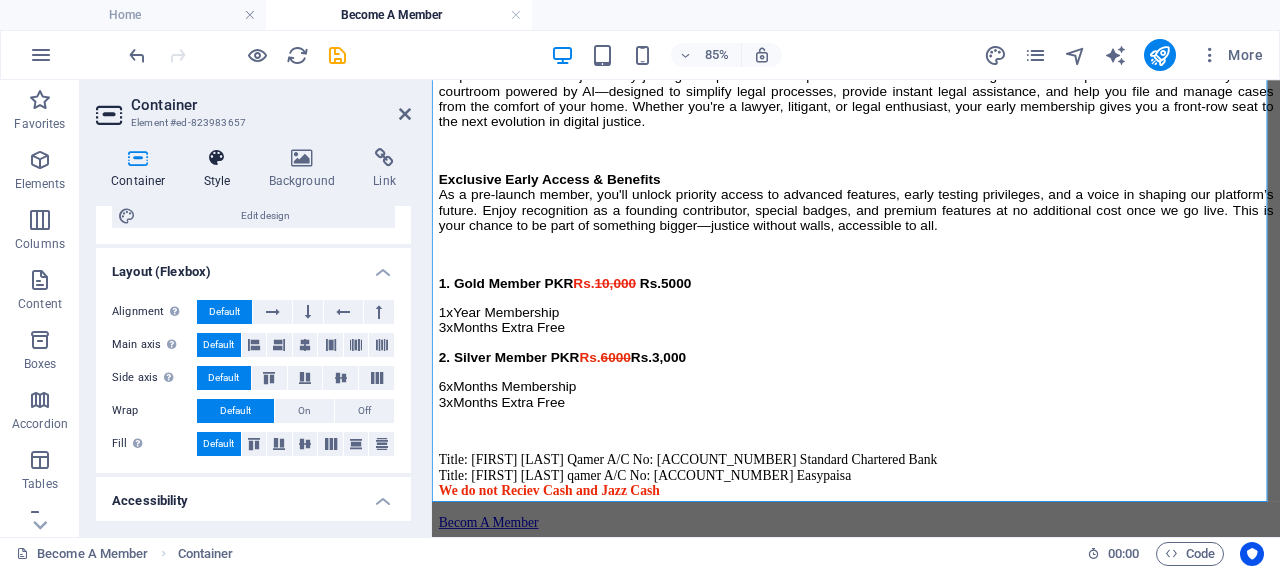 click at bounding box center [217, 158] 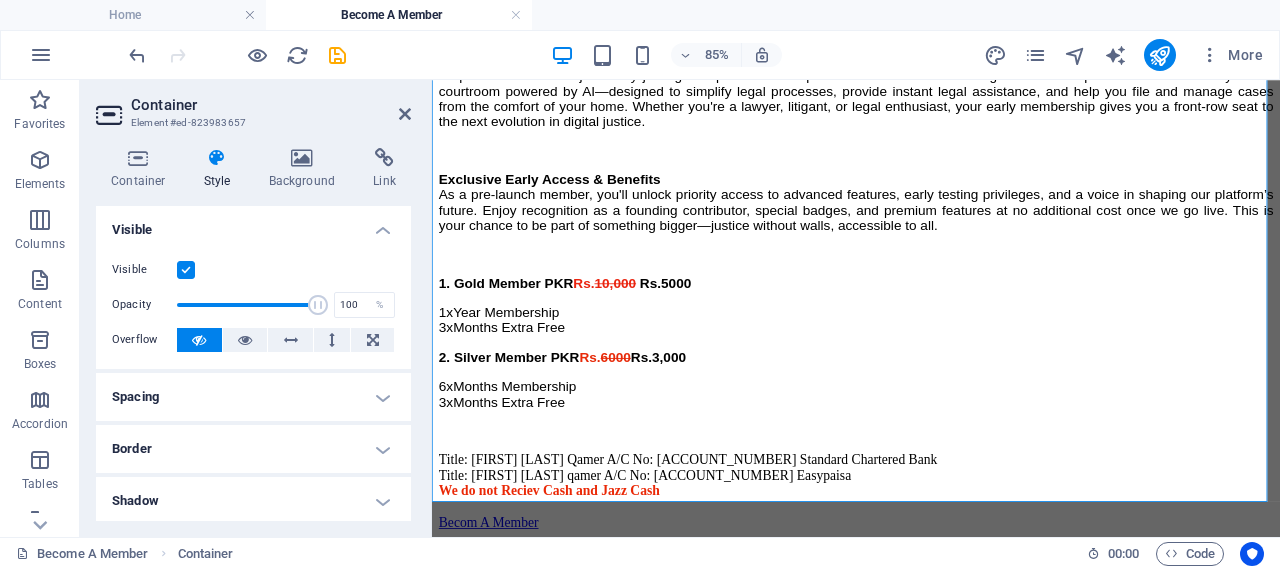 click on "Spacing" at bounding box center [253, 397] 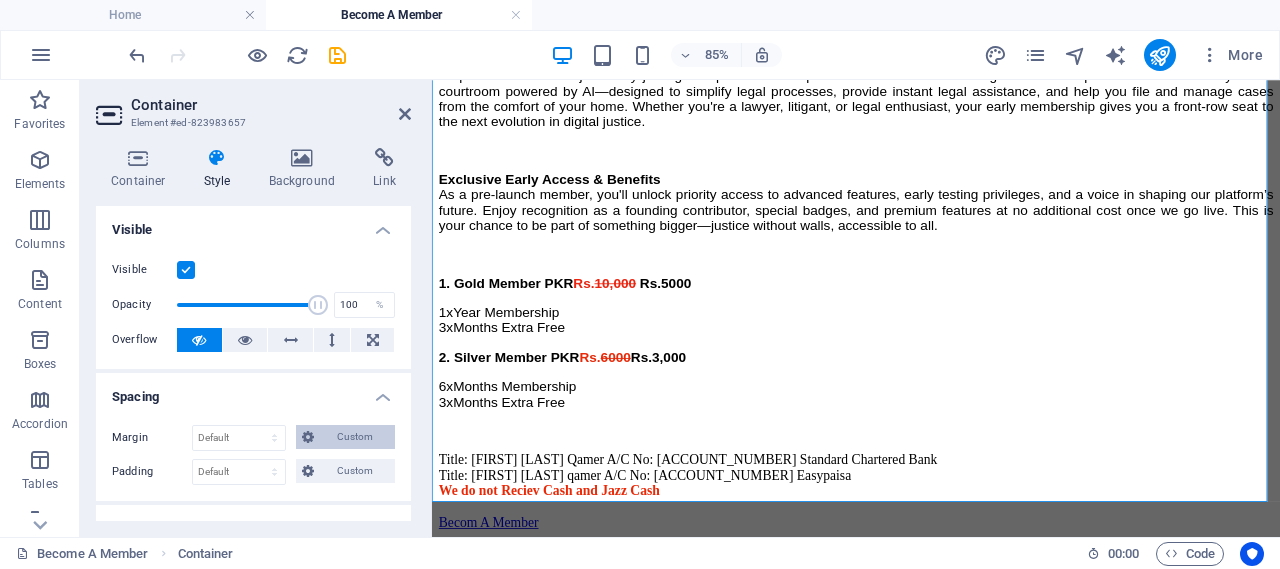 click on "Custom" at bounding box center (354, 437) 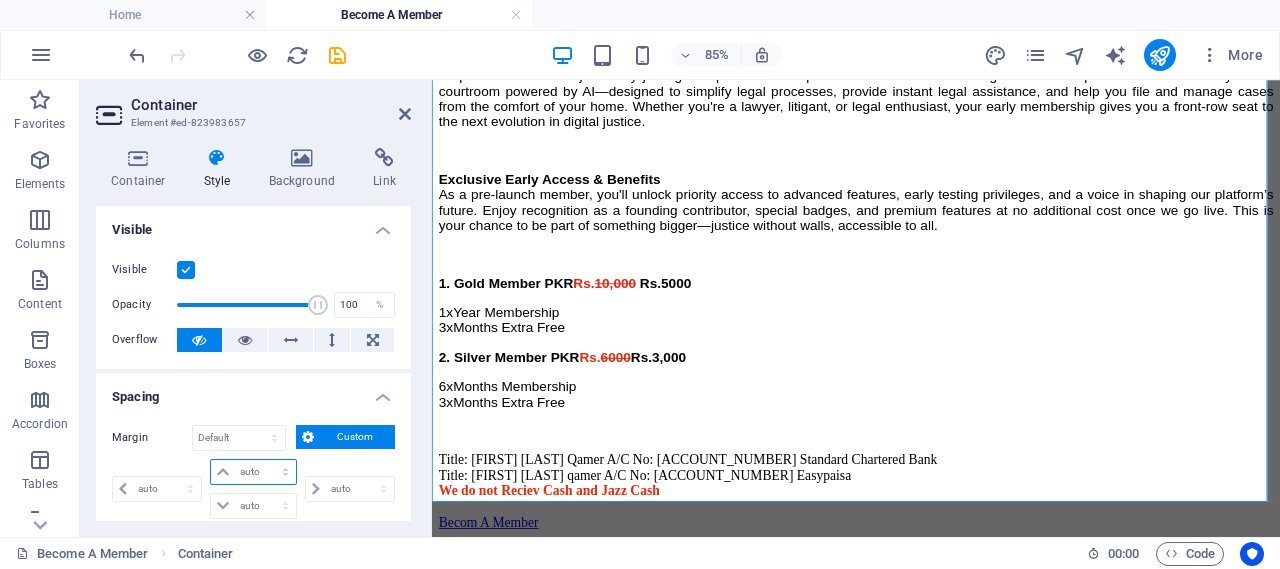 click on "auto px % rem vw vh" at bounding box center (253, 472) 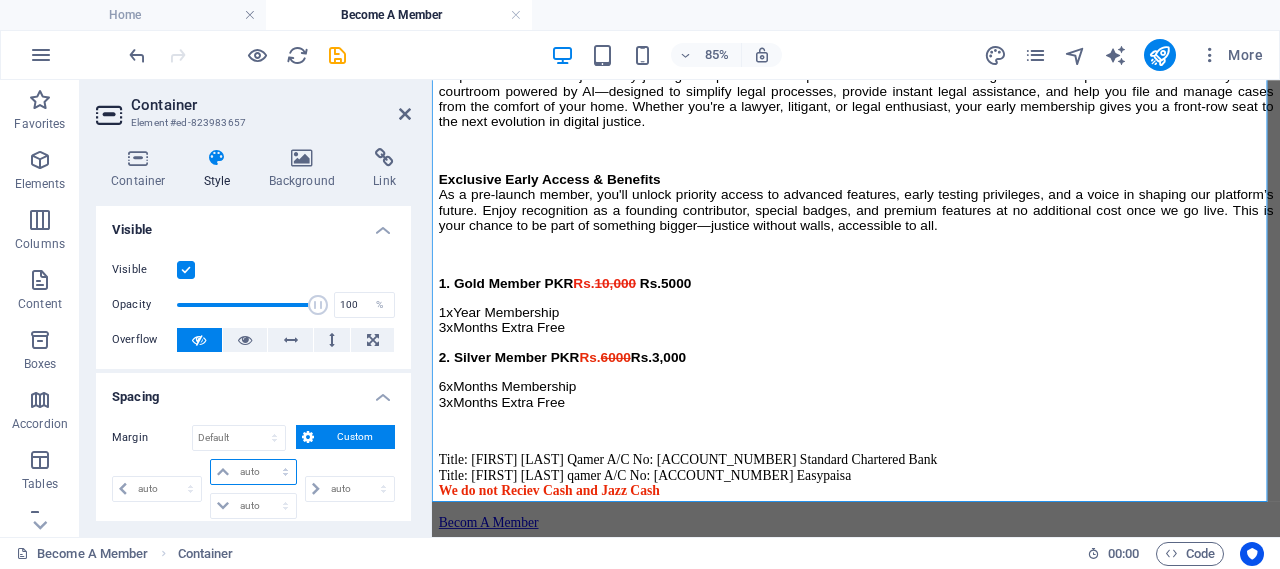 click on "auto px % rem vw vh" at bounding box center (253, 472) 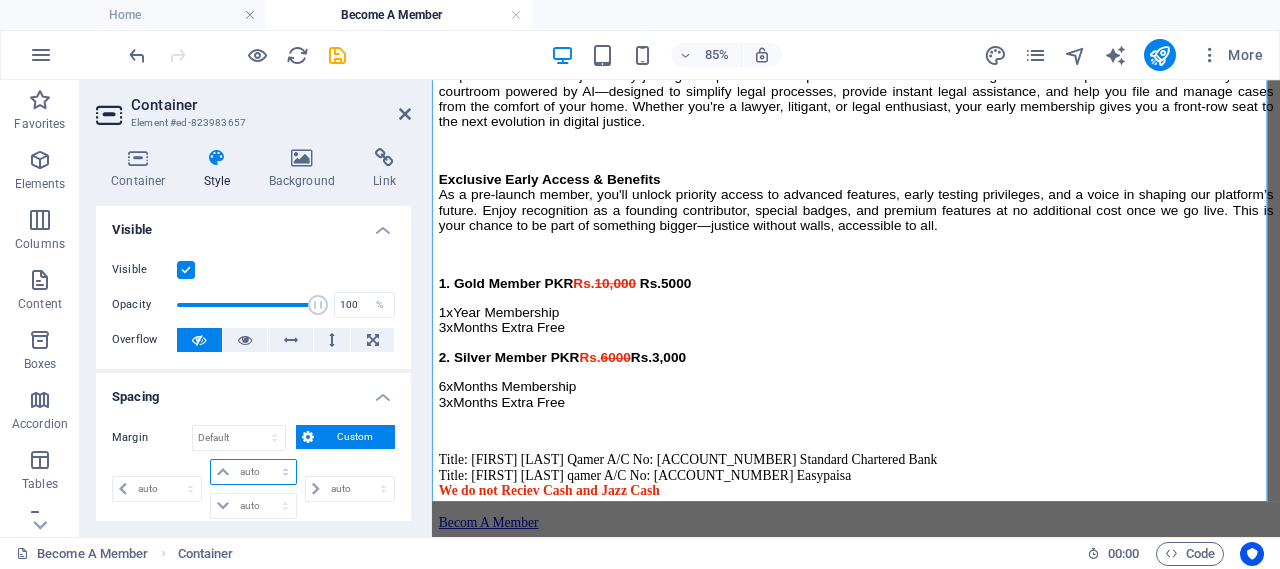 select on "px" 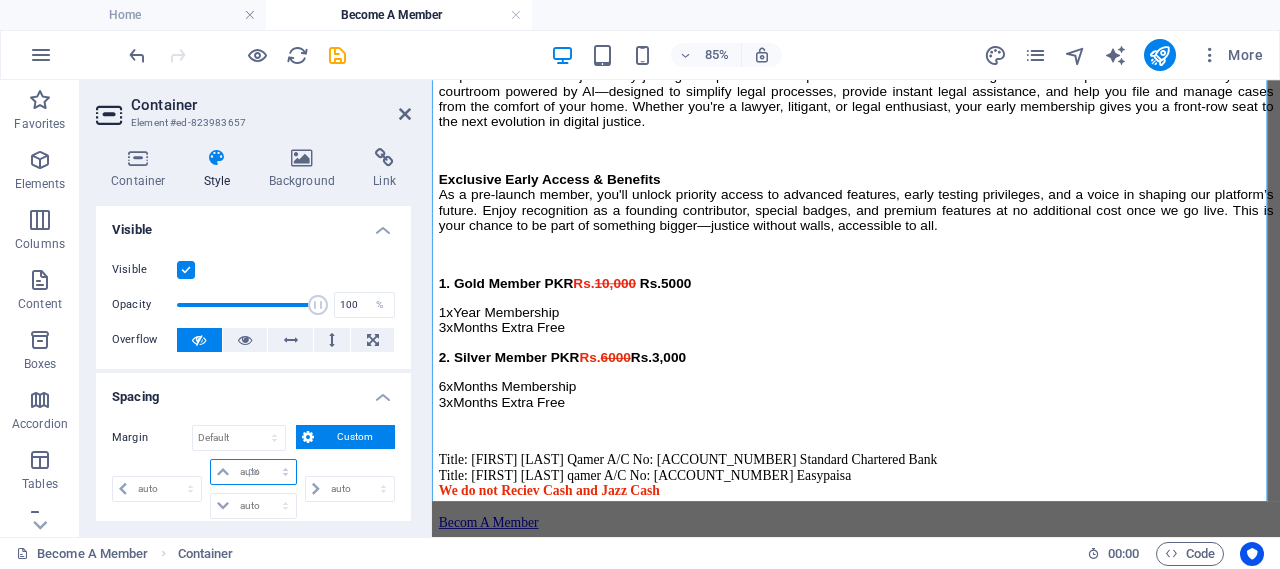click on "auto px % rem vw vh" at bounding box center (253, 472) 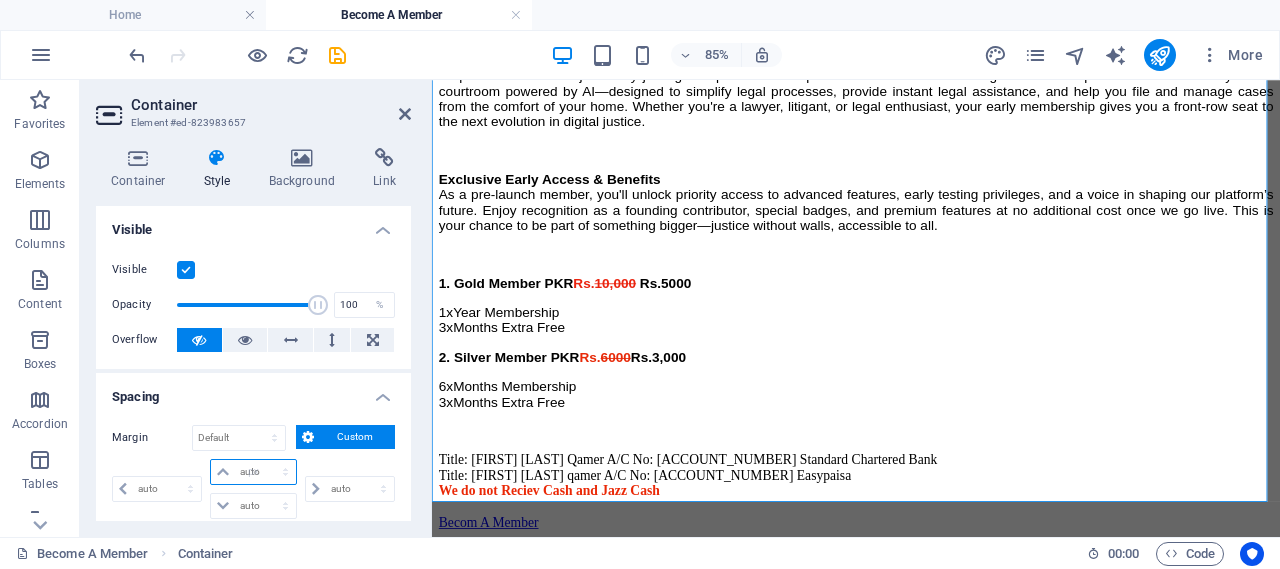 type on "0" 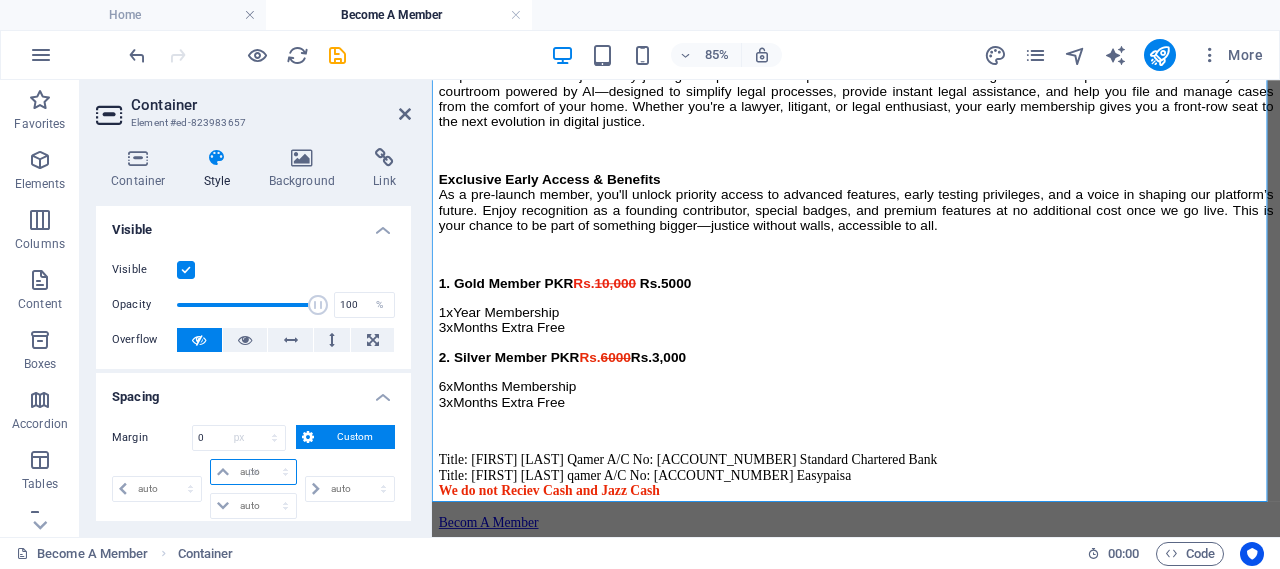 type on "0" 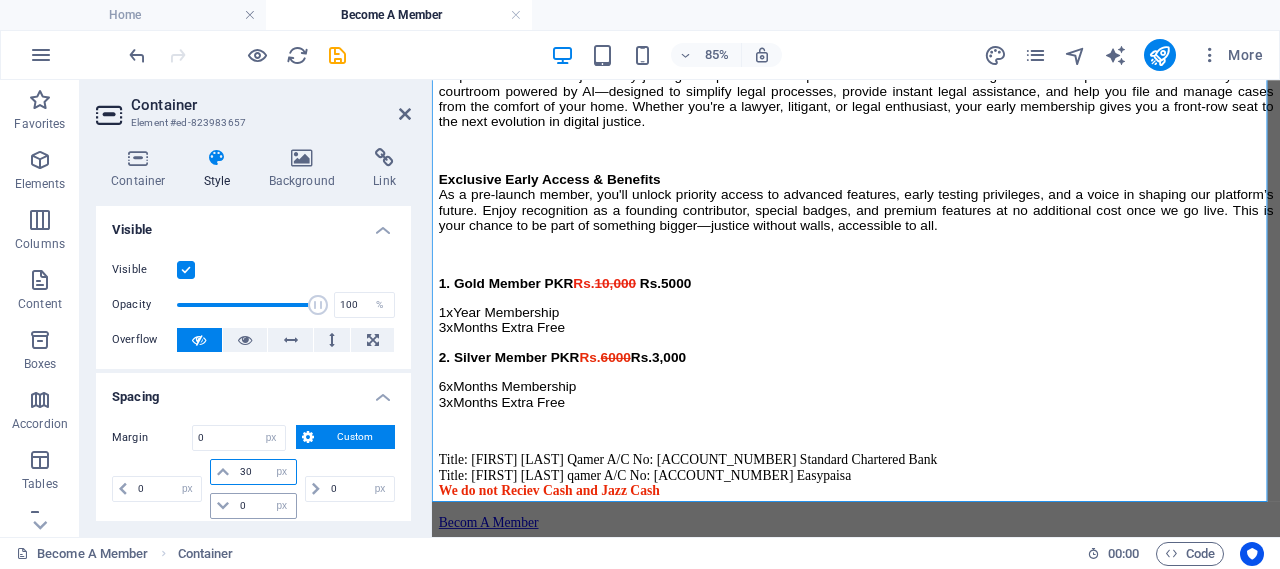 type on "30" 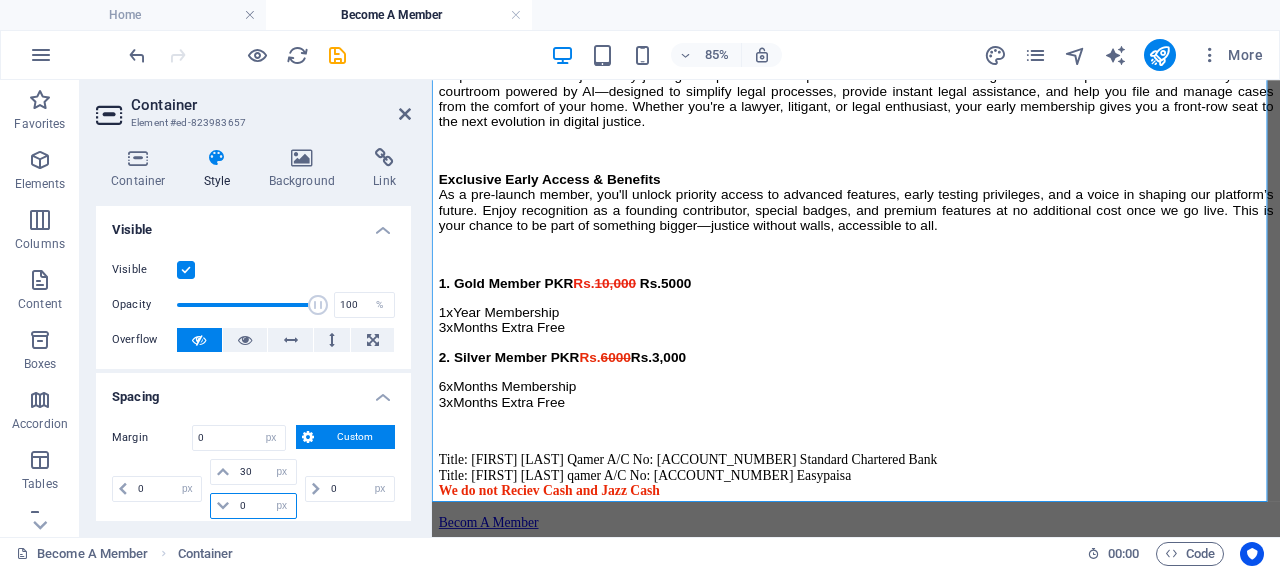 click on "0" at bounding box center [265, 506] 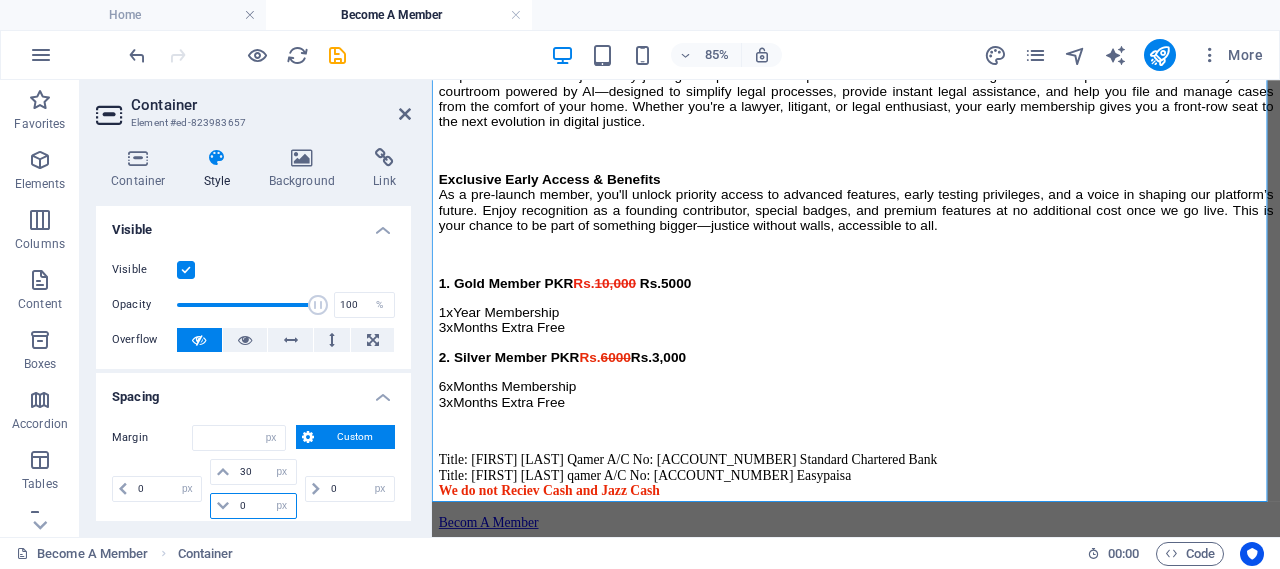 select on "DISABLED_OPTION_VALUE" 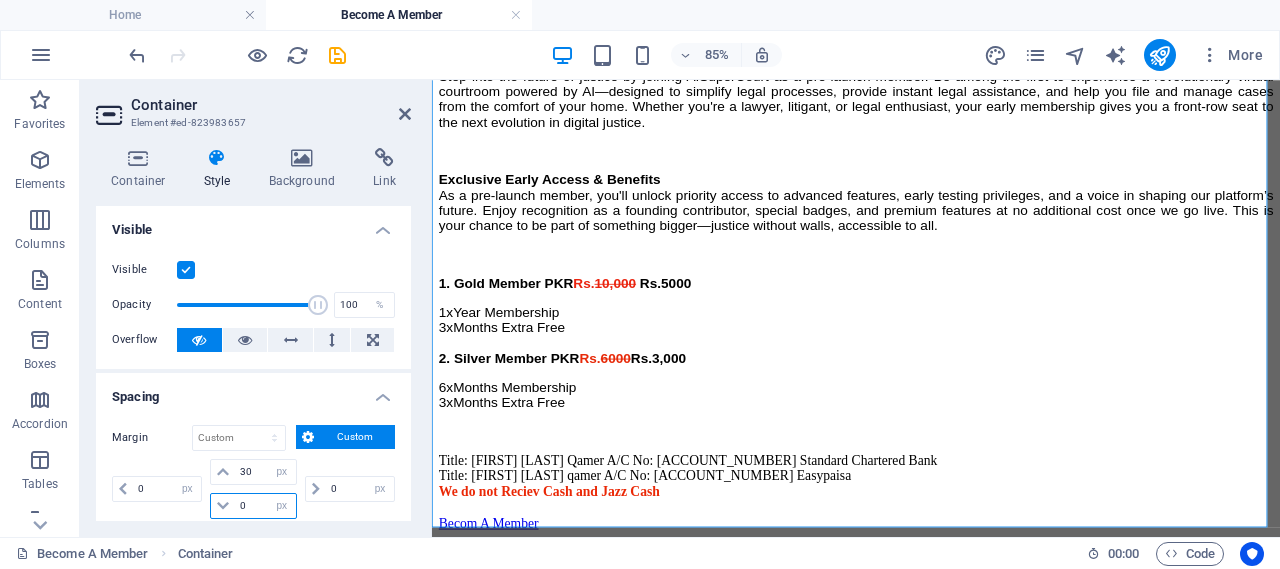 click on "0" at bounding box center [265, 506] 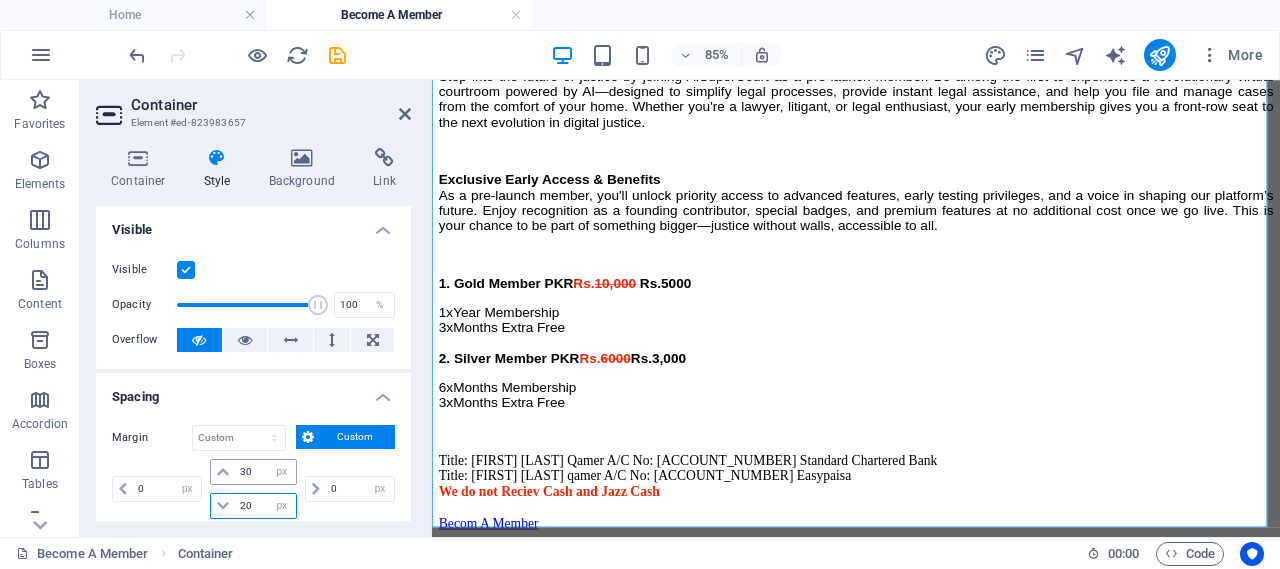 type on "20" 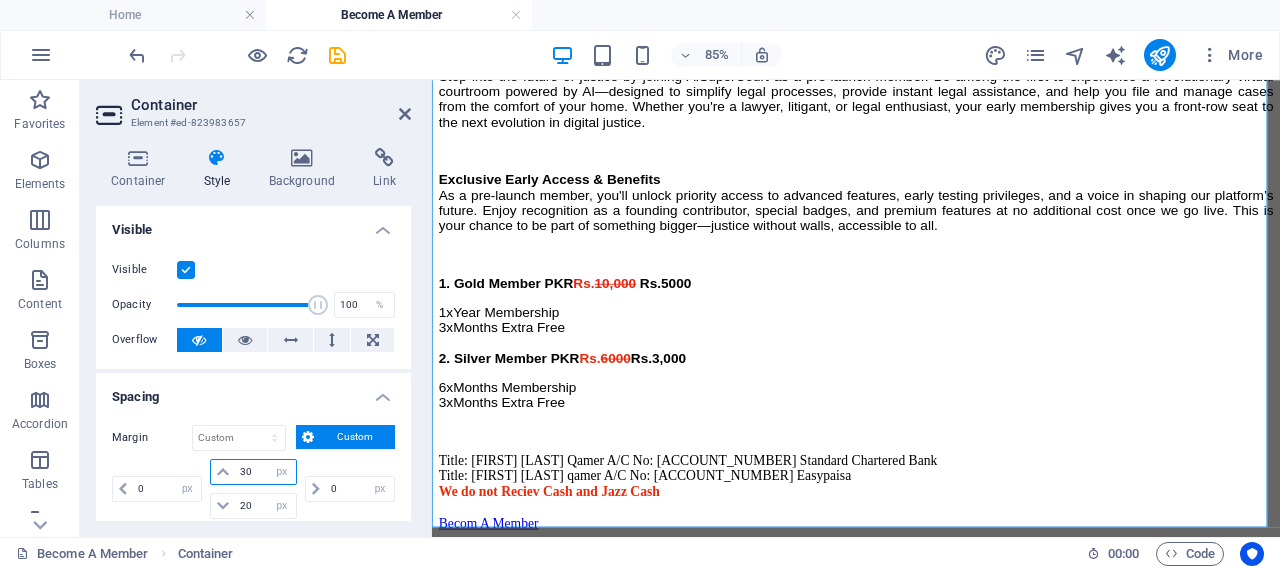 click on "30" at bounding box center [265, 472] 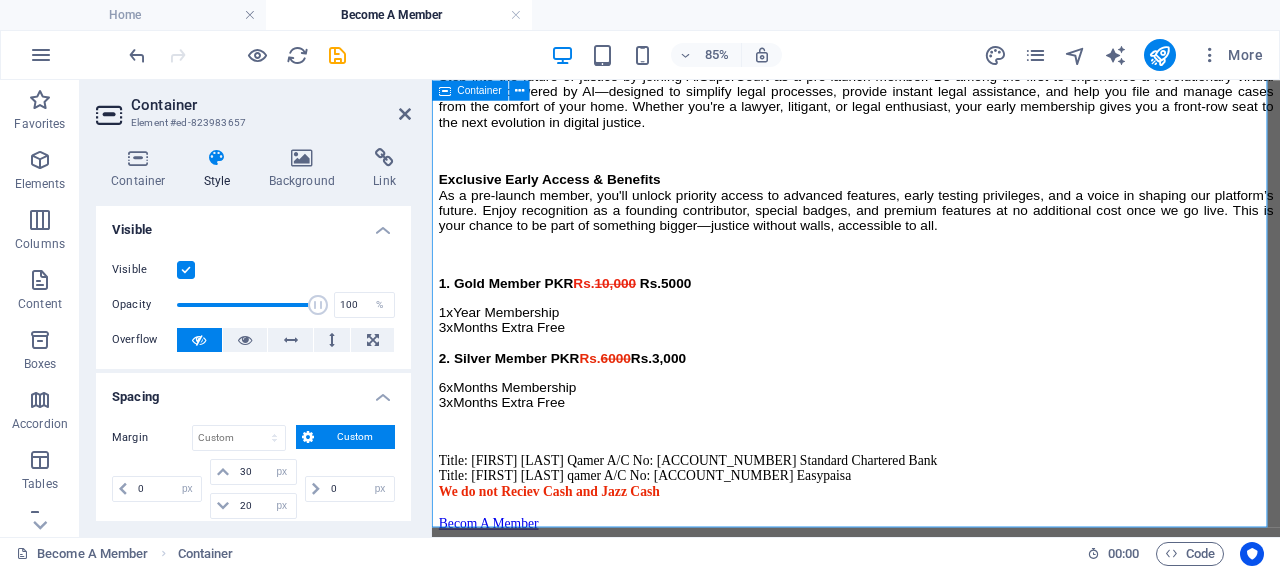 click on "Become a Founding Member of AISuperCourt! Step into the future of justice by joining AISuperCourt as a pre-launch member. Be among the first to experience a revolutionary virtual courtroom powered by AI—designed to simplify legal processes, provide instant legal assistance, and help you file and manage cases from the comfort of your home. Whether you're a lawyer, litigant, or legal enthusiast, your early membership gives you a front-row seat to the next evolution in digital justice. Exclusive Early Access & Benefits As a pre-launch member, you'll unlock priority access to advanced features, early testing privileges, and a voice in shaping our platform’s future. Enjoy recognition as a founding contributor, special badges, and premium features at no additional cost once we go live. This is your chance to be part of something bigger—justice without walls, accessible to all. 1. Gold Member PKR Rs. 10,000       Rs.5000 1xYear Membership 3xMonths Extra Free 2. Silver Member PKR Rs. 6000" at bounding box center [931, 293] 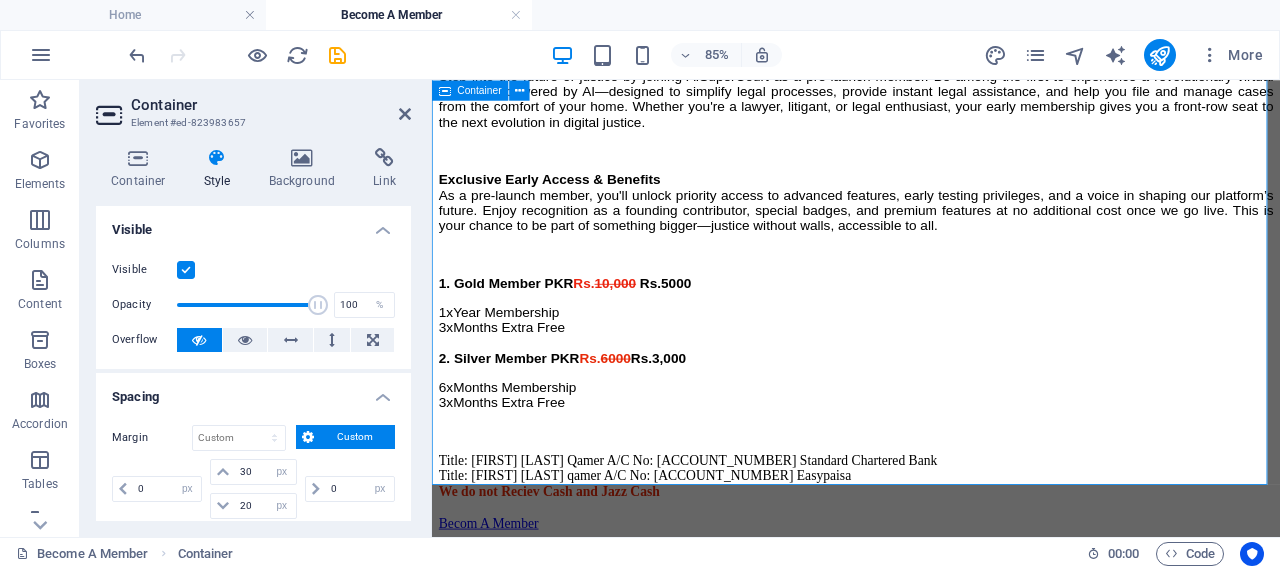 scroll, scrollTop: 347, scrollLeft: 0, axis: vertical 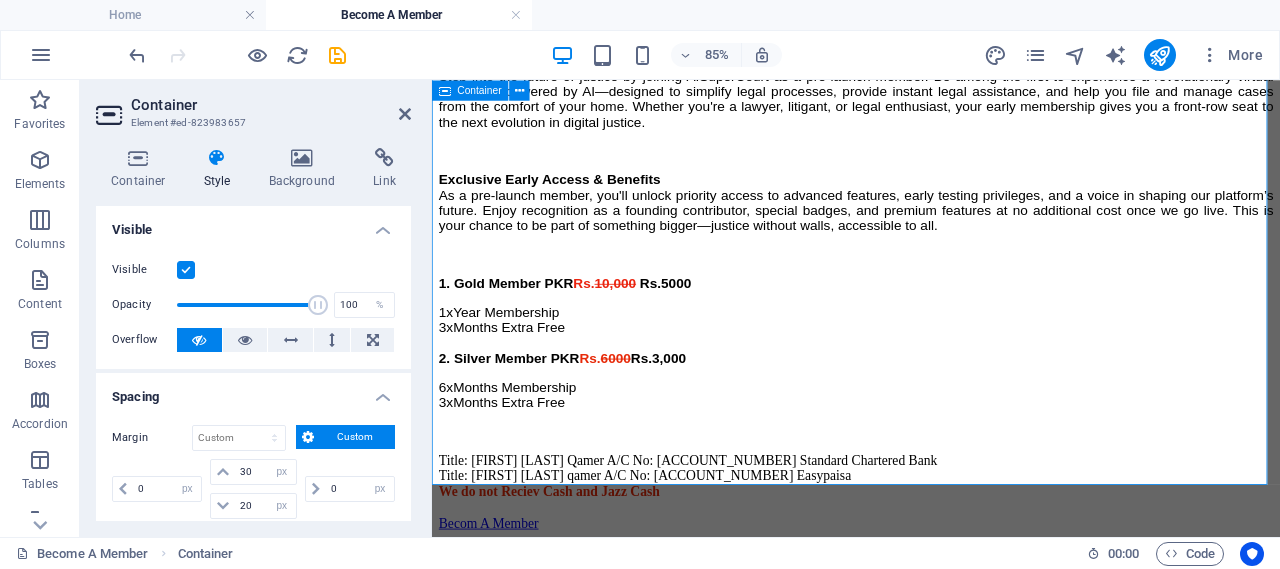 click on "Become a Founding Member of AISuperCourt! Step into the future of justice by joining AISuperCourt as a pre-launch member. Be among the first to experience a revolutionary virtual courtroom powered by AI—designed to simplify legal processes, provide instant legal assistance, and help you file and manage cases from the comfort of your home. Whether you're a lawyer, litigant, or legal enthusiast, your early membership gives you a front-row seat to the next evolution in digital justice. Exclusive Early Access & Benefits As a pre-launch member, you'll unlock priority access to advanced features, early testing privileges, and a voice in shaping our platform’s future. Enjoy recognition as a founding contributor, special badges, and premium features at no additional cost once we go live. This is your chance to be part of something bigger—justice without walls, accessible to all. 1. Gold Member PKR Rs. 10,000       Rs.5000 1xYear Membership 3xMonths Extra Free 2. Silver Member PKR Rs. 6000" at bounding box center (931, 293) 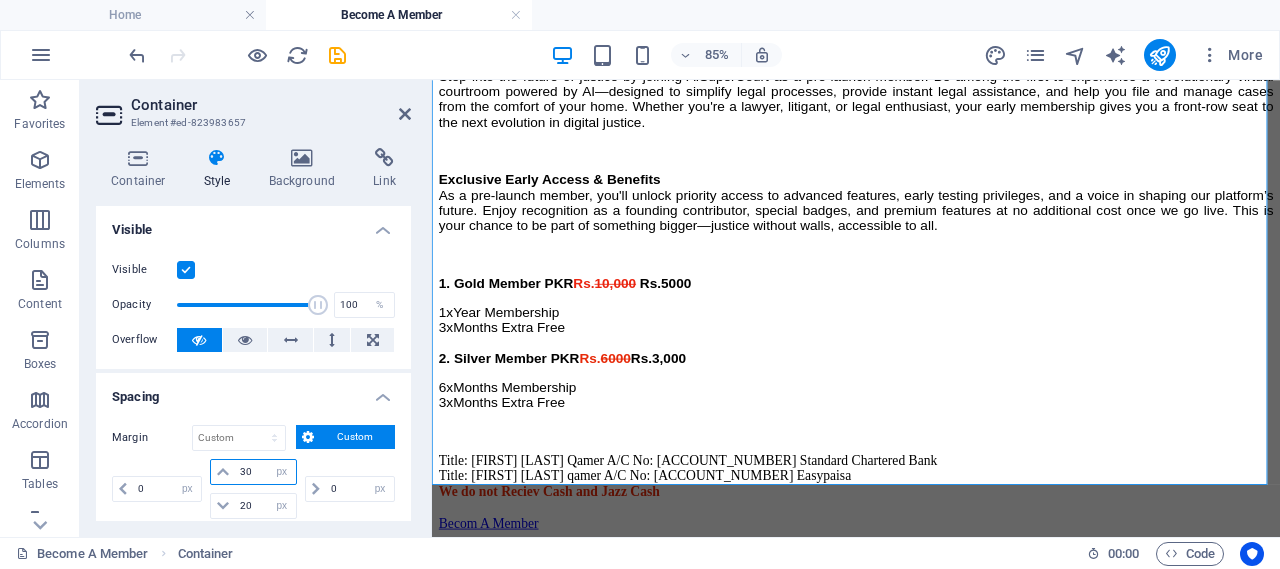 click on "30" at bounding box center [265, 472] 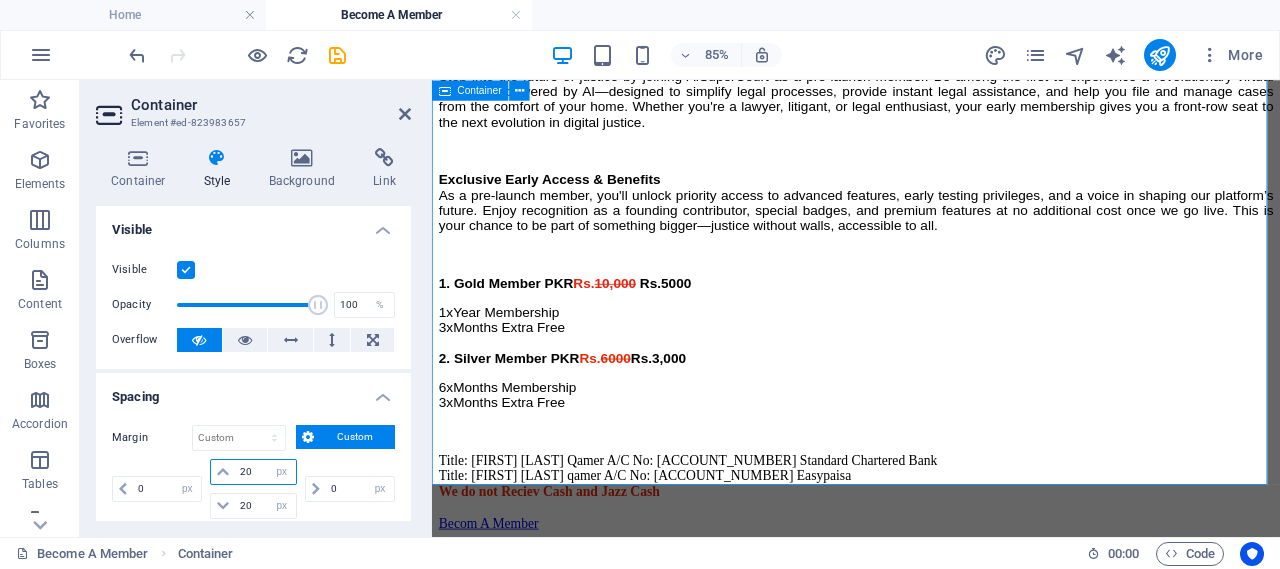 type on "20" 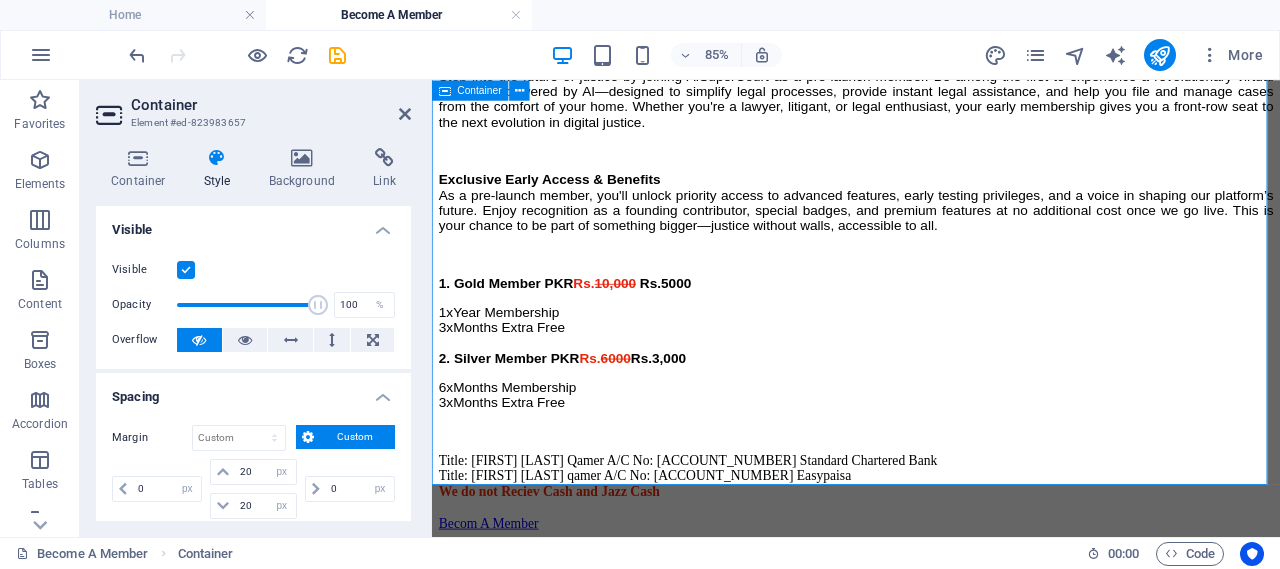 click on "Become a Founding Member of AISuperCourt! Step into the future of justice by joining AISuperCourt as a pre-launch member. Be among the first to experience a revolutionary virtual courtroom powered by AI—designed to simplify legal processes, provide instant legal assistance, and help you file and manage cases from the comfort of your home. Whether you're a lawyer, litigant, or legal enthusiast, your early membership gives you a front-row seat to the next evolution in digital justice. Exclusive Early Access & Benefits As a pre-launch member, you'll unlock priority access to advanced features, early testing privileges, and a voice in shaping our platform’s future. Enjoy recognition as a founding contributor, special badges, and premium features at no additional cost once we go live. This is your chance to be part of something bigger—justice without walls, accessible to all. 1. Gold Member PKR Rs. 10,000       Rs.5000 1xYear Membership 3xMonths Extra Free 2. Silver Member PKR Rs. 6000" at bounding box center (931, 293) 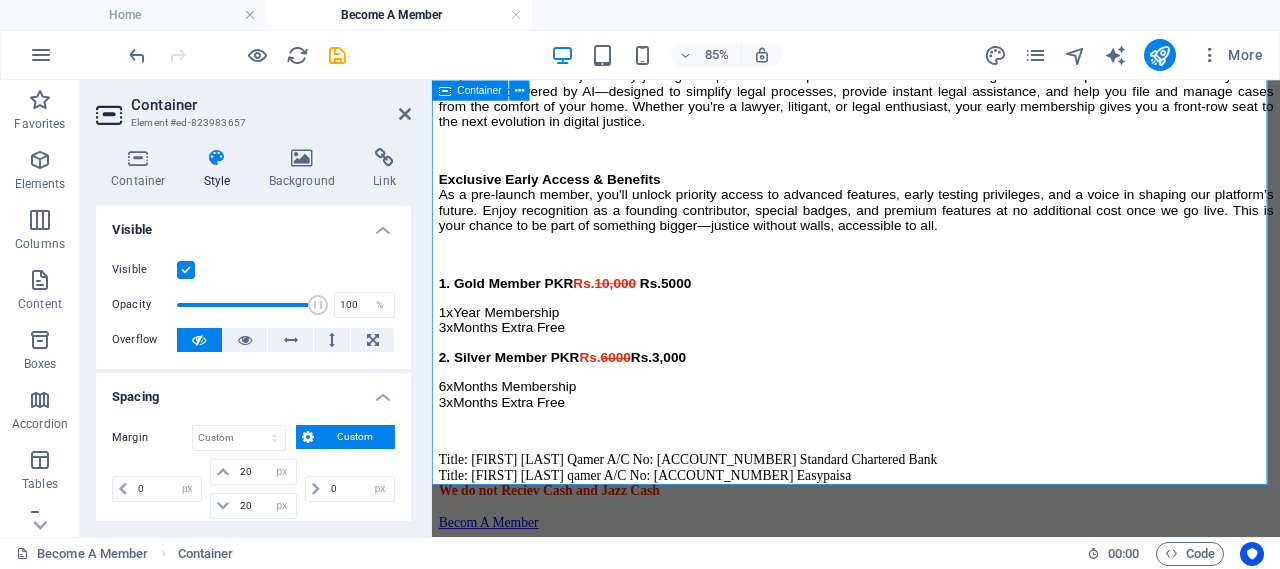 click on "Becom A Member" at bounding box center [931, 601] 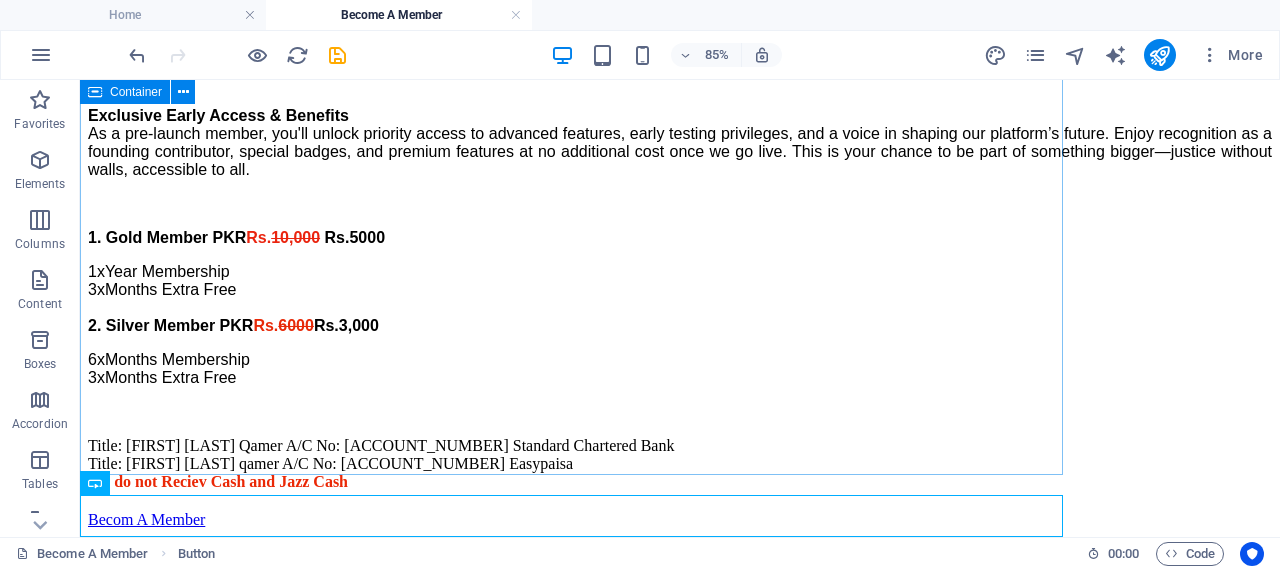 scroll, scrollTop: 418, scrollLeft: 0, axis: vertical 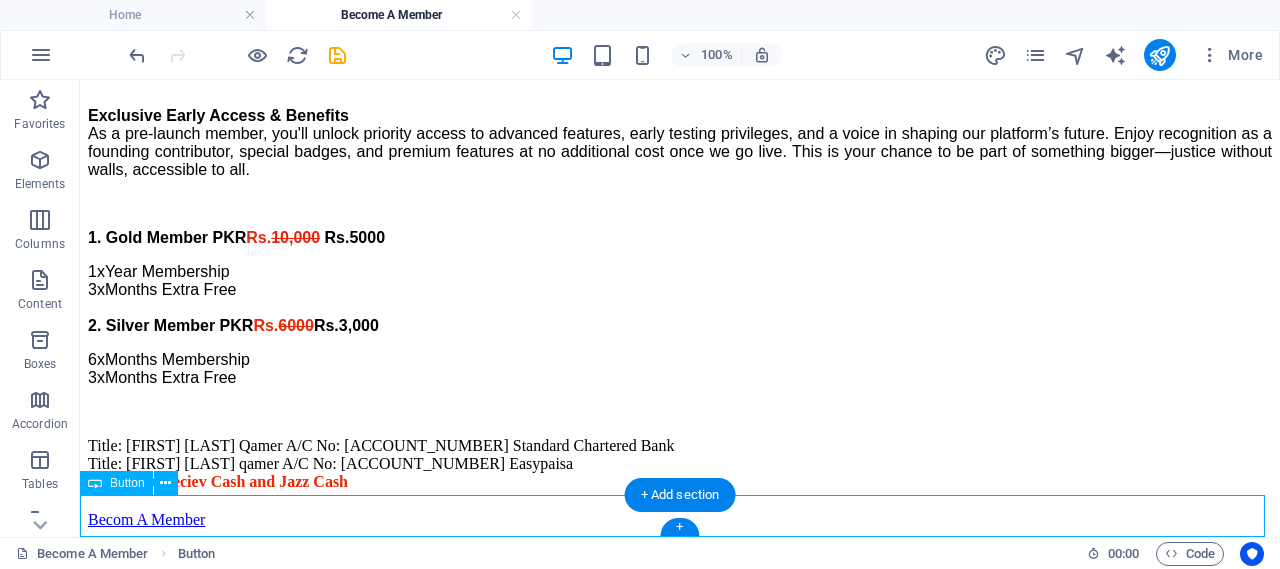 click on "Becom A Member" at bounding box center [680, 520] 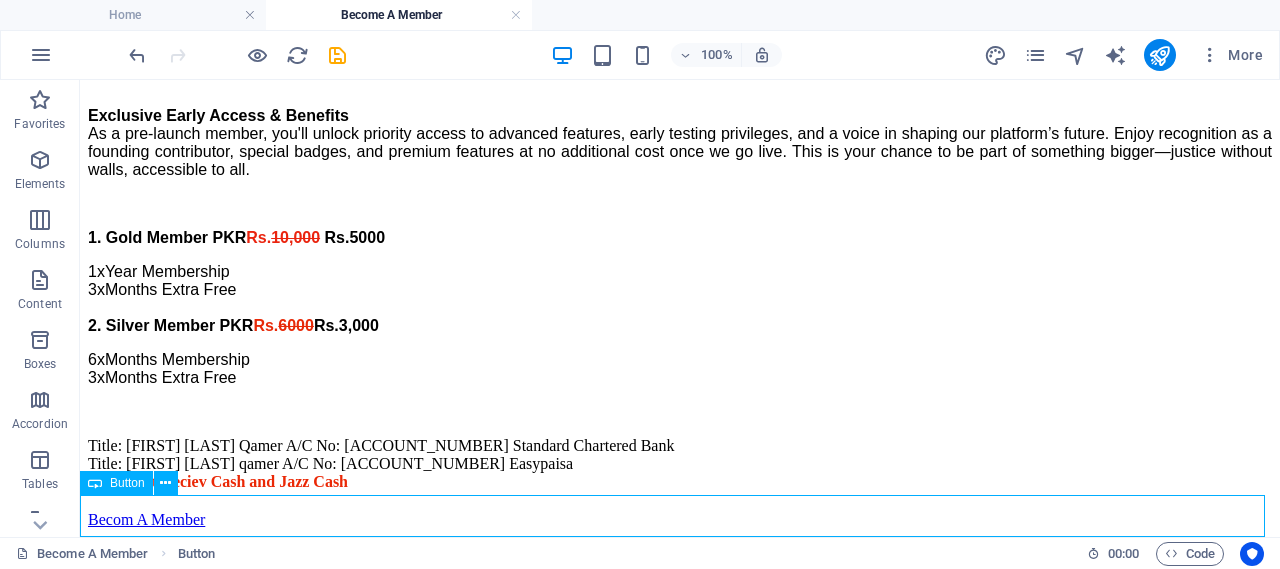 click at bounding box center (95, 483) 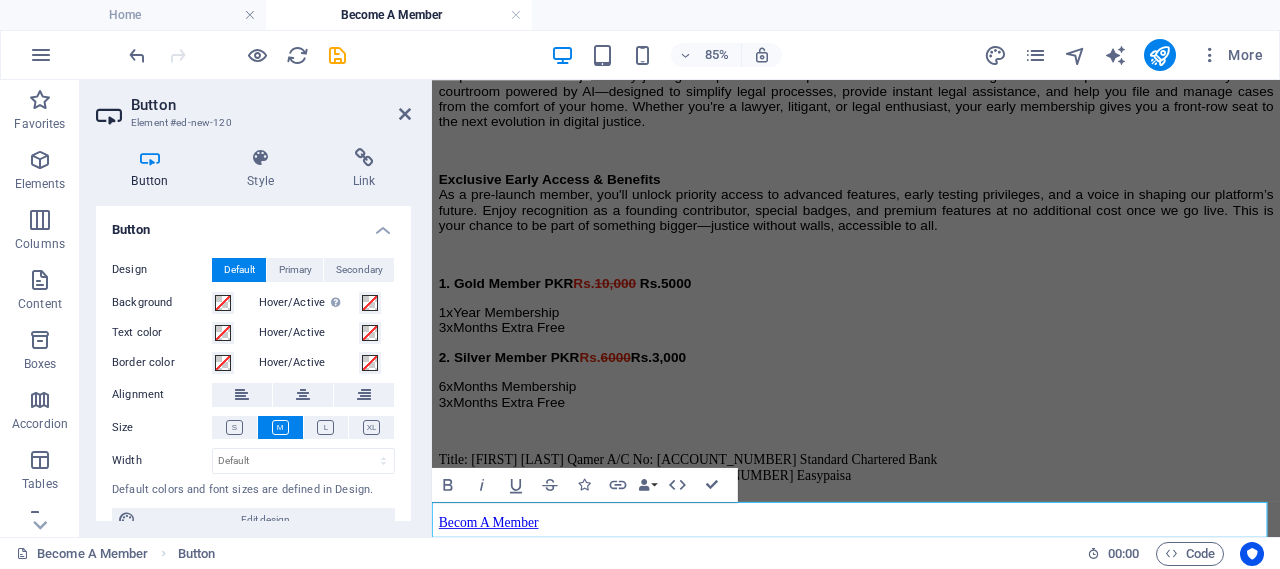 scroll, scrollTop: 337, scrollLeft: 0, axis: vertical 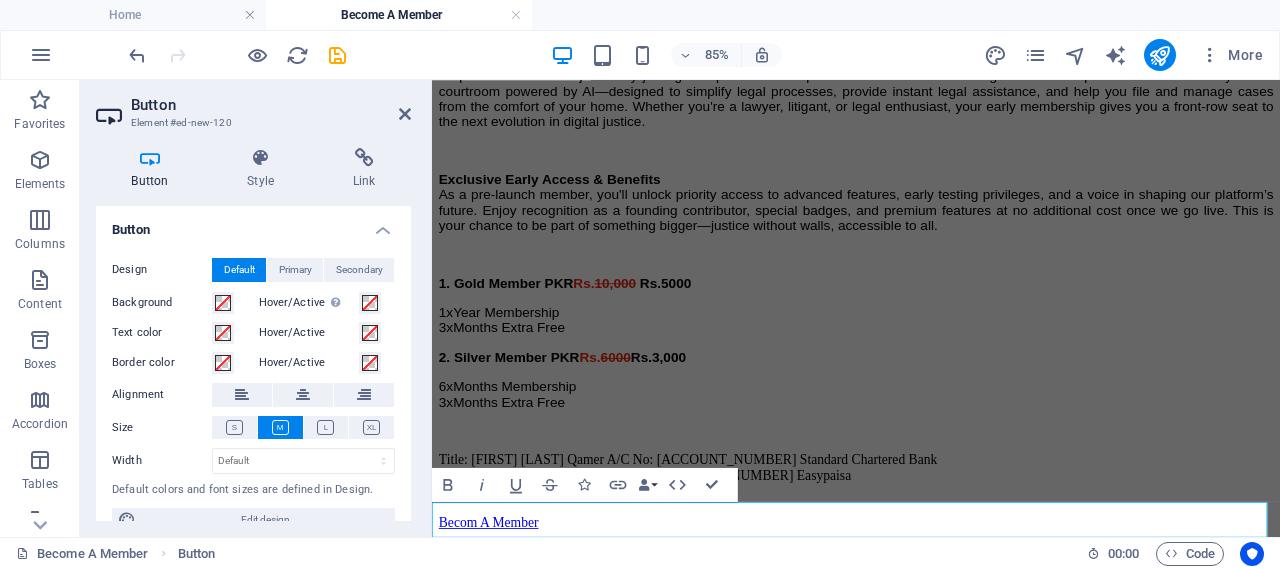 click on "Becom A Member" at bounding box center [931, 601] 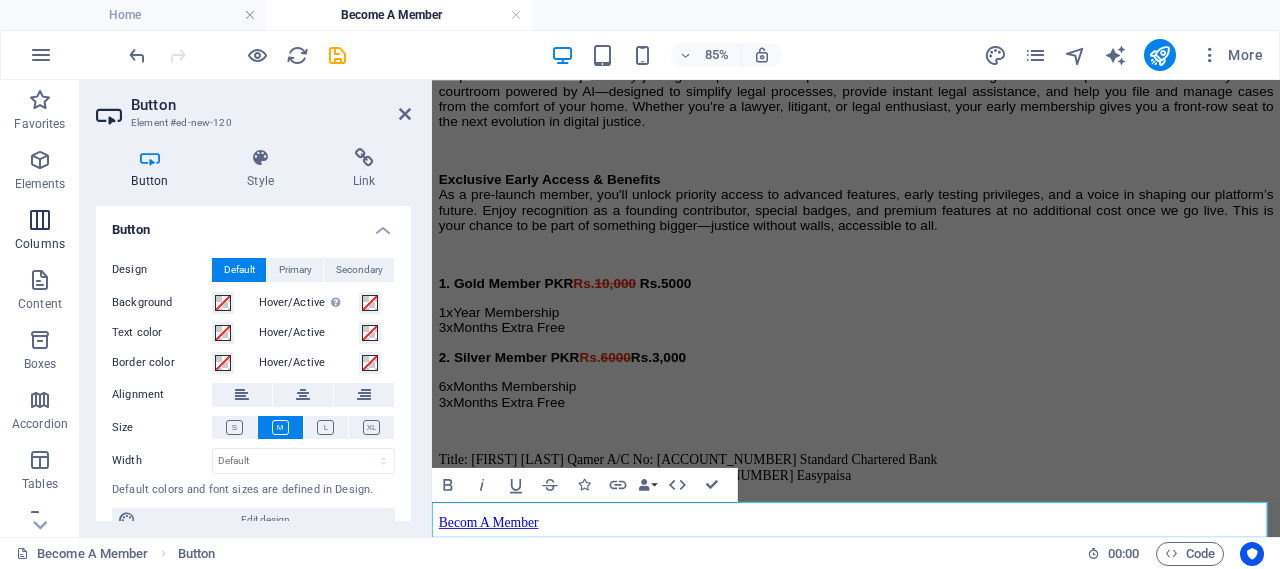 click at bounding box center (40, 220) 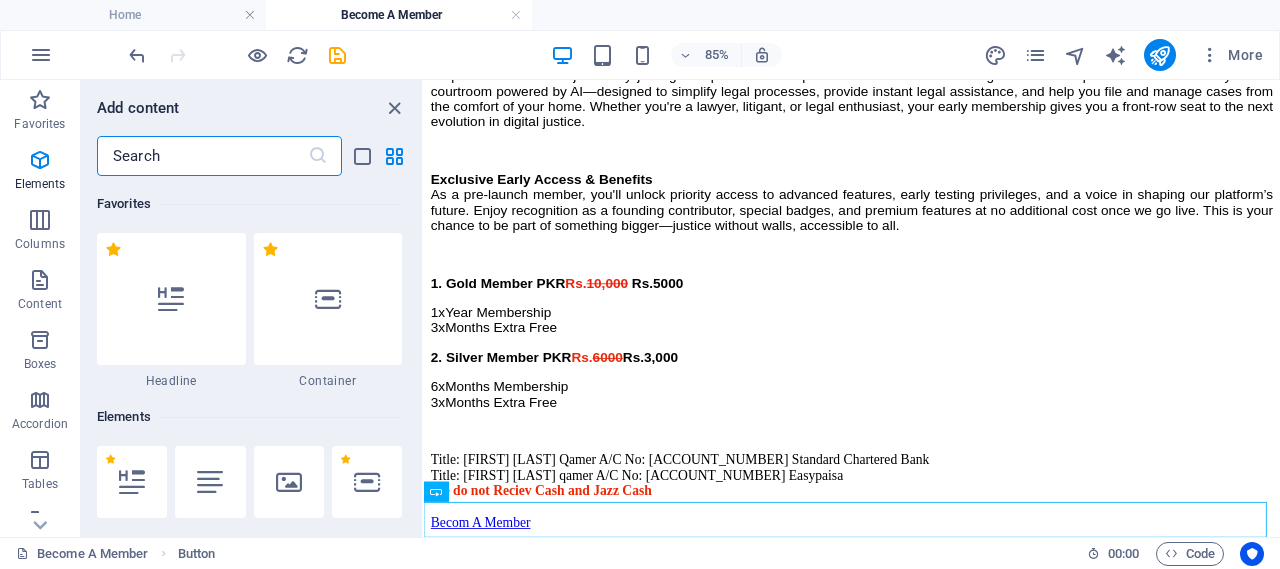 scroll, scrollTop: 990, scrollLeft: 0, axis: vertical 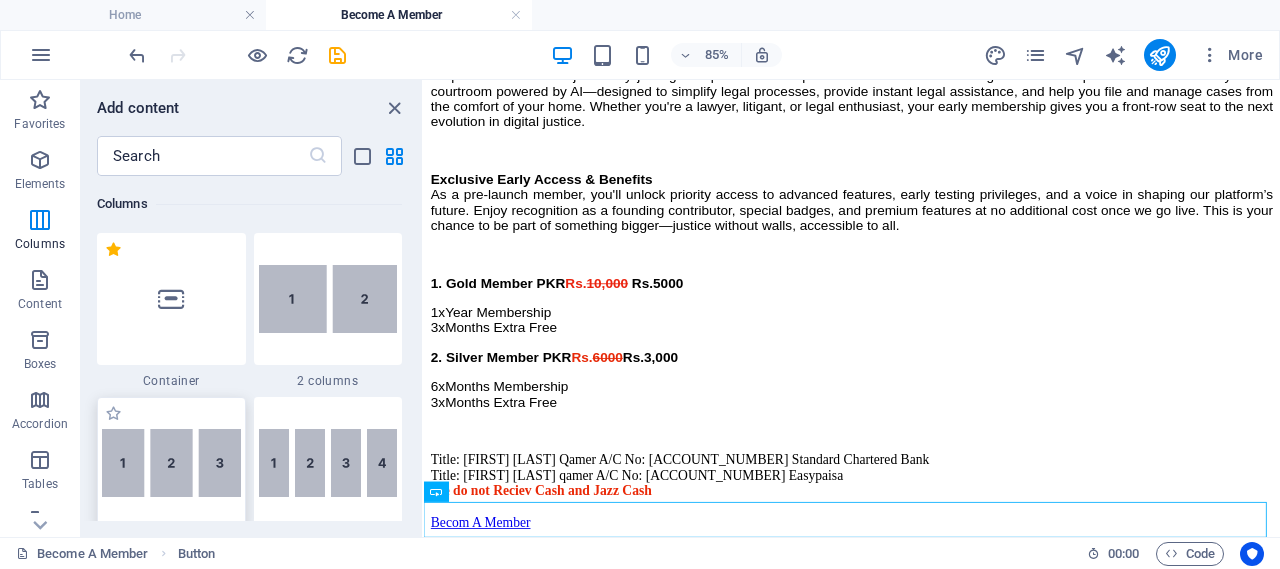 click at bounding box center [171, 463] 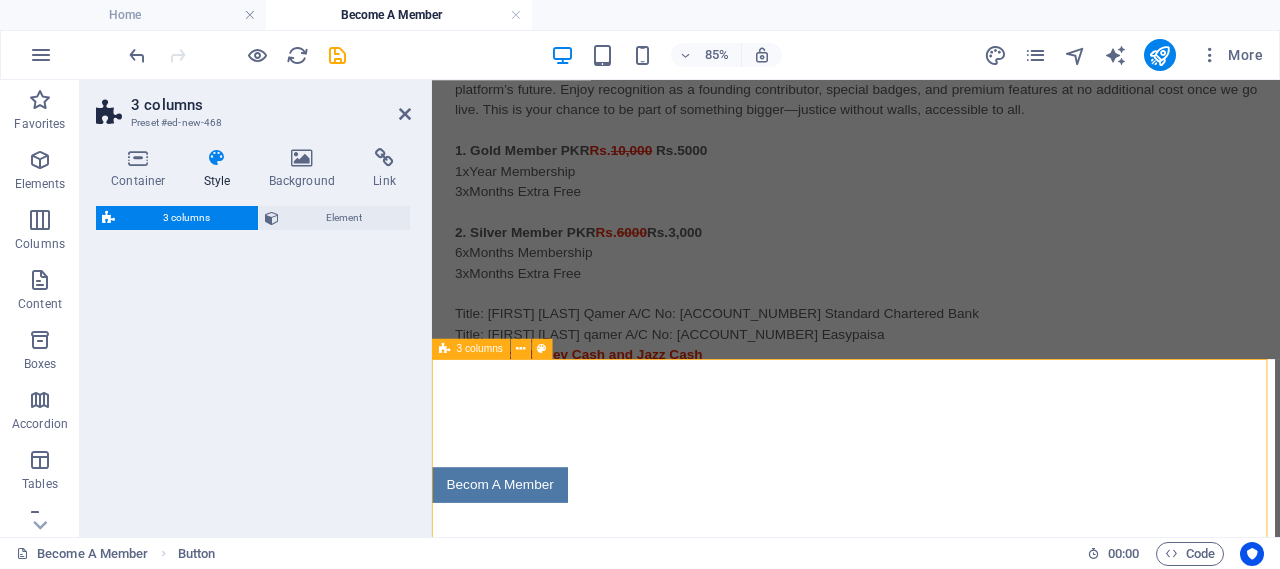 click on "Become a Founding Member of AISuperCourt! Step into the future of justice by joining AISuperCourt as a pre-launch member. Be among the first to experience a revolutionary virtual courtroom powered by AI—designed to simplify legal processes, provide instant legal assistance, and help you file and manage cases from the comfort of your home. Whether you're a lawyer, litigant, or legal enthusiast, your early membership gives you a front-row seat to the next evolution in digital justice. Exclusive Early Access & Benefits As a pre-launch member, you'll unlock priority access to advanced features, early testing privileges, and a voice in shaping our platform’s future. Enjoy recognition as a founding contributor, special badges, and premium features at no additional cost once we go live. This is your chance to be part of something bigger—justice without walls, accessible to all. 1. Gold Member PKR Rs. 10,000       Rs.5000 1xYear Membership 3xMonths Extra Free 2. Silver Member PKR Rs. 6000" at bounding box center (931, 139) 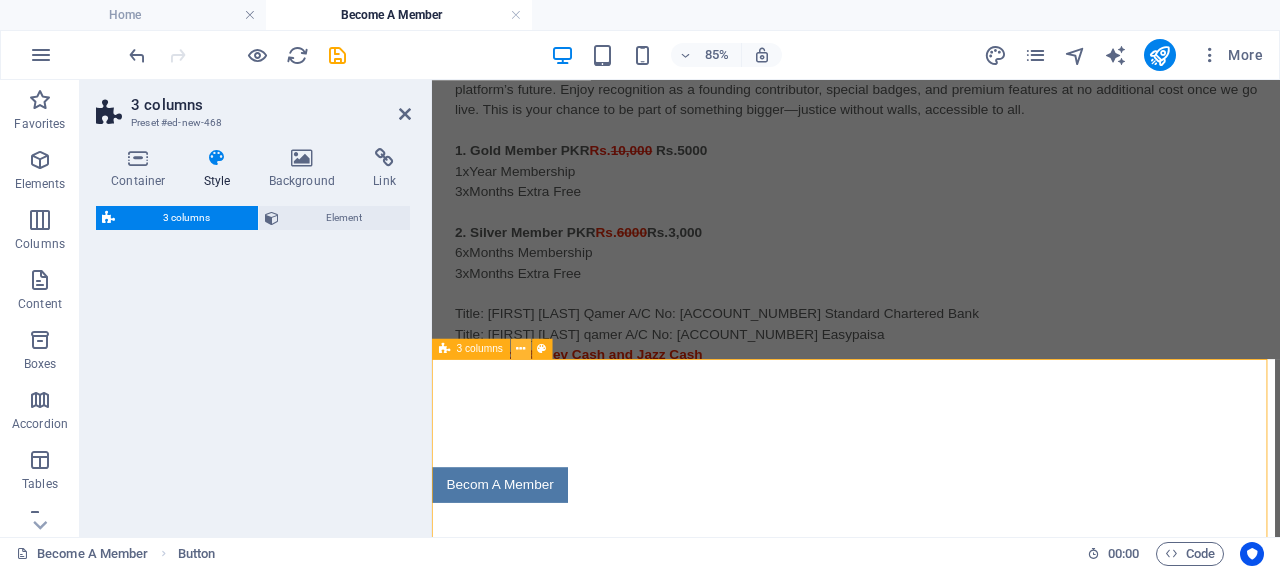 select on "rem" 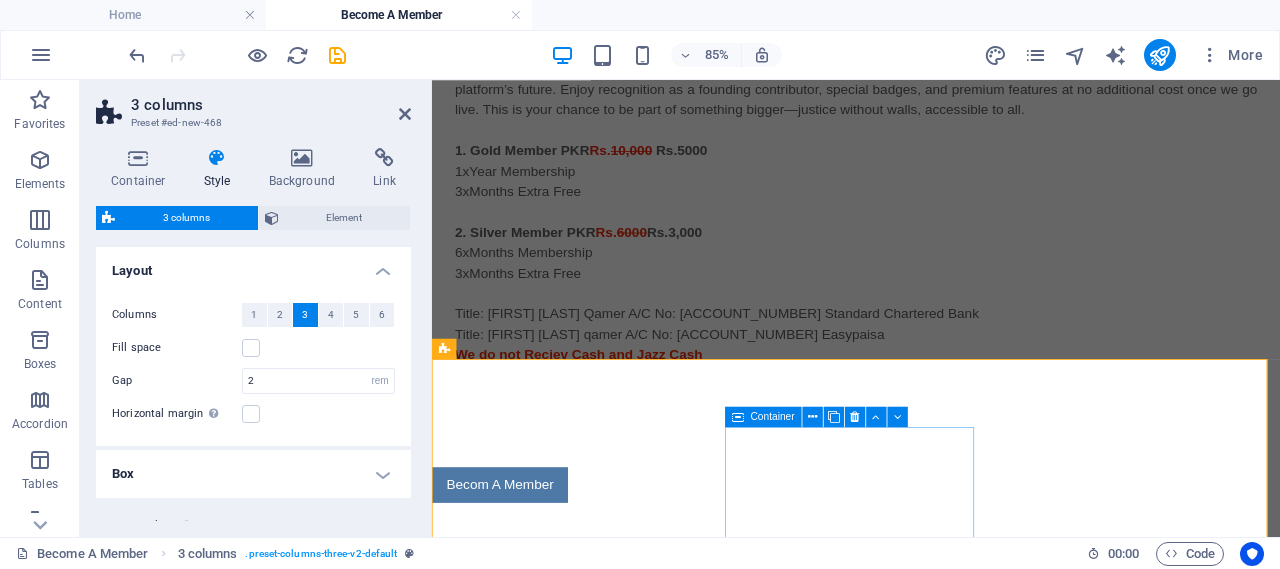scroll, scrollTop: 547, scrollLeft: 0, axis: vertical 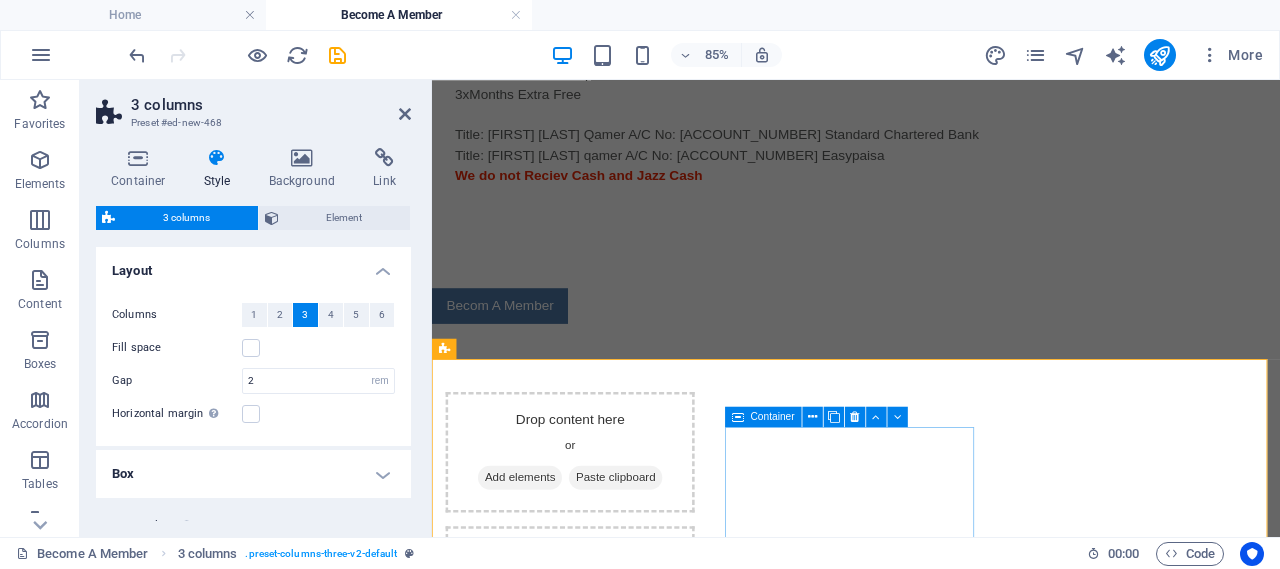 drag, startPoint x: 489, startPoint y: 421, endPoint x: 882, endPoint y: 542, distance: 411.20554 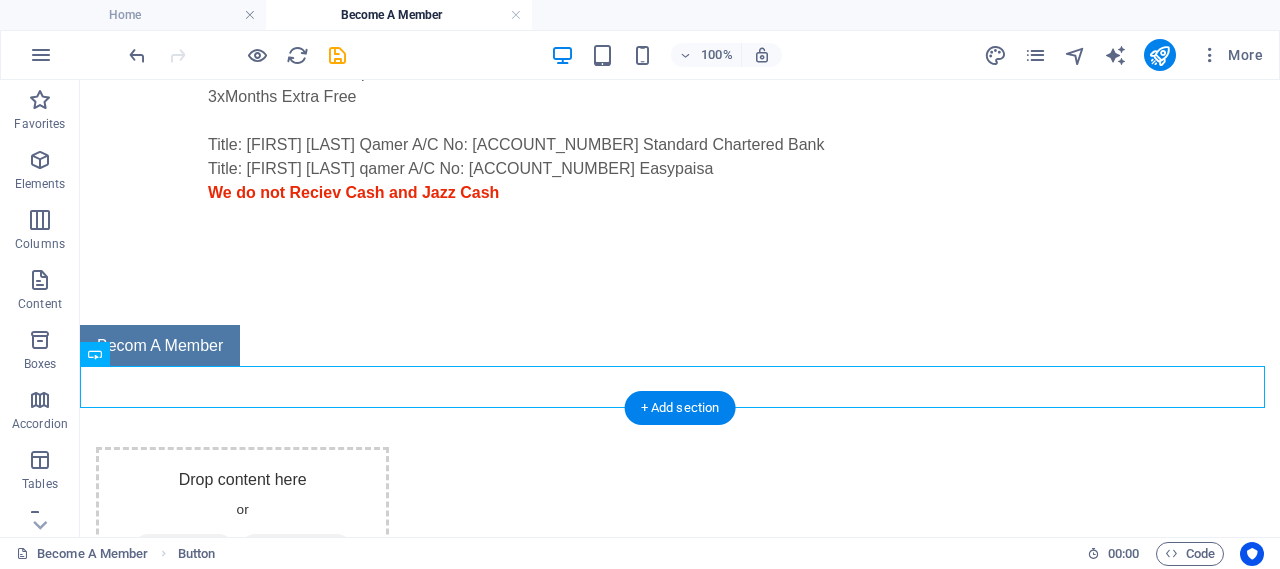 drag, startPoint x: 522, startPoint y: 392, endPoint x: 711, endPoint y: 521, distance: 228.82744 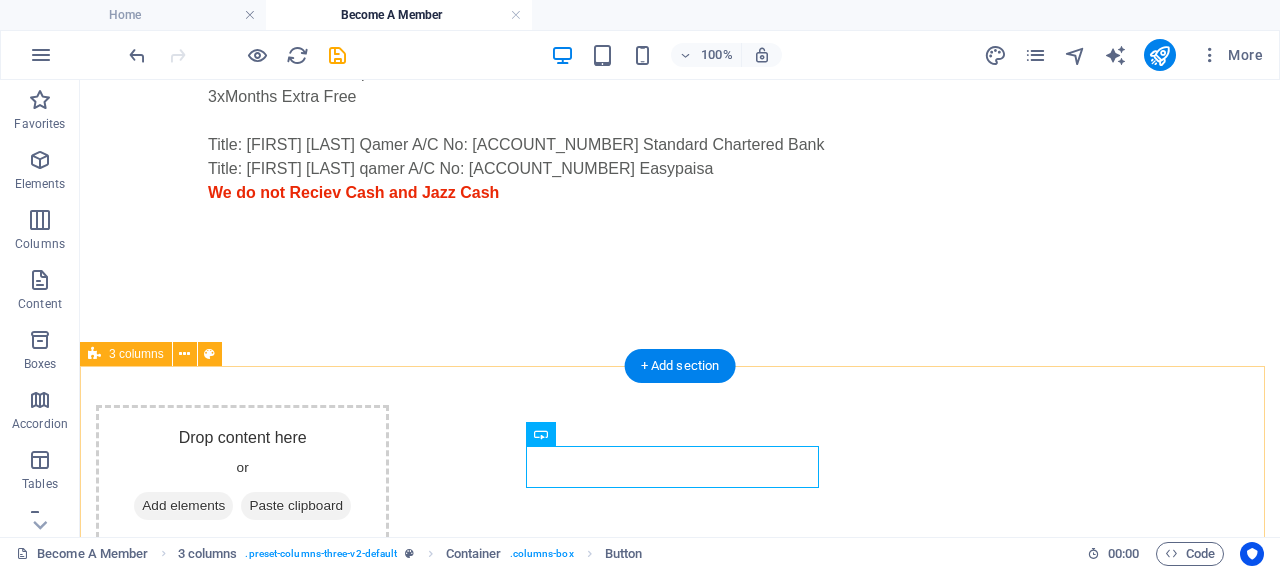 click on "Drop content here or  Add elements  Paste clipboard Becom A Member  Drop content here or  Add elements  Paste clipboard" at bounding box center (680, 584) 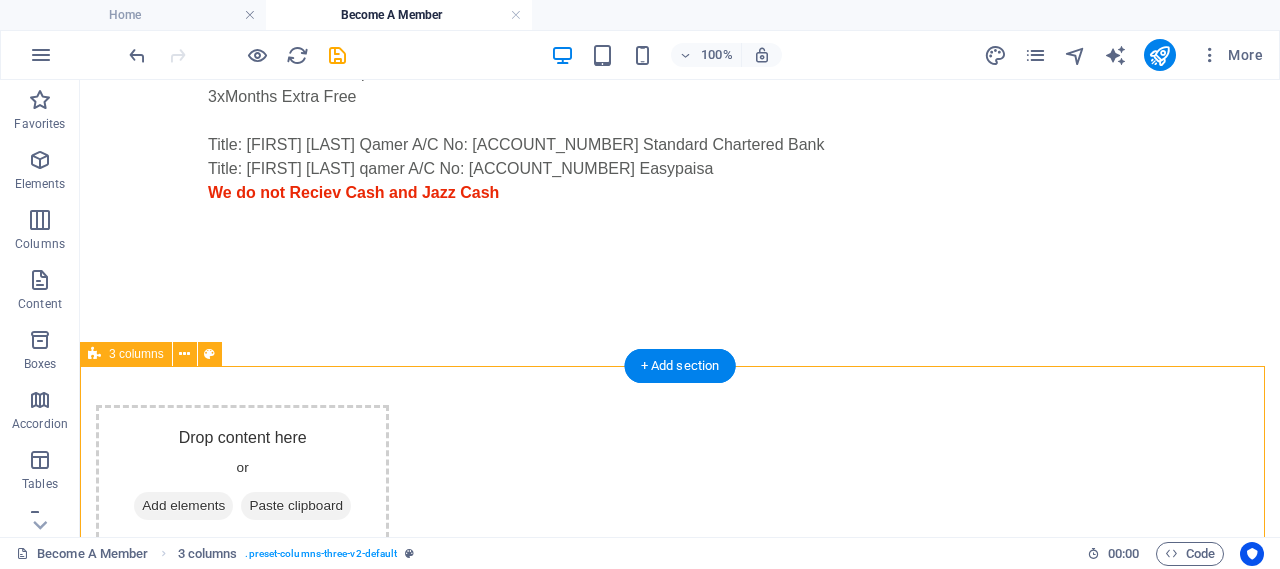 click on "Drop content here or  Add elements  Paste clipboard Becom A Member  Drop content here or  Add elements  Paste clipboard" at bounding box center [680, 584] 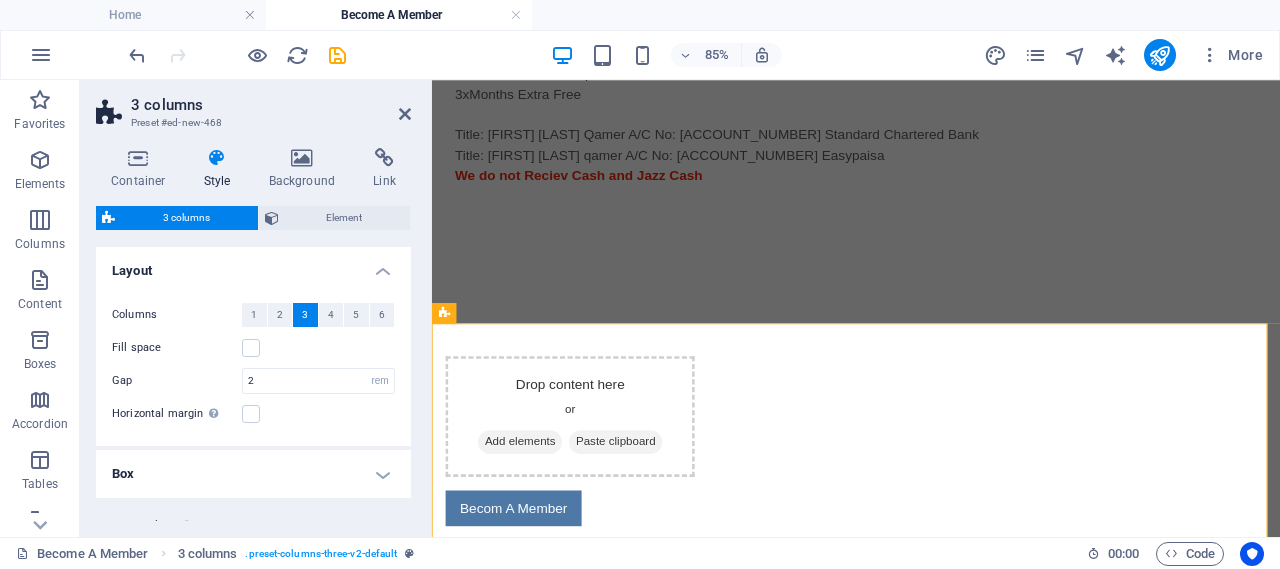 click on "Style" at bounding box center (221, 169) 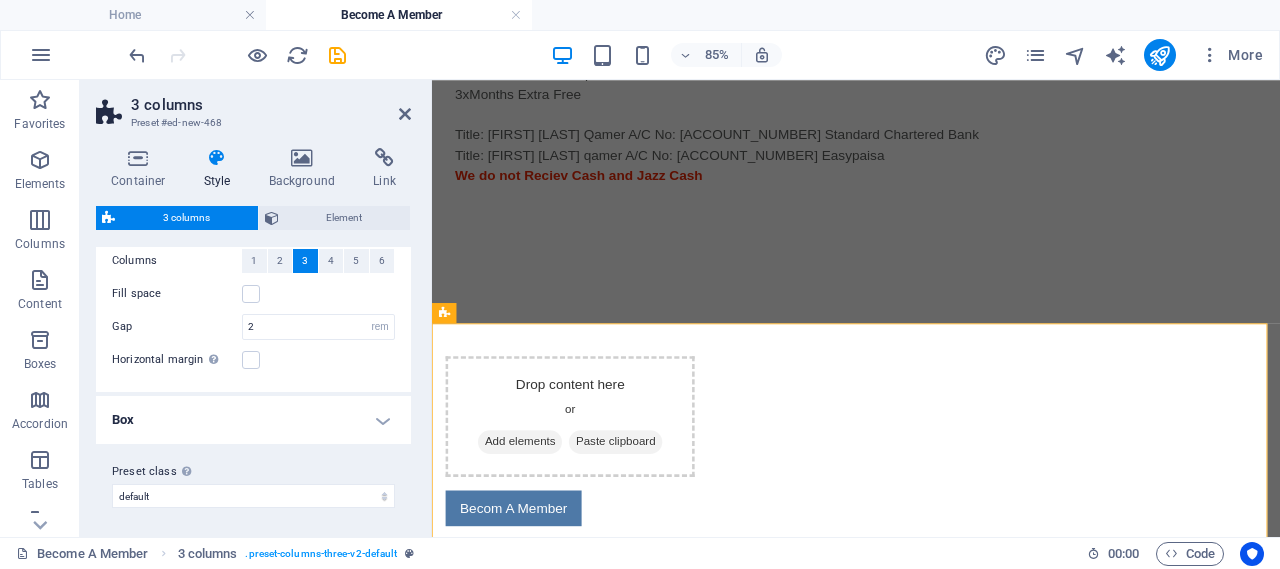 scroll, scrollTop: 57, scrollLeft: 0, axis: vertical 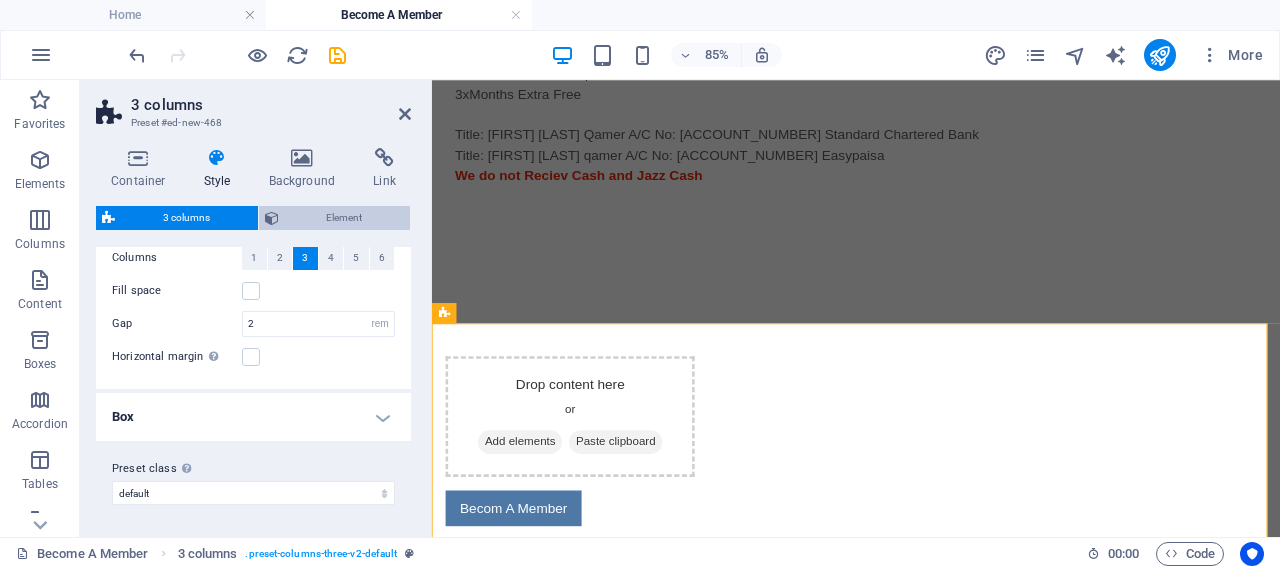 click at bounding box center (272, 218) 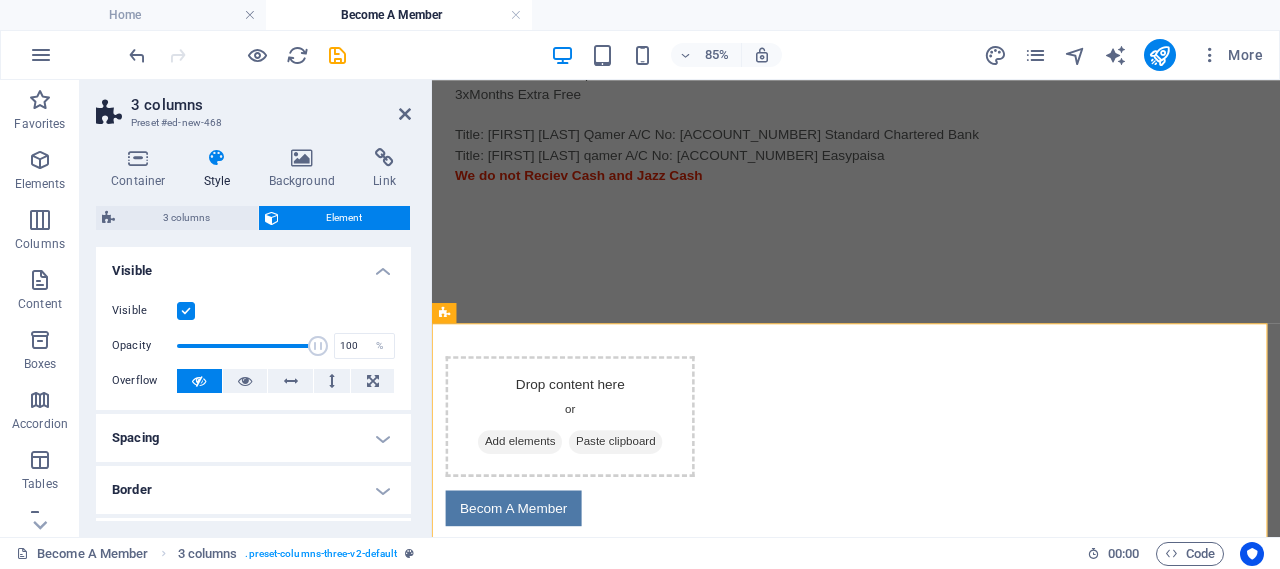 click on "Spacing" at bounding box center (253, 438) 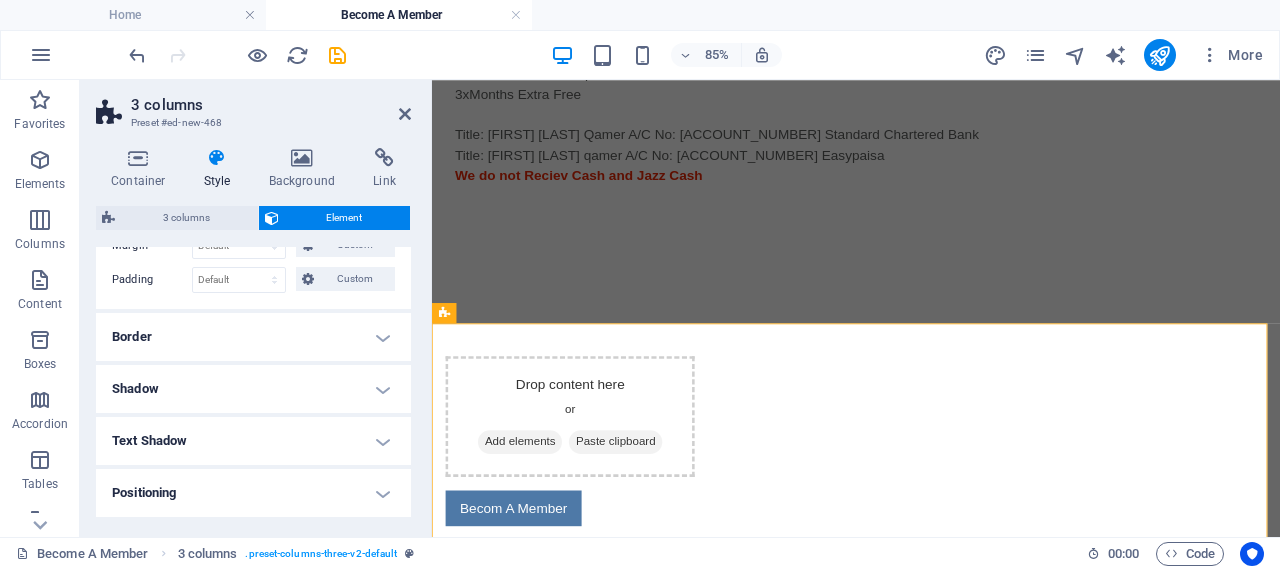 scroll, scrollTop: 0, scrollLeft: 0, axis: both 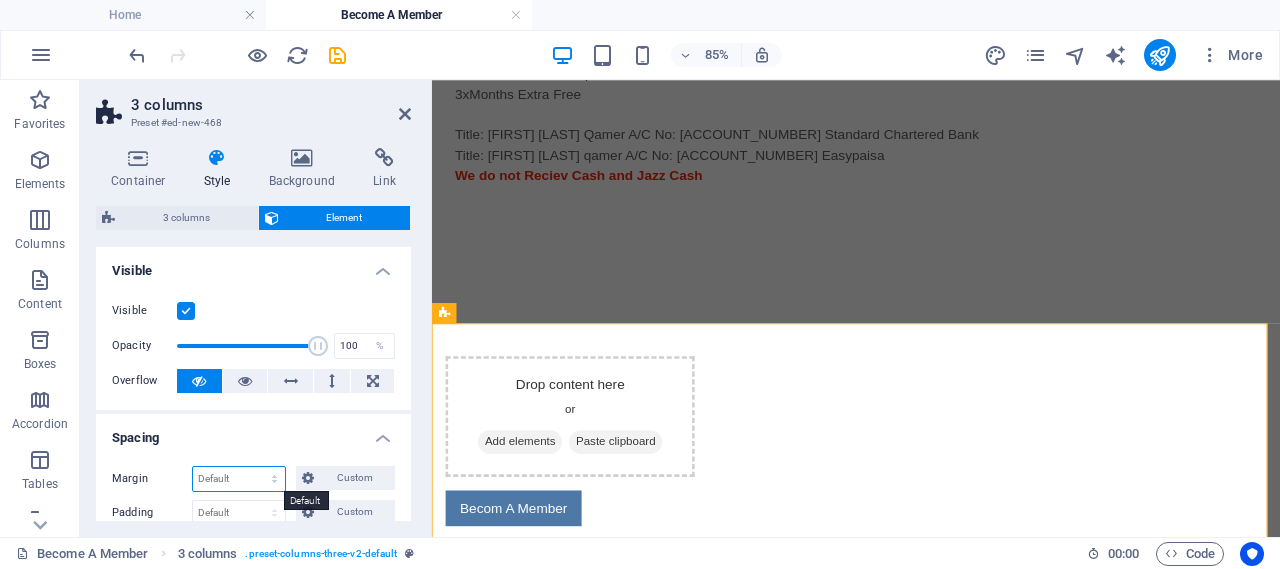 click on "Default auto px % rem vw vh Custom" at bounding box center (239, 479) 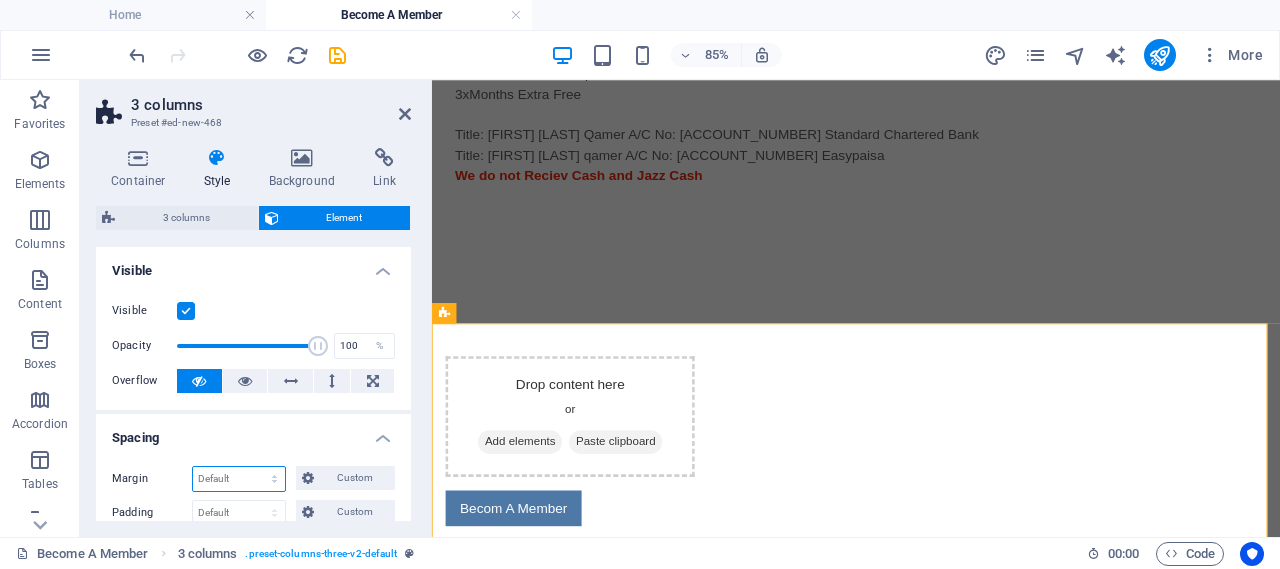 select on "auto" 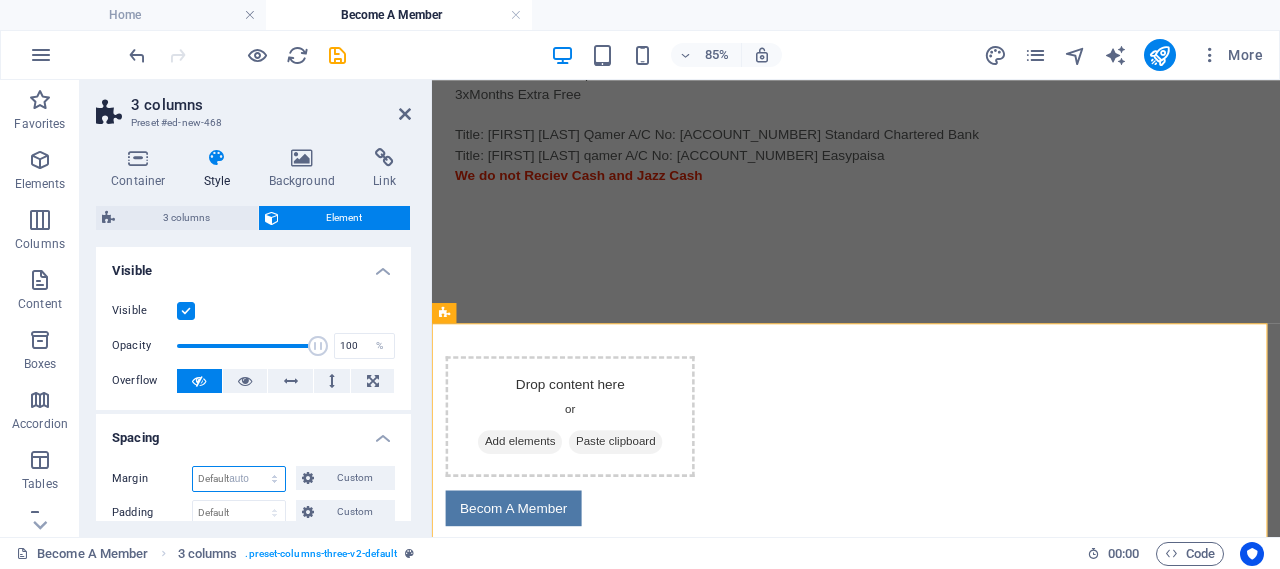 click on "Default auto px % rem vw vh Custom" at bounding box center [239, 479] 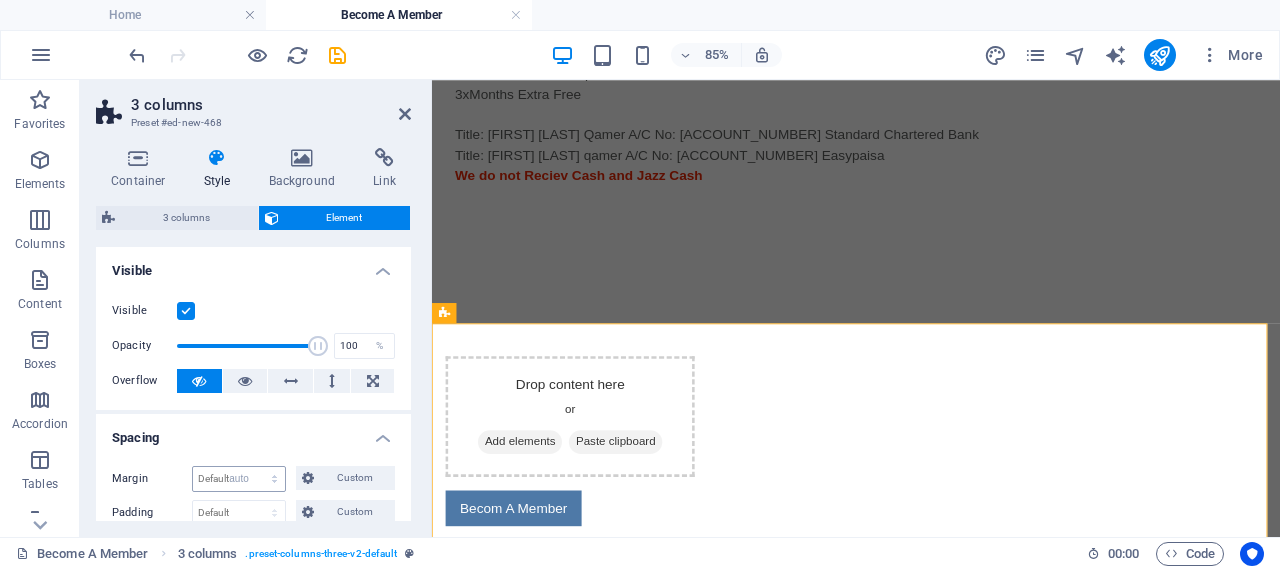 click at bounding box center [247, 346] 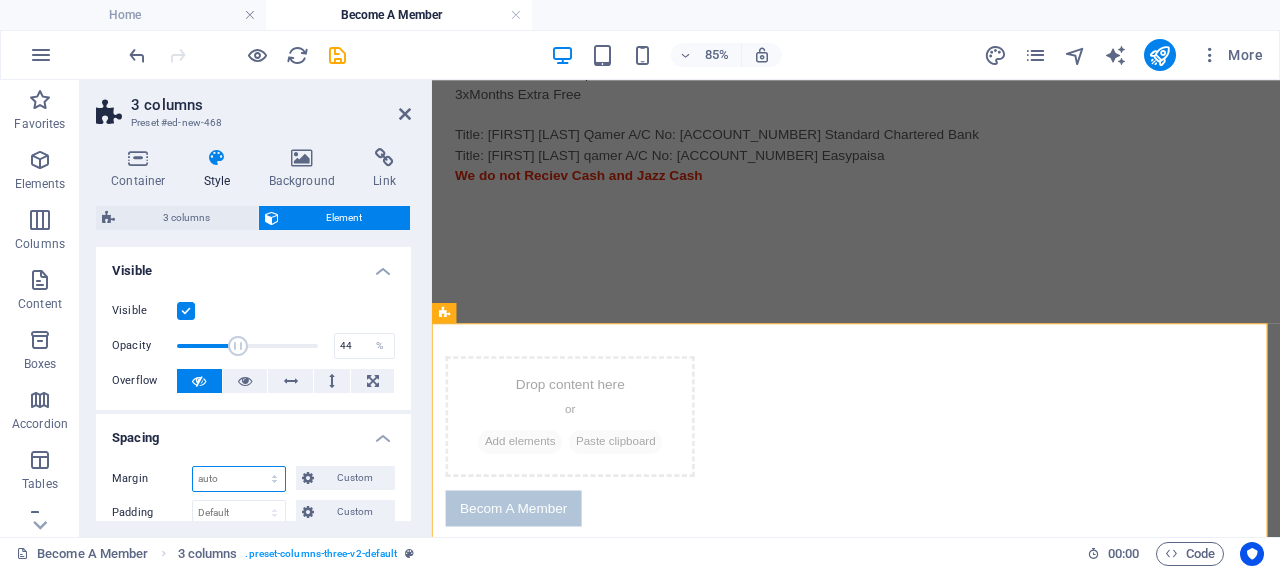click on "Default auto px % rem vw vh Custom" at bounding box center (239, 479) 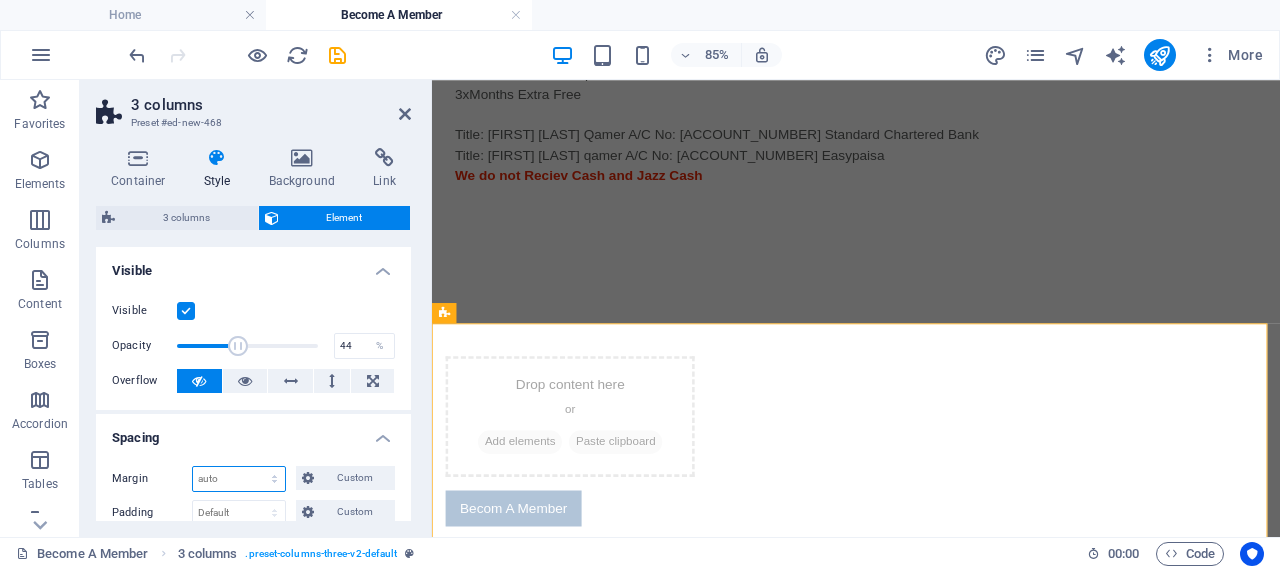 select on "px" 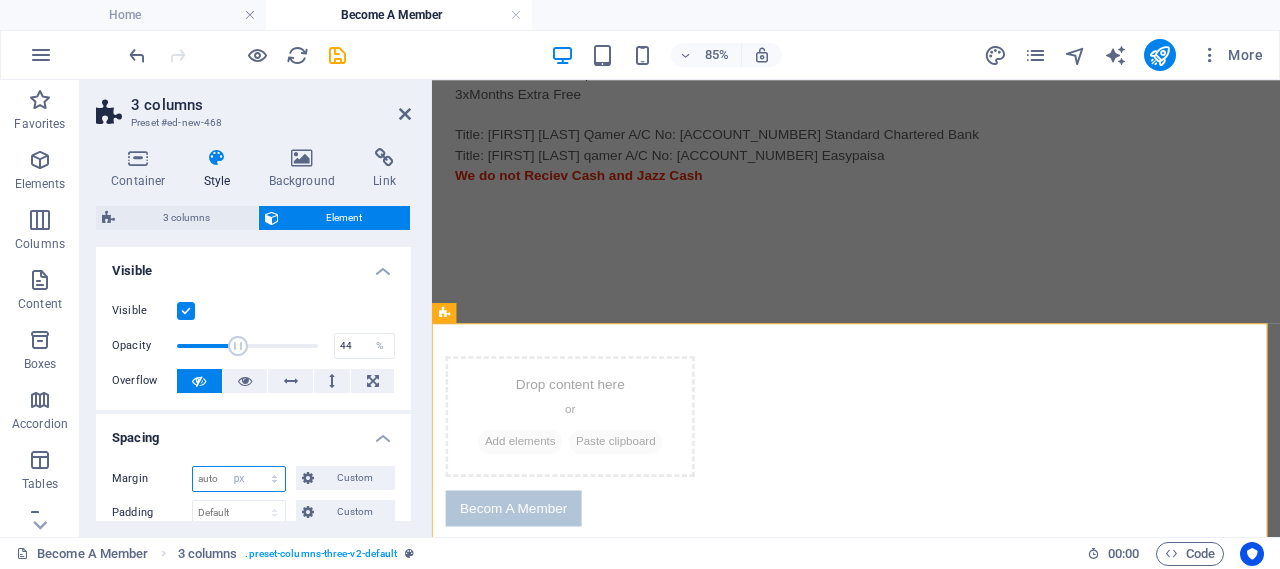 click on "Default auto px % rem vw vh Custom" at bounding box center [239, 479] 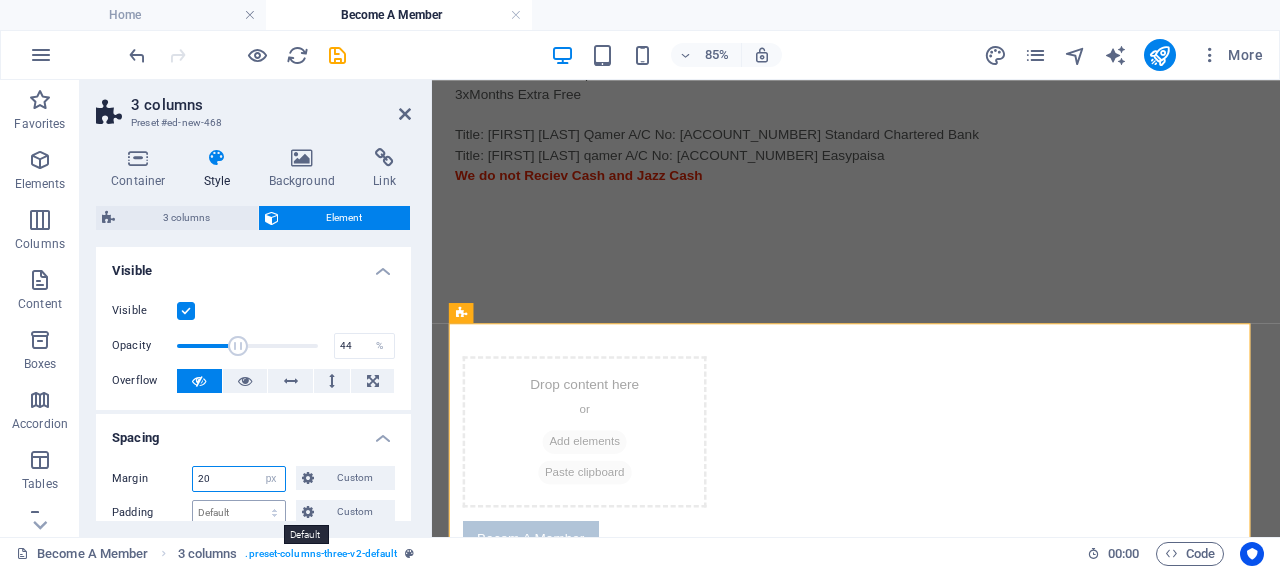 type on "20" 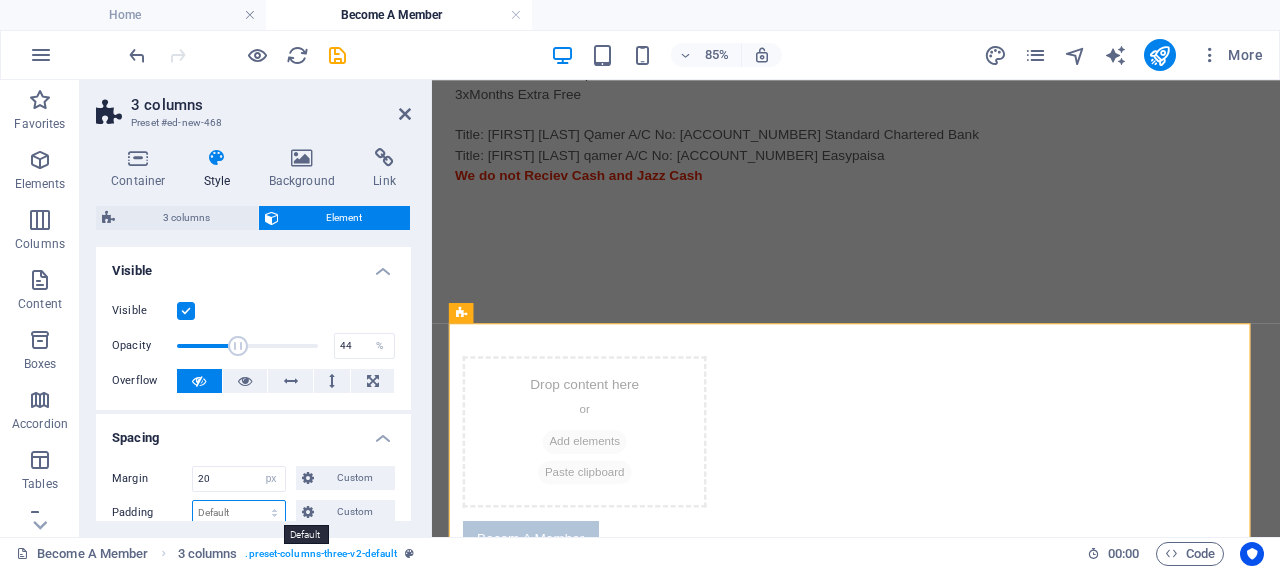 click on "Default px rem % vh vw Custom" at bounding box center [239, 513] 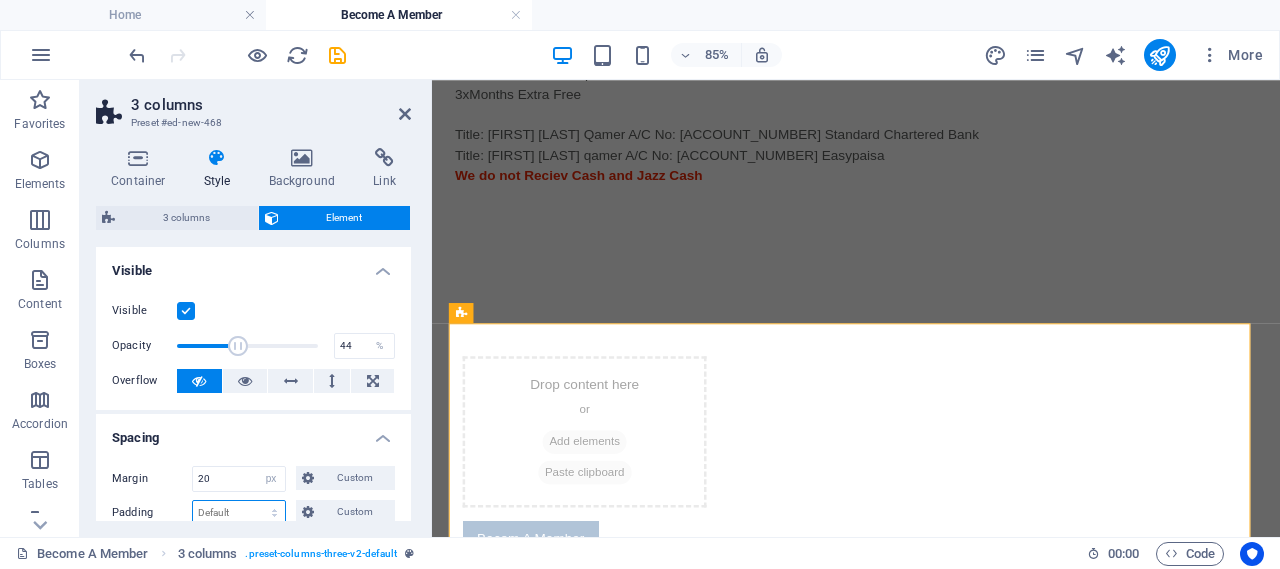 scroll, scrollTop: 4, scrollLeft: 0, axis: vertical 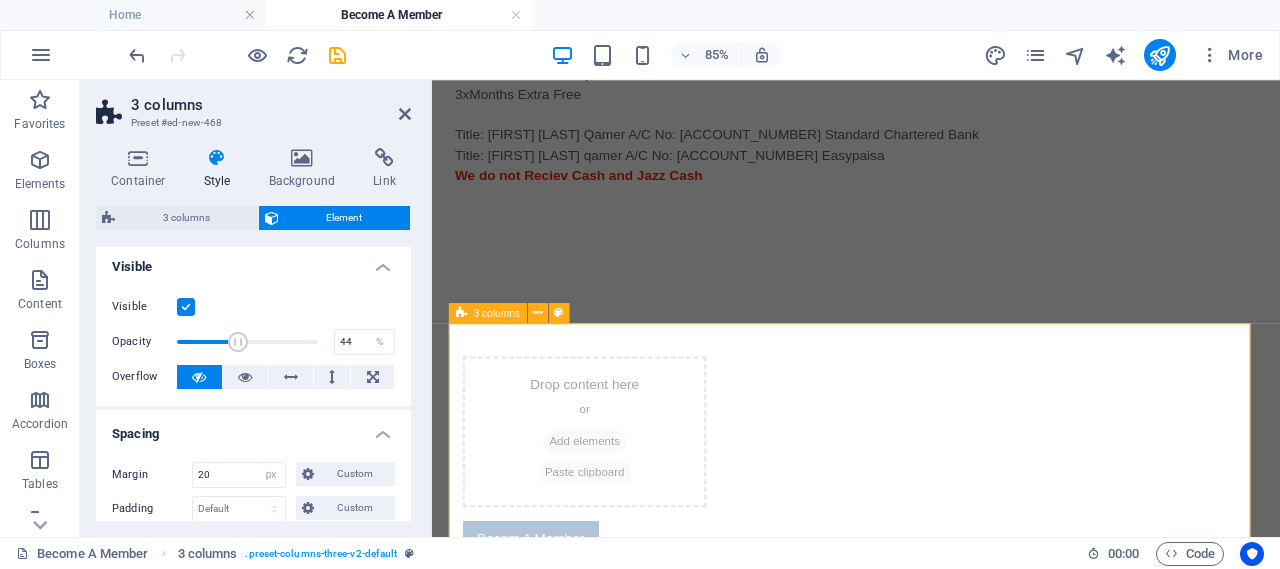 click on "Drop content here or  Add elements  Paste clipboard Becom A Member  Drop content here or  Add elements  Paste clipboard" at bounding box center (931, 620) 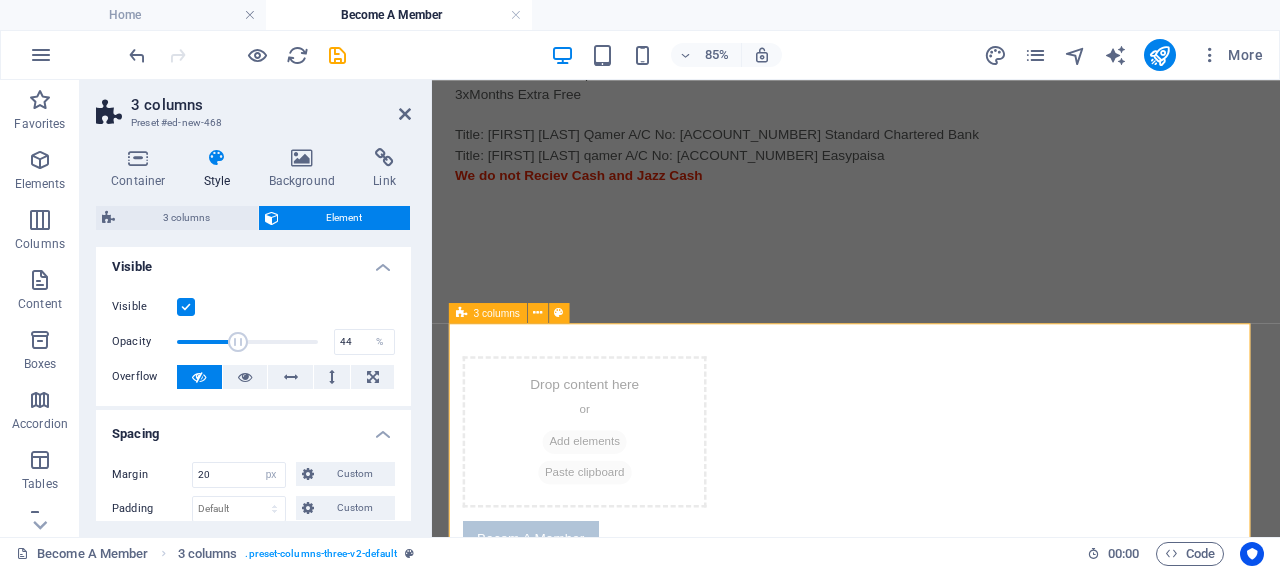click on "Drop content here or  Add elements  Paste clipboard Becom A Member  Drop content here or  Add elements  Paste clipboard" at bounding box center [931, 620] 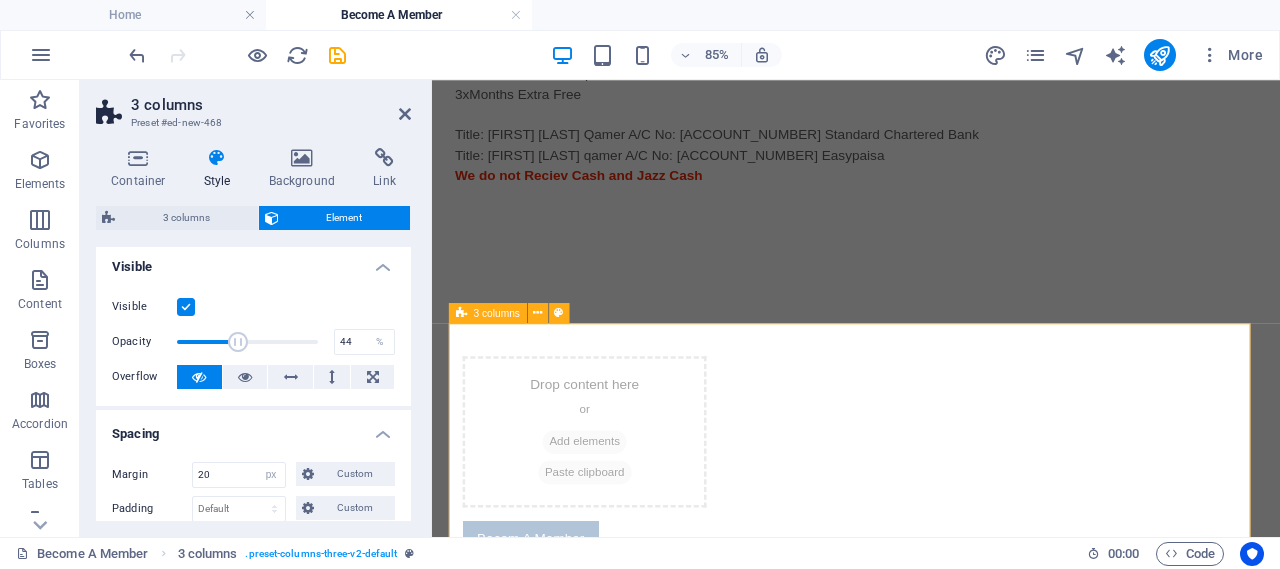 click on "Drop content here or  Add elements  Paste clipboard Becom A Member  Drop content here or  Add elements  Paste clipboard" at bounding box center [931, 620] 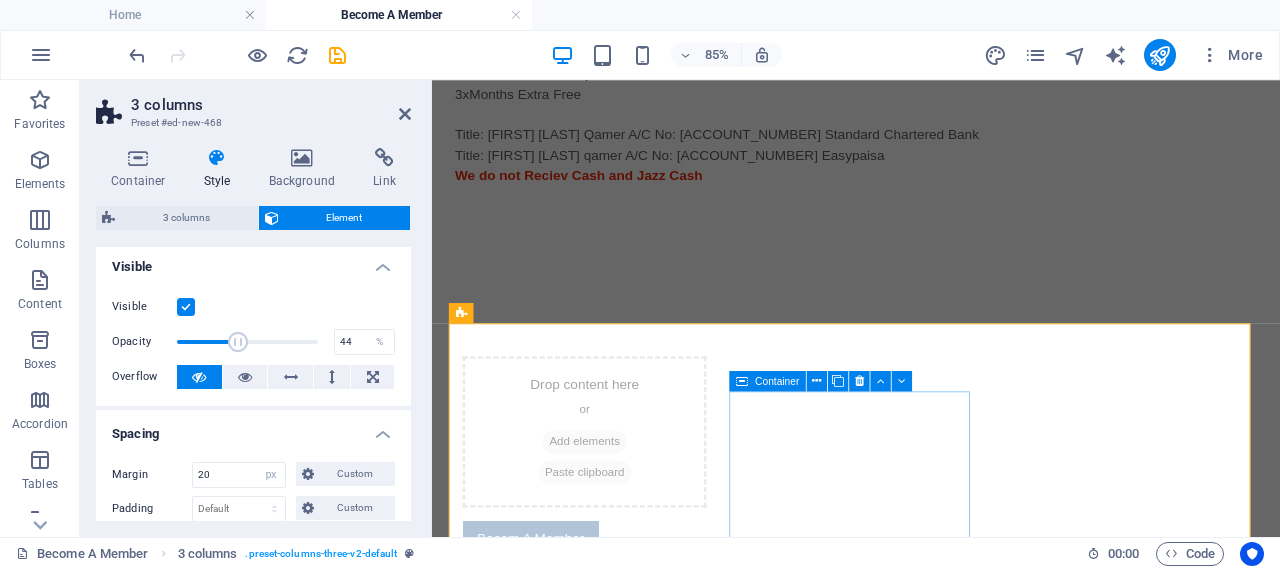 click on "Becom A Member" at bounding box center (611, 620) 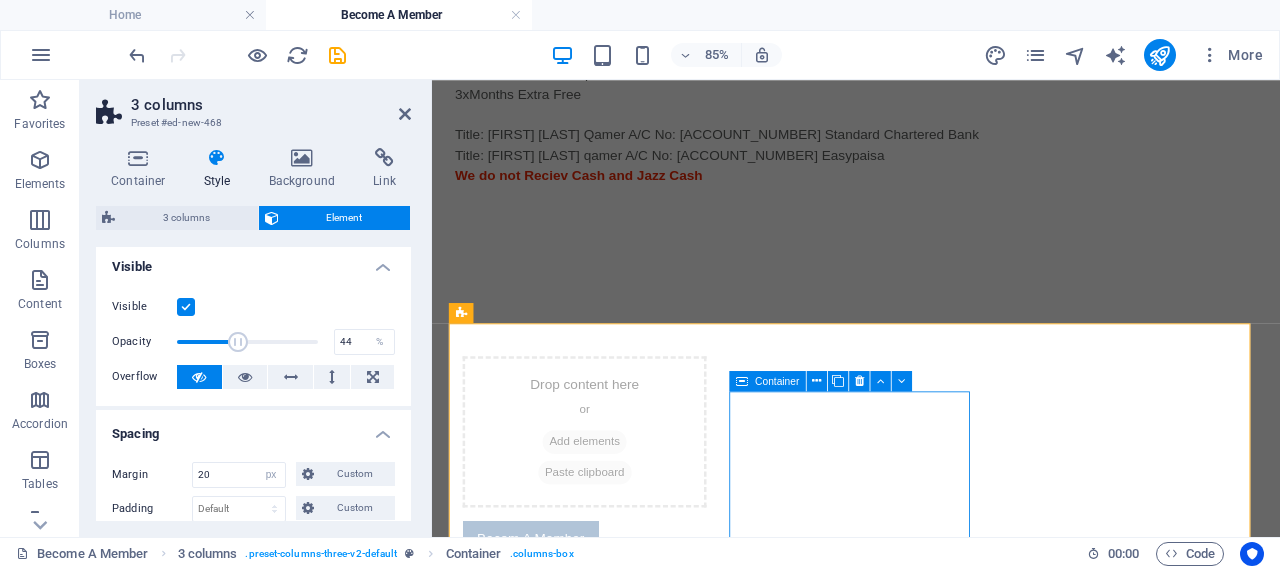 click on "Becom A Member" at bounding box center [611, 620] 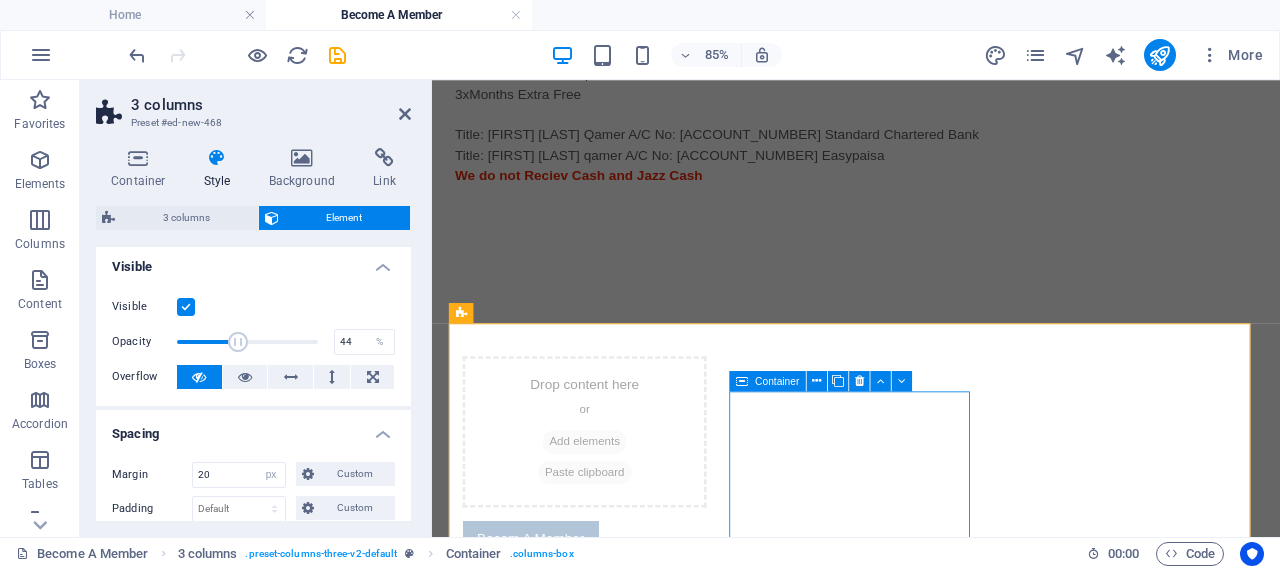 click on "Becom A Member" at bounding box center [611, 620] 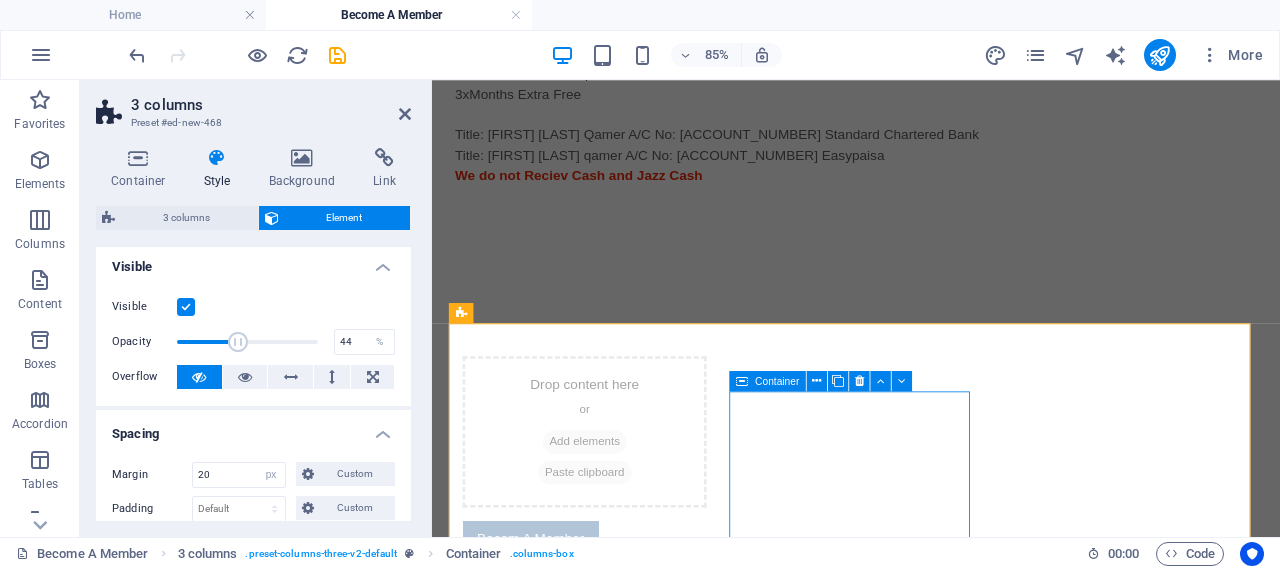 click on "Drop content here or  Add elements  Paste clipboard Becom A Member  Drop content here or  Add elements  Paste clipboard" at bounding box center [931, 620] 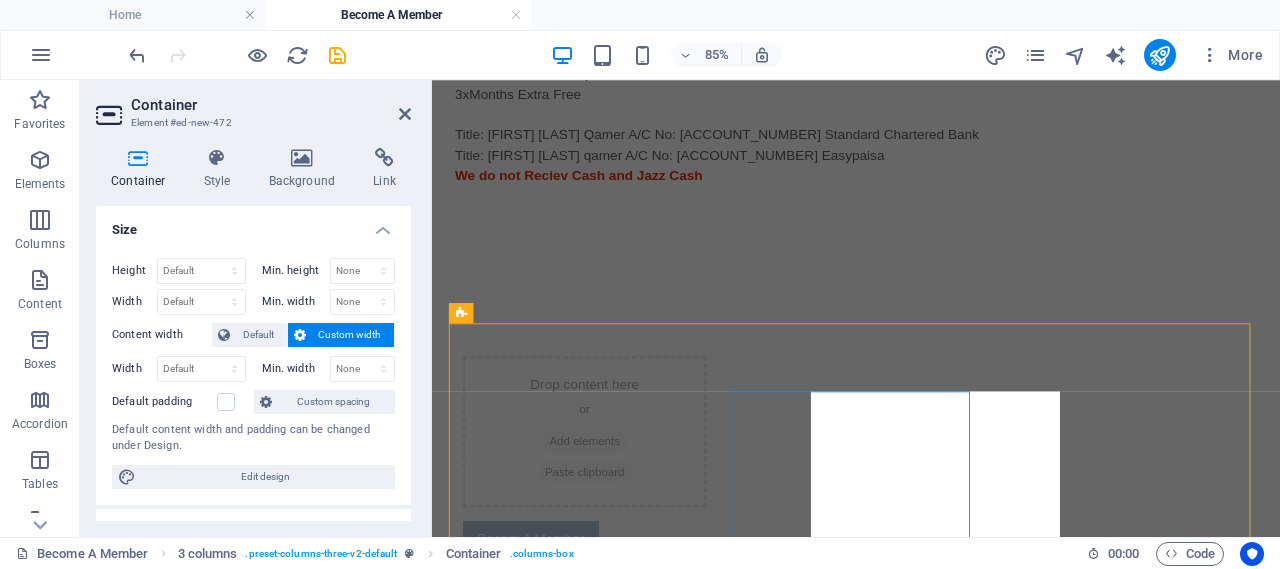 click on "Become a Founding Member of AISuperCourt! Step into the future of justice by joining AISuperCourt as a pre-launch member. Be among the first to experience a revolutionary virtual courtroom powered by AI—designed to simplify legal processes, provide instant legal assistance, and help you file and manage cases from the comfort of your home. Whether you're a lawyer, litigant, or legal enthusiast, your early membership gives you a front-row seat to the next evolution in digital justice. Exclusive Early Access & Benefits As a pre-launch member, you'll unlock priority access to advanced features, early testing privileges, and a voice in shaping our platform’s future. Enjoy recognition as a founding contributor, special badges, and premium features at no additional cost once we go live. This is your chance to be part of something bigger—justice without walls, accessible to all. 1. Gold Member PKR Rs. 10,000       Rs.5000 1xYear Membership 3xMonths Extra Free 2. Silver Member PKR Rs. 6000" at bounding box center (931, 234) 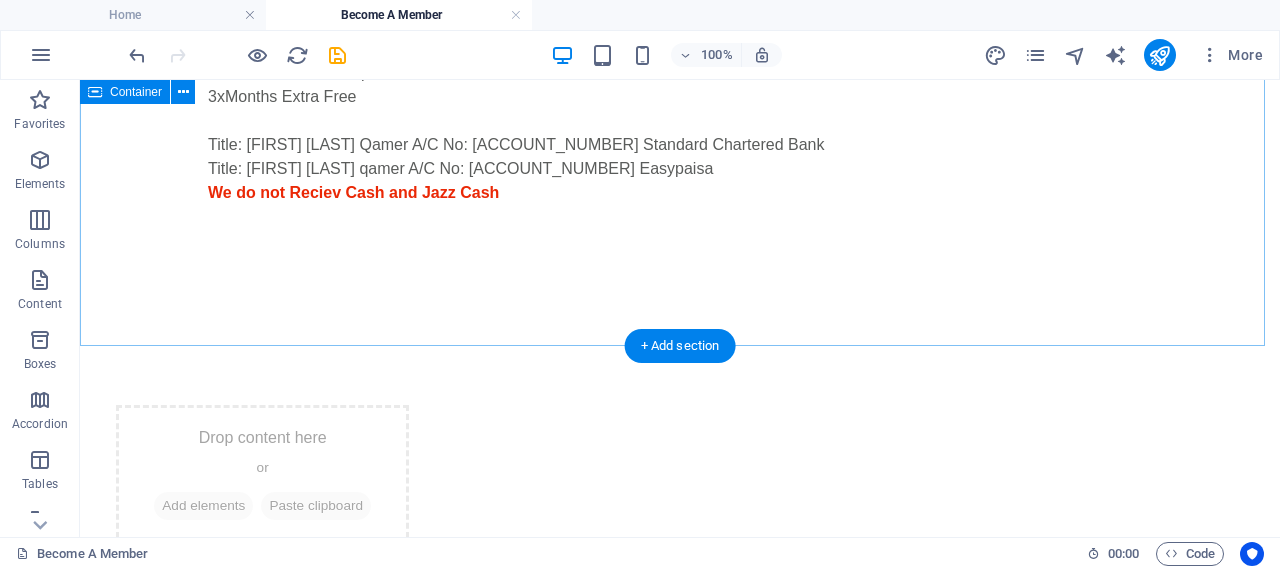 click on "Become a Founding Member of AISuperCourt! Step into the future of justice by joining AISuperCourt as a pre-launch member. Be among the first to experience a revolutionary virtual courtroom powered by AI—designed to simplify legal processes, provide instant legal assistance, and help you file and manage cases from the comfort of your home. Whether you're a lawyer, litigant, or legal enthusiast, your early membership gives you a front-row seat to the next evolution in digital justice. Exclusive Early Access & Benefits As a pre-launch member, you'll unlock priority access to advanced features, early testing privileges, and a voice in shaping our platform’s future. Enjoy recognition as a founding contributor, special badges, and premium features at no additional cost once we go live. This is your chance to be part of something bigger—justice without walls, accessible to all. 1. Gold Member PKR Rs. 10,000       Rs.5000 1xYear Membership 3xMonths Extra Free 2. Silver Member PKR Rs. 6000" at bounding box center (680, -71) 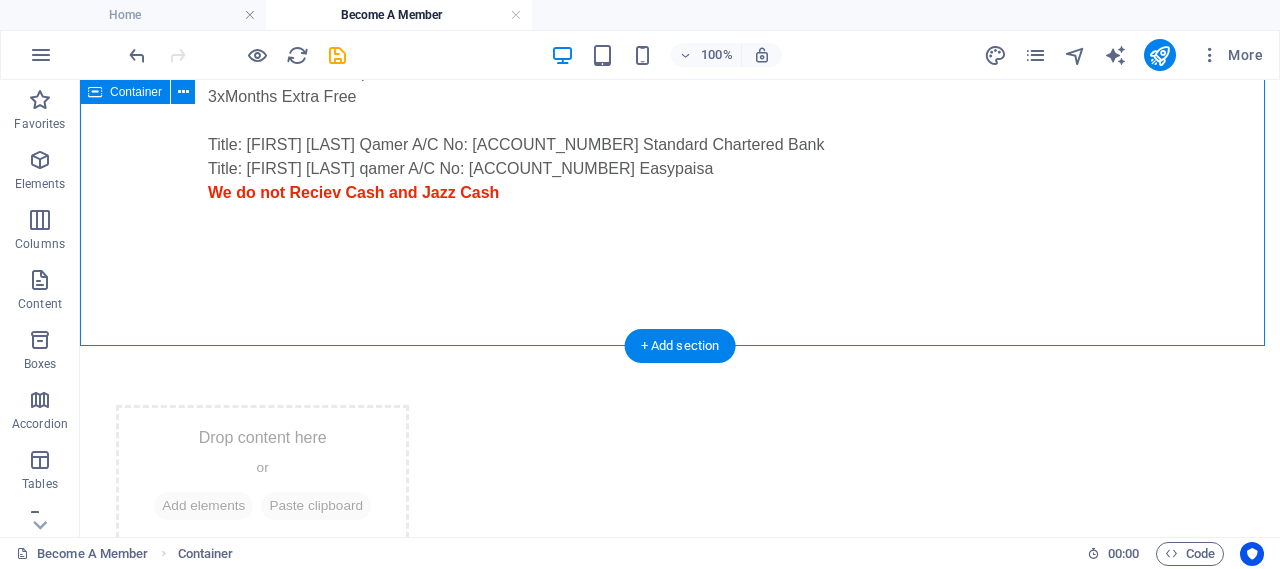 click on "Become a Founding Member of AISuperCourt! Step into the future of justice by joining AISuperCourt as a pre-launch member. Be among the first to experience a revolutionary virtual courtroom powered by AI—designed to simplify legal processes, provide instant legal assistance, and help you file and manage cases from the comfort of your home. Whether you're a lawyer, litigant, or legal enthusiast, your early membership gives you a front-row seat to the next evolution in digital justice. Exclusive Early Access & Benefits As a pre-launch member, you'll unlock priority access to advanced features, early testing privileges, and a voice in shaping our platform’s future. Enjoy recognition as a founding contributor, special badges, and premium features at no additional cost once we go live. This is your chance to be part of something bigger—justice without walls, accessible to all. 1. Gold Member PKR Rs. 10,000       Rs.5000 1xYear Membership 3xMonths Extra Free 2. Silver Member PKR Rs. 6000" at bounding box center (680, -71) 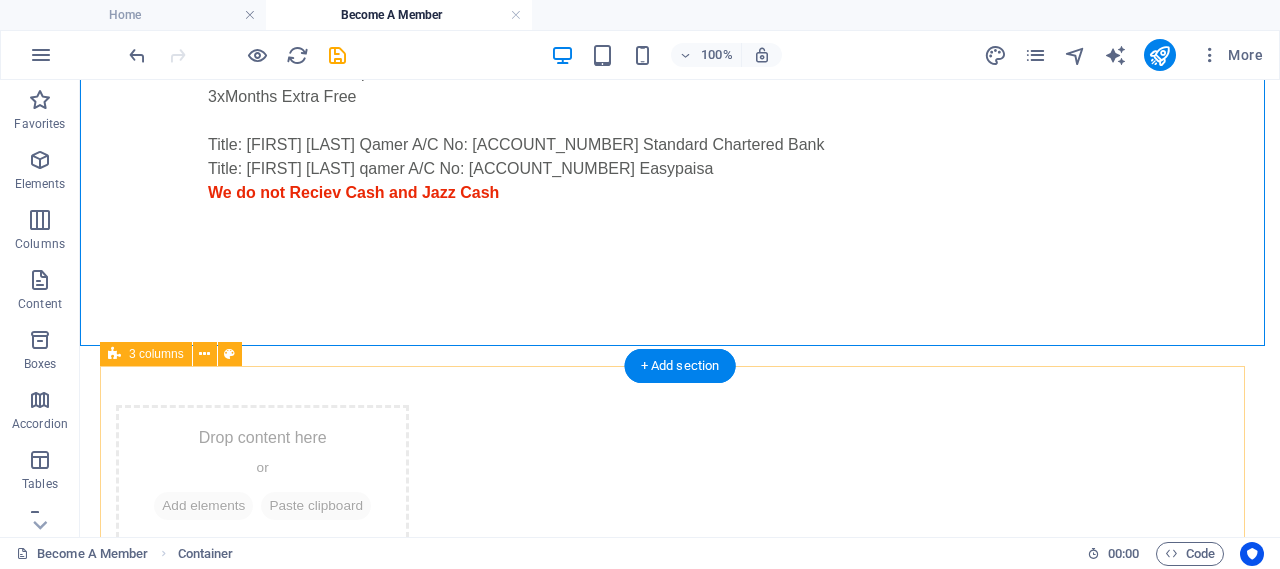 click on "Drop content here or  Add elements  Paste clipboard Becom A Member  Drop content here or  Add elements  Paste clipboard" at bounding box center [680, 584] 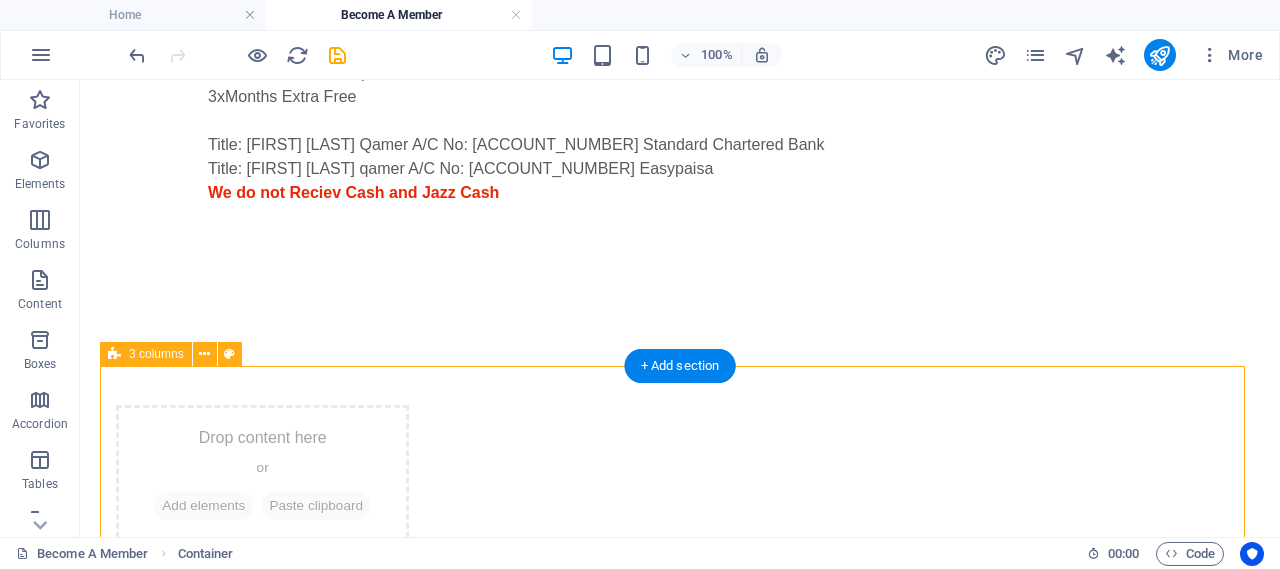 click on "Drop content here or  Add elements  Paste clipboard Becom A Member  Drop content here or  Add elements  Paste clipboard" at bounding box center [680, 584] 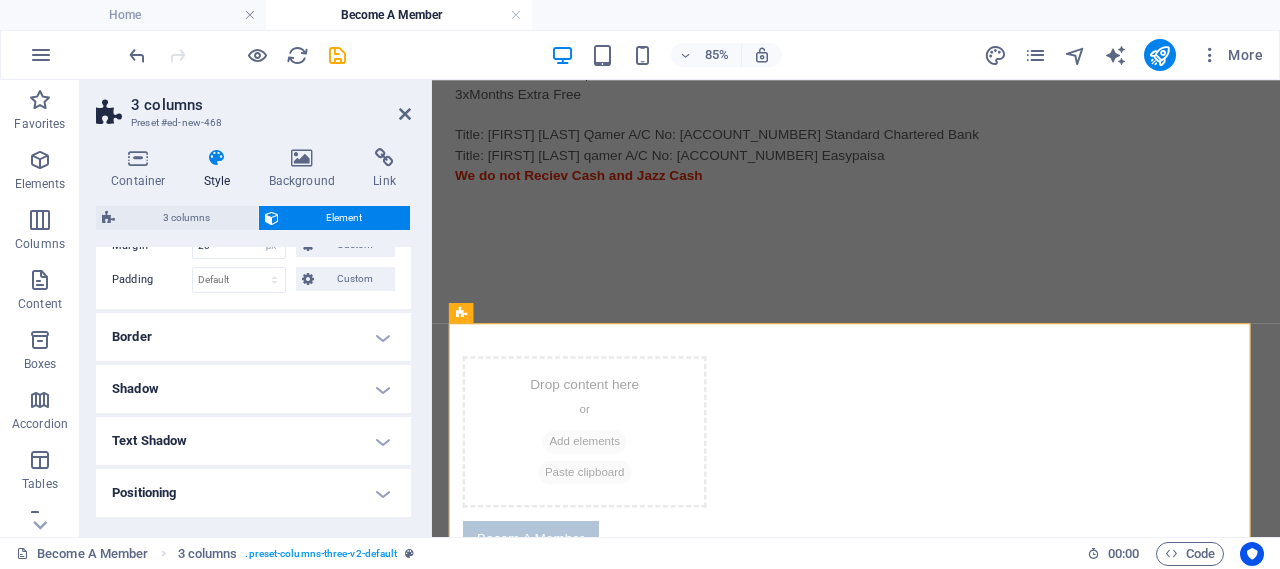 scroll, scrollTop: 0, scrollLeft: 0, axis: both 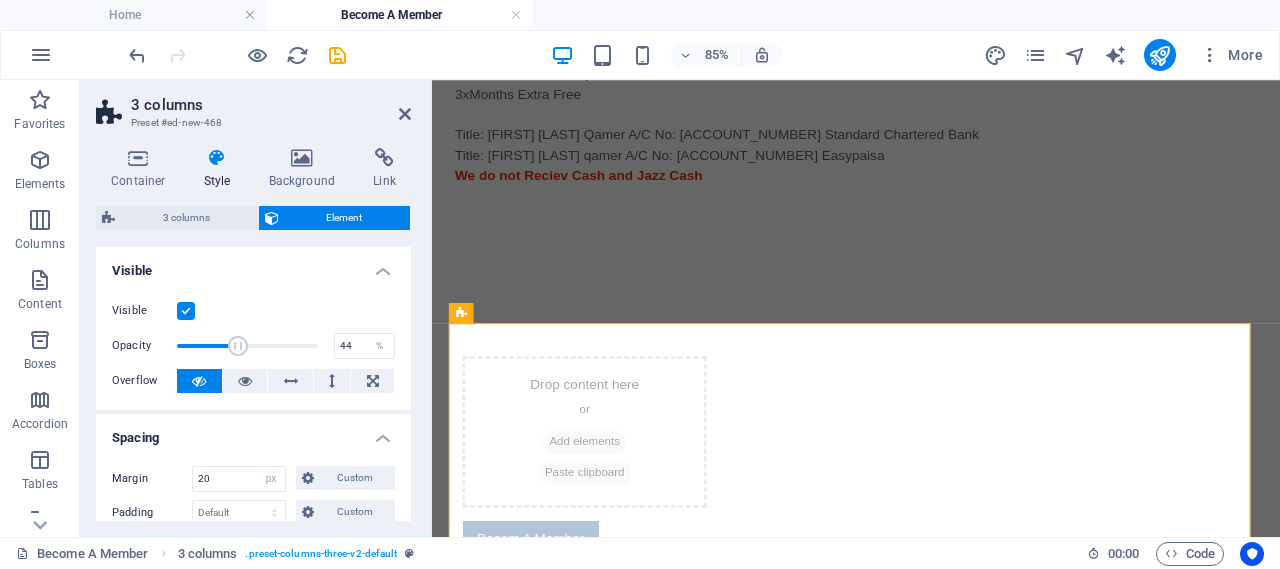drag, startPoint x: 411, startPoint y: 322, endPoint x: 411, endPoint y: 347, distance: 25 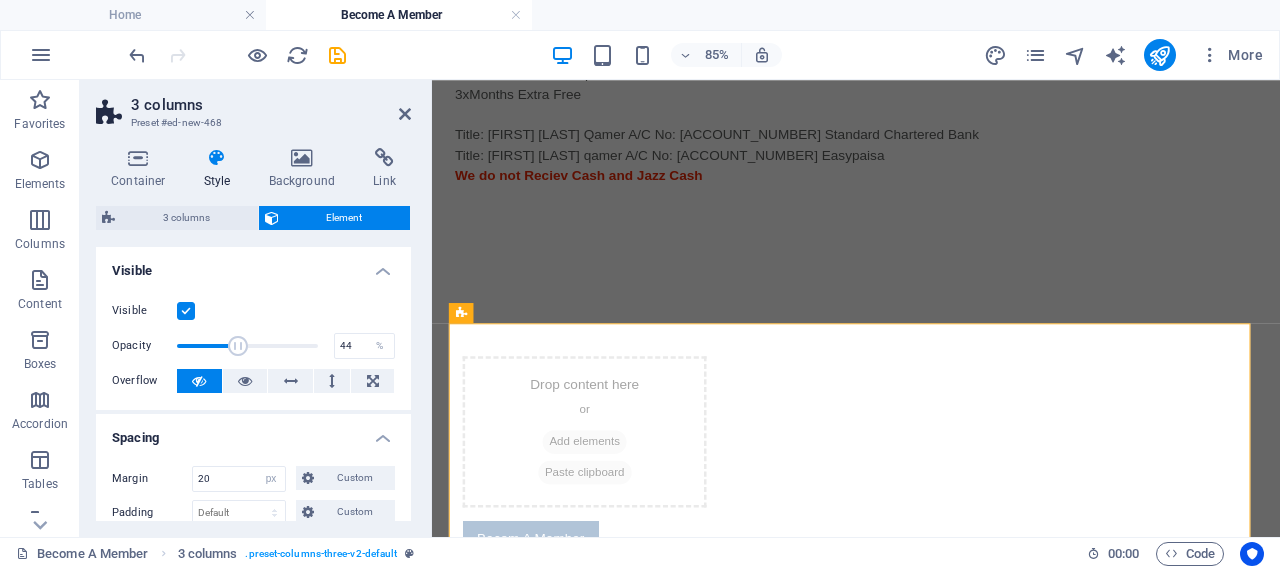click on "Container Style Background Link Size Height Default px rem % vh vw Min. height None px rem % vh vw Width Default px rem % em vh vw Min. width None px rem % vh vw Content width Default Custom width Width Default px rem % em vh vw Min. width None px rem % vh vw Default padding Custom spacing Default content width and padding can be changed under Design. Edit design Layout (Flexbox) Alignment Determines the flex direction. Default Main axis Determine how elements should behave along the main axis inside this container (justify content). Default Side axis Control the vertical direction of the element inside of the container (align items). Default Wrap Default On Off Fill Controls the distances and direction of elements on the y-axis across several lines (align content). Default Accessibility ARIA helps assistive technologies (like screen readers) to understand the role, state, and behavior of web elements Role The ARIA role defines the purpose of an element.  None Alert Article Banner Comment Fan" at bounding box center [253, 334] 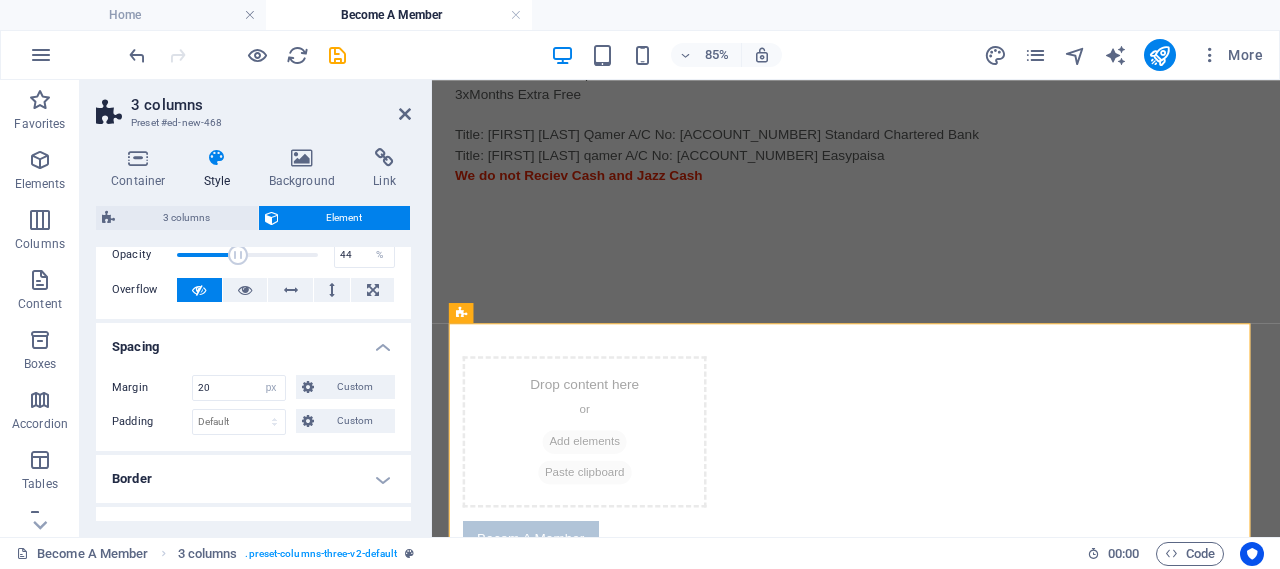 scroll, scrollTop: 109, scrollLeft: 0, axis: vertical 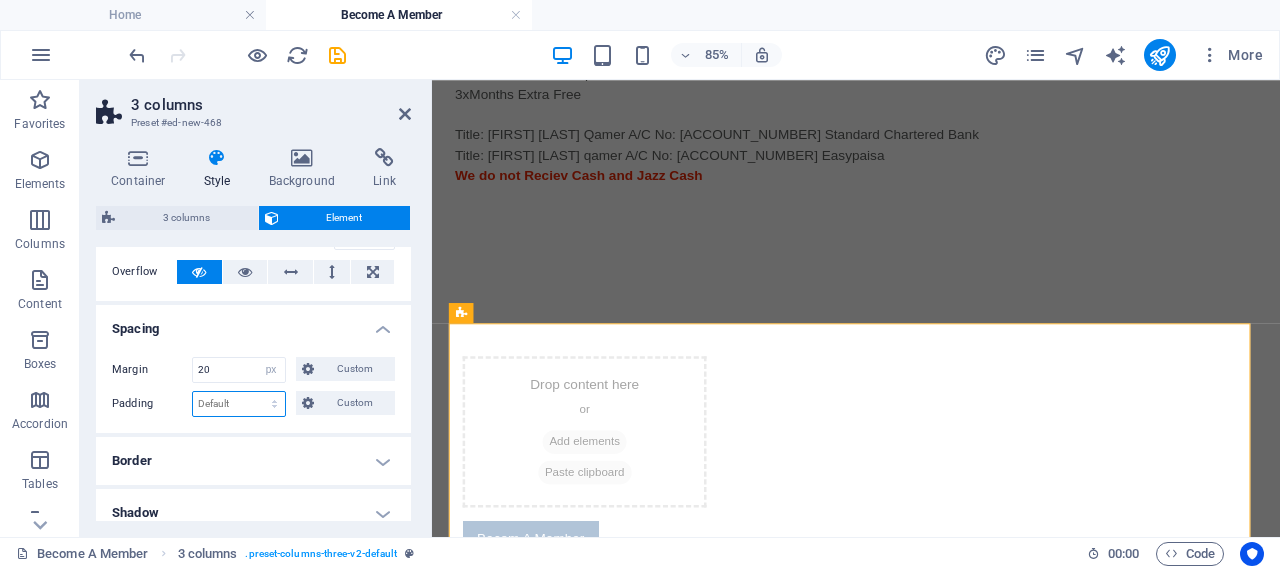 click on "Default px rem % vh vw Custom" at bounding box center [239, 404] 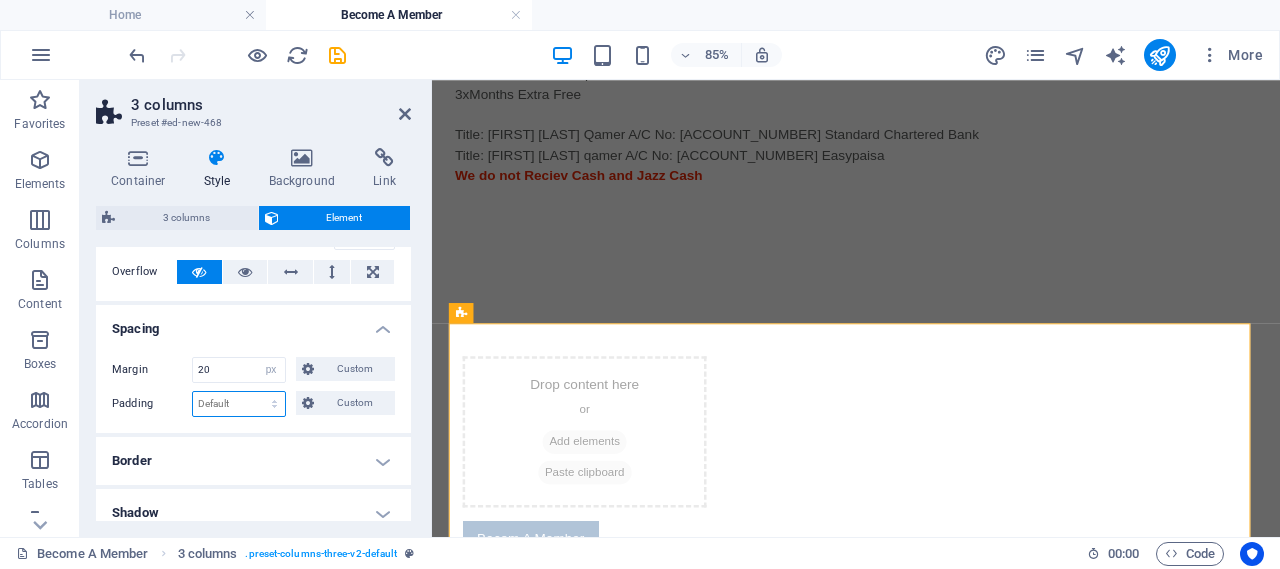 click on "Default px rem % vh vw Custom" at bounding box center (239, 404) 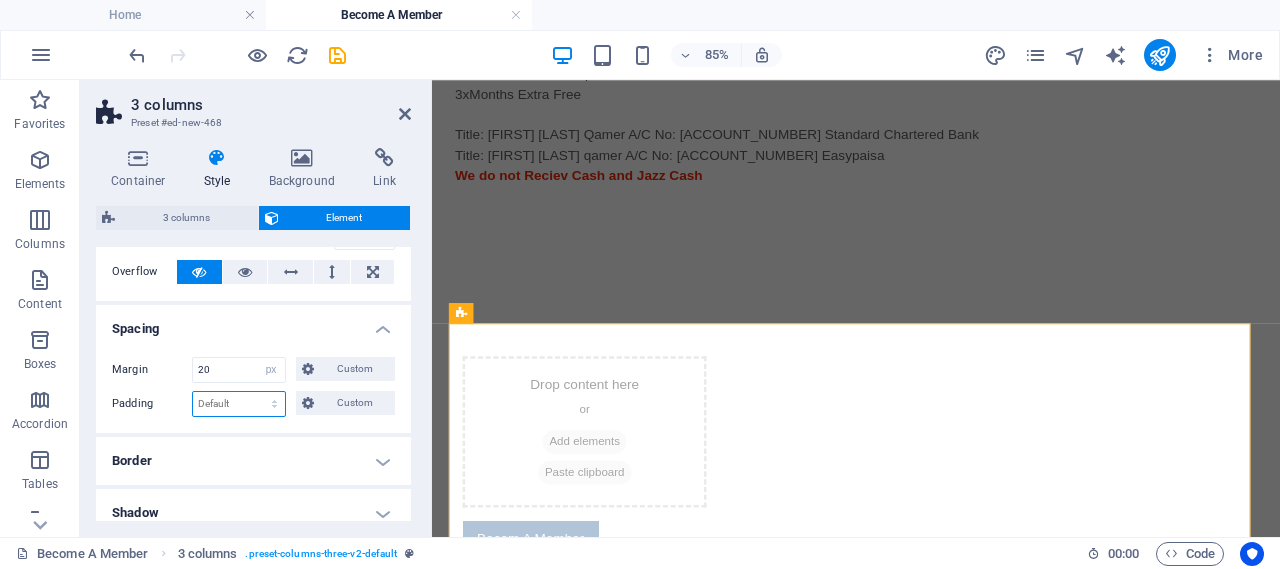click on "Default px rem % vh vw Custom" at bounding box center (239, 404) 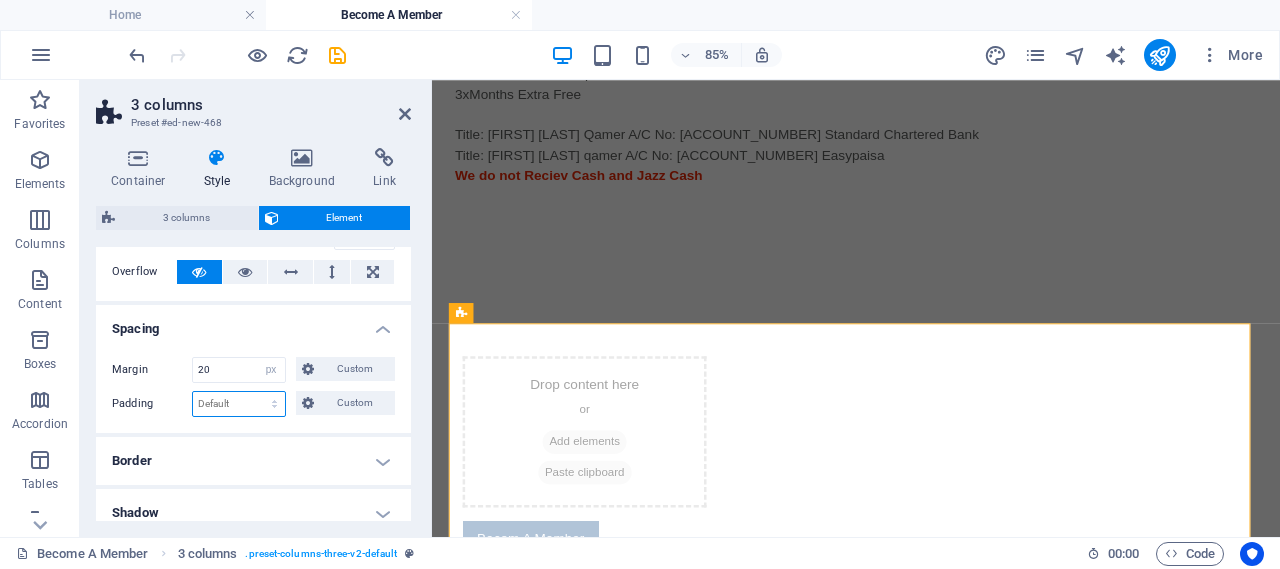 click on "Default px rem % vh vw Custom" at bounding box center [239, 404] 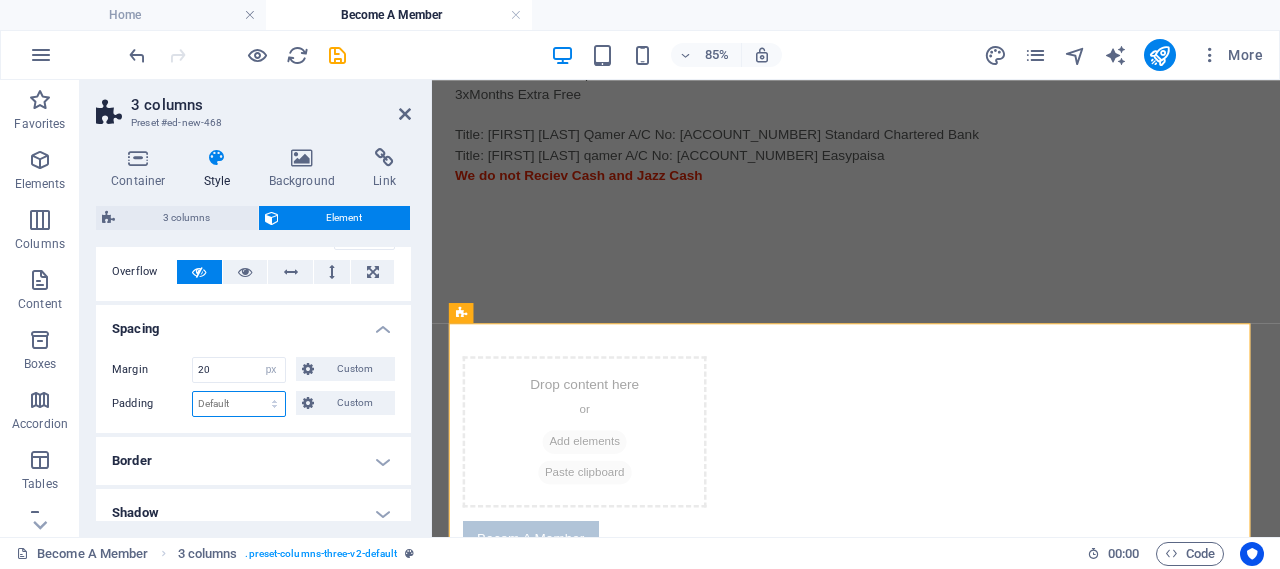 select on "px" 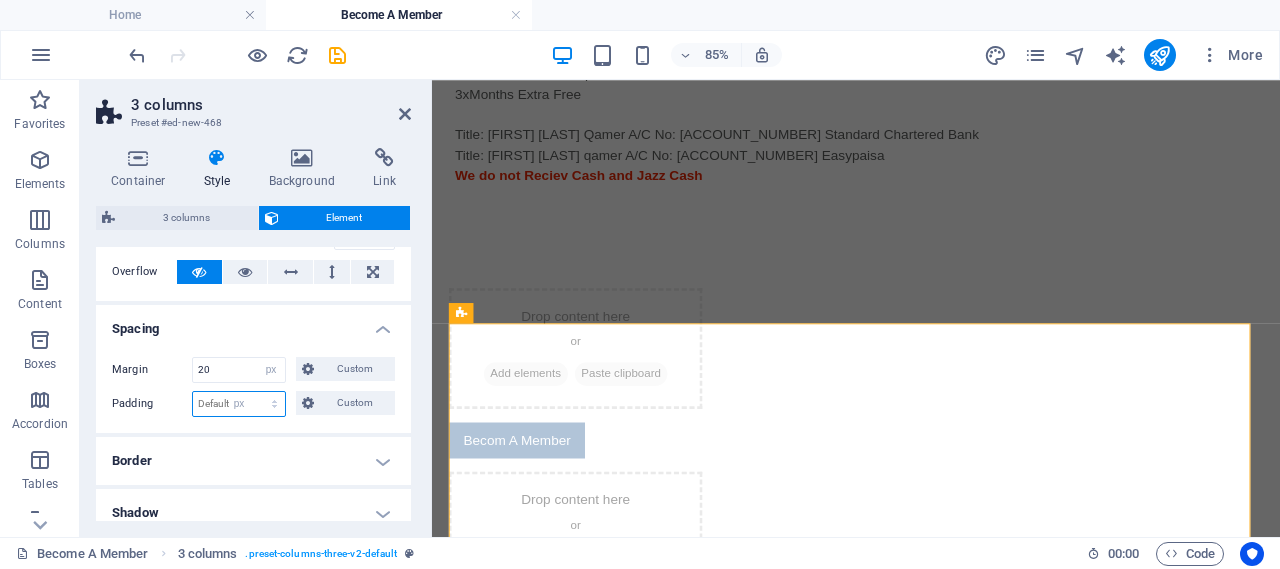 click on "Default px rem % vh vw Custom" at bounding box center [239, 404] 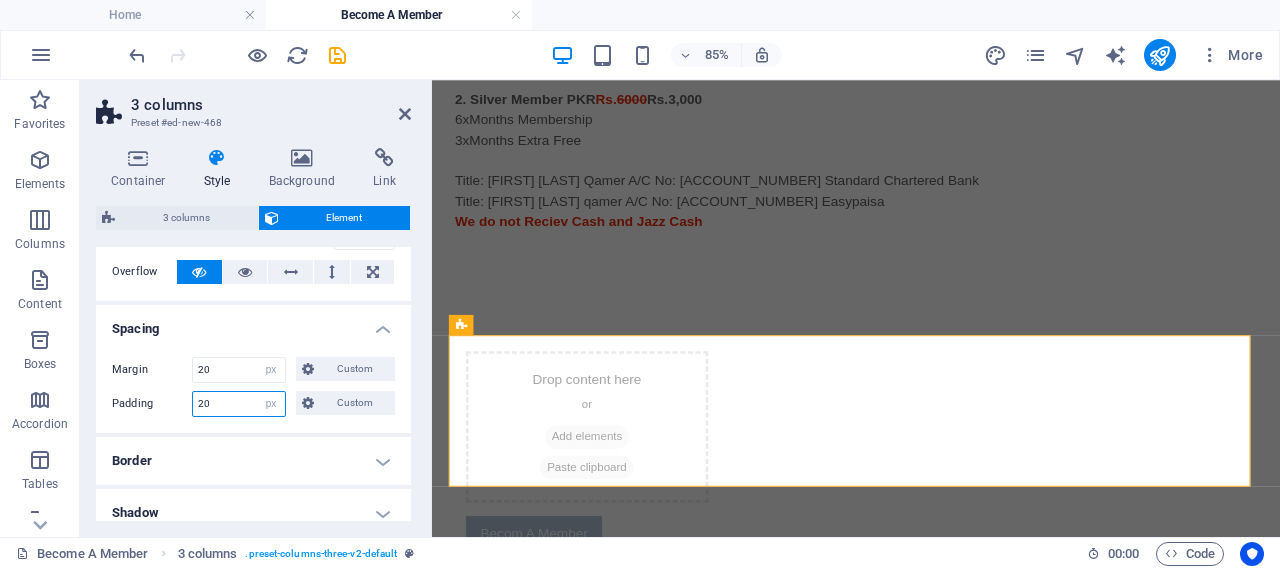 scroll, scrollTop: 533, scrollLeft: 0, axis: vertical 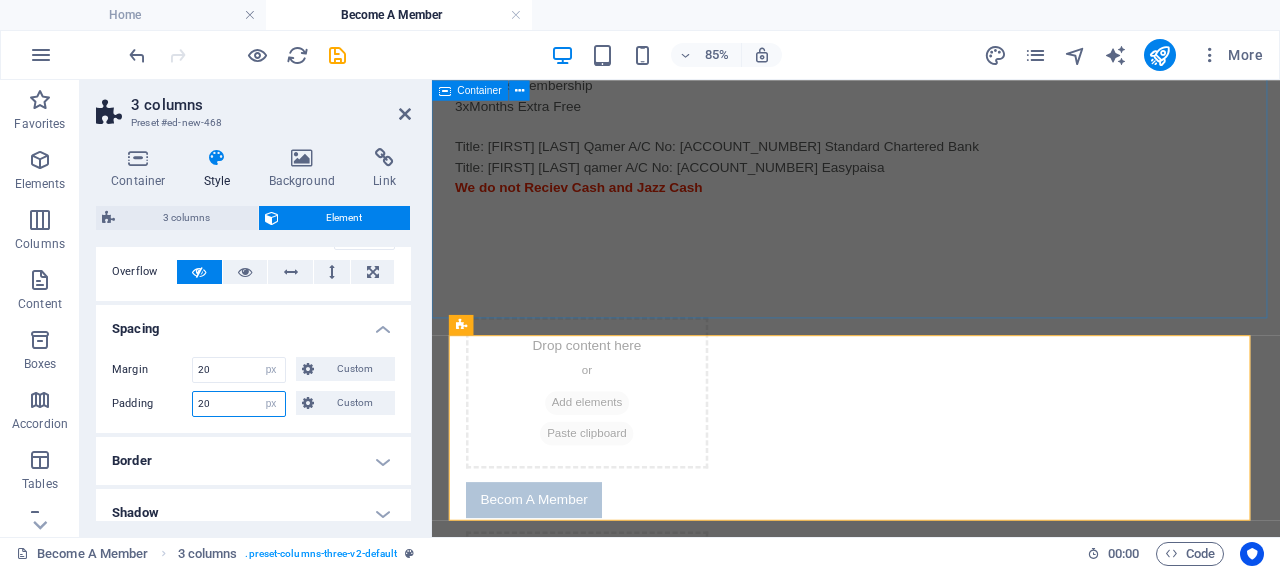 type on "20" 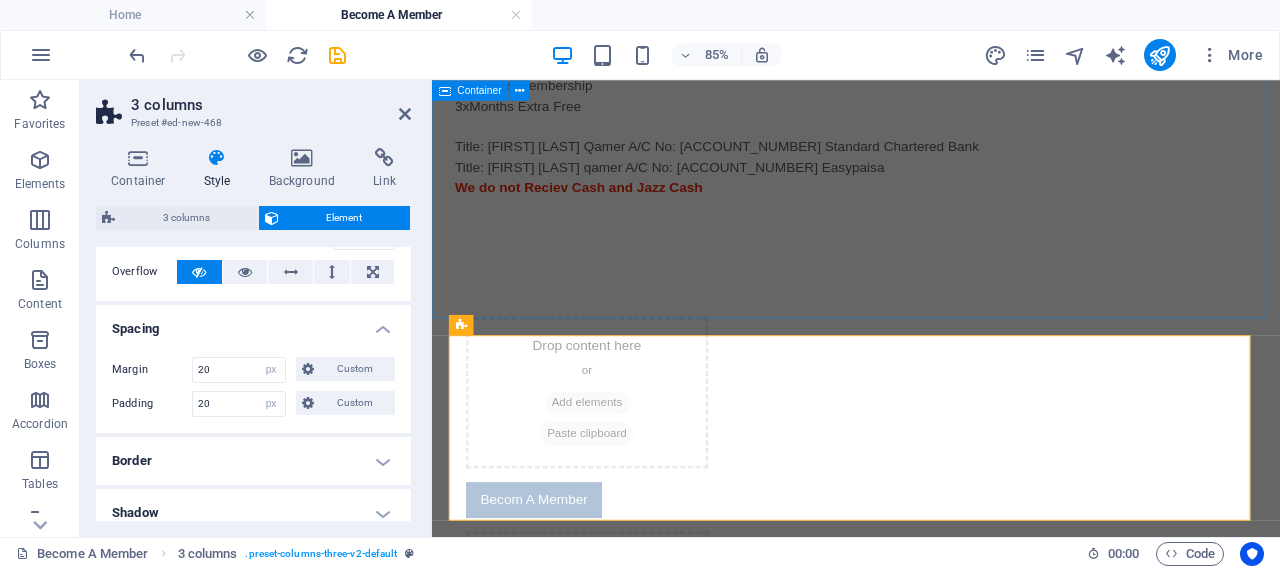 click on "Become a Founding Member of AISuperCourt! Step into the future of justice by joining AISuperCourt as a pre-launch member. Be among the first to experience a revolutionary virtual courtroom powered by AI—designed to simplify legal processes, provide instant legal assistance, and help you file and manage cases from the comfort of your home. Whether you're a lawyer, litigant, or legal enthusiast, your early membership gives you a front-row seat to the next evolution in digital justice. Exclusive Early Access & Benefits As a pre-launch member, you'll unlock priority access to advanced features, early testing privileges, and a voice in shaping our platform’s future. Enjoy recognition as a founding contributor, special badges, and premium features at no additional cost once we go live. This is your chance to be part of something bigger—justice without walls, accessible to all. 1. Gold Member PKR Rs. 10,000       Rs.5000 1xYear Membership 3xMonths Extra Free 2. Silver Member PKR Rs. 6000" at bounding box center (931, -57) 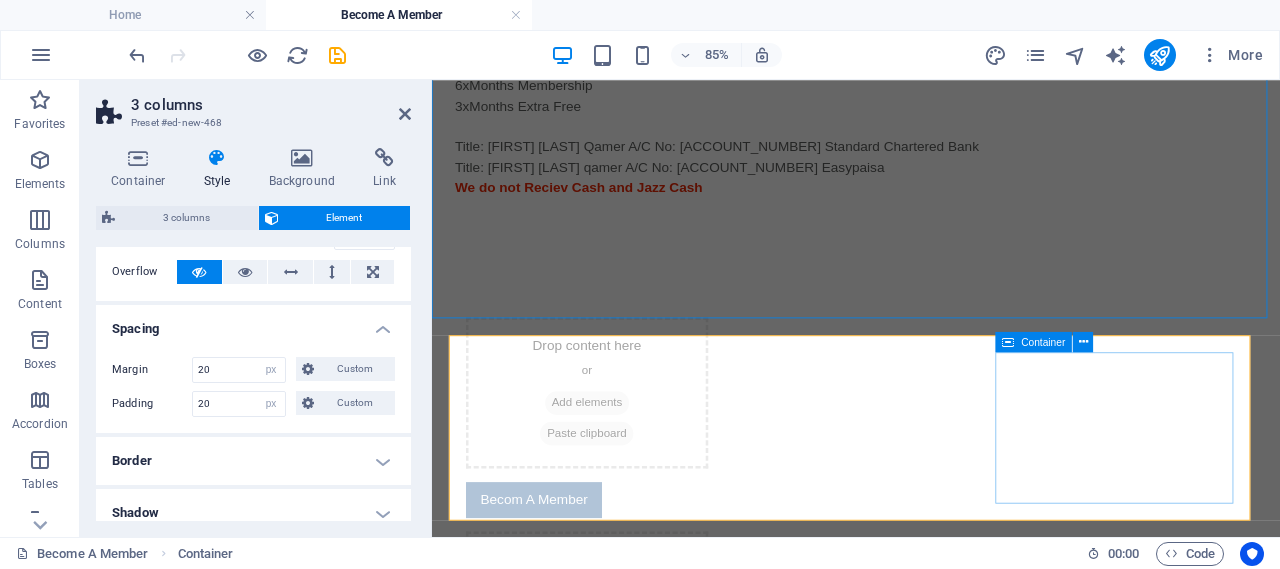 scroll, scrollTop: 547, scrollLeft: 0, axis: vertical 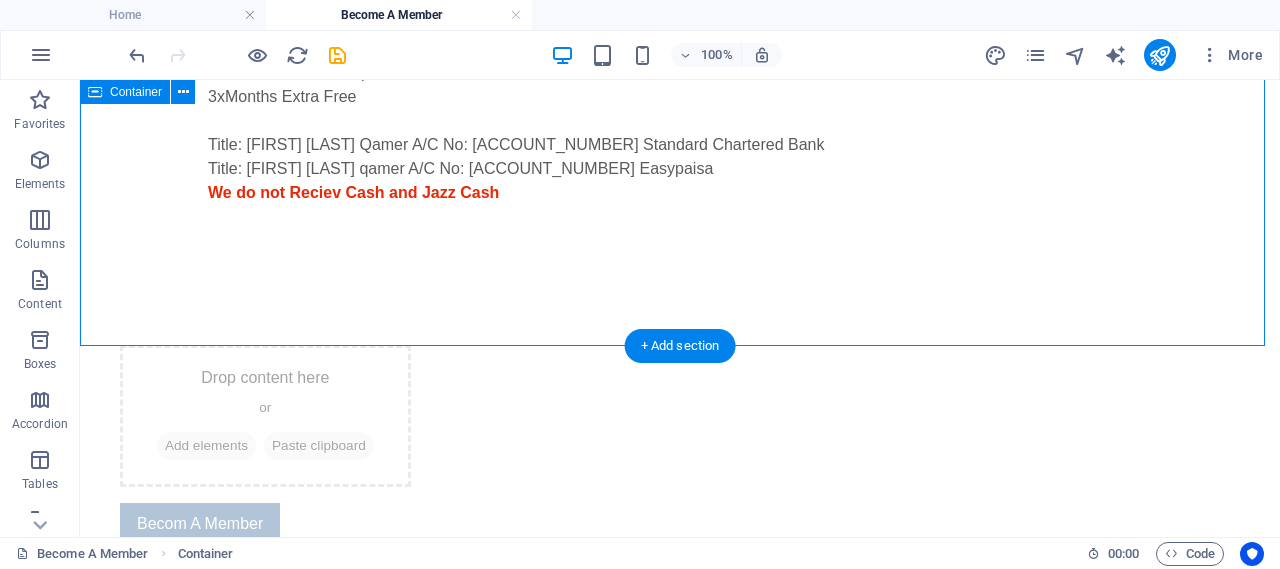 click on "Become a Founding Member of AISuperCourt! Step into the future of justice by joining AISuperCourt as a pre-launch member. Be among the first to experience a revolutionary virtual courtroom powered by AI—designed to simplify legal processes, provide instant legal assistance, and help you file and manage cases from the comfort of your home. Whether you're a lawyer, litigant, or legal enthusiast, your early membership gives you a front-row seat to the next evolution in digital justice. Exclusive Early Access & Benefits As a pre-launch member, you'll unlock priority access to advanced features, early testing privileges, and a voice in shaping our platform’s future. Enjoy recognition as a founding contributor, special badges, and premium features at no additional cost once we go live. This is your chance to be part of something bigger—justice without walls, accessible to all. 1. Gold Member PKR Rs. 10,000       Rs.5000 1xYear Membership 3xMonths Extra Free 2. Silver Member PKR Rs. 6000" at bounding box center (680, -71) 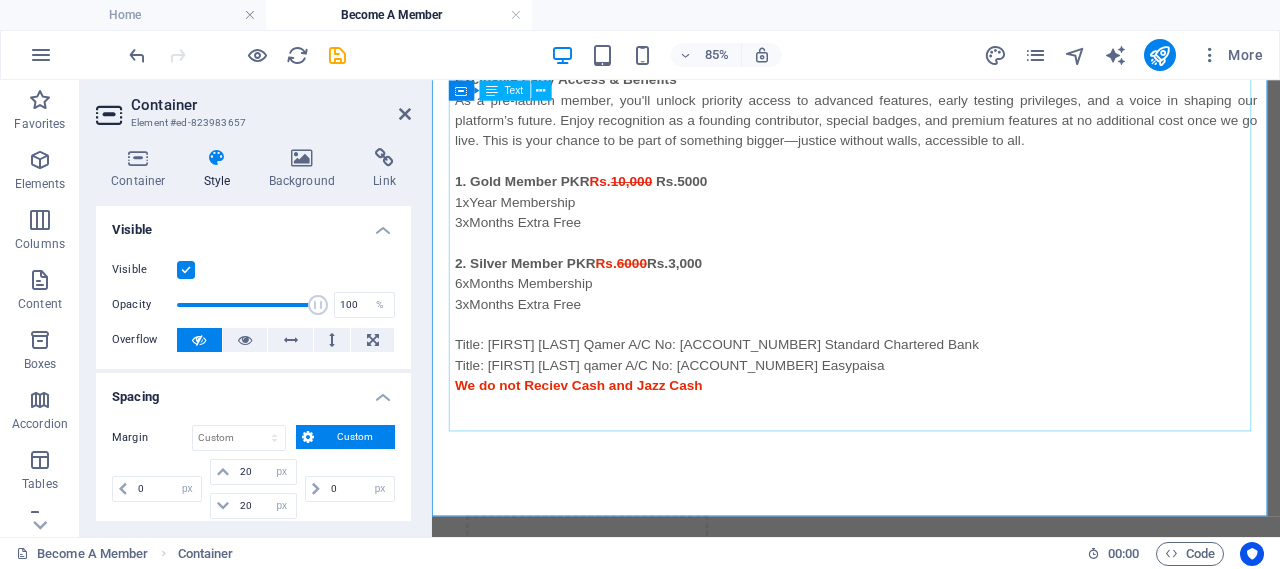 scroll, scrollTop: 0, scrollLeft: 0, axis: both 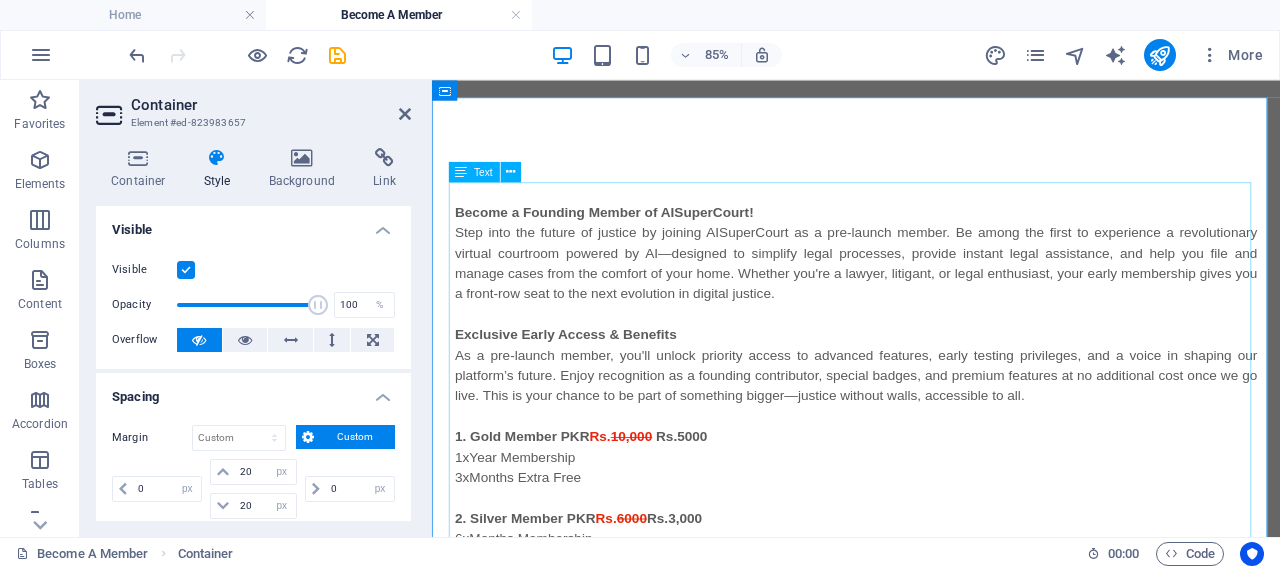 click on "Become a Founding Member of AISuperCourt! Step into the future of justice by joining AISuperCourt as a pre-launch member. Be among the first to experience a revolutionary virtual courtroom powered by AI—designed to simplify legal processes, provide instant legal assistance, and help you file and manage cases from the comfort of your home. Whether you're a lawyer, litigant, or legal enthusiast, your early membership gives you a front-row seat to the next evolution in digital justice. Exclusive Early Access & Benefits As a pre-launch member, you'll unlock priority access to advanced features, early testing privileges, and a voice in shaping our platform’s future. Enjoy recognition as a founding contributor, special badges, and premium features at no additional cost once we go live. This is your chance to be part of something bigger—justice without walls, accessible to all. 1. Gold Member PKR Rs. 10,000       Rs.5000 1xYear Membership 3xMonths Extra Free 2. Silver Member PKR Rs. 6000" at bounding box center (931, 476) 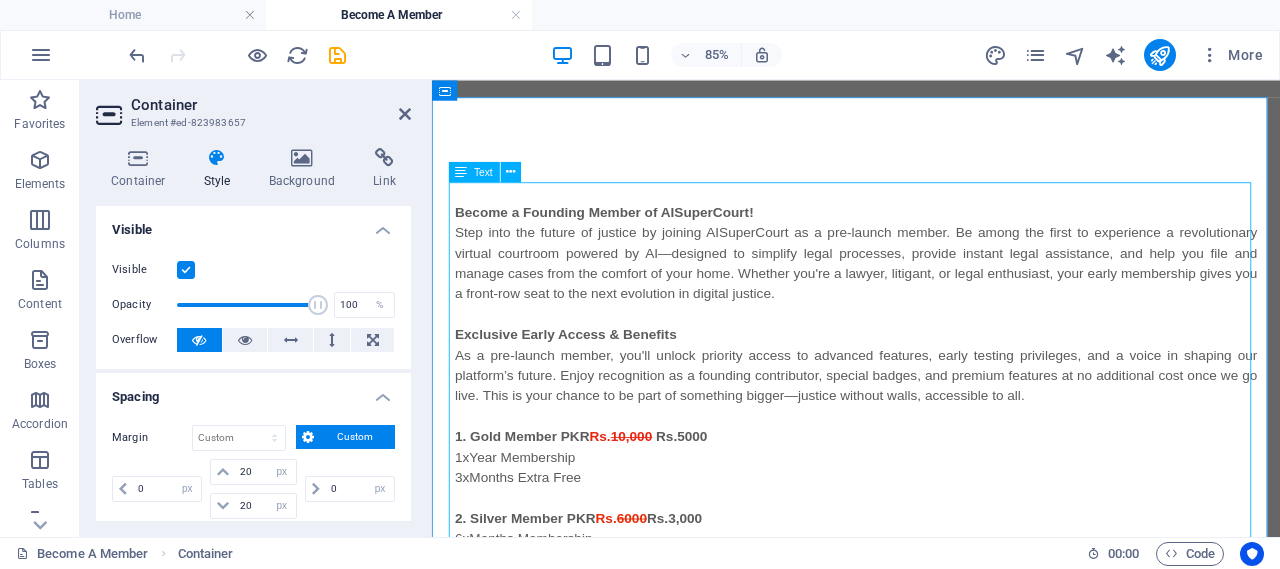 click on "Become a Founding Member of AISuperCourt! Step into the future of justice by joining AISuperCourt as a pre-launch member. Be among the first to experience a revolutionary virtual courtroom powered by AI—designed to simplify legal processes, provide instant legal assistance, and help you file and manage cases from the comfort of your home. Whether you're a lawyer, litigant, or legal enthusiast, your early membership gives you a front-row seat to the next evolution in digital justice. Exclusive Early Access & Benefits As a pre-launch member, you'll unlock priority access to advanced features, early testing privileges, and a voice in shaping our platform’s future. Enjoy recognition as a founding contributor, special badges, and premium features at no additional cost once we go live. This is your chance to be part of something bigger—justice without walls, accessible to all. 1. Gold Member PKR Rs. 10,000       Rs.5000 1xYear Membership 3xMonths Extra Free 2. Silver Member PKR Rs. 6000" at bounding box center [931, 476] 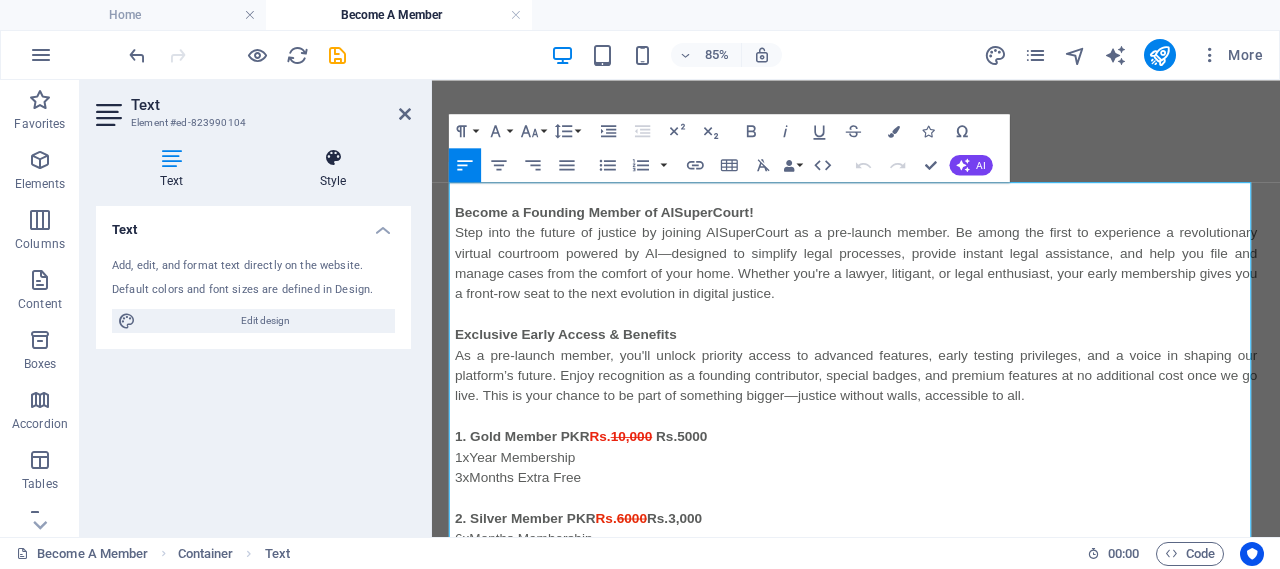 click on "Style" at bounding box center (333, 169) 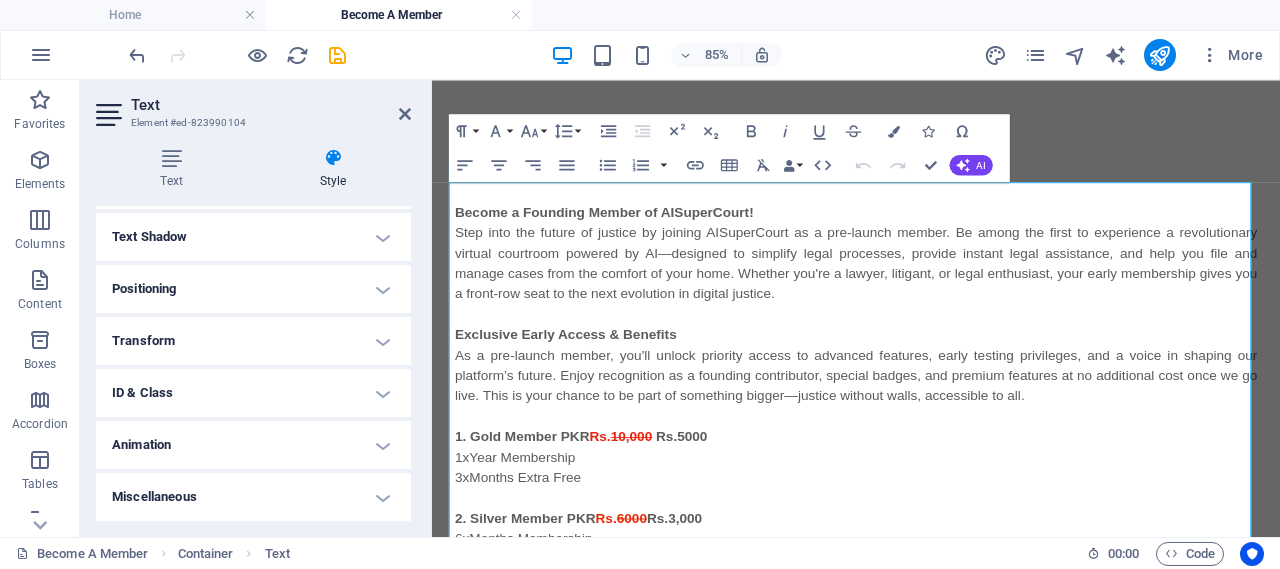 scroll, scrollTop: 0, scrollLeft: 0, axis: both 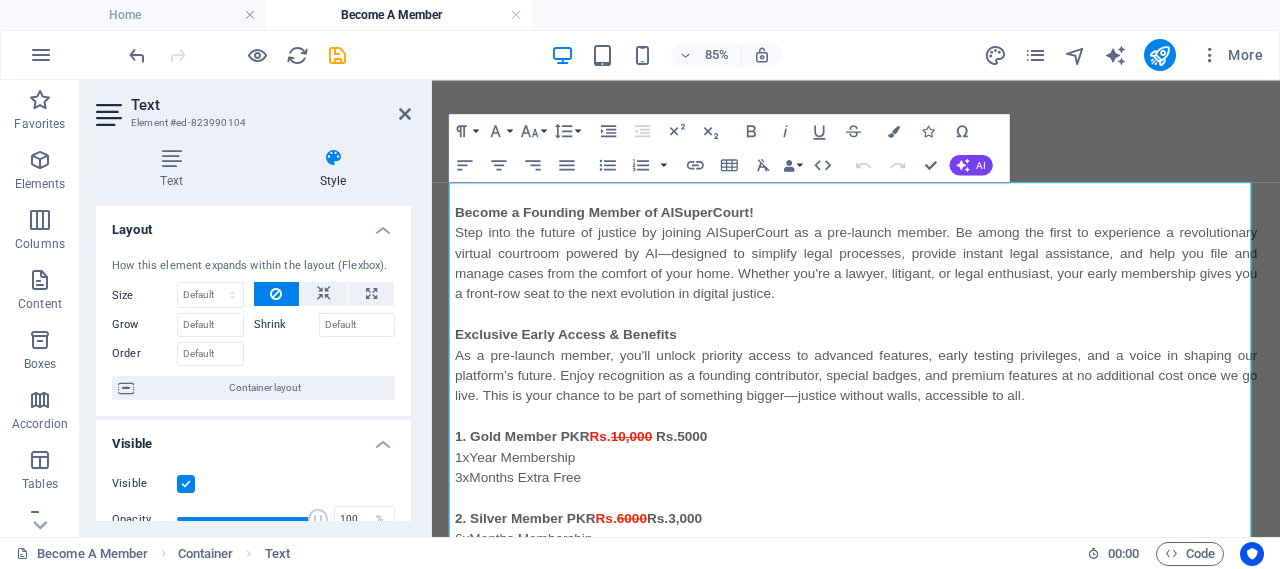 click on "Style" at bounding box center [333, 169] 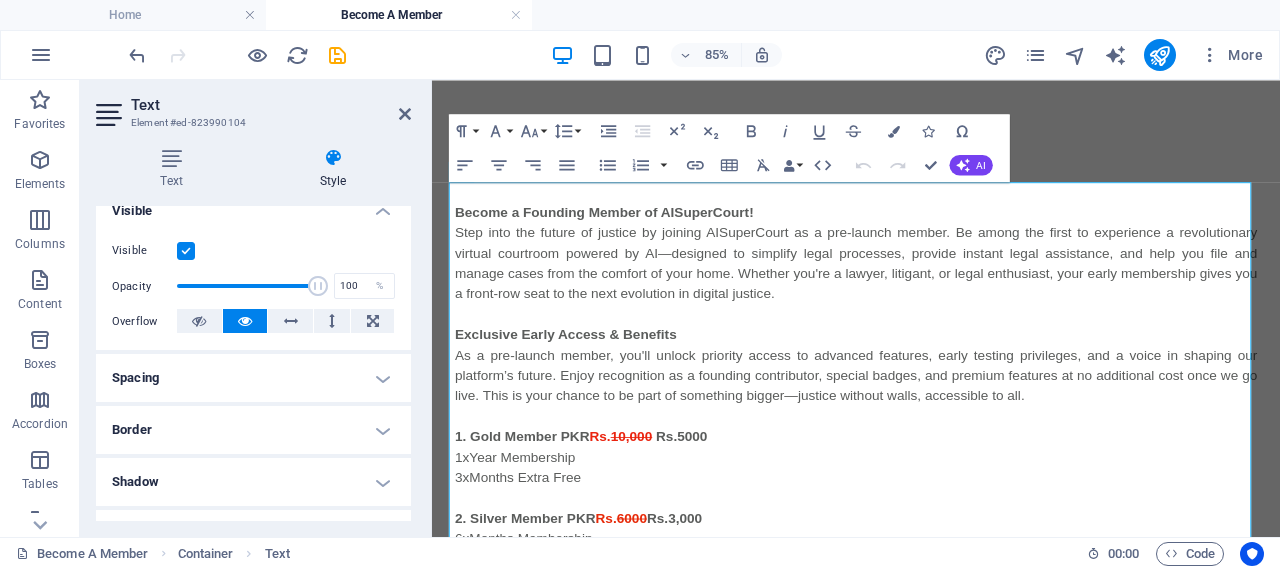 click on "Spacing" at bounding box center (253, 378) 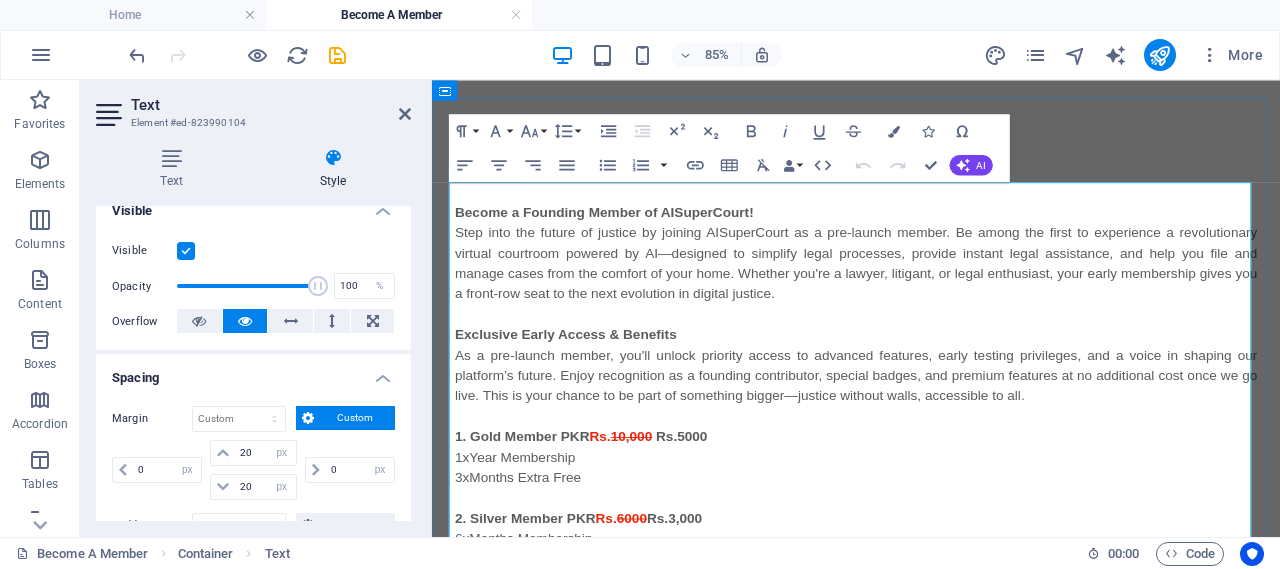 click at bounding box center [931, 212] 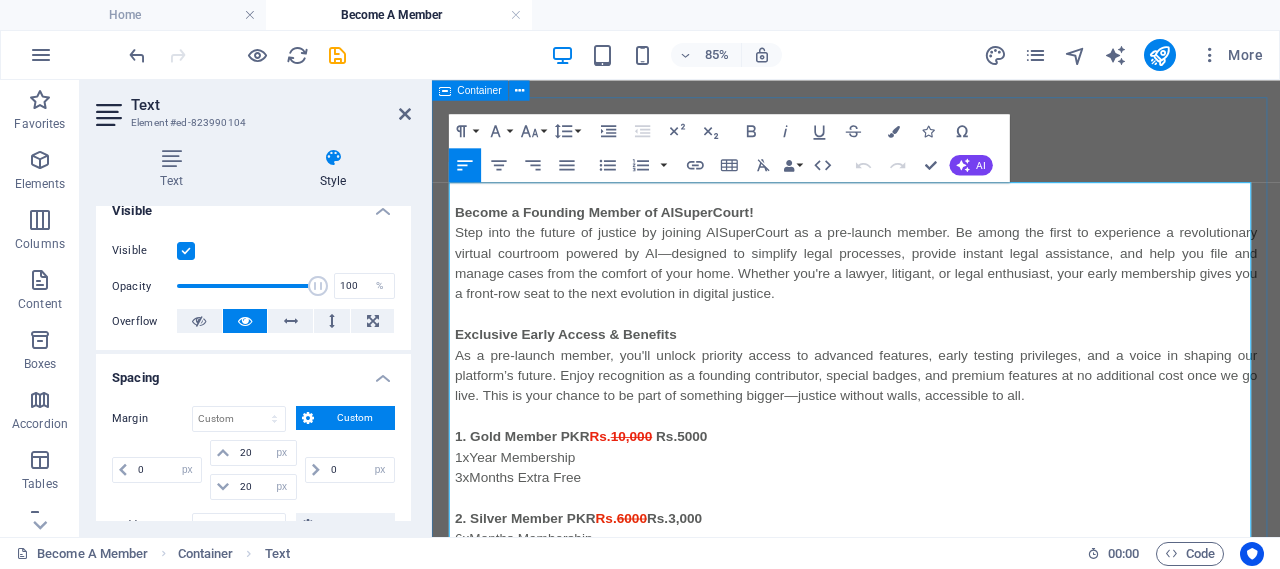 click on "Become a Founding Member of AISuperCourt! Step into the future of justice by joining AISuperCourt as a pre-launch member. Be among the first to experience a revolutionary virtual courtroom powered by AI—designed to simplify legal processes, provide instant legal assistance, and help you file and manage cases from the comfort of your home. Whether you're a lawyer, litigant, or legal enthusiast, your early membership gives you a front-row seat to the next evolution in digital justice. Exclusive Early Access & Benefits As a pre-launch member, you'll unlock priority access to advanced features, early testing privileges, and a voice in shaping our platform’s future. Enjoy recognition as a founding contributor, special badges, and premium features at no additional cost once we go live. This is your chance to be part of something bigger—justice without walls, accessible to all. 1. Gold Member PKR Rs. 10,000       Rs.5000 1xYear Membership 3xMonths Extra Free 2. Silver Member PKR Rs. 6000" at bounding box center (931, 476) 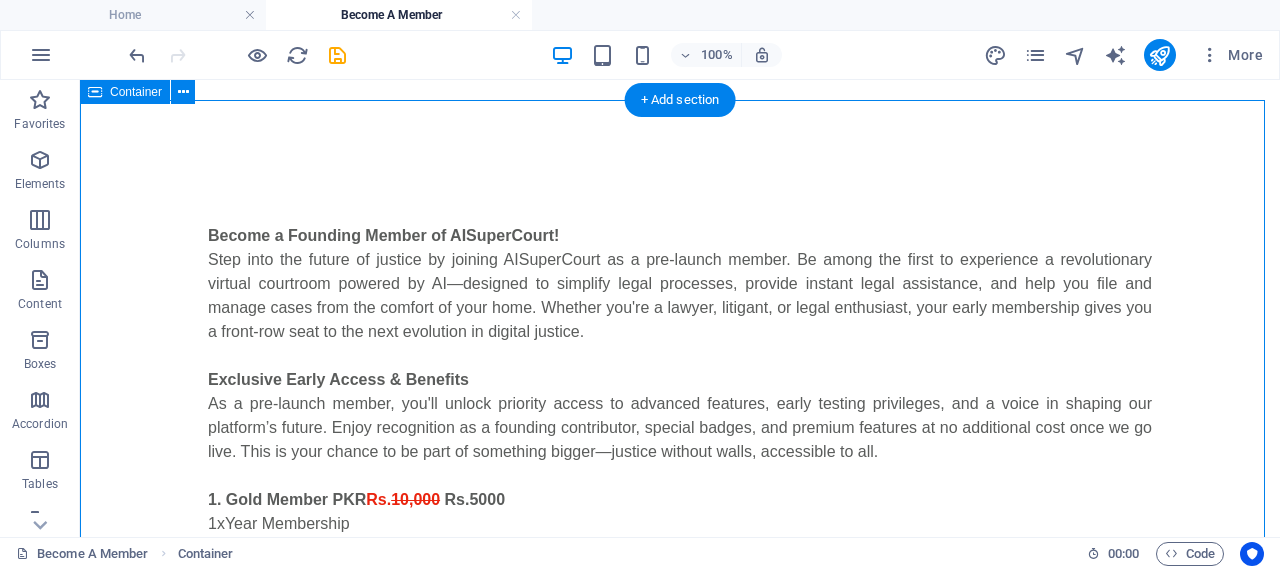 click on "Become a Founding Member of AISuperCourt! Step into the future of justice by joining AISuperCourt as a pre-launch member. Be among the first to experience a revolutionary virtual courtroom powered by AI—designed to simplify legal processes, provide instant legal assistance, and help you file and manage cases from the comfort of your home. Whether you're a lawyer, litigant, or legal enthusiast, your early membership gives you a front-row seat to the next evolution in digital justice. Exclusive Early Access & Benefits As a pre-launch member, you'll unlock priority access to advanced features, early testing privileges, and a voice in shaping our platform’s future. Enjoy recognition as a founding contributor, special badges, and premium features at no additional cost once we go live. This is your chance to be part of something bigger—justice without walls, accessible to all. 1. Gold Member PKR Rs. 10,000       Rs.5000 1xYear Membership 3xMonths Extra Free 2. Silver Member PKR Rs. 6000" at bounding box center (680, 476) 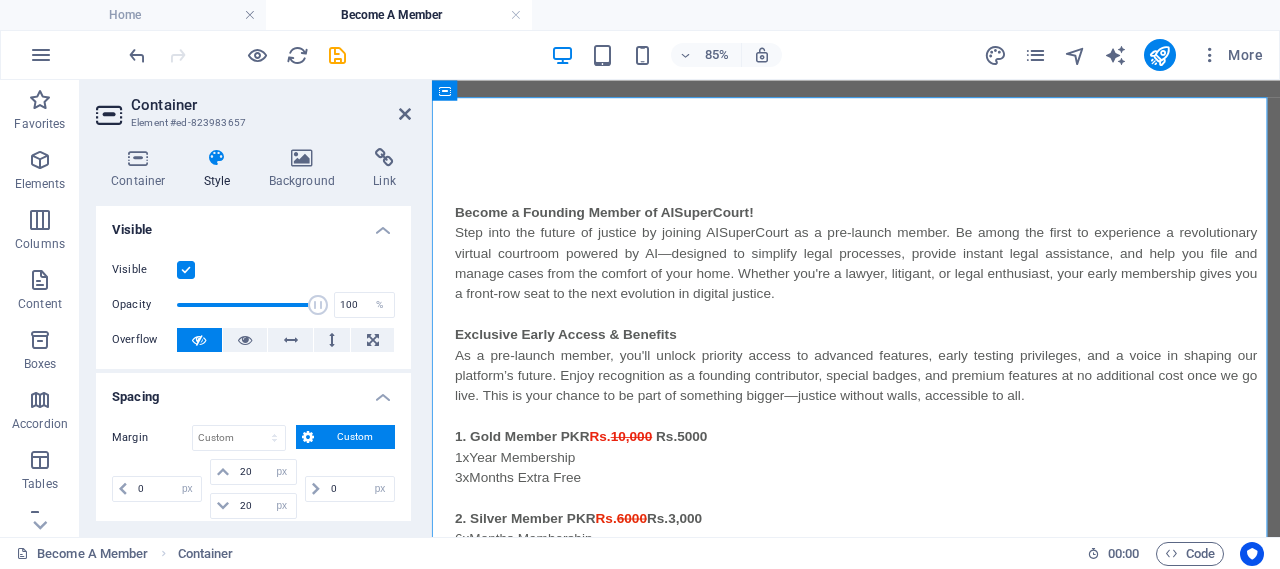 click on "Style" at bounding box center [221, 169] 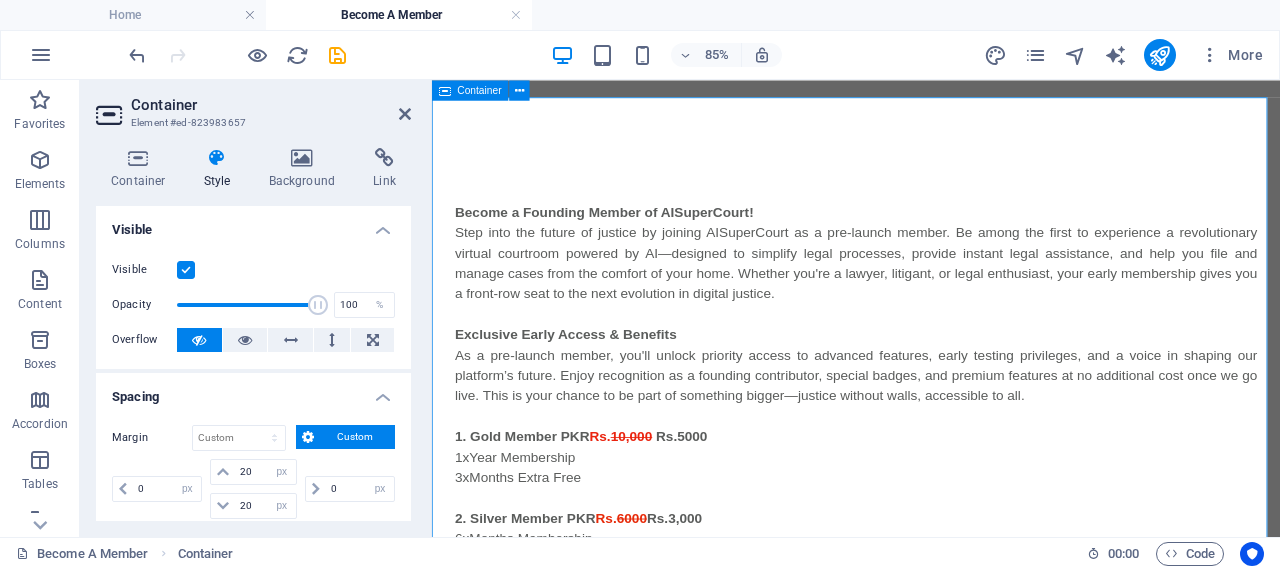 click on "Become a Founding Member of AISuperCourt! Step into the future of justice by joining AISuperCourt as a pre-launch member. Be among the first to experience a revolutionary virtual courtroom powered by AI—designed to simplify legal processes, provide instant legal assistance, and help you file and manage cases from the comfort of your home. Whether you're a lawyer, litigant, or legal enthusiast, your early membership gives you a front-row seat to the next evolution in digital justice. Exclusive Early Access & Benefits As a pre-launch member, you'll unlock priority access to advanced features, early testing privileges, and a voice in shaping our platform’s future. Enjoy recognition as a founding contributor, special badges, and premium features at no additional cost once we go live. This is your chance to be part of something bigger—justice without walls, accessible to all. 1. Gold Member PKR Rs. 10,000       Rs.5000 1xYear Membership 3xMonths Extra Free 2. Silver Member PKR Rs. 6000" at bounding box center [931, 476] 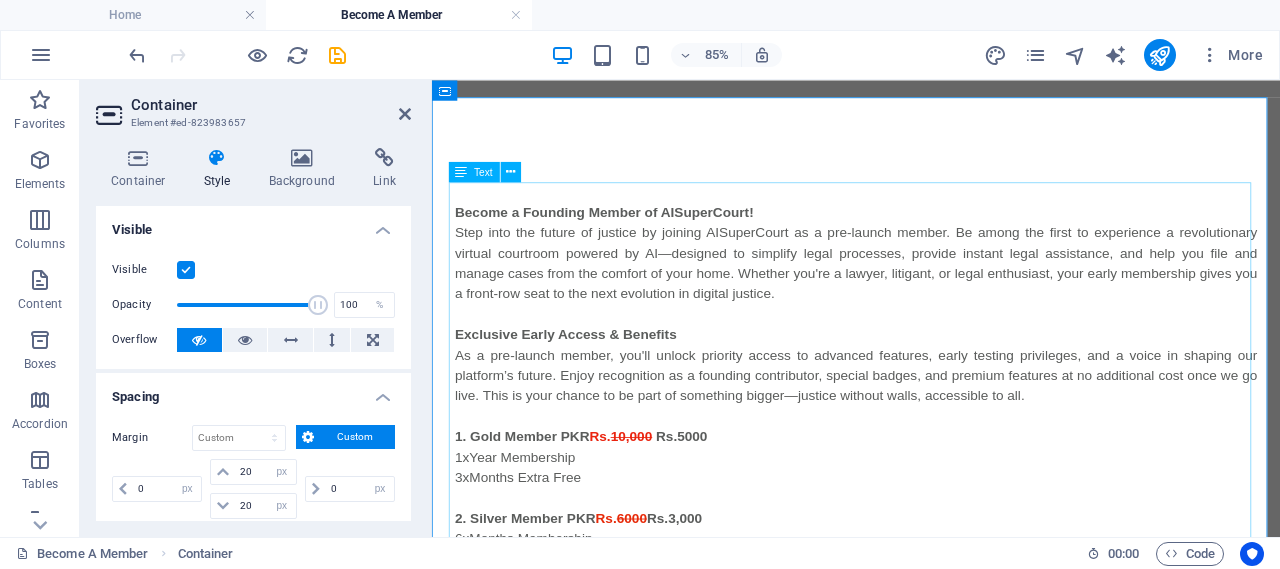 click on "Become a Founding Member of AISuperCourt! Step into the future of justice by joining AISuperCourt as a pre-launch member. Be among the first to experience a revolutionary virtual courtroom powered by AI—designed to simplify legal processes, provide instant legal assistance, and help you file and manage cases from the comfort of your home. Whether you're a lawyer, litigant, or legal enthusiast, your early membership gives you a front-row seat to the next evolution in digital justice. Exclusive Early Access & Benefits As a pre-launch member, you'll unlock priority access to advanced features, early testing privileges, and a voice in shaping our platform’s future. Enjoy recognition as a founding contributor, special badges, and premium features at no additional cost once we go live. This is your chance to be part of something bigger—justice without walls, accessible to all. 1. Gold Member PKR Rs. 10,000       Rs.5000 1xYear Membership 3xMonths Extra Free 2. Silver Member PKR Rs. 6000" at bounding box center [931, 476] 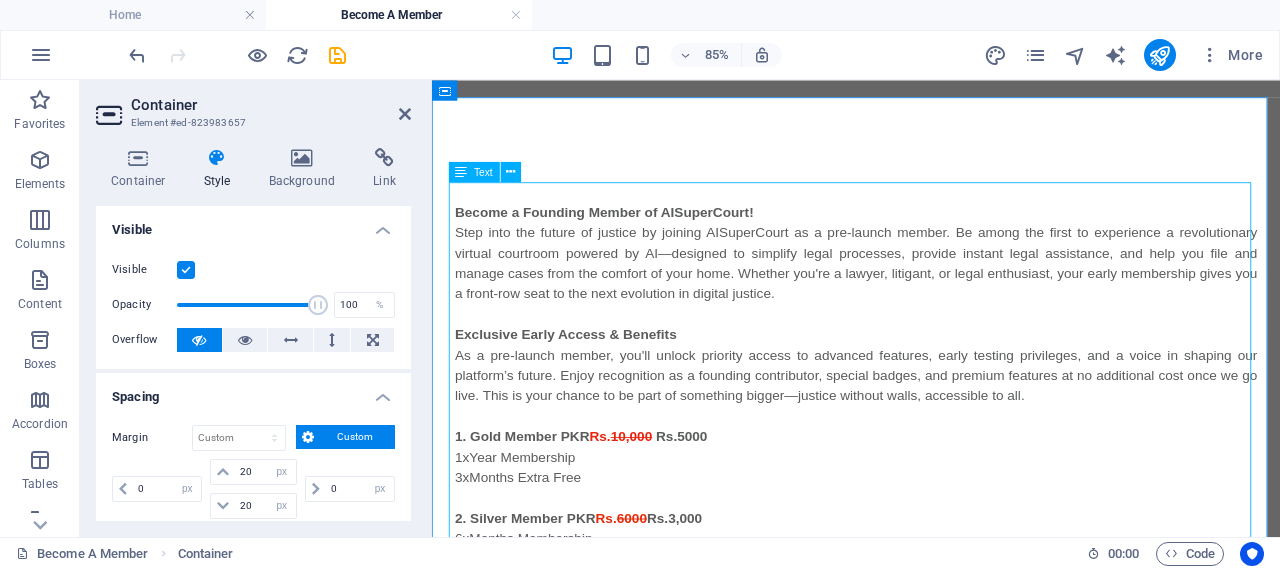 click on "Become a Founding Member of AISuperCourt! Step into the future of justice by joining AISuperCourt as a pre-launch member. Be among the first to experience a revolutionary virtual courtroom powered by AI—designed to simplify legal processes, provide instant legal assistance, and help you file and manage cases from the comfort of your home. Whether you're a lawyer, litigant, or legal enthusiast, your early membership gives you a front-row seat to the next evolution in digital justice. Exclusive Early Access & Benefits As a pre-launch member, you'll unlock priority access to advanced features, early testing privileges, and a voice in shaping our platform’s future. Enjoy recognition as a founding contributor, special badges, and premium features at no additional cost once we go live. This is your chance to be part of something bigger—justice without walls, accessible to all. 1. Gold Member PKR Rs. 10,000       Rs.5000 1xYear Membership 3xMonths Extra Free 2. Silver Member PKR Rs. 6000      Rs.3,000" at bounding box center [931, 476] 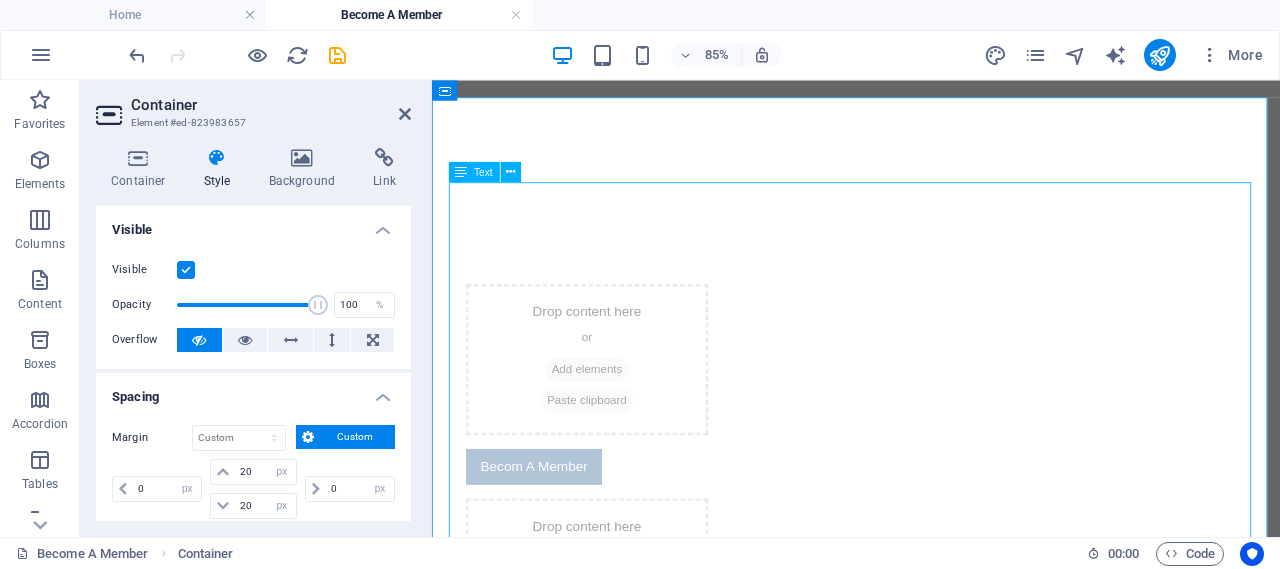 select on "px" 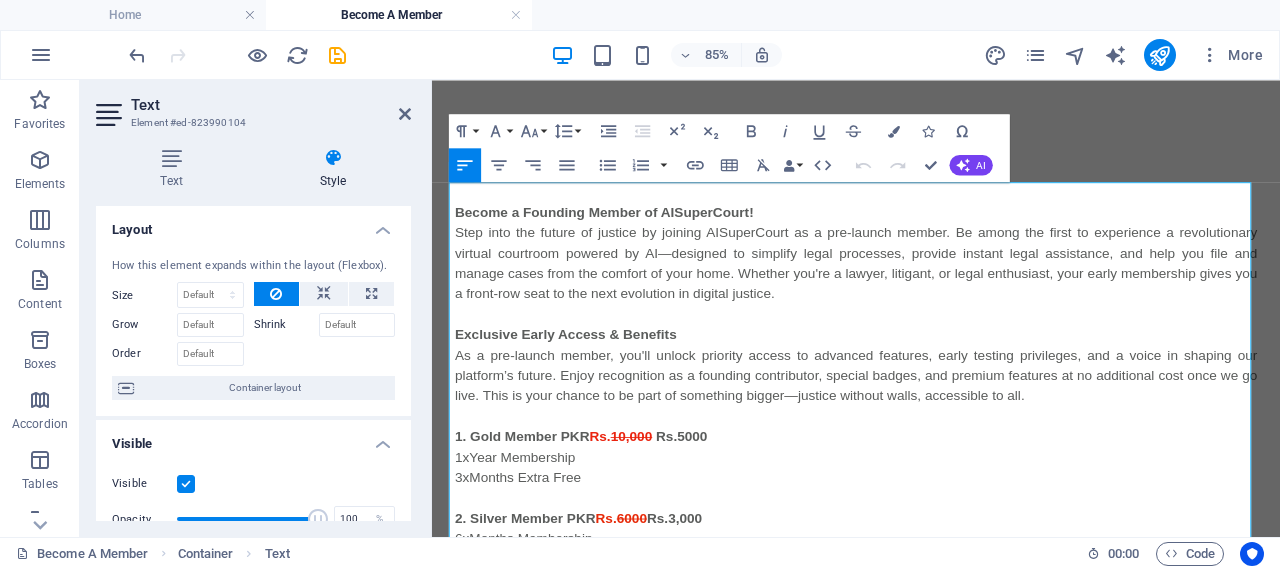scroll, scrollTop: 233, scrollLeft: 0, axis: vertical 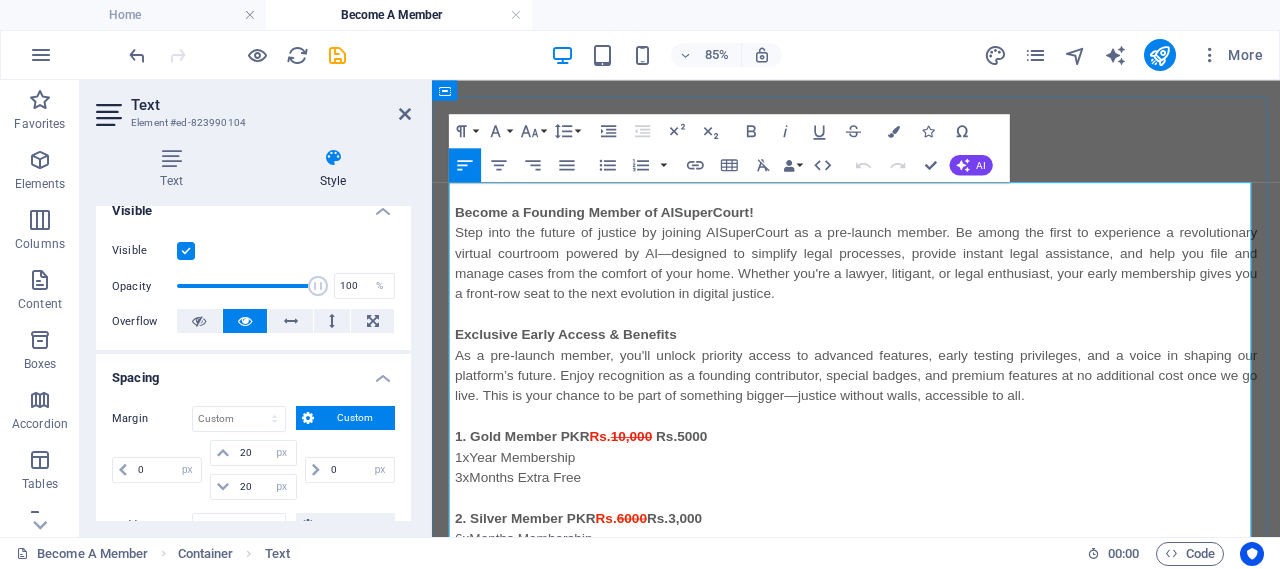 click at bounding box center (931, 212) 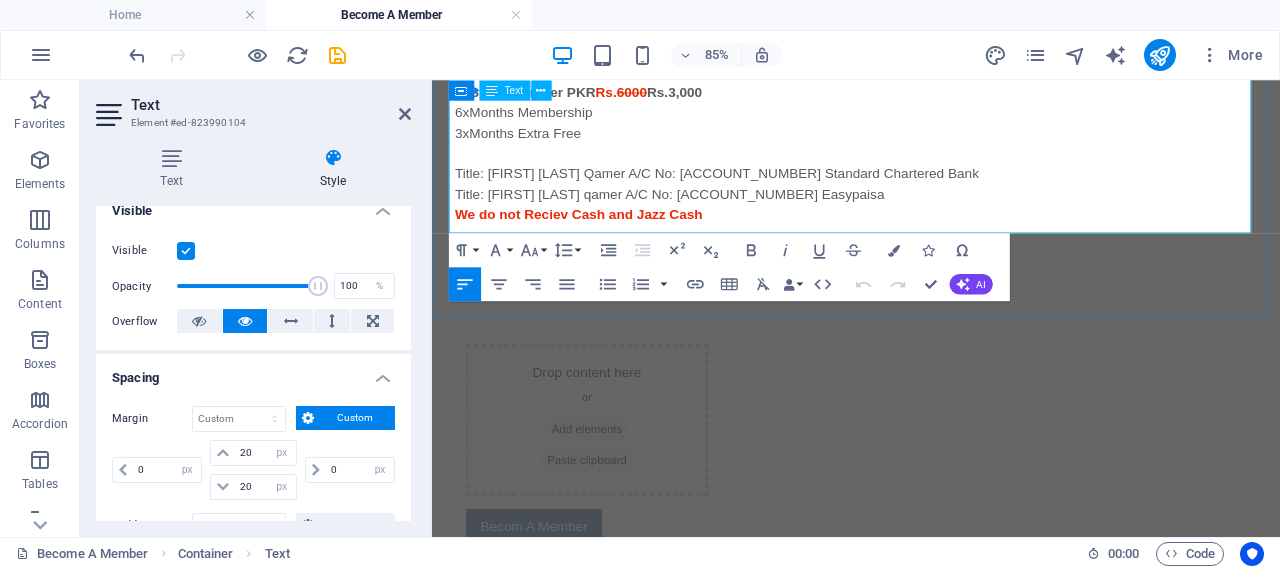 scroll, scrollTop: 533, scrollLeft: 0, axis: vertical 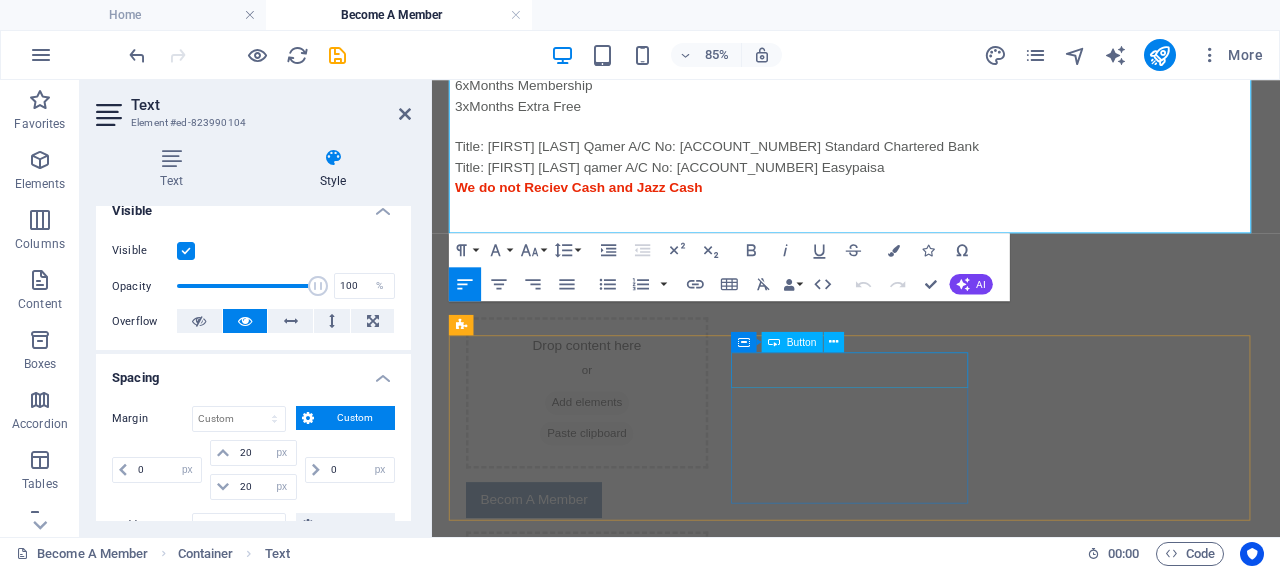 click on "Becom A Member" at bounding box center [614, 574] 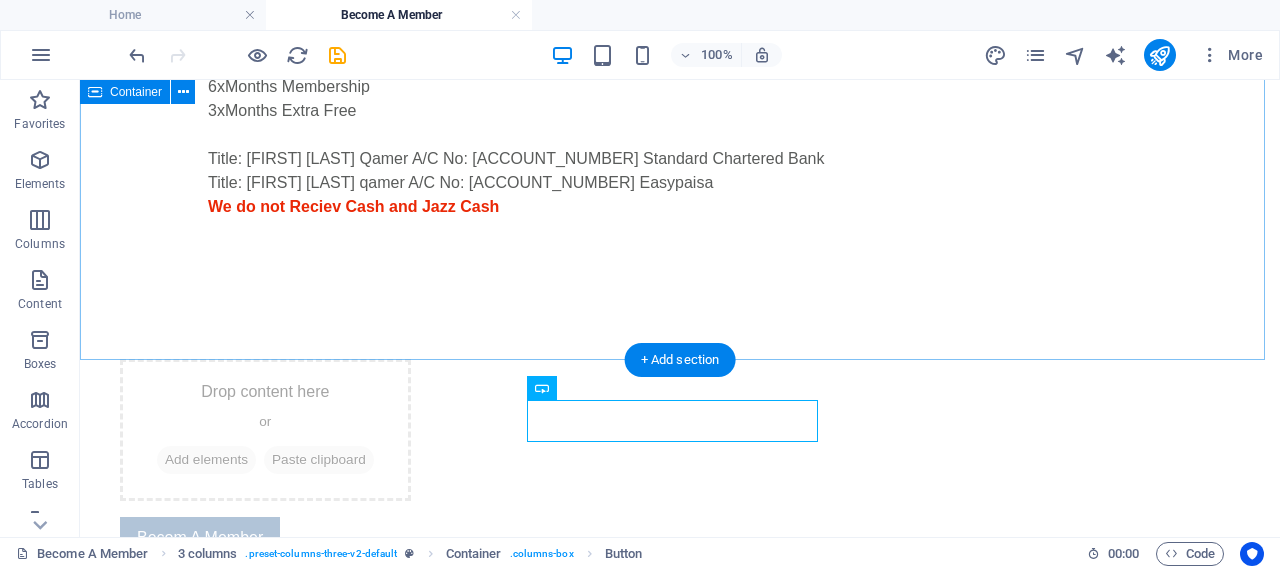 click on "Become a Founding Member of AISuperCourt! Step into the future of justice by joining AISuperCourt as a pre-launch member. Be among the first to experience a revolutionary virtual courtroom powered by AI—designed to simplify legal processes, provide instant legal assistance, and help you file and manage cases from the comfort of your home. Whether you're a lawyer, litigant, or legal enthusiast, your early membership gives you a front-row seat to the next evolution in digital justice. Exclusive Early Access & Benefits As a pre-launch member, you'll unlock priority access to advanced features, early testing privileges, and a voice in shaping our platform’s future. Enjoy recognition as a founding contributor, special badges, and premium features at no additional cost once we go live. This is your chance to be part of something bigger—justice without walls, accessible to all. 1. Gold Member PKR Rs. 10,000       Rs.5000 1xYear Membership 3xMonths Extra Free 2. Silver Member PKR Rs. 6000      Rs.3,000" at bounding box center [680, -57] 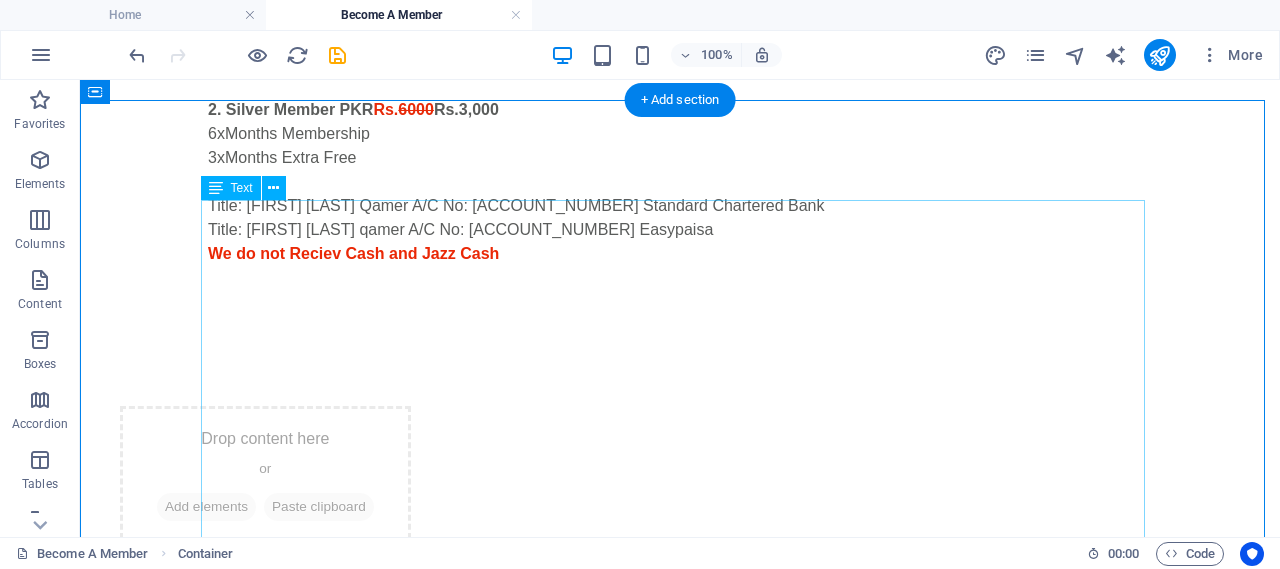 scroll, scrollTop: 0, scrollLeft: 0, axis: both 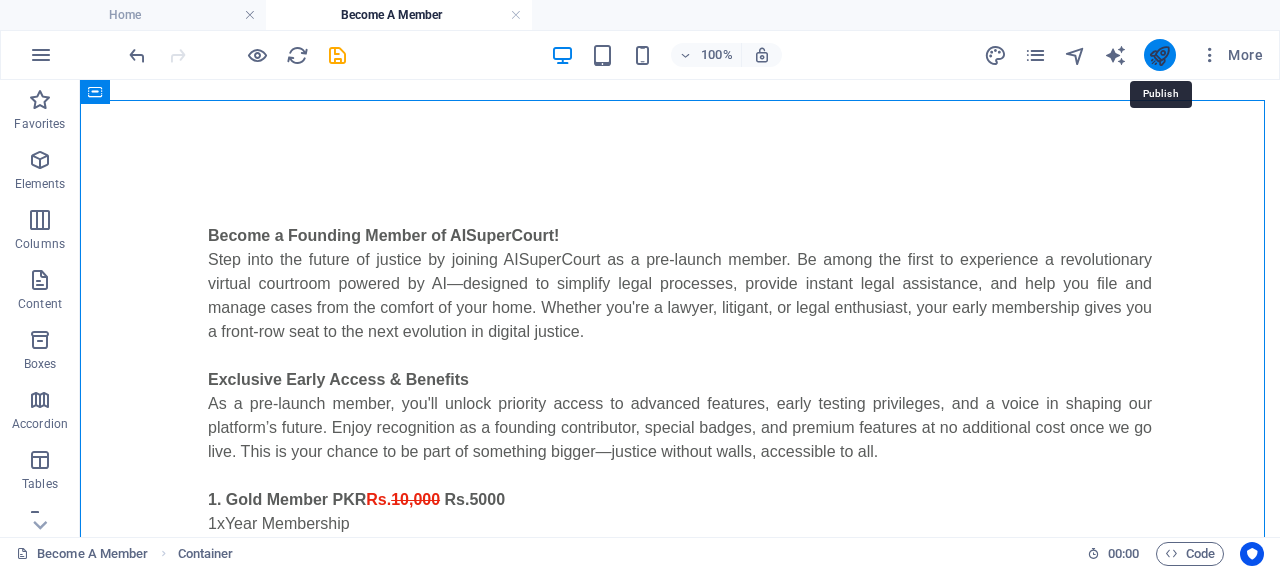drag, startPoint x: 1161, startPoint y: 53, endPoint x: 872, endPoint y: 58, distance: 289.04324 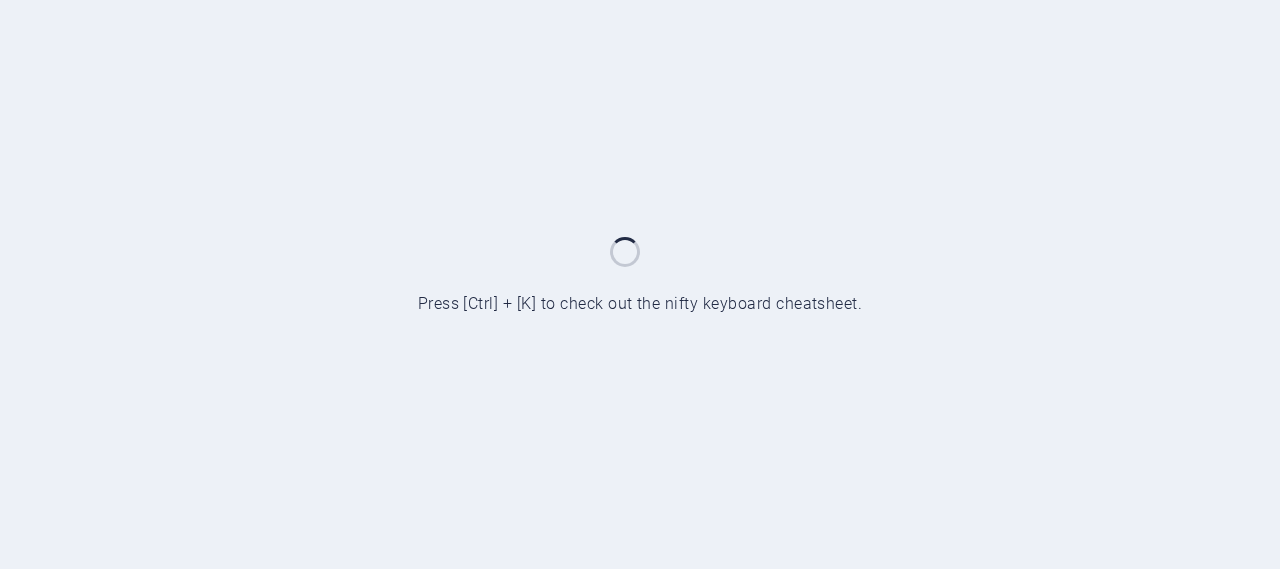 scroll, scrollTop: 0, scrollLeft: 0, axis: both 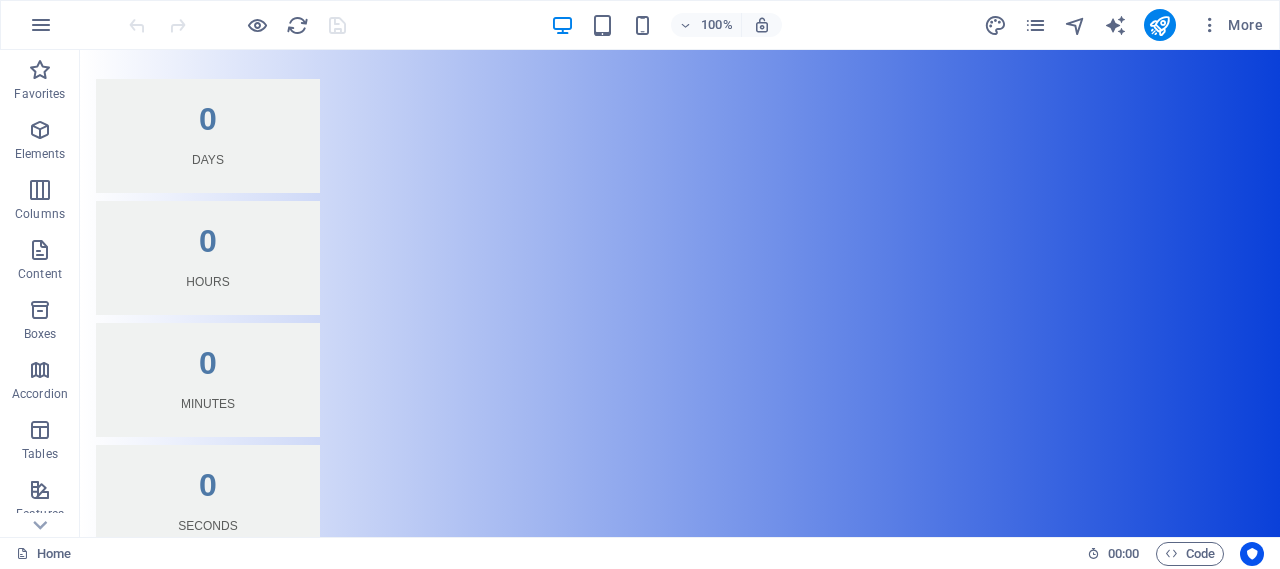 click on "Join AISuperCourt – Pre-Launch Membership" at bounding box center [680, 756] 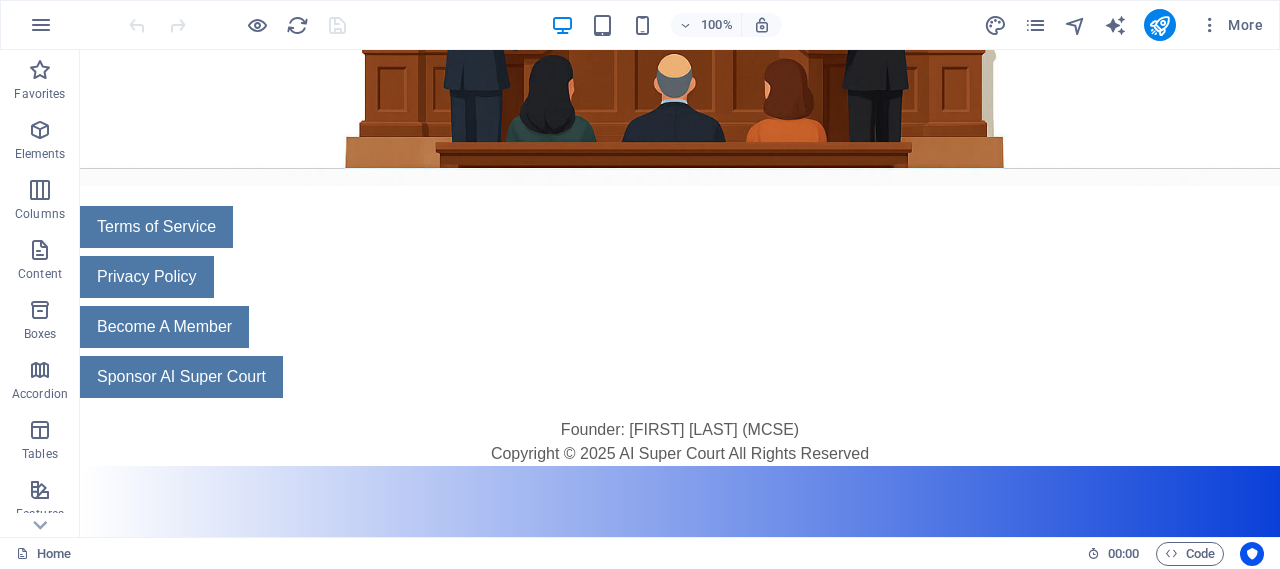 scroll, scrollTop: 1065, scrollLeft: 0, axis: vertical 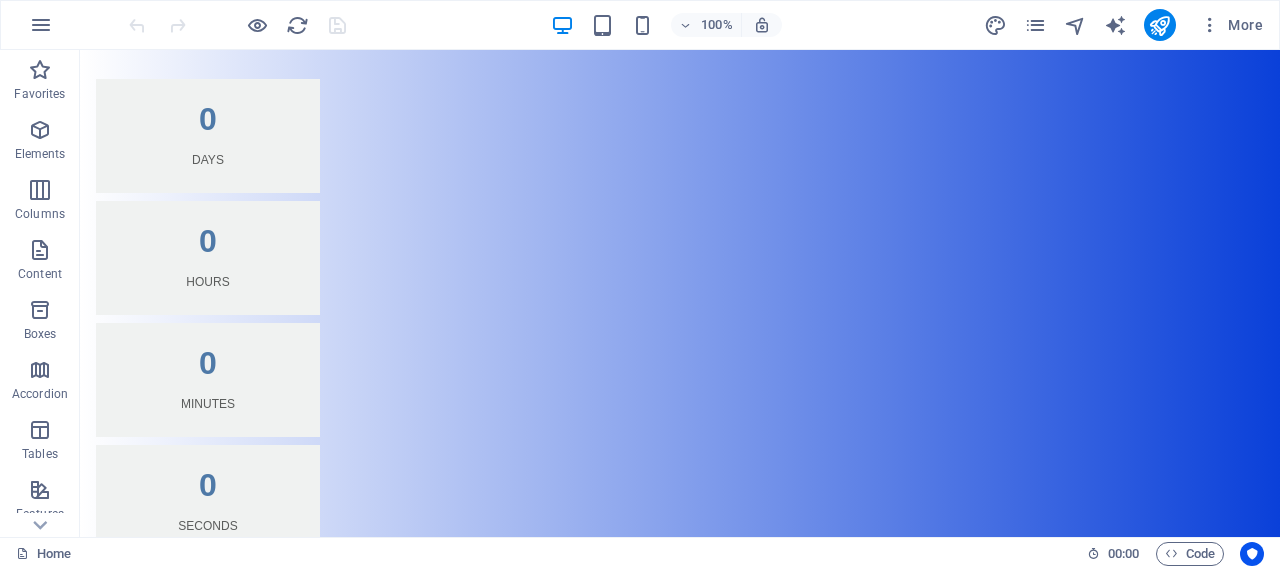 click on "Home 00 : 00 Code" at bounding box center (640, 553) 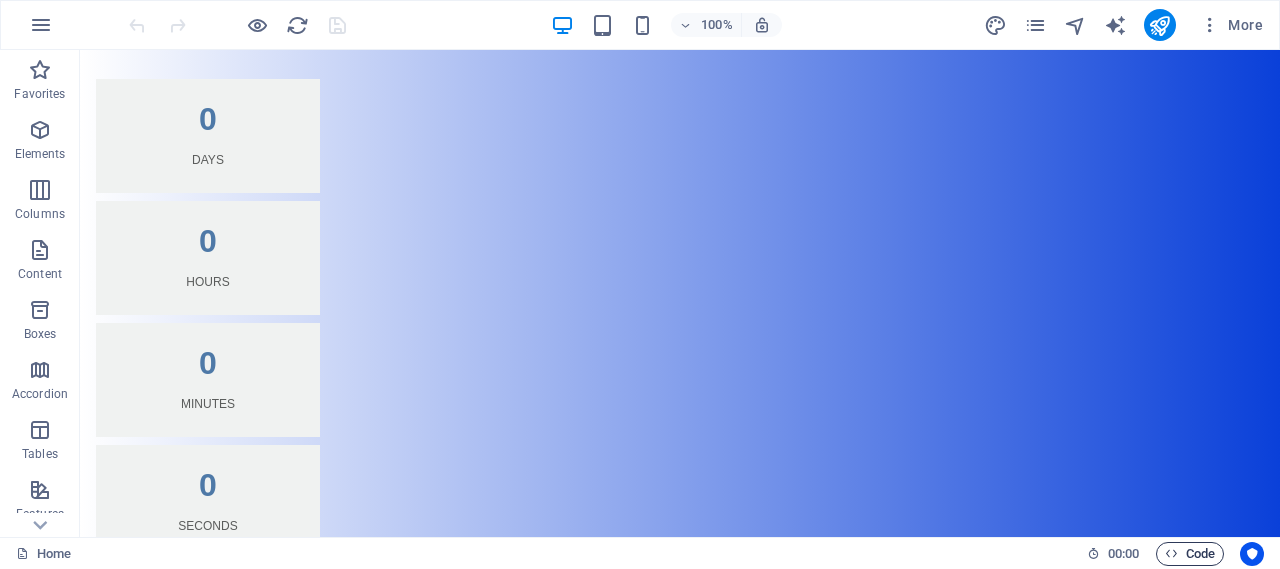 drag, startPoint x: 1195, startPoint y: 559, endPoint x: 715, endPoint y: 579, distance: 480.41647 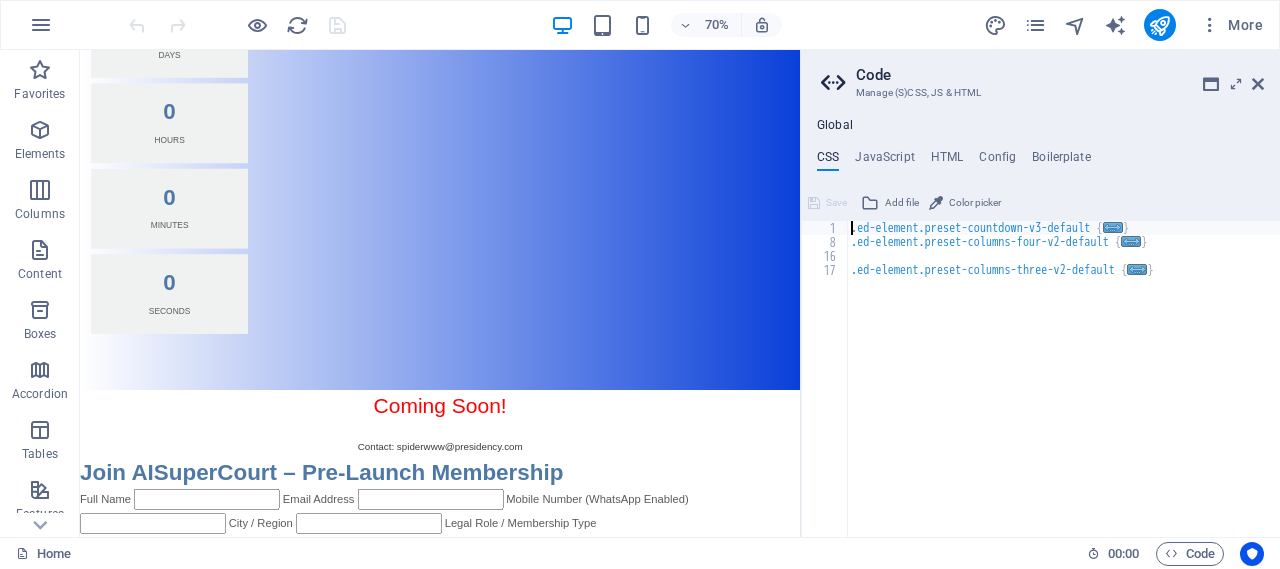 scroll, scrollTop: 776, scrollLeft: 0, axis: vertical 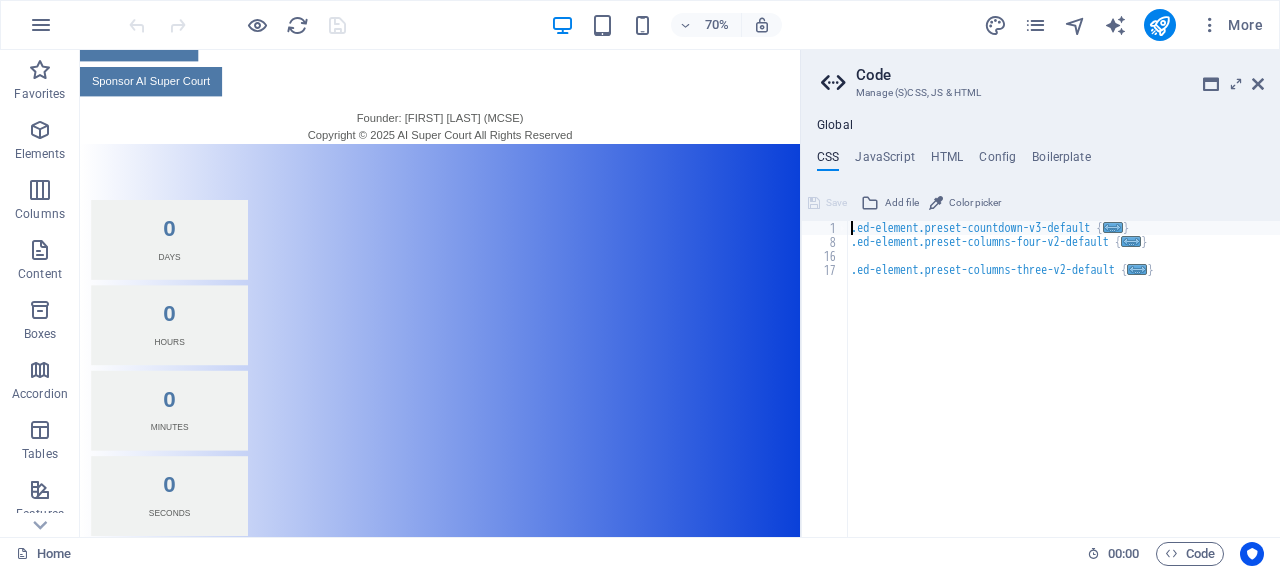 click on ".ed-element.preset-countdown-v3-default   { ... } .ed-element.preset-columns-four-v2-default   { ... } .ed-element.preset-columns-three-v2-default   { ... }" at bounding box center (1063, 393) 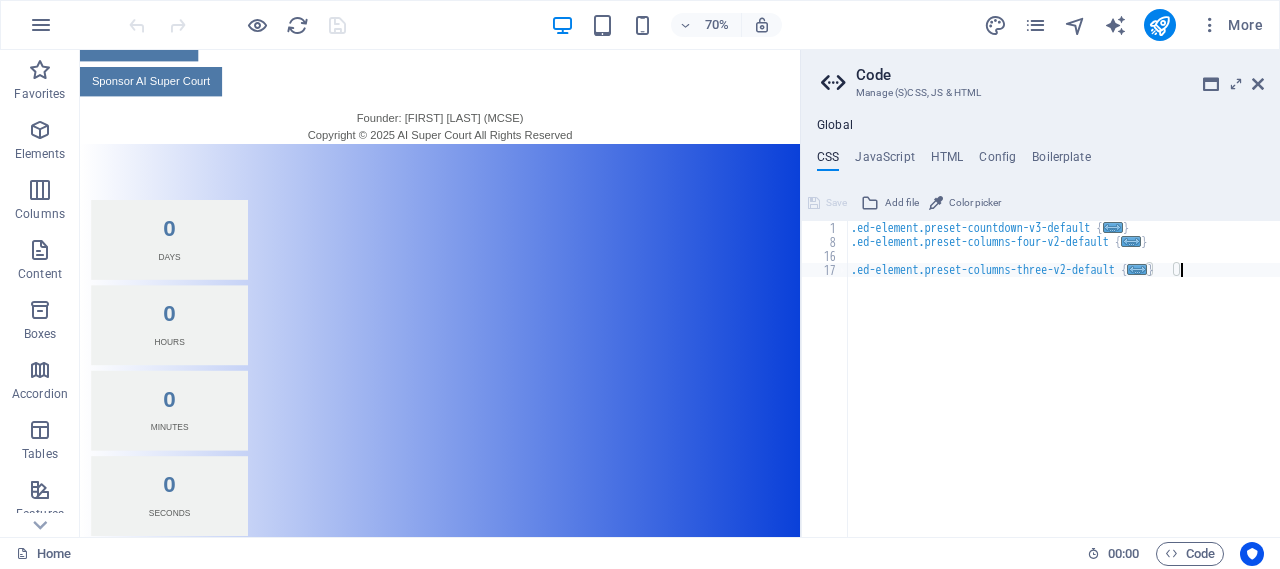 click on "Full Name
Email Address
Mobile Number (WhatsApp Enabled)
City / Region
Legal Role / Membership Type
Plaintiff
Defendant
Lawyer / Advocate
Judge / Retired Judge
Legal Enthusiast / Researcher
Gold Member 🔸 (Premium early access)
Silver Member ⚪ (Standard access)
Other:
Why are you interested in joining AISuperCourt?
I agree to the  Terms of Service  and  Privacy Policy
Submit Membership Request
🔒 Your information is secure and confidential." at bounding box center (594, 1117) 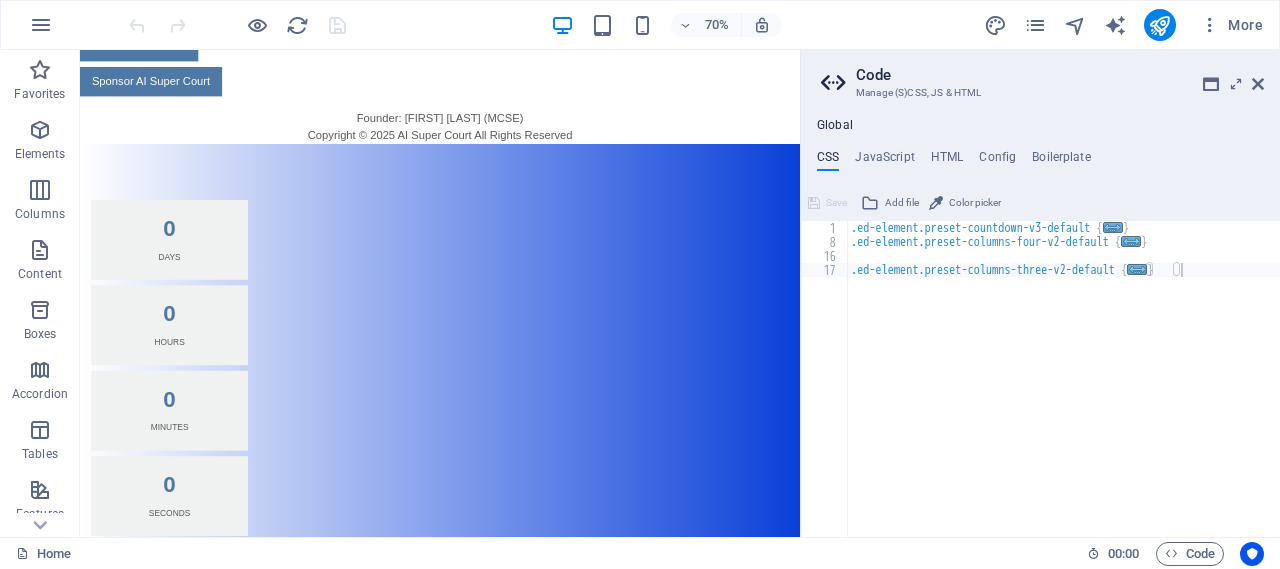 click on "Full Name
Email Address
Mobile Number (WhatsApp Enabled)
City / Region
Legal Role / Membership Type
Plaintiff
Defendant
Lawyer / Advocate
Judge / Retired Judge
Legal Enthusiast / Researcher
Gold Member 🔸 (Premium early access)
Silver Member ⚪ (Standard access)
Other:
Why are you interested in joining AISuperCourt?
I agree to the  Terms of Service  and  Privacy Policy
Submit Membership Request
🔒 Your information is secure and confidential." at bounding box center (594, 1117) 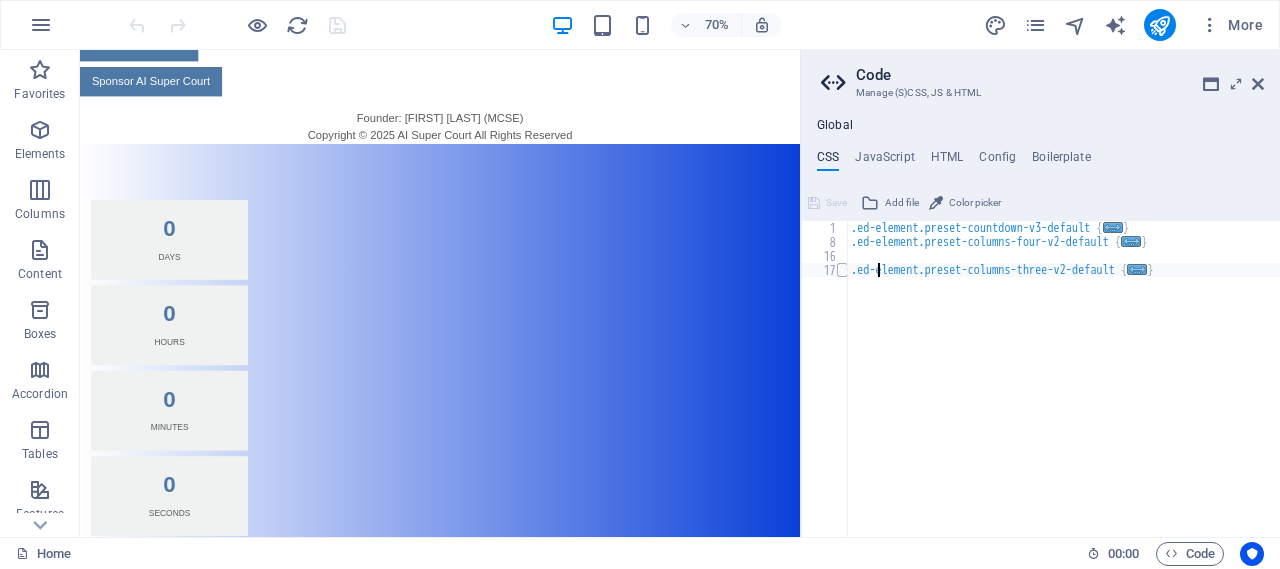 click at bounding box center [842, 270] 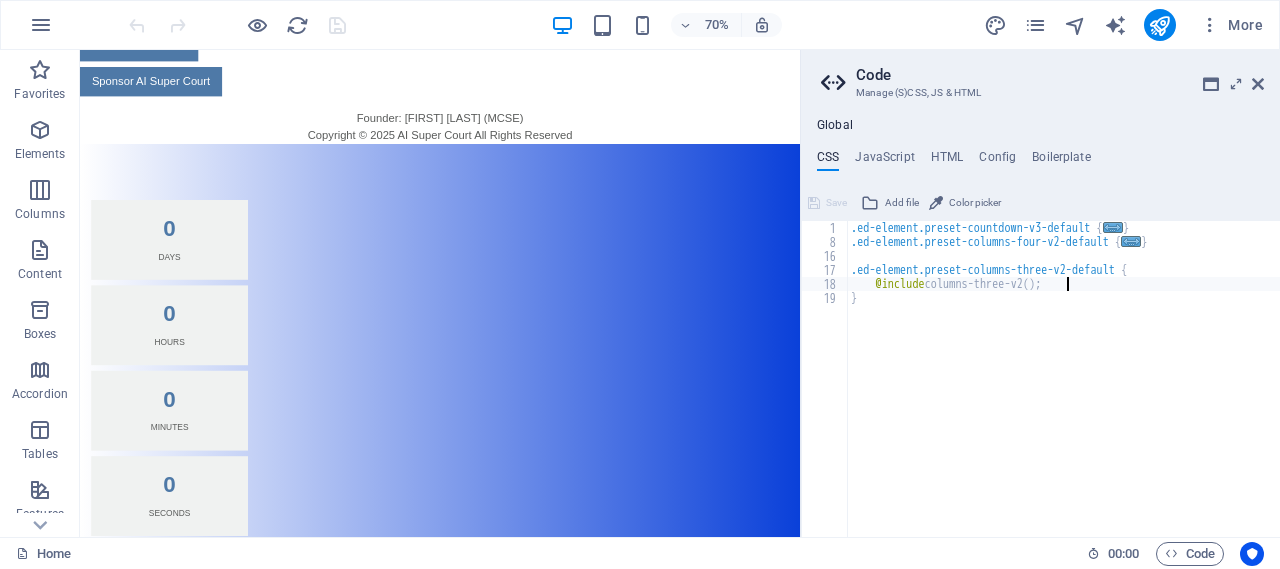 click on ".ed-element.preset-countdown-v3-default   { ... } .ed-element.preset-columns-four-v2-default   { ... } .ed-element.preset-columns-three-v2-default   {      @include  columns-three-v2 ( ) ; }" at bounding box center (1063, 393) 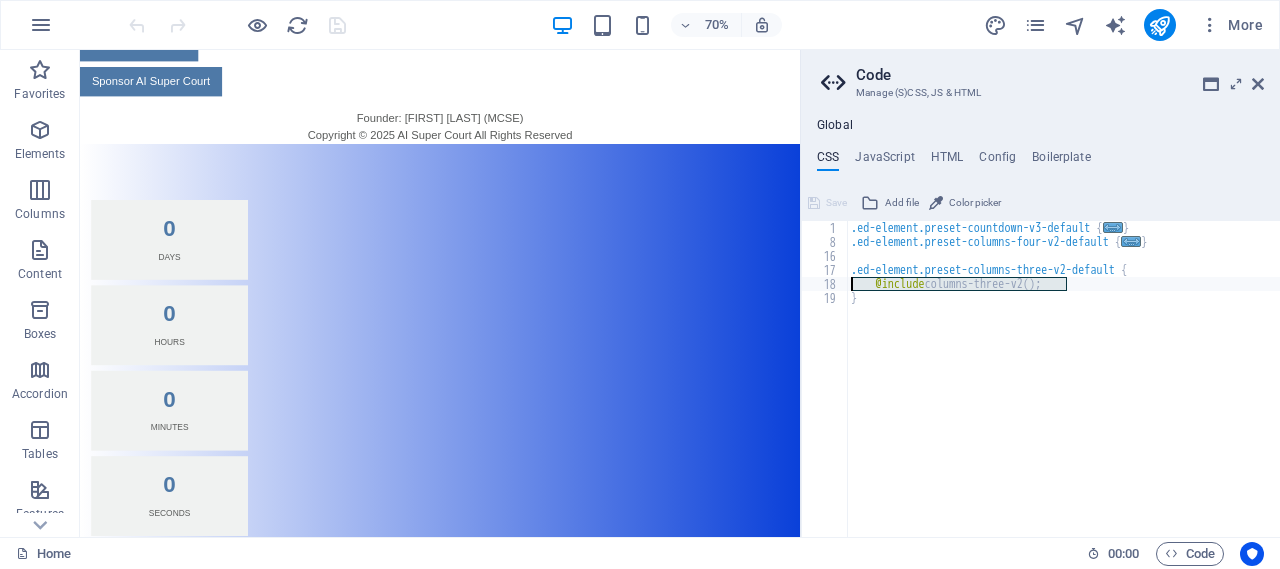 drag, startPoint x: 1124, startPoint y: 291, endPoint x: 856, endPoint y: 291, distance: 268 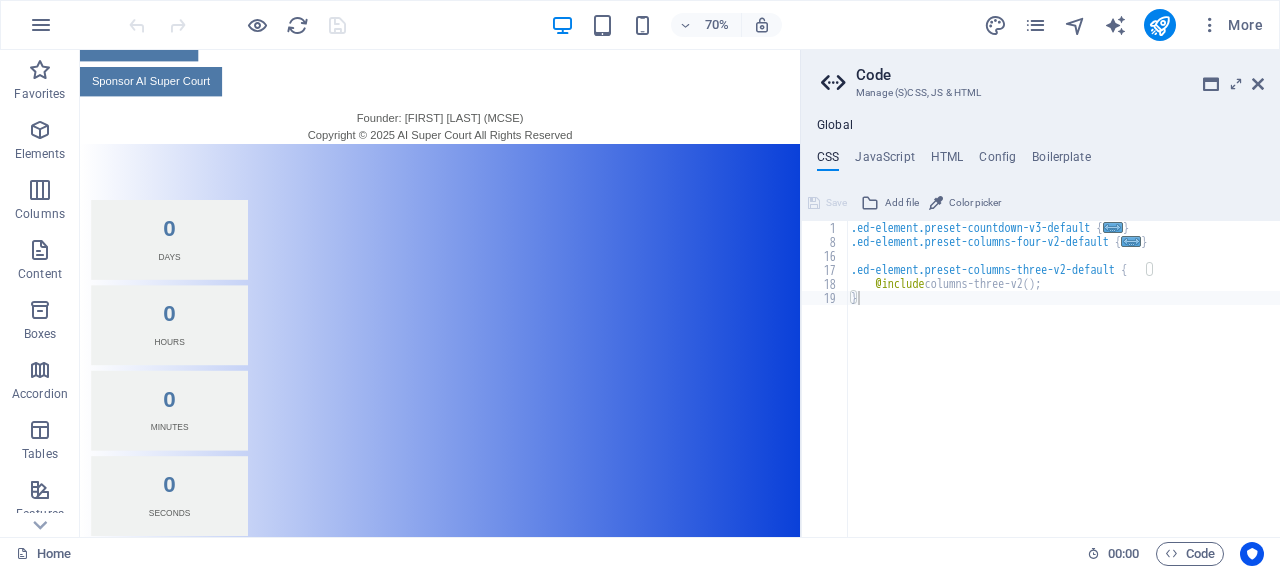 click on "Join AISuperCourt – Pre-Launch Membership" at bounding box center [594, 941] 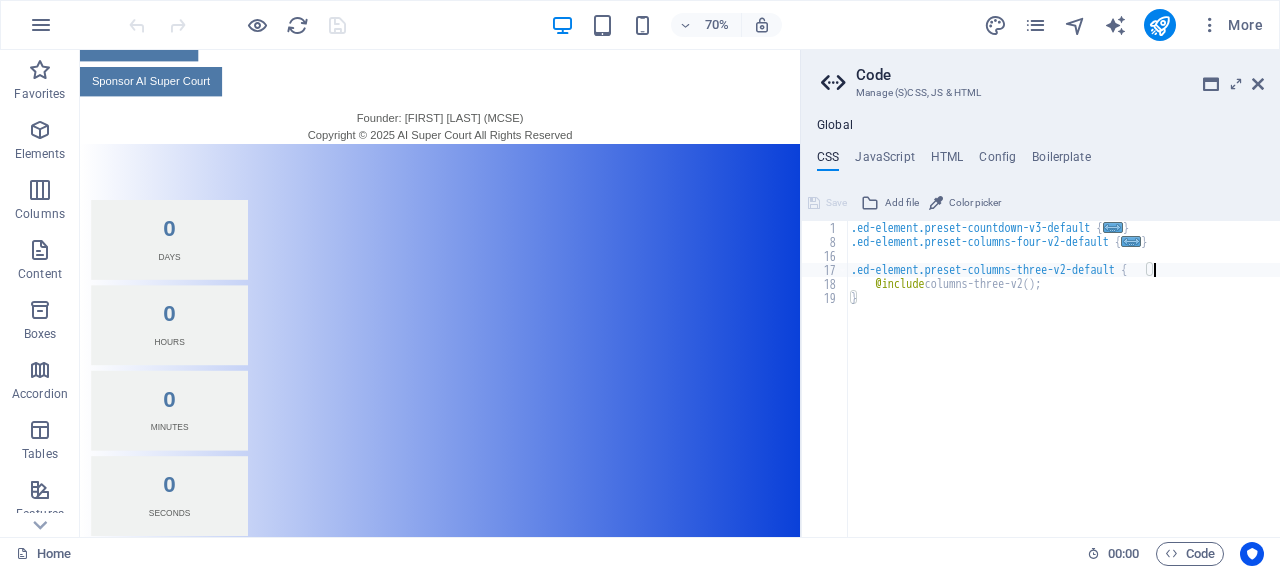 click on ".ed-element.preset-countdown-v3-default   { ... } .ed-element.preset-columns-four-v2-default   { ... } .ed-element.preset-columns-three-v2-default   {      @include  columns-three-v2 ( ) ; }" at bounding box center [1063, 393] 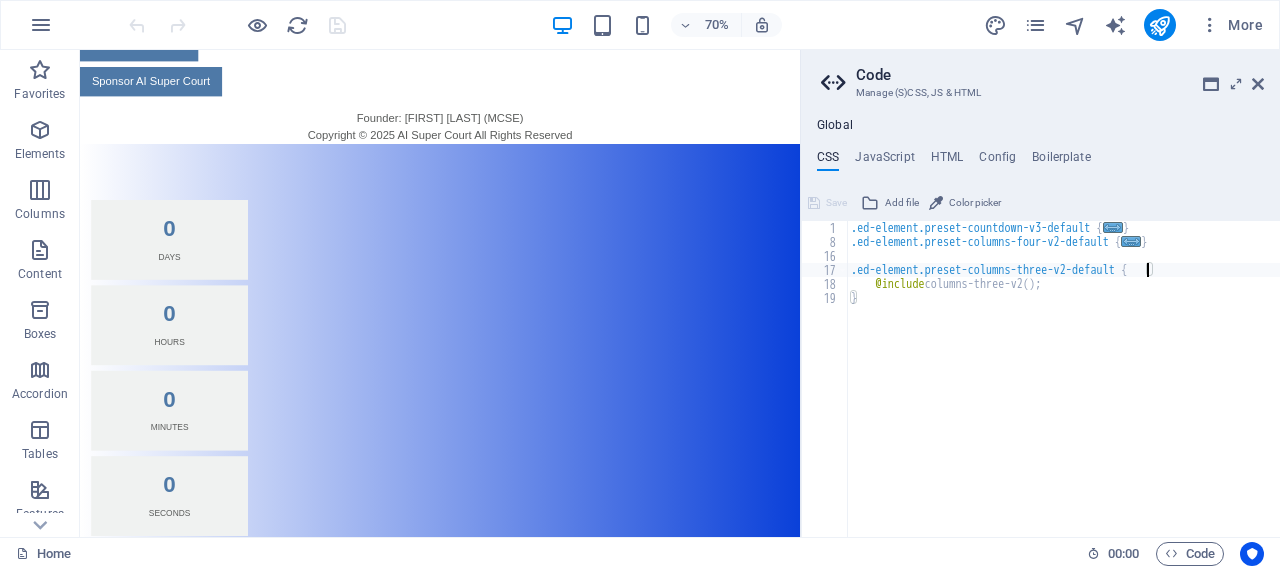 click on ".ed-element.preset-countdown-v3-default   { ... } .ed-element.preset-columns-four-v2-default   { ... } .ed-element.preset-columns-three-v2-default   {      @include  columns-three-v2 ( ) ; }" at bounding box center (1063, 393) 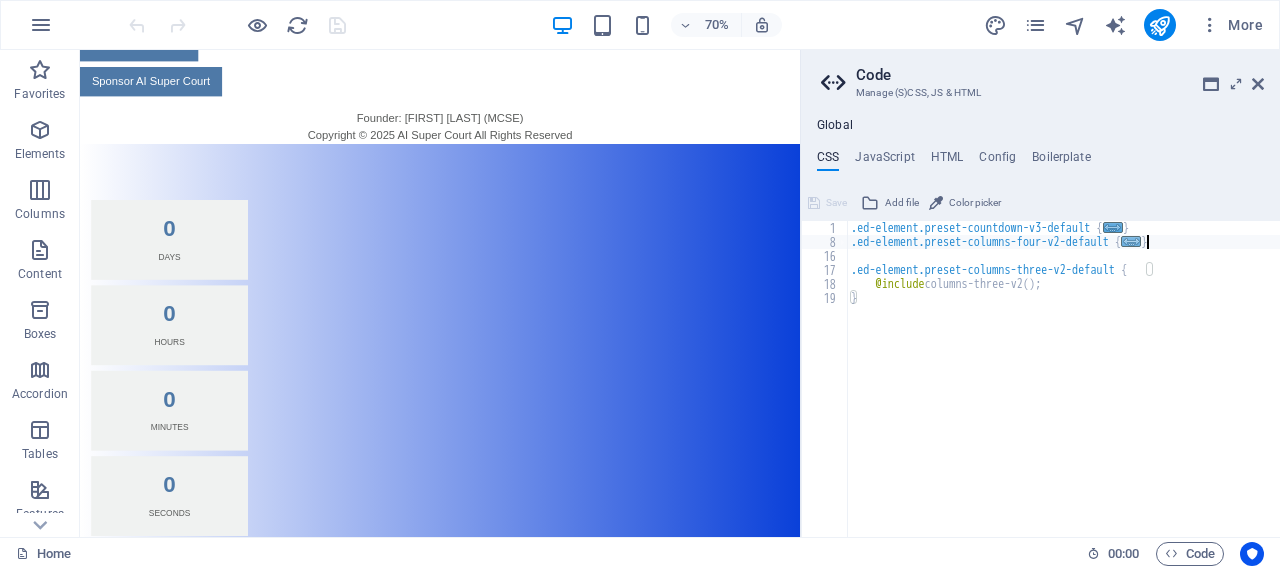 click on "..." at bounding box center [1132, 241] 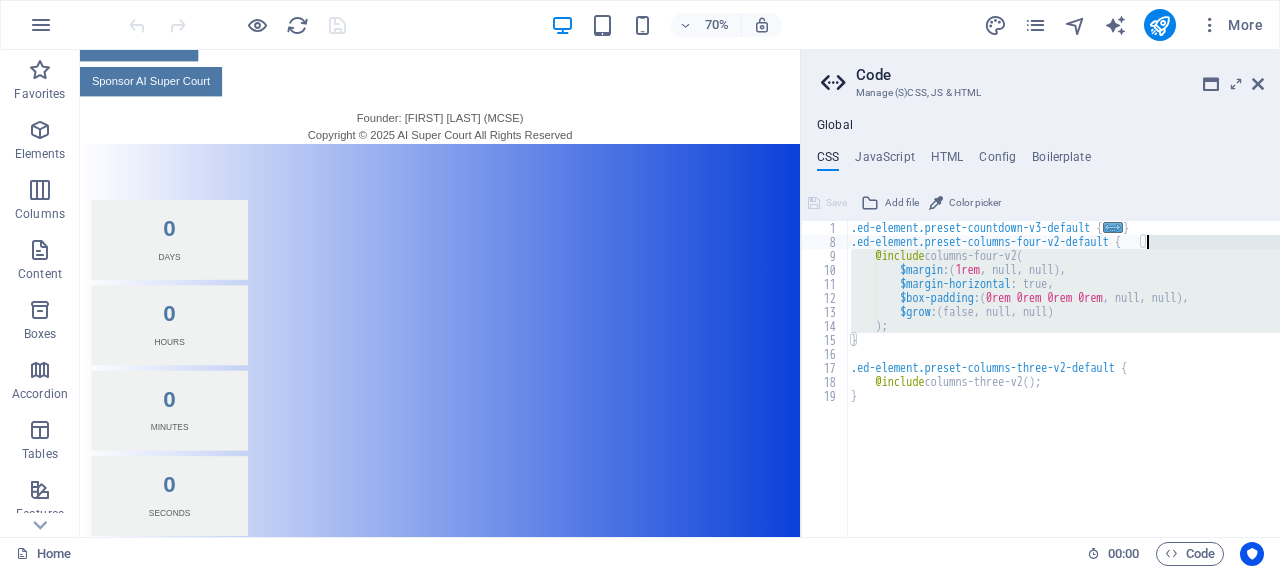 click on ".ed-element.preset-countdown-v3-default   { ... } .ed-element.preset-columns-four-v2-default   {      @include  columns-four-v2 (           $margin :  ( 1rem , null, null ) ,            $margin-horizontal : true,            $box-padding :  ( 0rem   0rem   0rem   0rem , null, null ) ,            $grow :  ( false, null, null )      ) ; } .ed-element.preset-columns-three-v2-default   {      @include  columns-three-v2 ( ) ; }" at bounding box center (1063, 393) 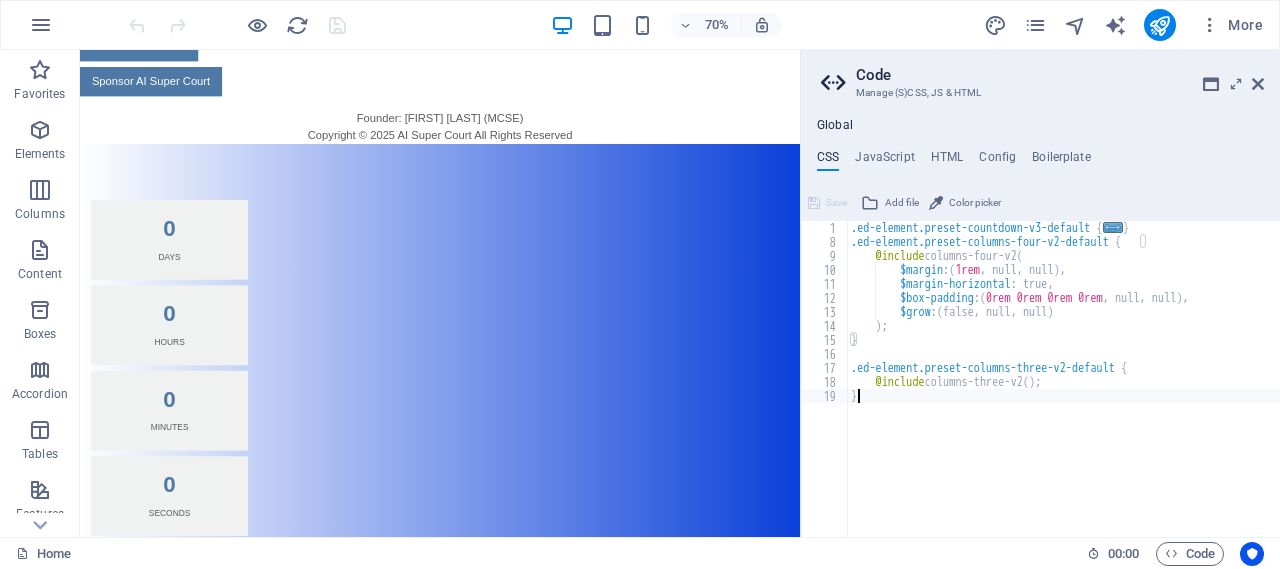 click on ".ed-element.preset-countdown-v3-default   { ... } .ed-element.preset-columns-four-v2-default   {      @include  columns-four-v2 (           $margin :  ( 1rem , null, null ) ,            $margin-horizontal : true,            $box-padding :  ( 0rem   0rem   0rem   0rem , null, null ) ,            $grow :  ( false, null, null )      ) ; } .ed-element.preset-columns-three-v2-default   {      @include  columns-three-v2 ( ) ; }" at bounding box center (1063, 393) 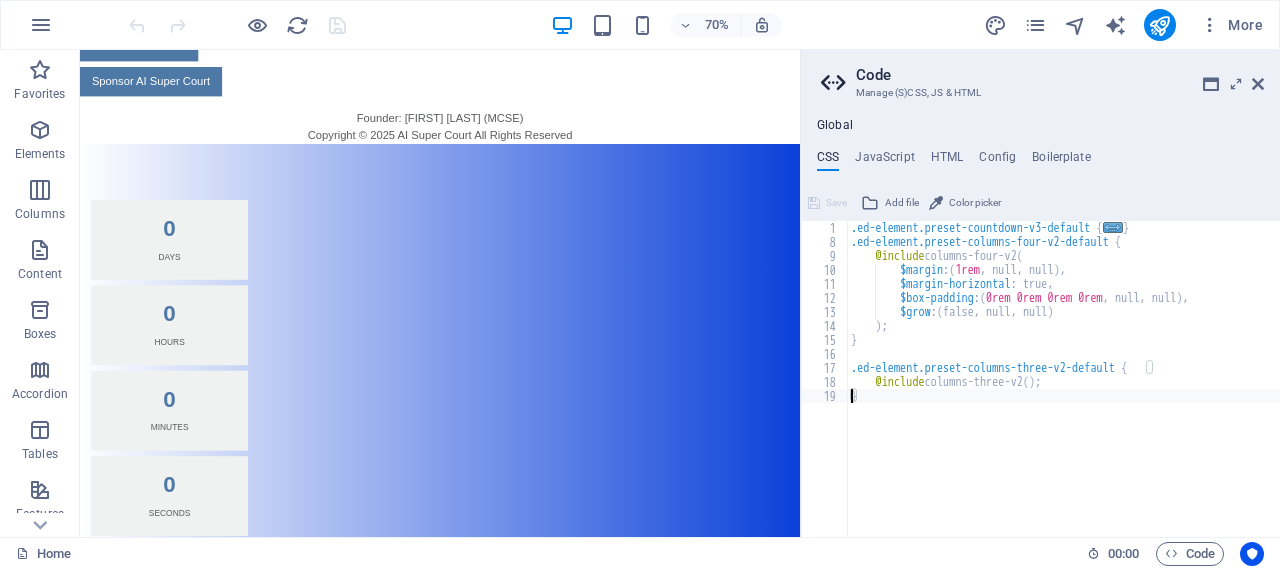 click on ".ed-element.preset-countdown-v3-default   { ... } .ed-element.preset-columns-four-v2-default   {      @include  columns-four-v2 (           $margin :  ( 1rem , null, null ) ,            $margin-horizontal : true,            $box-padding :  ( 0rem   0rem   0rem   0rem , null, null ) ,            $grow :  ( false, null, null )      ) ; } .ed-element.preset-columns-three-v2-default   {      @include  columns-three-v2 ( ) ; }" at bounding box center [1063, 393] 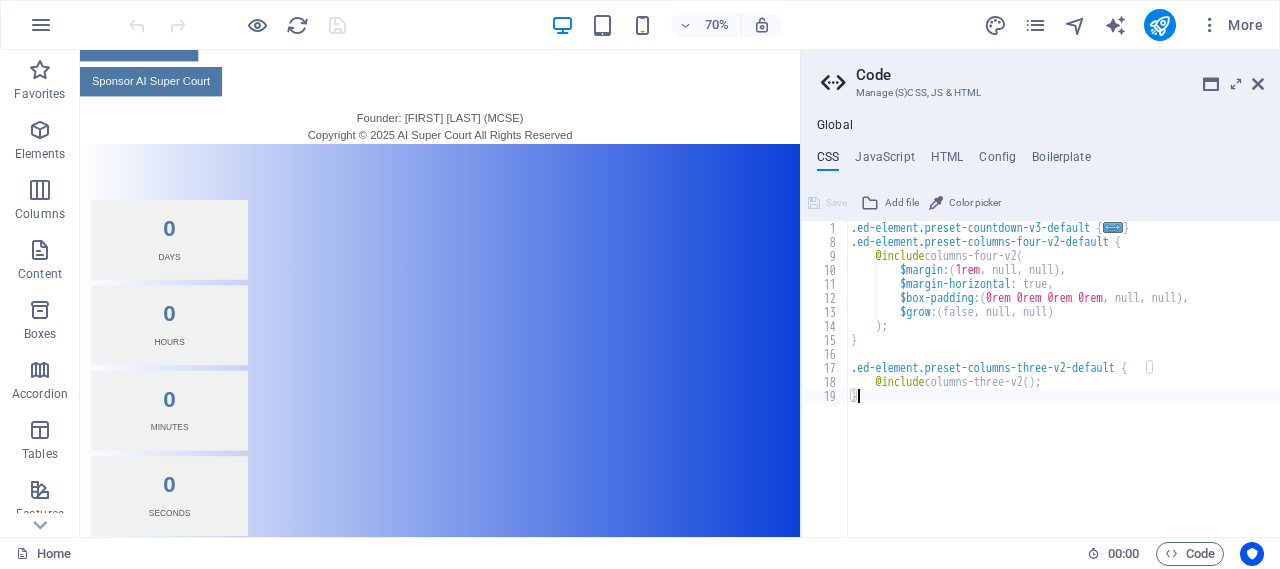 click on "Global CSS JavaScript HTML Config Boilerplate } 1 8 9 10 11 12 13 14 15 16 17 18 19 .ed-element.preset-countdown-v3-default   { ... } .ed-element.preset-columns-four-v2-default   {      @include  columns-four-v2 (           $margin :  ( 1rem , null, null ) ,            $margin-horizontal : true,            $box-padding :  ( 0rem   0rem   0rem   0rem , null, null ) ,            $grow :  ( false, null, null )      ) ; } .ed-element.preset-columns-three-v2-default   {      @include  columns-three-v2 ( ) ; }     XXXXXXXXXXXXXXXXXXXXXXXXXXXXXXXXXXXXXXXXXXXXXXXXXXXXXXXXXXXXXXXXXXXXXXXXXXXXXXXXXXXXXXXXXXXXXXXXXXXXXXXXXXXXXXXXXXXXXXXXXXXXXXXXXXXXXXXXXXXXXXXXXXXXXXXXXXXXXXXXXXXXXXXXXXXXXXXXXXXXXXXXXXXXXXXXXXXXXXXXXXXXXXXXXXXXXXXXXXXXXXXXXXXXXXXXXXXXXXXXXXXXXXXXXXXXXXXX Save Add file Color picker     Save Add file     Save Add file" at bounding box center (1040, 327) 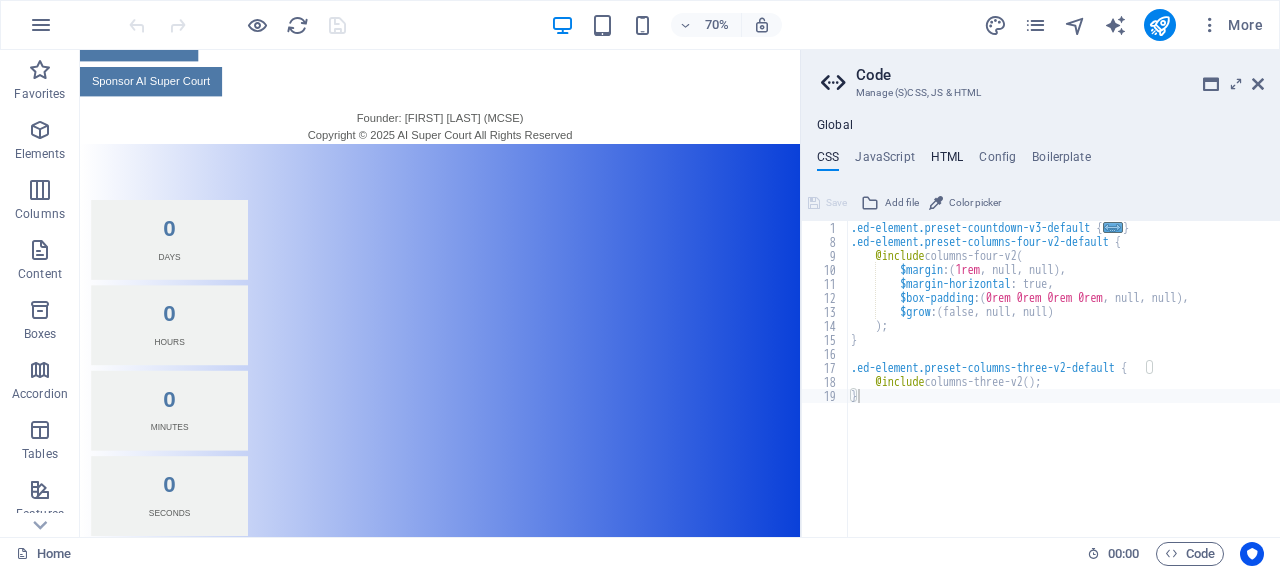 click on "HTML" at bounding box center (947, 161) 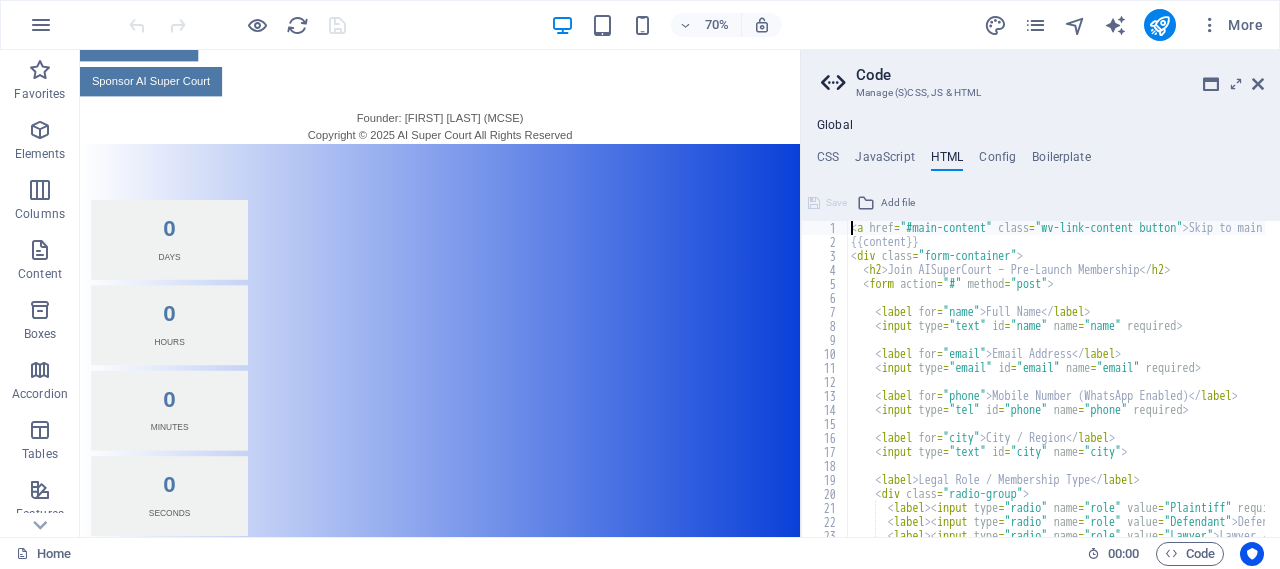 click on "< a   href = "#main-content"   class = "wv-link-content button" > Skip to main content </ a > {{content}} < div   class = "form-container" >    < h2 > Join AISuperCourt – Pre-Launch Membership </ h2 >    < form   action = "#"   method = "post" >      < label   for = "name" > Full Name </ label >      < input   type = "text"   id = "name"   name = "name"   required >      < label   for = "email" > Email Address </ label >      < input   type = "email"   id = "email"   name = "email"   required >      < label   for = "phone" > Mobile Number (WhatsApp Enabled) </ label >      < input   type = "tel"   id = "phone"   name = "phone"   required >      < label   for = "city" > City / Region </ label >      < input   type = "text"   id = "city"   name = "city" >      < label > Legal Role / Membership Type </ label >      < div   class = "radio-group" >         < label > < input   type = "radio"   name = "role"   value = "Plaintiff"   required >  Plaintiff </ label >         < label > < input   type = "radio"   name" at bounding box center (1326, 385) 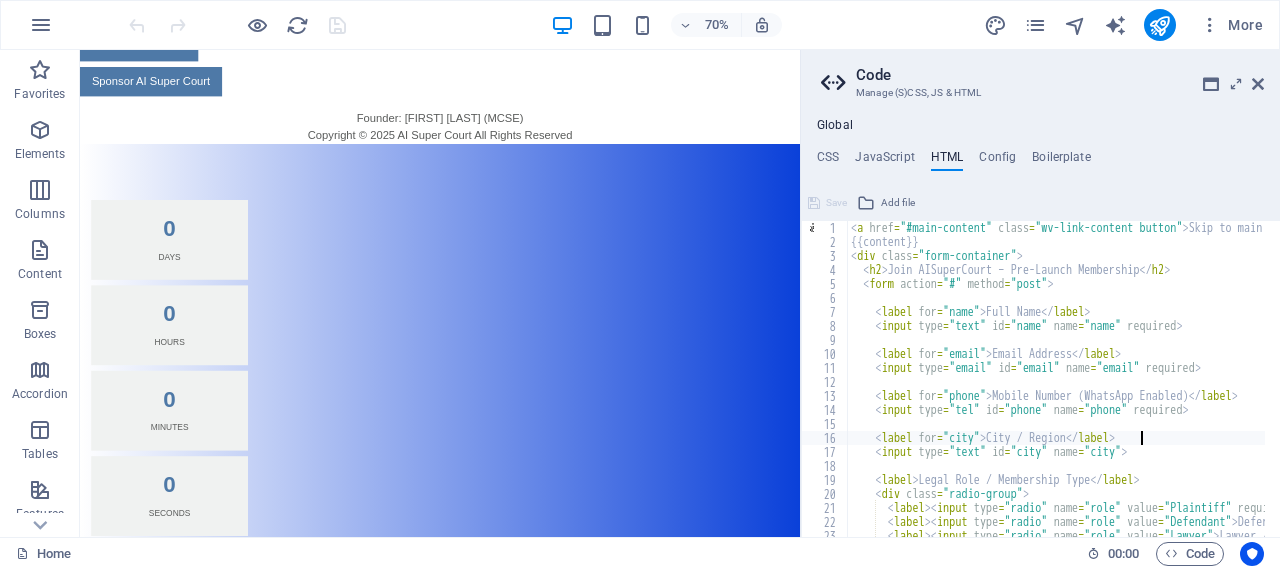 type on "</form>
</div>" 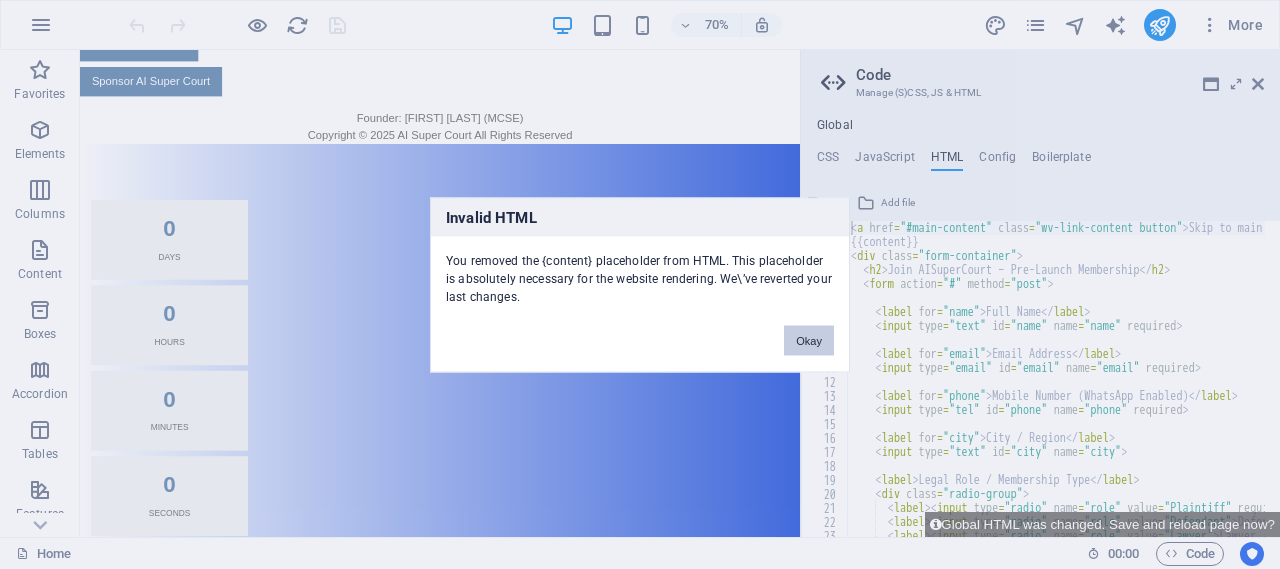 click on "Okay" at bounding box center (809, 340) 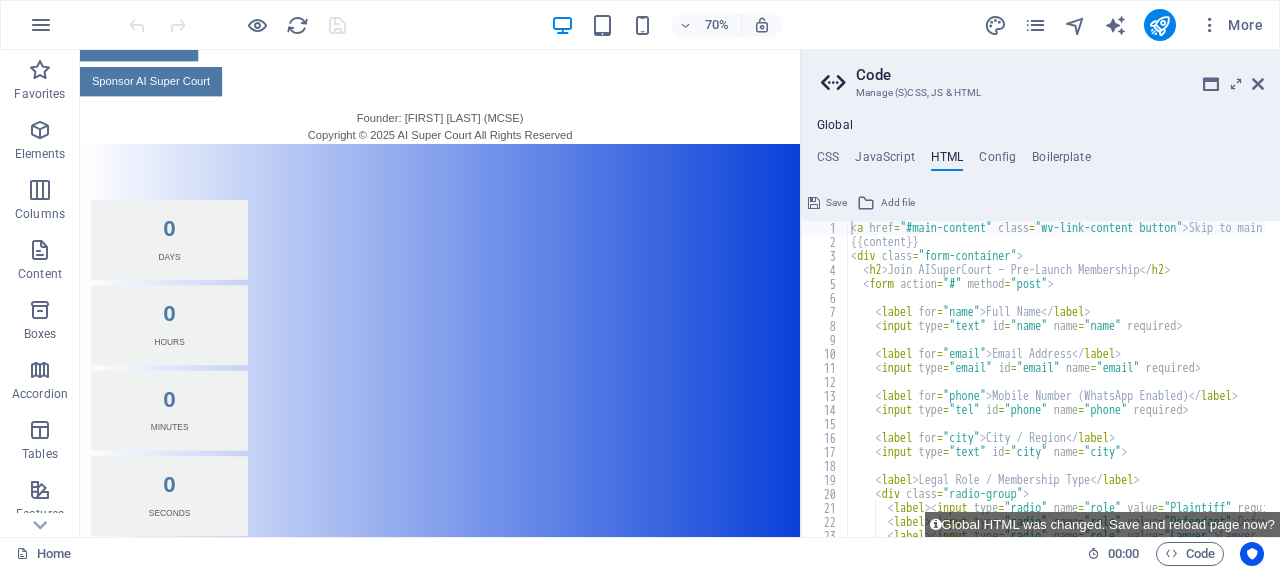 click on "< a   href = "#main-content"   class = "wv-link-content button" > Skip to main content </ a > {{content}} < div   class = "form-container" >    < h2 > Join AISuperCourt – Pre-Launch Membership </ h2 >    < form   action = "#"   method = "post" >      < label   for = "name" > Full Name </ label >      < input   type = "text"   id = "name"   name = "name"   required >      < label   for = "email" > Email Address </ label >      < input   type = "email"   id = "email"   name = "email"   required >      < label   for = "phone" > Mobile Number (WhatsApp Enabled) </ label >      < input   type = "tel"   id = "phone"   name = "phone"   required >      < label   for = "city" > City / Region </ label >      < input   type = "text"   id = "city"   name = "city" >      < label > Legal Role / Membership Type </ label >      < div   class = "radio-group" >         < label > < input   type = "radio"   name = "role"   value = "Plaintiff"   required >  Plaintiff </ label >         < label > < input   type = "radio"   name" at bounding box center [1326, 385] 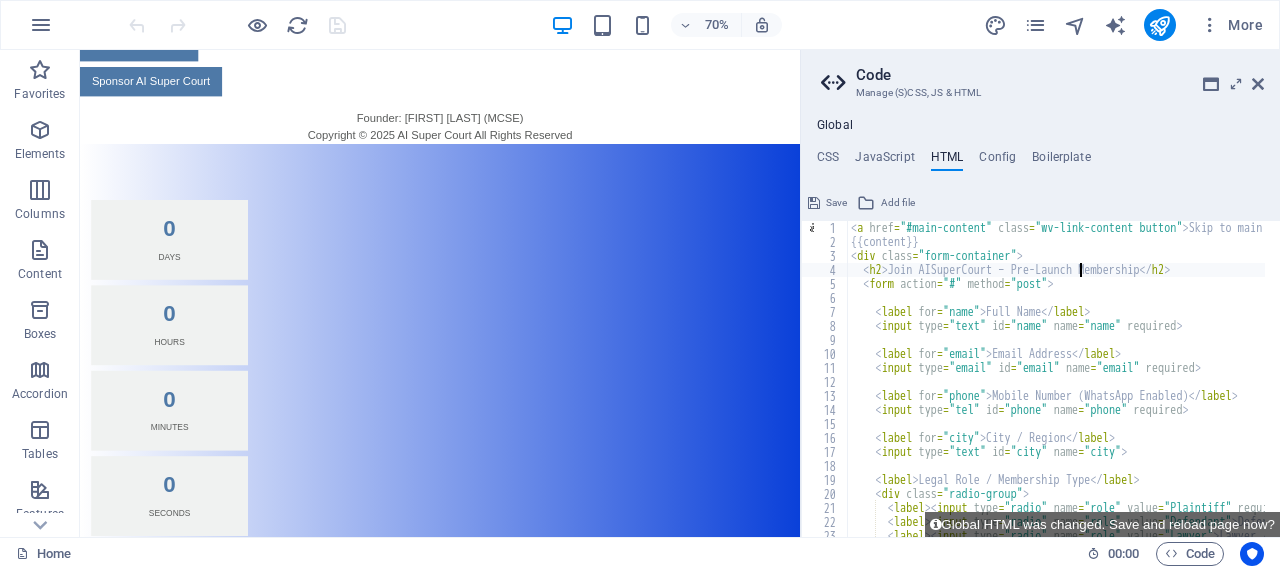 click on "< a   href = "#main-content"   class = "wv-link-content button" > Skip to main content </ a > {{content}} < div   class = "form-container" >    < h2 > Join AISuperCourt – Pre-Launch Membership </ h2 >    < form   action = "#"   method = "post" >      < label   for = "name" > Full Name </ label >      < input   type = "text"   id = "name"   name = "name"   required >      < label   for = "email" > Email Address </ label >      < input   type = "email"   id = "email"   name = "email"   required >      < label   for = "phone" > Mobile Number (WhatsApp Enabled) </ label >      < input   type = "tel"   id = "phone"   name = "phone"   required >      < label   for = "city" > City / Region </ label >      < input   type = "text"   id = "city"   name = "city" >      < label > Legal Role / Membership Type </ label >      < div   class = "radio-group" >         < label > < input   type = "radio"   name = "role"   value = "Plaintiff"   required >  Plaintiff </ label >         < label > < input   type = "radio"   name" at bounding box center [1326, 385] 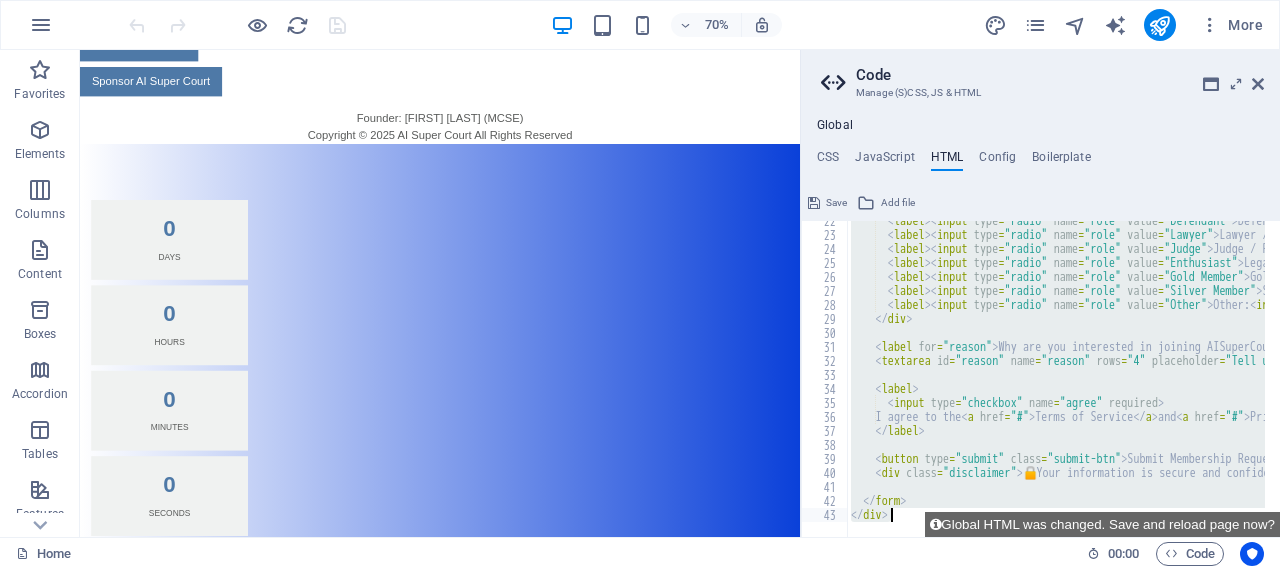 scroll, scrollTop: 301, scrollLeft: 0, axis: vertical 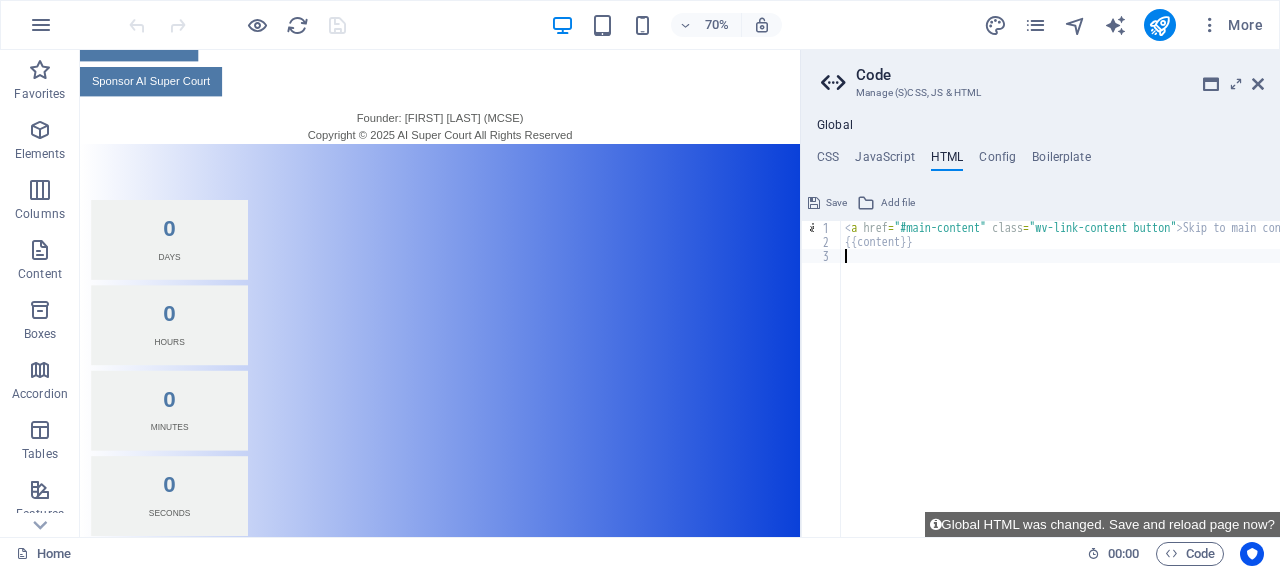 click on "< a   href = "#main-content"   class = "wv-link-content button" > Skip to main content </ a > {{content}}" at bounding box center [1111, 385] 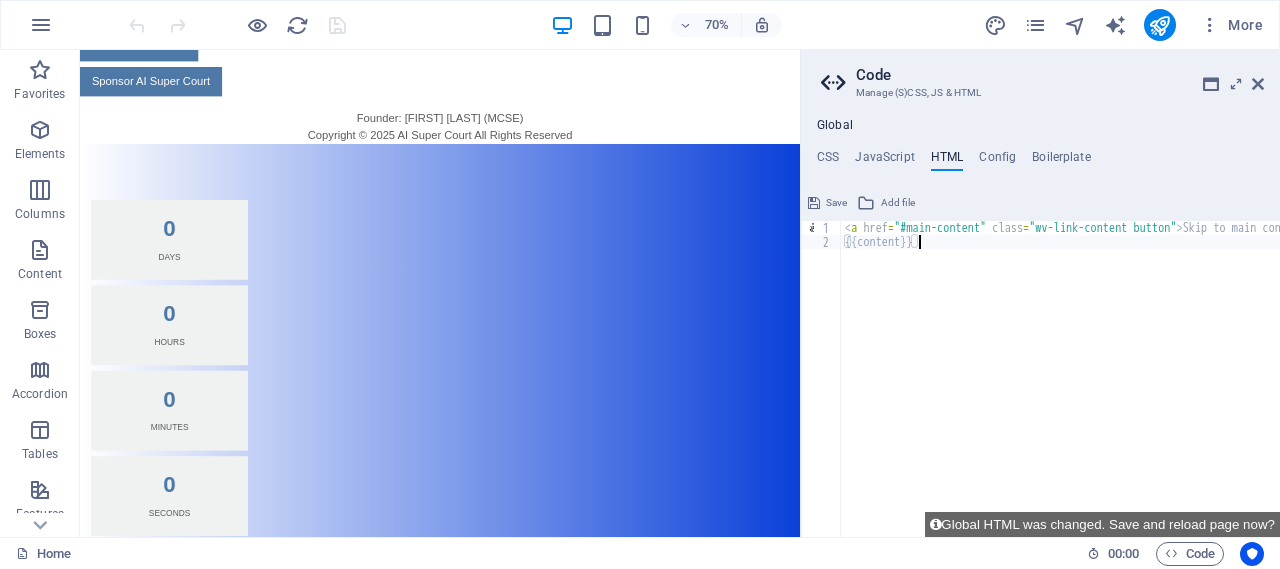 click on "Full Name
Email Address
Mobile Number (WhatsApp Enabled)
City / Region
Legal Role / Membership Type
Plaintiff
Defendant
Lawyer / Advocate
Judge / Retired Judge
Legal Enthusiast / Researcher
Gold Member 🔸 (Premium early access)
Silver Member ⚪ (Standard access)
Other:
Why are you interested in joining AISuperCourt?
I agree to the  Terms of Service  and  Privacy Policy
Submit Membership Request
🔒 Your information is secure and confidential." at bounding box center (594, 1117) 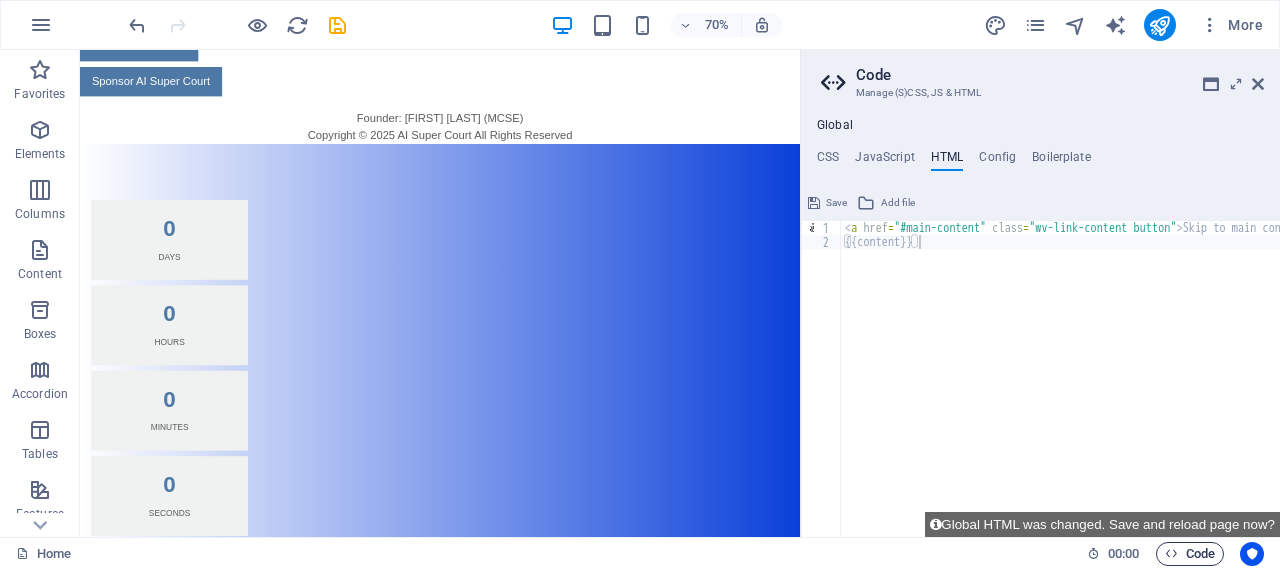 click on "Code" at bounding box center (1190, 554) 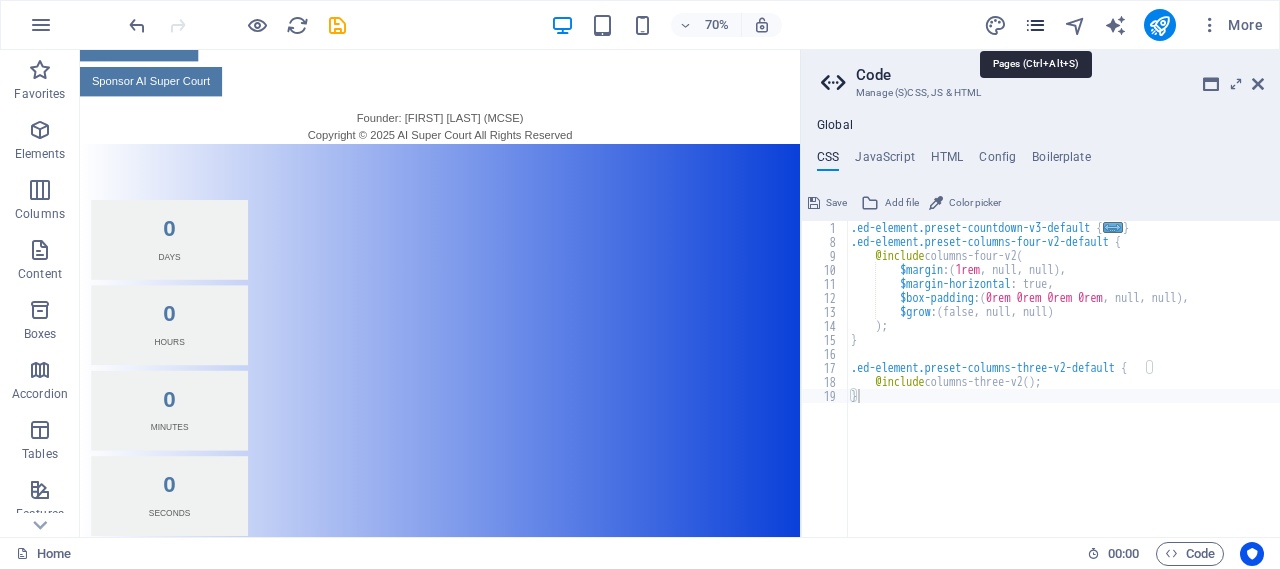 click at bounding box center [1035, 25] 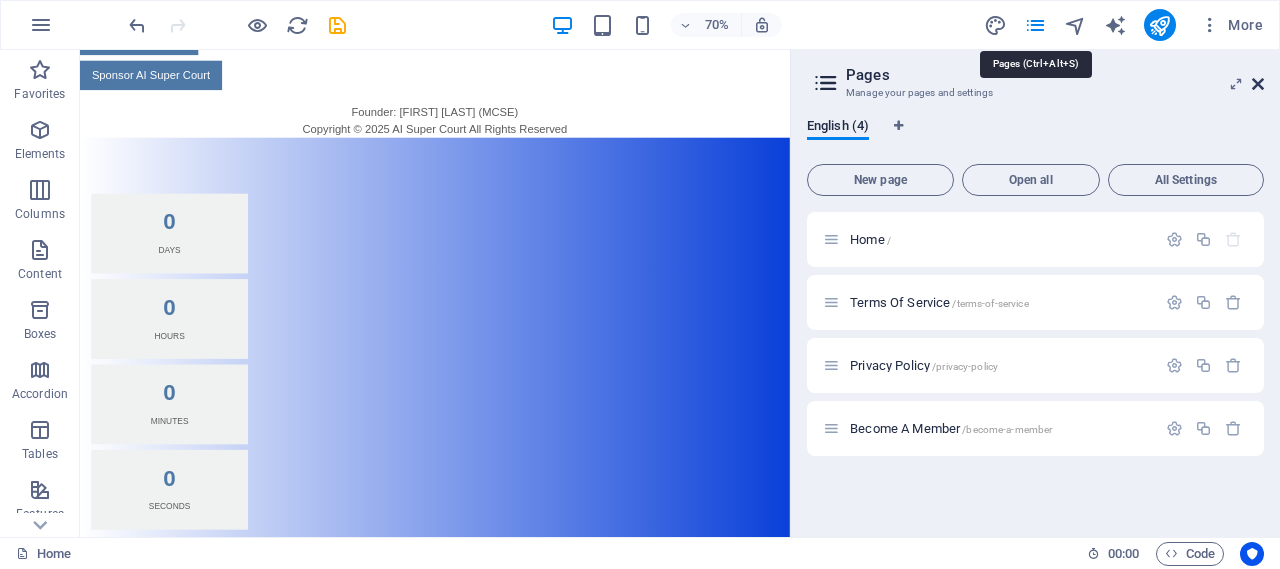 click at bounding box center (1258, 84) 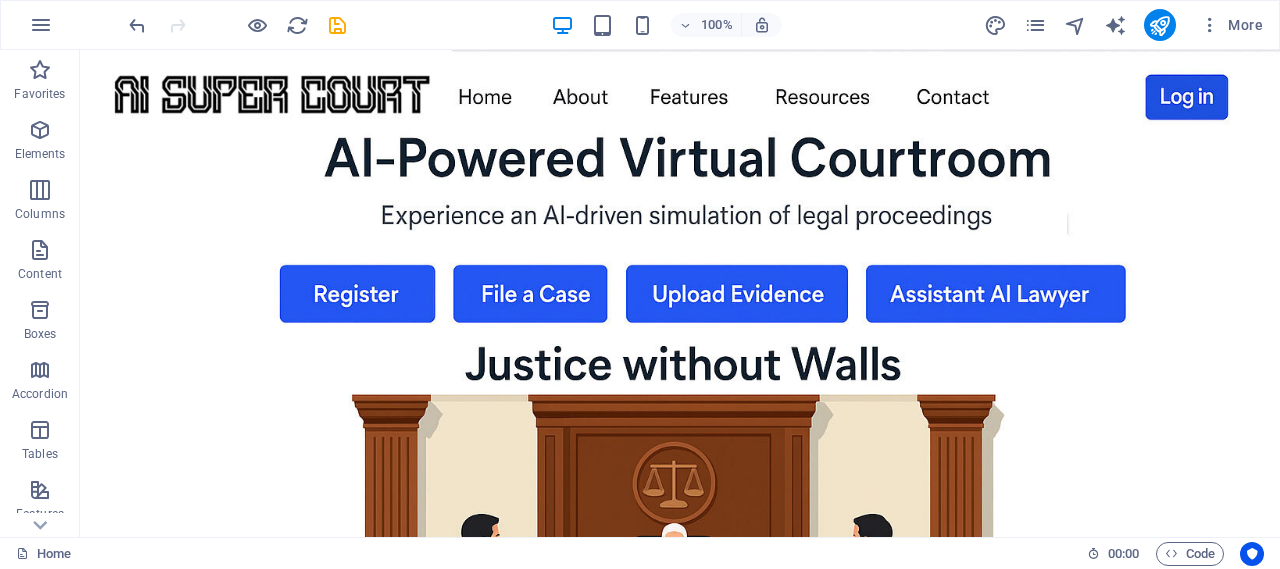scroll, scrollTop: 1065, scrollLeft: 0, axis: vertical 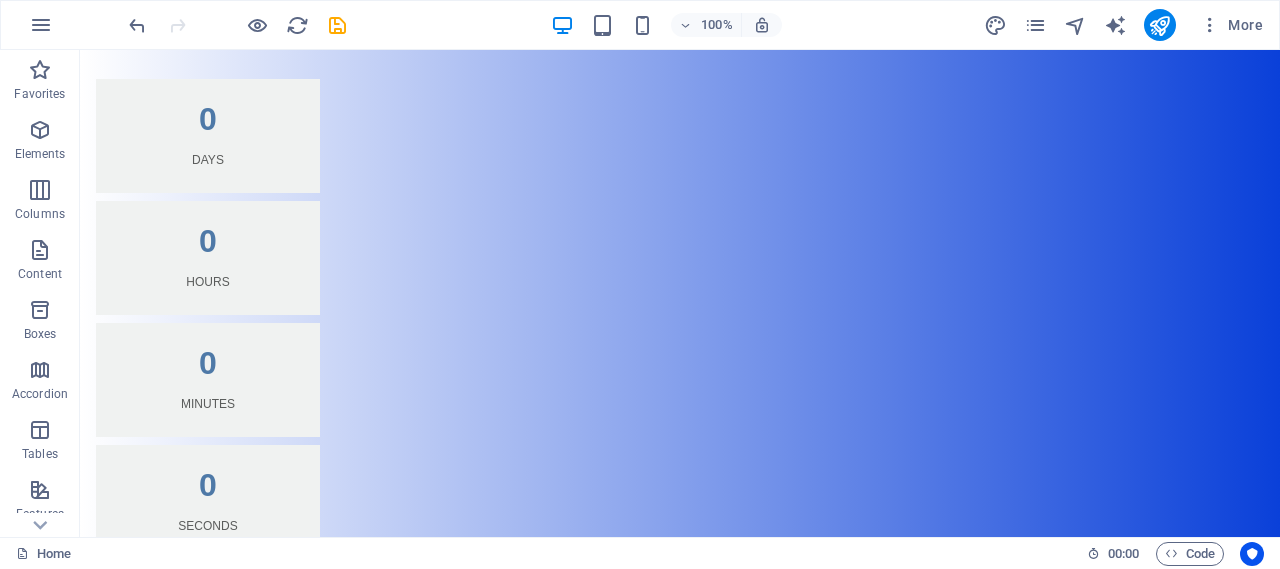 click on "Full Name
Email Address
Mobile Number (WhatsApp Enabled)
City / Region
Legal Role / Membership Type
Plaintiff
Defendant
Lawyer / Advocate
Judge / Retired Judge
Legal Enthusiast / Researcher
Gold Member 🔸 (Premium early access)
Silver Member ⚪ (Standard access)
Other:
Why are you interested in joining AISuperCourt?
I agree to the  Terms of Service  and  Privacy Policy
Submit Membership Request
🔒 Your information is secure and confidential." at bounding box center (680, 920) 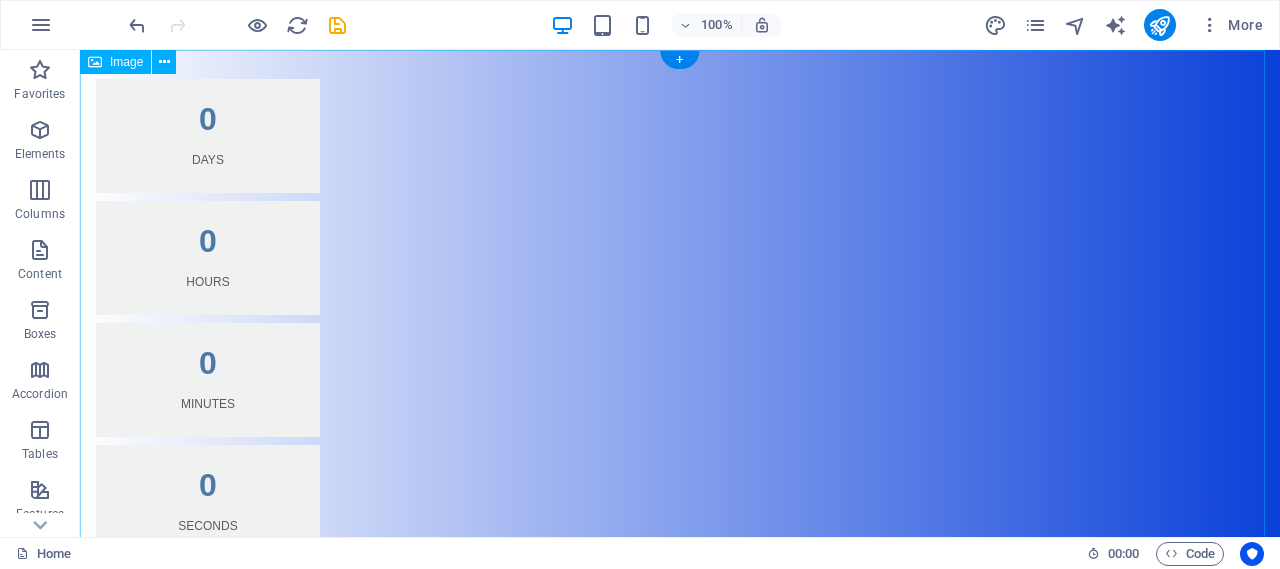 scroll, scrollTop: 0, scrollLeft: 0, axis: both 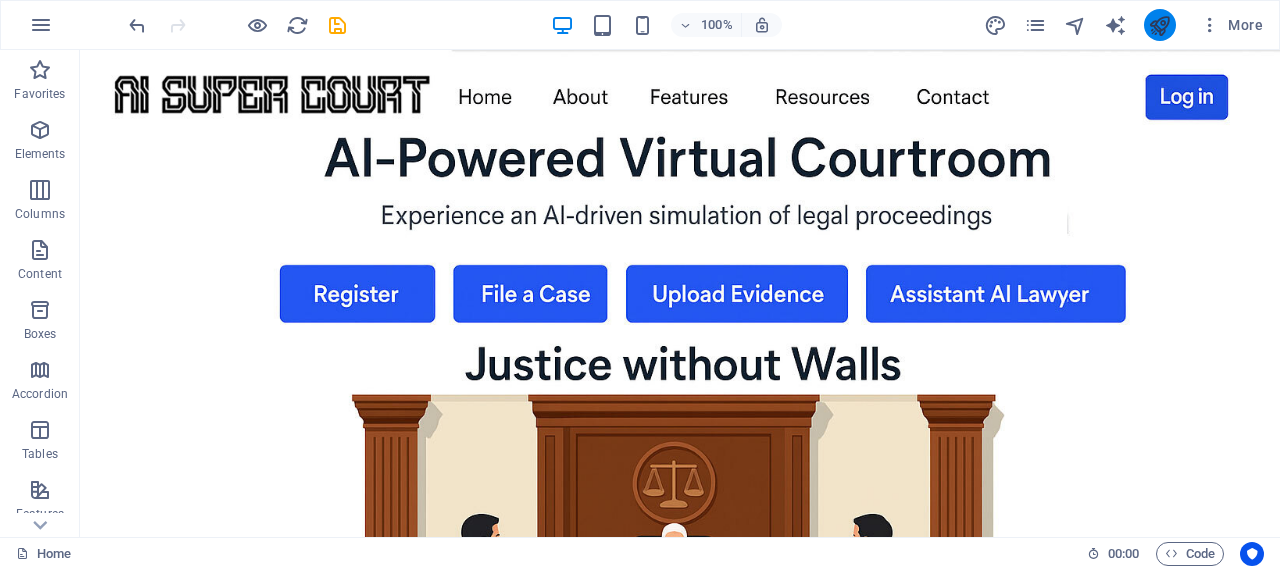 click at bounding box center (1159, 25) 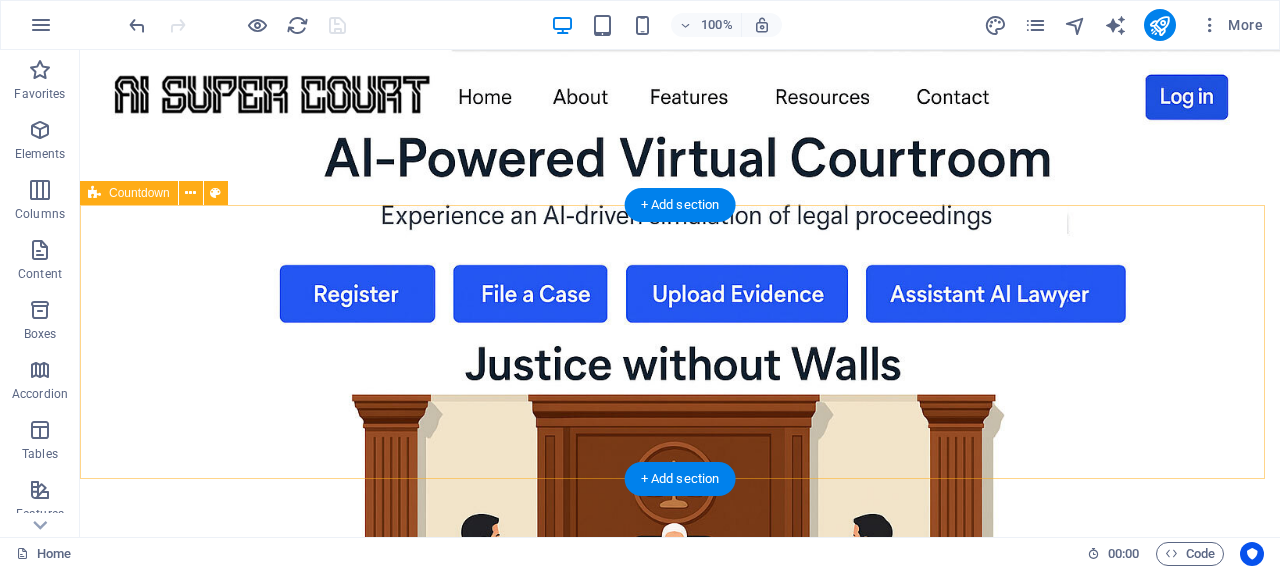 scroll, scrollTop: 700, scrollLeft: 0, axis: vertical 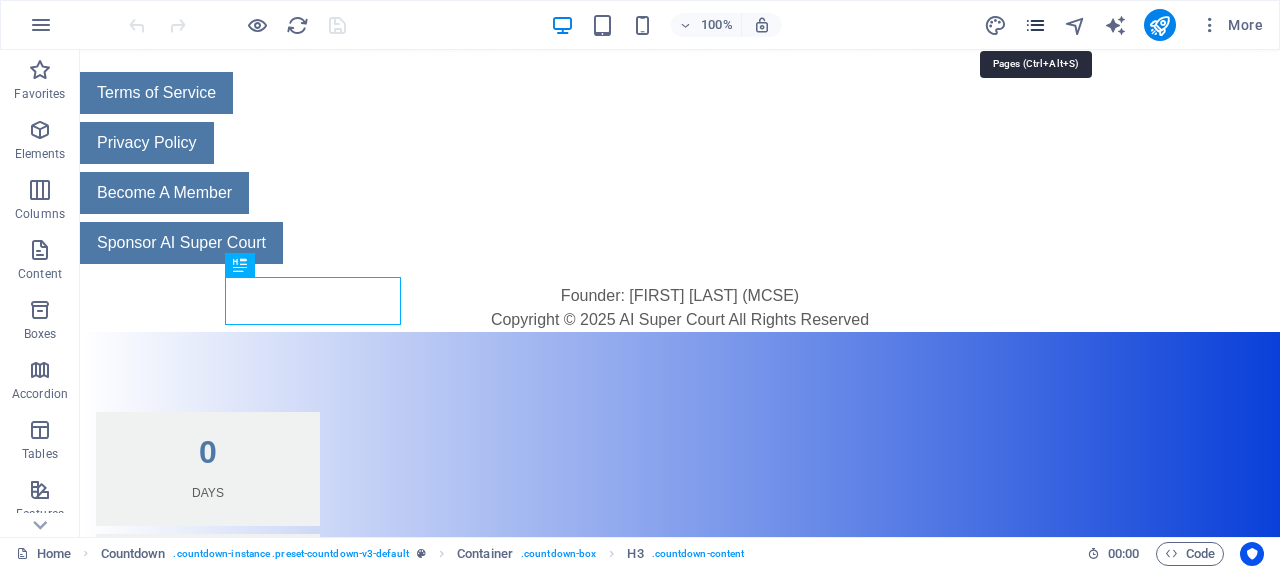 click at bounding box center [1035, 25] 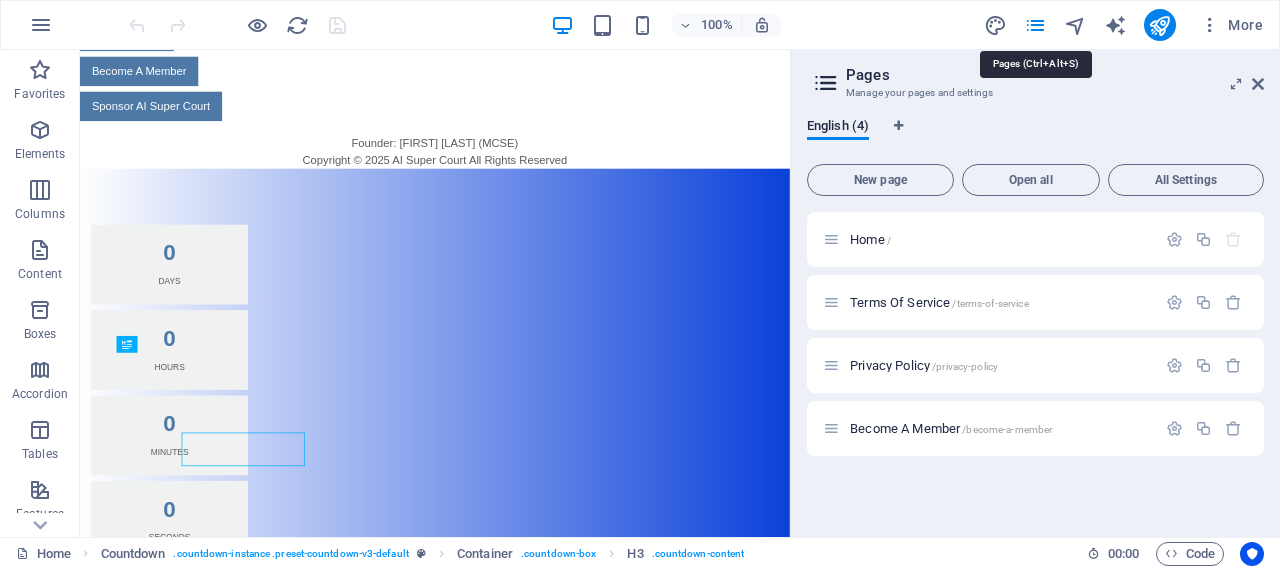 scroll, scrollTop: 413, scrollLeft: 0, axis: vertical 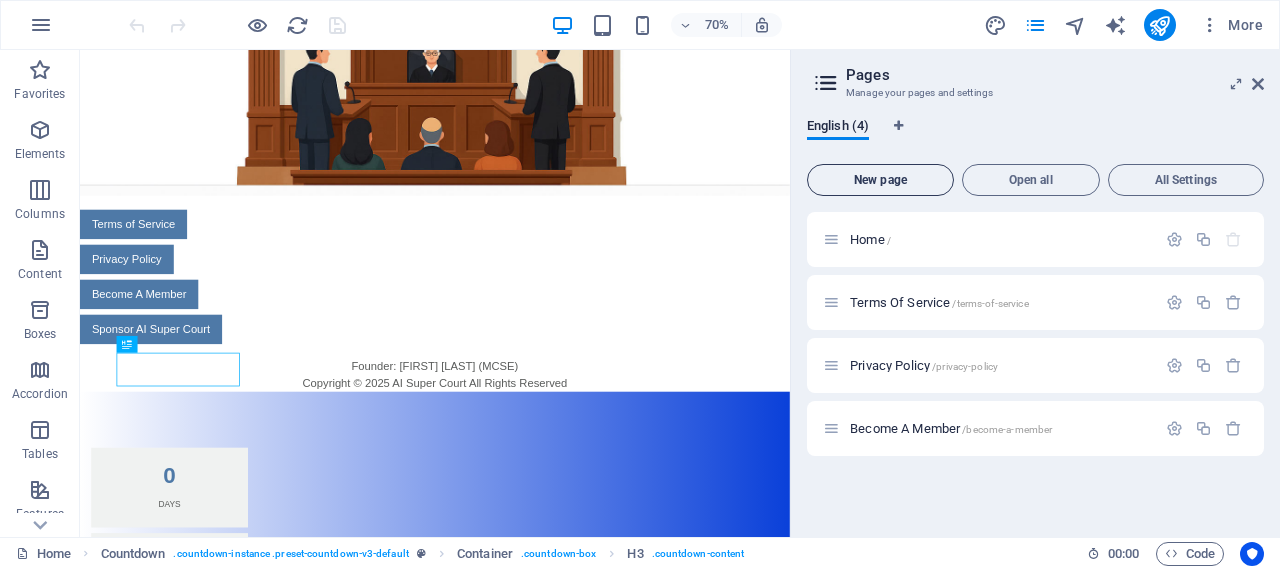 click on "New page" at bounding box center [880, 180] 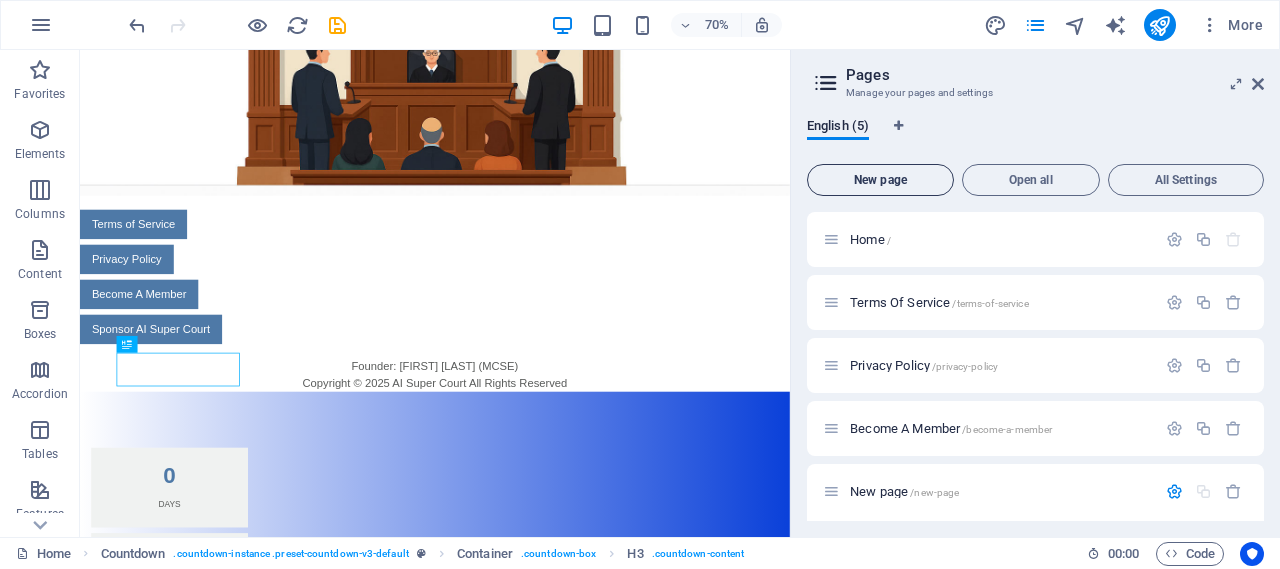 scroll, scrollTop: 201, scrollLeft: 0, axis: vertical 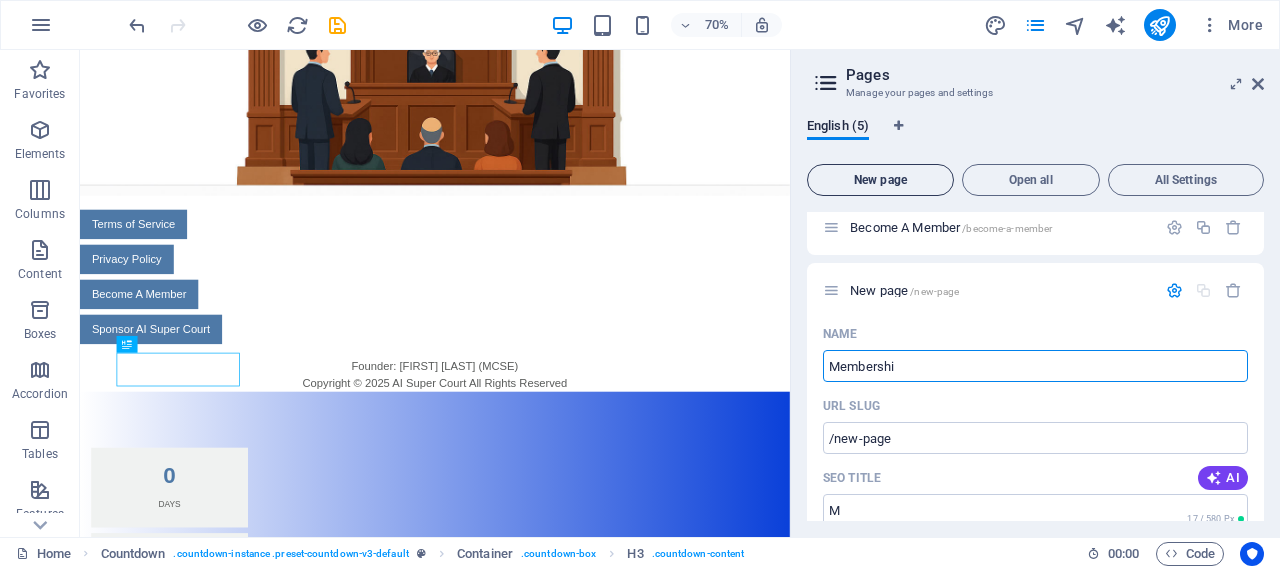 type on "Membership" 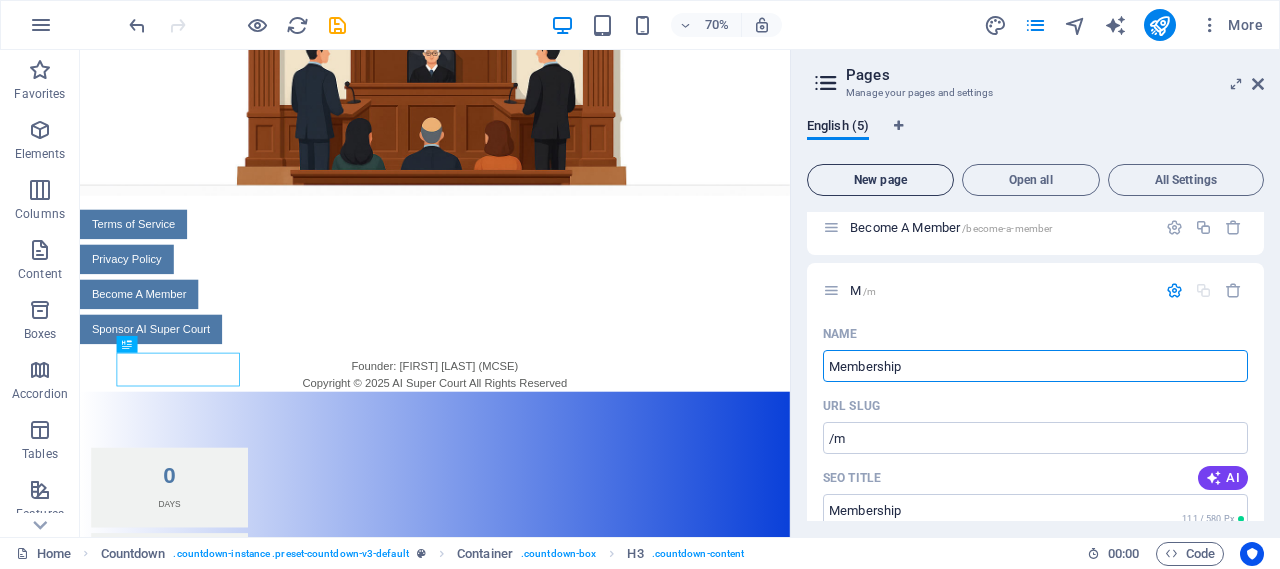 type on "/m" 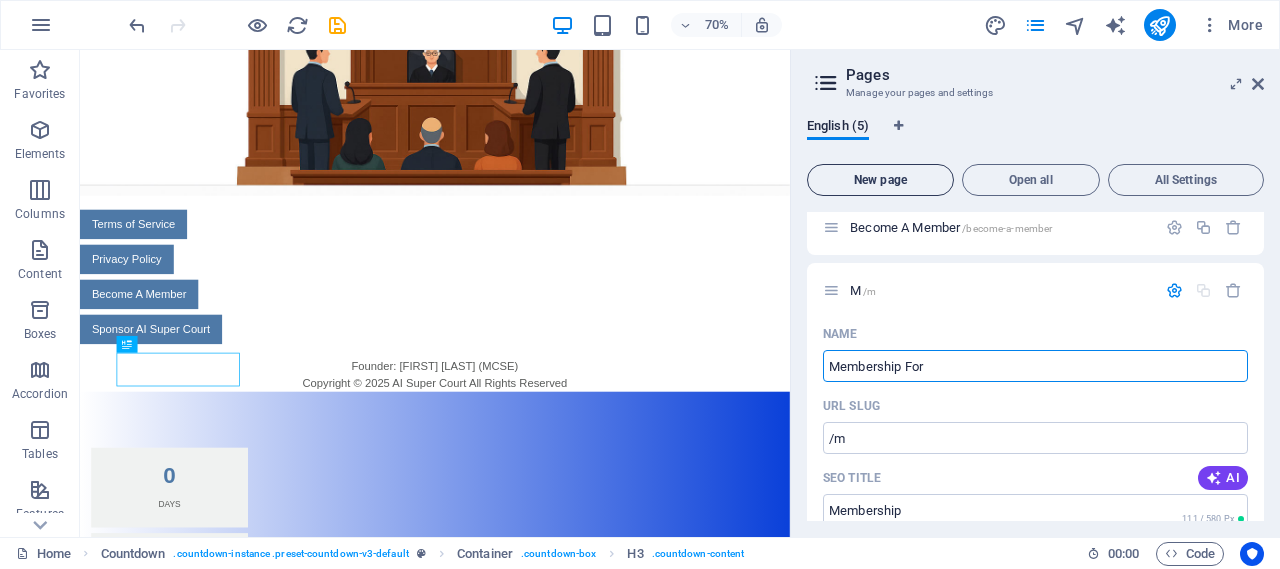 type on "Membership Form" 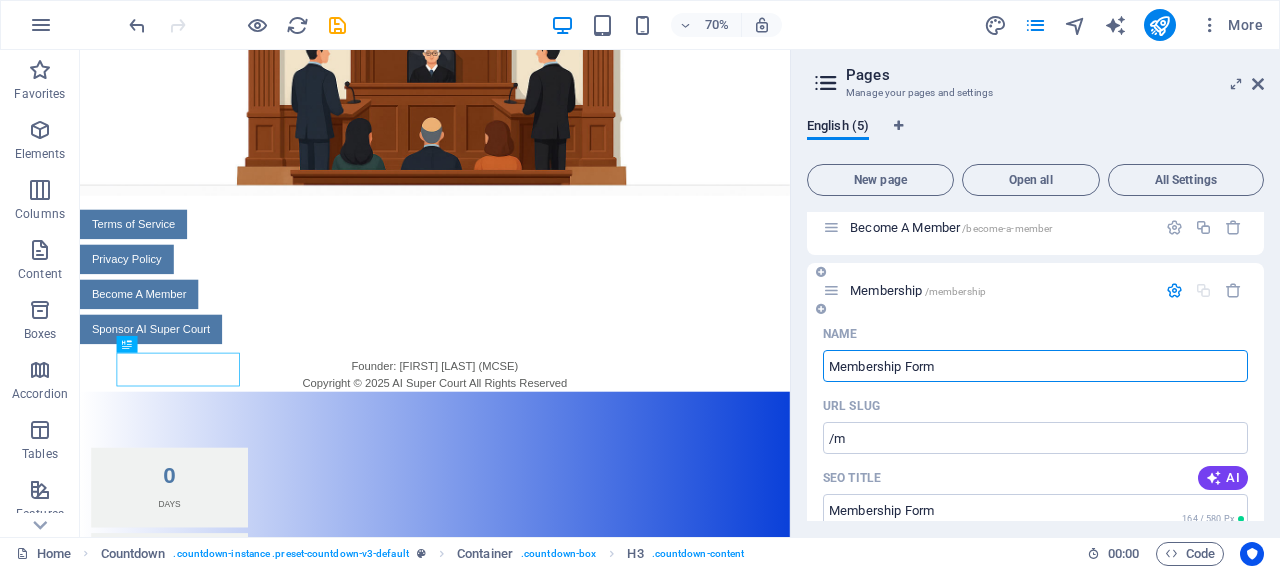 type on "/membership" 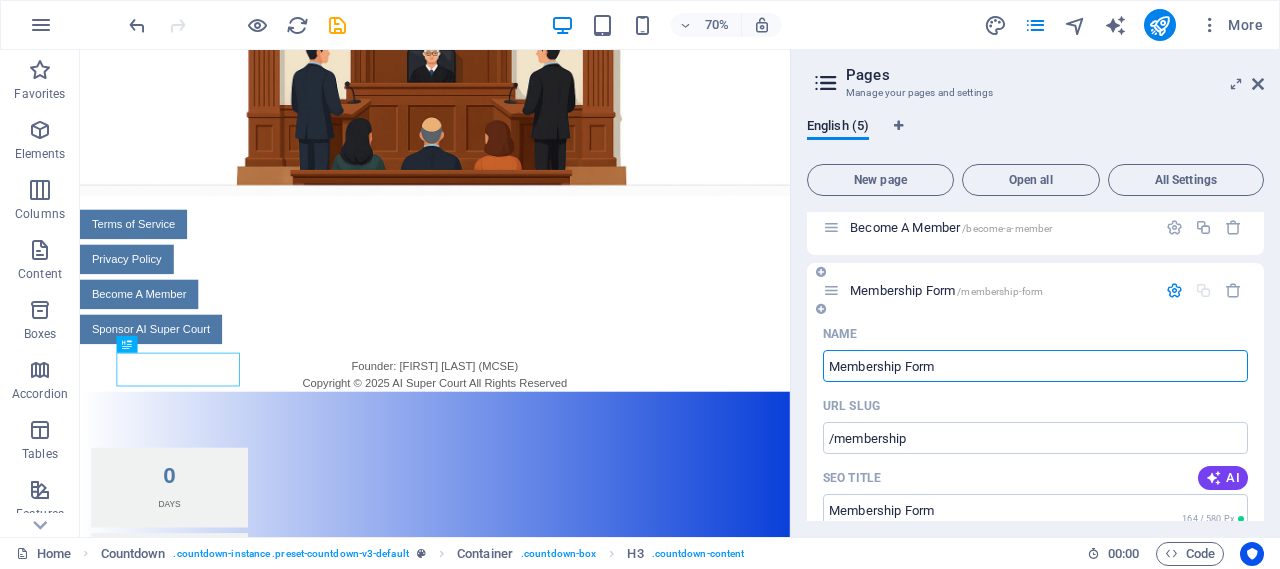 type on "Membership Form" 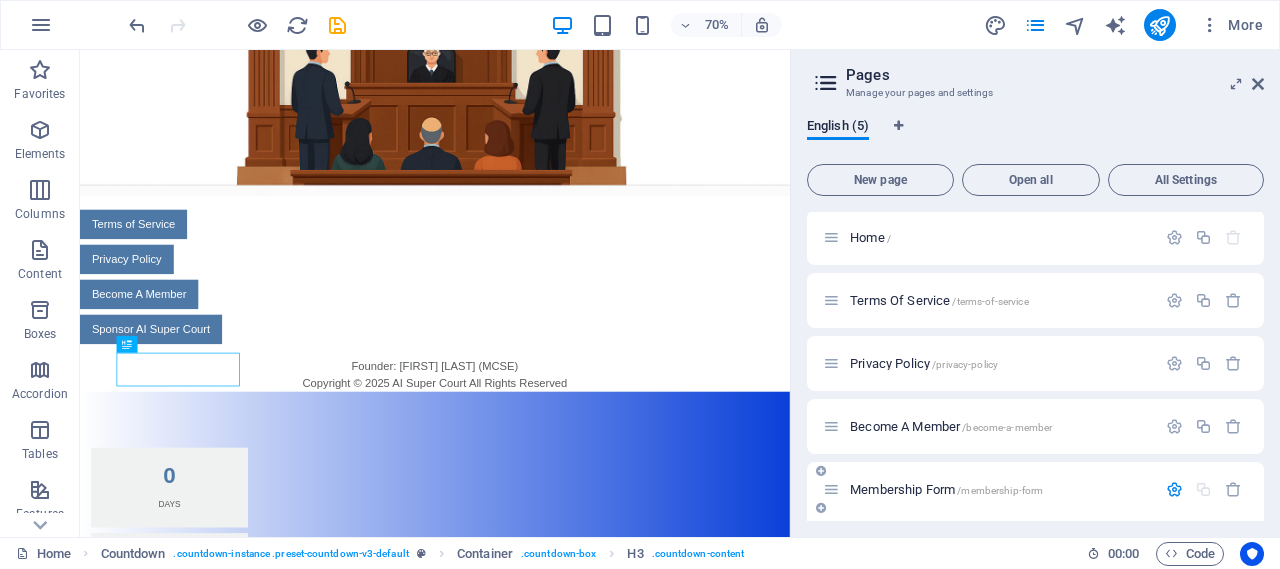scroll, scrollTop: 0, scrollLeft: 0, axis: both 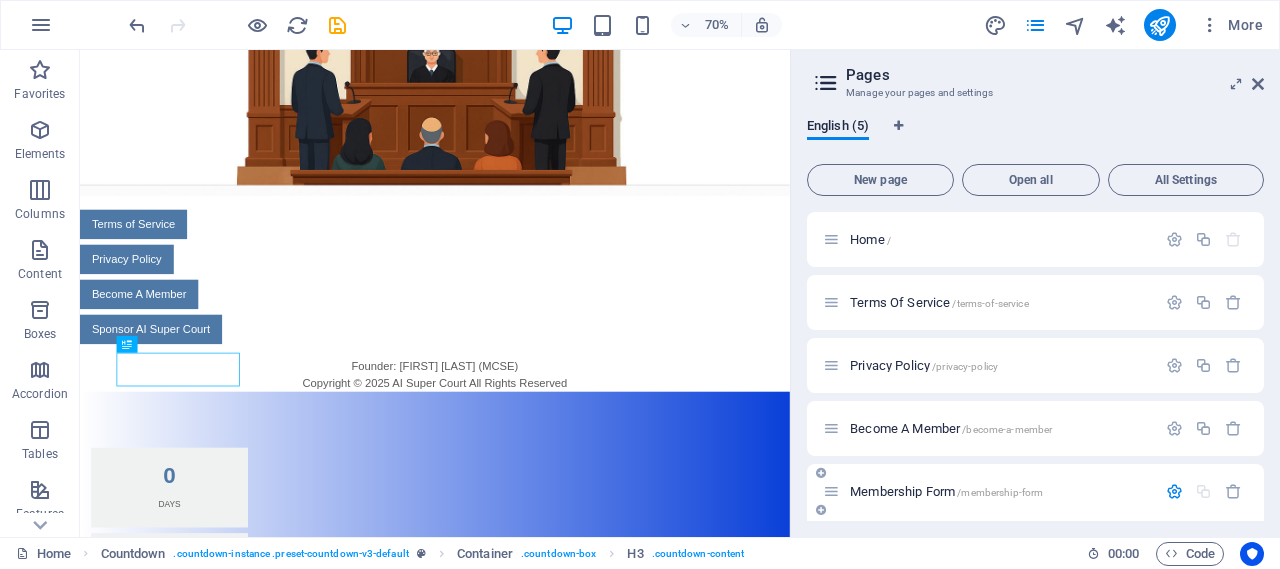 type on "Membership Form" 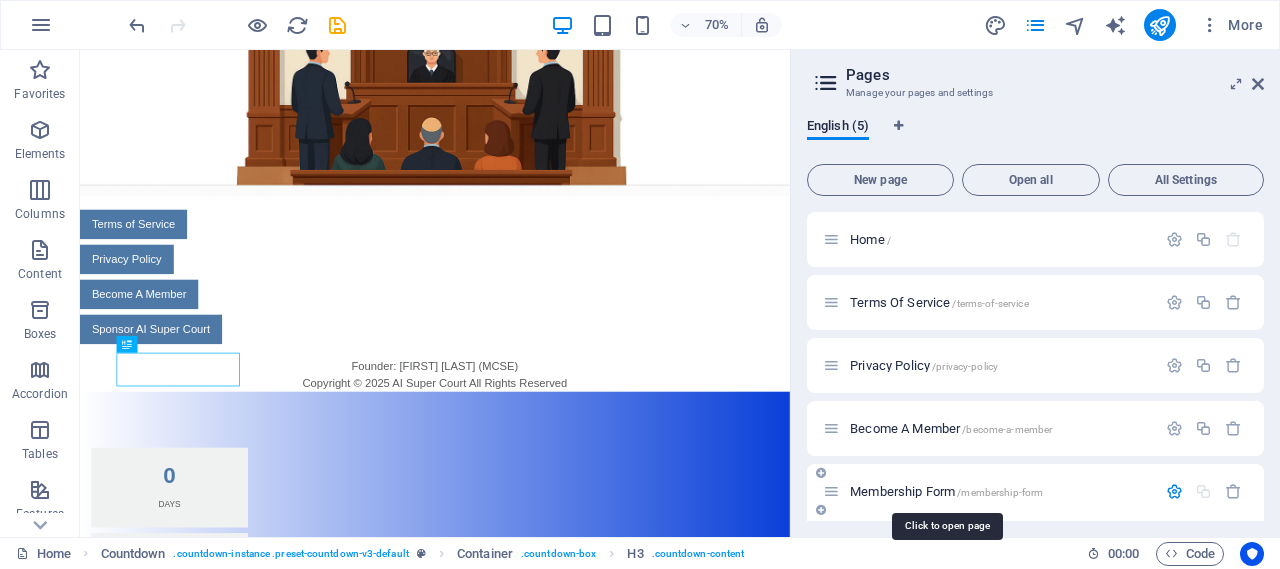 click on "Membership Form /membership-form" at bounding box center [946, 491] 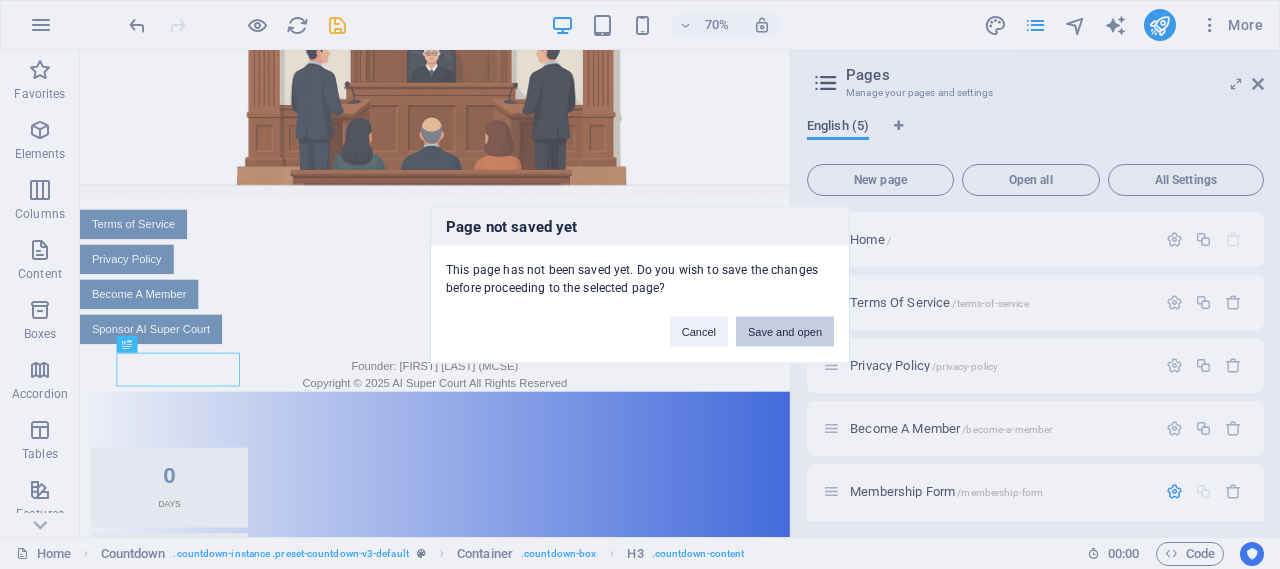 click on "Save and open" at bounding box center [785, 331] 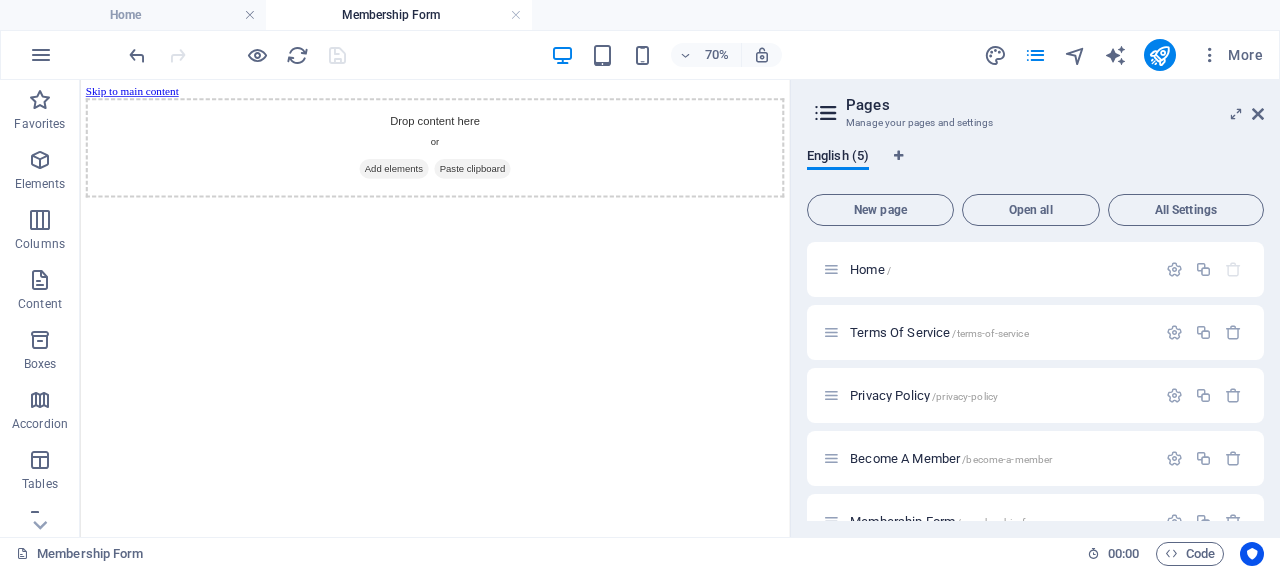 scroll, scrollTop: 0, scrollLeft: 0, axis: both 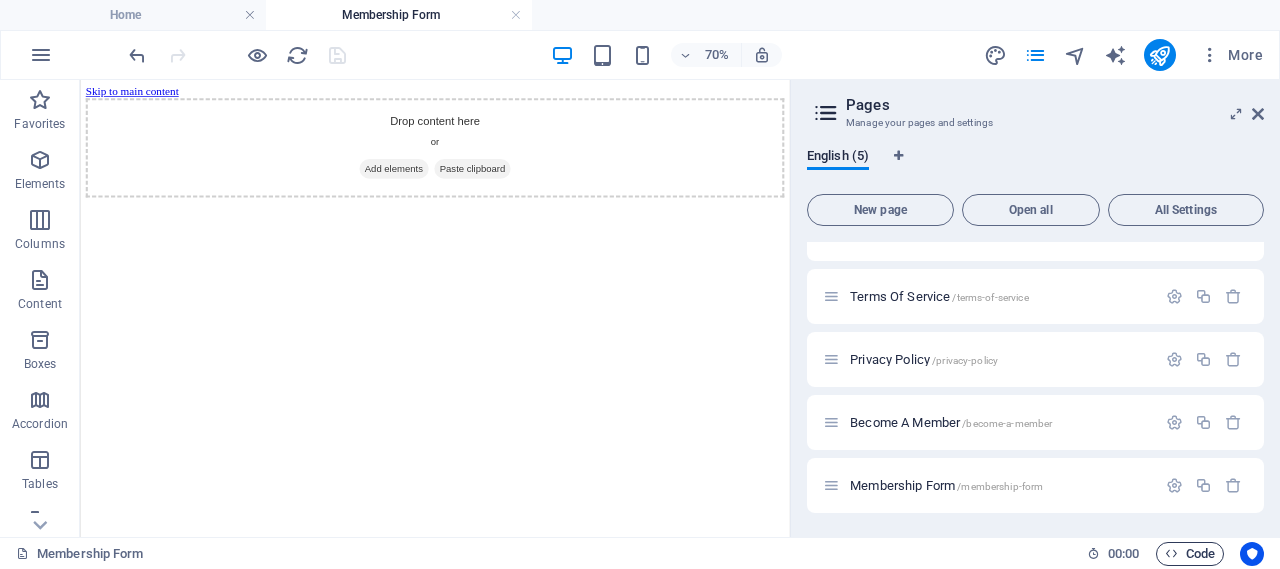 click on "Code" at bounding box center [1190, 554] 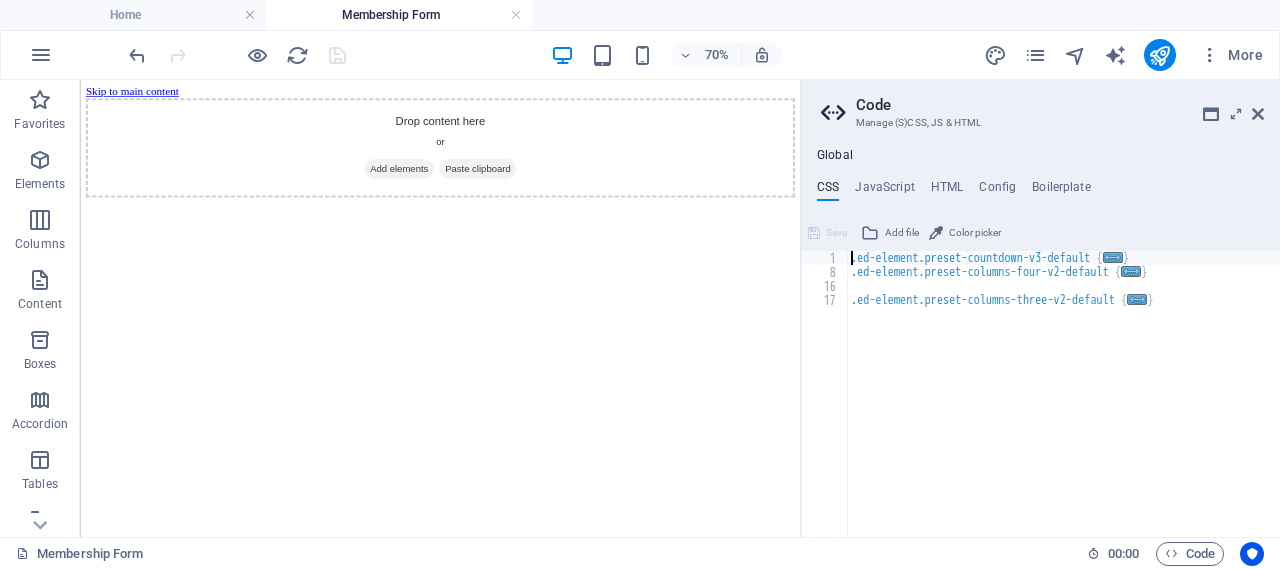 click on ".ed-element.preset-countdown-v3-default   { ... } .ed-element.preset-columns-four-v2-default   { ... } .ed-element.preset-columns-three-v2-default   { ... }" at bounding box center [1063, 408] 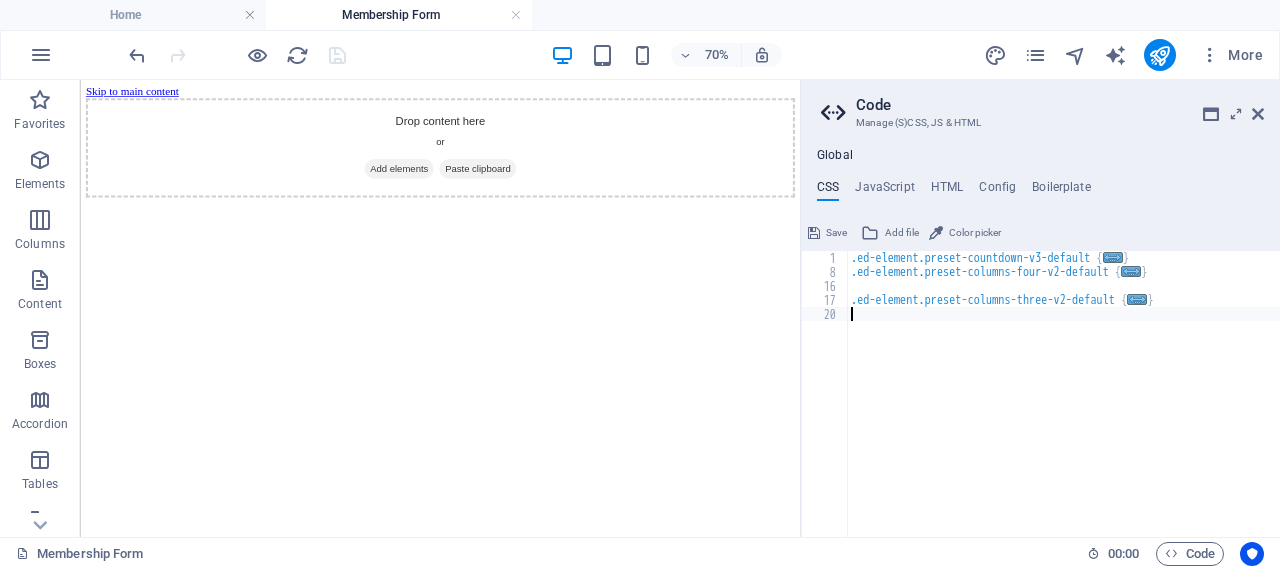 paste on "}" 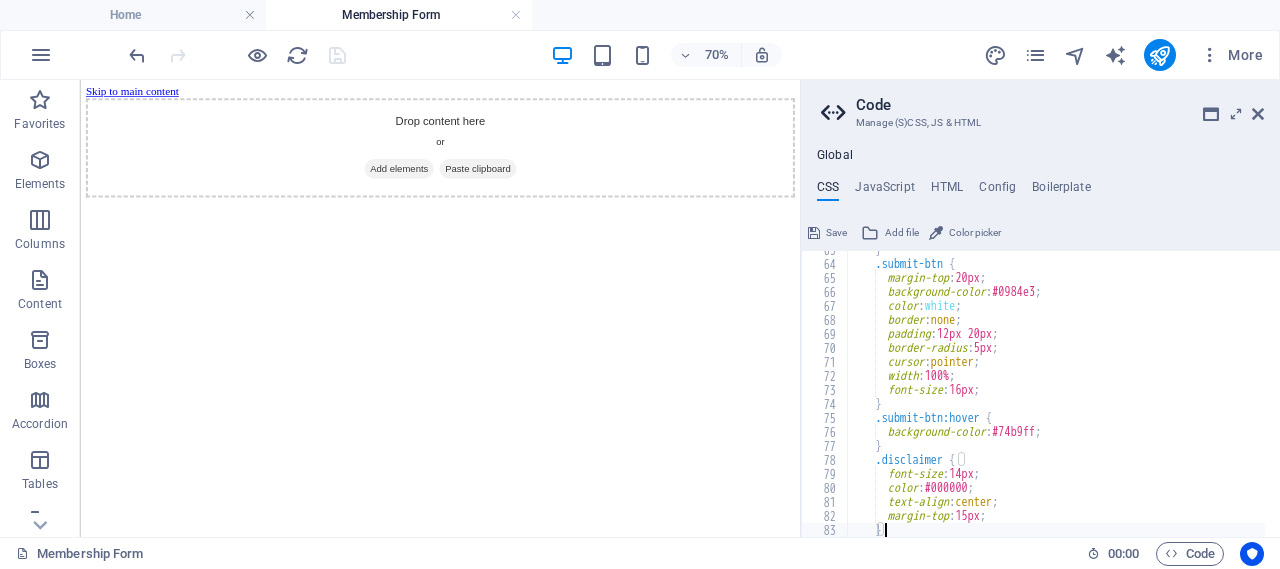 scroll, scrollTop: 666, scrollLeft: 0, axis: vertical 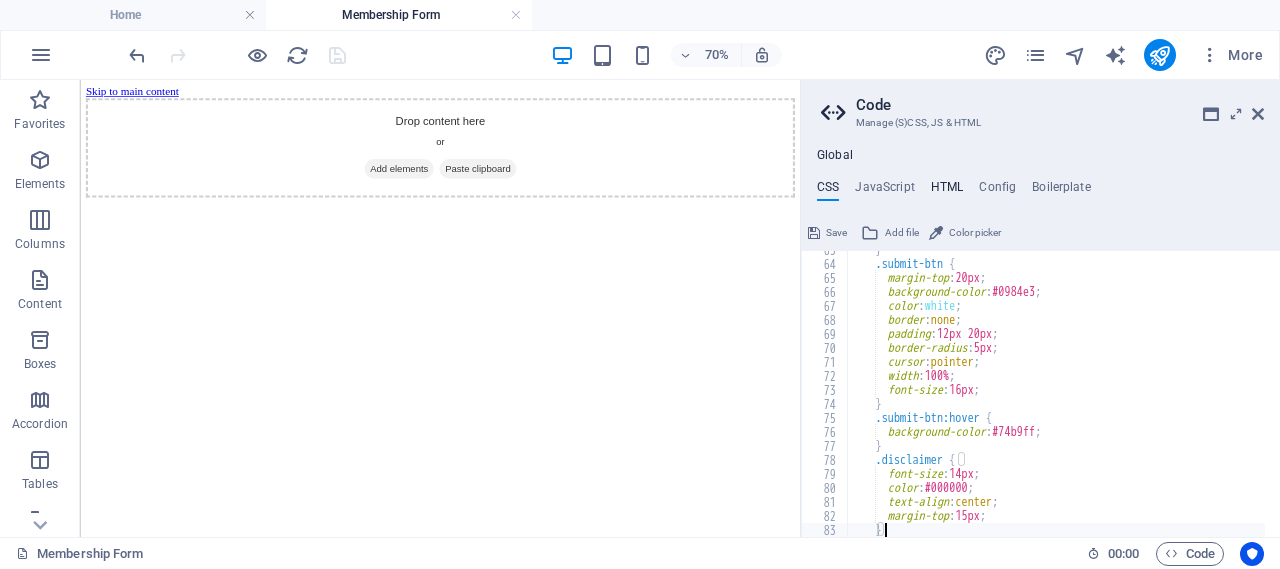 click on "HTML" at bounding box center (947, 191) 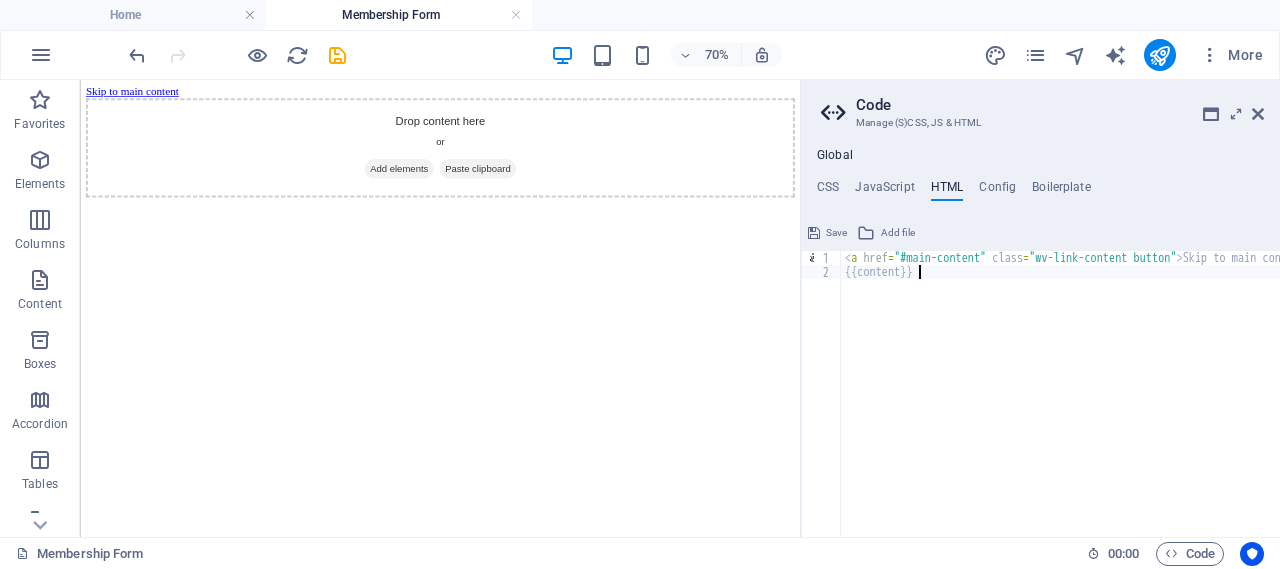 click on "< a   href = "#main-content"   class = "wv-link-content button" > Skip to main content </ a > {{content}}" at bounding box center [1111, 400] 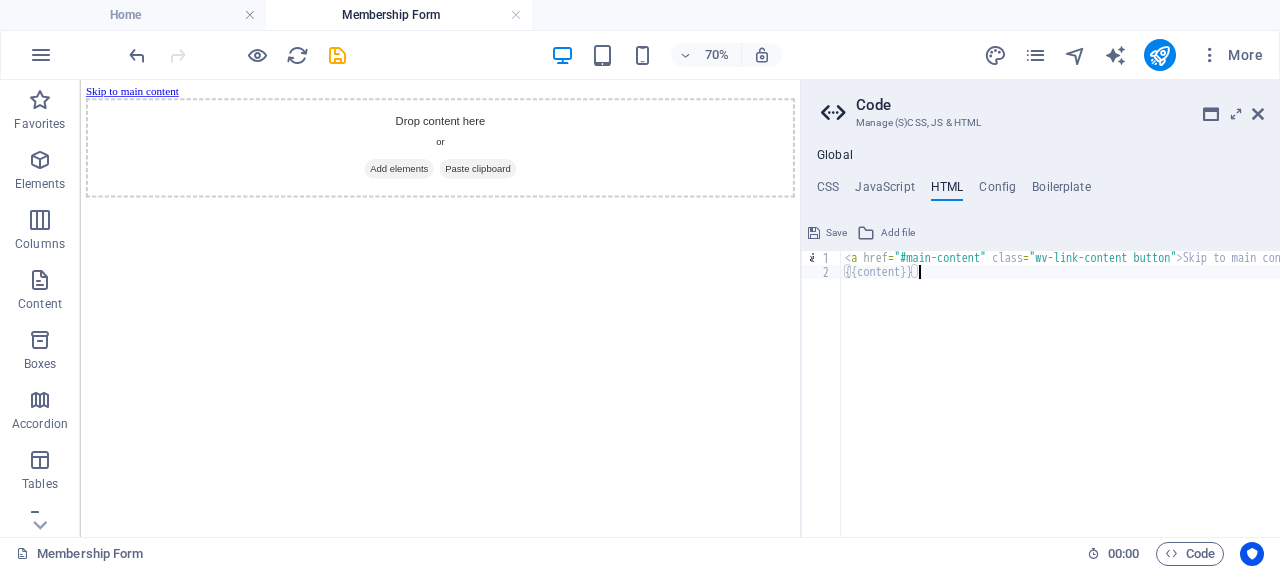 drag, startPoint x: 954, startPoint y: 277, endPoint x: 924, endPoint y: 271, distance: 30.594116 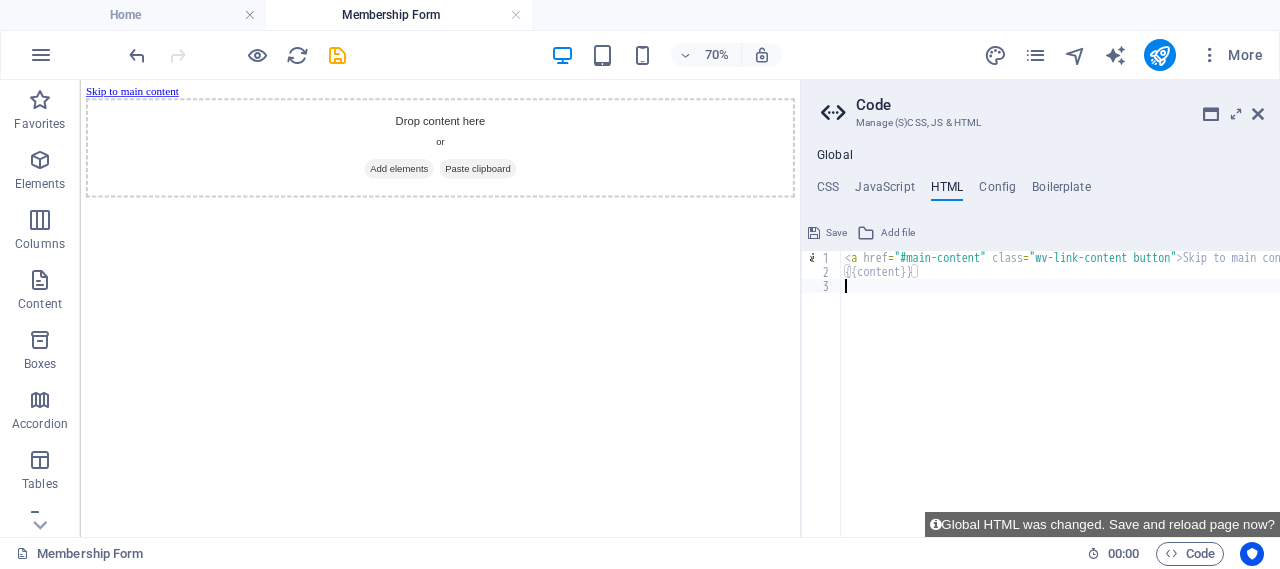 paste on "<a href="#main-content" class="wv-link-content button">Skip to main content</a>" 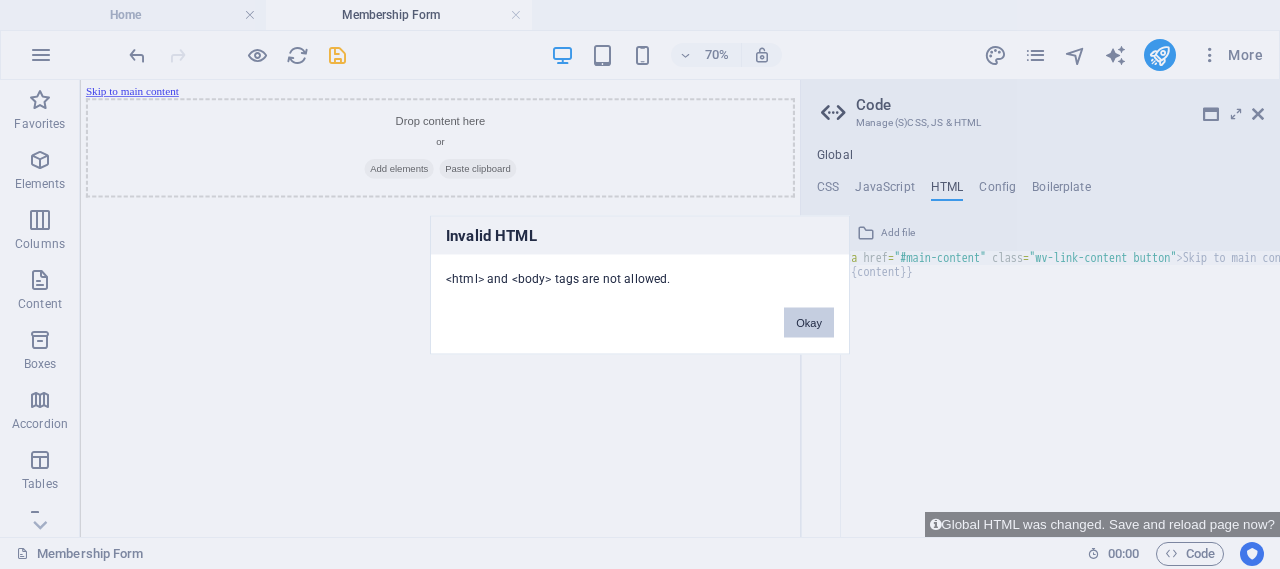 click on "Okay" at bounding box center (809, 322) 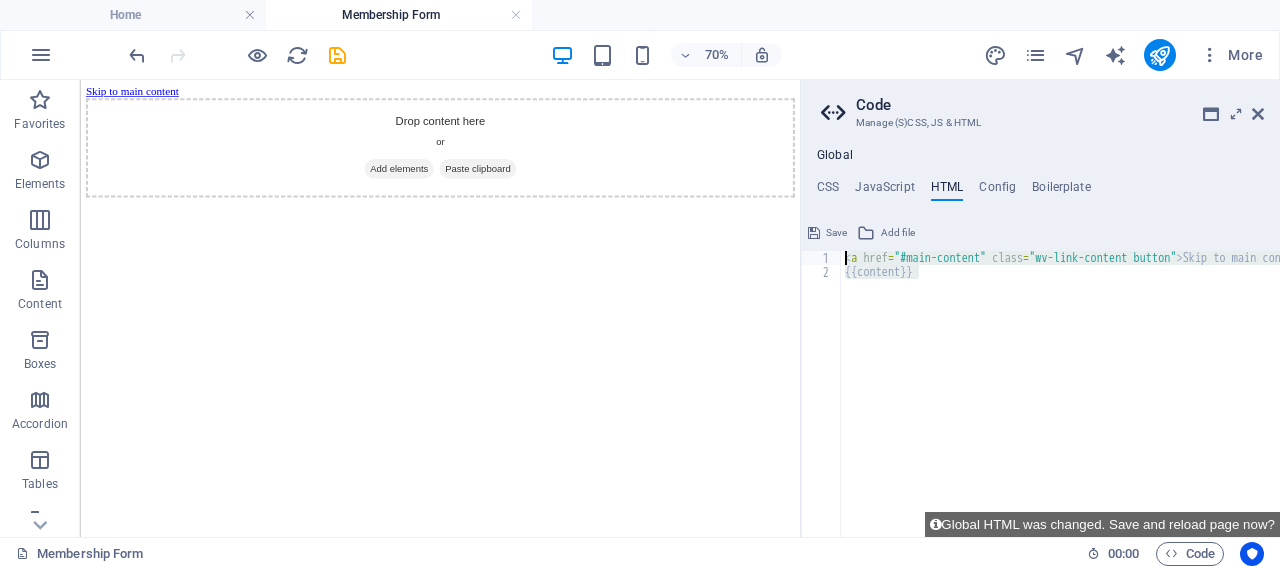 drag, startPoint x: 928, startPoint y: 277, endPoint x: 831, endPoint y: 264, distance: 97.867256 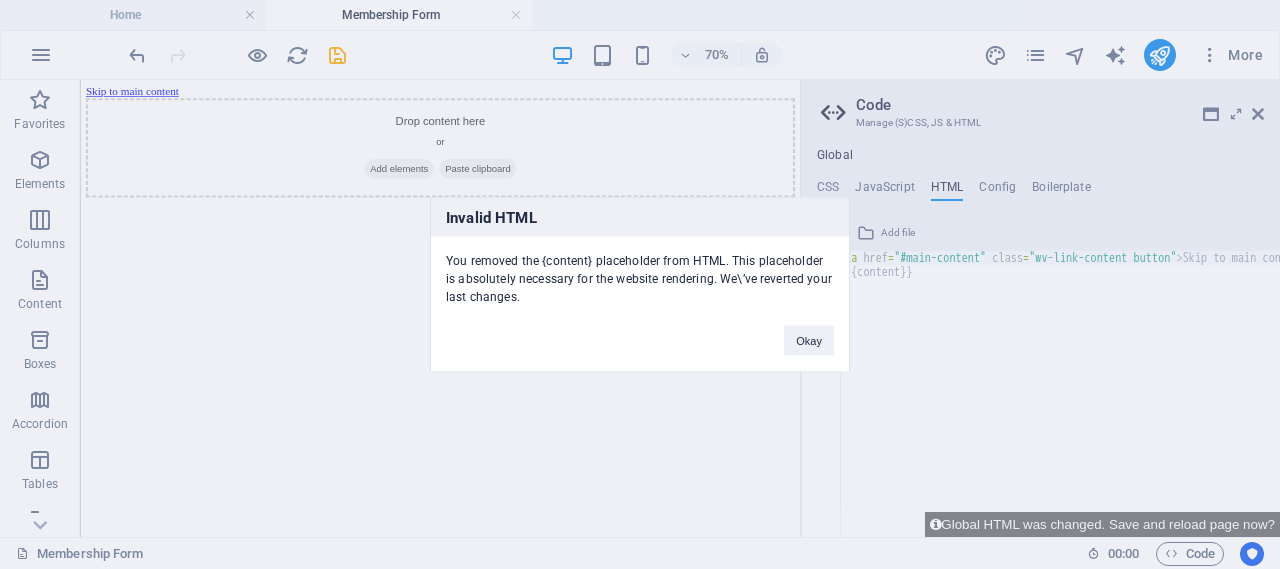click on "Invalid HTML You removed the {content} placeholder from HTML. This placeholder is absolutely necessary for the website rendering. We\’ve reverted your last changes. Okay" at bounding box center (640, 284) 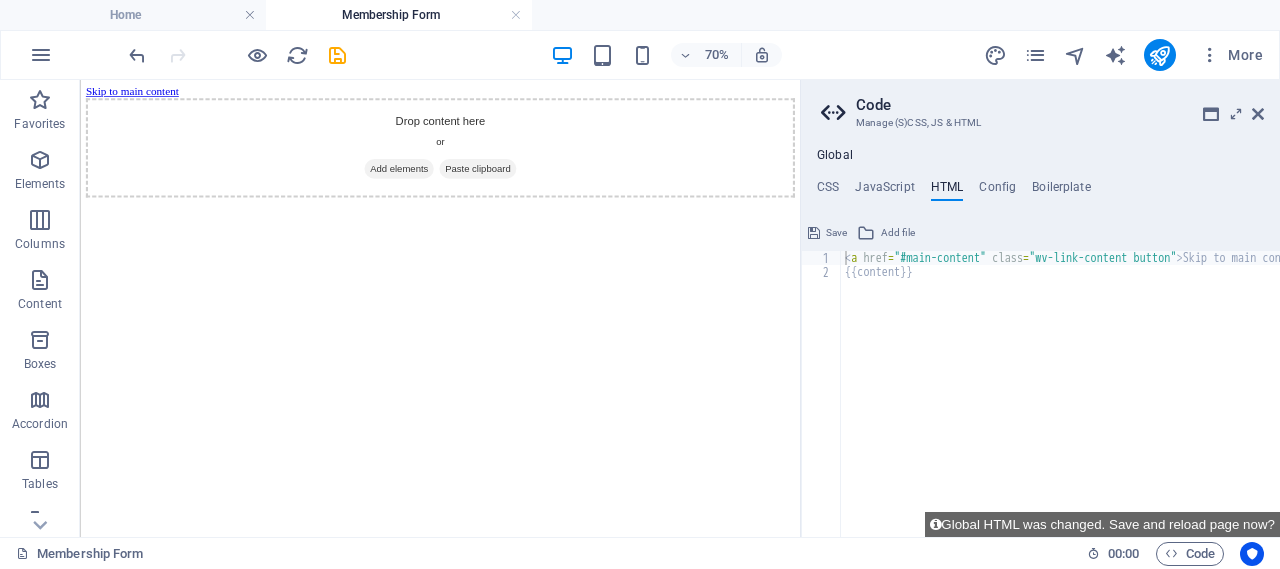 click on "< a   href = "#main-content"   class = "wv-link-content button" > Skip to main content </ a > {{content}}" at bounding box center (1111, 408) 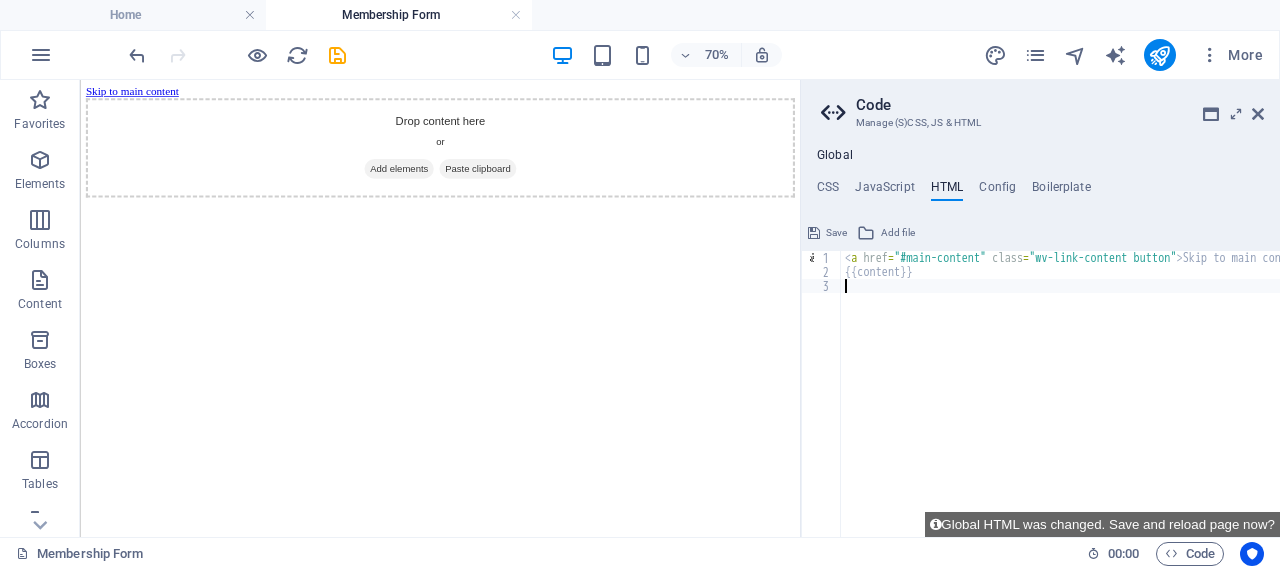 paste on "<a href="#main-content" class="wv-link-content button">Skip to main content</a>" 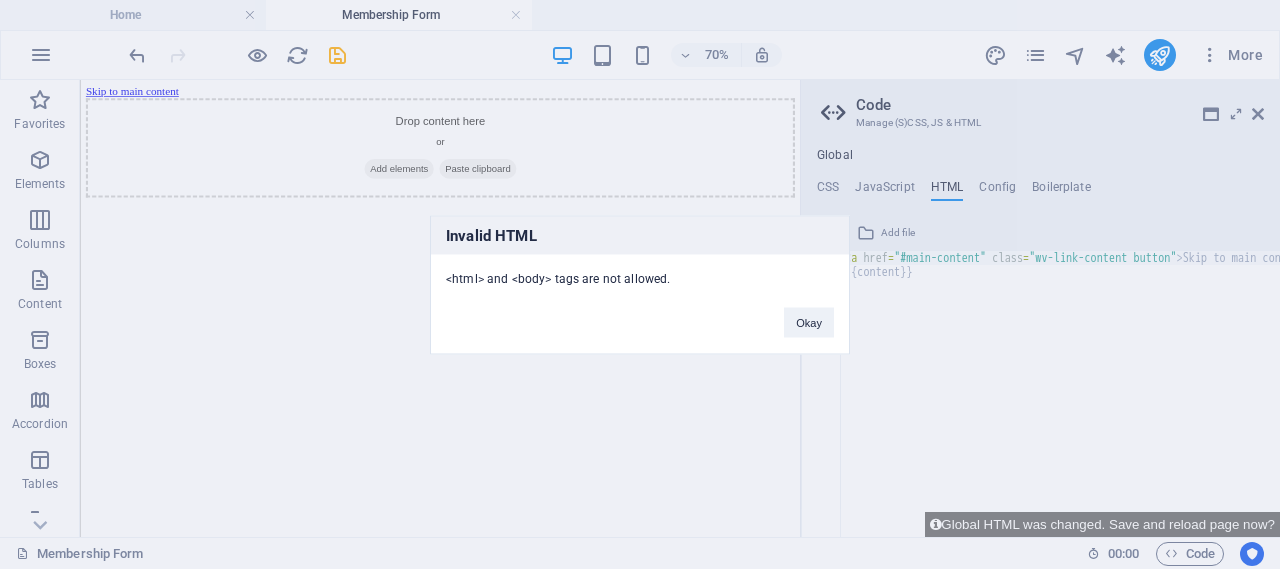 type 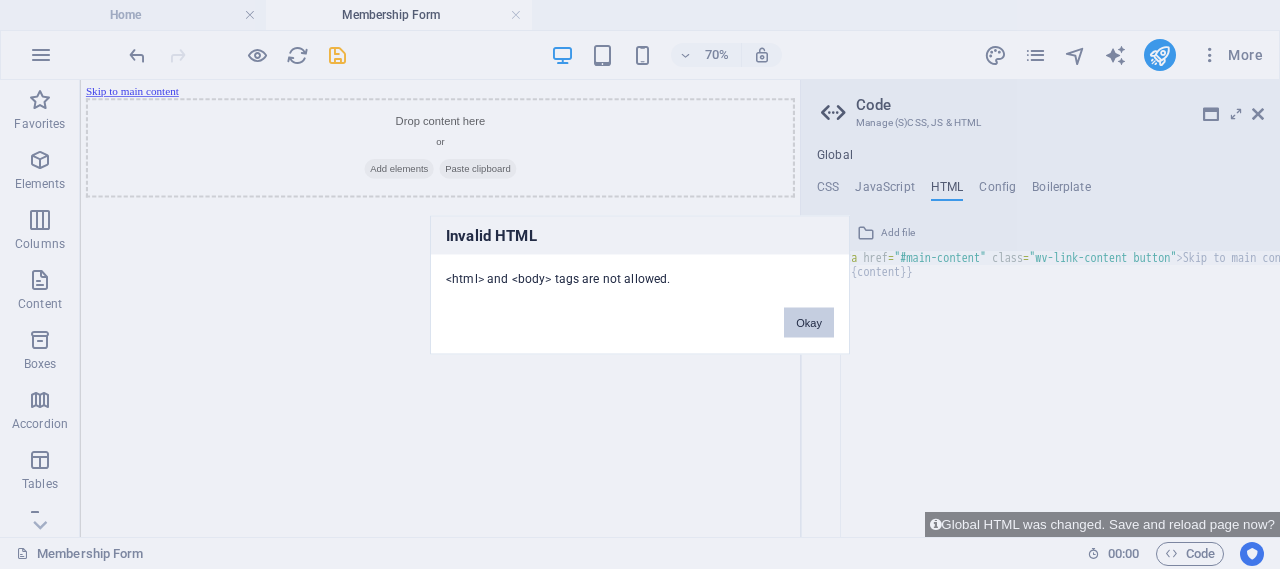 click on "Okay" at bounding box center [809, 322] 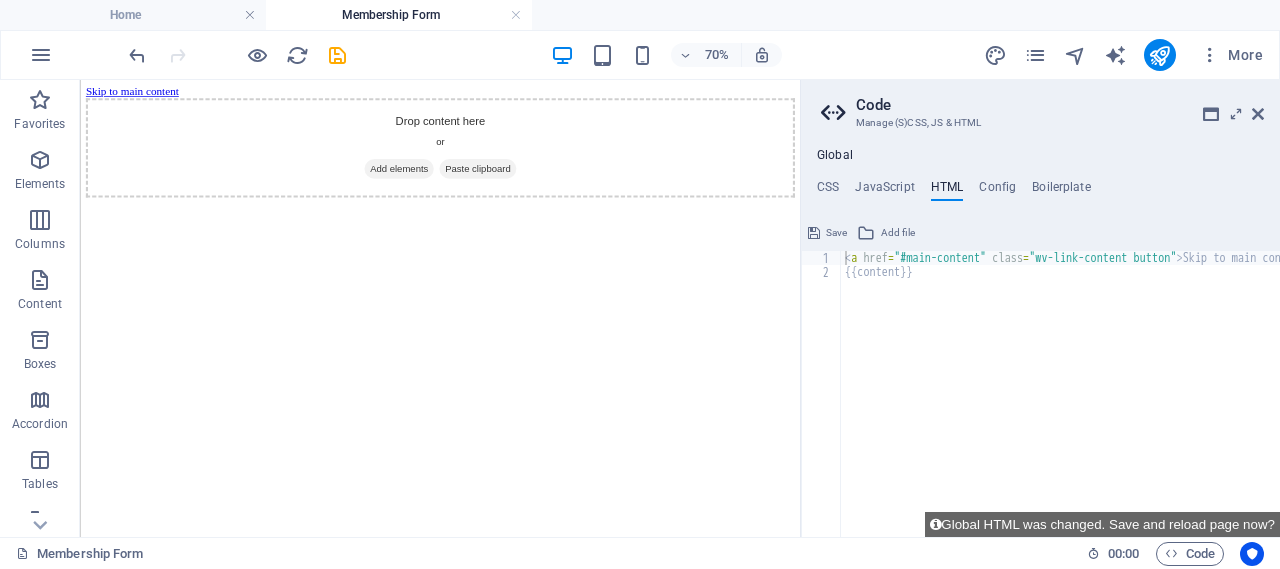 click on "< a   href = "#main-content"   class = "wv-link-content button" > Skip to main content </ a > {{content}}" at bounding box center (1111, 400) 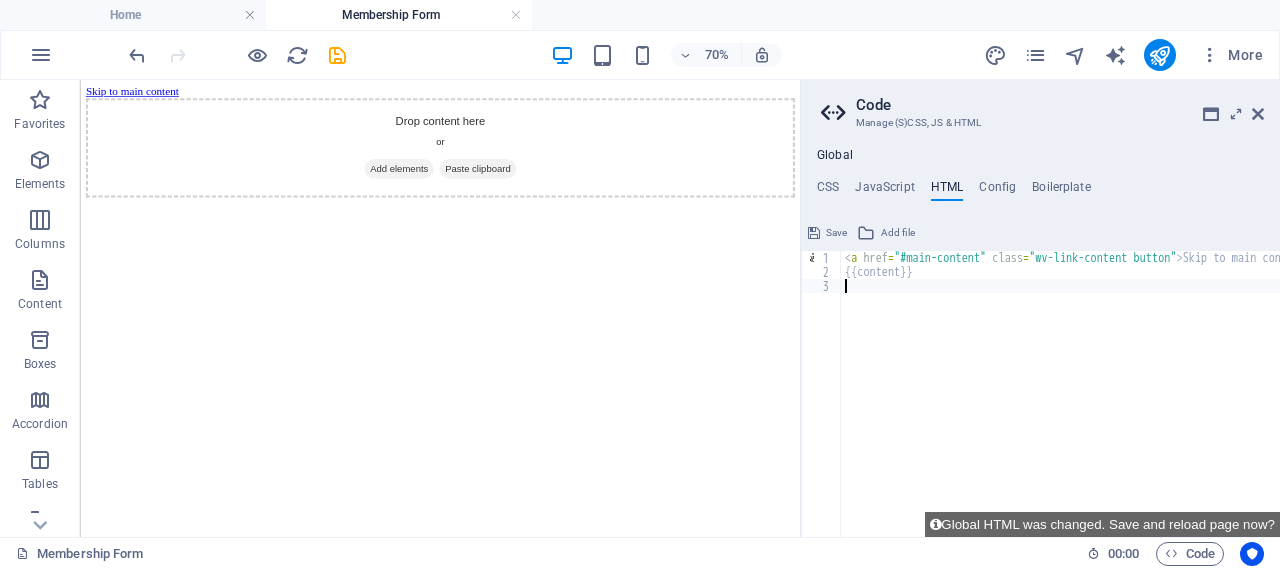 paste on "</div>" 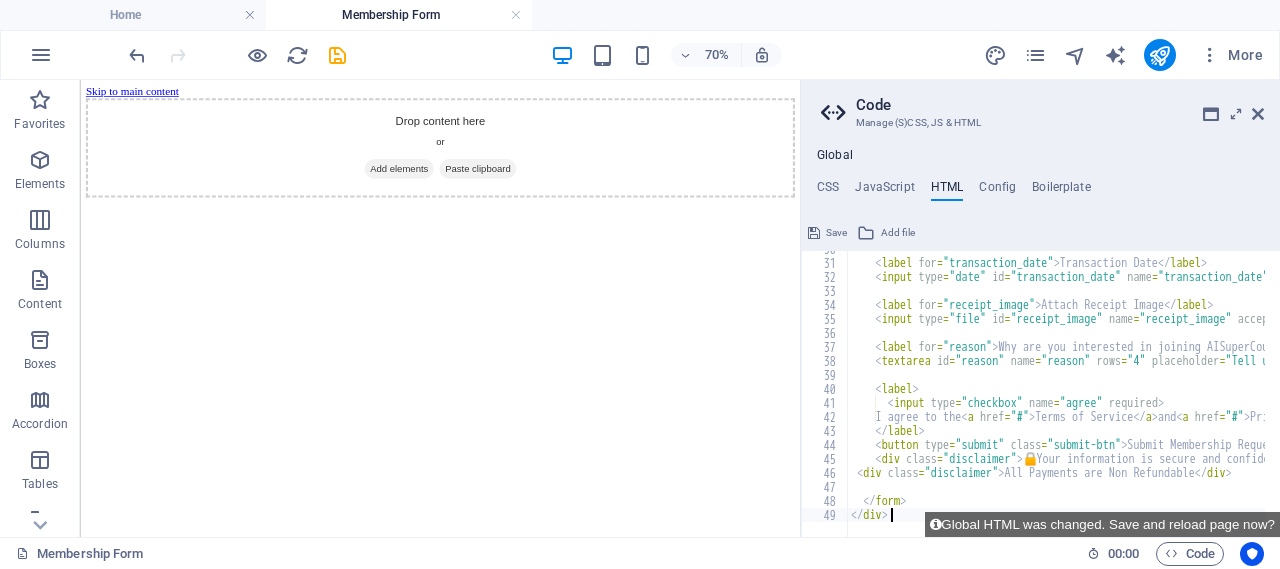 scroll, scrollTop: 415, scrollLeft: 0, axis: vertical 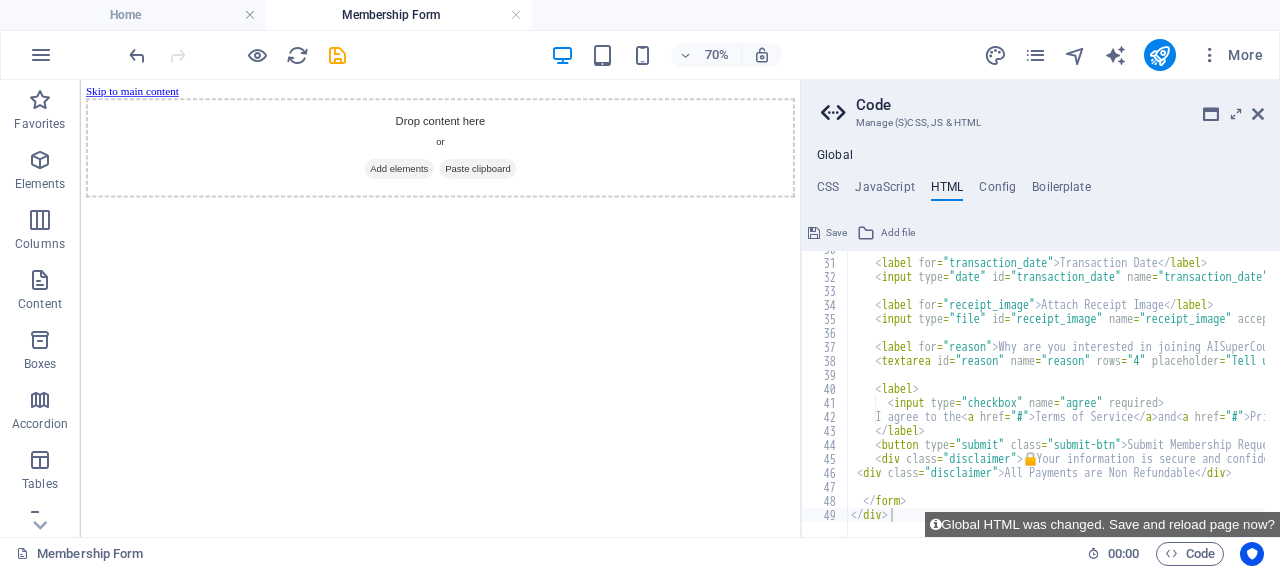 click on "< label   for = "transaction_date" > Transaction Date </ label >      < input   type = "date"   id = "transaction_date"   name = "transaction_date"   required >      < label   for = "receipt_image" > Attach Receipt Image </ label >      < input   type = "file"   id = "receipt_image"   name = "receipt_image"   accept = "image/*"   required >      < label   for = "reason" > Why are you interested in joining AISuperCourt? </ label >      < textarea   id = "reason"   name = "reason"   rows = "4"   placeholder = "Tell us your reason..."   required > </ textarea >      < label >         < input   type = "checkbox"   name = "agree"   required >        I agree to the  < a   href = "#" > Terms of Service </ a >  and  < a   href = "#" > Privacy Policy </ a >      </ label >      < button   type = "submit"   class = "submit-btn" > Submit Membership Request </ button >      < div   class = "disclaimer" > 🔒  Your information is secure and confidential. </ div >   < div   class = "disclaimer" > </ div >    </ form" at bounding box center (1258, 391) 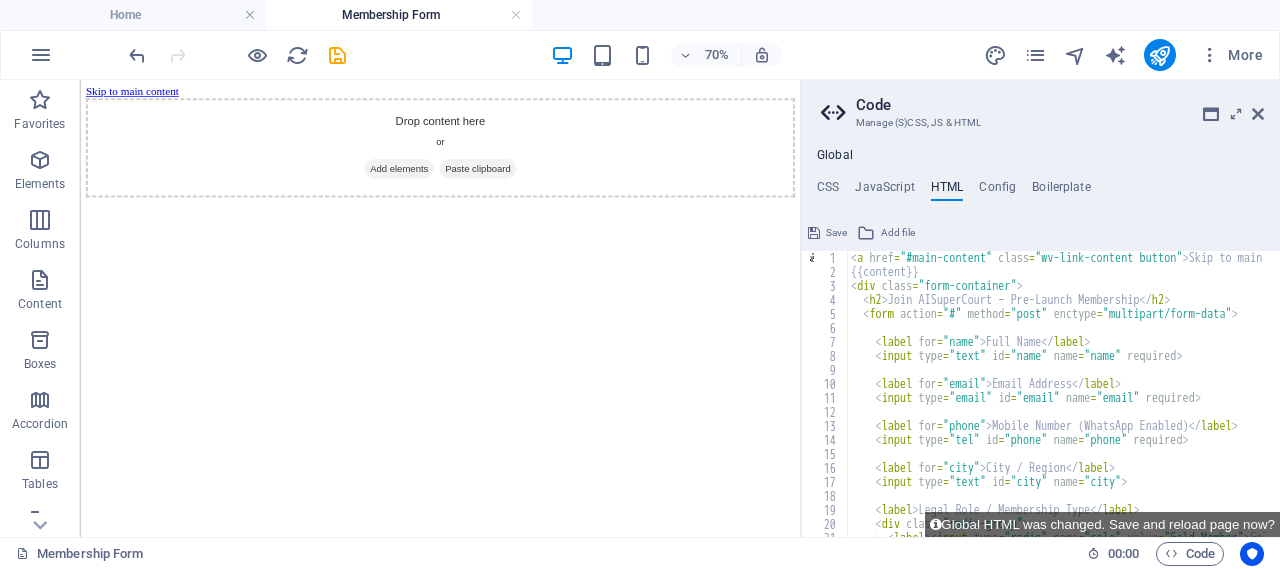 scroll, scrollTop: 0, scrollLeft: 0, axis: both 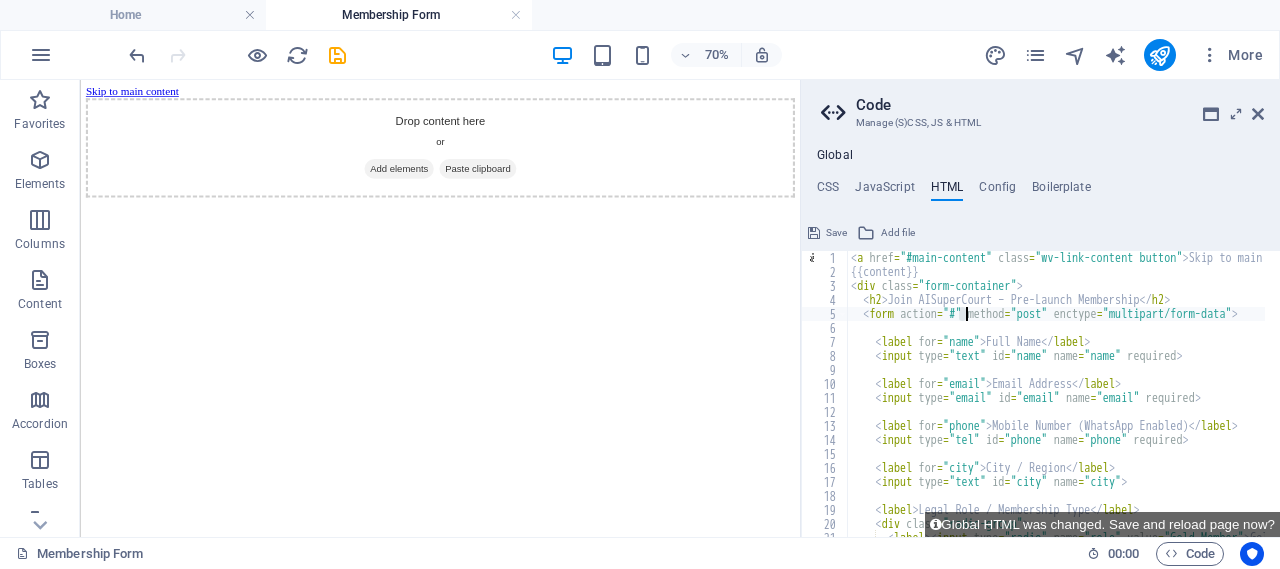 click on "< a   href = "#main-content"   class = "wv-link-content button" > Skip to main content </ a > {{content}} < div   class = "form-container" >    < h2 > Join AISuperCourt – Pre-Launch Membership </ h2 >    < form   action = "#"   method = "post"   enctype = "multipart/form-data" >      < label   for = "name" > Full Name </ label >      < input   type = "text"   id = "name"   name = "name"   required >      < label   for = "email" > Email Address </ label >      < input   type = "email"   id = "email"   name = "email"   required >      < label   for = "phone" > Mobile Number (WhatsApp Enabled) </ label >      < input   type = "tel"   id = "phone"   name = "phone"   required >      < label   for = "city" > City / Region </ label >      < input   type = "text"   id = "city"   name = "city" >      < label > Legal Role / Membership Type </ label >      < div   class = "radio-group" >         < label > < input   type = "radio"   name = "role"   value = "Gold Member" >  Gold Member  🔸  (Premium early access) </ >" at bounding box center (1258, 400) 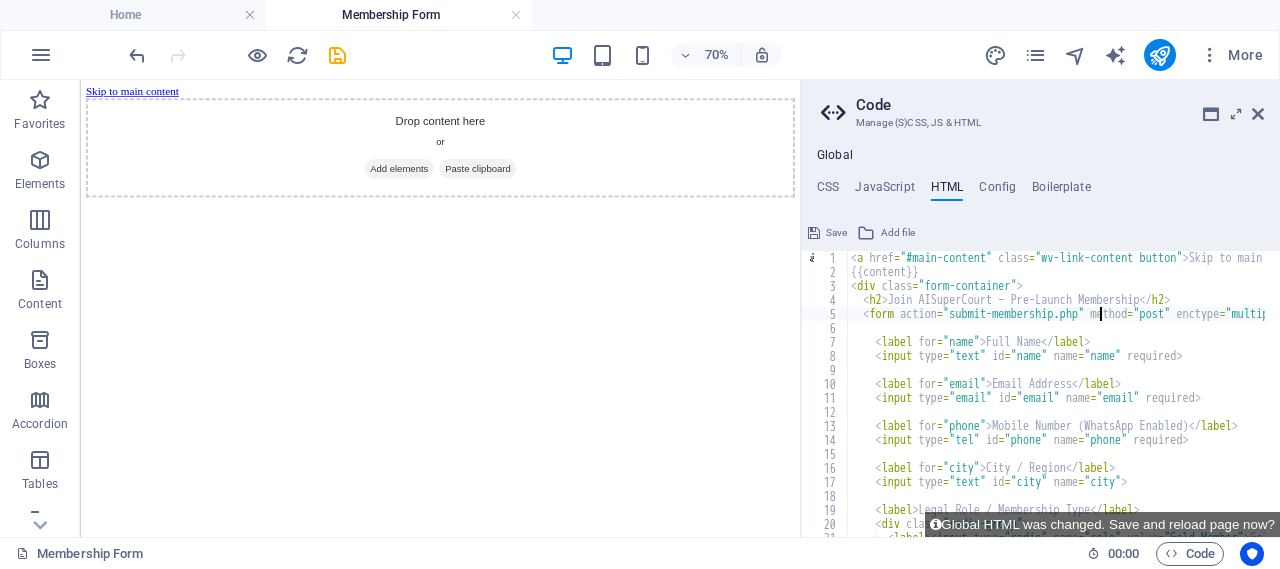 click on "< a   href = "#main-content"   class = "wv-link-content button" > Skip to main content </ a > {{content}} < div   class = "form-container" >    < h2 > Join AISuperCourt – Pre-Launch Membership </ h2 >    < form   action = "submit-membership.php"   method = "post"   enctype = "multipart/form-data" >      < label   for = "name" > Full Name </ label >      < input   type = "text"   id = "name"   name = "name"   required >      < label   for = "email" > Email Address </ label >      < input   type = "email"   id = "email"   name = "email"   required >      < label   for = "phone" > Mobile Number (WhatsApp Enabled) </ label >      < input   type = "tel"   id = "phone"   name = "phone"   required >      < label   for = "city" > City / Region </ label >      < input   type = "text"   id = "city"   name = "city" >      < label > Legal Role / Membership Type </ label >      < div   class = "radio-group" >         < label > < input   type = "radio"   name = "role"   value = "Gold Member" >  Gold Member  🔸 </ label" at bounding box center [1258, 400] 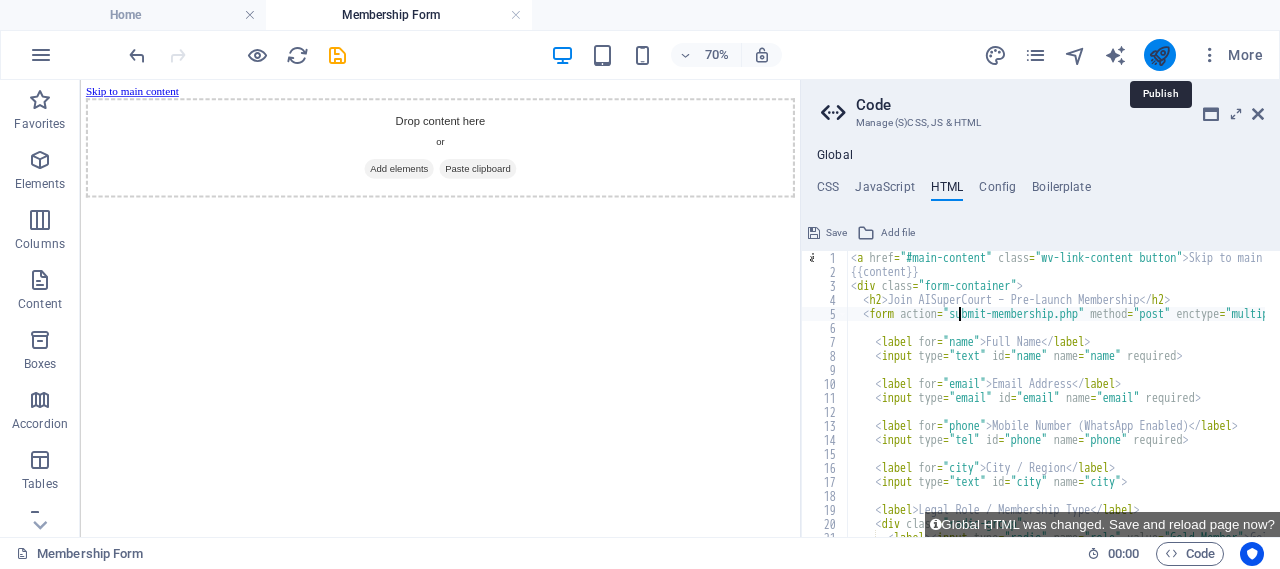 click at bounding box center [1159, 55] 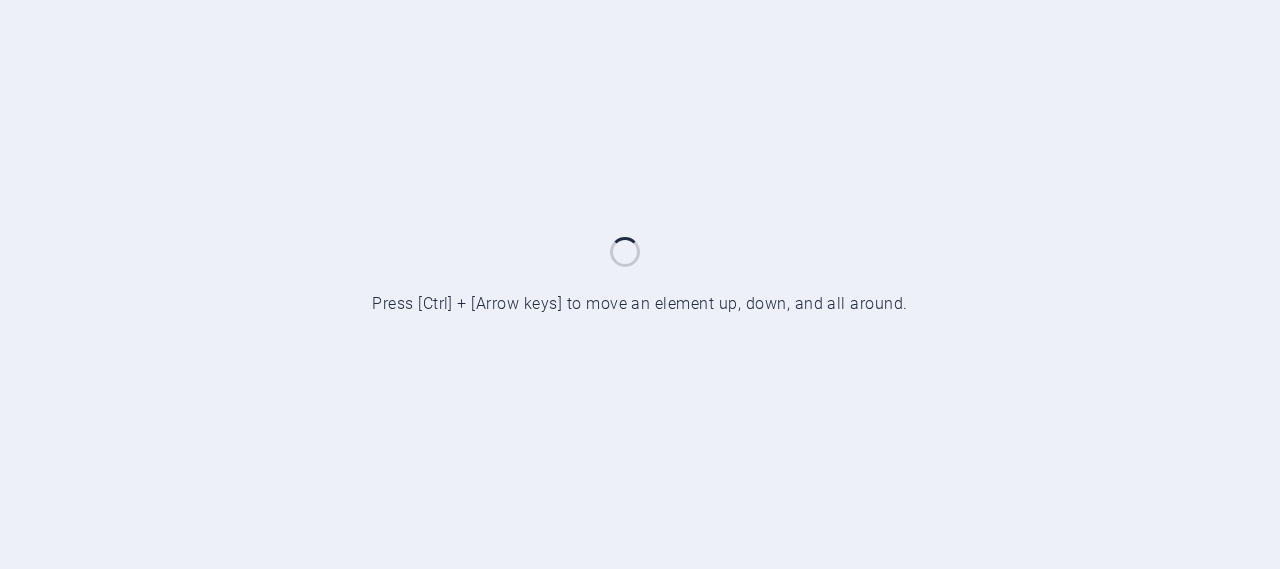scroll, scrollTop: 0, scrollLeft: 0, axis: both 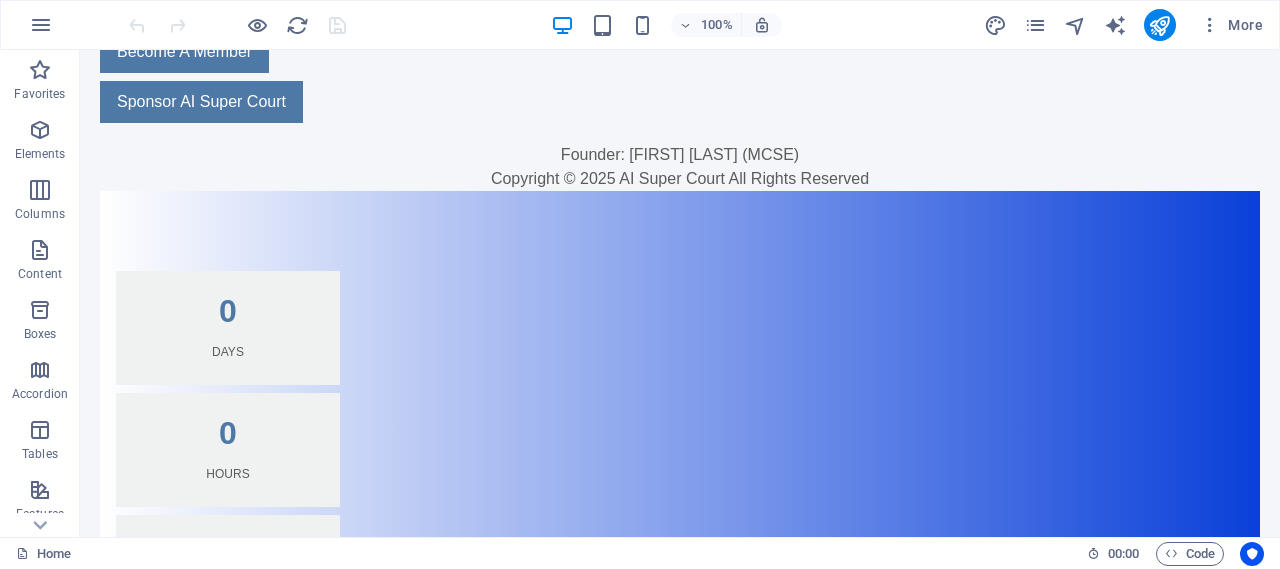click on "Join AISuperCourt – Pre-Launch Membership
Full Name
Email Address
Mobile Number (WhatsApp Enabled)
City / Region
Legal Role / Membership Type
Gold Member 🔸 (Premium early access)
Silver Member ⚪ (Standard access)
Amount (Rs.)
Transaction ID
Transaction Date
Attach Receipt Image
Why are you interested in joining AISuperCourt?
I agree to the  Terms of Service  and  Privacy Policy
Submit Membership Request
🔒 Your information is secure and confidential.
All Payments are Non Refundable" at bounding box center [680, 1638] 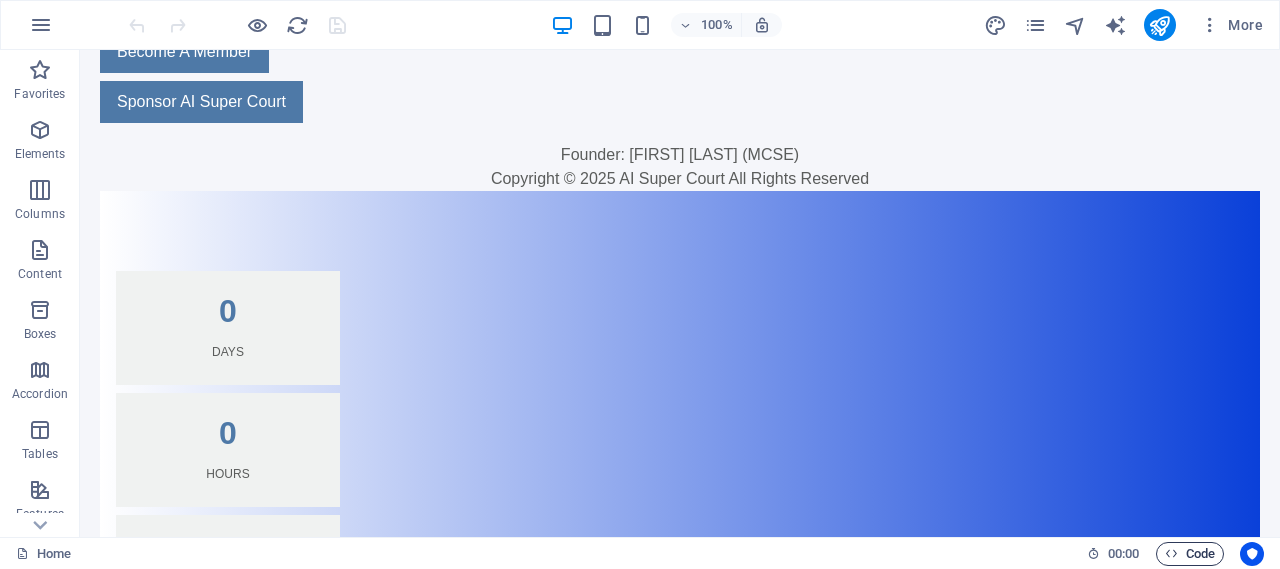 click on "Code" at bounding box center [1190, 554] 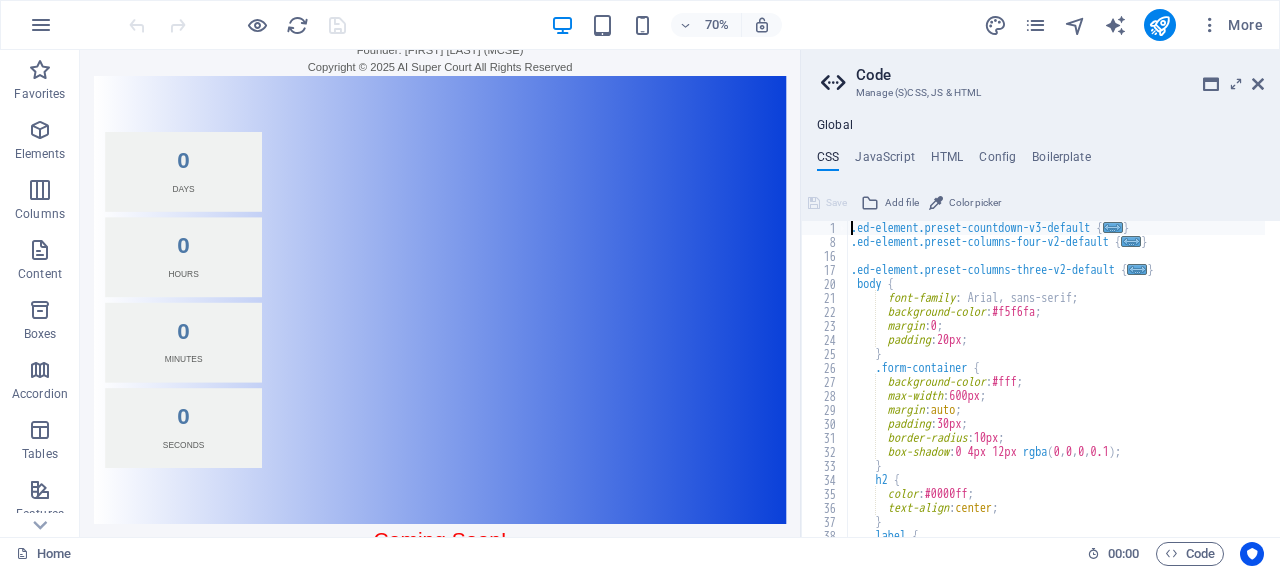 scroll, scrollTop: 788, scrollLeft: 0, axis: vertical 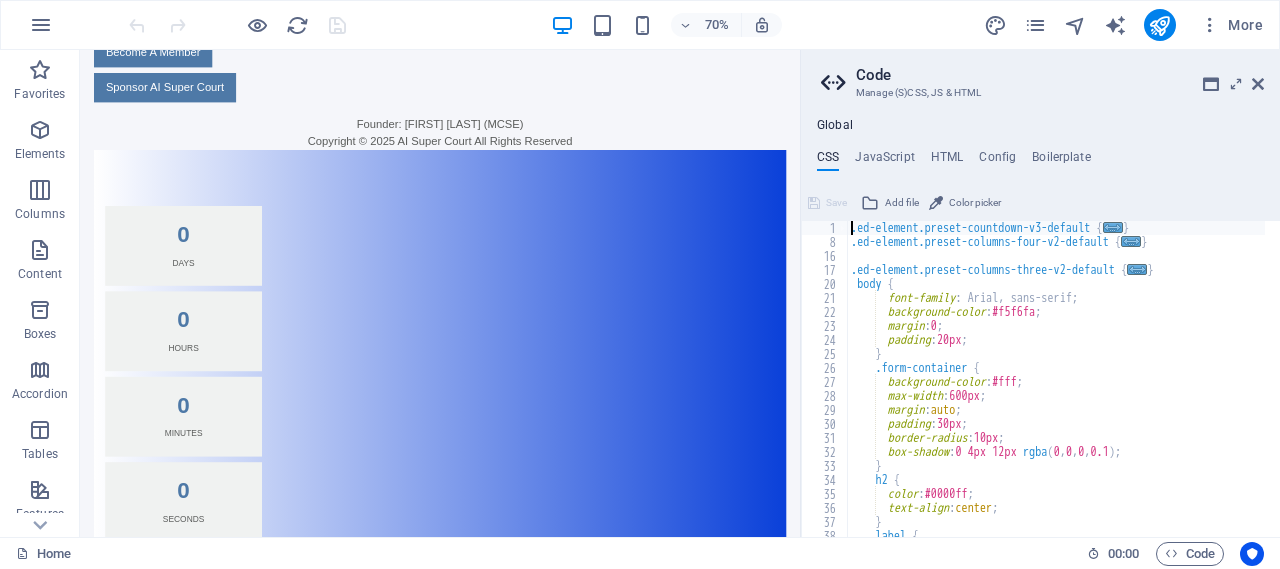 click on ".ed-element.preset-countdown-v3-default   { ... } .ed-element.preset-columns-four-v2-default   { ... } .ed-element.preset-columns-three-v2-default   { ... }   body   {         font-family : Arial, sans-serif;         background-color :  #f5f6fa ;         margin :  0 ;         padding :  20px ;      }      .form-container   {         background-color :  #fff ;         max-width :  600px ;         margin :  auto ;         padding :  30px ;         border-radius :  10px ;         box-shadow :  0   4px   12px   rgba ( 0 , 0 , 0 , 0.1 ) ;      }      h2   {         color :  #0000ff ;         text-align :  center ;      }      label   {         display :  block ;" at bounding box center [1056, 393] 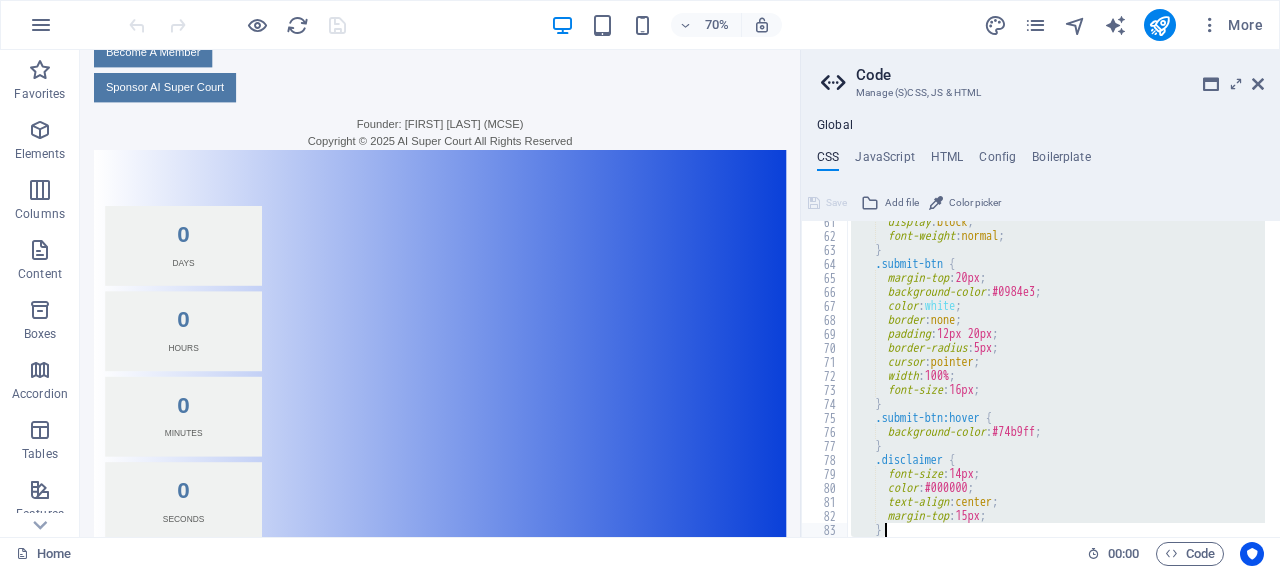 scroll, scrollTop: 636, scrollLeft: 0, axis: vertical 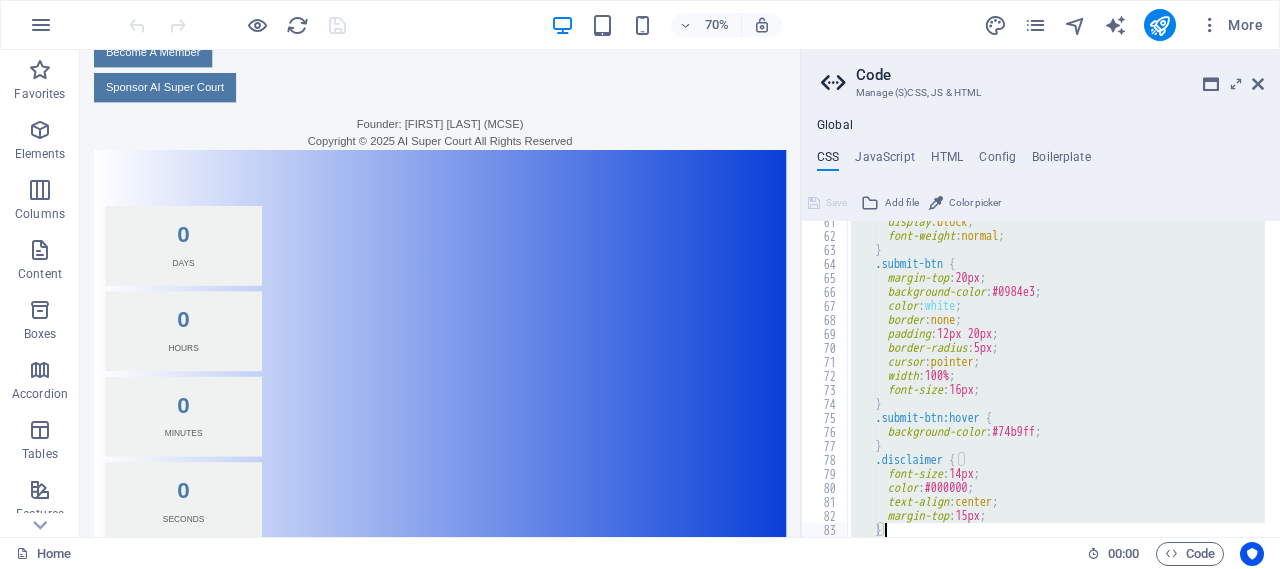 drag, startPoint x: 852, startPoint y: 285, endPoint x: 889, endPoint y: 598, distance: 315.17932 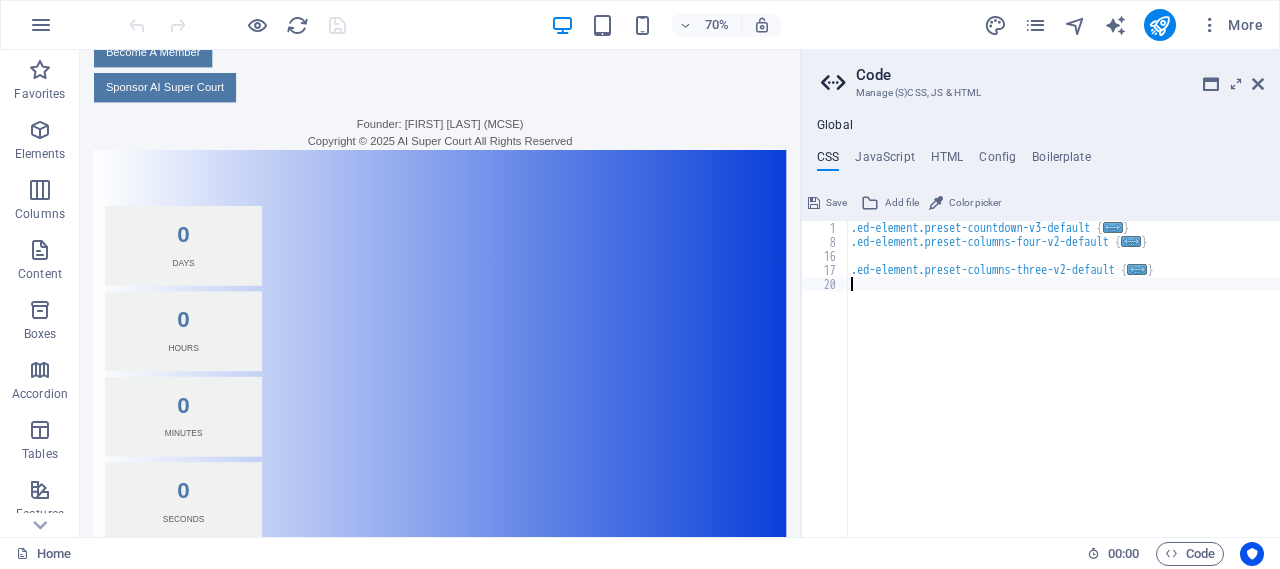 drag, startPoint x: 1023, startPoint y: 405, endPoint x: 872, endPoint y: 558, distance: 214.96512 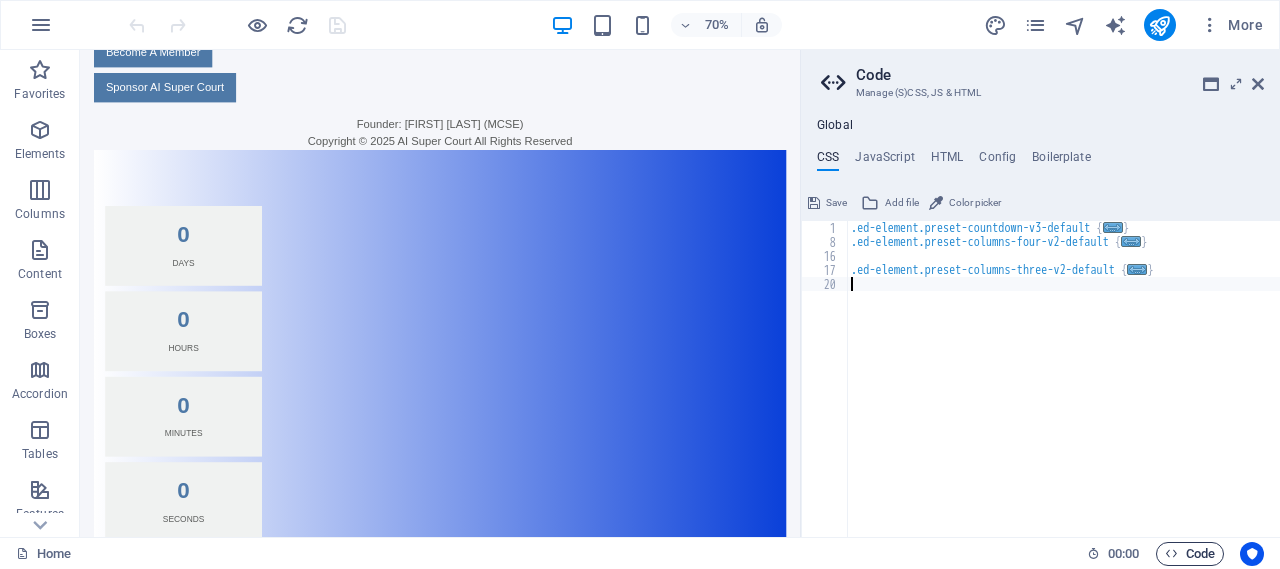 click on "Code" at bounding box center (1190, 554) 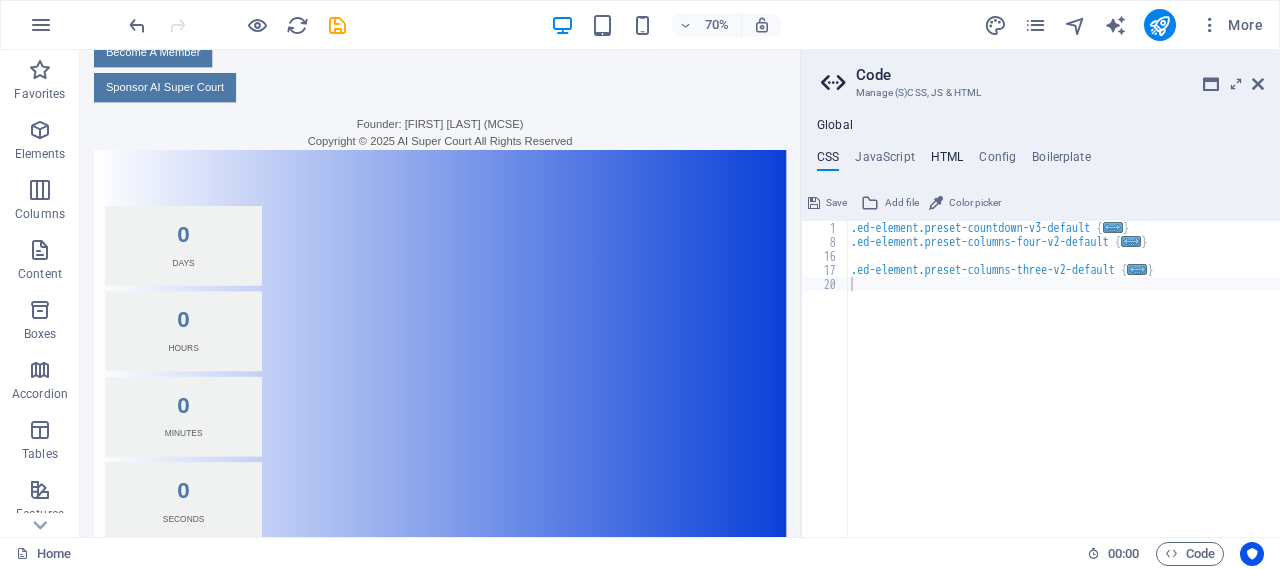 click on "HTML" at bounding box center (947, 161) 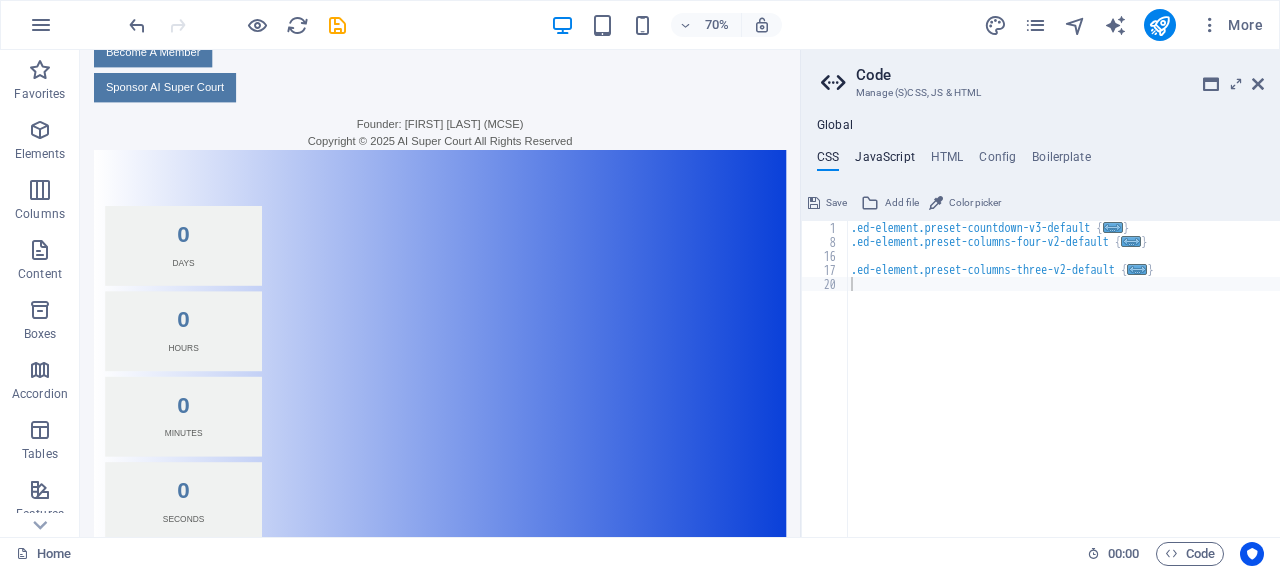 type on "<a href="#main-content" class="wv-link-content button">Skip to main content</a>" 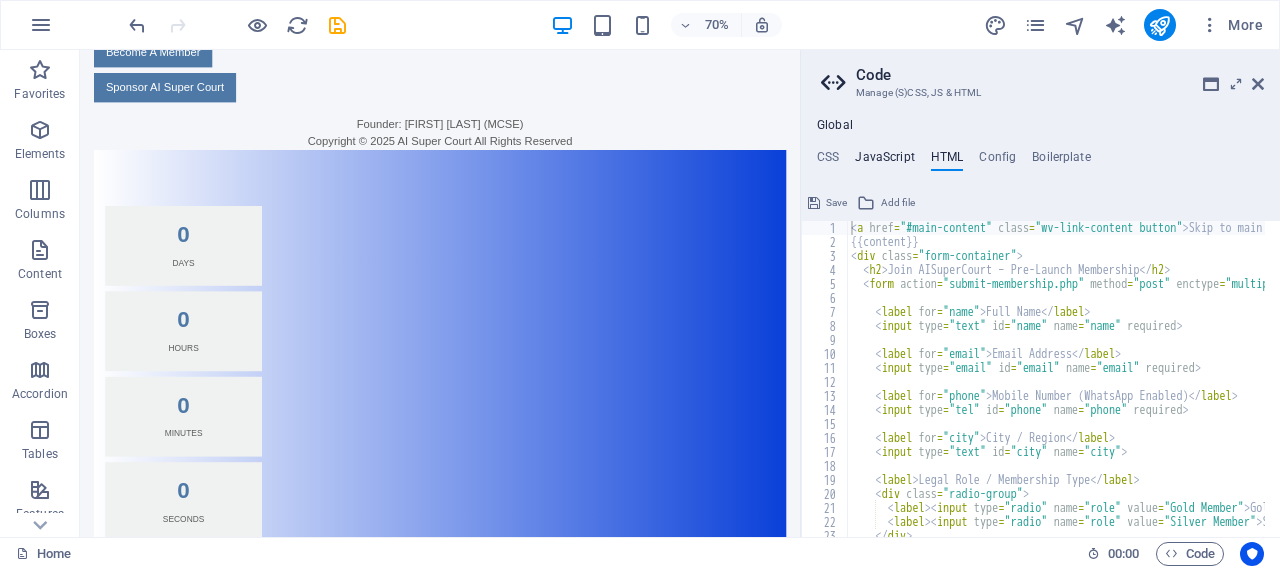 click on "JavaScript" at bounding box center (884, 161) 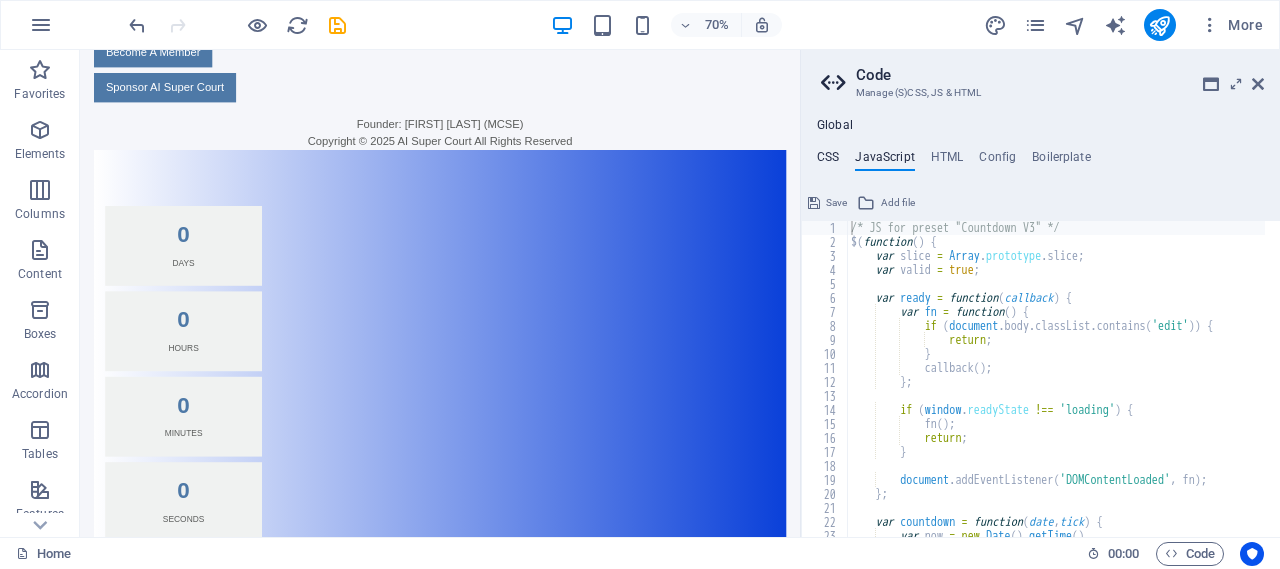 click on "CSS" at bounding box center (828, 161) 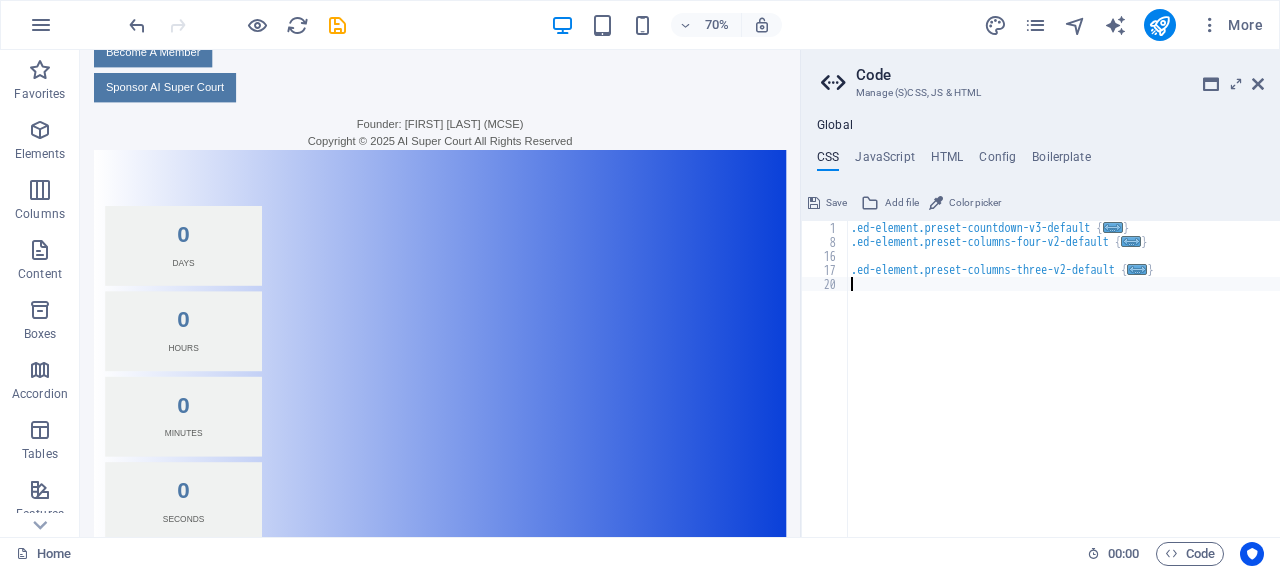 click on "Skip to main content
Terms of Service Privacy Policy Become A Member Sponsor AI Super Court Founder: Amjad Iqbal Qamer (MCSE) Copyright © 2025 AI Super Court All Rights Reserved 0 Days 0 Hours 0 Minutes 0 Seconds Coming Soon! Contact: spiderwww@presidency.com
Join AISuperCourt – Pre-Launch Membership
Full Name
Email Address
Mobile Number (WhatsApp Enabled)
City / Region
Legal Role / Membership Type
Gold Member 🔸 (Premium early access)
Silver Member ⚪ (Standard access)
Amount (Rs.)
Transaction ID
Transaction Date
Attach Receipt Image
Why are you interested in joining AISuperCourt?
I agree to the  Terms of Service  and  Privacy Policy
Submit Membership Request
🔒 Your information is secure and confidential.
All Payments are Non Refundable" at bounding box center (594, 818) 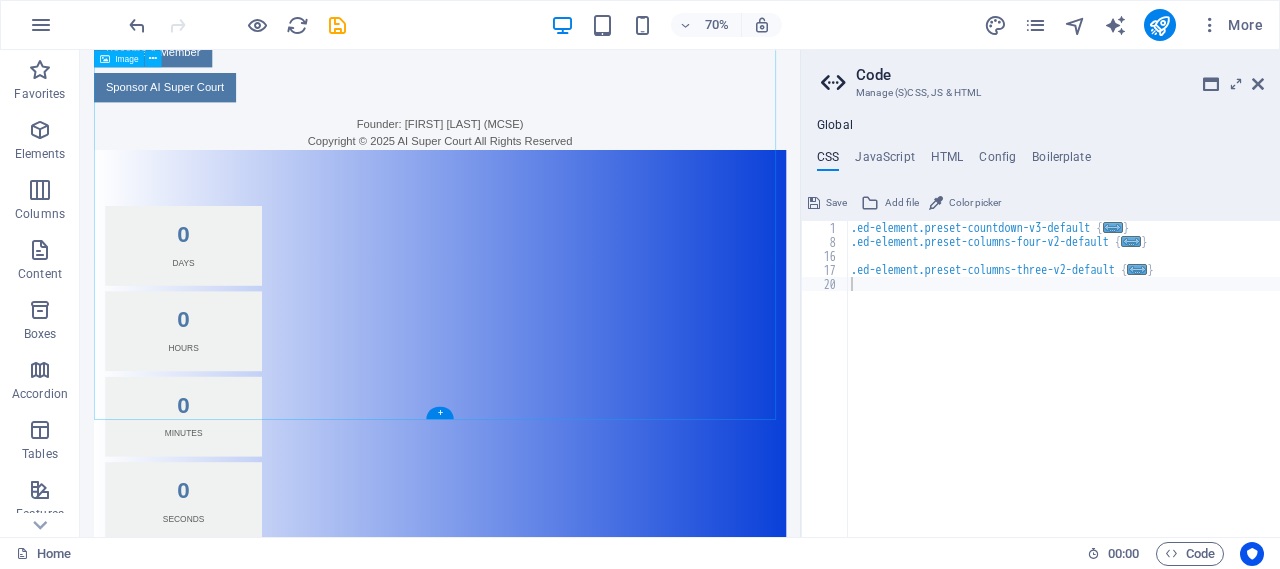 scroll, scrollTop: 88, scrollLeft: 0, axis: vertical 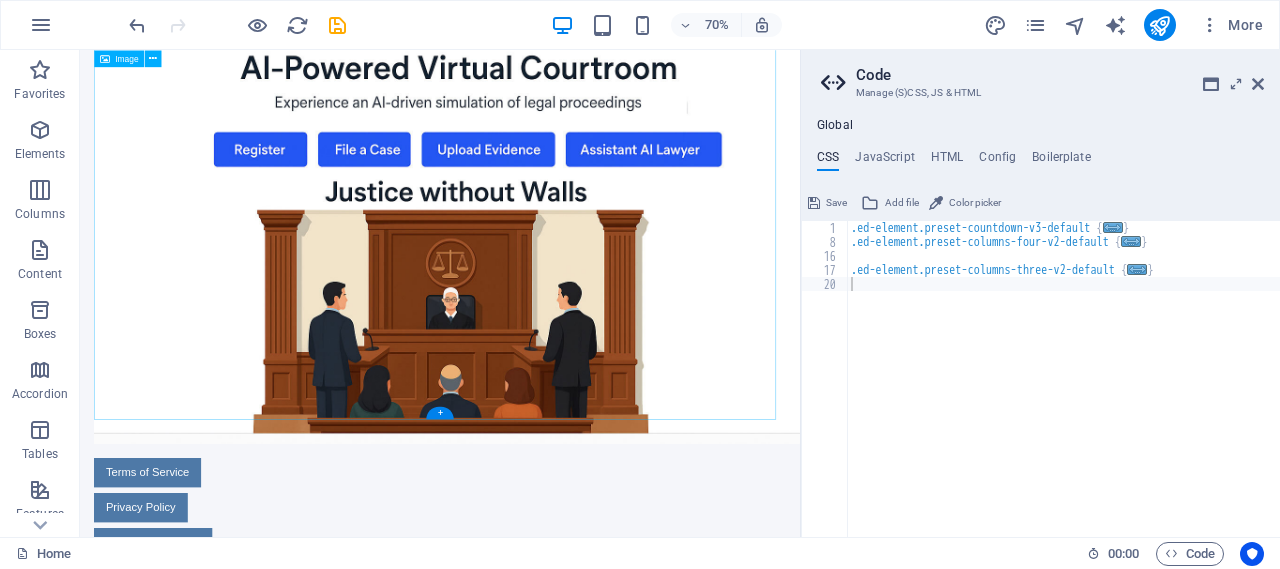 click at bounding box center (594, 297) 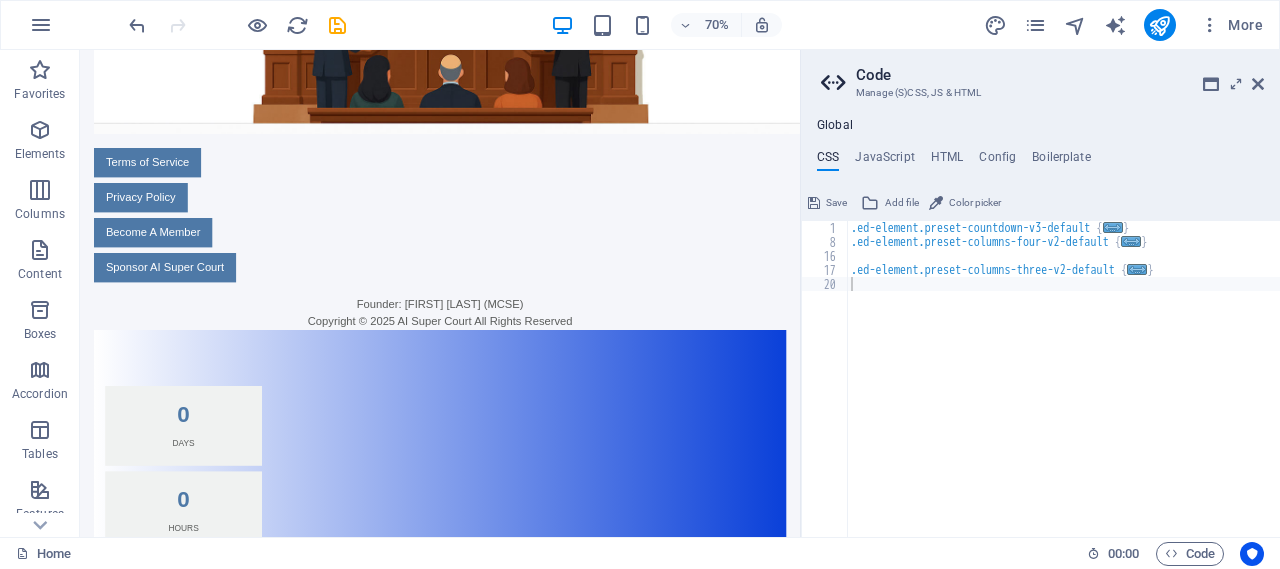 scroll, scrollTop: 504, scrollLeft: 0, axis: vertical 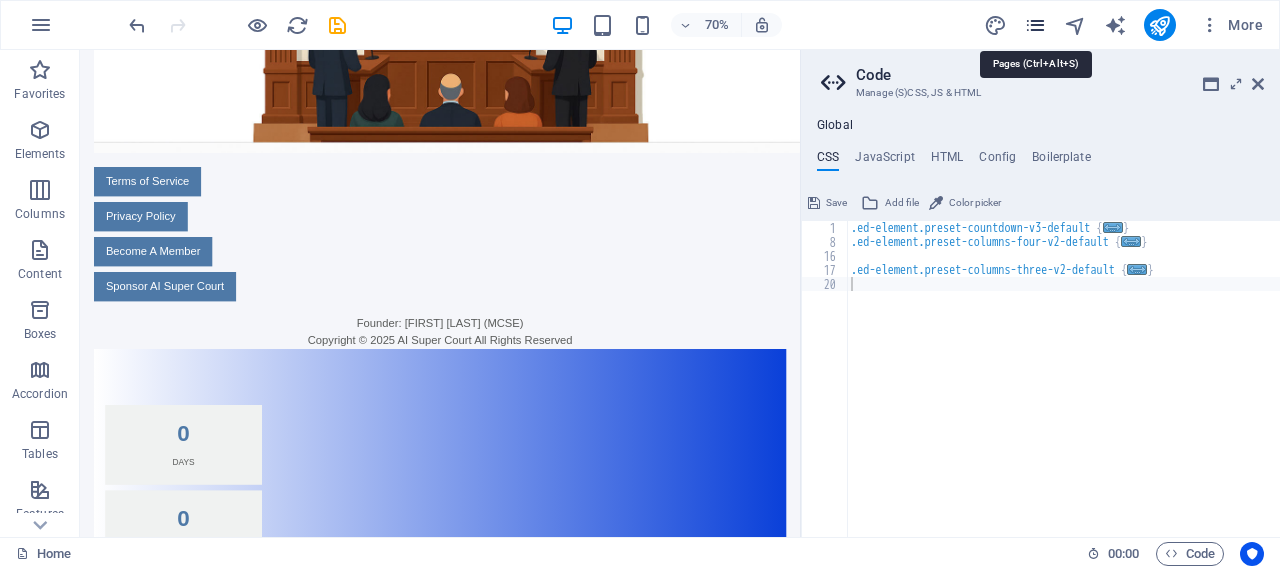 click at bounding box center [1035, 25] 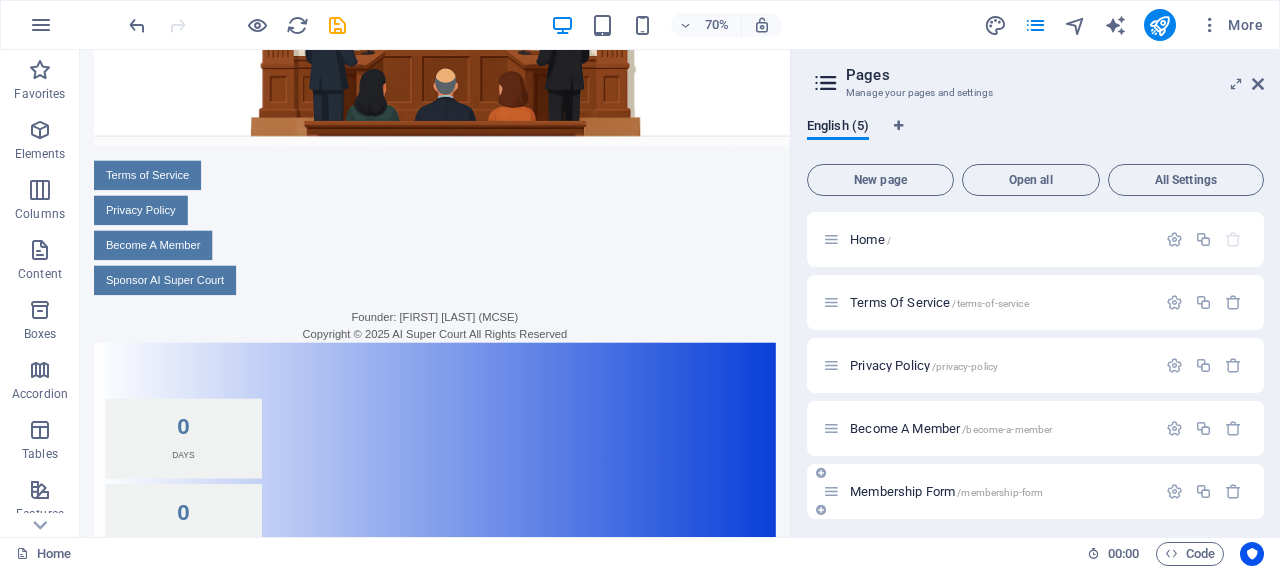 click on "Membership Form /membership-form" at bounding box center [946, 491] 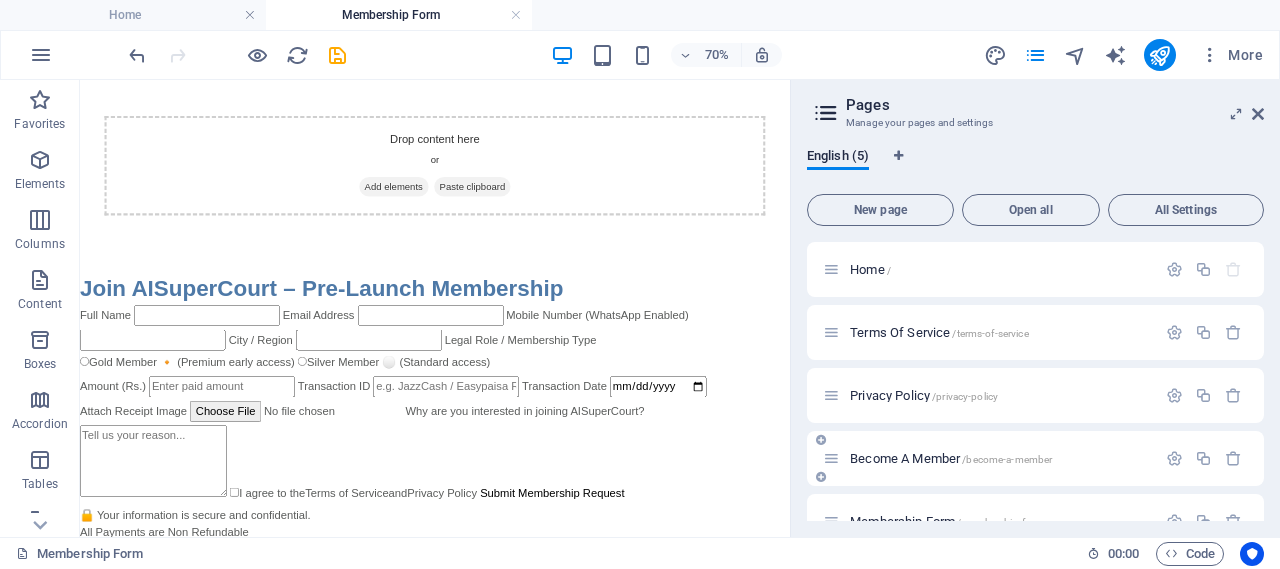 scroll, scrollTop: 31, scrollLeft: 0, axis: vertical 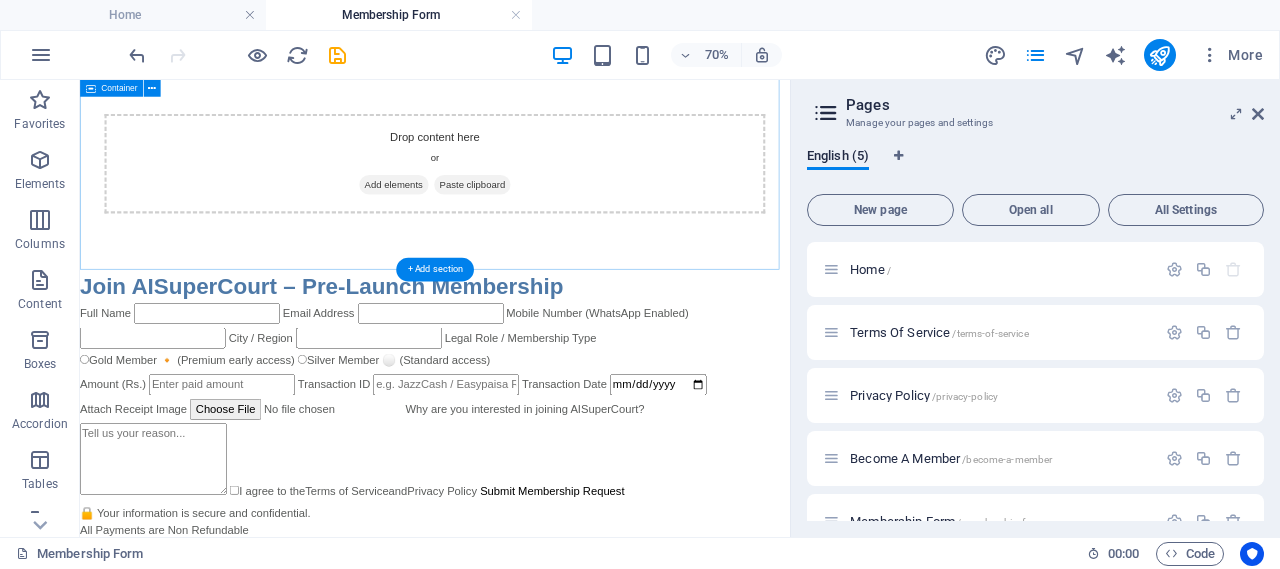 click on "Drop content here or  Add elements  Paste clipboard" at bounding box center [587, 200] 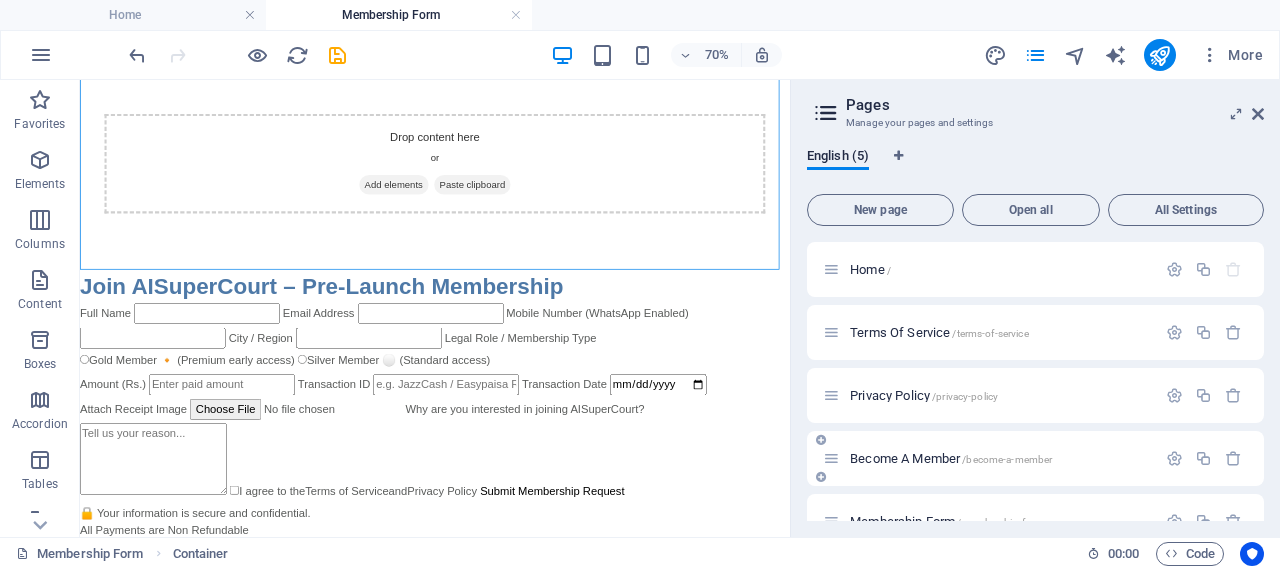 scroll, scrollTop: 36, scrollLeft: 0, axis: vertical 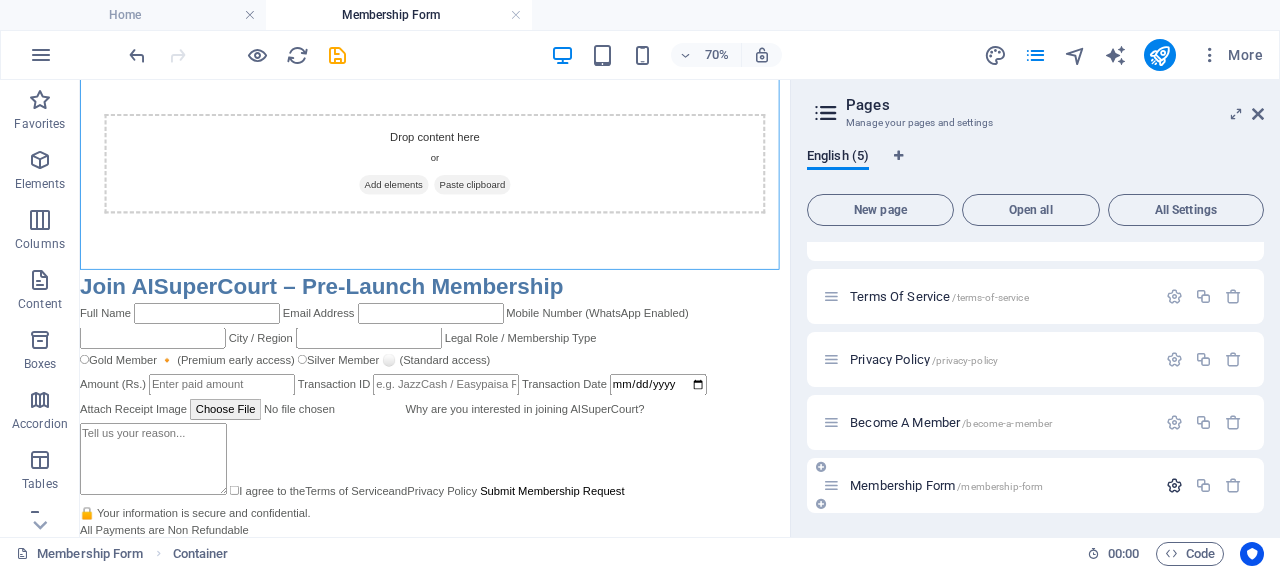 click at bounding box center [1174, 485] 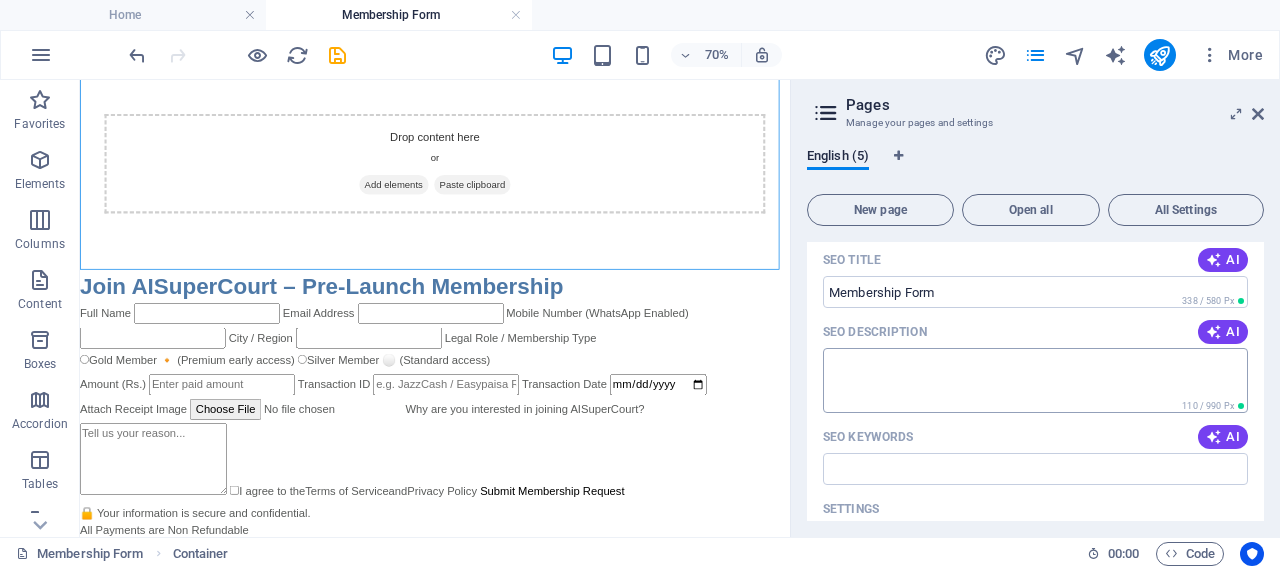 scroll, scrollTop: 809, scrollLeft: 0, axis: vertical 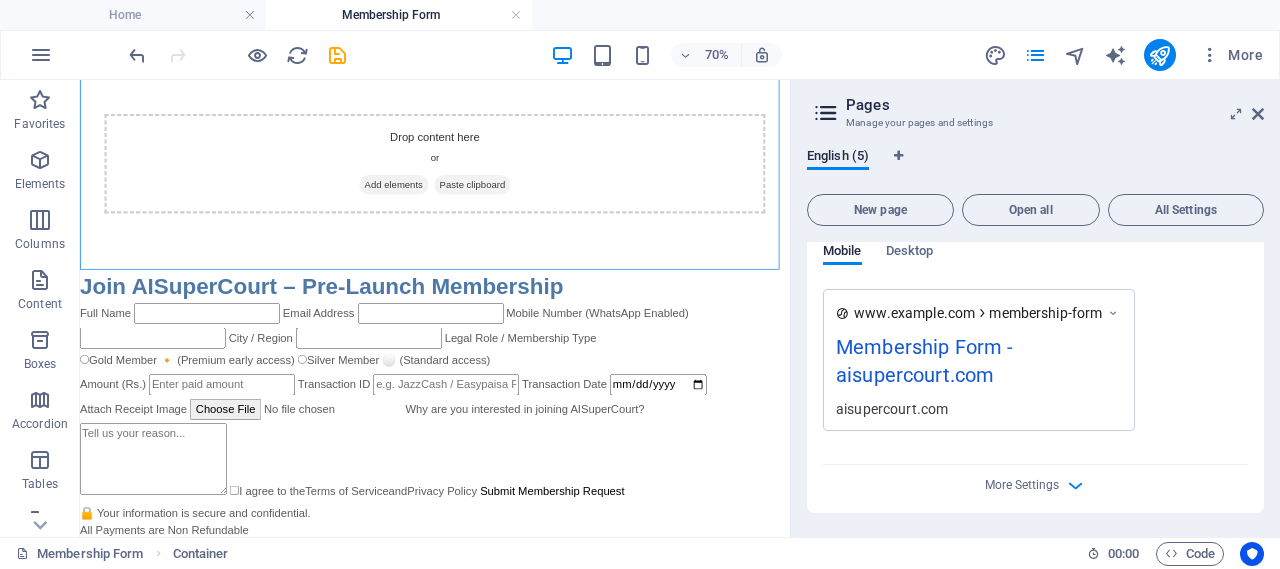 click on "More Settings" at bounding box center (1035, 481) 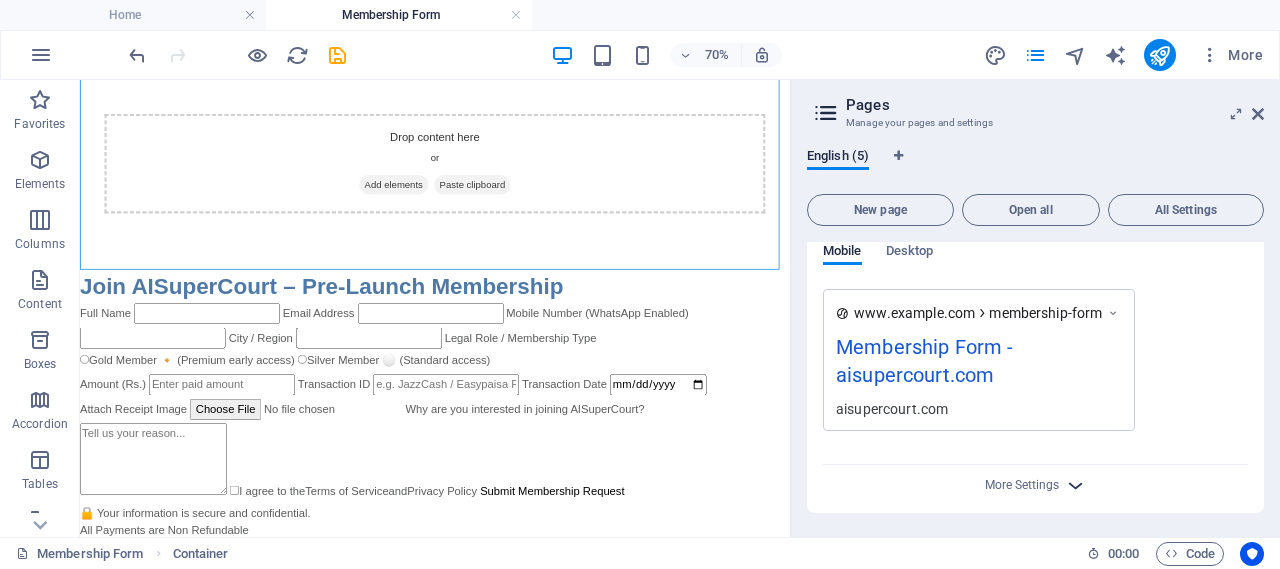 click at bounding box center [1075, 485] 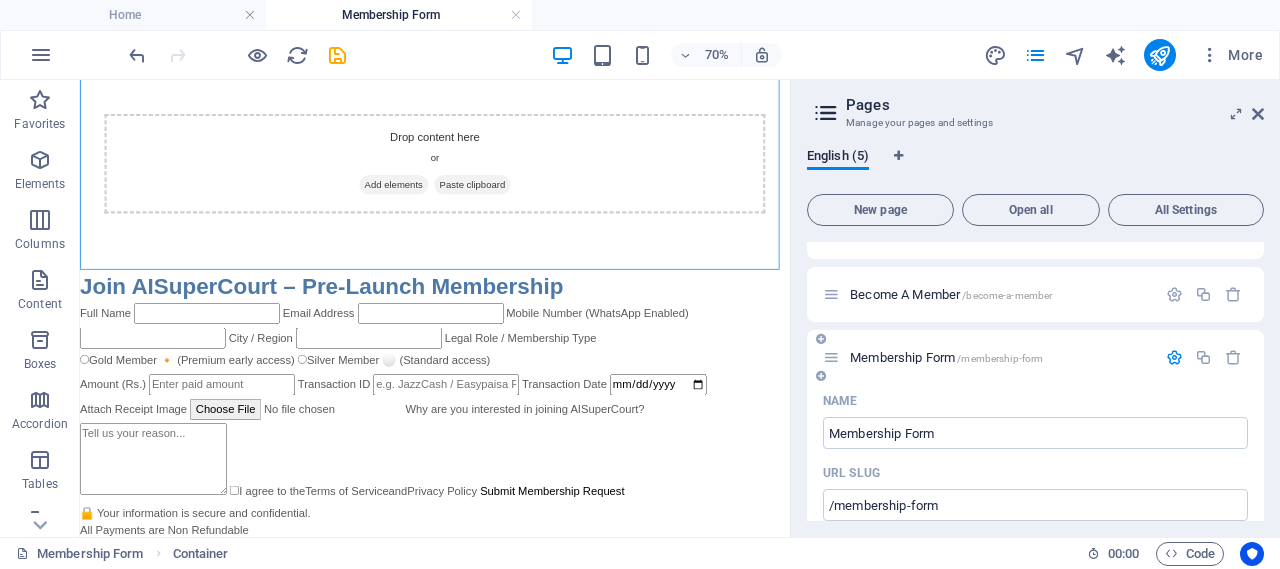 scroll, scrollTop: 0, scrollLeft: 0, axis: both 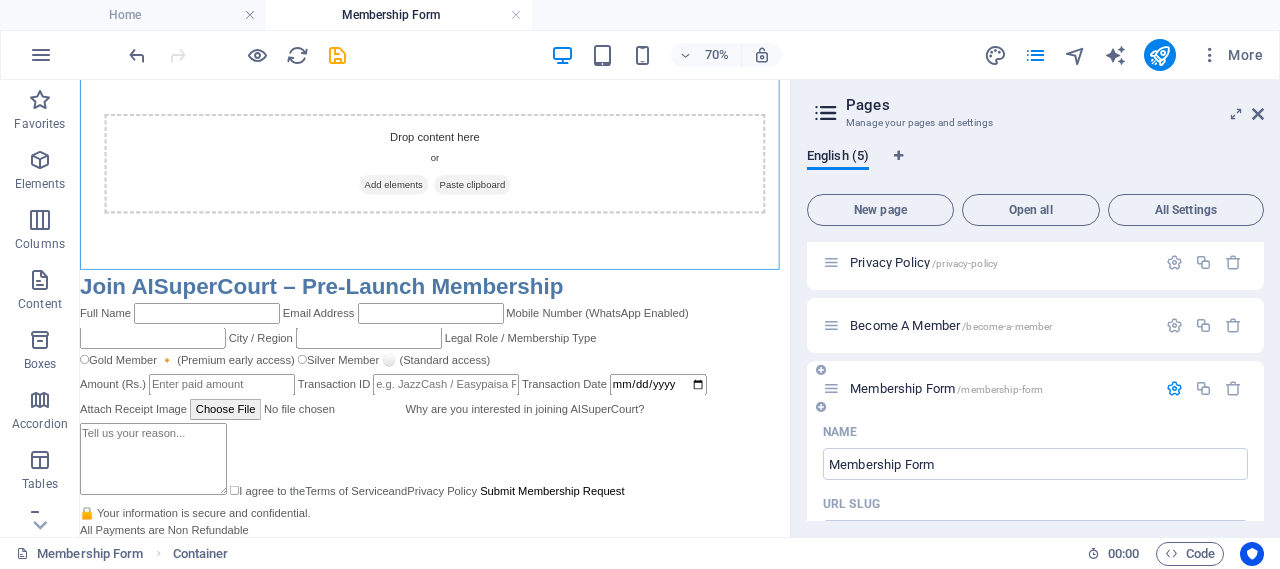 click on "Membership Form /membership-form" at bounding box center [989, 388] 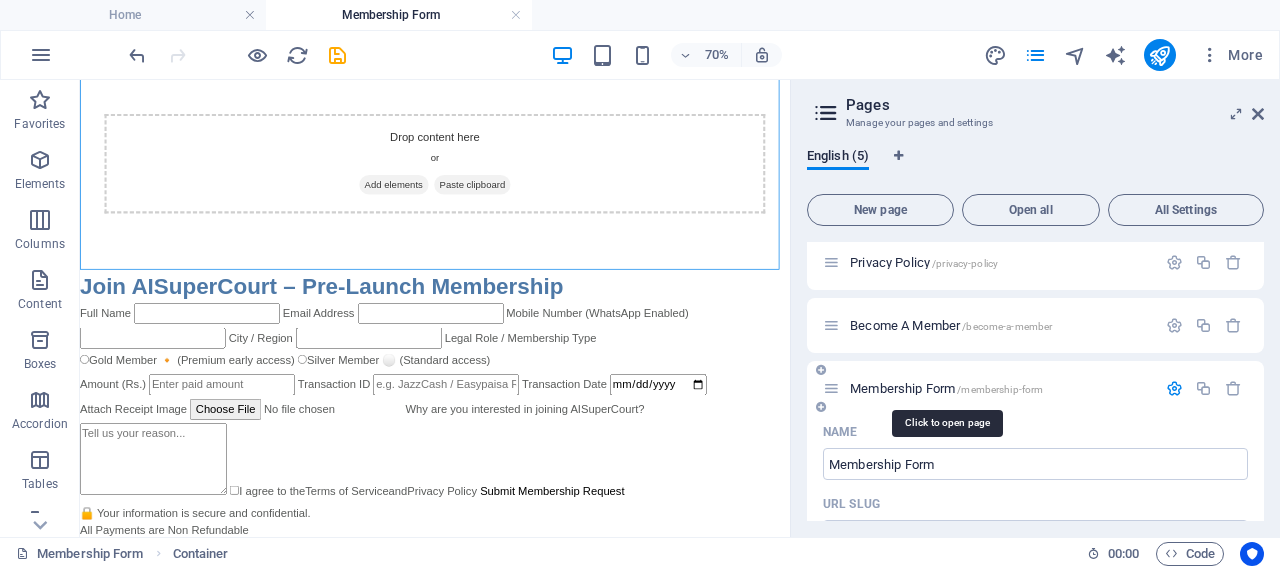 click on "Membership Form /membership-form" at bounding box center [946, 388] 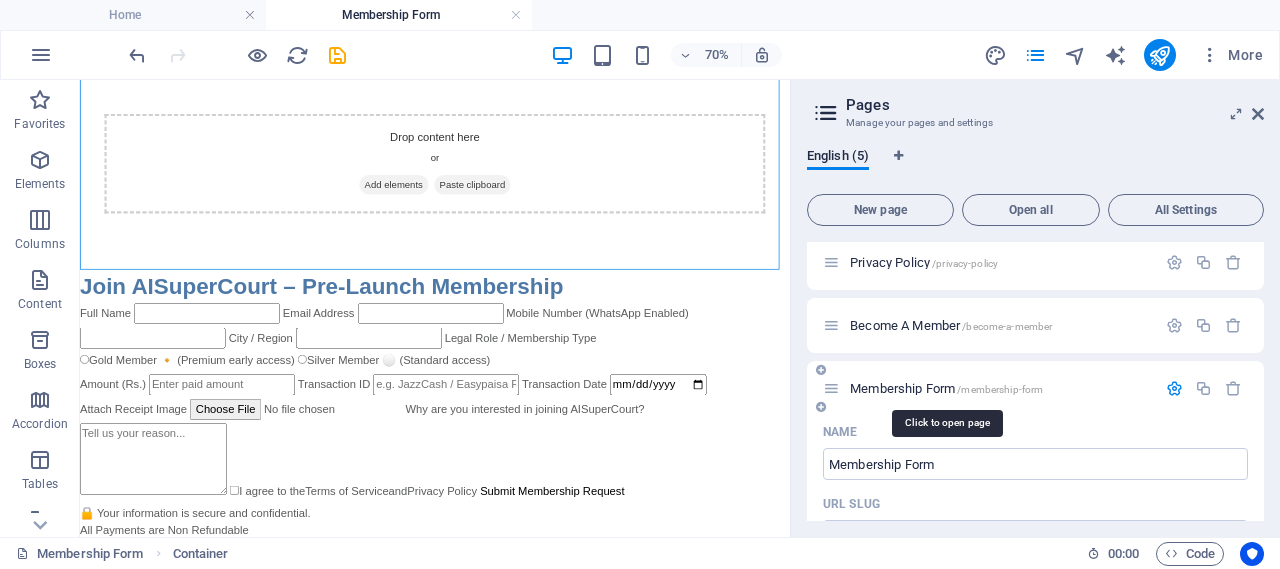 click on "Membership Form /membership-form" at bounding box center [946, 388] 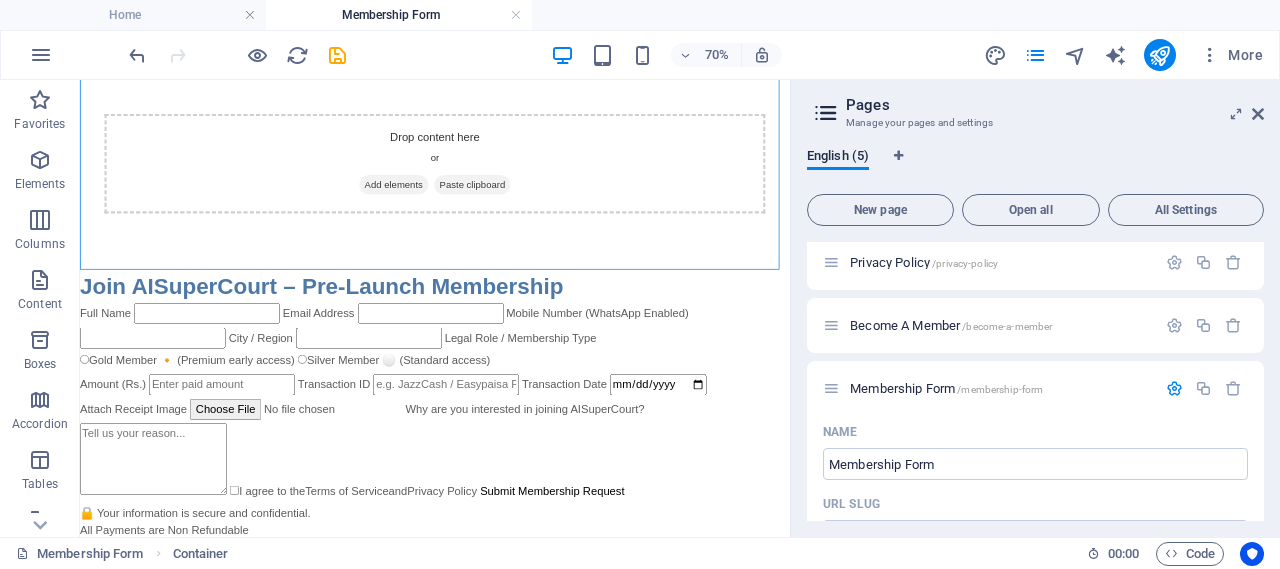 click on "Join AISuperCourt – Pre-Launch Membership" at bounding box center (587, 375) 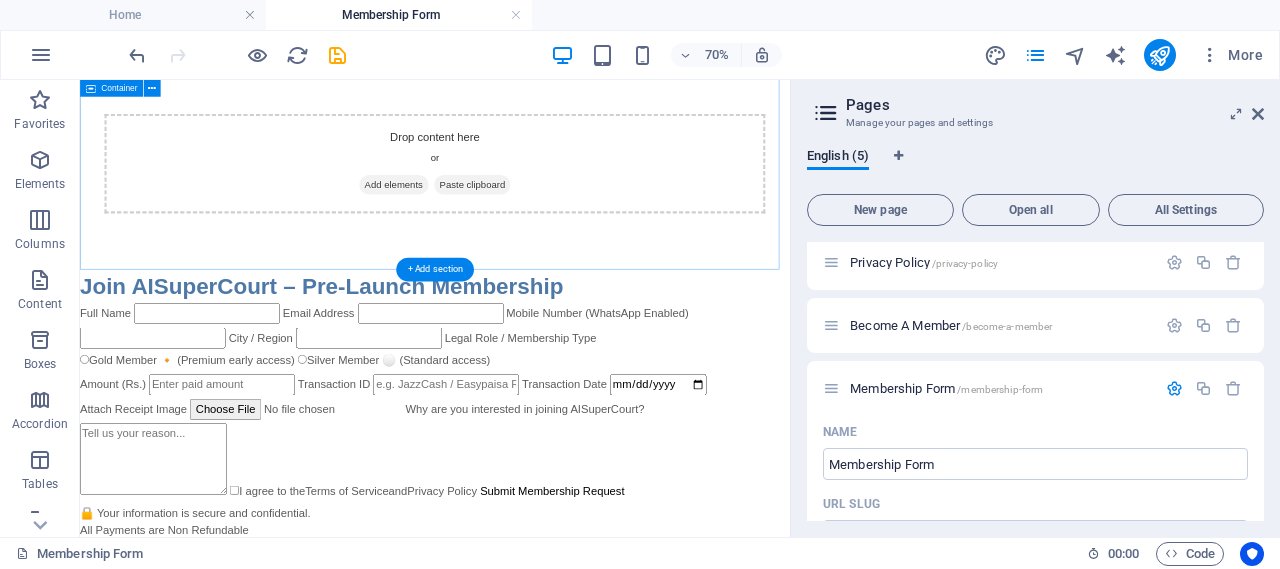 click on "Drop content here or  Add elements  Paste clipboard" at bounding box center (587, 200) 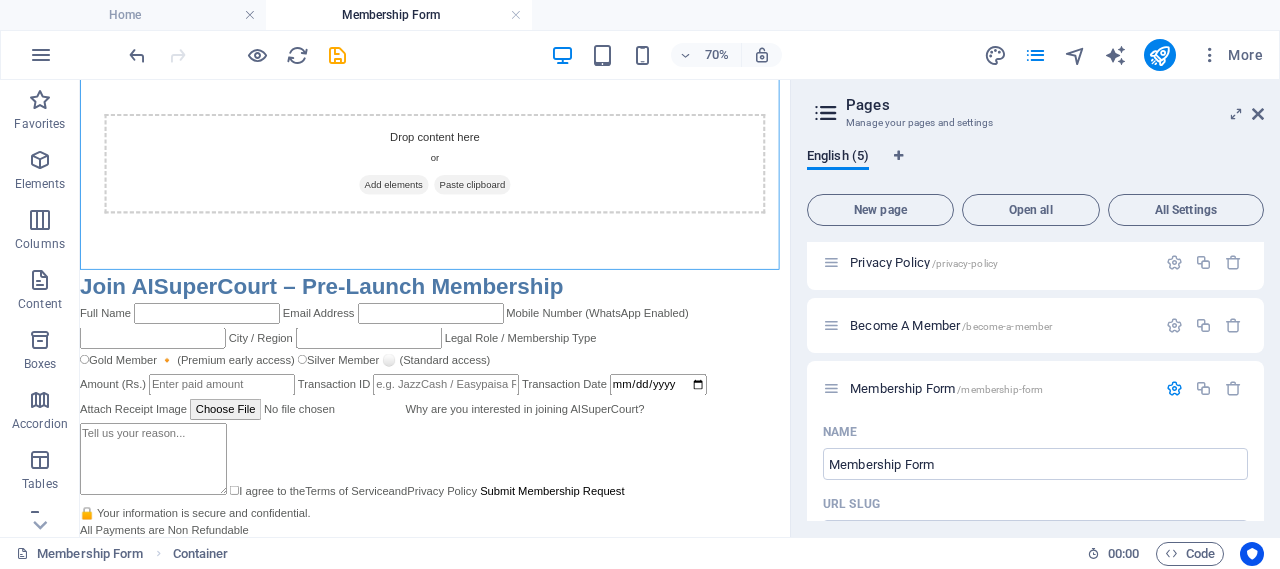 click on "Join AISuperCourt – Pre-Launch Membership" at bounding box center [587, 375] 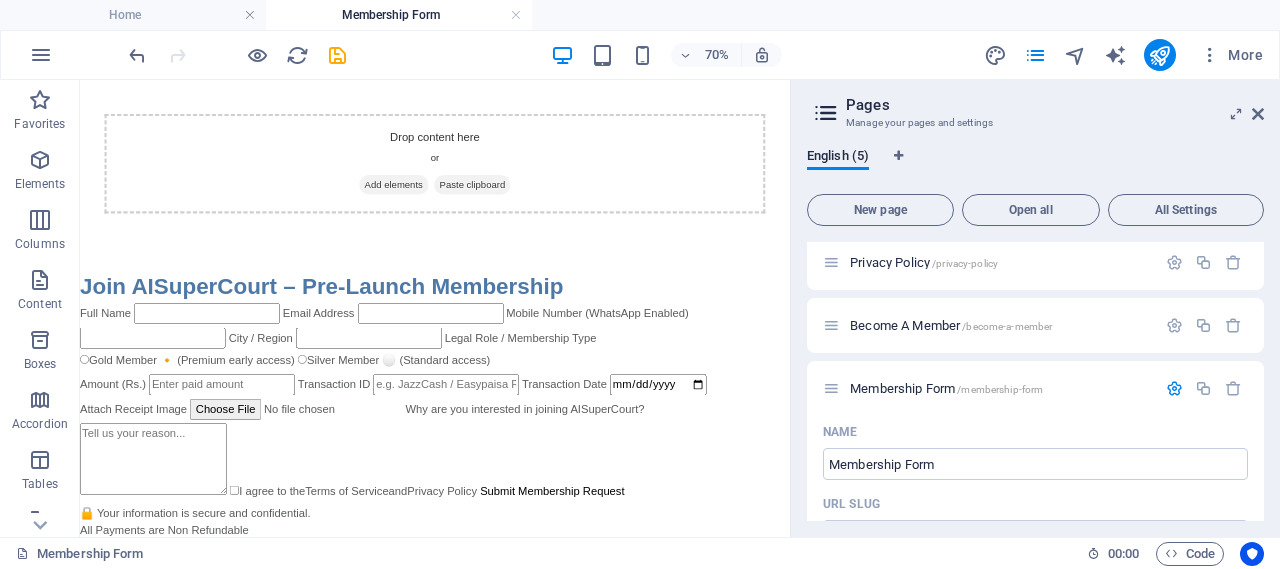click on "Full Name
Email Address
Mobile Number (WhatsApp Enabled)
City / Region
Legal Role / Membership Type
Gold Member 🔸 (Premium early access)
Silver Member ⚪ (Standard access)
Amount (Rs.)
Transaction ID
Transaction Date
Attach Receipt Image
Why are you interested in joining AISuperCourt?
I agree to the  Terms of Service  and  Privacy Policy
Submit Membership Request
🔒 Your information is secure and confidential.
All Payments are Non Refundable" at bounding box center [587, 567] 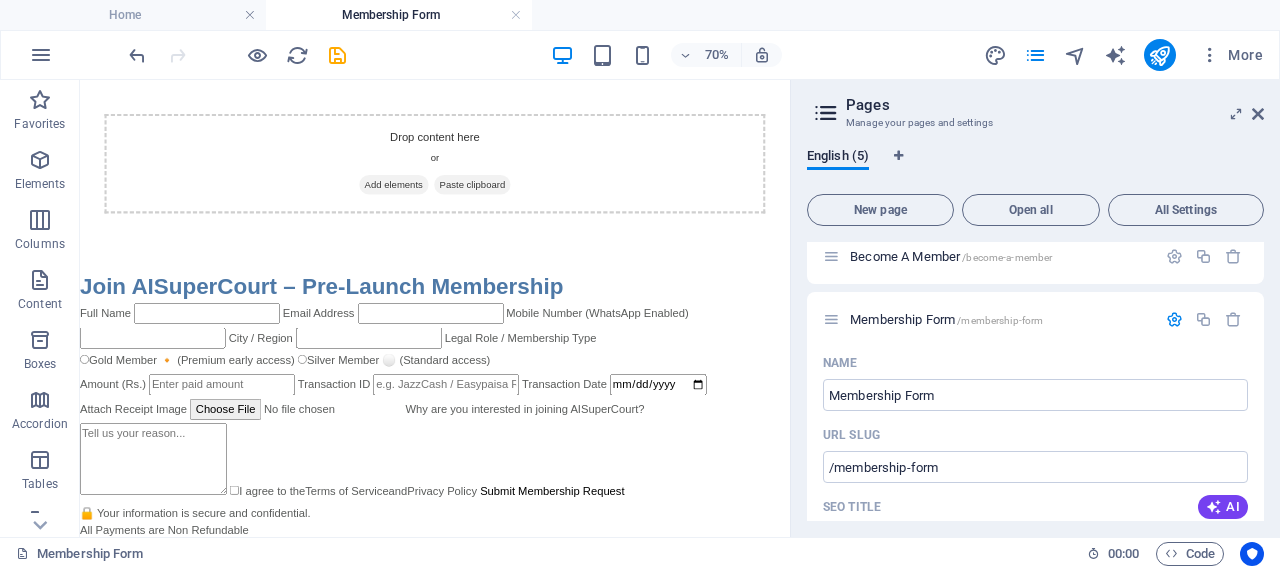 scroll, scrollTop: 203, scrollLeft: 0, axis: vertical 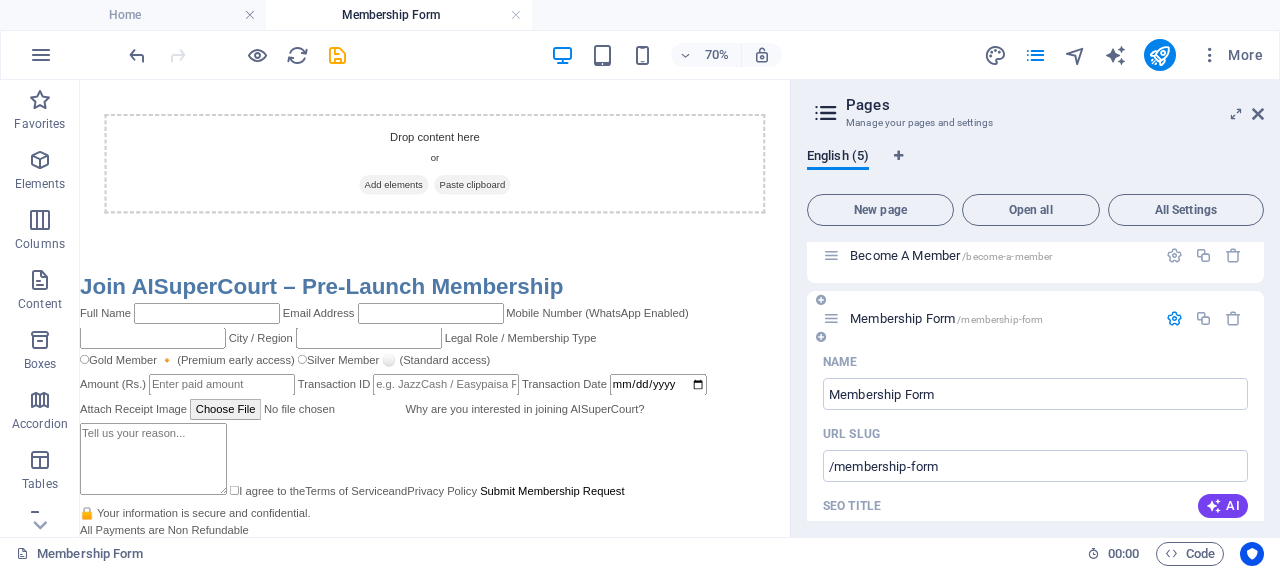 click on "Membership Form /membership-form" at bounding box center [946, 318] 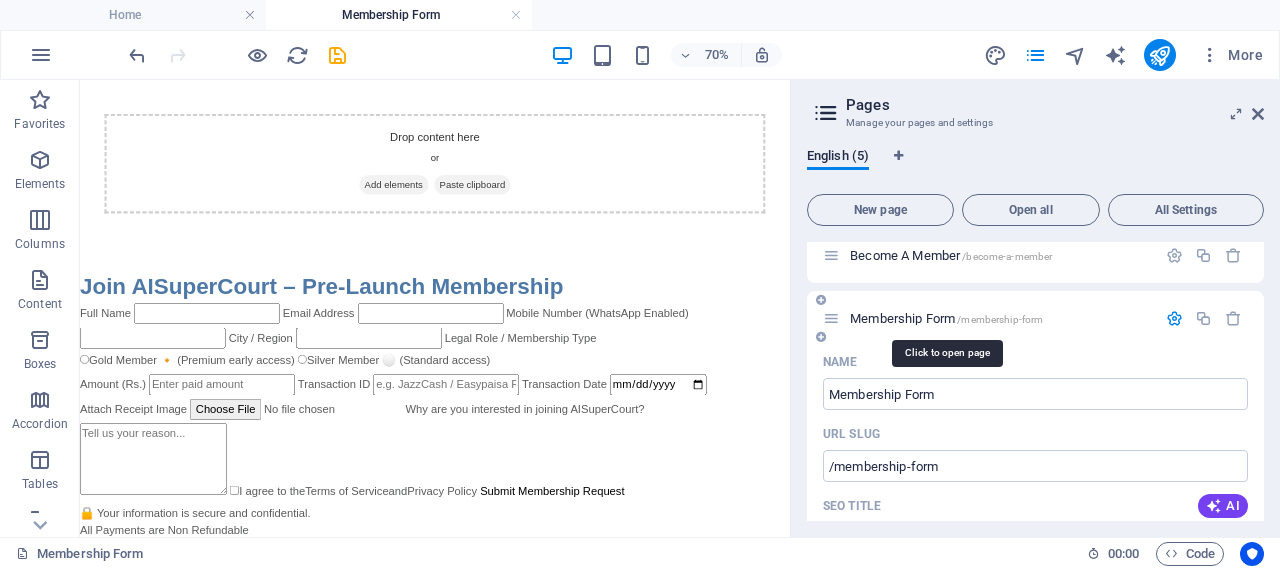 click on "Membership Form /membership-form" at bounding box center [946, 318] 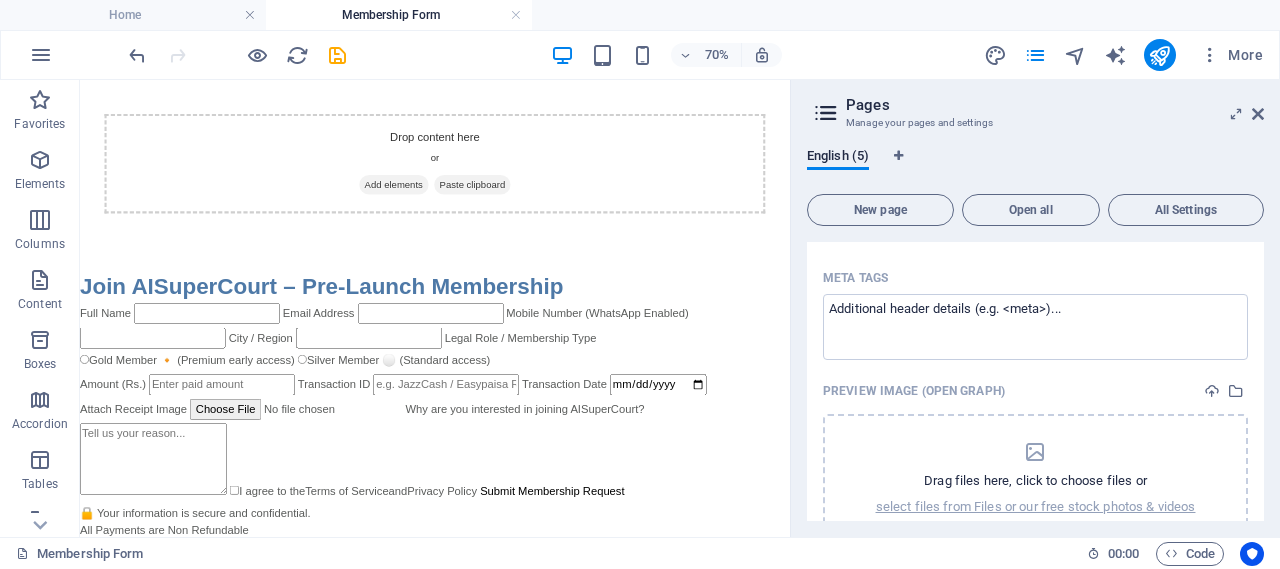 scroll, scrollTop: 1097, scrollLeft: 0, axis: vertical 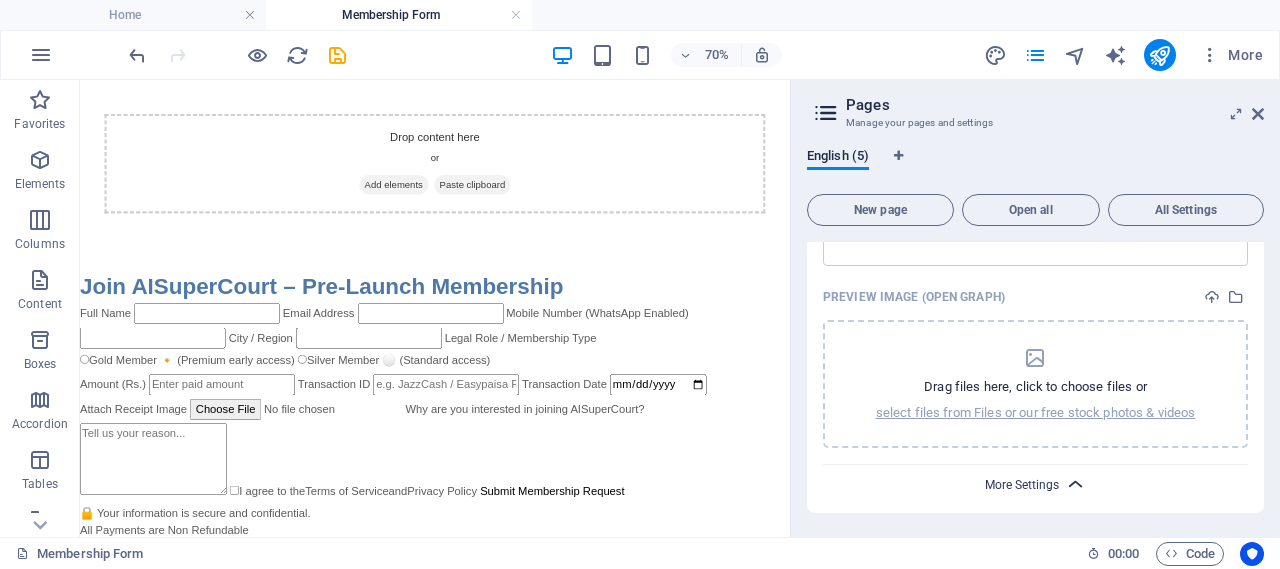 click on "More Settings" at bounding box center [1022, 485] 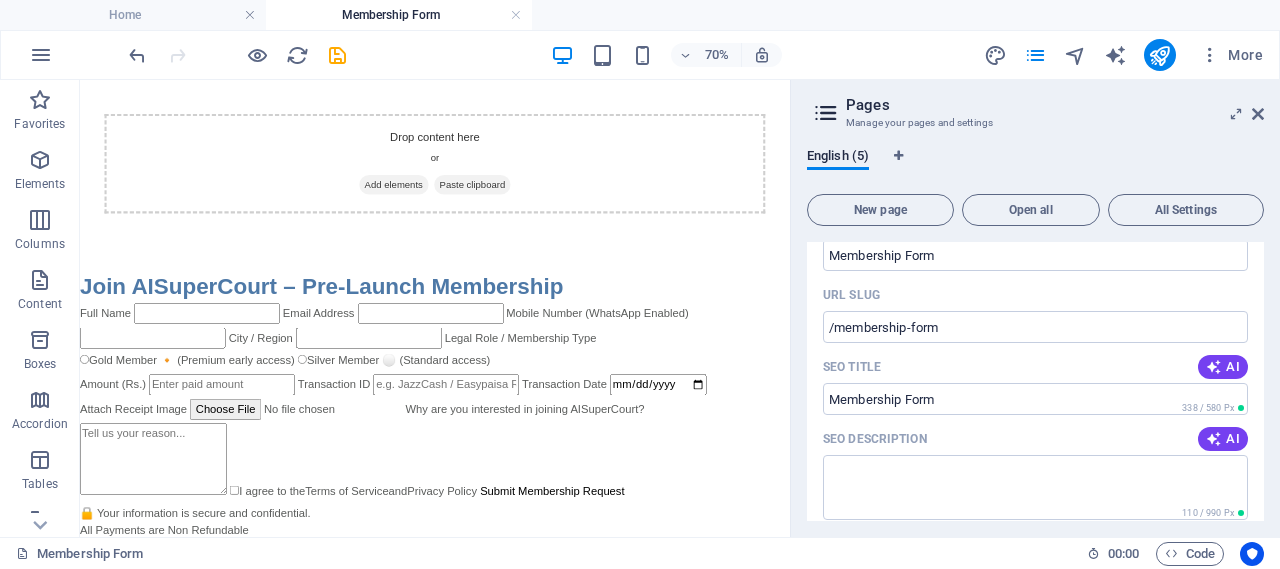 scroll, scrollTop: 109, scrollLeft: 0, axis: vertical 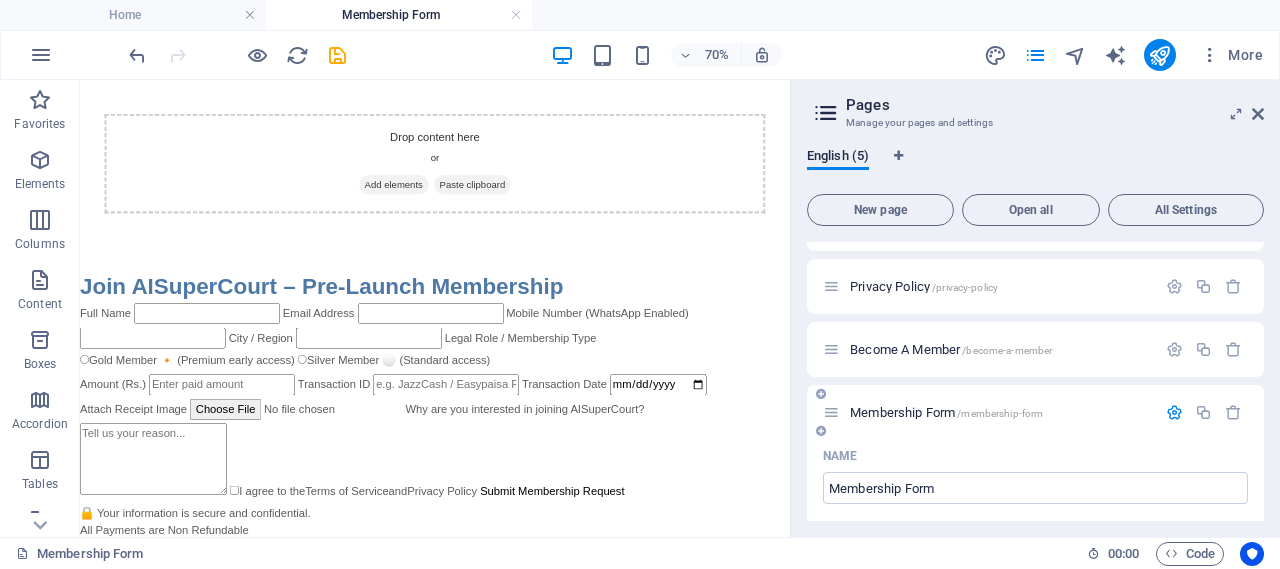 click on "Membership Form /membership-form" at bounding box center (946, 412) 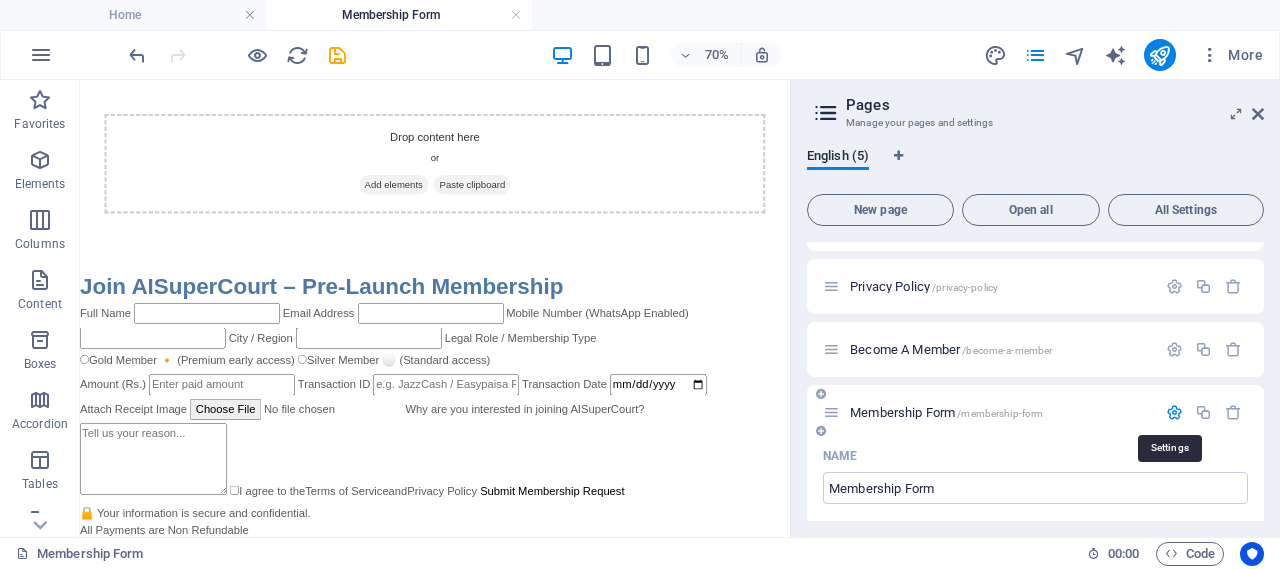 click at bounding box center (1174, 412) 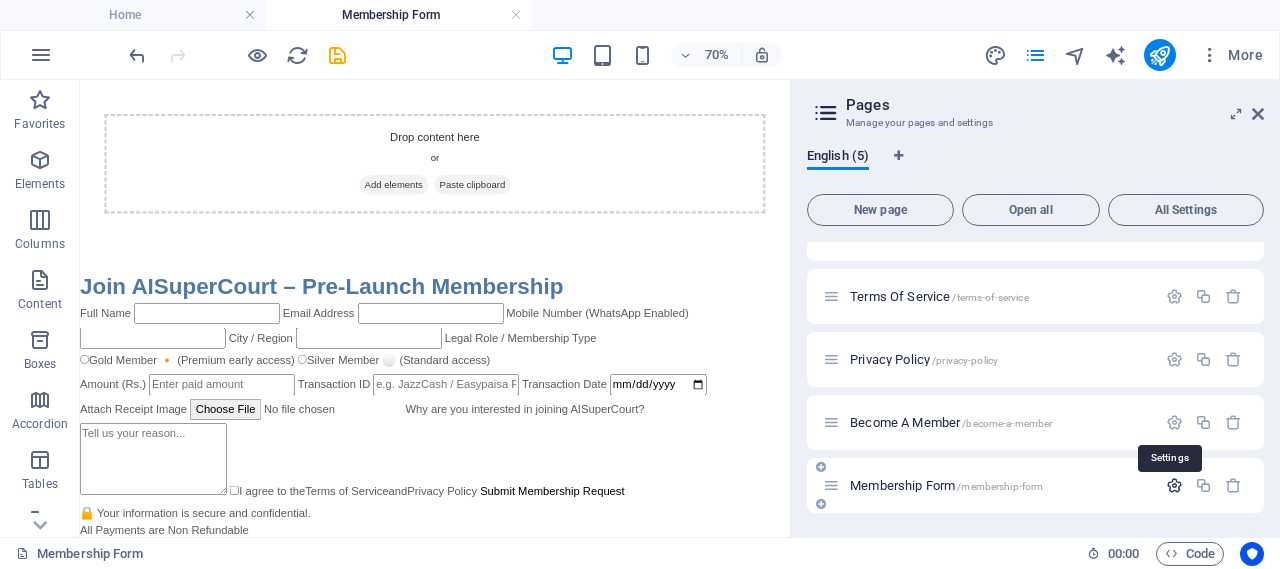 scroll, scrollTop: 36, scrollLeft: 0, axis: vertical 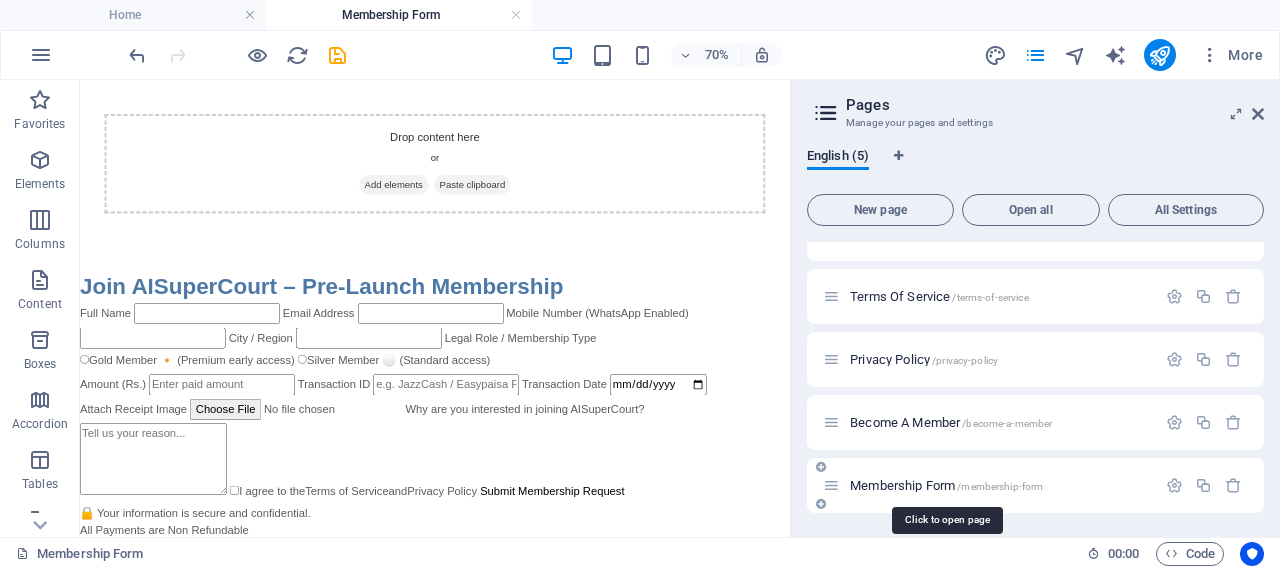 click on "Membership Form /membership-form" at bounding box center (946, 485) 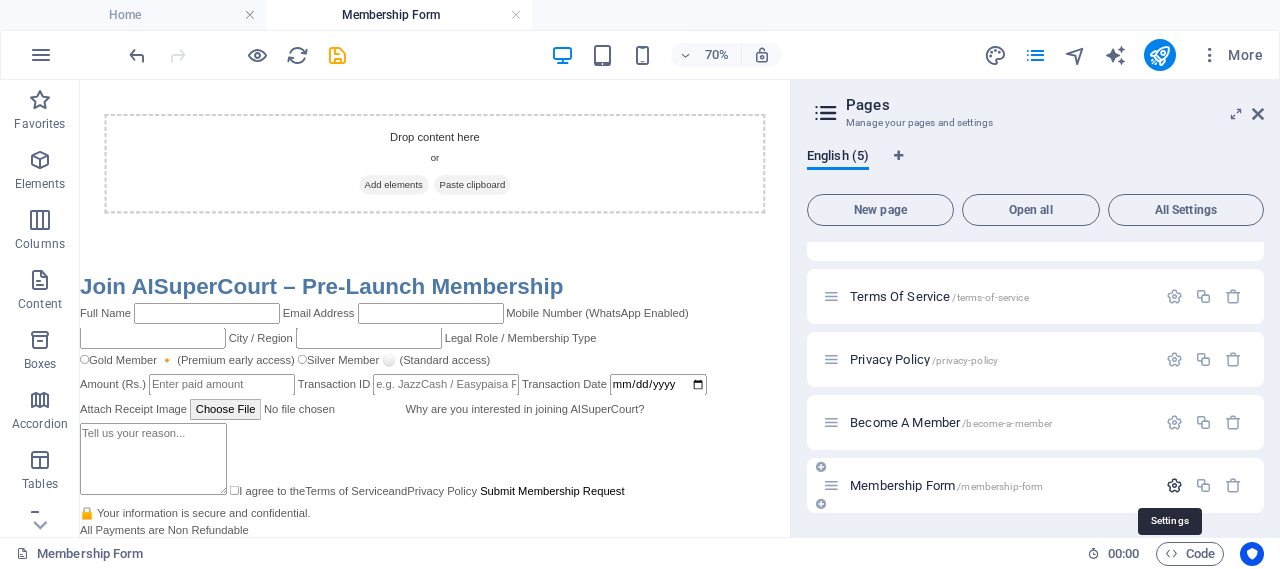 click at bounding box center (1174, 485) 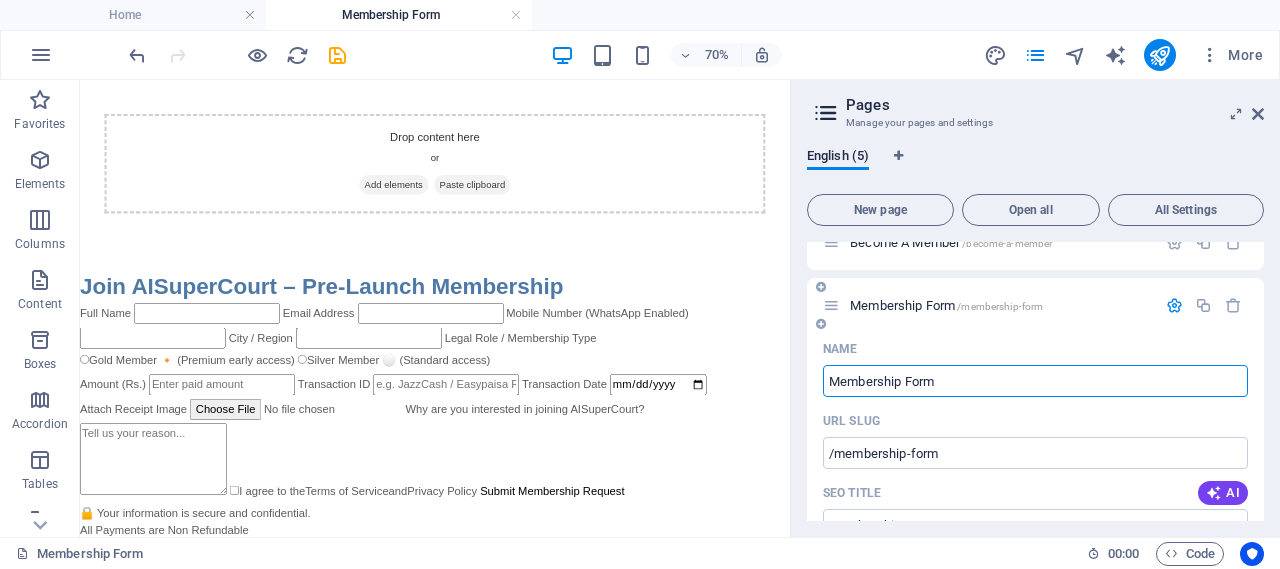 scroll, scrollTop: 0, scrollLeft: 0, axis: both 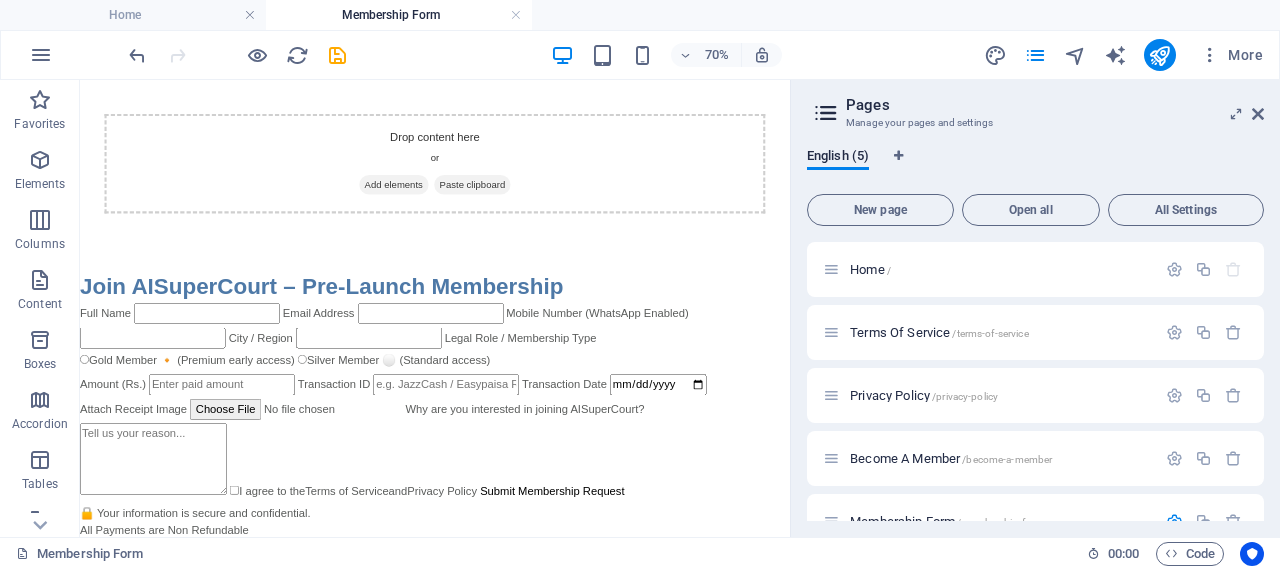 click on "Gold Member 🔸 (Premium early access)
Silver Member ⚪ (Standard access)" at bounding box center (587, 485) 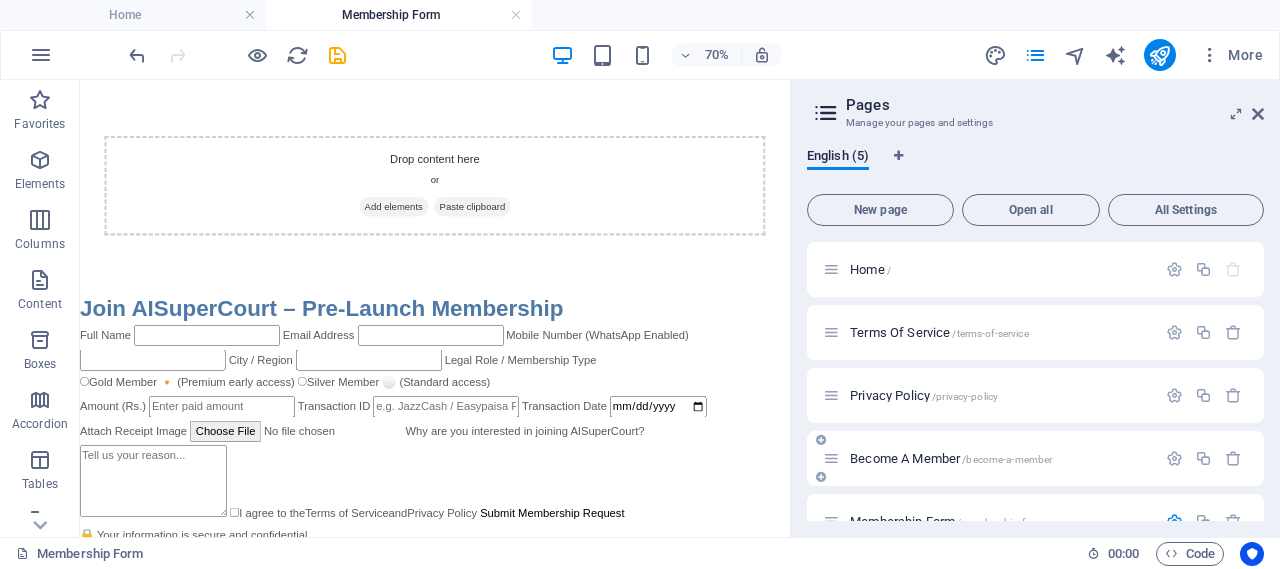 scroll, scrollTop: 233, scrollLeft: 0, axis: vertical 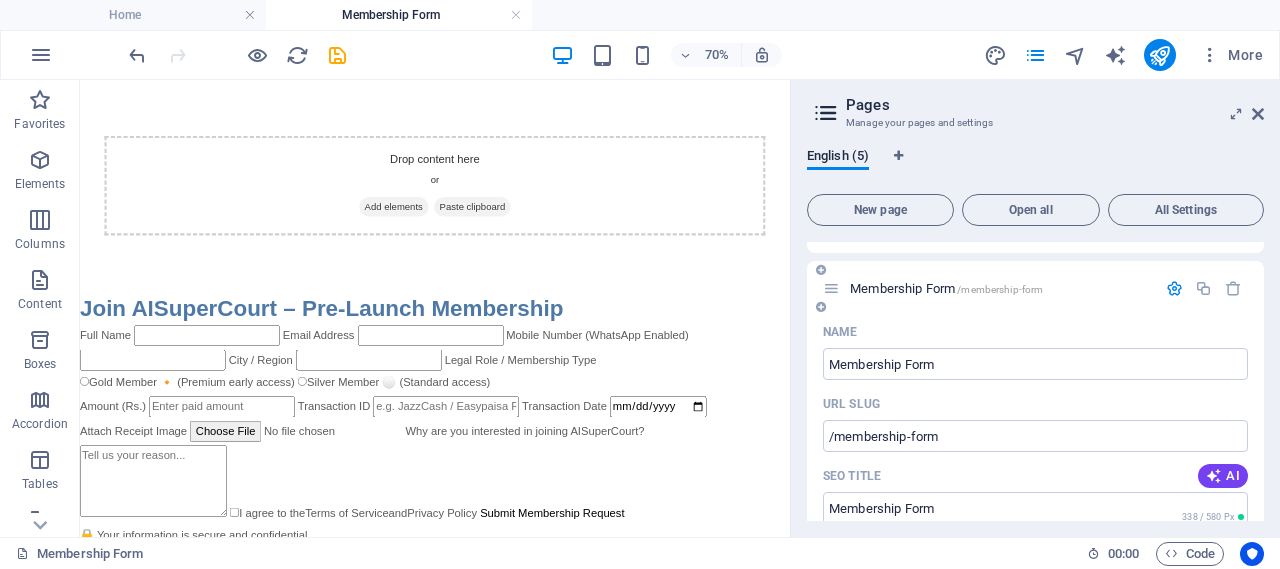click on "Membership Form /membership-form" at bounding box center (946, 288) 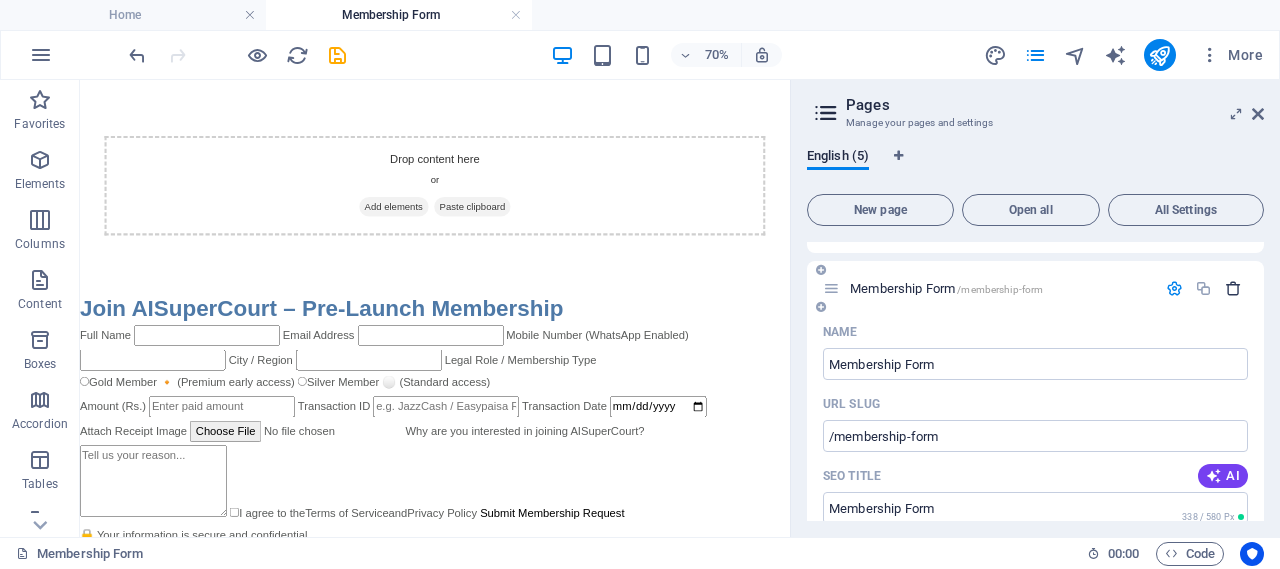 click at bounding box center [1233, 288] 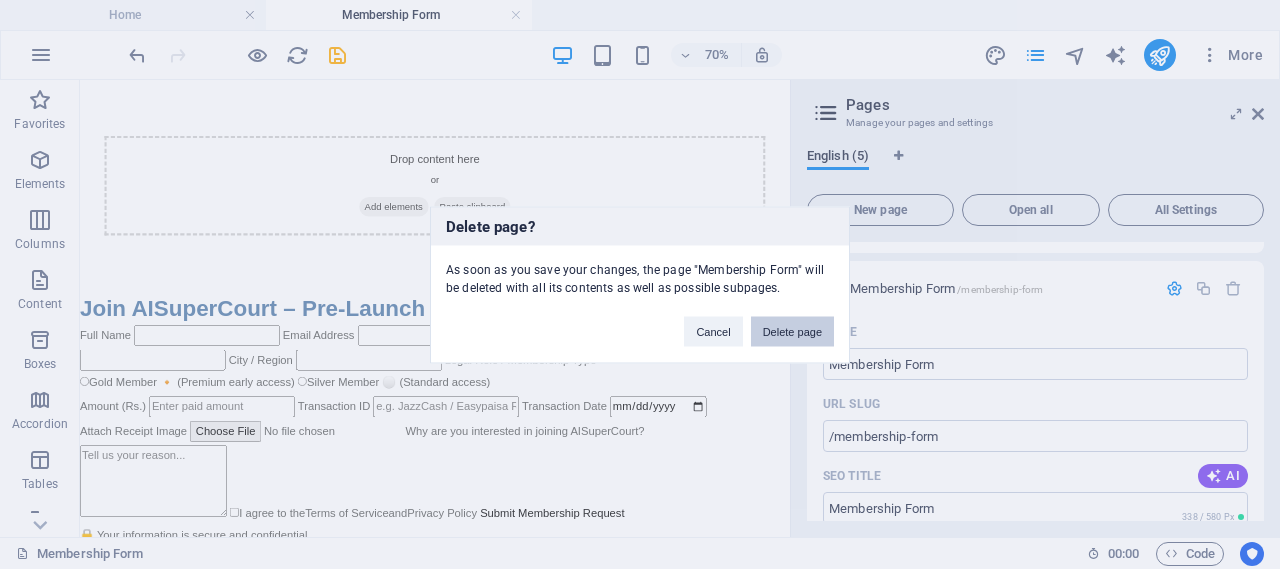 click on "Delete page" at bounding box center [792, 331] 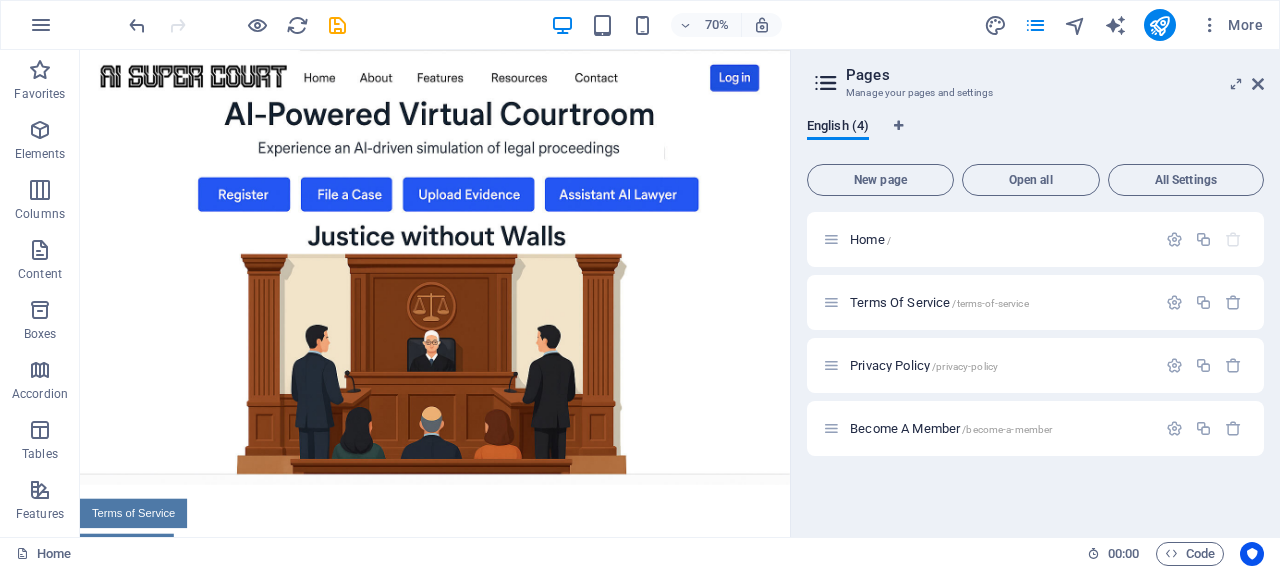 scroll, scrollTop: 0, scrollLeft: 0, axis: both 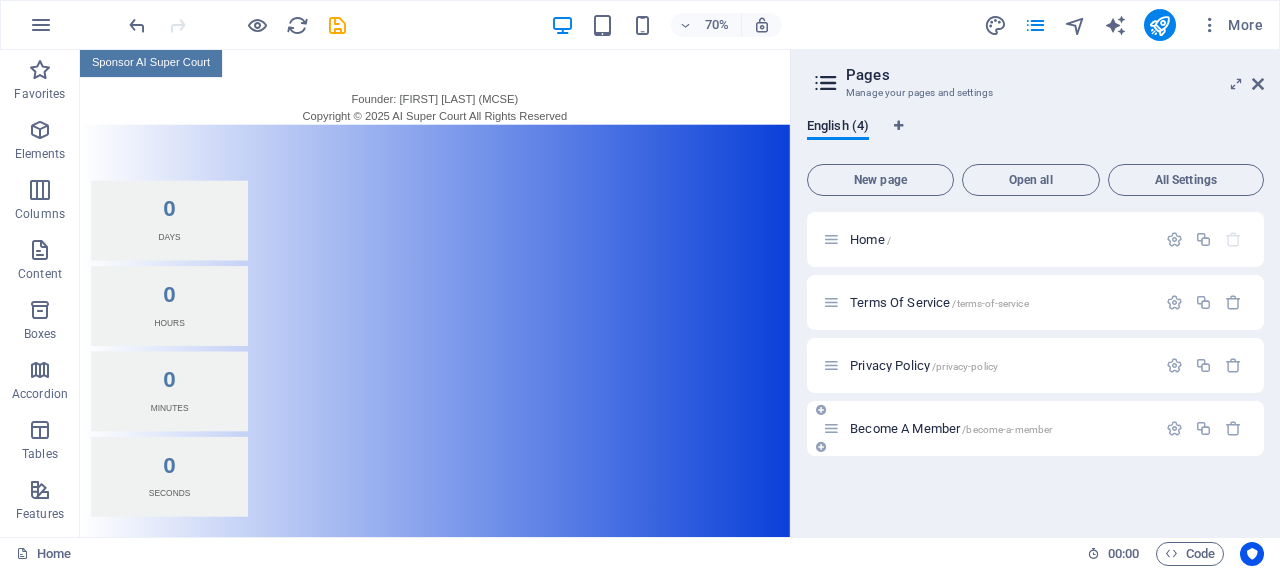 click on "Become A Member /become-a-member" at bounding box center [951, 428] 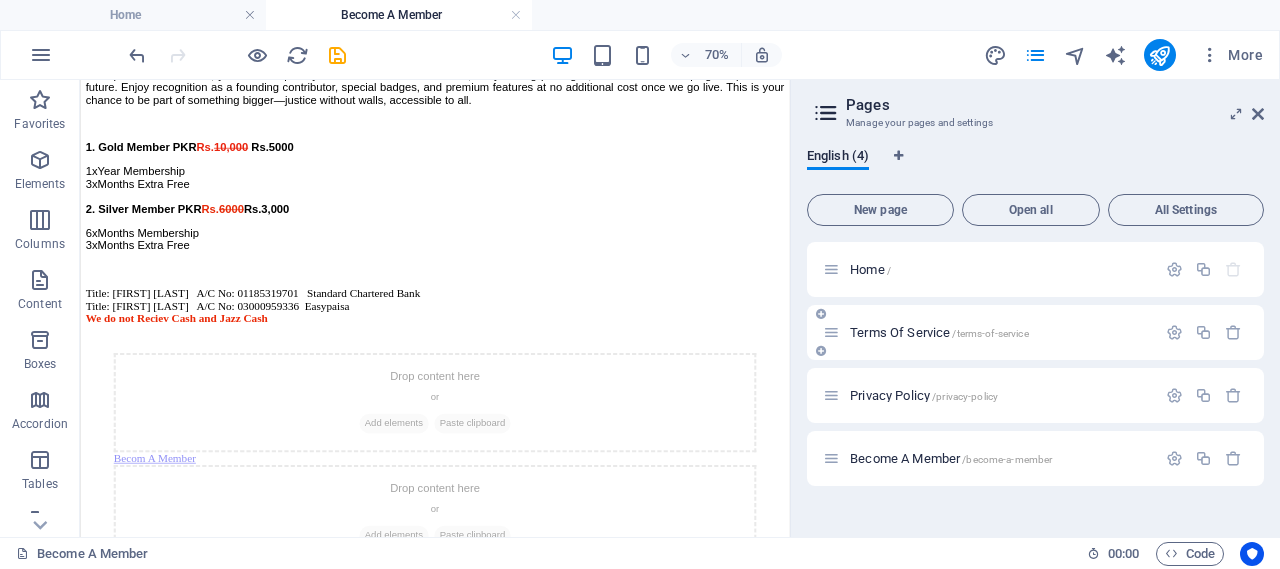 scroll, scrollTop: 720, scrollLeft: 0, axis: vertical 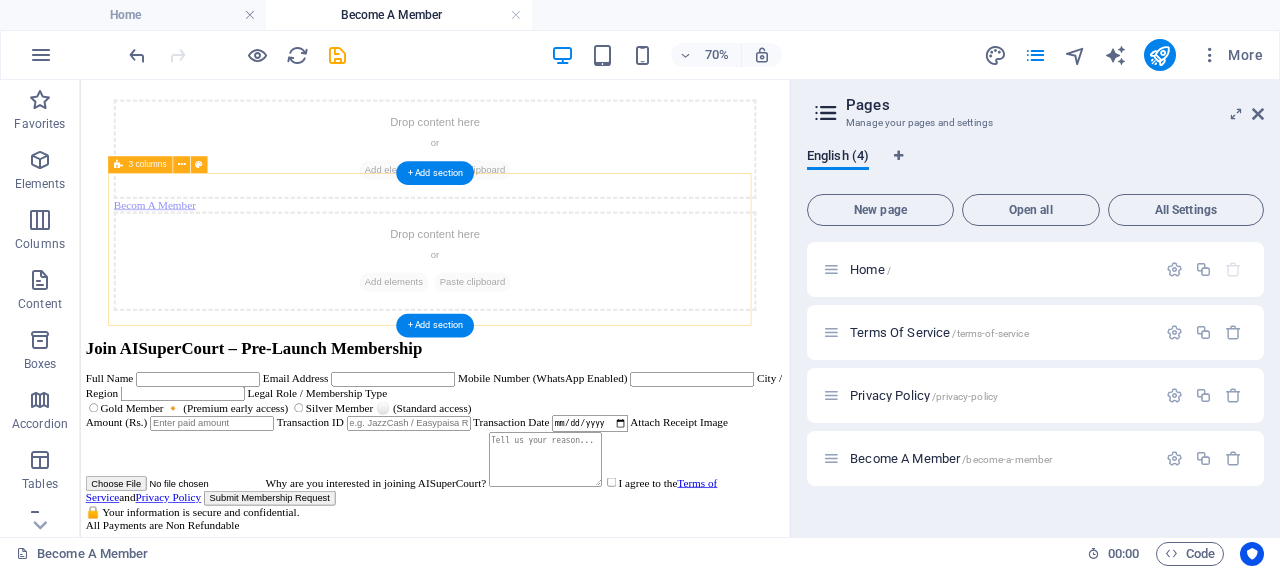 click on "Drop content here or  Add elements  Paste clipboard Becom A Member  Drop content here or  Add elements  Paste clipboard" at bounding box center [587, 259] 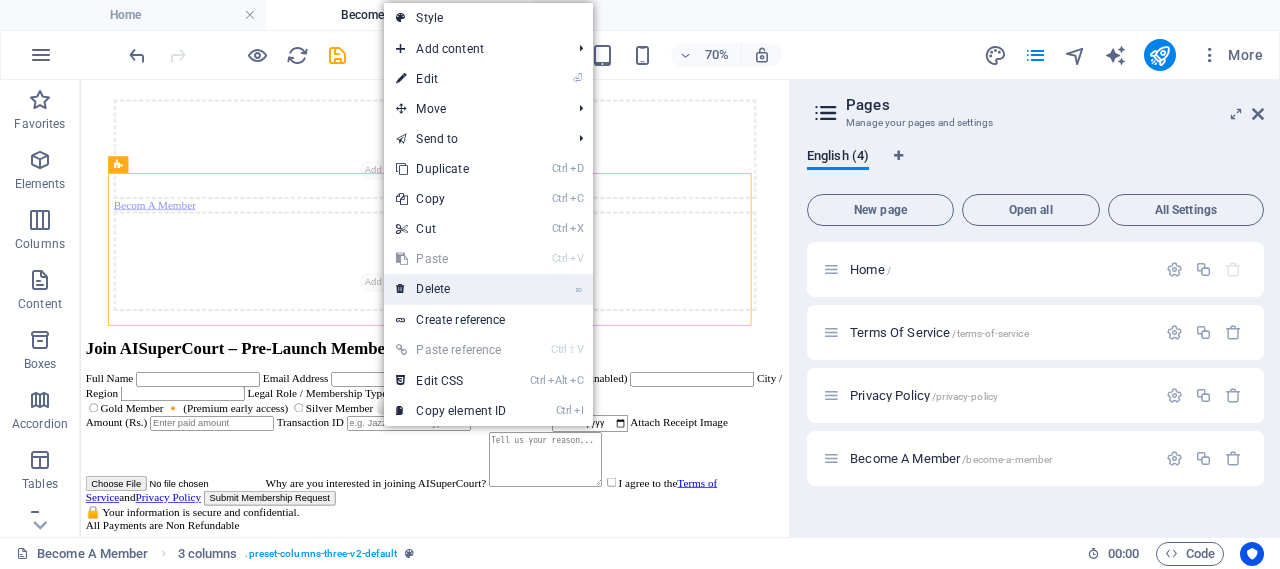 click on "⌦  Delete" at bounding box center [451, 289] 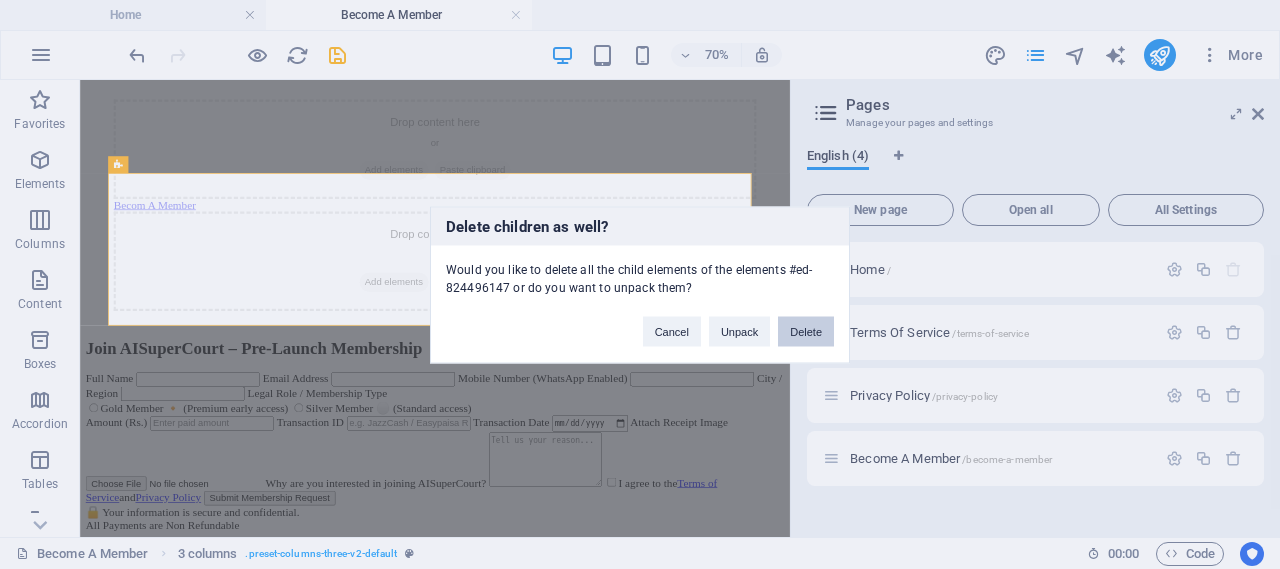 click on "Delete" at bounding box center (806, 331) 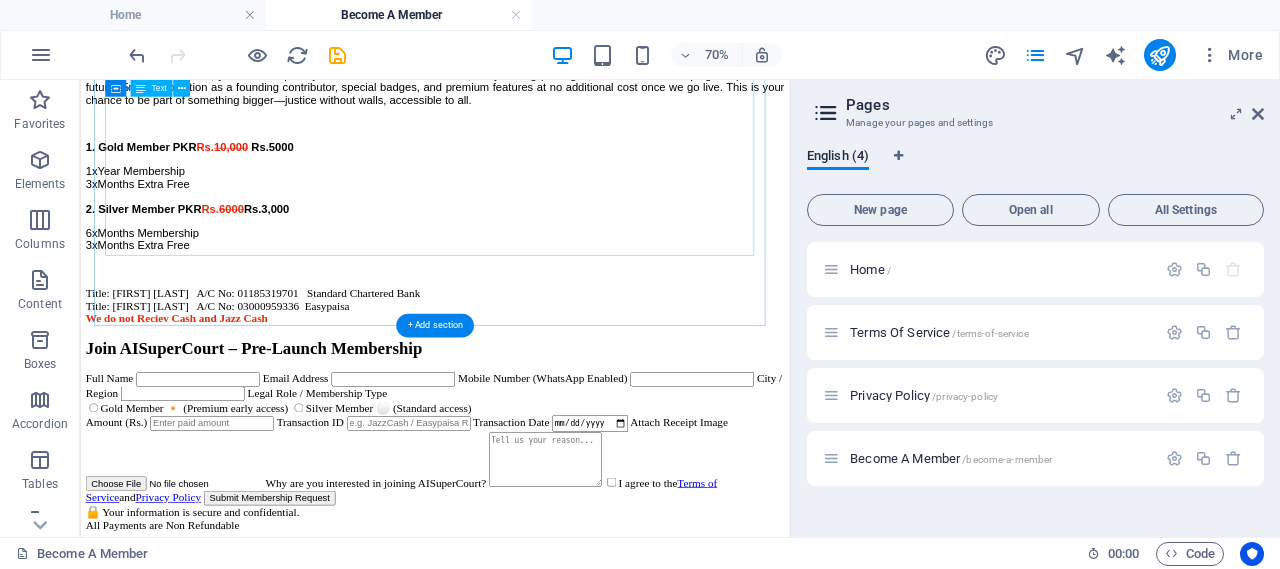 scroll, scrollTop: 482, scrollLeft: 0, axis: vertical 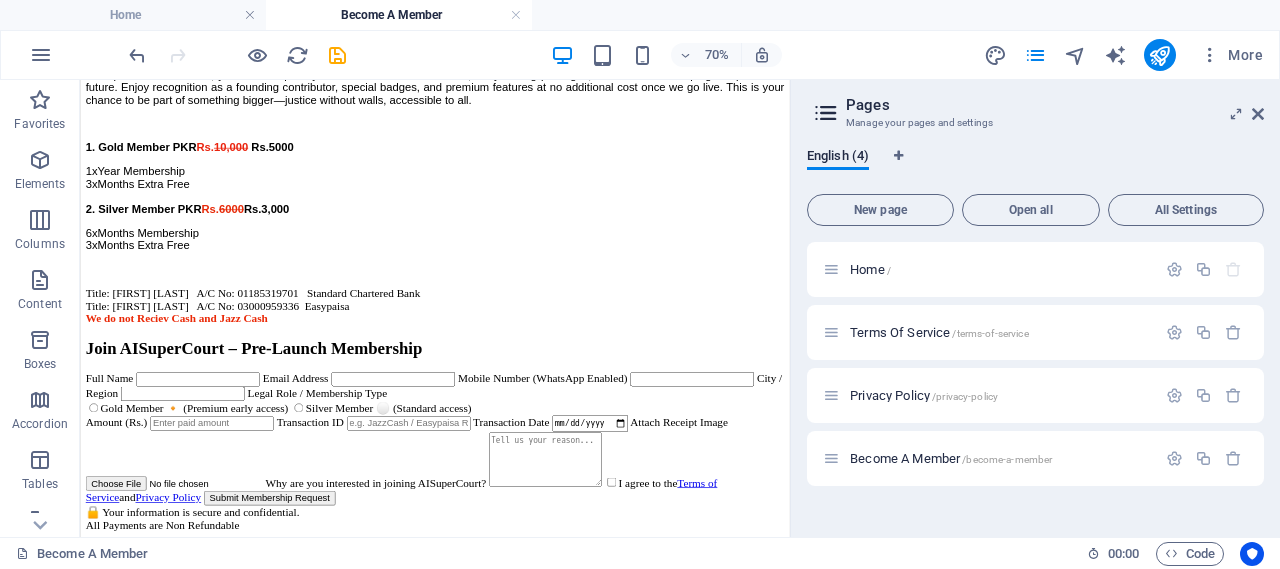 click on "Join AISuperCourt – Pre-Launch Membership" at bounding box center [587, 463] 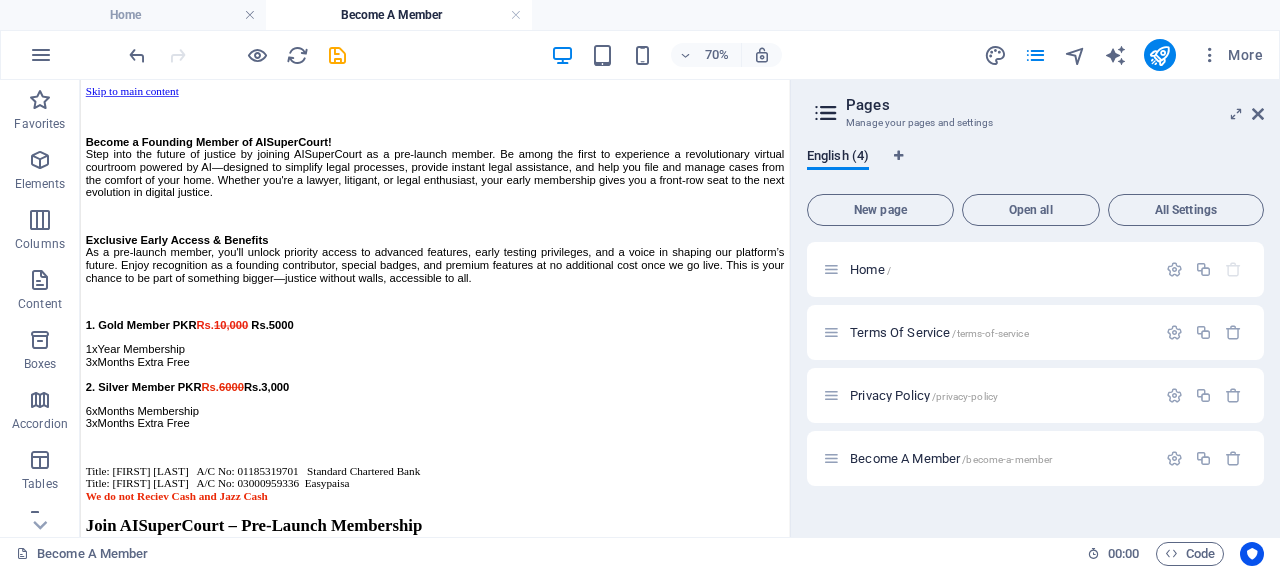 scroll, scrollTop: 700, scrollLeft: 0, axis: vertical 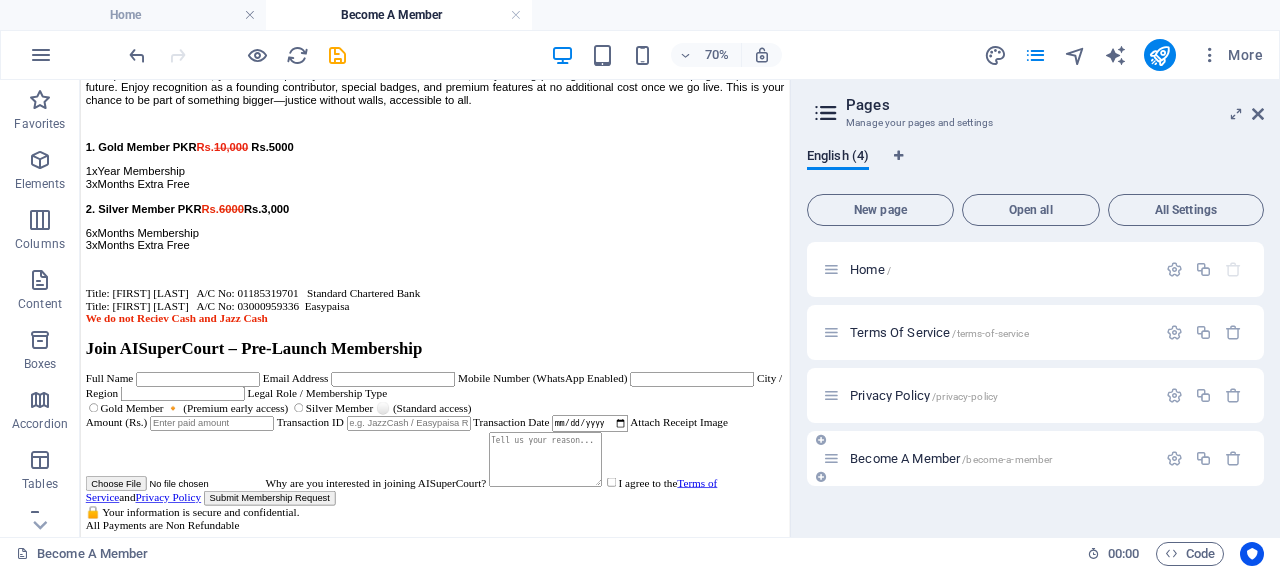 click on "Become A Member /become-a-member" at bounding box center [951, 458] 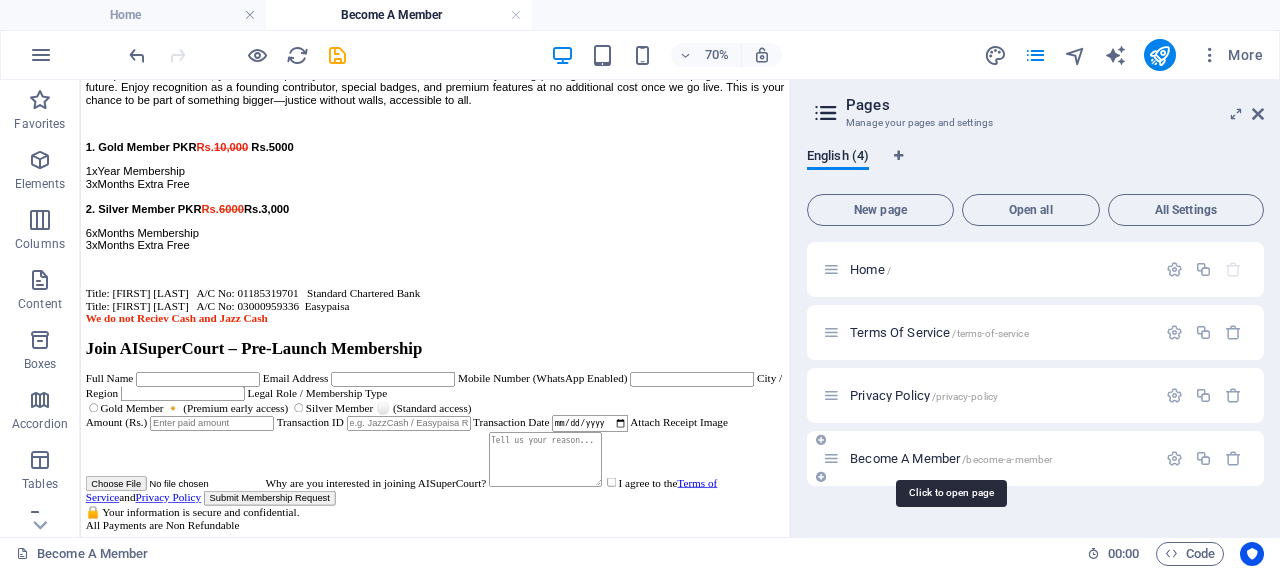 click on "Become A Member /become-a-member" at bounding box center [951, 458] 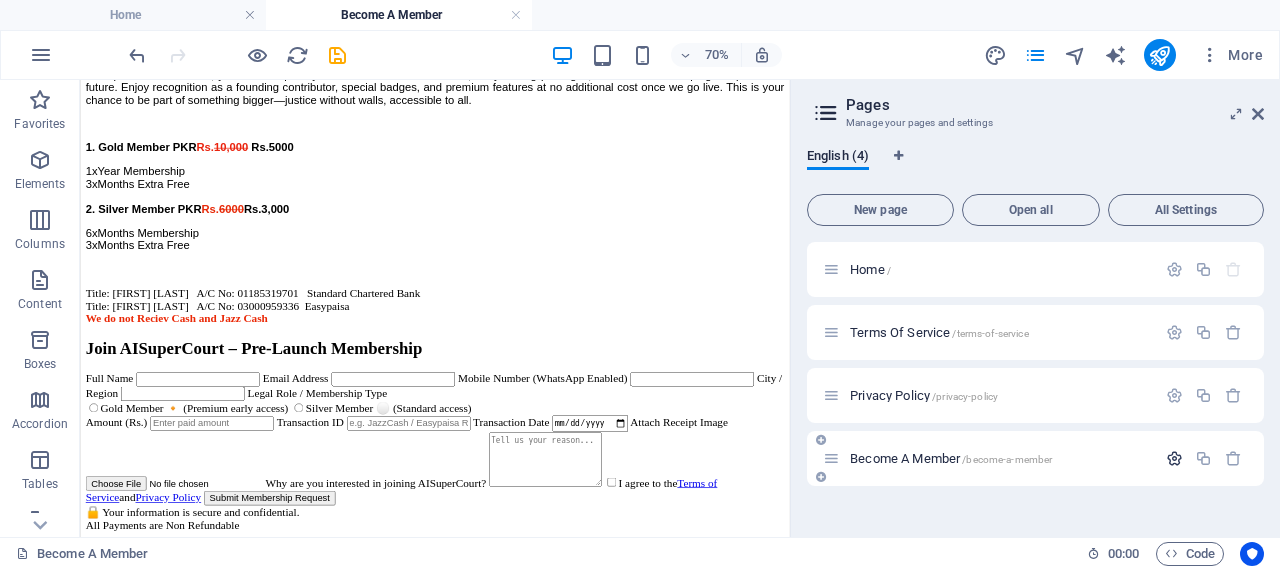 click at bounding box center [1174, 458] 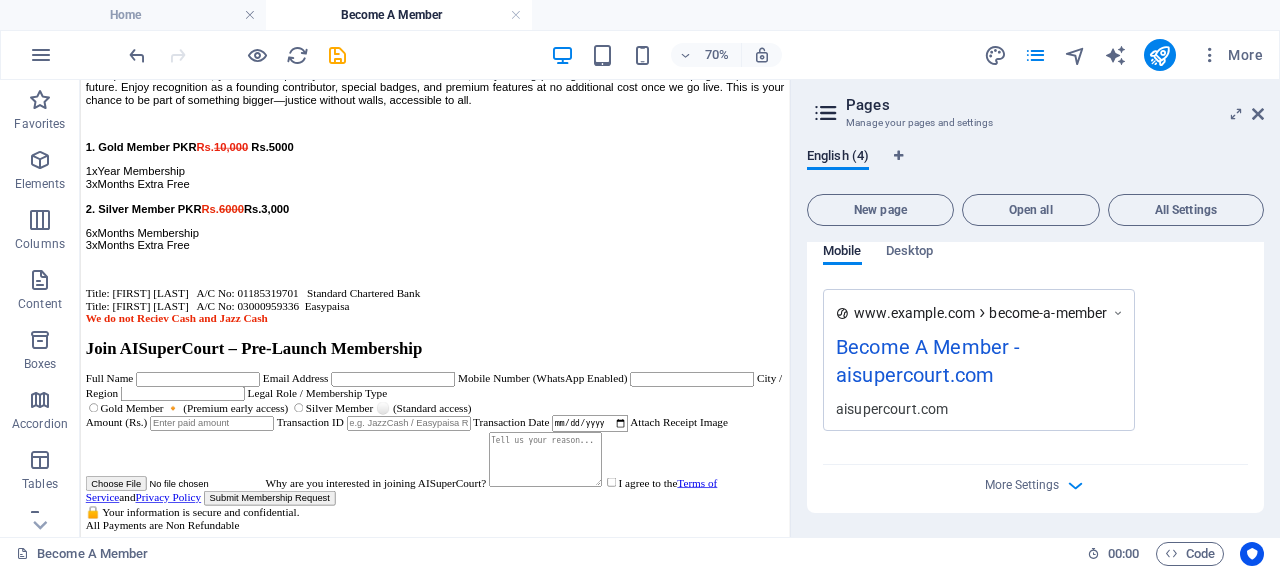 scroll, scrollTop: 0, scrollLeft: 0, axis: both 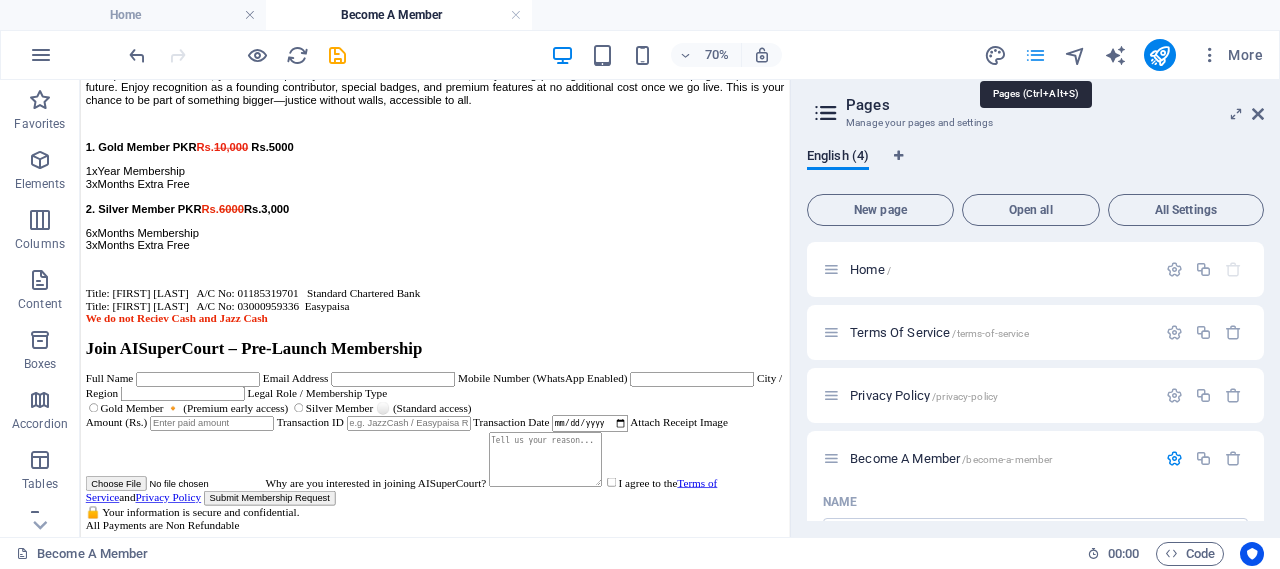 click at bounding box center [1035, 55] 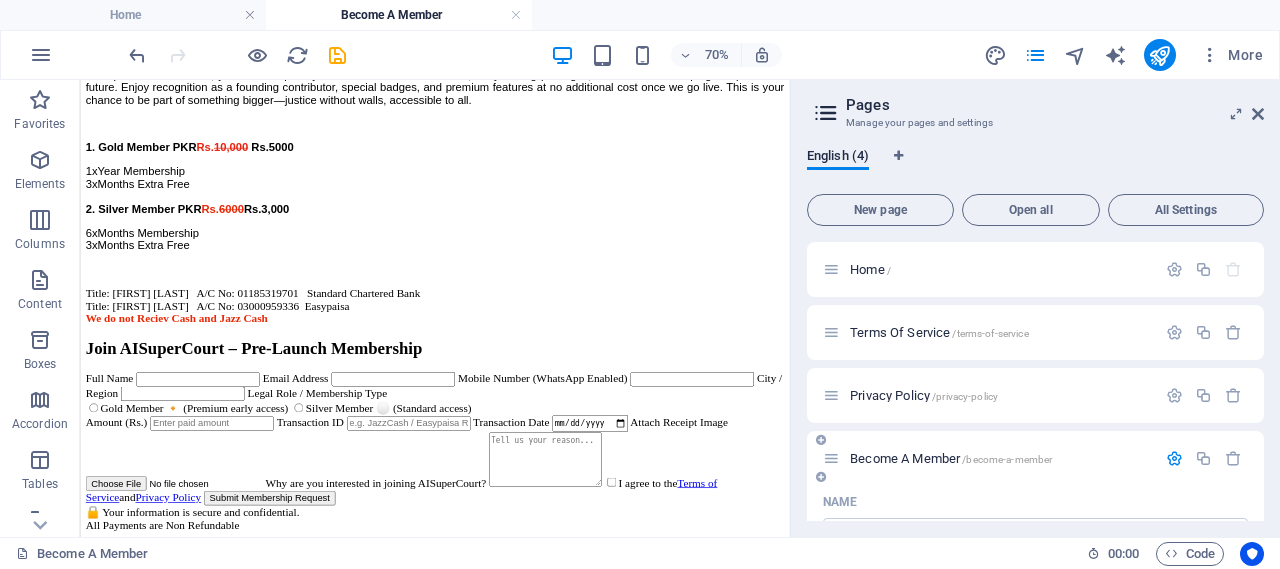 click on "Become A Member /become-a-member" at bounding box center [951, 458] 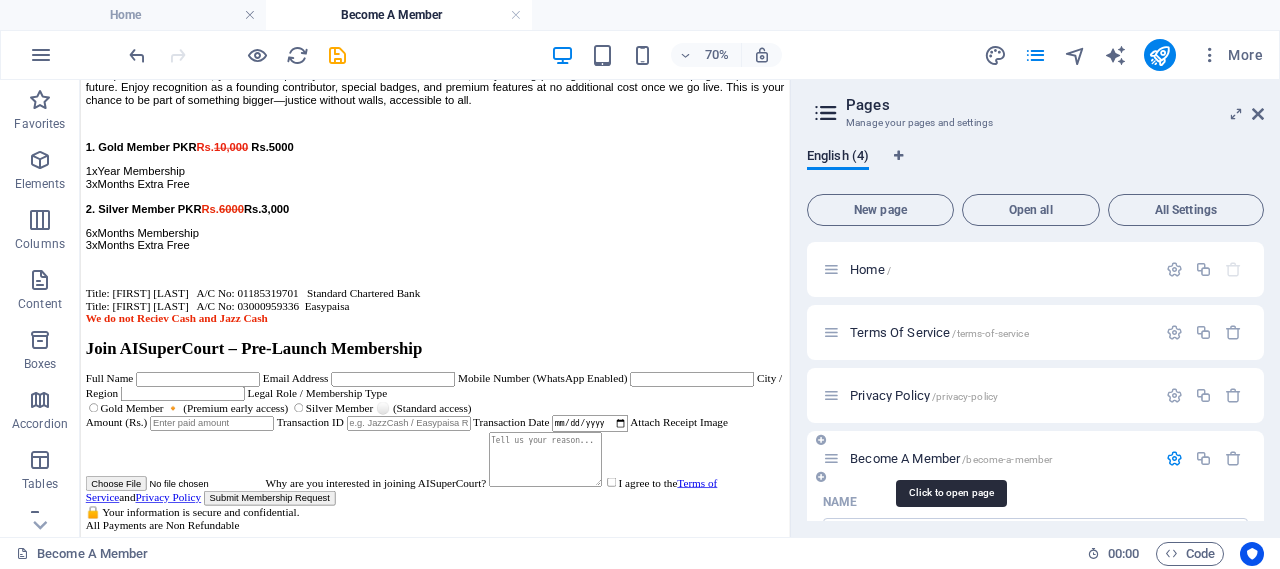 click on "Become A Member /become-a-member" at bounding box center (951, 458) 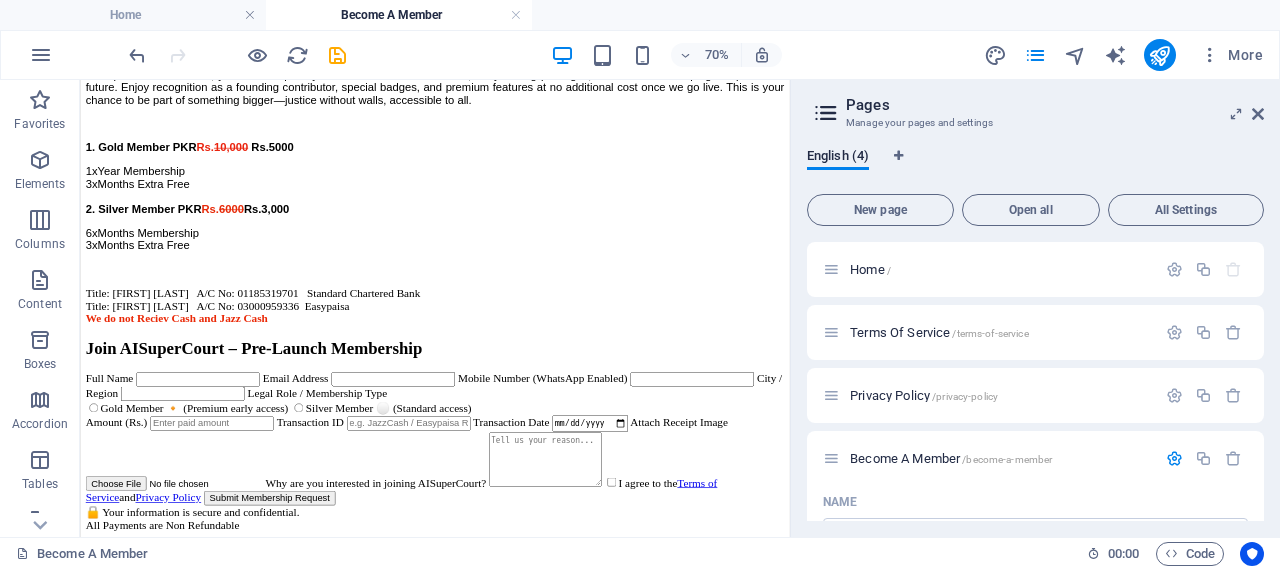 scroll, scrollTop: 1633, scrollLeft: 0, axis: vertical 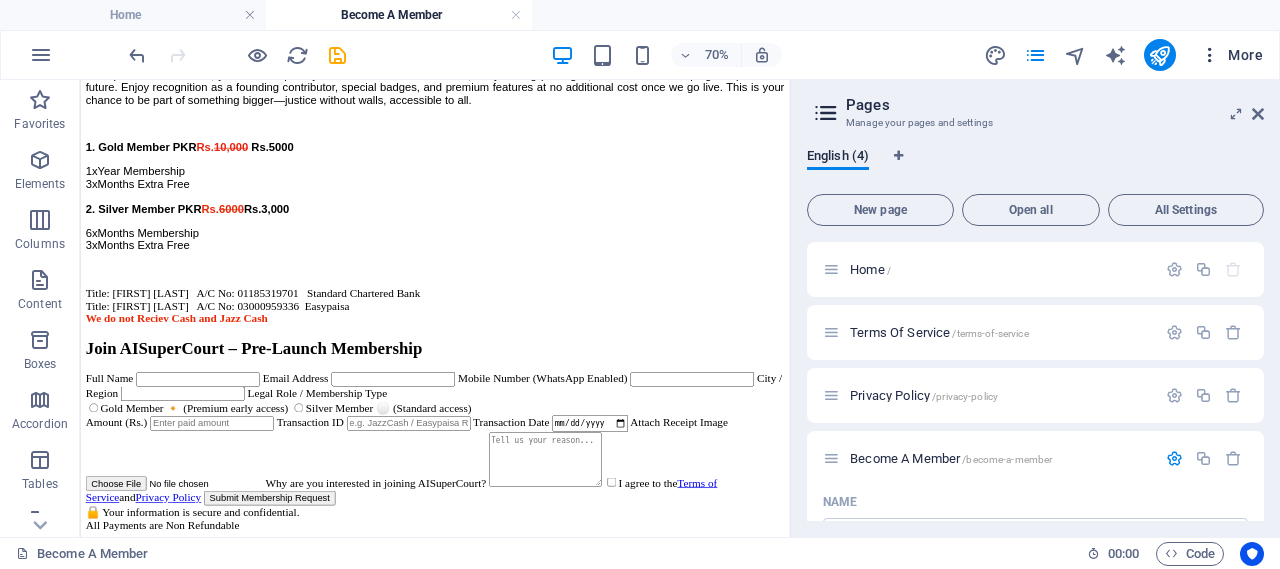click at bounding box center (1210, 55) 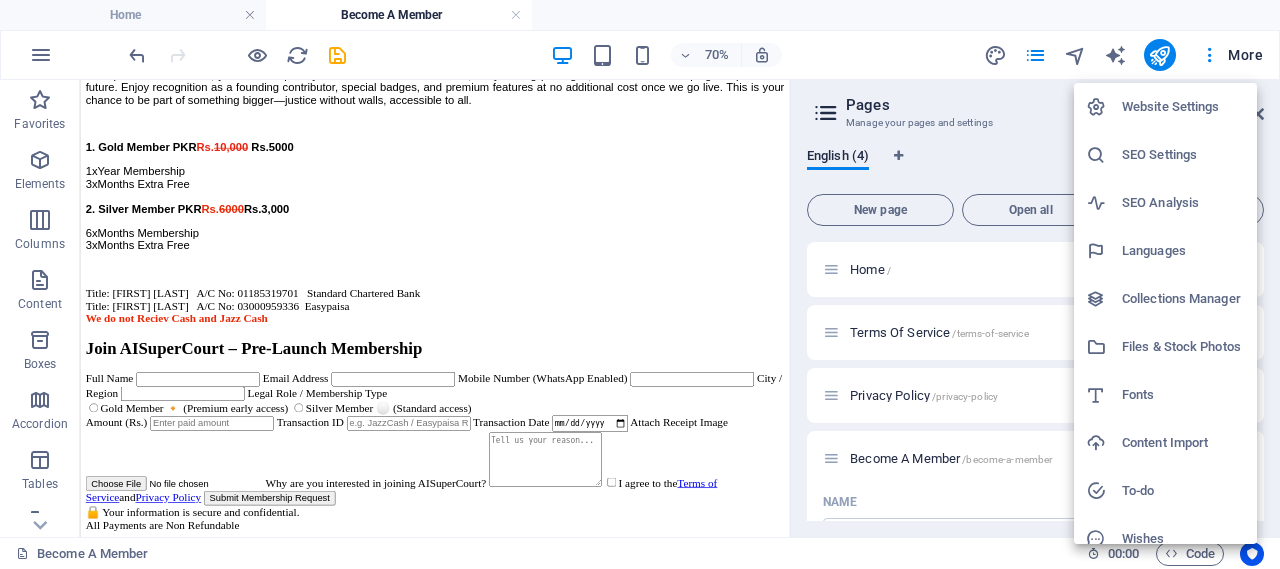 click at bounding box center (1096, 107) 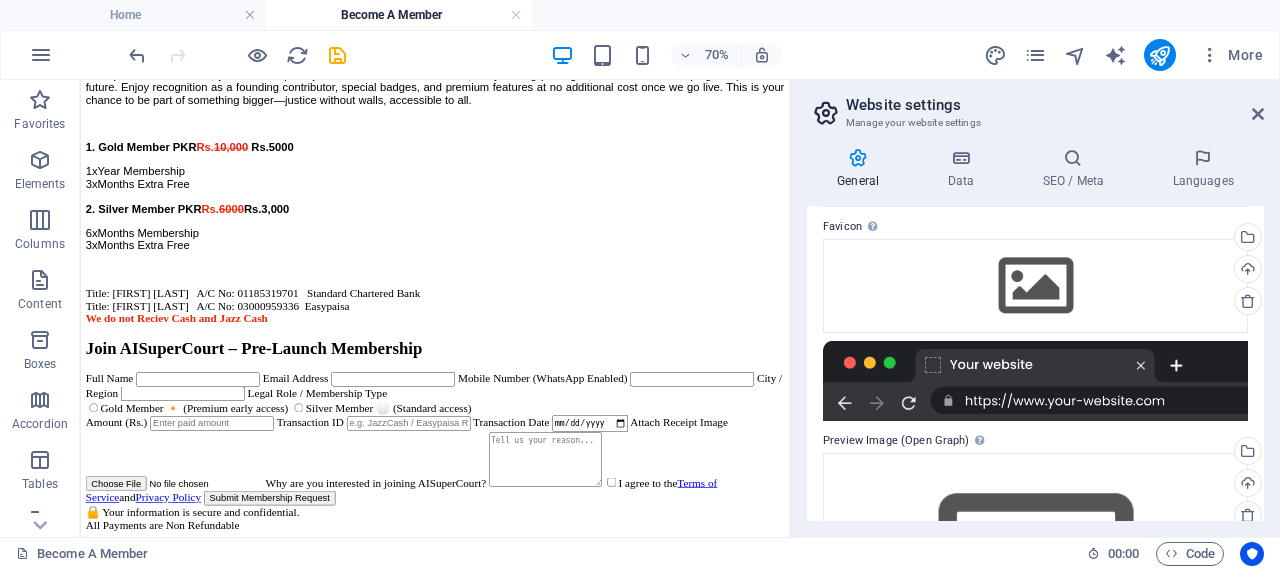 scroll, scrollTop: 0, scrollLeft: 0, axis: both 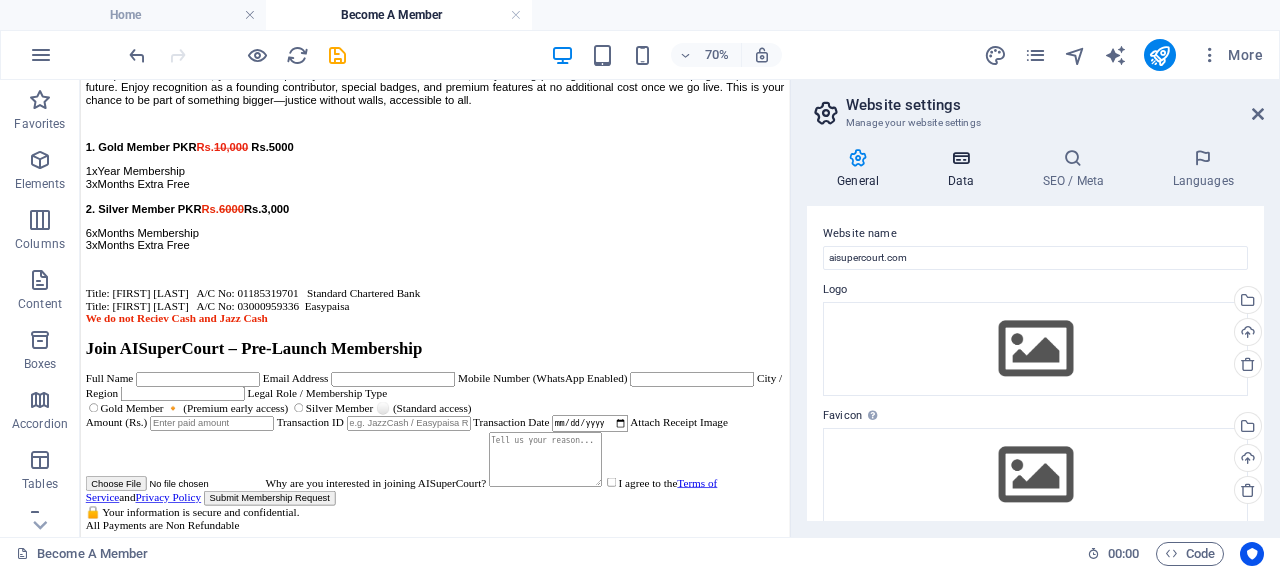 click at bounding box center [960, 158] 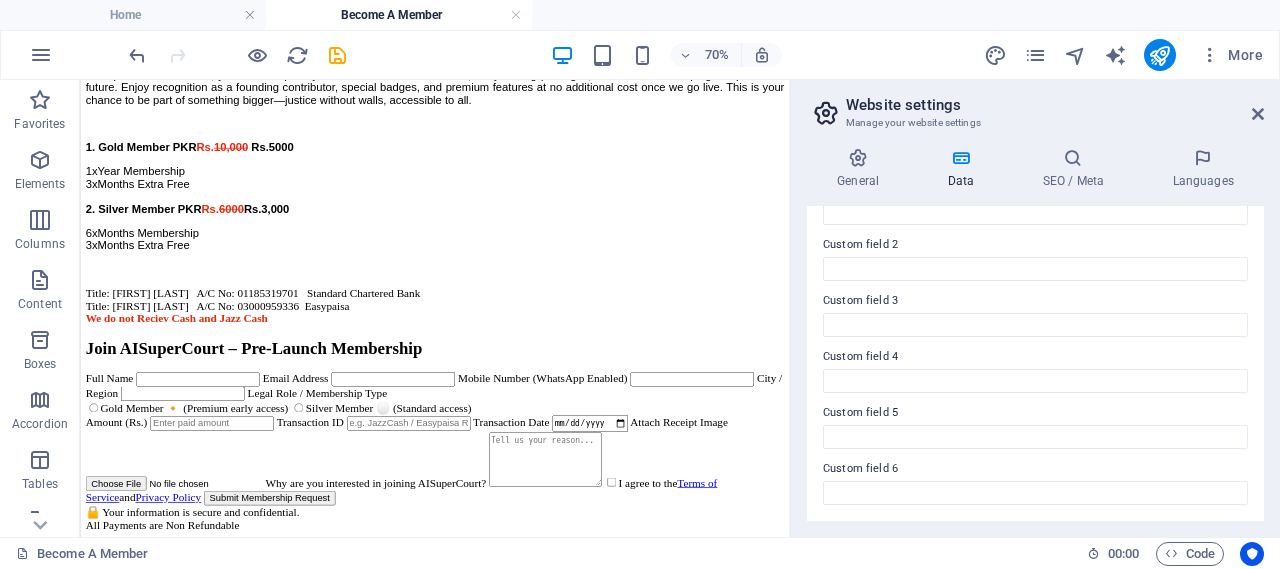 scroll, scrollTop: 0, scrollLeft: 0, axis: both 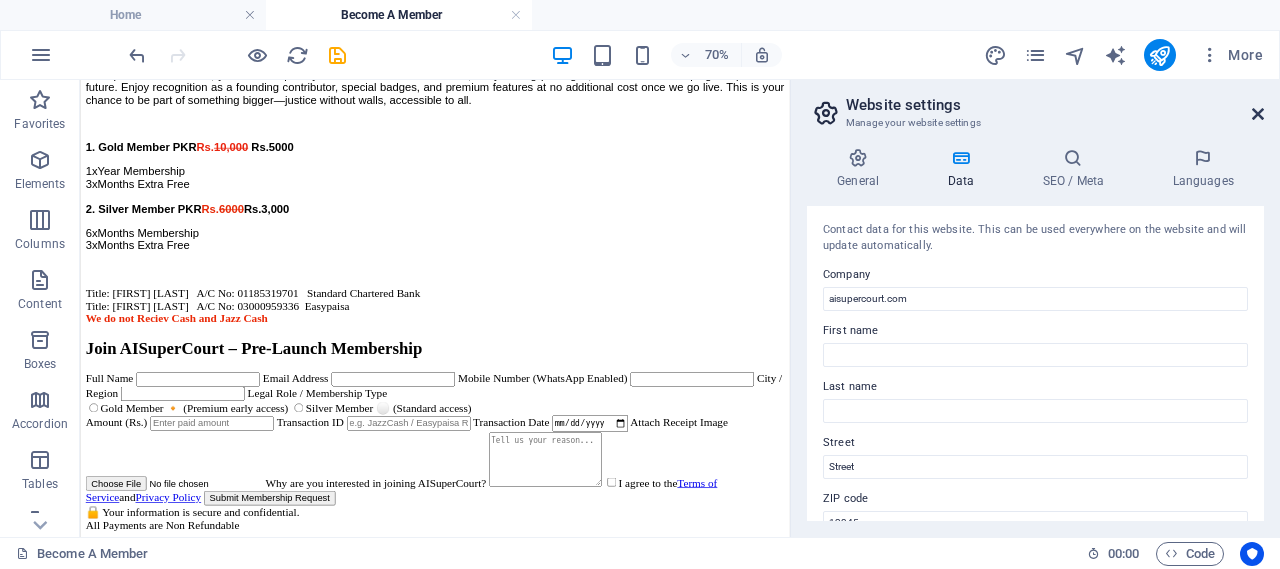 drag, startPoint x: 1257, startPoint y: 112, endPoint x: 995, endPoint y: 219, distance: 283.00708 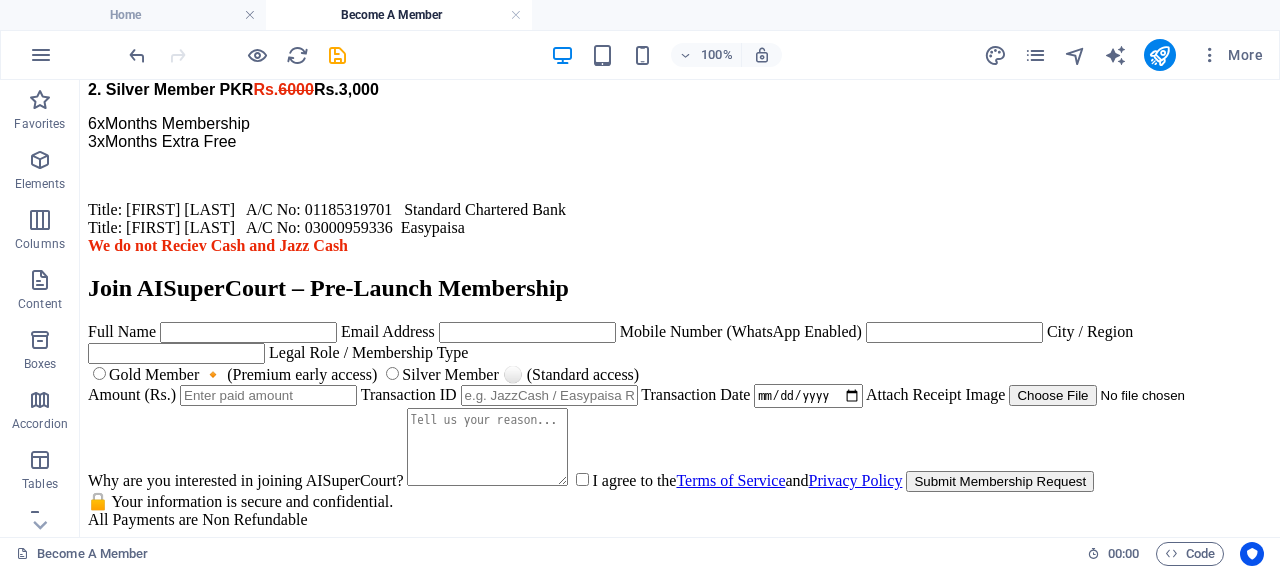 click on "Attach Receipt Image" at bounding box center [936, 394] 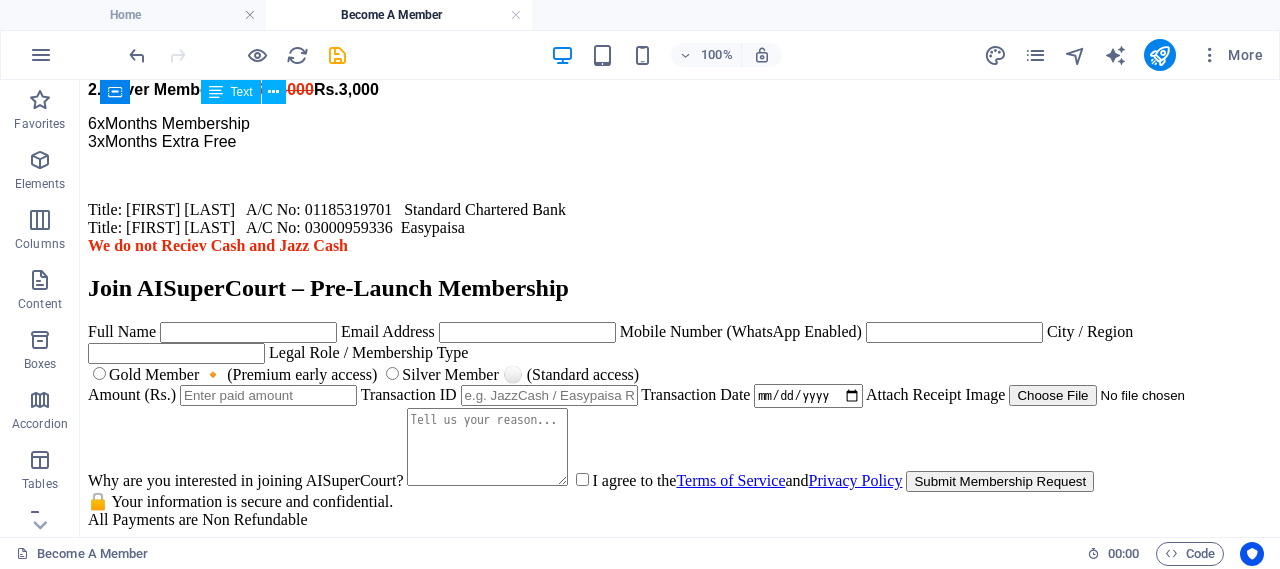 scroll, scrollTop: 1167, scrollLeft: 0, axis: vertical 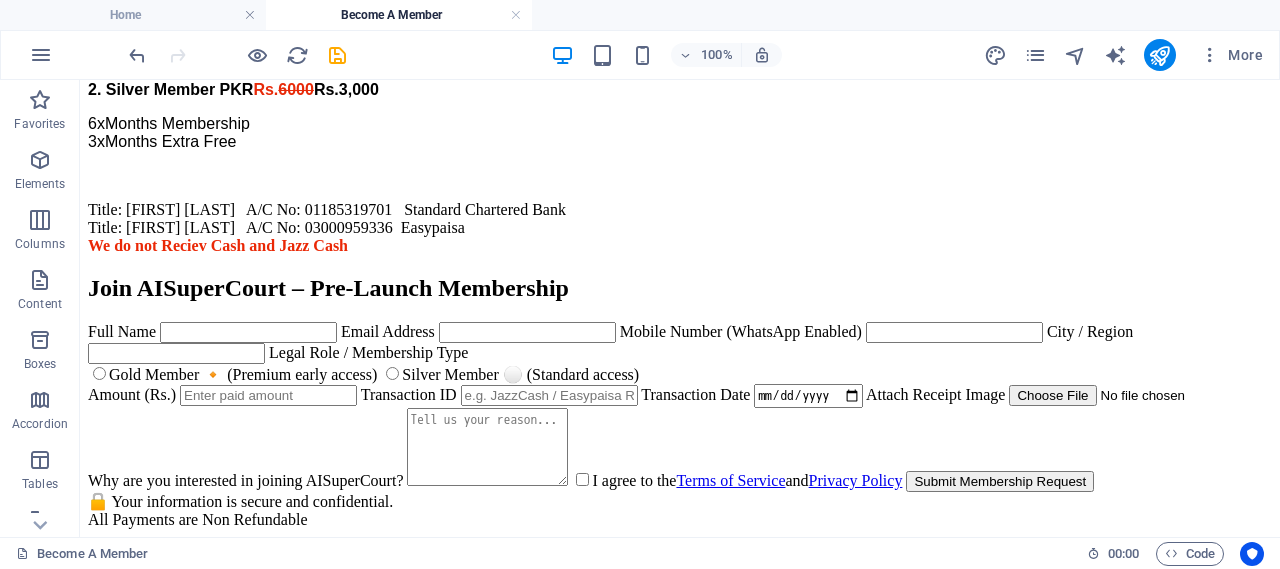 drag, startPoint x: 544, startPoint y: 328, endPoint x: 1146, endPoint y: 334, distance: 602.0299 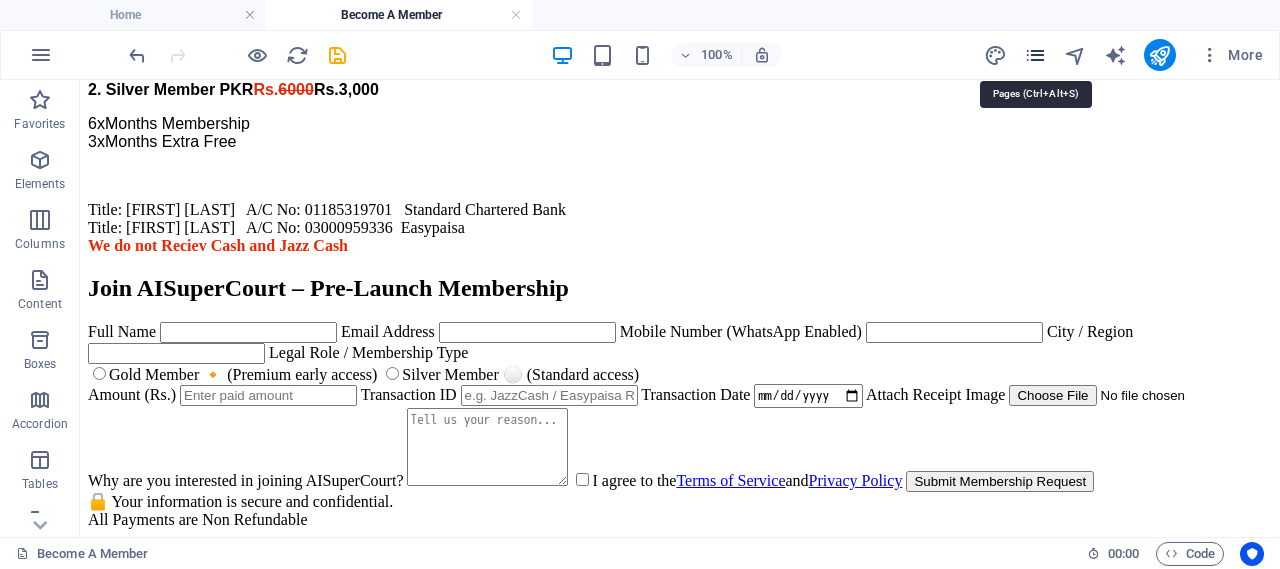 click at bounding box center [1035, 55] 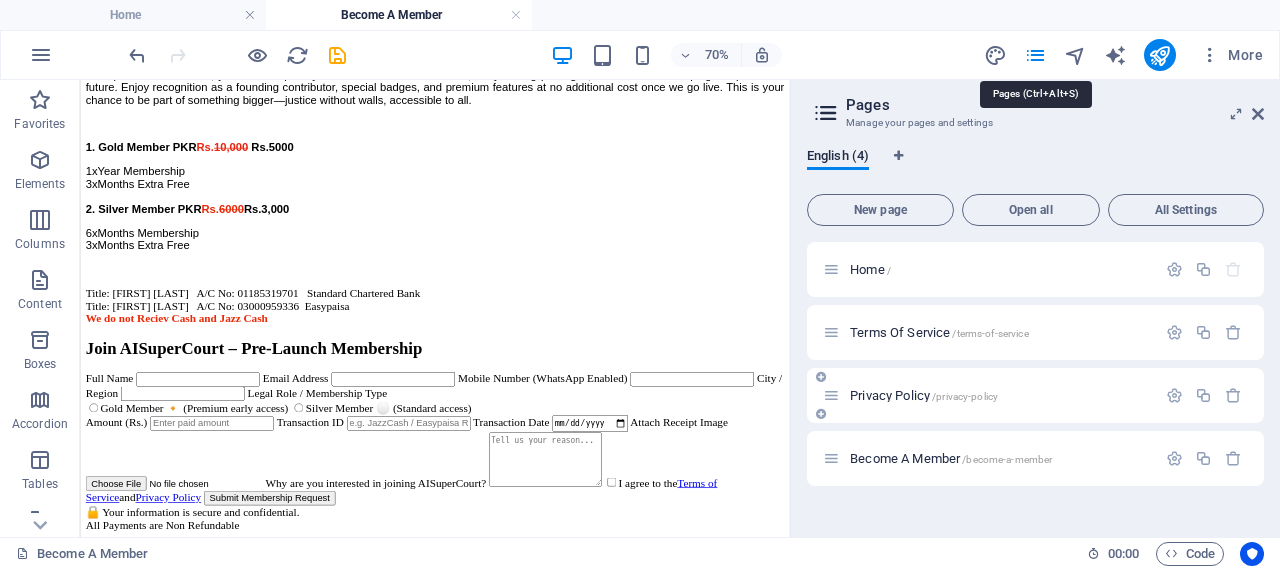 scroll, scrollTop: 1649, scrollLeft: 0, axis: vertical 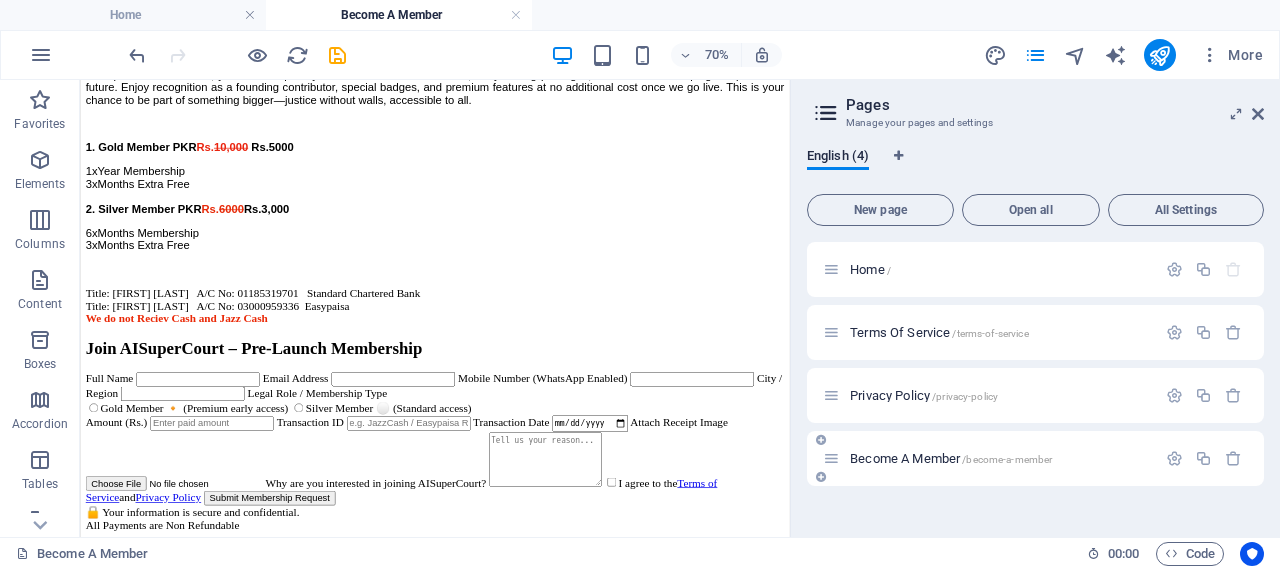 click on "Become A Member /become-a-member" at bounding box center [951, 458] 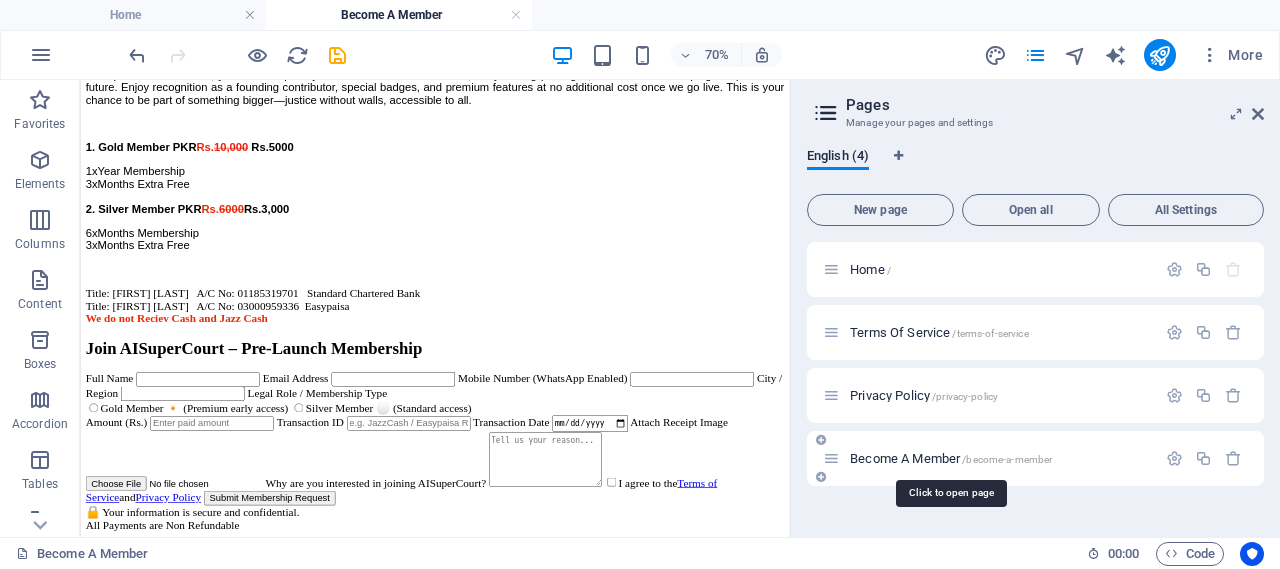 click on "Become A Member /become-a-member" at bounding box center (951, 458) 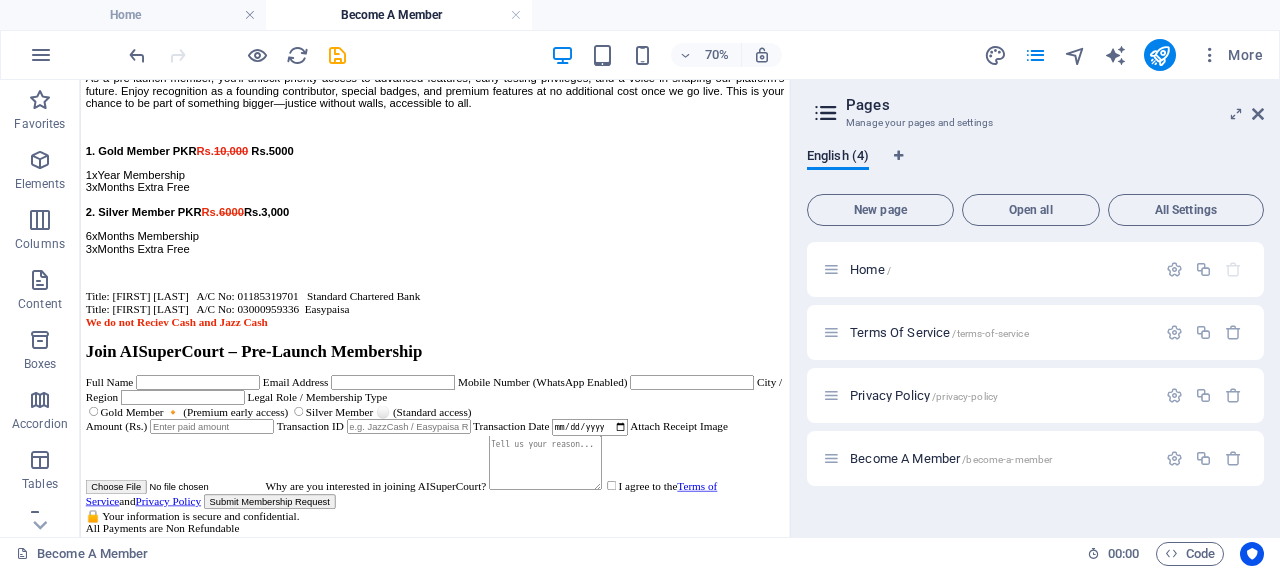 scroll, scrollTop: 482, scrollLeft: 0, axis: vertical 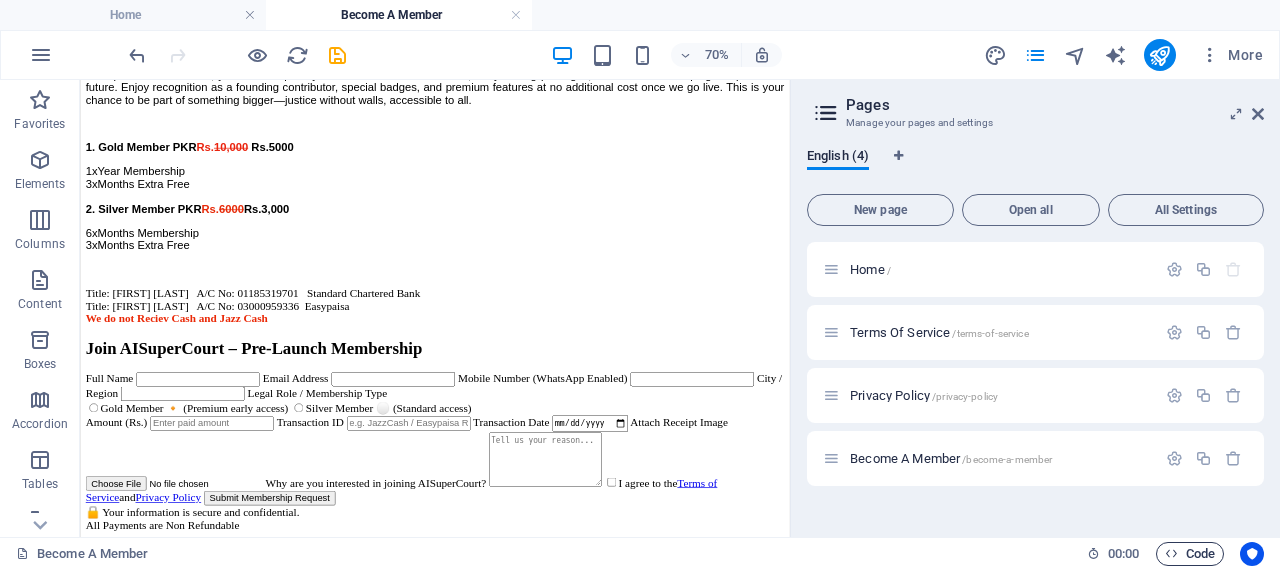 click on "Code" at bounding box center [1190, 554] 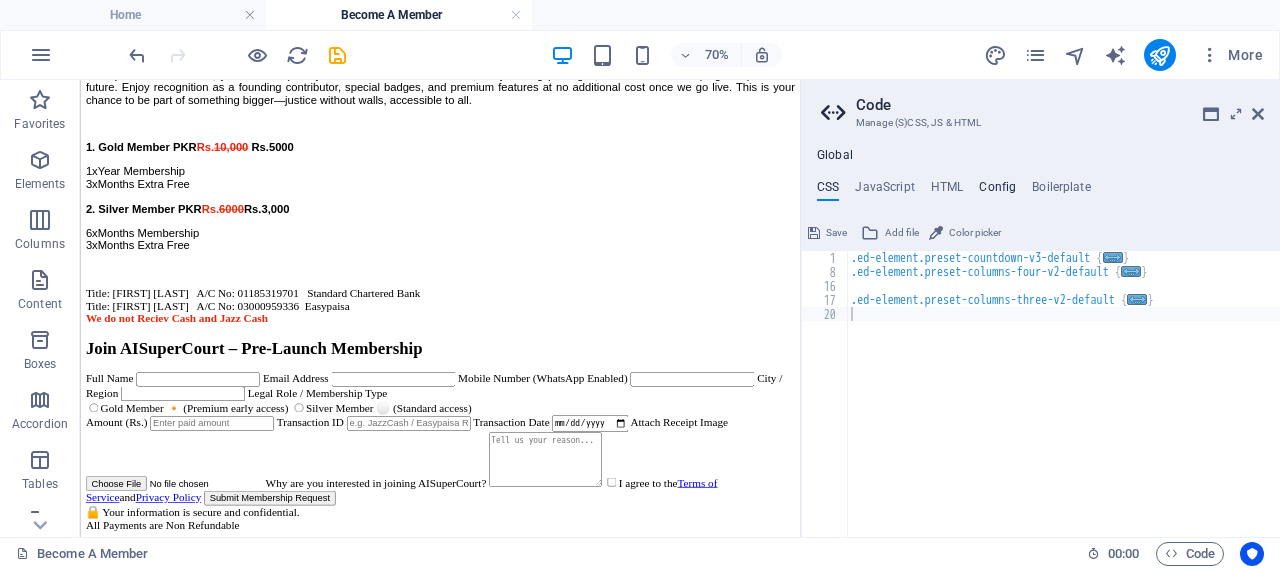 click on "Config" at bounding box center [997, 191] 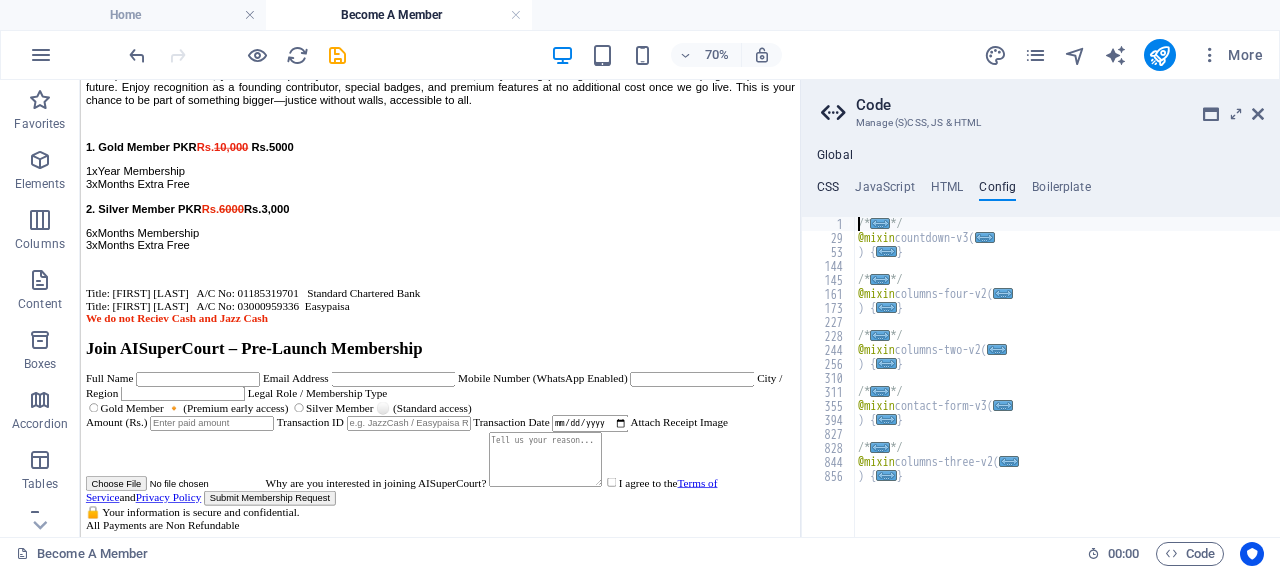 click on "CSS" at bounding box center (828, 191) 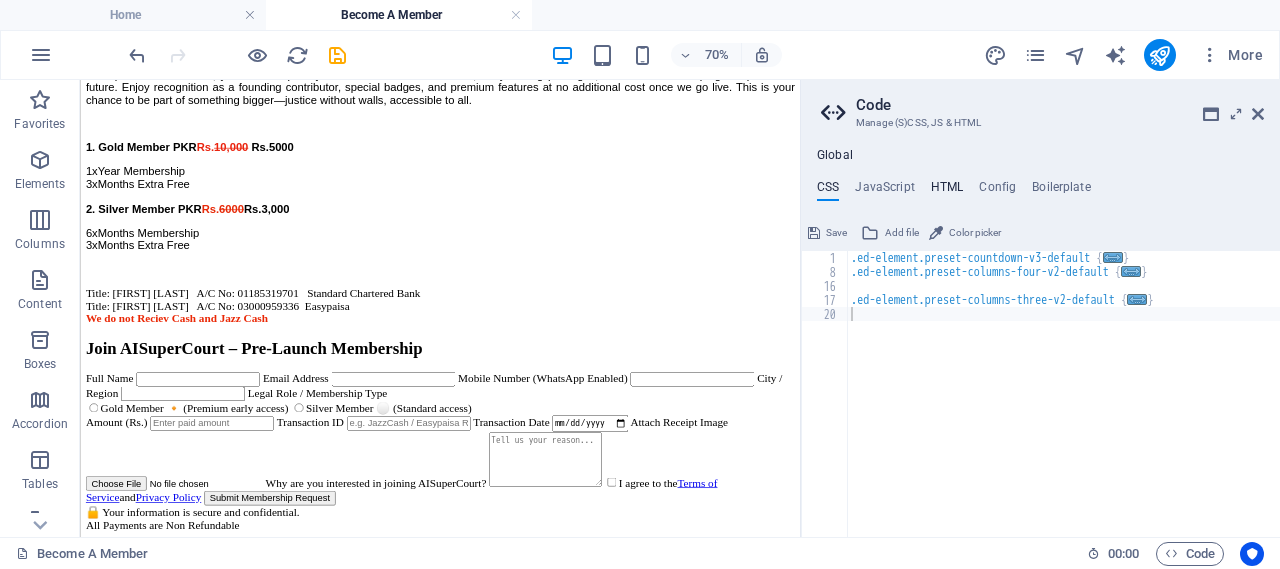 click on "HTML" at bounding box center (947, 191) 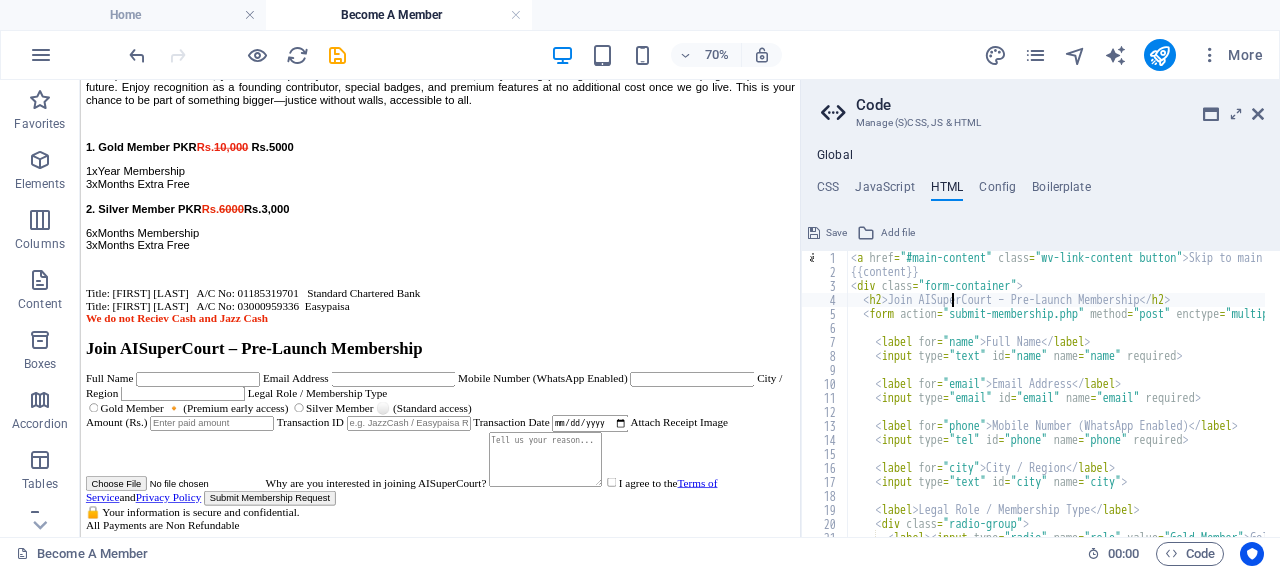 click on "< a   href = "#main-content"   class = "wv-link-content button" > Skip to main content </ a > {{content}} < div   class = "form-container" >    < h2 > Join AISuperCourt – Pre-Launch Membership </ h2 >    < form   action = "submit-membership.php"   method = "post"   enctype = "multipart/form-data" >      < label   for = "name" > Full Name </ label >      < input   type = "text"   id = "name"   name = "name"   required >      < label   for = "email" > Email Address </ label >      < input   type = "email"   id = "email"   name = "email"   required >      < label   for = "phone" > Mobile Number (WhatsApp Enabled) </ label >      < input   type = "tel"   id = "phone"   name = "phone"   required >      < label   for = "city" > City / Region </ label >      < input   type = "text"   id = "city"   name = "city" >      < label > Legal Role / Membership Type </ label >      < div   class = "radio-group" >         < label > < input   type = "radio"   name = "role"   value = "Gold Member" >  Gold Member  🔸 </ label" at bounding box center (1258, 400) 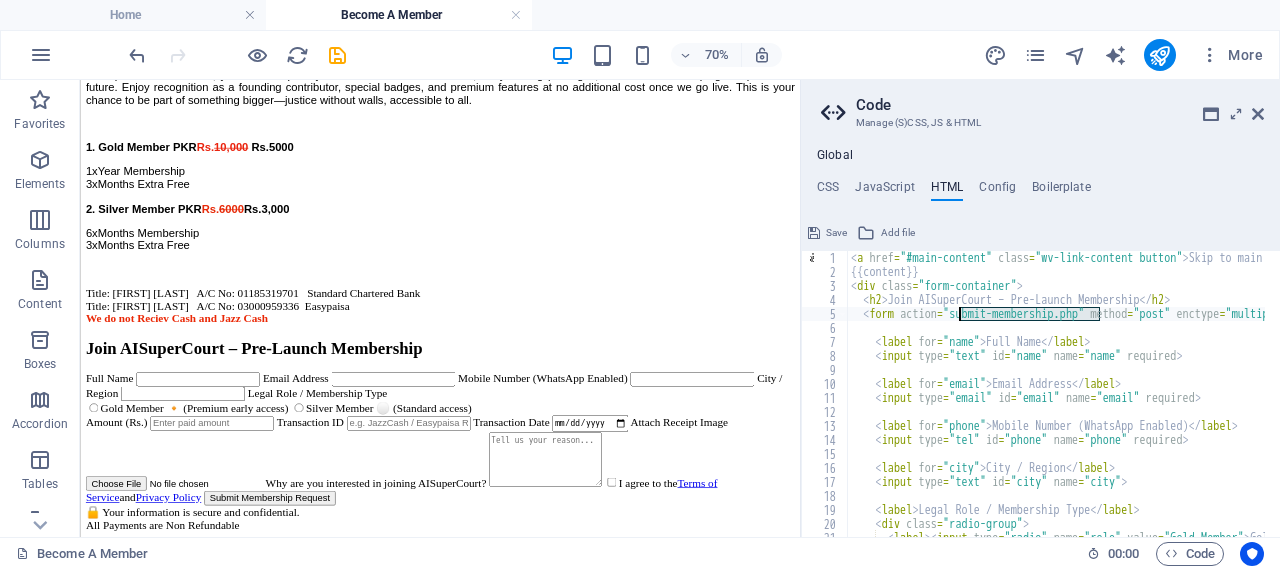 drag, startPoint x: 1101, startPoint y: 316, endPoint x: 959, endPoint y: 313, distance: 142.0317 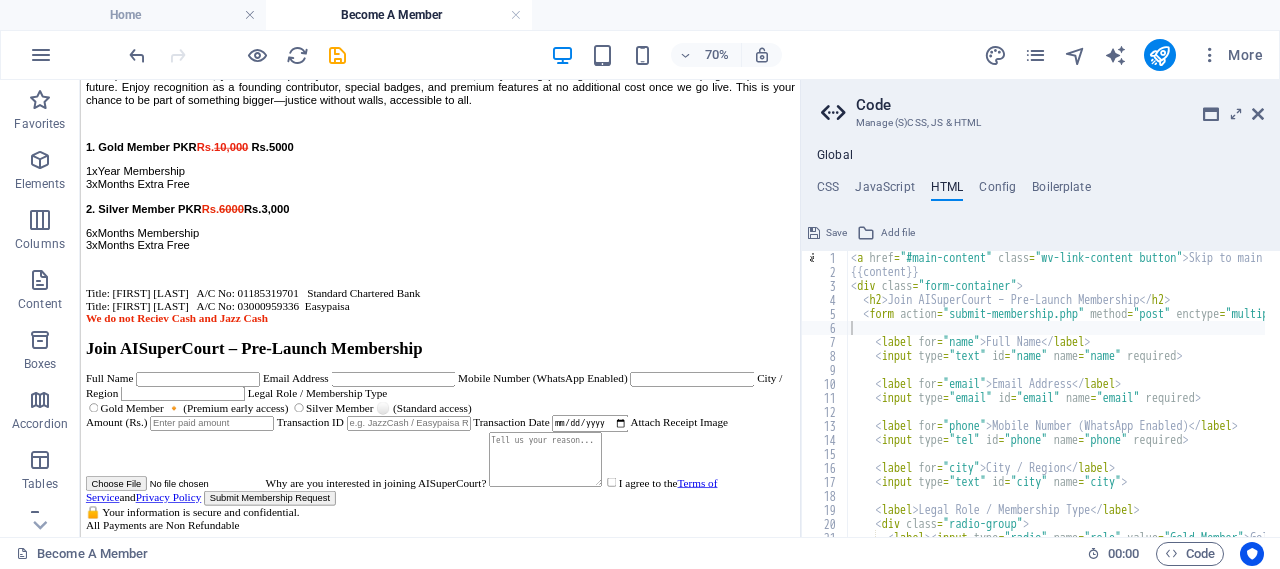 scroll, scrollTop: 1649, scrollLeft: 0, axis: vertical 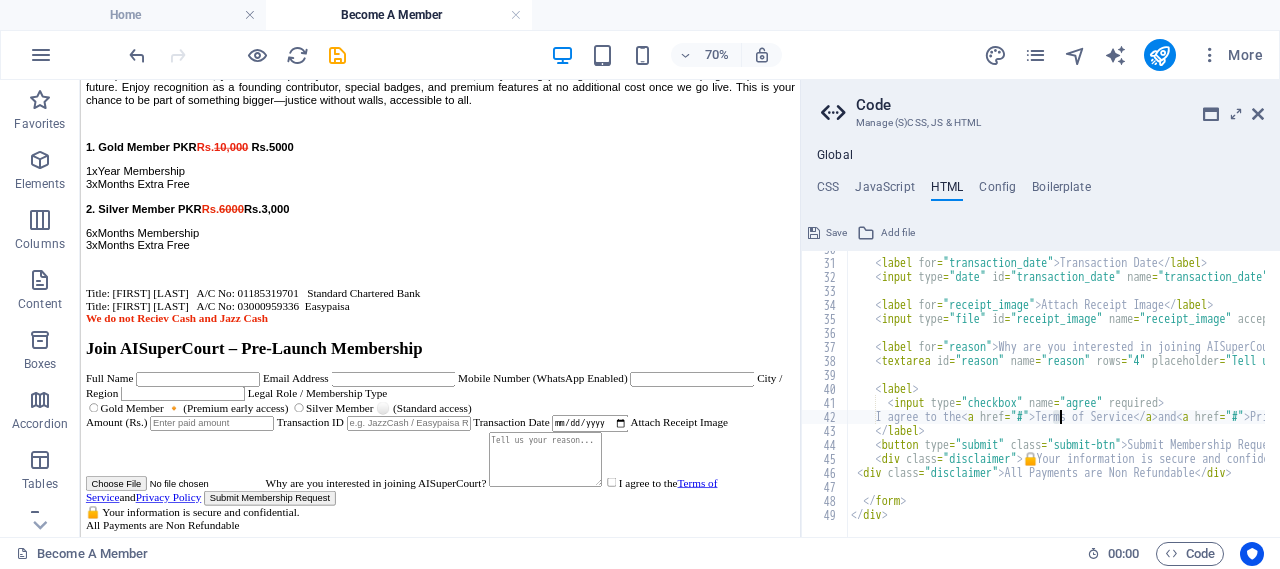 click on "< label   for = "transaction_date" > Transaction Date </ label >      < input   type = "date"   id = "transaction_date"   name = "transaction_date"   required >      < label   for = "receipt_image" > Attach Receipt Image </ label >      < input   type = "file"   id = "receipt_image"   name = "receipt_image"   accept = "image/*"   required >      < label   for = "reason" > Why are you interested in joining AISuperCourt? </ label >      < textarea   id = "reason"   name = "reason"   rows = "4"   placeholder = "Tell us your reason..."   required > </ textarea >      < label >         < input   type = "checkbox"   name = "agree"   required >        I agree to the  < a   href = "#" > Terms of Service </ a >  and  < a   href = "#" > Privacy Policy </ a >      </ label >      < button   type = "submit"   class = "submit-btn" > Submit Membership Request </ button >      < div   class = "disclaimer" > 🔒  Your information is secure and confidential. </ div >   < div   class = "disclaimer" > </ div >    </ form" at bounding box center [1258, 391] 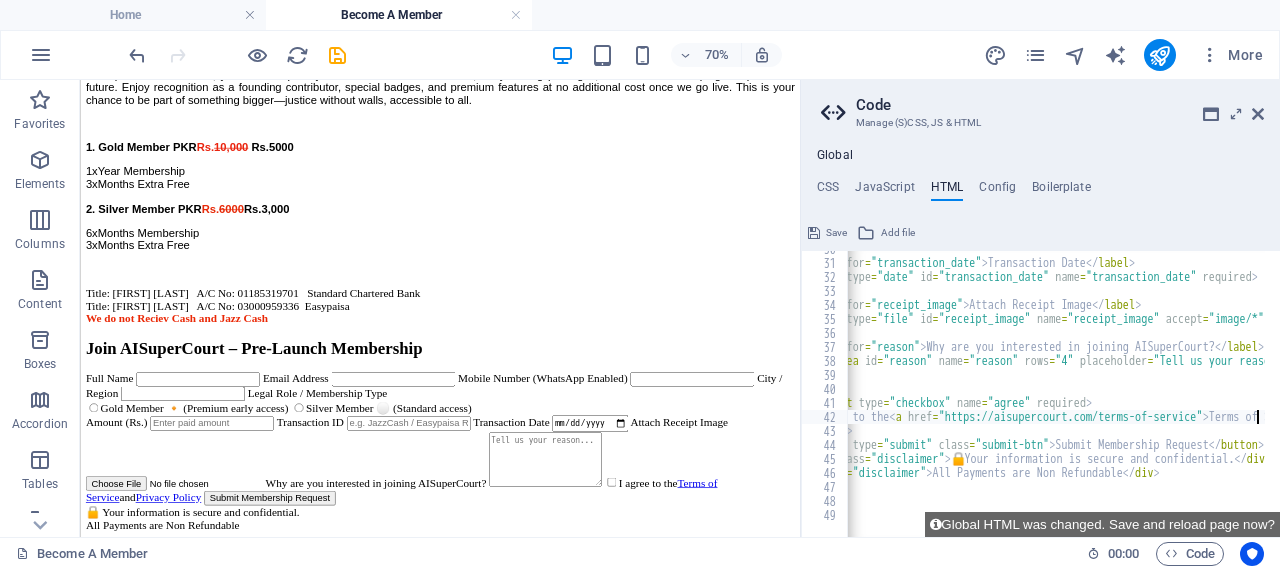 scroll, scrollTop: 0, scrollLeft: 72, axis: horizontal 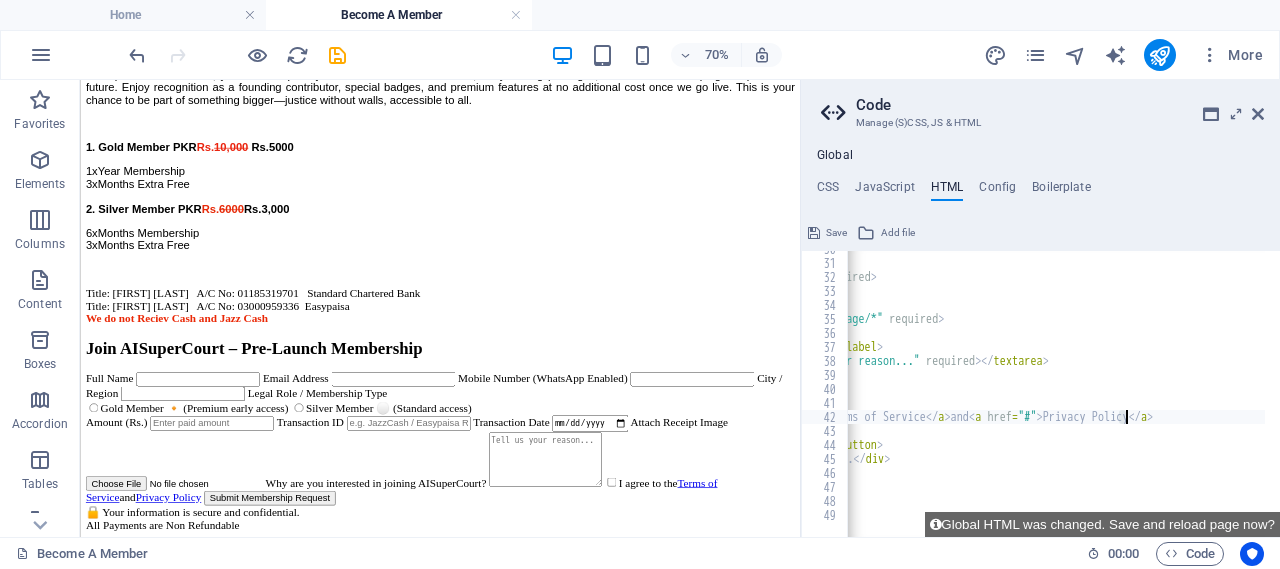 click on "< label   for = "transaction_date" > Transaction Date </ label >      < input   type = "date"   id = "transaction_date"   name = "transaction_date"   required >      < label   for = "receipt_image" > Attach Receipt Image </ label >      < input   type = "file"   id = "receipt_image"   name = "receipt_image"   accept = "image/*"   required >      < label   for = "reason" > Why are you interested in joining AISuperCourt? </ label >      < textarea   id = "reason"   name = "reason"   rows = "4"   placeholder = "Tell us your reason..."   required > </ textarea >      < label >         < input   type = "checkbox"   name = "agree"   required >        I agree to the  < a   href = "https://aisupercourt.com/terms-of-service" > Terms of Service </ a >  and  < a   href = "#" > Privacy Policy </ a >      </ label >      < button   type = "submit"   class = "submit-btn" > Submit Membership Request </ button >      < div   class = "disclaimer" > 🔒  Your information is secure and confidential. </ div >   < div   = >" at bounding box center [829, 391] 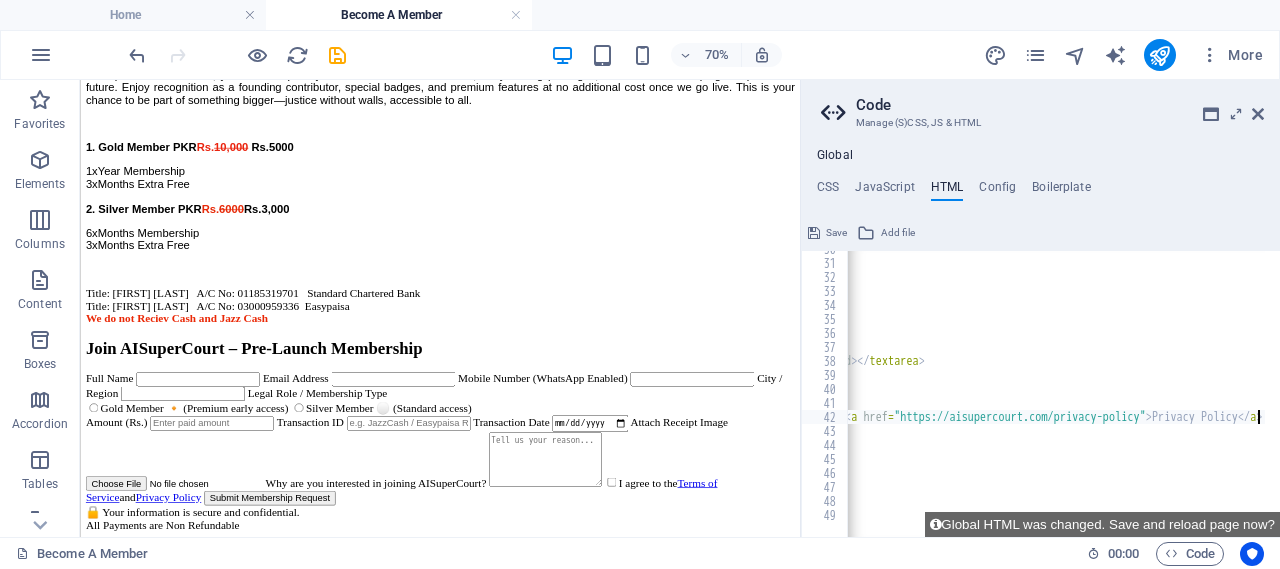 scroll, scrollTop: 0, scrollLeft: 577, axis: horizontal 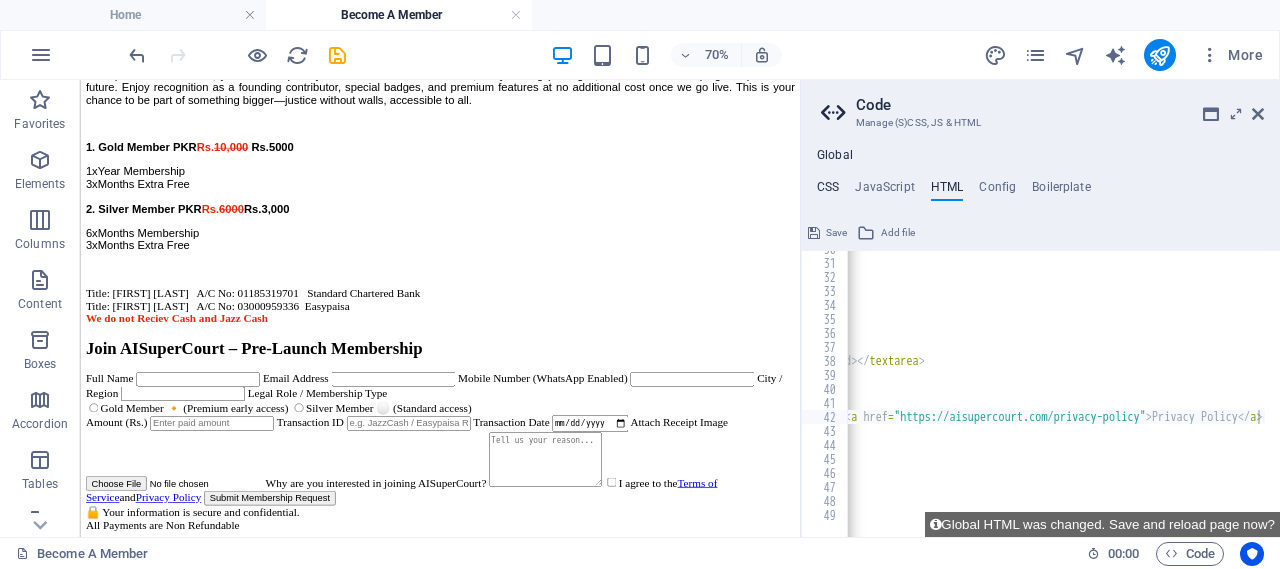 click on "CSS" at bounding box center (828, 191) 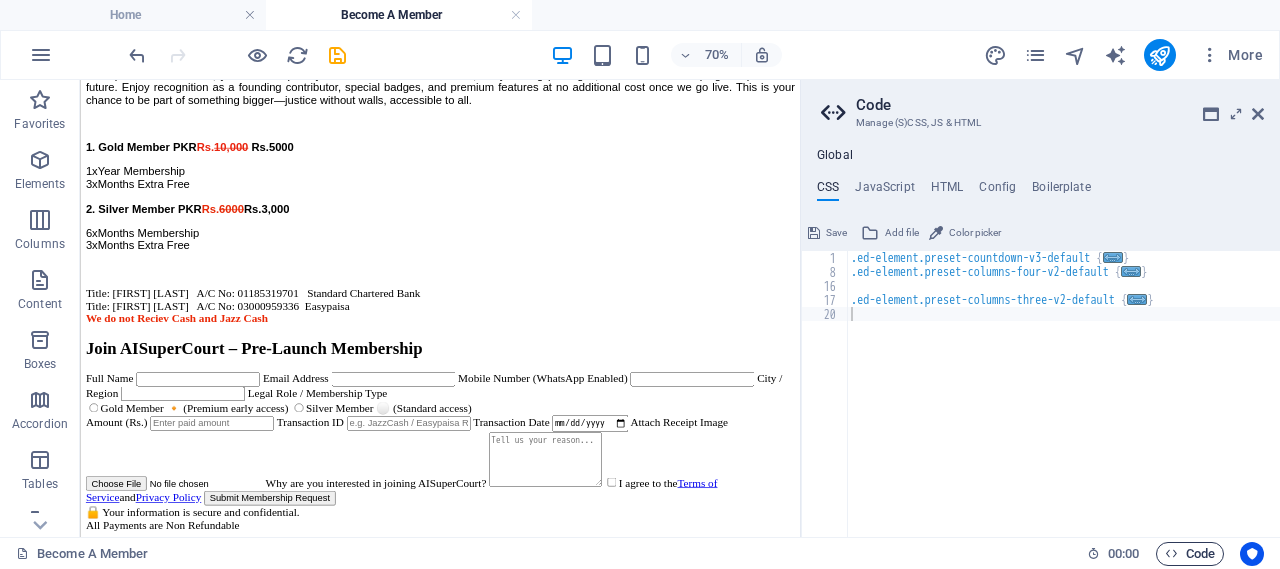 drag, startPoint x: 1189, startPoint y: 552, endPoint x: 1021, endPoint y: 518, distance: 171.40594 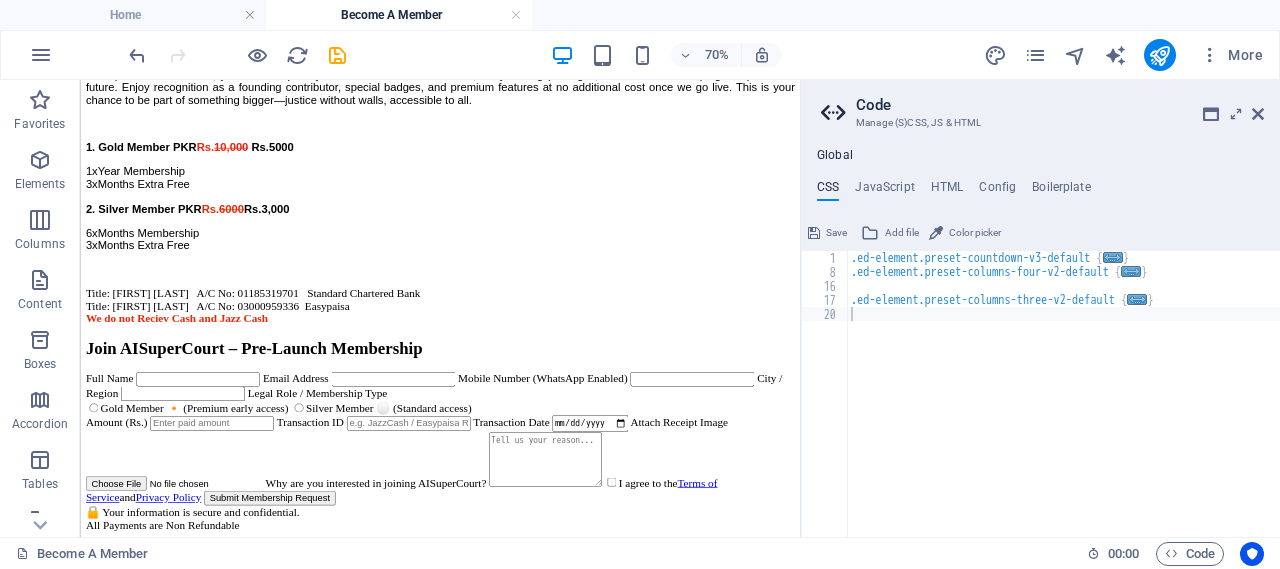 scroll, scrollTop: 716, scrollLeft: 0, axis: vertical 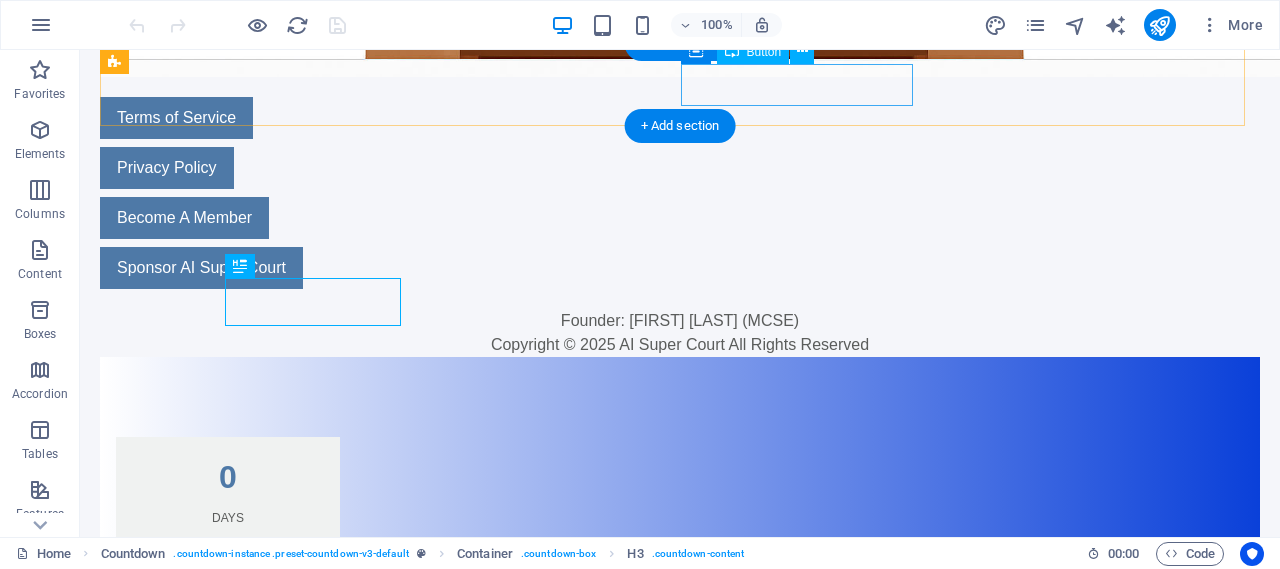 click on "Become A Member" at bounding box center (216, 218) 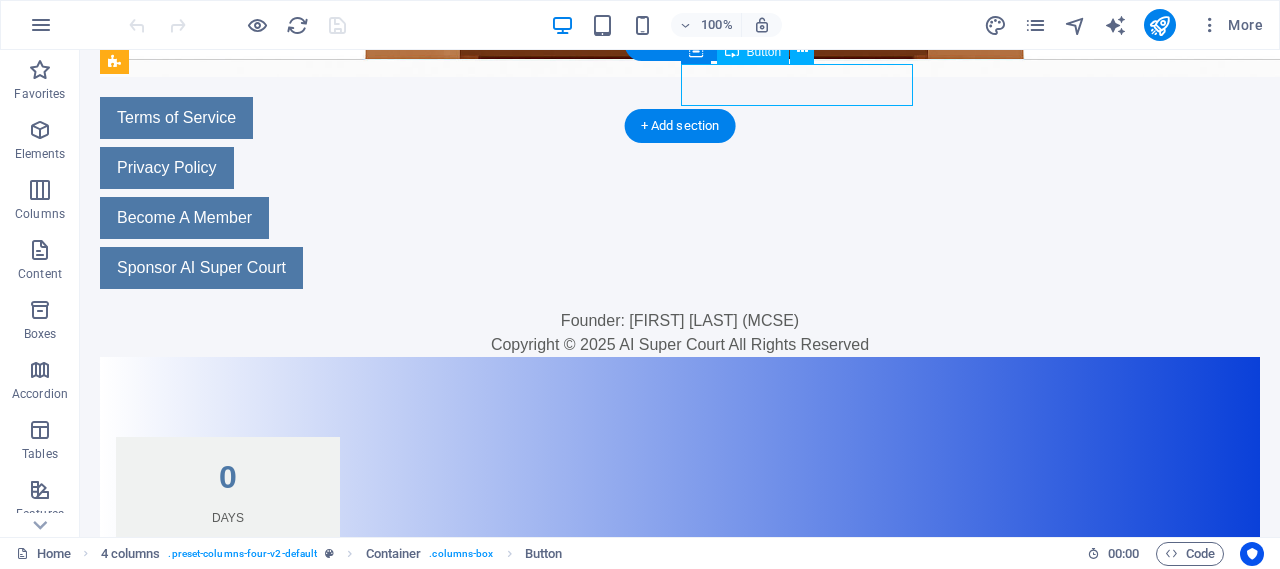 click on "Become A Member" at bounding box center [216, 218] 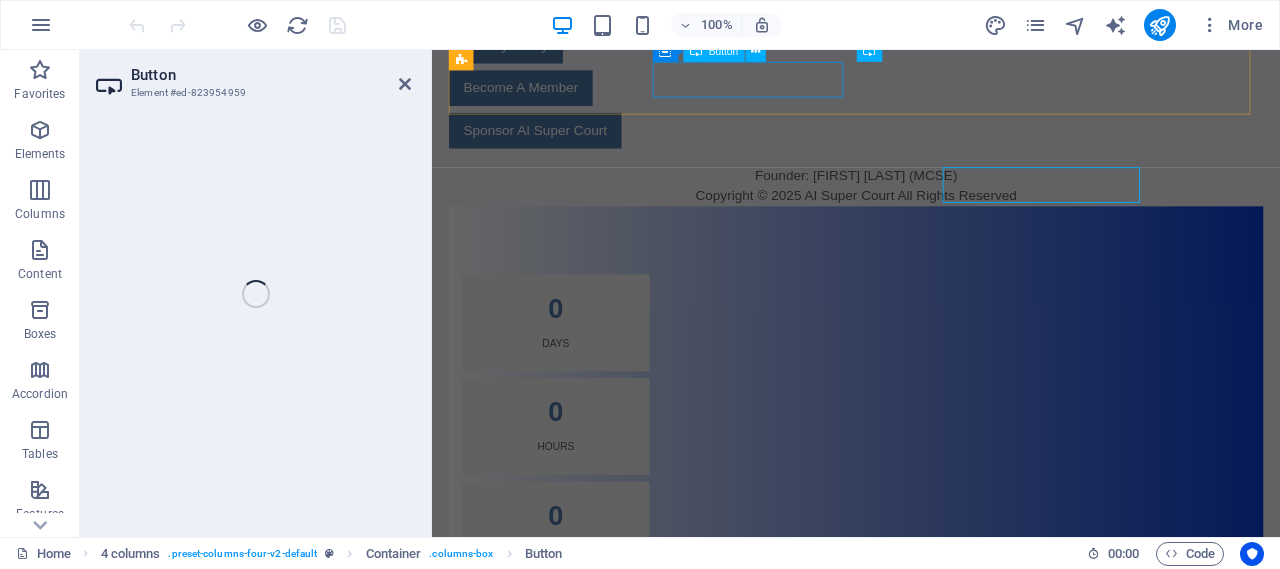 select 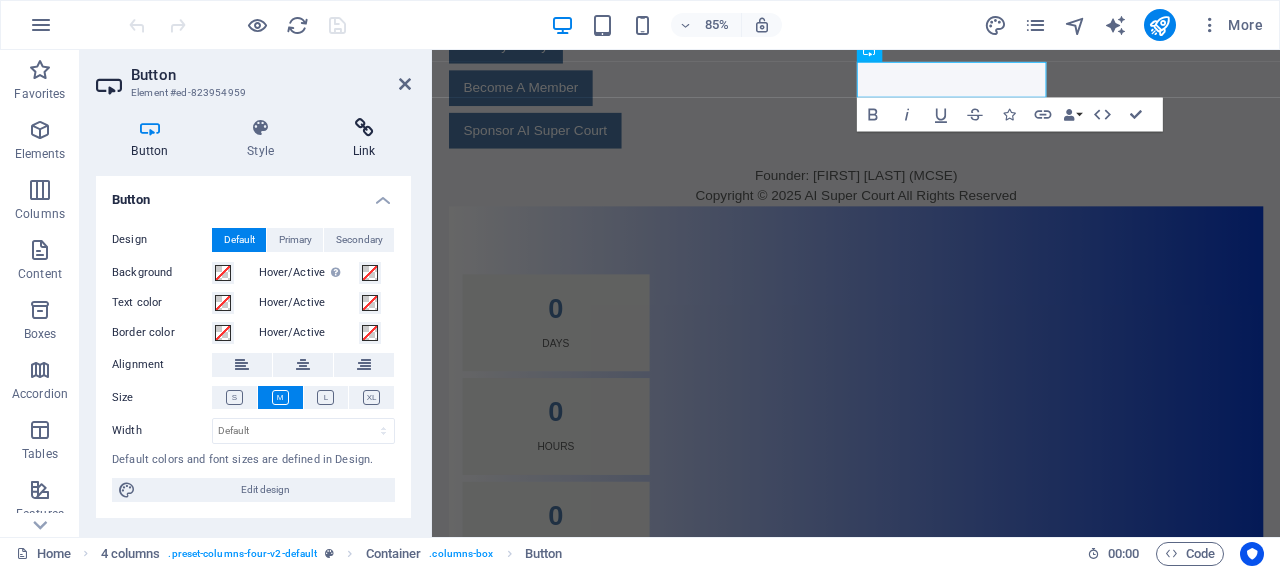 click at bounding box center (364, 128) 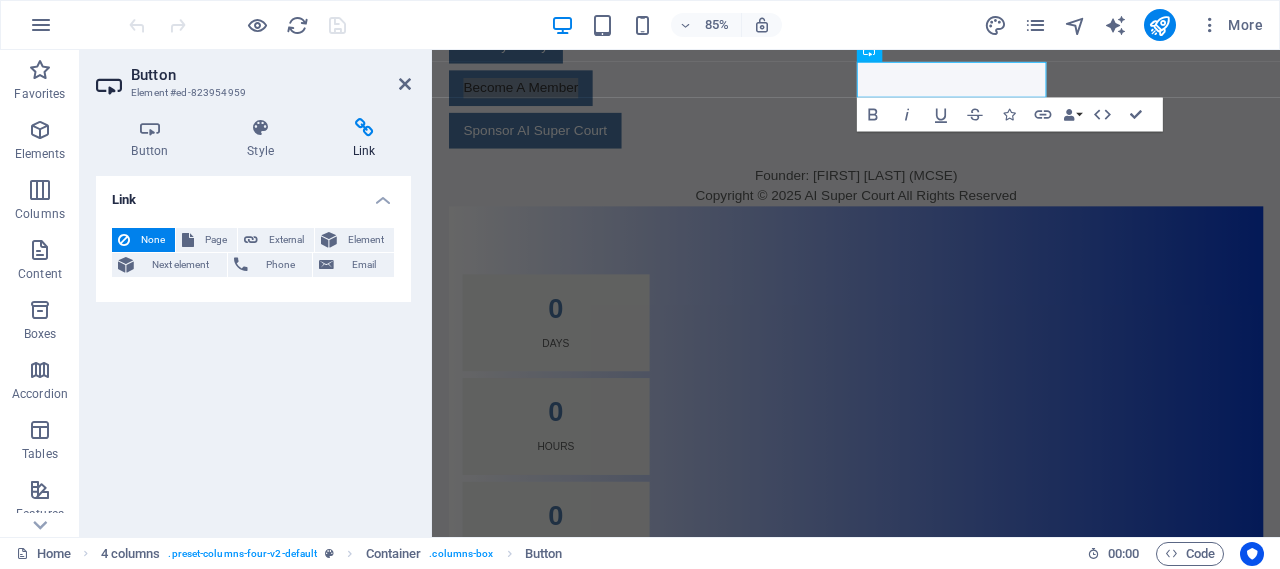scroll, scrollTop: 603, scrollLeft: 0, axis: vertical 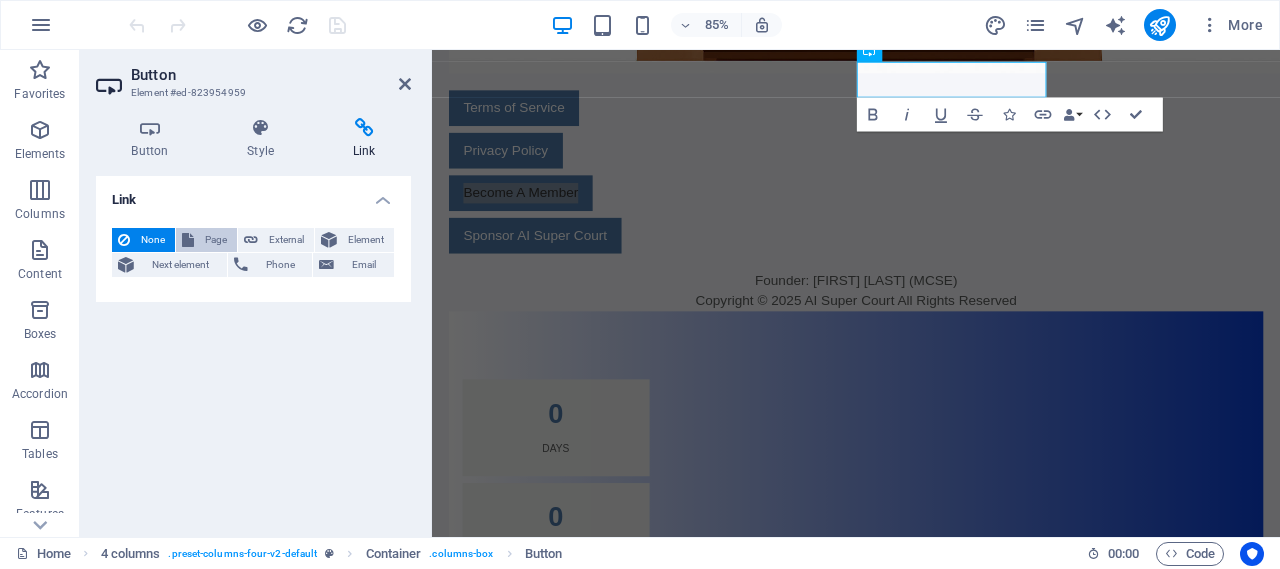 click on "Page" at bounding box center [215, 240] 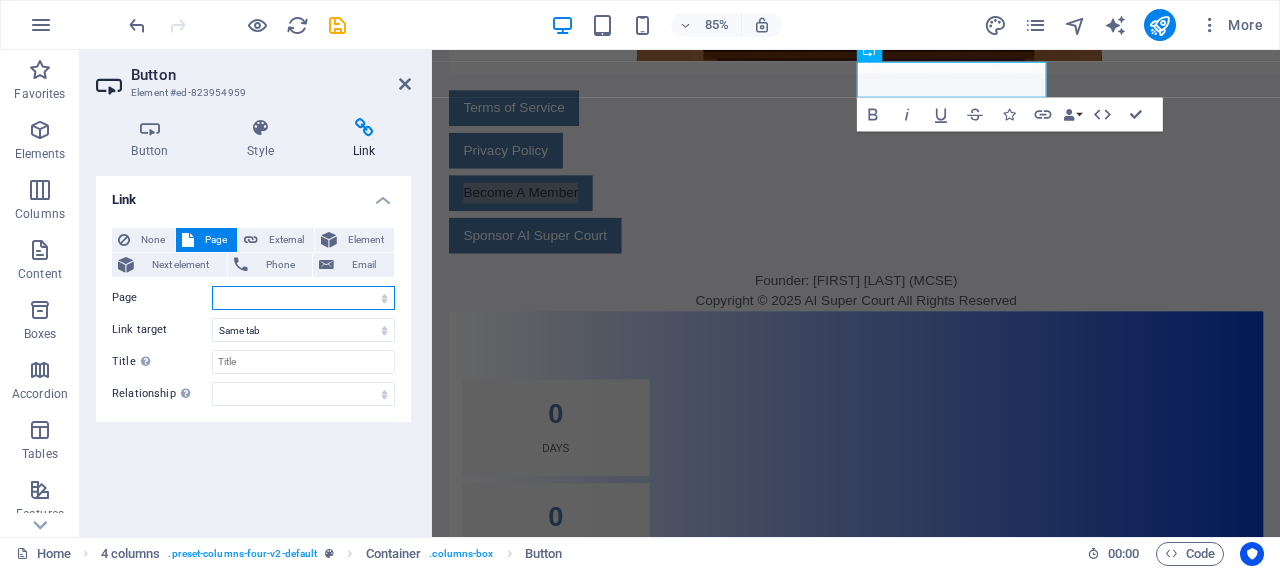 click on "Home Terms Of Service Privacy Policy Become A Member Membership Form" at bounding box center [303, 298] 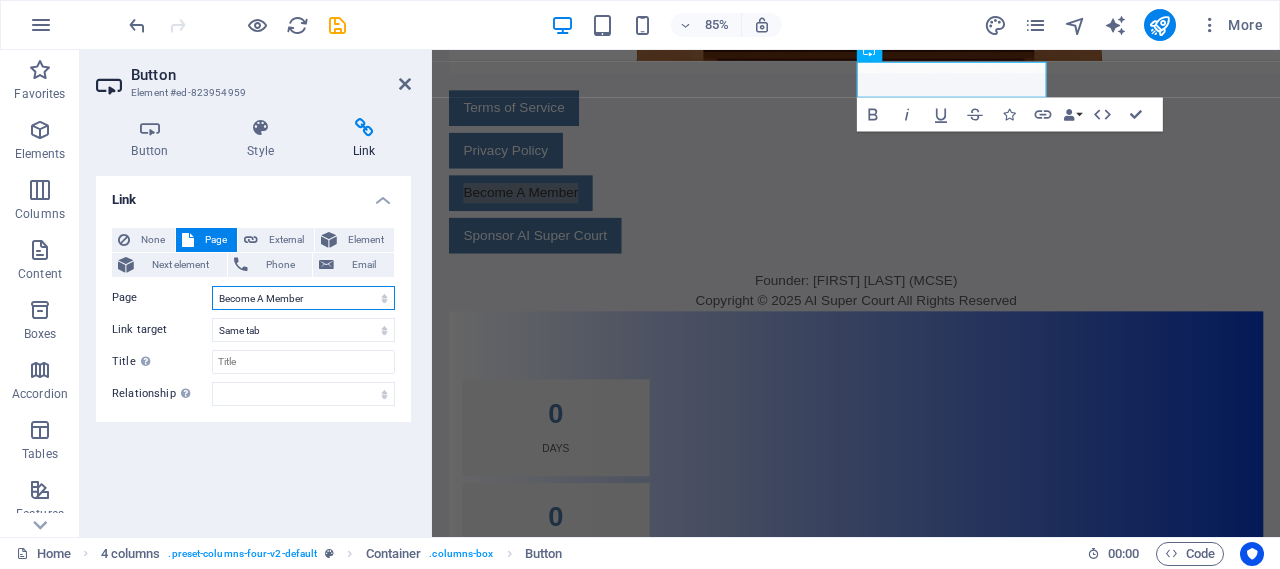 click on "Home Terms Of Service Privacy Policy Become A Member Membership Form" at bounding box center [303, 298] 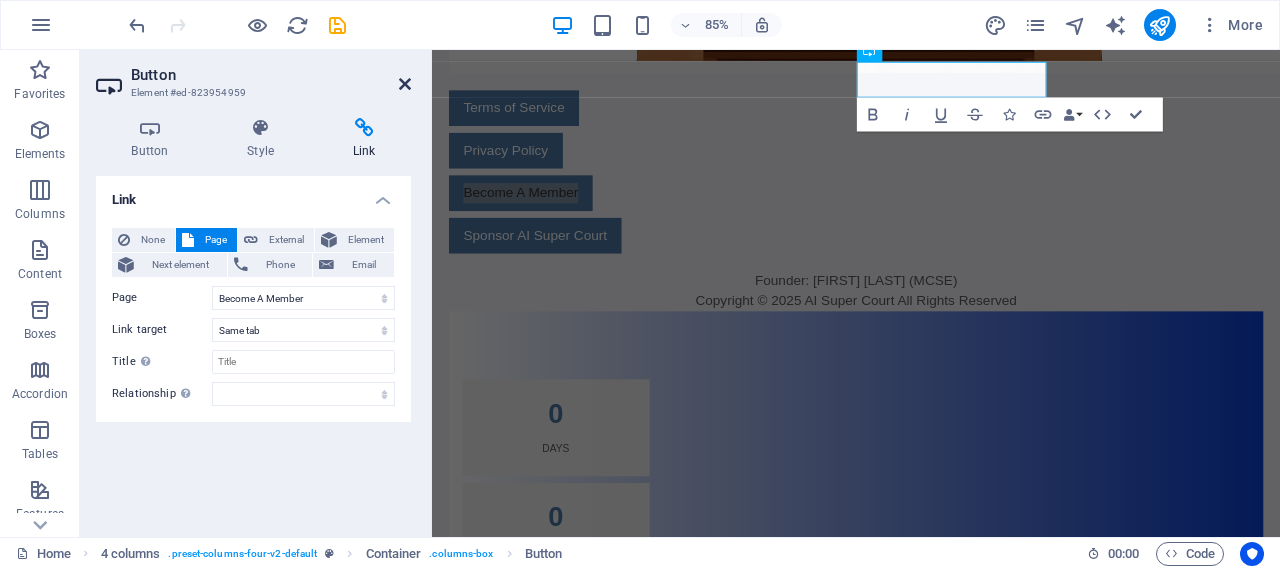 drag, startPoint x: 403, startPoint y: 86, endPoint x: 605, endPoint y: 160, distance: 215.12787 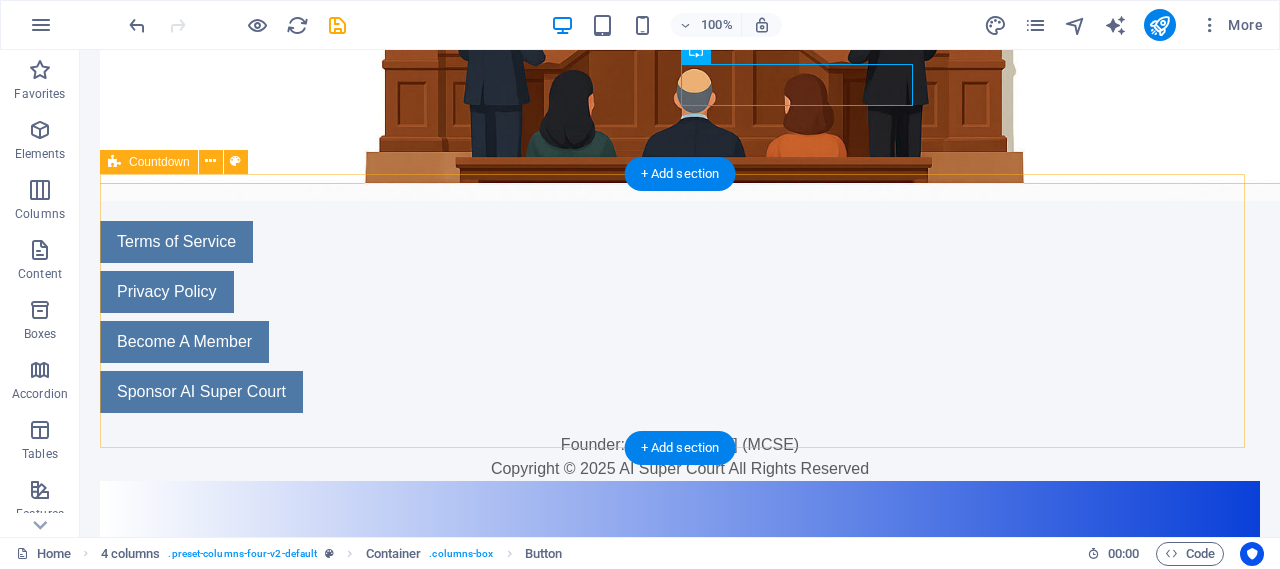scroll, scrollTop: 727, scrollLeft: 0, axis: vertical 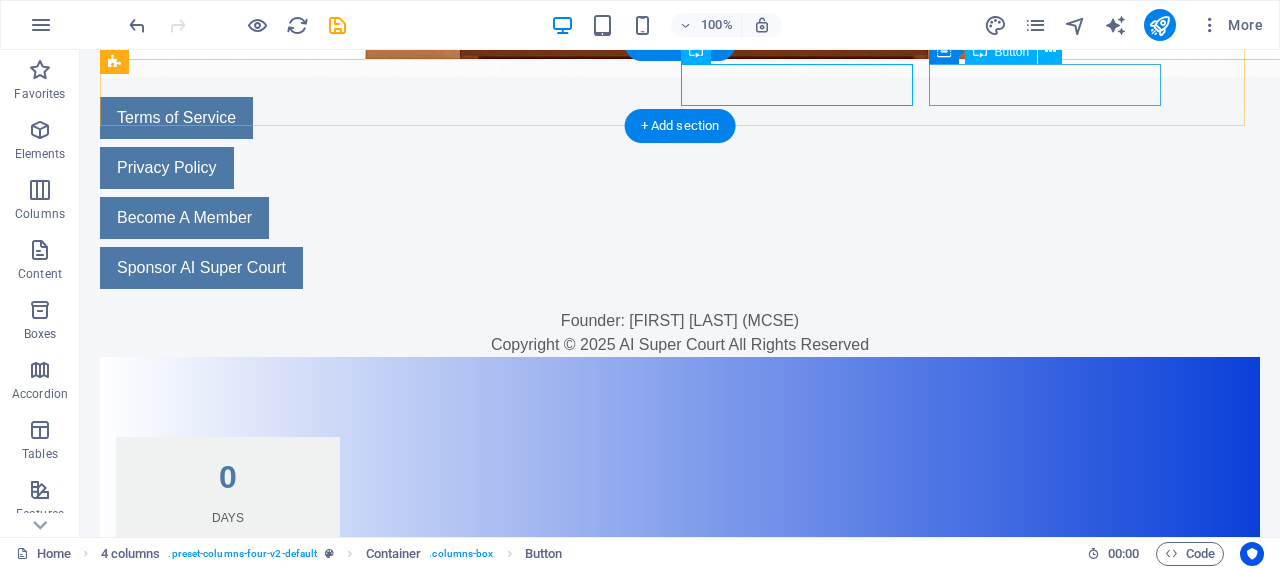 click on "Sponsor AI Super Court" at bounding box center (216, 268) 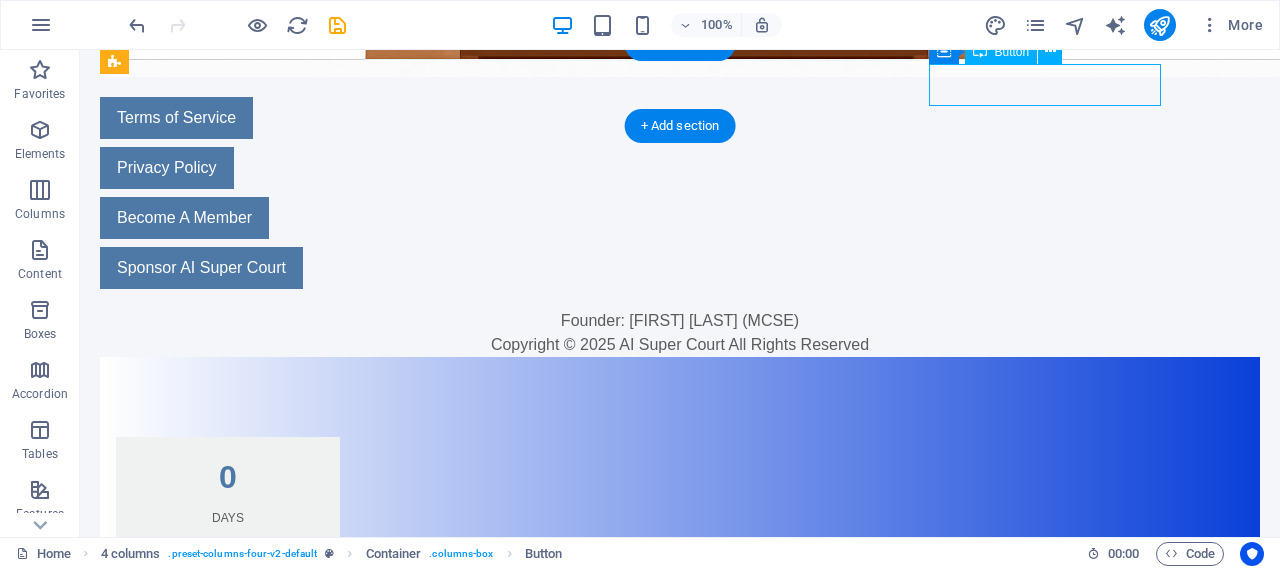 click on "Sponsor AI Super Court" at bounding box center [216, 268] 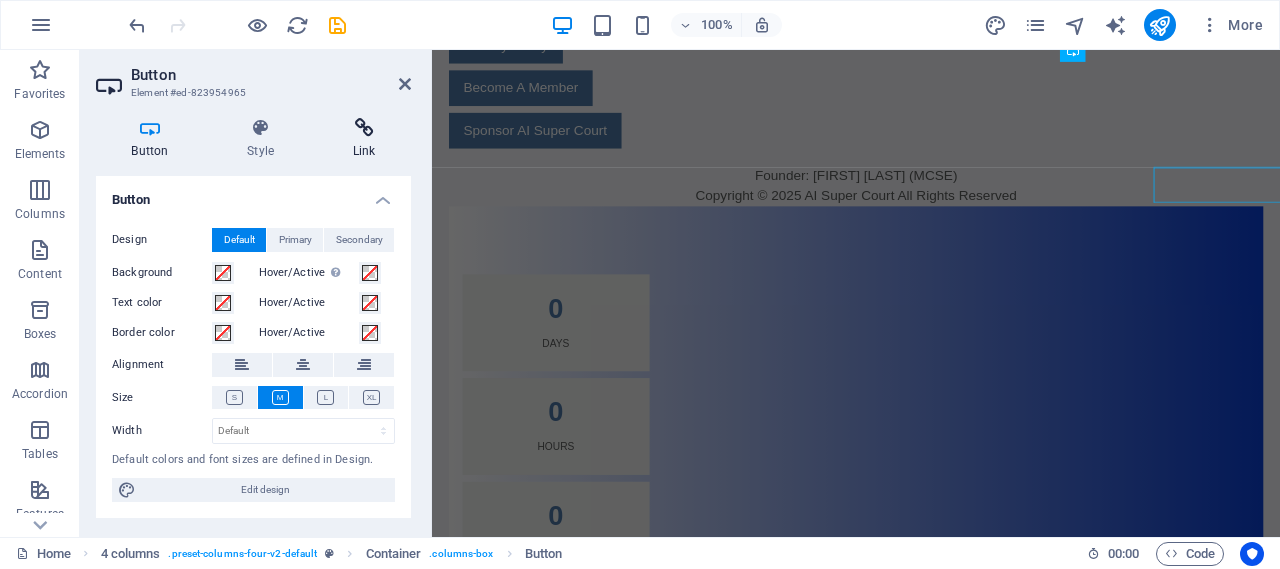 click at bounding box center (364, 128) 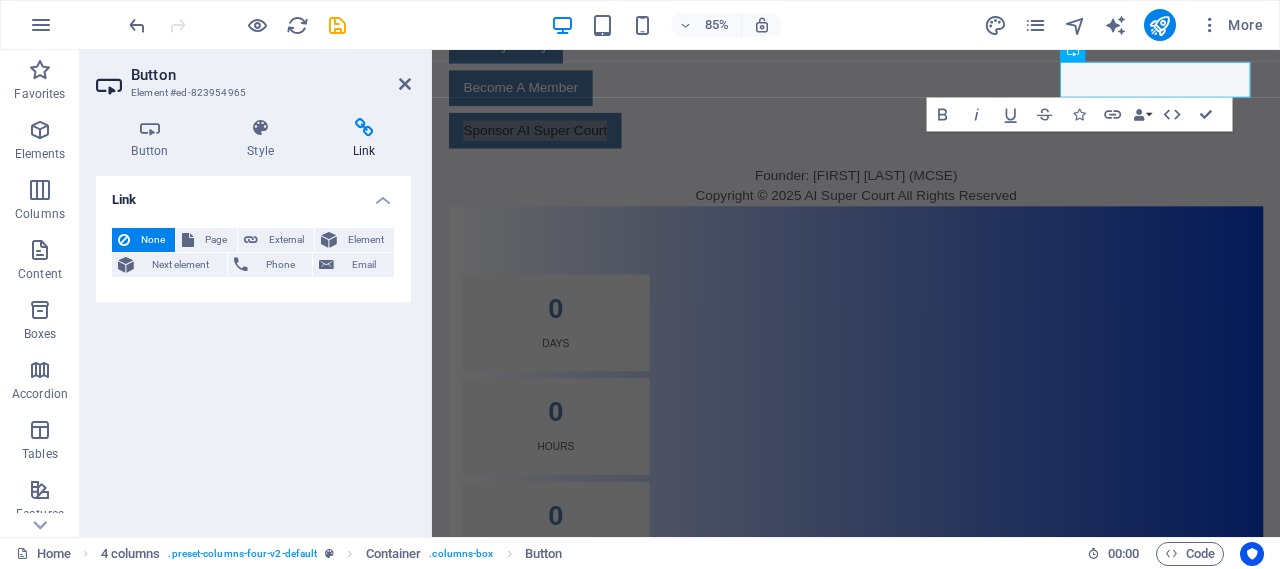 scroll, scrollTop: 603, scrollLeft: 0, axis: vertical 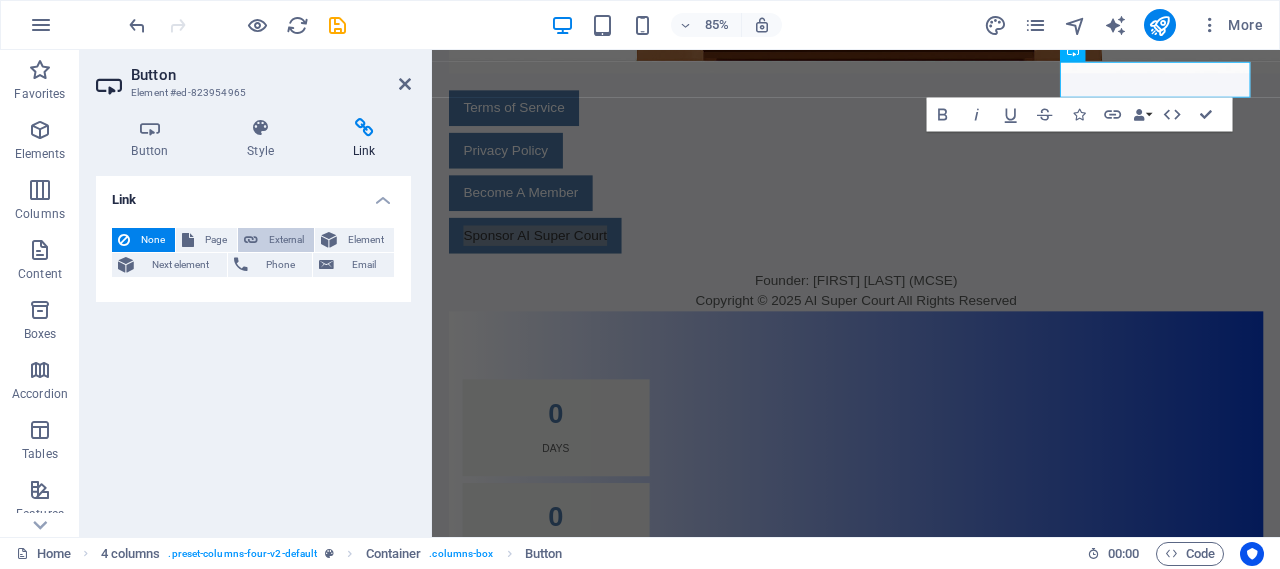 click on "External" at bounding box center (286, 240) 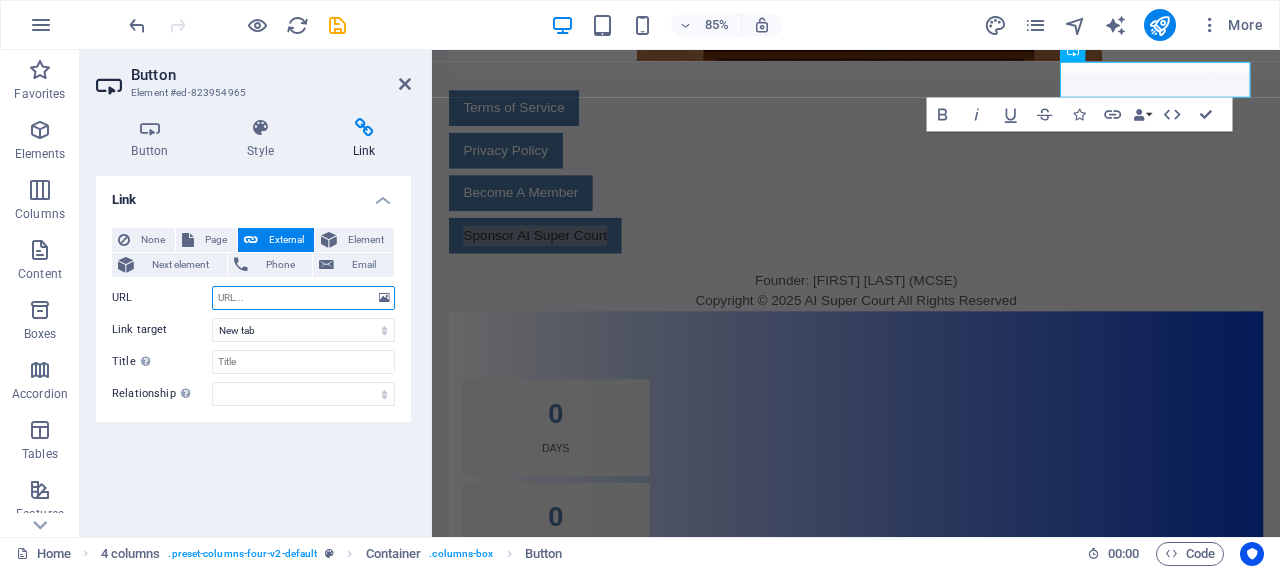 click on "URL" at bounding box center [303, 298] 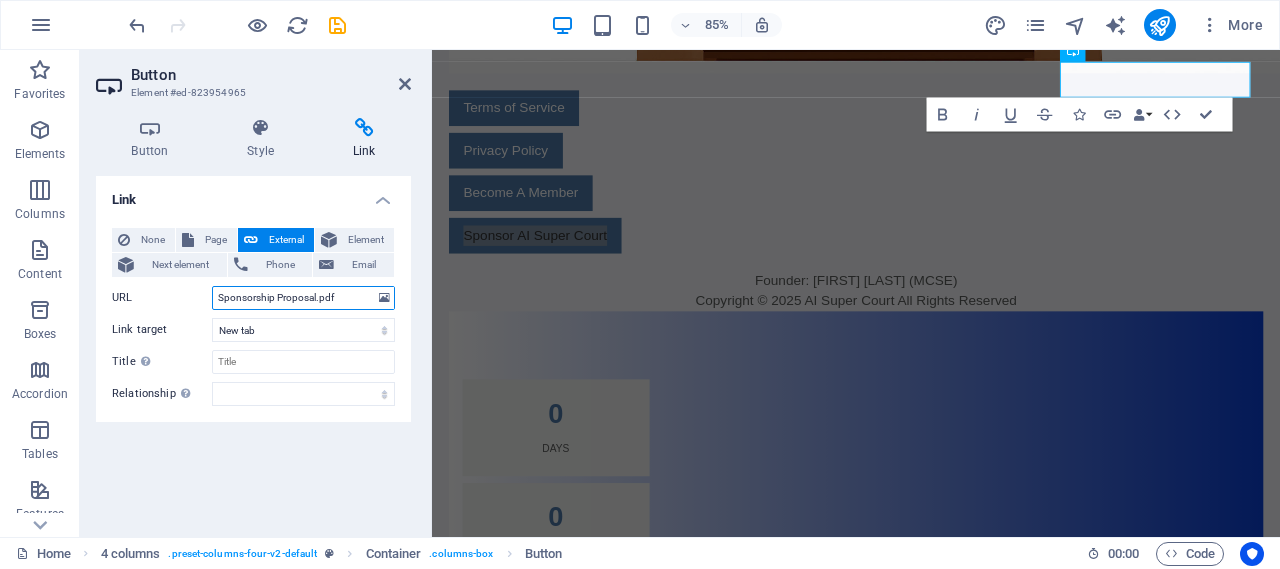 click on "Sponsorship Proposal.pdf" at bounding box center [303, 298] 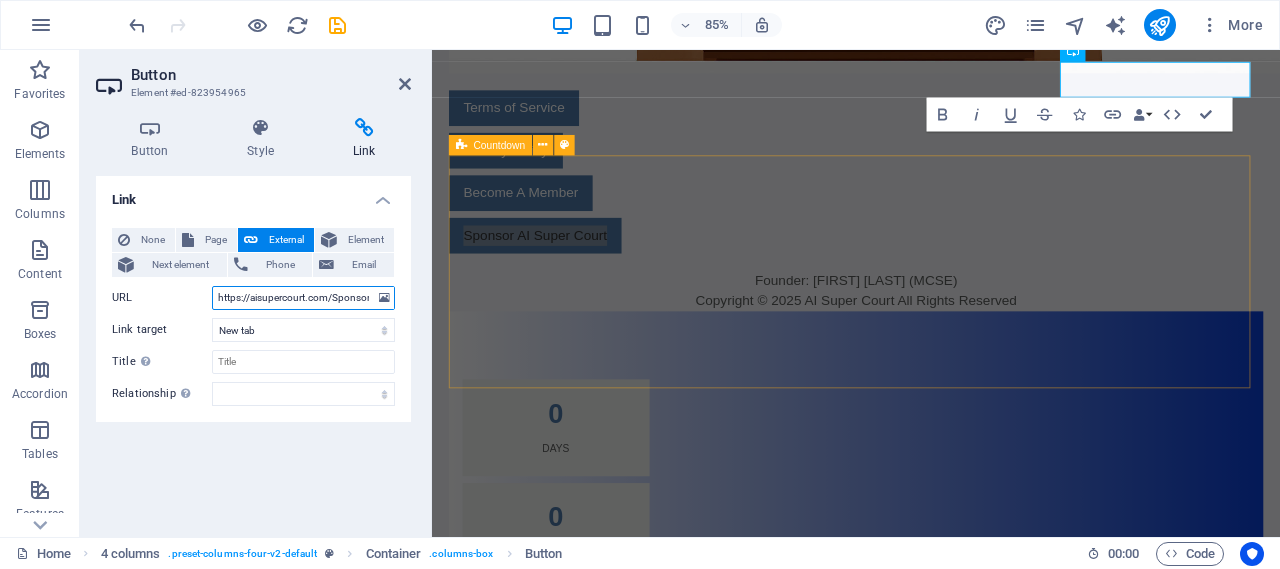 type on "https://aisupercourt.com/Sponsorship Proposal.pdf" 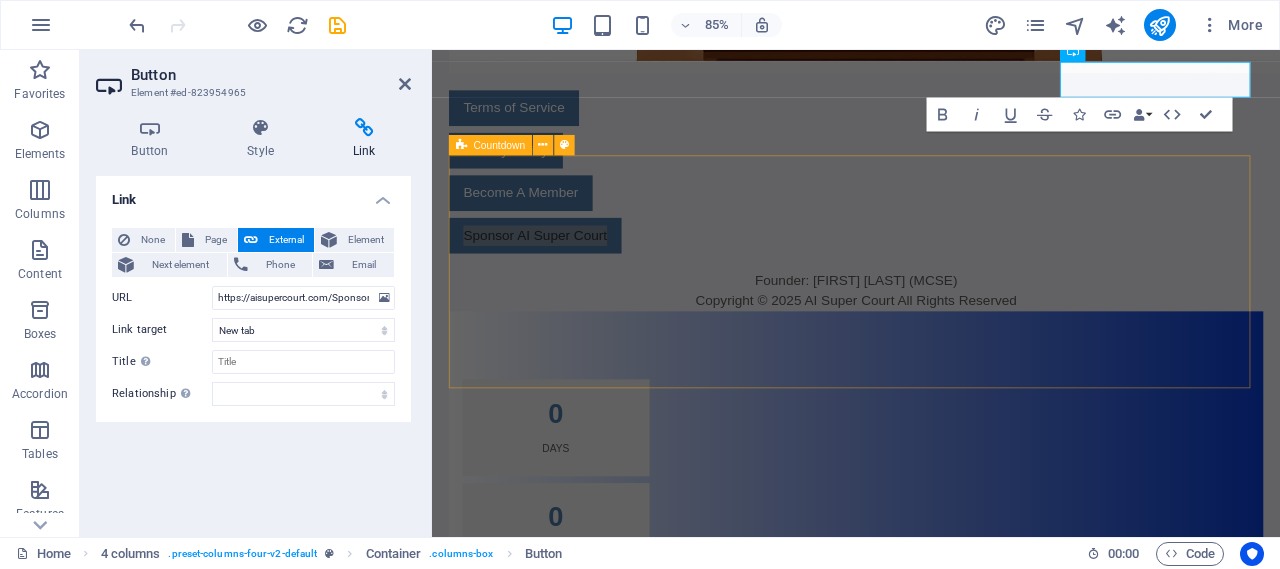 click on "0 Days 0 Hours 0 Minutes 0 Seconds" at bounding box center [931, 678] 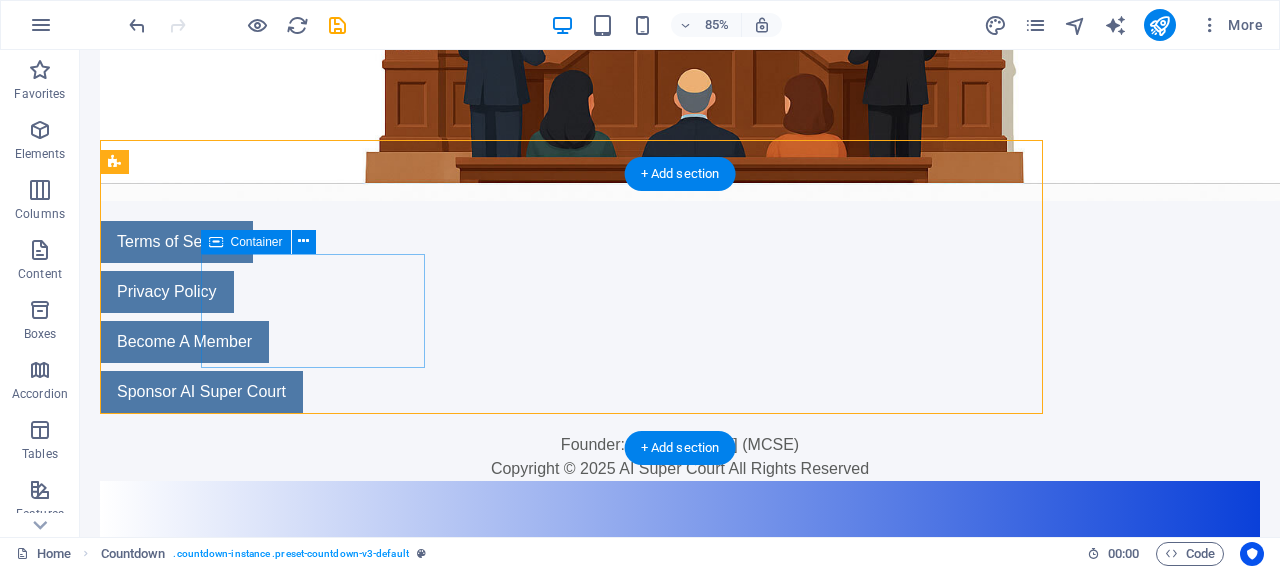 scroll, scrollTop: 727, scrollLeft: 0, axis: vertical 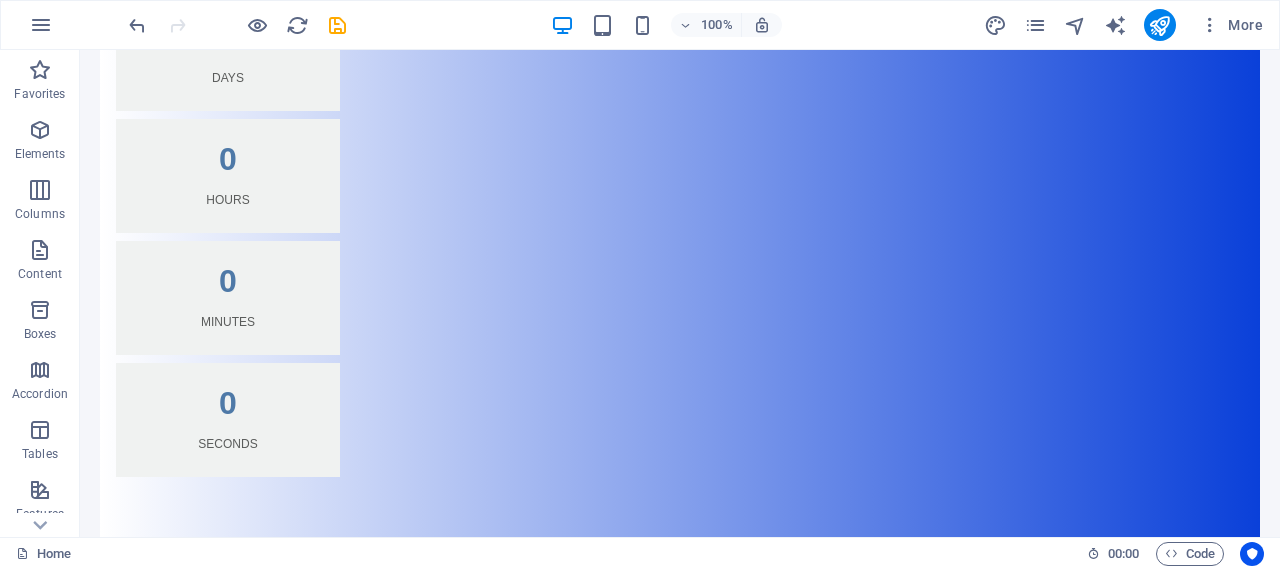 click on "Join AISuperCourt – Pre-Launch Membership
Full Name
Email Address
Mobile Number (WhatsApp Enabled)
City / Region
Legal Role / Membership Type
Gold Member 🔸 (Premium early access)
Silver Member ⚪ (Standard access)
Amount (Rs.)
Transaction ID
Transaction Date
Attach Receipt Image
Why are you interested in joining AISuperCourt?
I agree to the  Terms of Service  and  Privacy Policy
Submit Membership Request
🔒 Your information is secure and confidential.
All Payments are Non Refundable" at bounding box center (680, 1364) 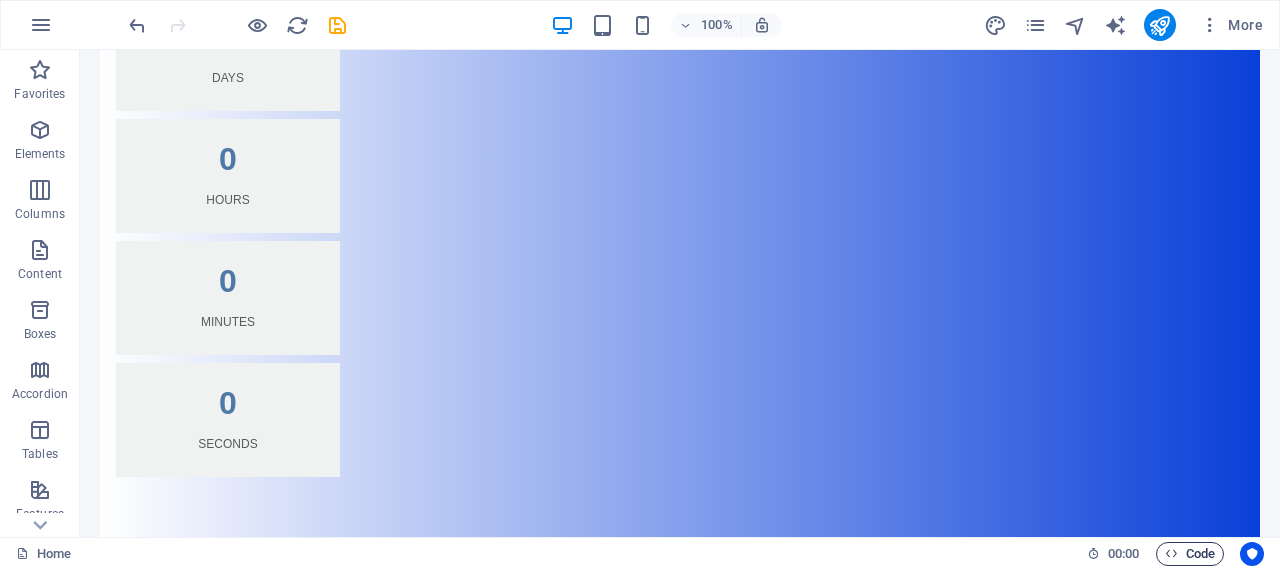 click on "Code" at bounding box center [1190, 554] 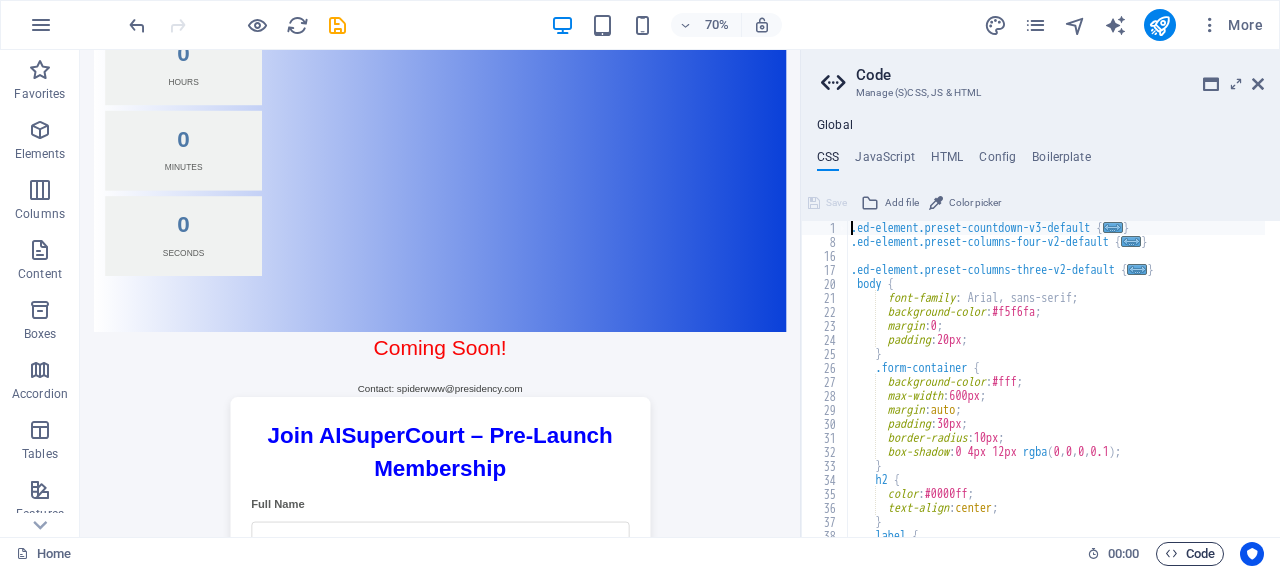 scroll, scrollTop: 1062, scrollLeft: 0, axis: vertical 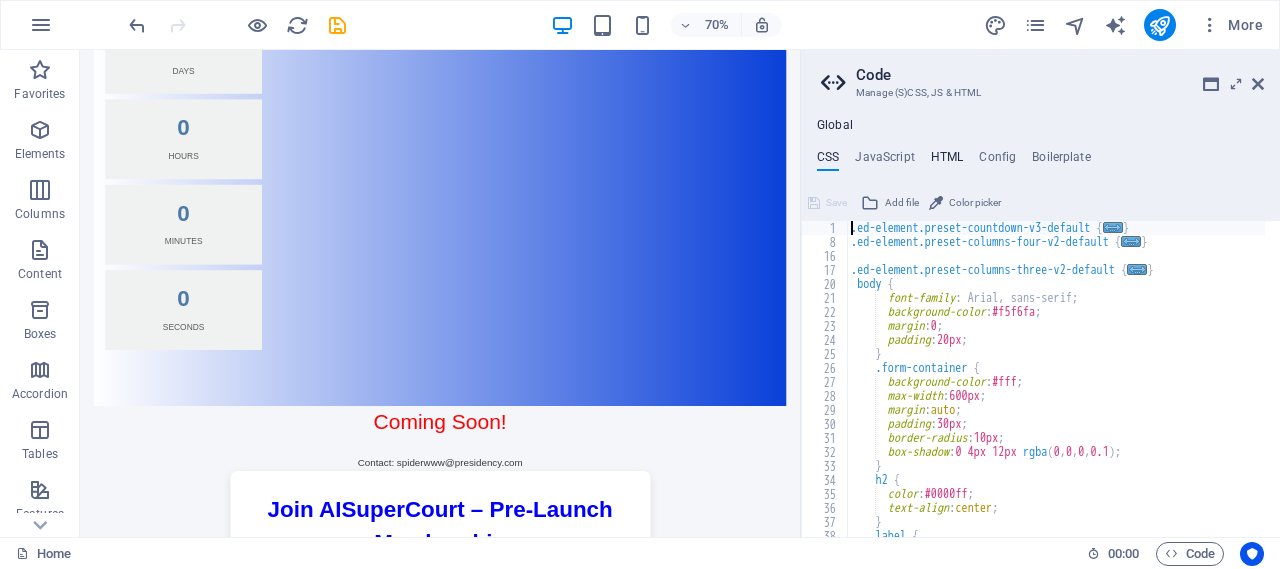 click on "HTML" at bounding box center [947, 161] 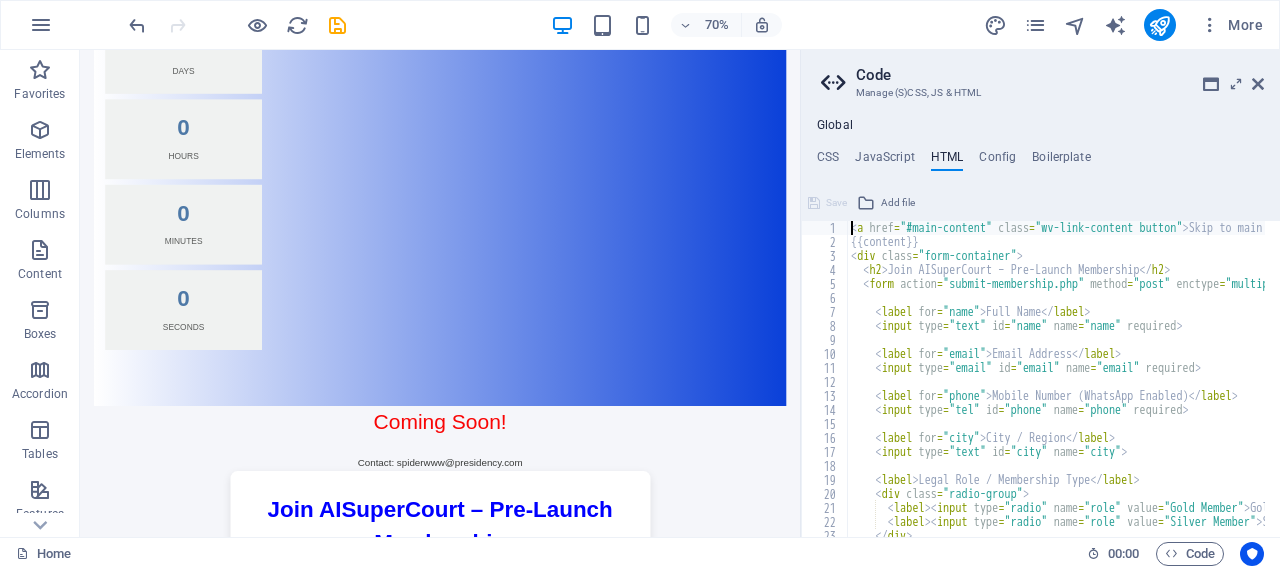 click on "< a   href = "#main-content"   class = "wv-link-content button" > Skip to main content </ a > {{content}} < div   class = "form-container" >    < h2 > Join AISuperCourt – Pre-Launch Membership </ h2 >    < form   action = "submit-membership.php"   method = "post"   enctype = "multipart/form-data" >      < label   for = "name" > Full Name </ label >      < input   type = "text"   id = "name"   name = "name"   required >      < label   for = "email" > Email Address </ label >      < input   type = "email"   id = "email"   name = "email"   required >      < label   for = "phone" > Mobile Number (WhatsApp Enabled) </ label >      < input   type = "tel"   id = "phone"   name = "phone"   required >      < label   for = "city" > City / Region </ label >      < input   type = "text"   id = "city"   name = "city" >      < label > Legal Role / Membership Type </ label >      < div   class = "radio-group" >         < label > < input   type = "radio"   name = "role"   value = "Gold Member" >  Gold Member  🔸 </ label" at bounding box center (1258, 385) 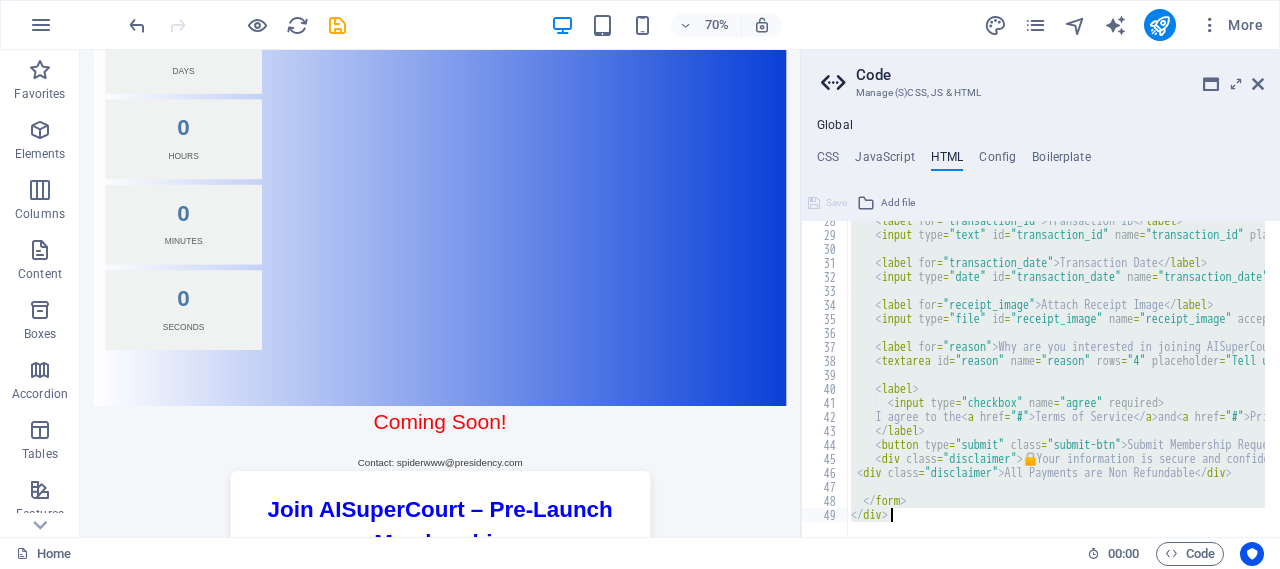 scroll, scrollTop: 385, scrollLeft: 0, axis: vertical 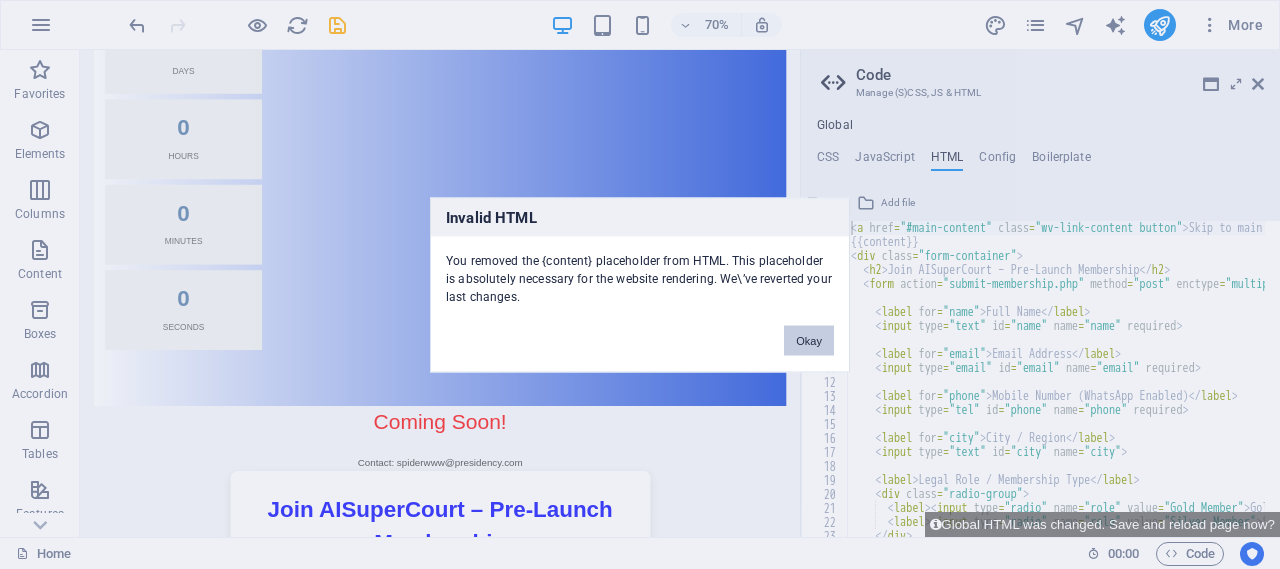 click on "Okay" at bounding box center [809, 340] 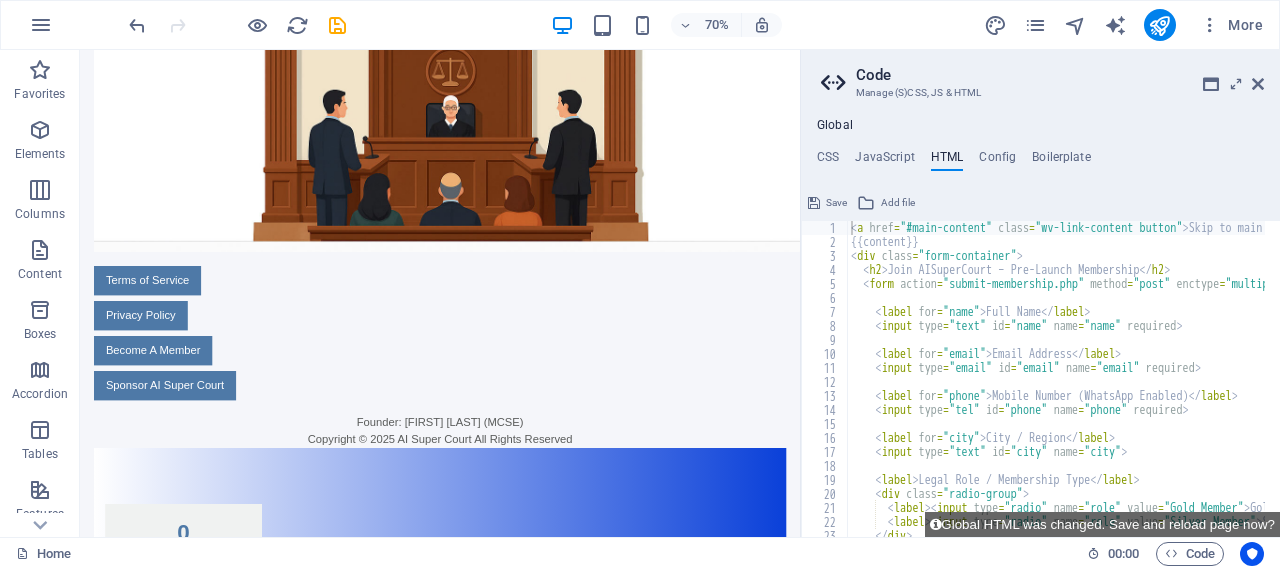 scroll, scrollTop: 828, scrollLeft: 0, axis: vertical 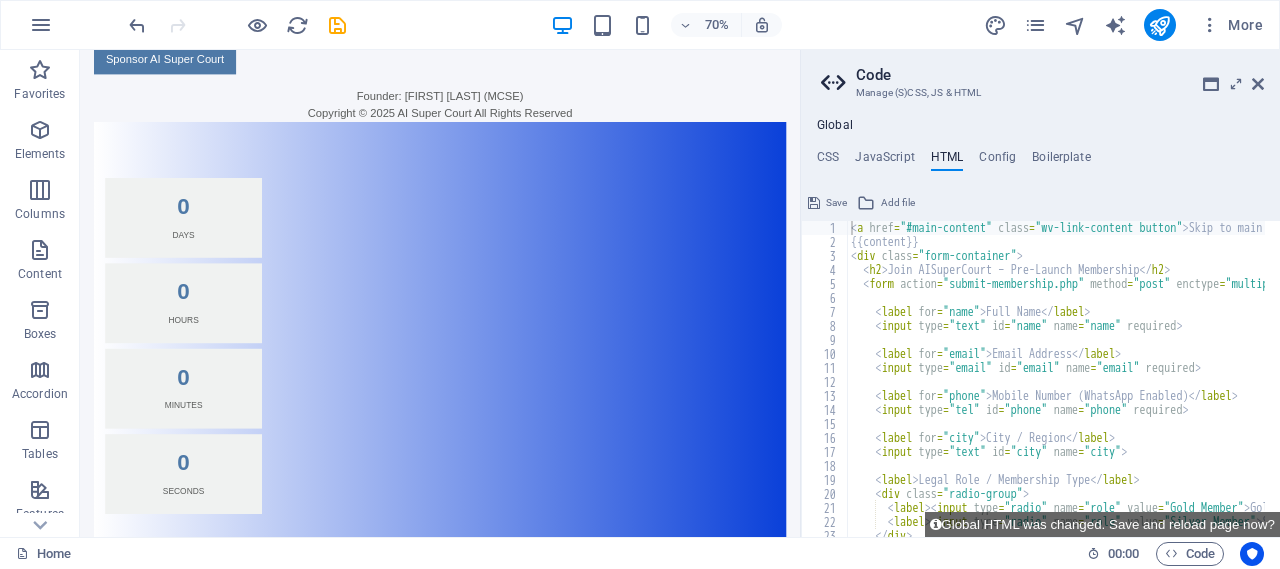 click on "< a   href = "#main-content"   class = "wv-link-content button" > Skip to main content </ a > {{content}} < div   class = "form-container" >    < h2 > Join AISuperCourt – Pre-Launch Membership </ h2 >    < form   action = "submit-membership.php"   method = "post"   enctype = "multipart/form-data" >      < label   for = "name" > Full Name </ label >      < input   type = "text"   id = "name"   name = "name"   required >      < label   for = "email" > Email Address </ label >      < input   type = "email"   id = "email"   name = "email"   required >      < label   for = "phone" > Mobile Number (WhatsApp Enabled) </ label >      < input   type = "tel"   id = "phone"   name = "phone"   required >      < label   for = "city" > City / Region </ label >      < input   type = "text"   id = "city"   name = "city" >      < label > Legal Role / Membership Type </ label >      < div   class = "radio-group" >         < label > < input   type = "radio"   name = "role"   value = "Gold Member" >  Gold Member  🔸 </ label" at bounding box center (1258, 385) 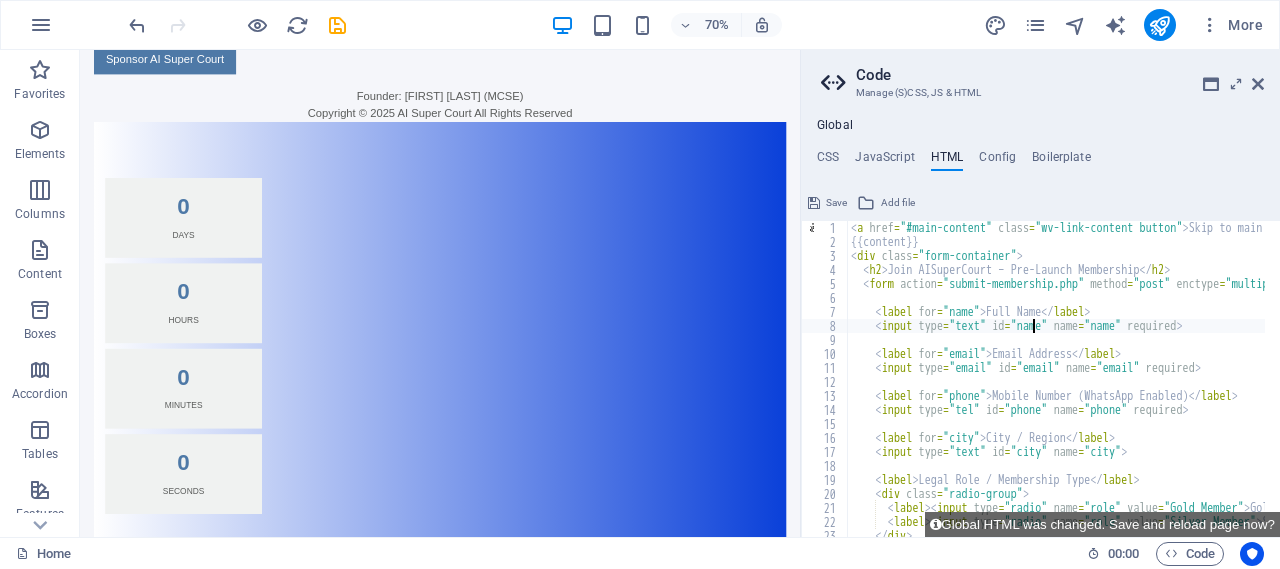 type on "</form>
</div>" 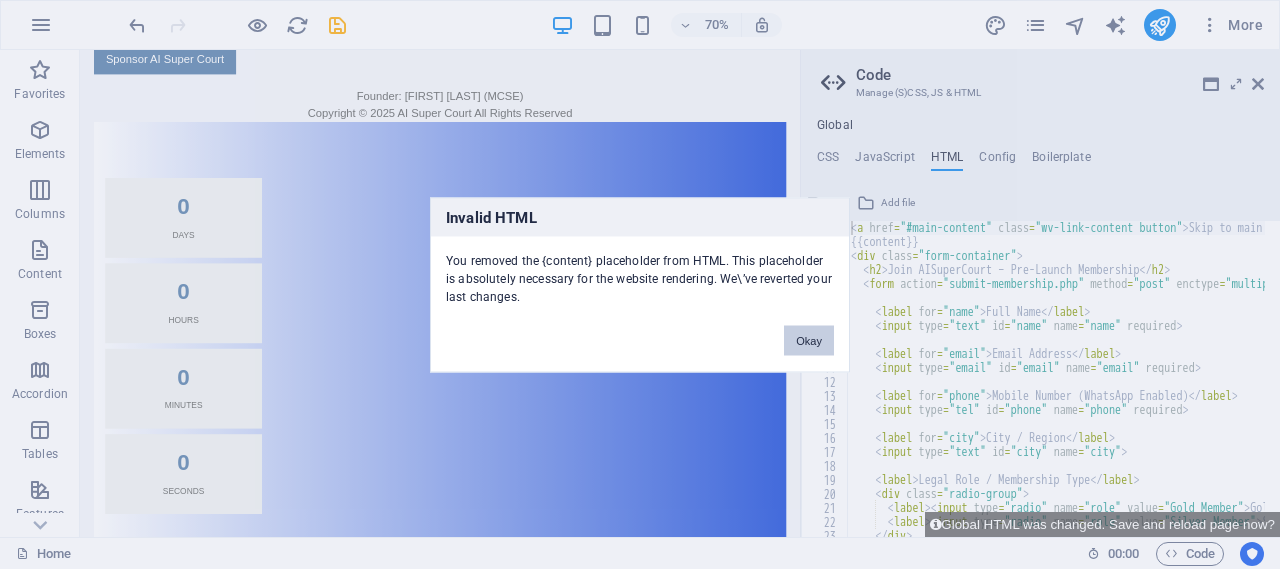 click on "Okay" at bounding box center (809, 340) 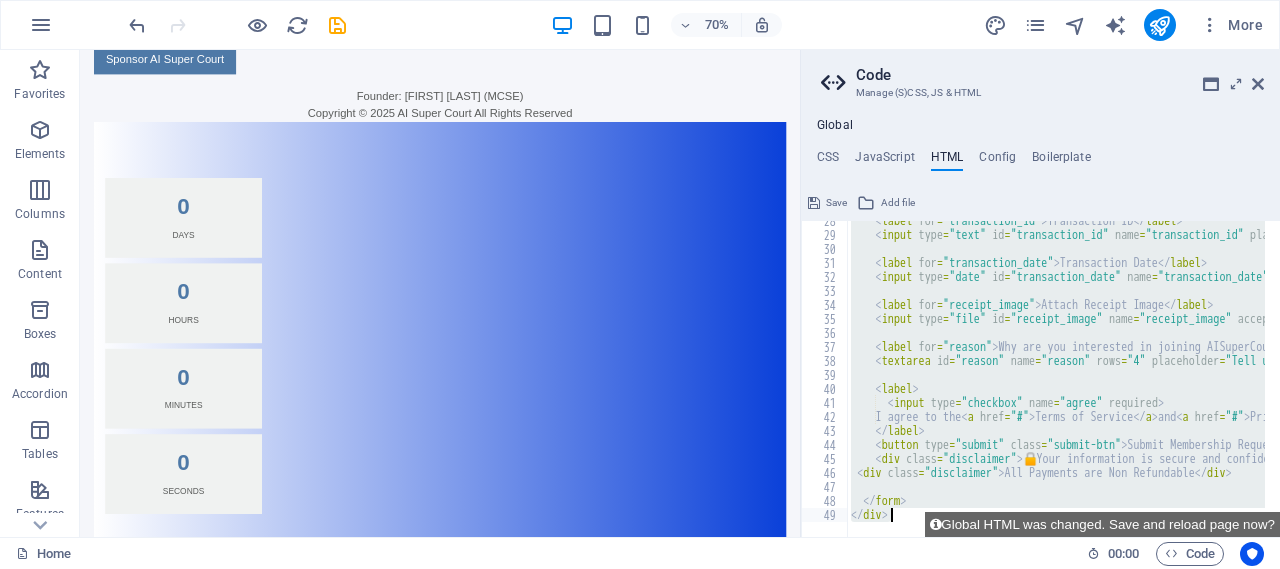 scroll, scrollTop: 385, scrollLeft: 0, axis: vertical 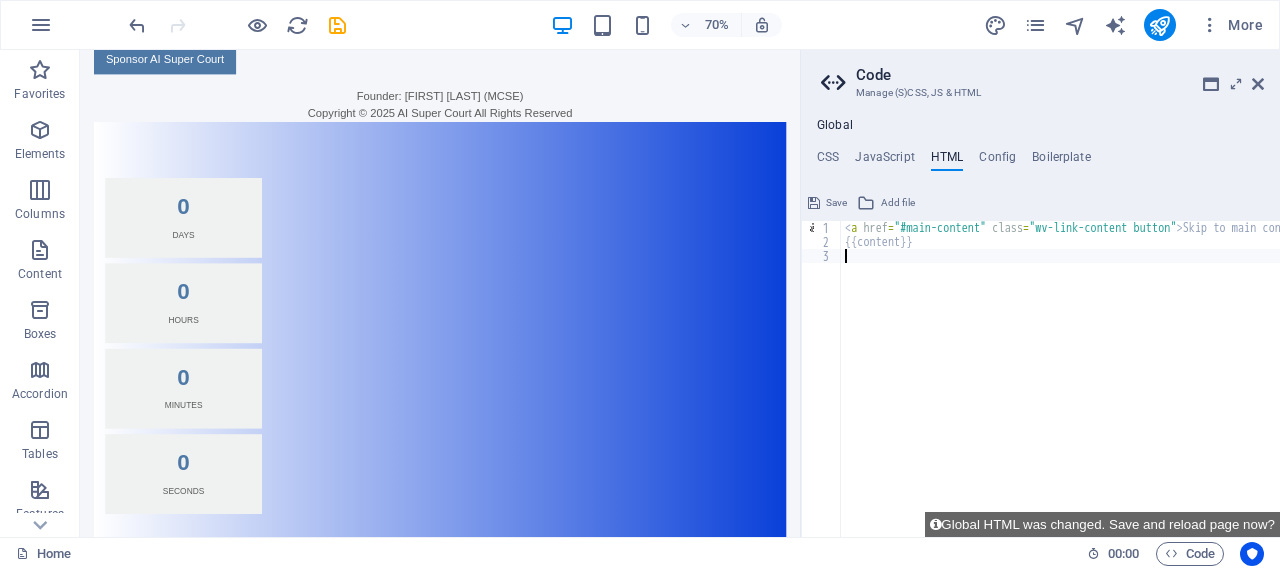 click on "< a   href = "#main-content"   class = "wv-link-content button" > Skip to main content </ a > {{content}}" at bounding box center [1111, 385] 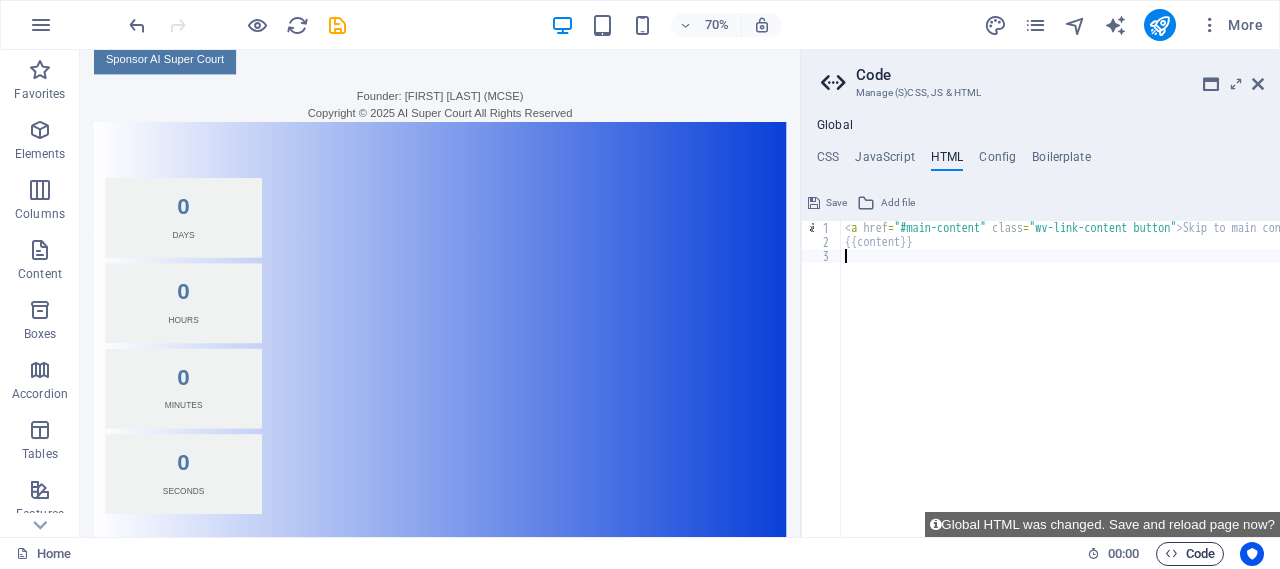 click at bounding box center [1171, 553] 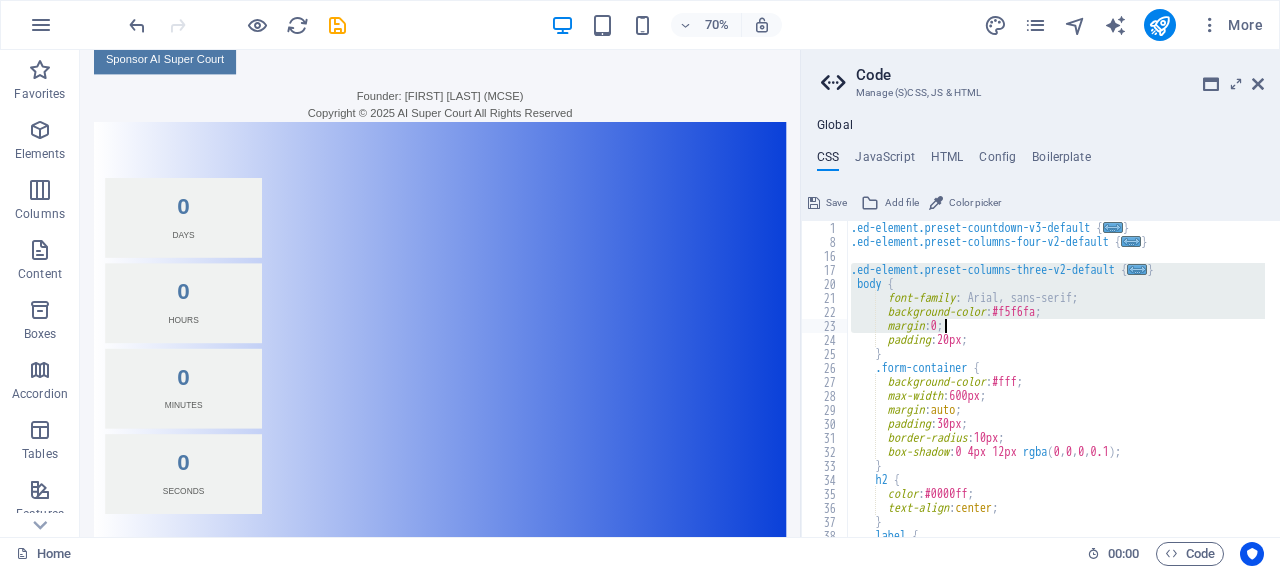 drag, startPoint x: 854, startPoint y: 269, endPoint x: 946, endPoint y: 320, distance: 105.1903 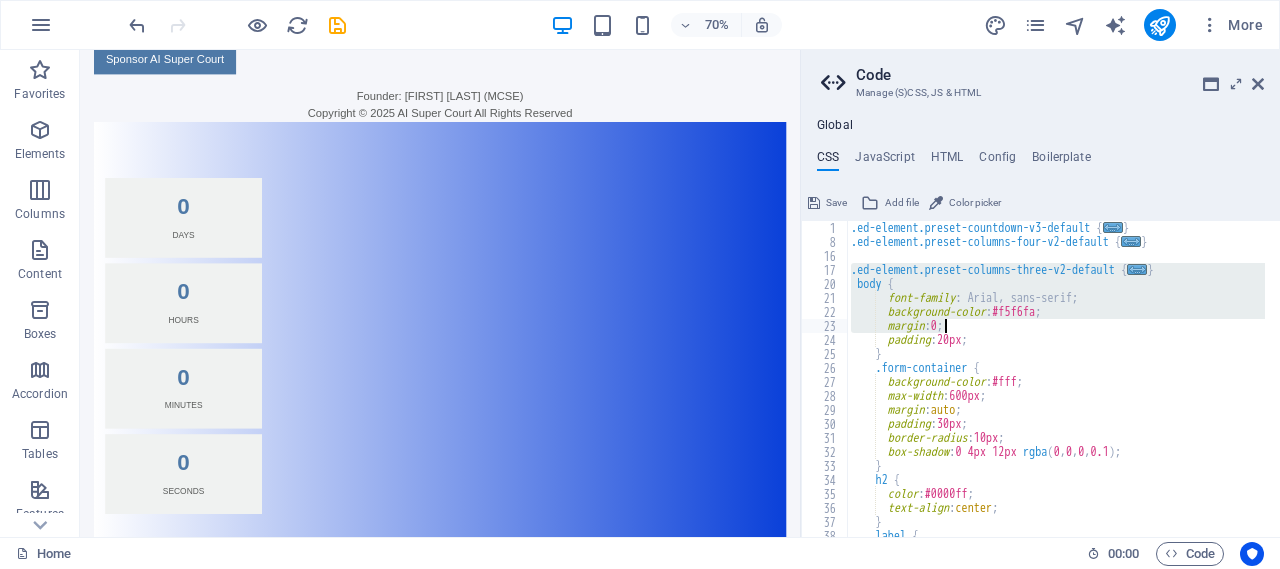 click on ".ed-element.preset-countdown-v3-default   { ... } .ed-element.preset-columns-four-v2-default   { ... } .ed-element.preset-columns-three-v2-default   { ... }   body   {         font-family : Arial, sans-serif;         background-color :  #f5f6fa ;         margin :  0 ;         padding :  20px ;      }      .form-container   {         background-color :  #fff ;         max-width :  600px ;         margin :  auto ;         padding :  30px ;         border-radius :  10px ;         box-shadow :  0   4px   12px   rgba ( 0 , 0 , 0 , 0.1 ) ;      }      h2   {         color :  #0000ff ;         text-align :  center ;      }      label   {         display :  block ;" at bounding box center [1056, 393] 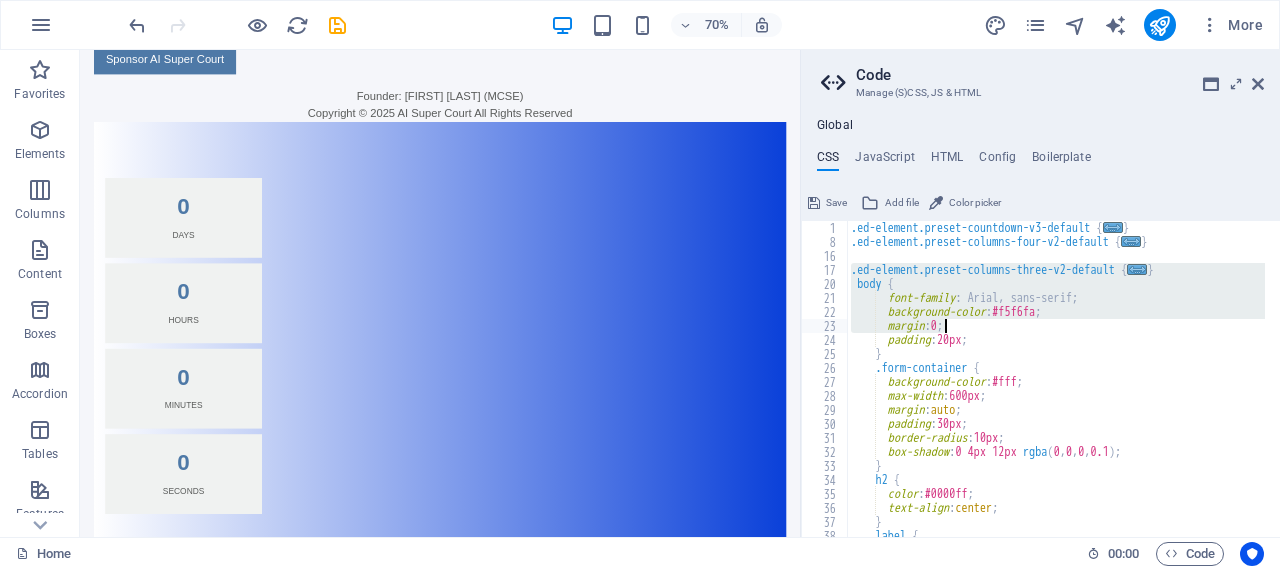 click on ".ed-element.preset-countdown-v3-default   { ... } .ed-element.preset-columns-four-v2-default   { ... } .ed-element.preset-columns-three-v2-default   { ... }   body   {         font-family : Arial, sans-serif;         background-color :  #f5f6fa ;         margin :  0 ;         padding :  20px ;      }      .form-container   {         background-color :  #fff ;         max-width :  600px ;         margin :  auto ;         padding :  30px ;         border-radius :  10px ;         box-shadow :  0   4px   12px   rgba ( 0 , 0 , 0 , 0.1 ) ;      }      h2   {         color :  #0000ff ;         text-align :  center ;      }      label   {         display :  block ;" at bounding box center [1056, 379] 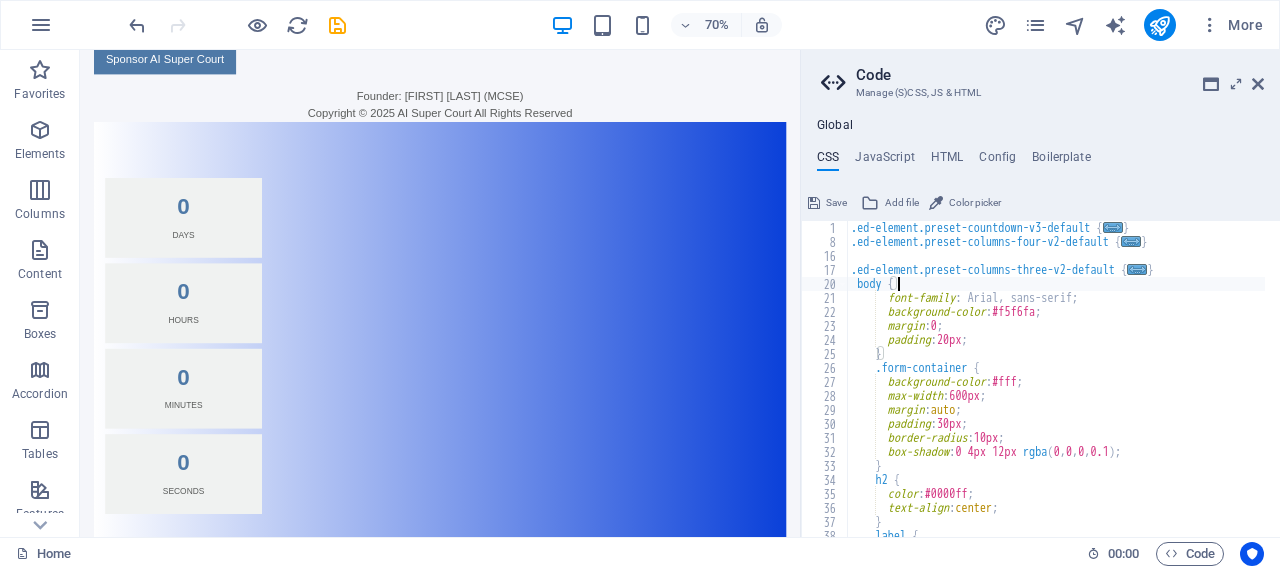 click on ".ed-element.preset-countdown-v3-default   { ... } .ed-element.preset-columns-four-v2-default   { ... } .ed-element.preset-columns-three-v2-default   { ... }   body   {         font-family : Arial, sans-serif;         background-color :  #f5f6fa ;         margin :  0 ;         padding :  20px ;      }      .form-container   {         background-color :  #fff ;         max-width :  600px ;         margin :  auto ;         padding :  30px ;         border-radius :  10px ;         box-shadow :  0   4px   12px   rgba ( 0 , 0 , 0 , 0.1 ) ;      }      h2   {         color :  #0000ff ;         text-align :  center ;      }      label   {         display :  block ;" at bounding box center (1056, 393) 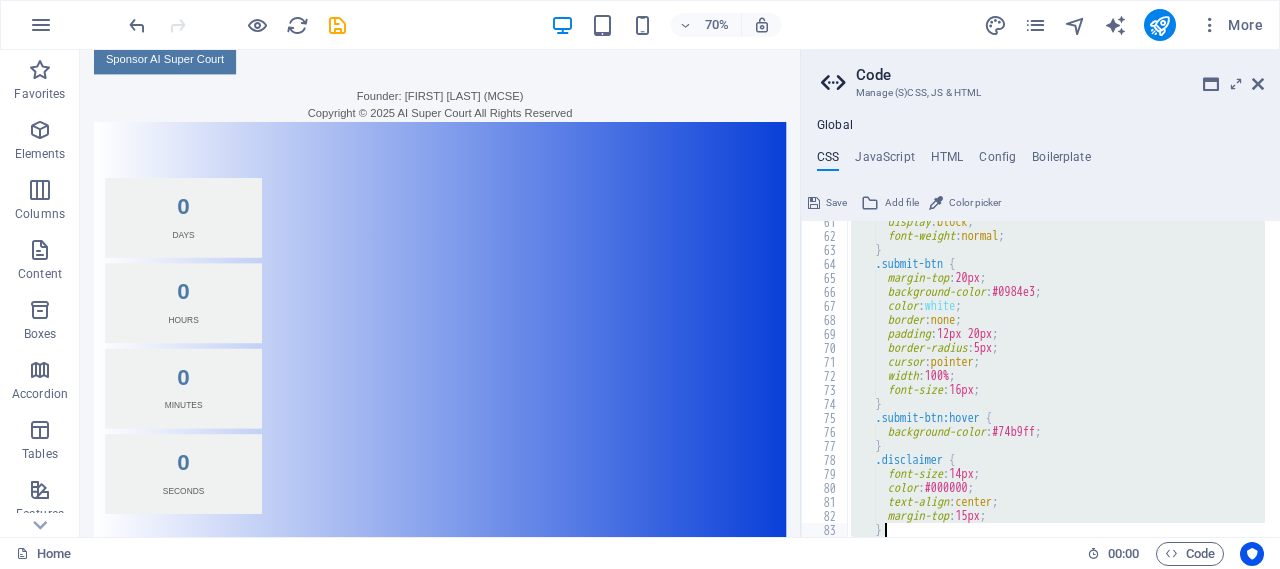 scroll, scrollTop: 636, scrollLeft: 0, axis: vertical 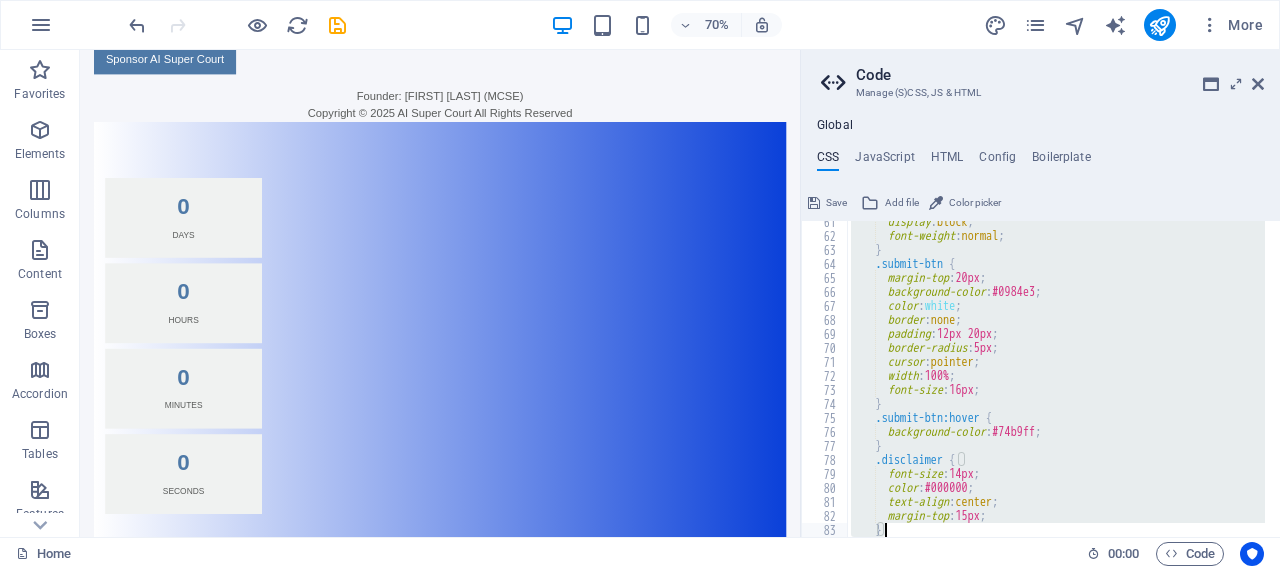 drag, startPoint x: 856, startPoint y: 285, endPoint x: 940, endPoint y: 593, distance: 319.2491 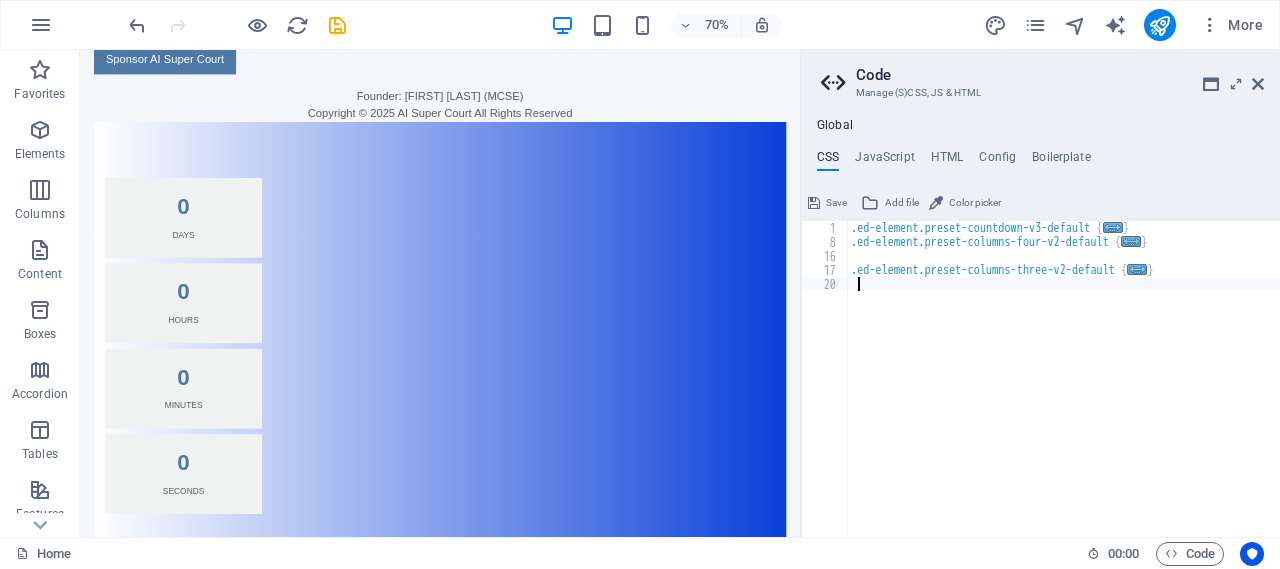 click on ".ed-element.preset-countdown-v3-default   { ... } .ed-element.preset-columns-four-v2-default   { ... } .ed-element.preset-columns-three-v2-default   { ... }" at bounding box center [1063, 393] 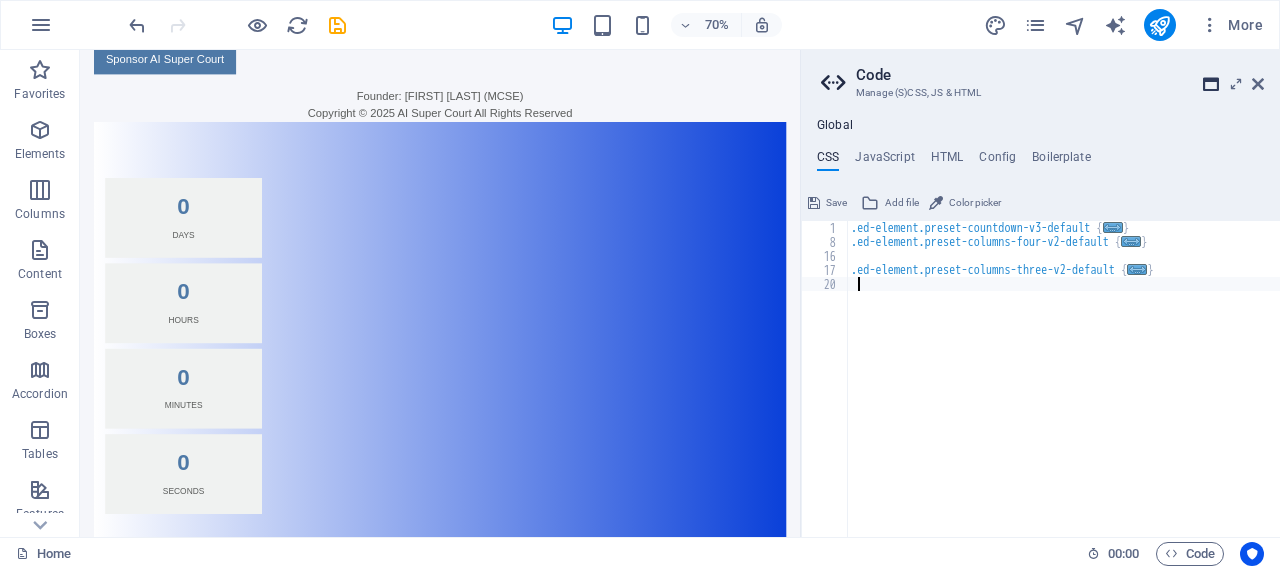 click at bounding box center [1211, 84] 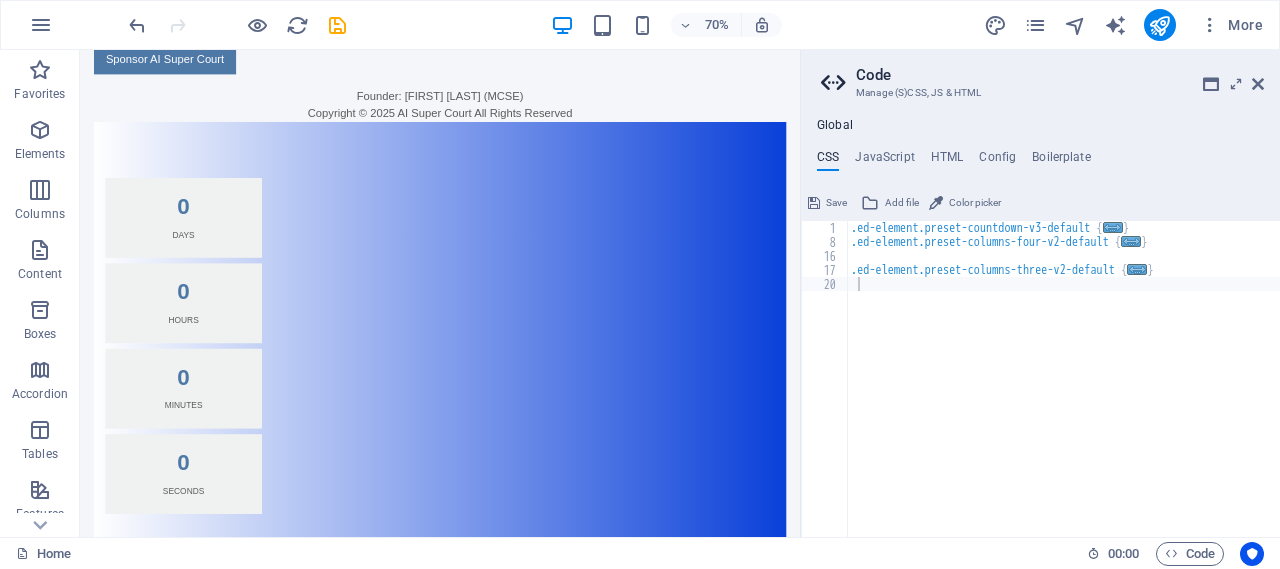 click on "Skip to main content
Terms of Service Privacy Policy Become A Member Sponsor AI Super Court Founder: Amjad Iqbal Qamer (MCSE) Copyright © 2025 AI Super Court All Rights Reserved 0 Days 0 Hours 0 Minutes 0 Seconds Coming Soon! Contact: spiderwww@presidency.com
Join AISuperCourt – Pre-Launch Membership
Full Name
Email Address
Mobile Number (WhatsApp Enabled)
City / Region
Legal Role / Membership Type
Gold Member 🔸 (Premium early access)
Silver Member ⚪ (Standard access)
Amount (Rs.)
Transaction ID
Transaction Date
Attach Receipt Image
Why are you interested in joining AISuperCourt?
I agree to the  Terms of Service  and  Privacy Policy
Submit Membership Request
🔒 Your information is secure and confidential.
All Payments are Non Refundable" at bounding box center [594, 778] 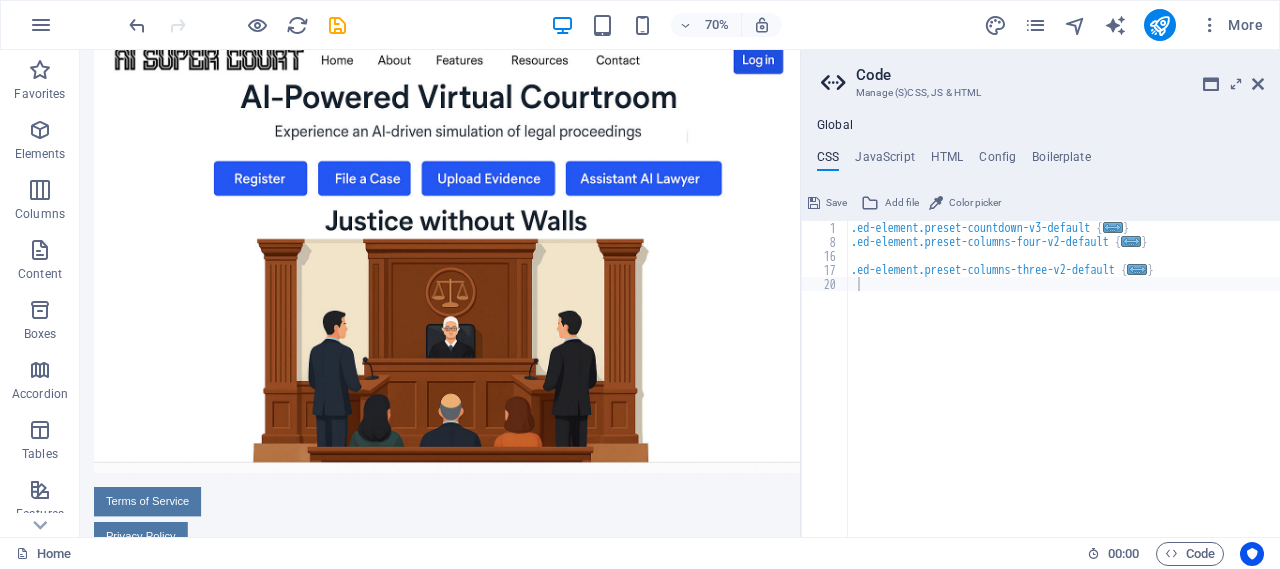 scroll, scrollTop: 0, scrollLeft: 0, axis: both 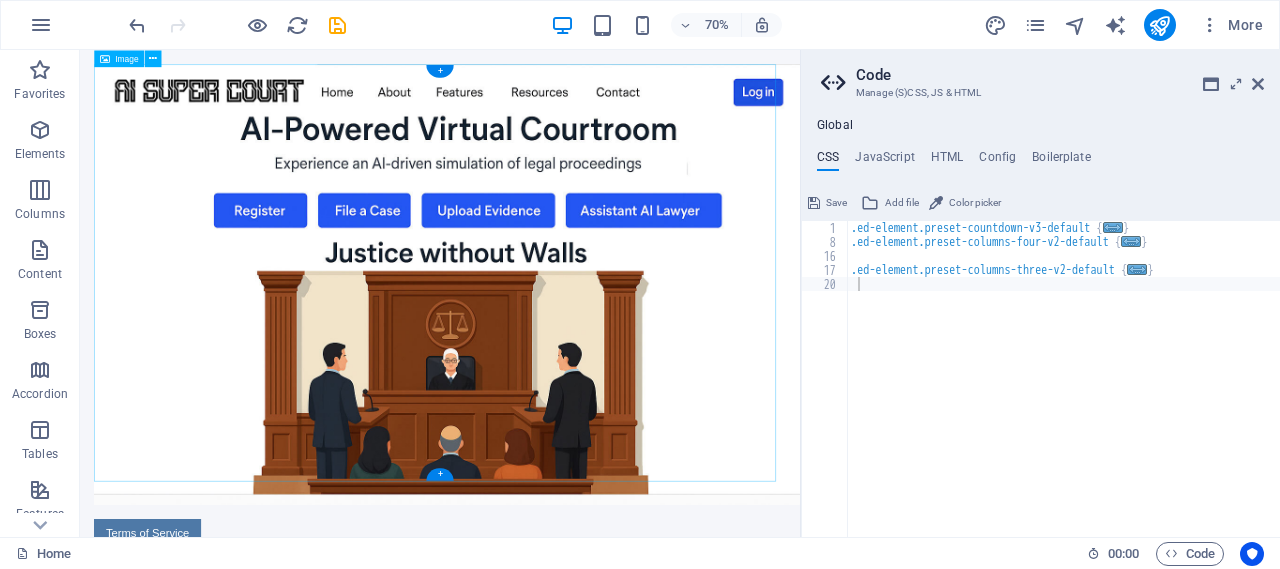 click at bounding box center (594, 385) 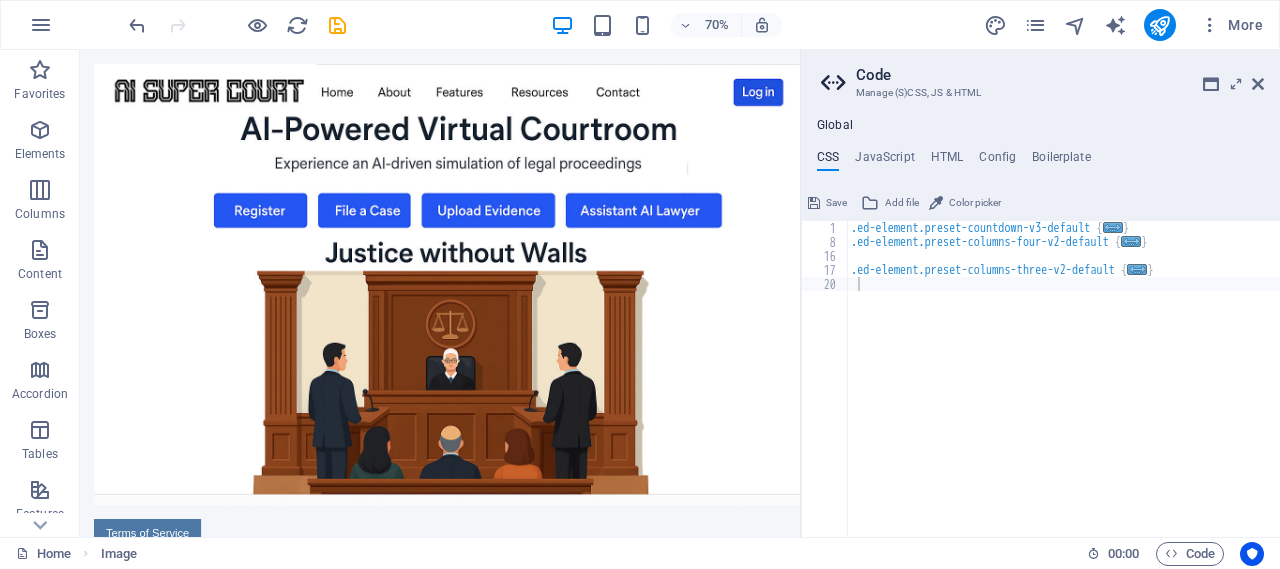 scroll, scrollTop: 933, scrollLeft: 0, axis: vertical 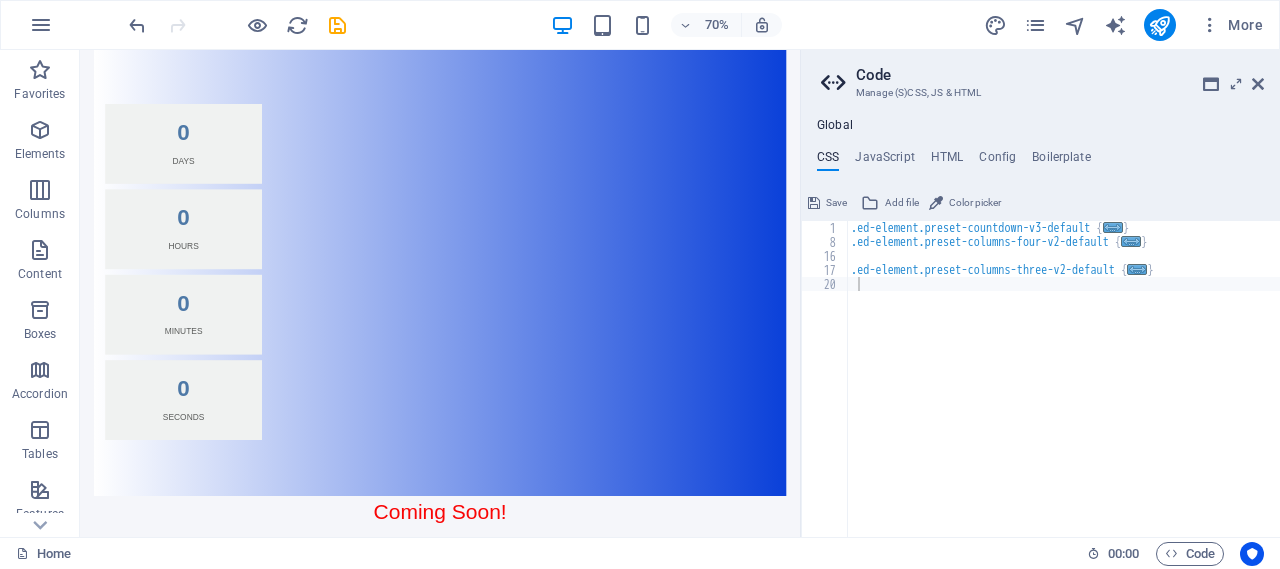 drag, startPoint x: 665, startPoint y: 392, endPoint x: 322, endPoint y: 232, distance: 378.48248 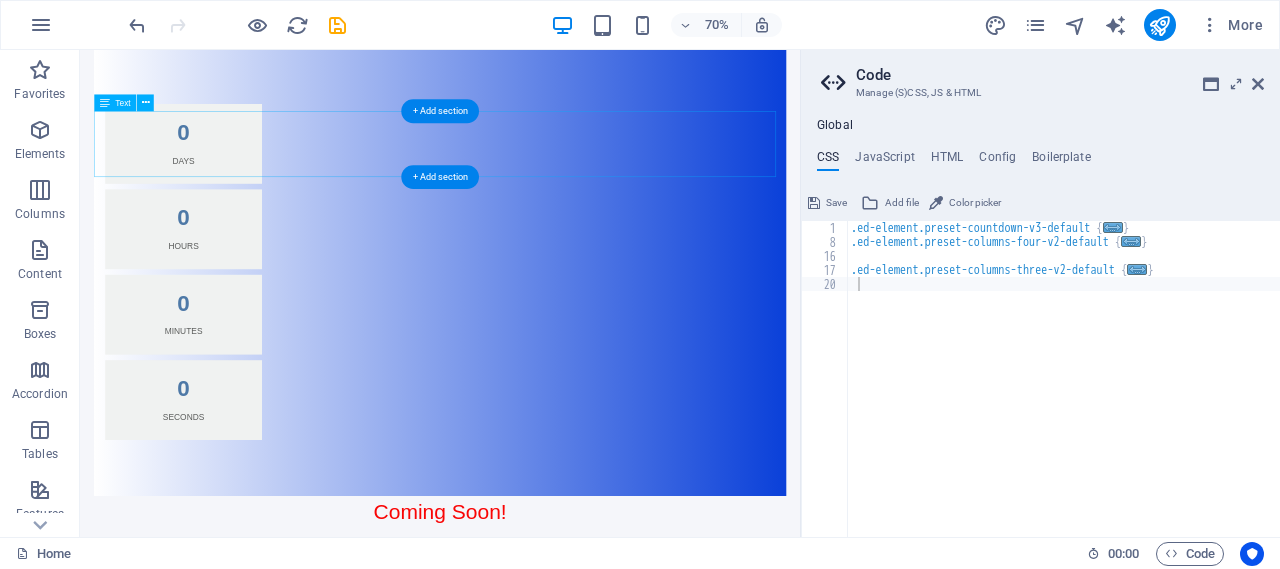 click on "Coming Soon! Contact: spiderwww@presidency.com" at bounding box center (594, 733) 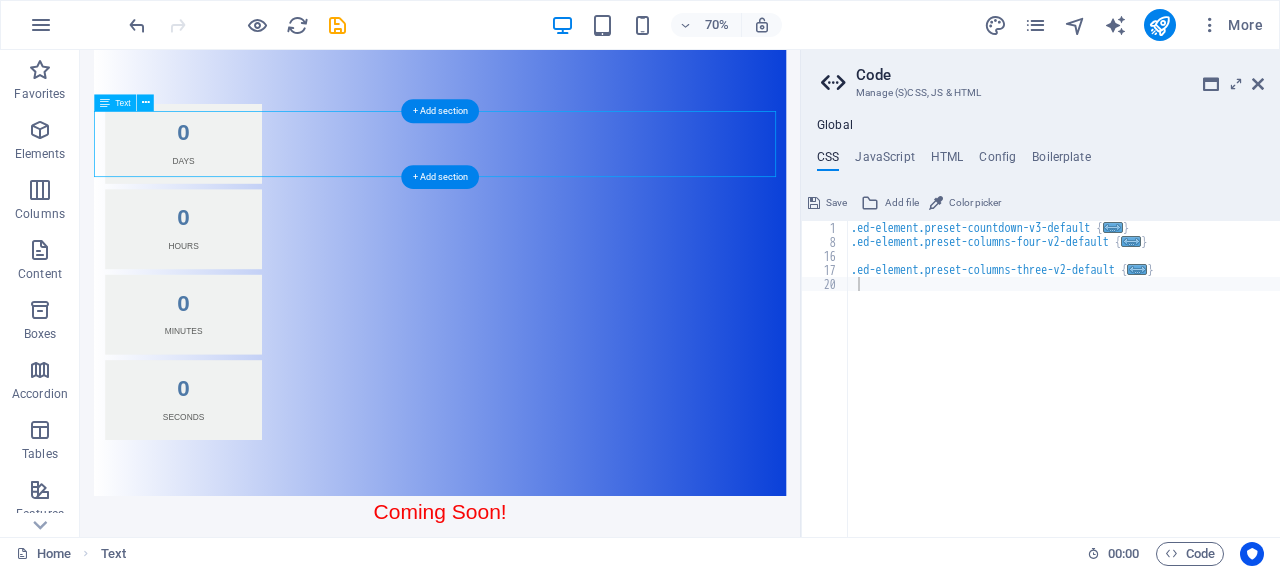 click on "Coming Soon! Contact: spiderwww@presidency.com" at bounding box center [594, 733] 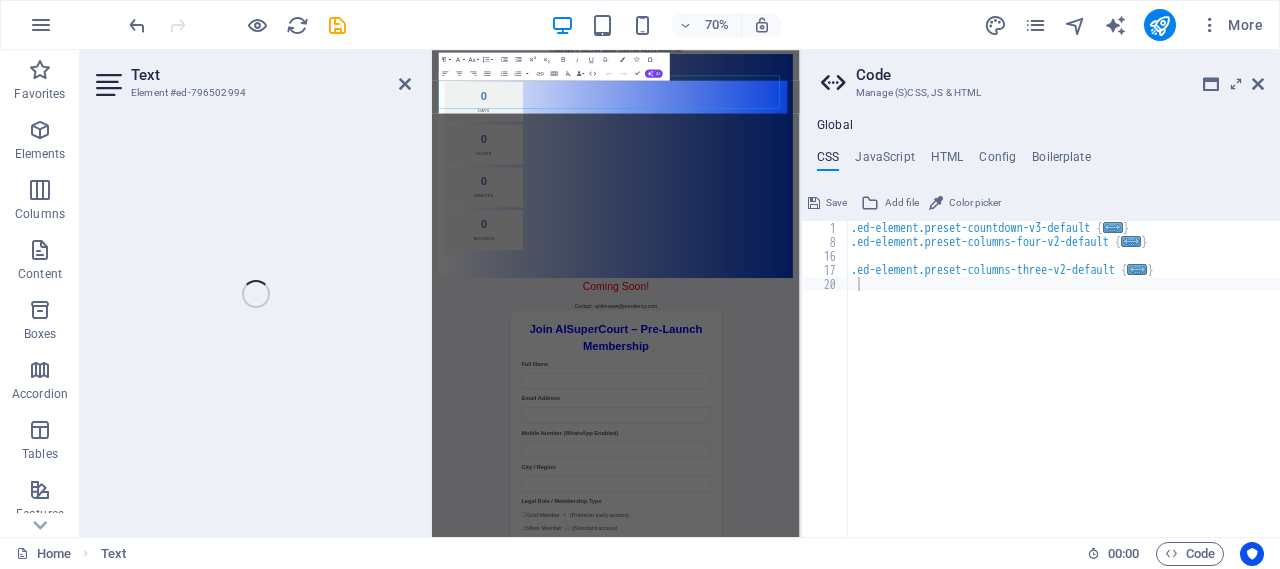click on "Gold Member 🔸 (Premium early access)" at bounding box center [958, 1377] 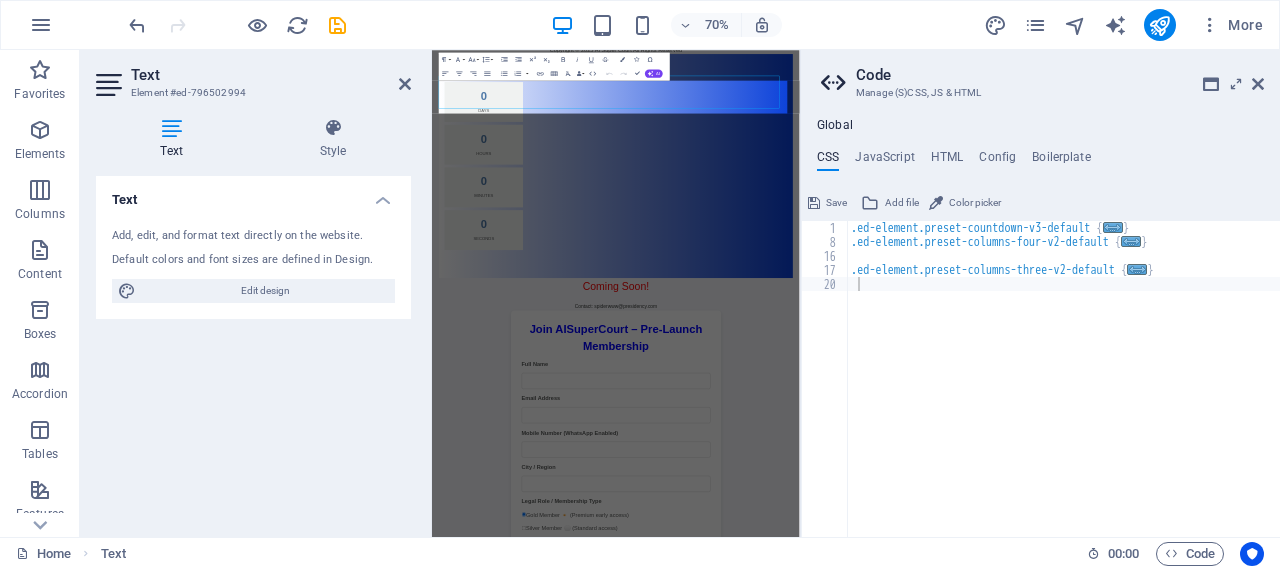 click on "Text Add, edit, and format text directly on the website. Default colors and font sizes are defined in Design. Edit design Alignment Left aligned Centered Right aligned" at bounding box center [253, 348] 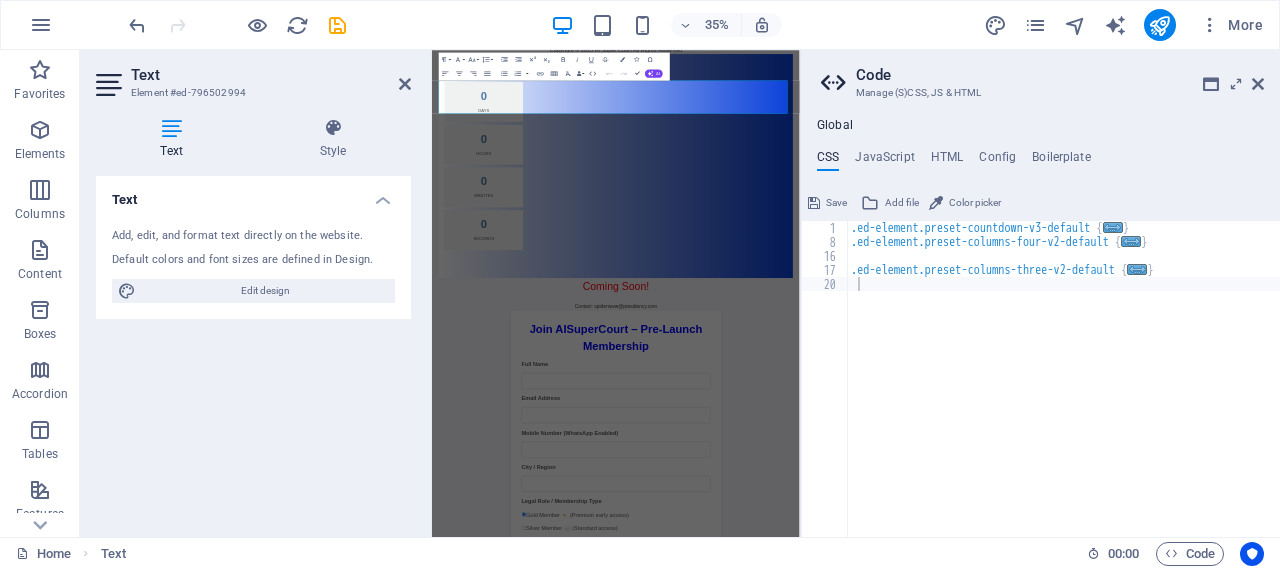 scroll, scrollTop: 947, scrollLeft: 0, axis: vertical 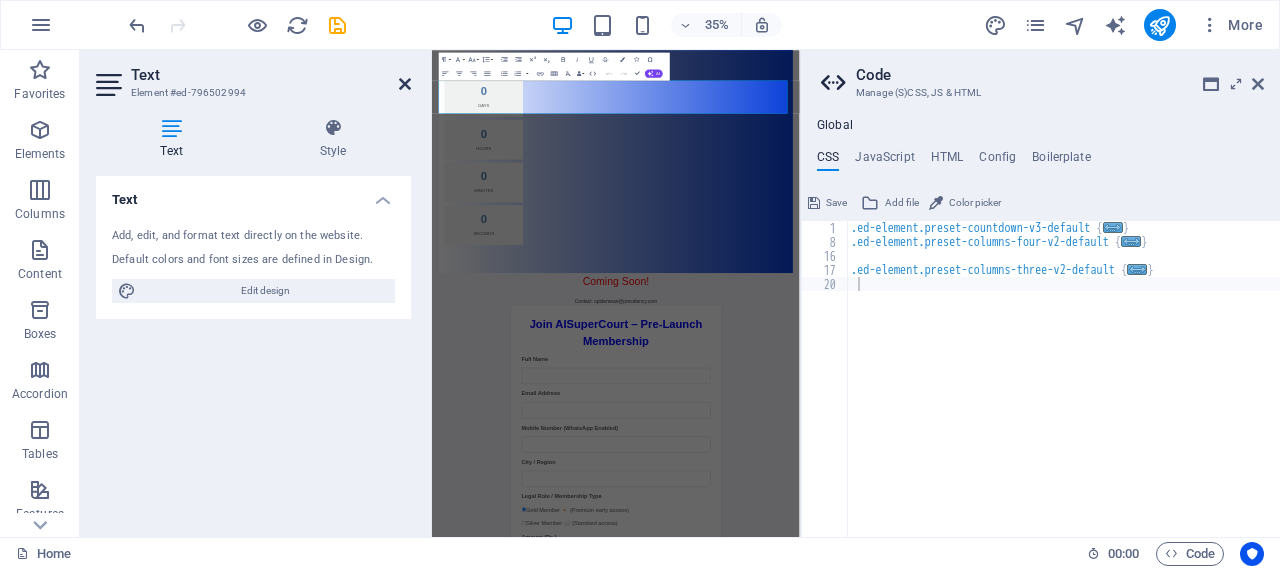 click at bounding box center (405, 84) 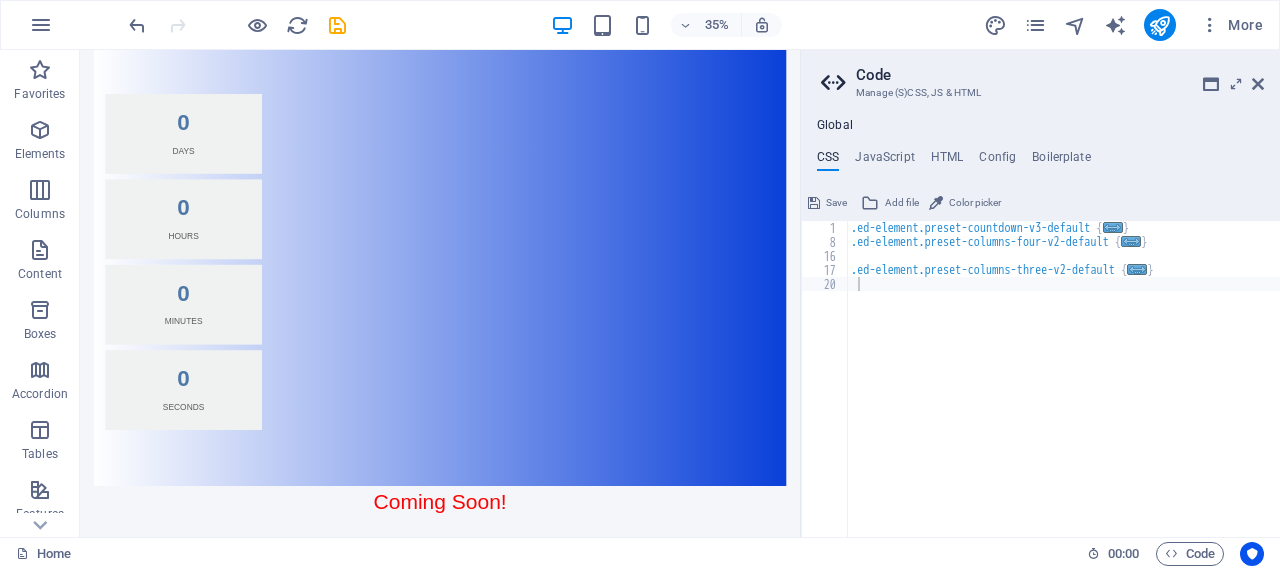 scroll, scrollTop: 933, scrollLeft: 0, axis: vertical 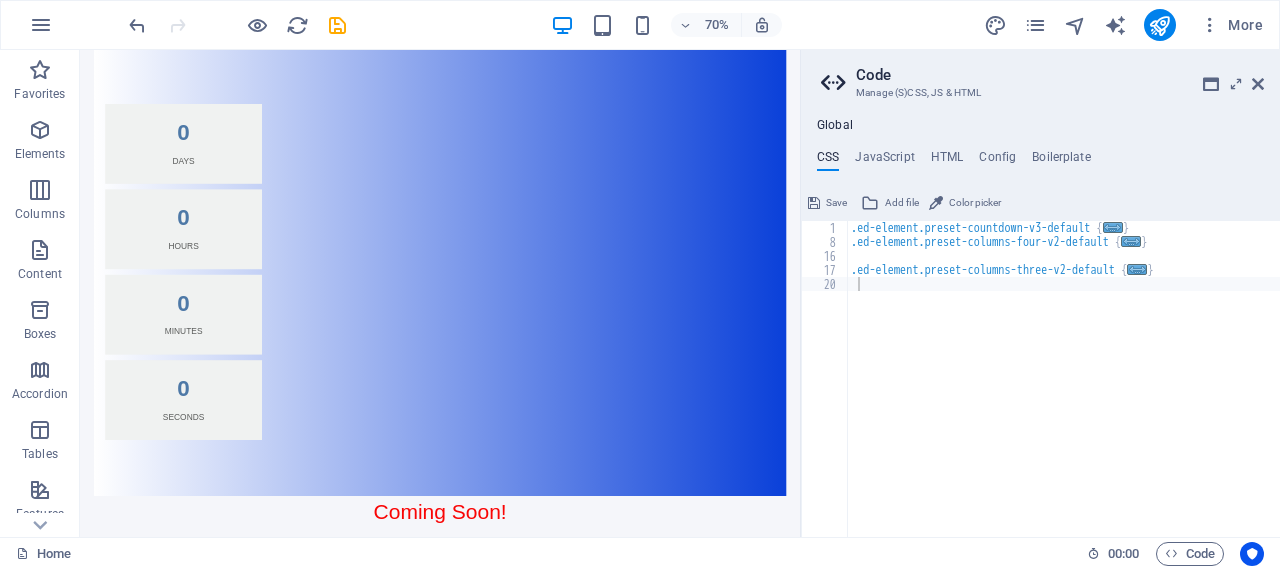 click on "Full Name" at bounding box center [595, 981] 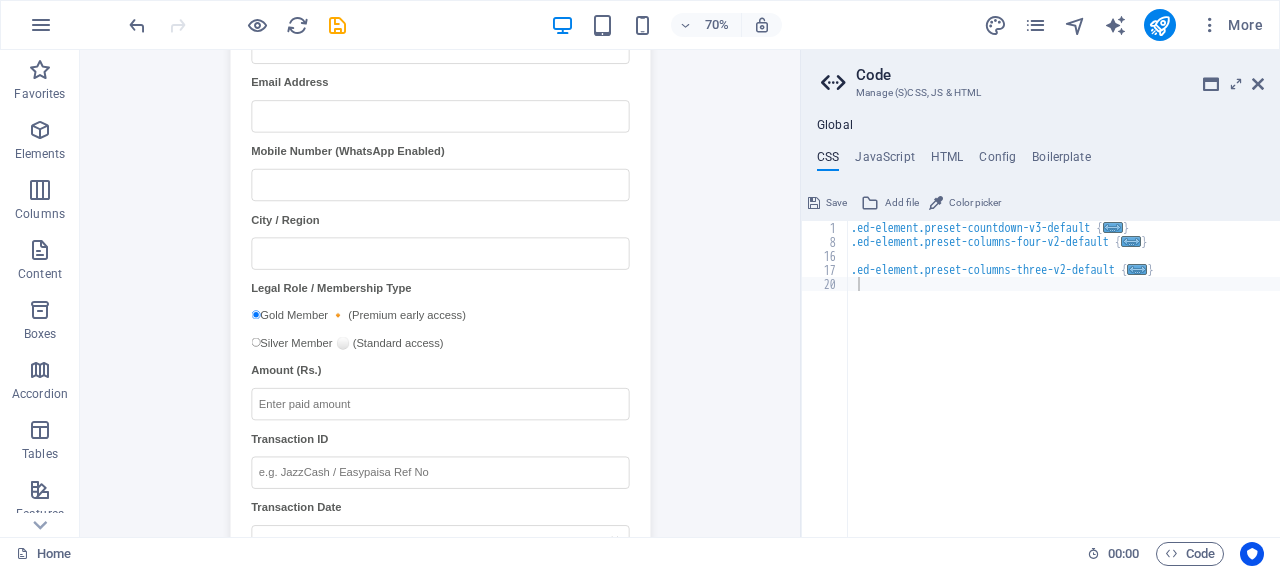 click on "Skip to main content
Terms of Service Privacy Policy Become A Member Sponsor AI Super Court Founder: Amjad Iqbal Qamer (MCSE) Copyright © 2025 AI Super Court All Rights Reserved 0 Days 0 Hours 0 Minutes 0 Seconds Coming Soon! Contact: spiderwww@presidency.com
Join AISuperCourt – Pre-Launch Membership
Full Name
Email Address
Mobile Number (WhatsApp Enabled)
City / Region
Legal Role / Membership Type
Gold Member 🔸 (Premium early access)
Silver Member ⚪ (Standard access)
Amount (Rs.)
Transaction ID
Transaction Date
Attach Receipt Image
Why are you interested in joining AISuperCourt?
I agree to the  Terms of Service  and  Privacy Policy
Submit Membership Request
🔒 Your information is secure and confidential.
All Payments are Non Refundable" at bounding box center (594, -261) 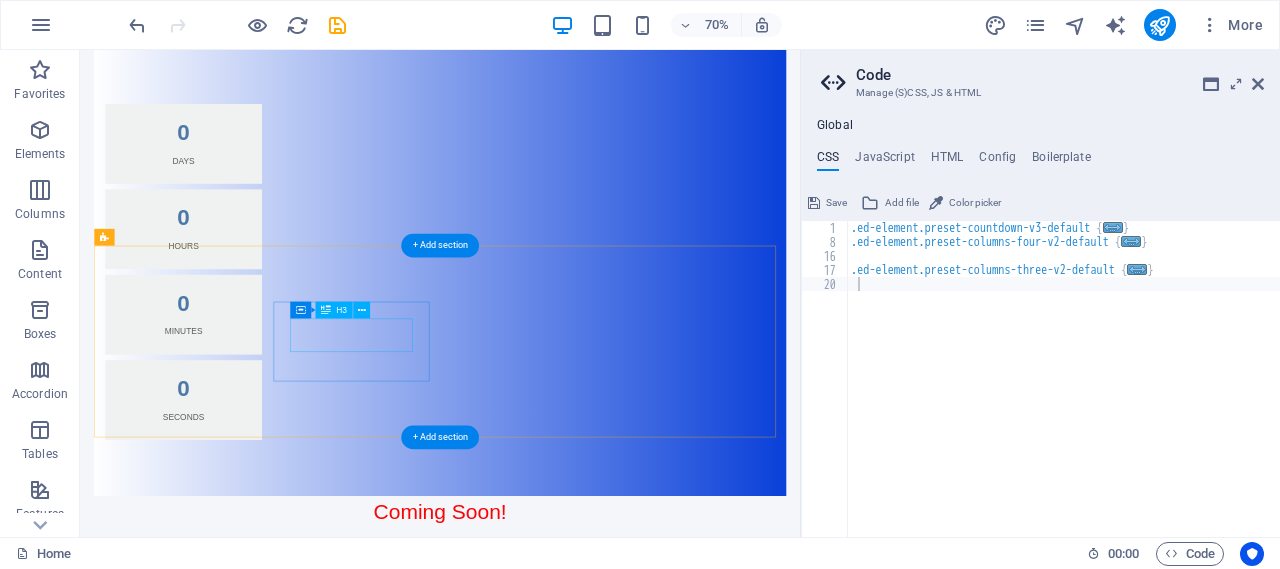 scroll, scrollTop: 467, scrollLeft: 0, axis: vertical 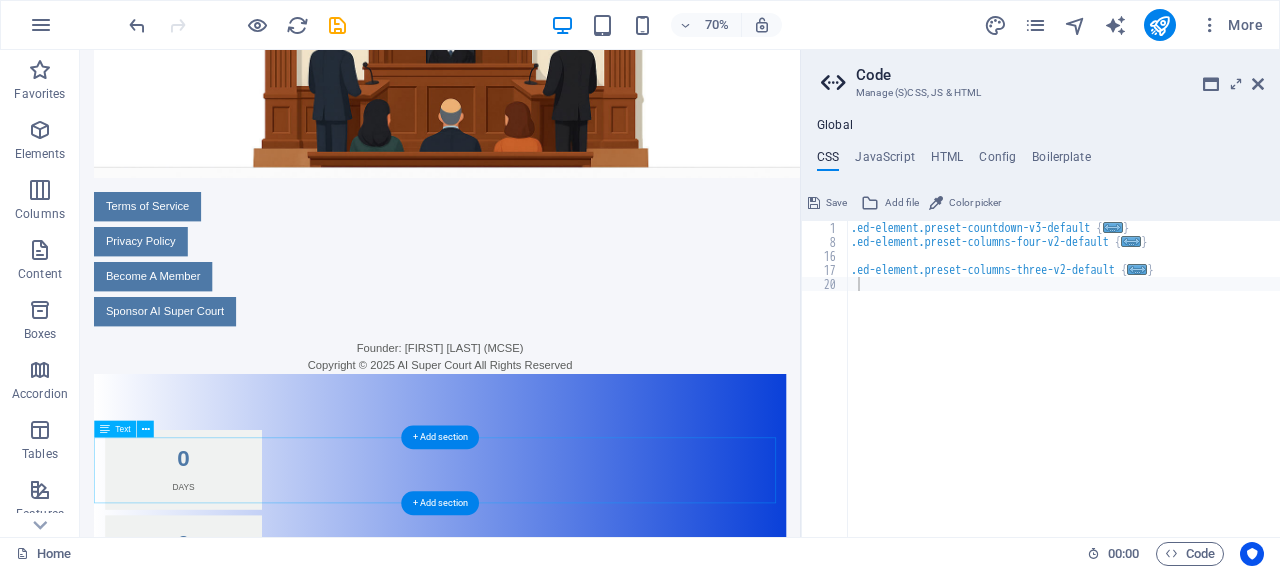 click on "Coming Soon! Contact: spiderwww@presidency.com" at bounding box center [594, 1199] 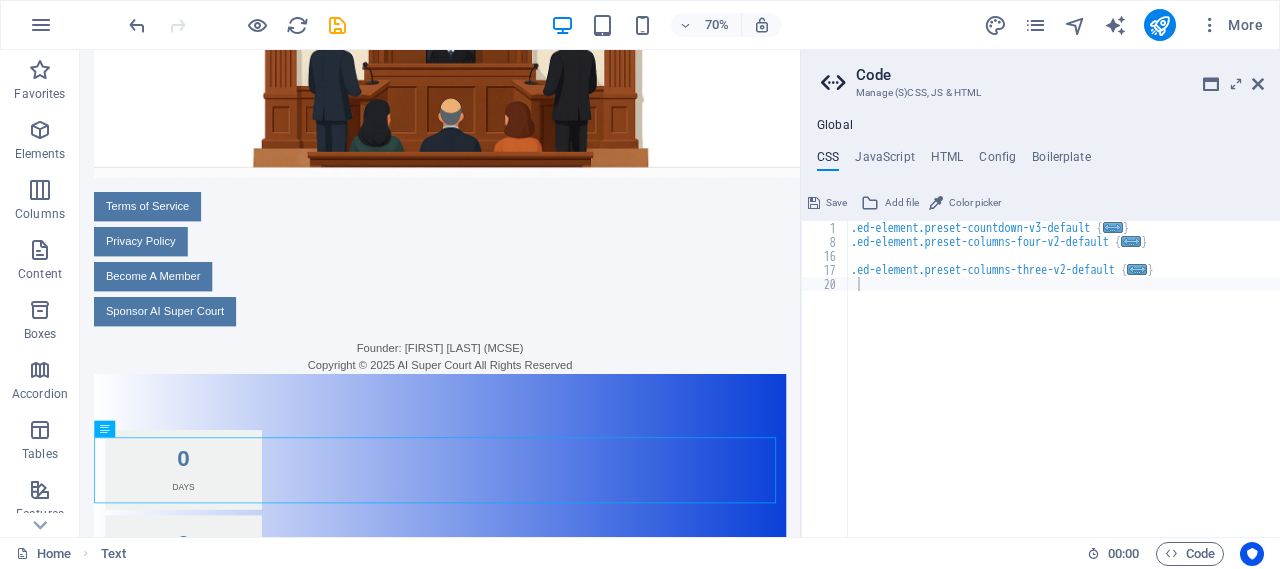 click on "Join AISuperCourt – Pre-Launch Membership
Full Name
Email Address
Mobile Number (WhatsApp Enabled)
City / Region
Legal Role / Membership Type
Gold Member 🔸 (Premium early access)
Silver Member ⚪ (Standard access)
Amount (Rs.)
Transaction ID
Transaction Date
Attach Receipt Image
Why are you interested in joining AISuperCourt?
I agree to the  Terms of Service  and  Privacy Policy
Submit Membership Request
🔒 Your information is secure and confidential.
All Payments are Non Refundable" at bounding box center (595, 1960) 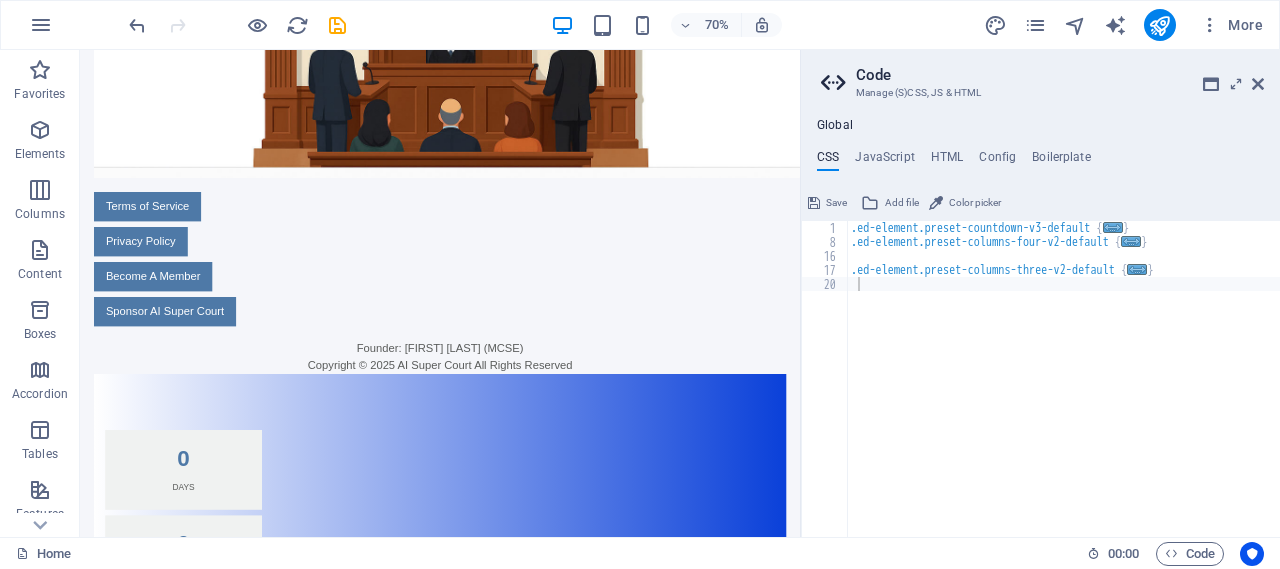 click on "Join AISuperCourt – Pre-Launch Membership
Full Name
Email Address
Mobile Number (WhatsApp Enabled)
City / Region
Legal Role / Membership Type
Gold Member 🔸 (Premium early access)
Silver Member ⚪ (Standard access)
Amount (Rs.)
Transaction ID
Transaction Date
Attach Receipt Image
Why are you interested in joining AISuperCourt?
I agree to the  Terms of Service  and  Privacy Policy
Submit Membership Request
🔒 Your information is secure and confidential.
All Payments are Non Refundable" at bounding box center (595, 1960) 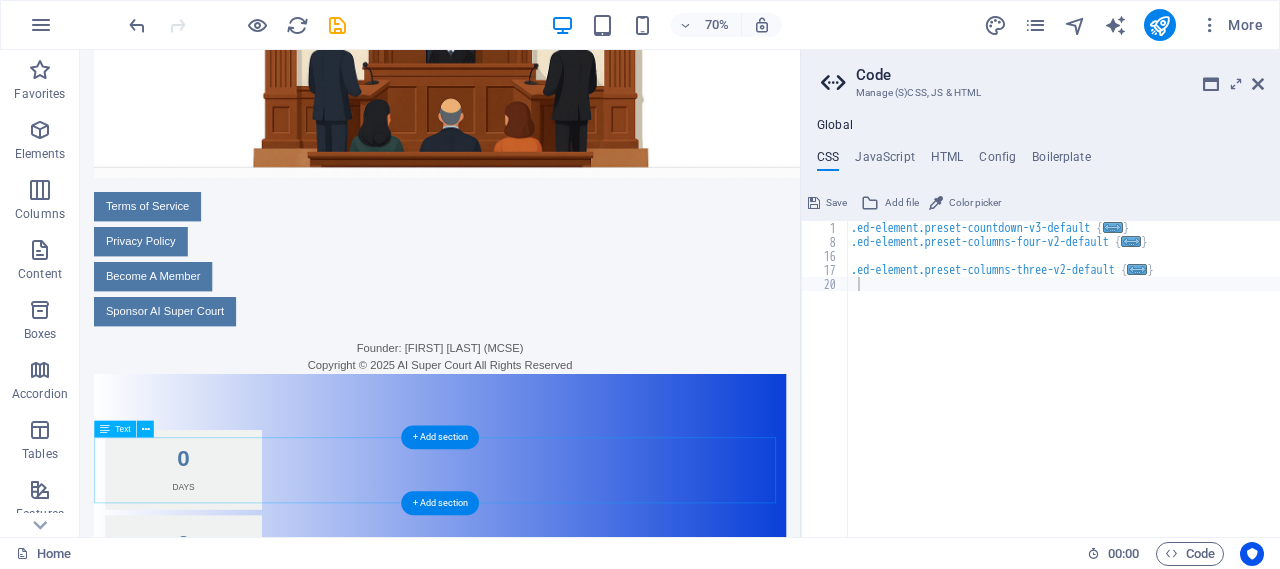 click on "Coming Soon! Contact: spiderwww@presidency.com" at bounding box center (594, 1199) 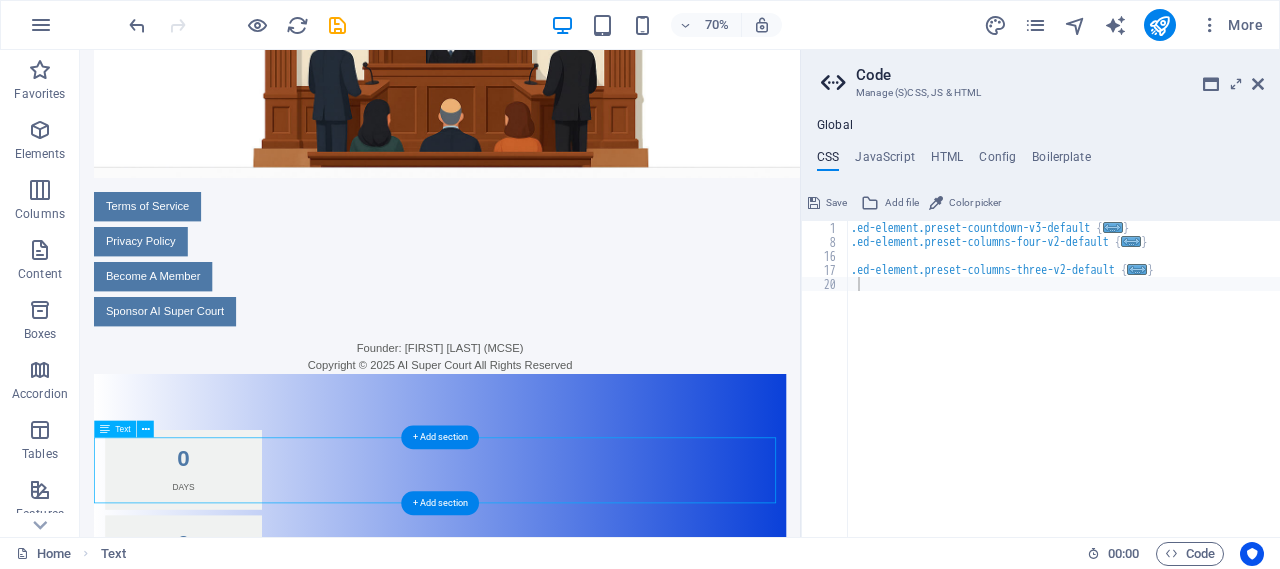 drag, startPoint x: 431, startPoint y: 694, endPoint x: 1056, endPoint y: 555, distance: 640.27026 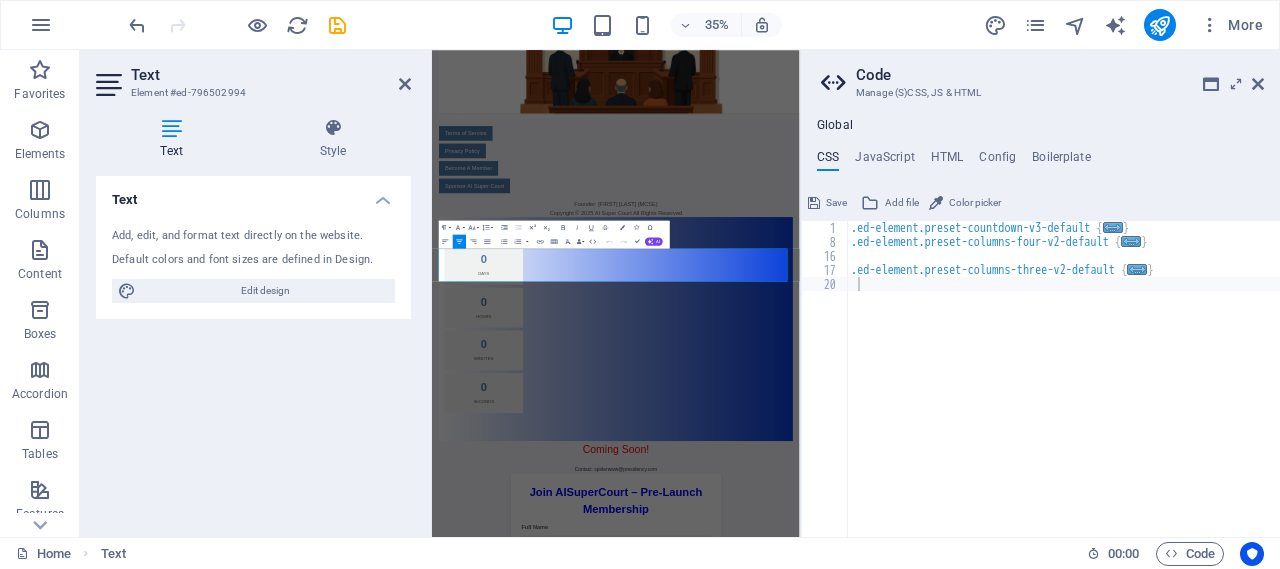 click on "Full Name
Email Address
Mobile Number (WhatsApp Enabled)
City / Region
Legal Role / Membership Type
Gold Member 🔸 (Premium early access)
Silver Member ⚪ (Standard access)
Amount (Rs.)
Transaction ID
Transaction Date
Attach Receipt Image
Why are you interested in joining AISuperCourt?
I agree to the  Terms of Service  and  Privacy Policy
Submit Membership Request
🔒 Your information is secure and confidential.
All Payments are Non Refundable" at bounding box center (958, 2029) 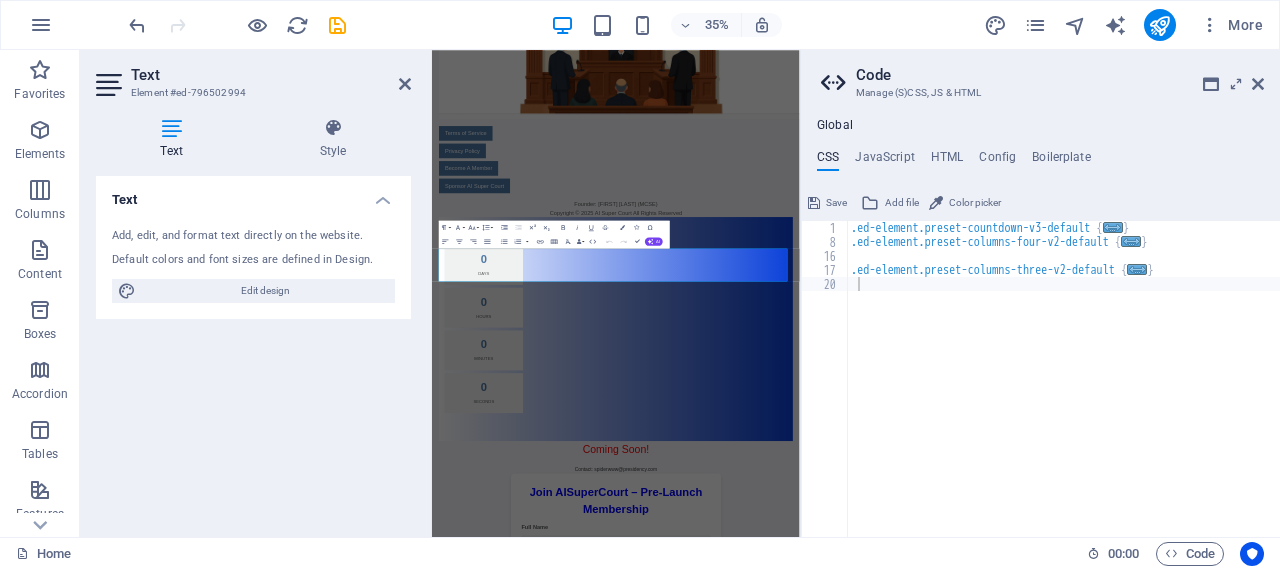click on "Join AISuperCourt – Pre-Launch Membership" at bounding box center (958, 1337) 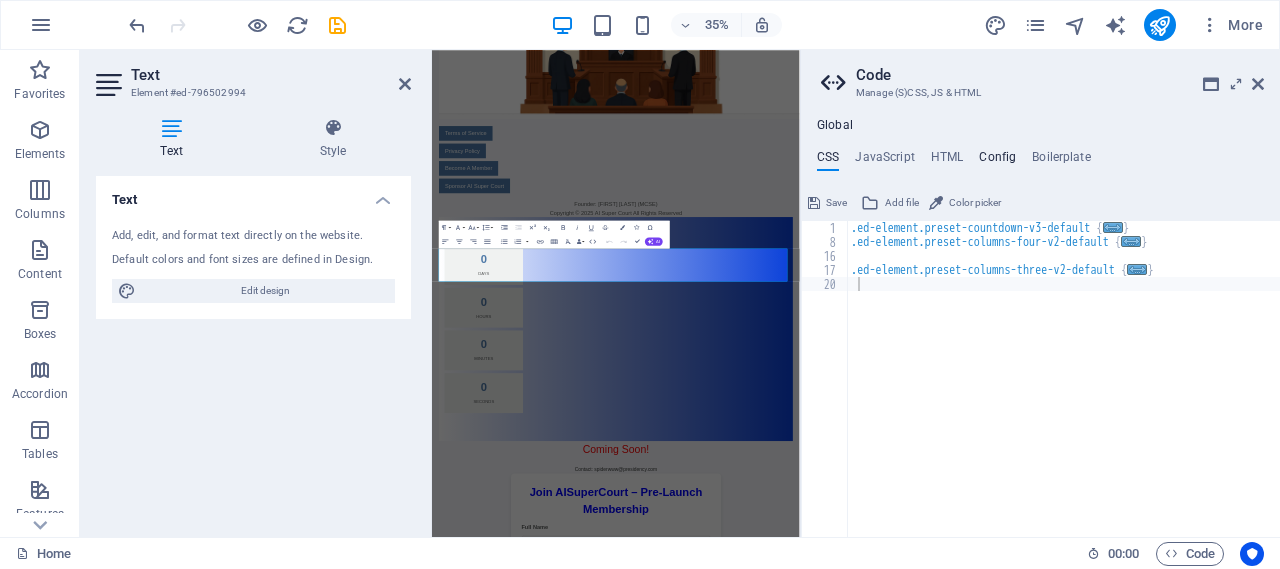 click on "Config" at bounding box center (997, 161) 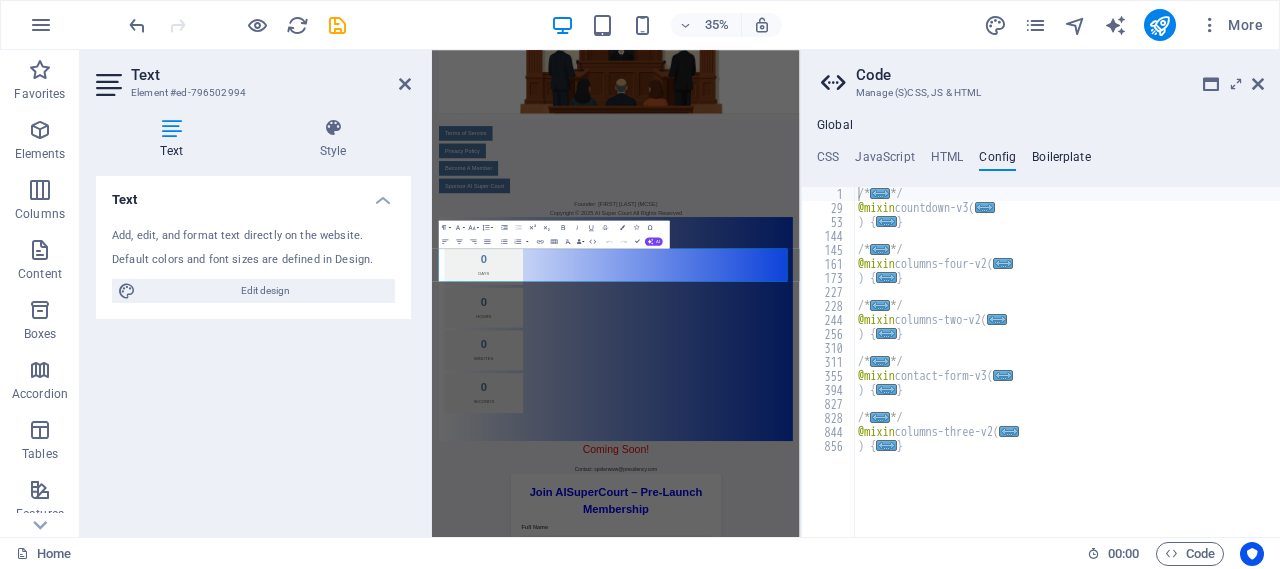 click on "Boilerplate" at bounding box center (1061, 161) 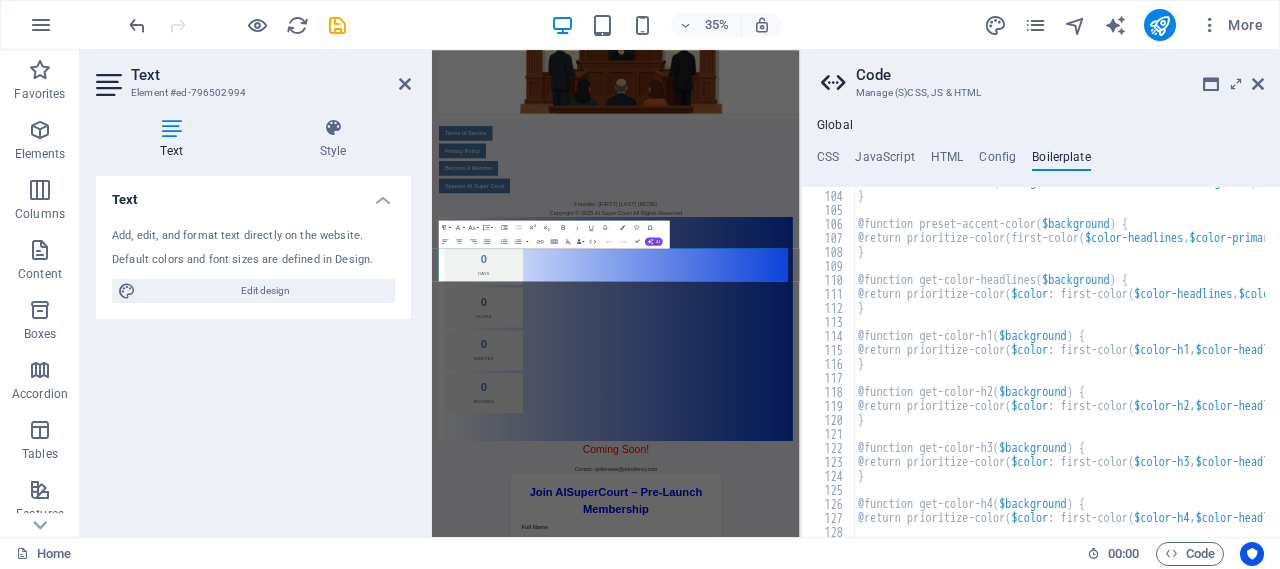 scroll, scrollTop: 817, scrollLeft: 0, axis: vertical 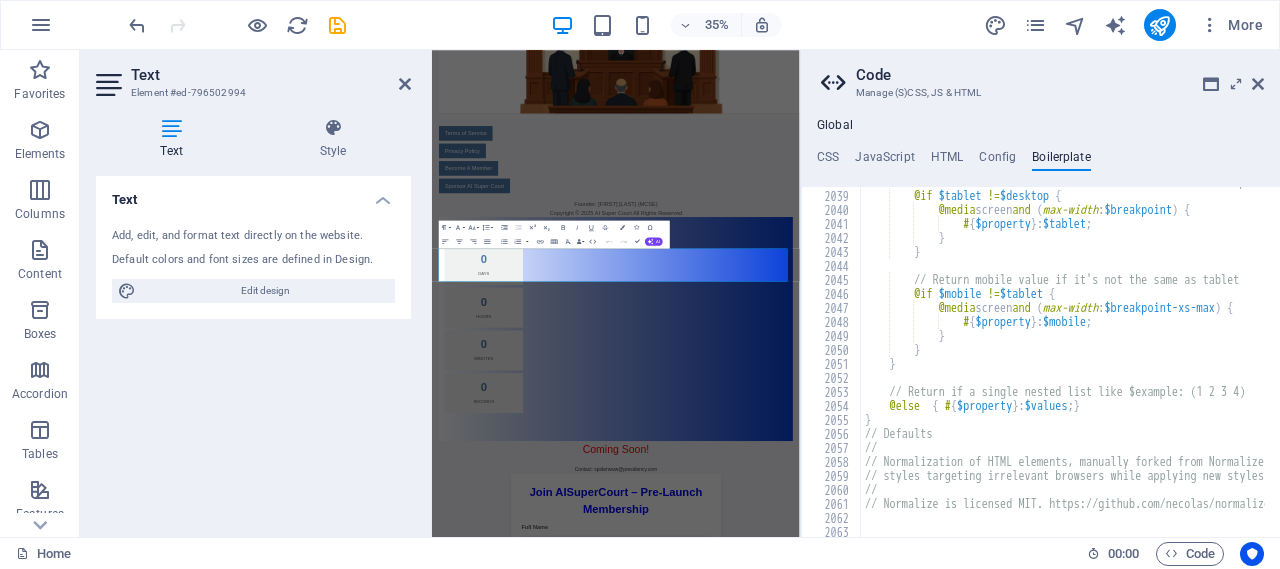 click on "Join AISuperCourt – Pre-Launch Membership
Full Name
Email Address
Mobile Number (WhatsApp Enabled)
City / Region
Legal Role / Membership Type
Gold Member 🔸 (Premium early access)
Silver Member ⚪ (Standard access)
Amount (Rs.)
Transaction ID
Transaction Date
Attach Receipt Image
Why are you interested in joining AISuperCourt?
I agree to the  Terms of Service  and  Privacy Policy
Submit Membership Request
🔒 Your information is secure and confidential.
All Payments are Non Refundable" at bounding box center [958, 1973] 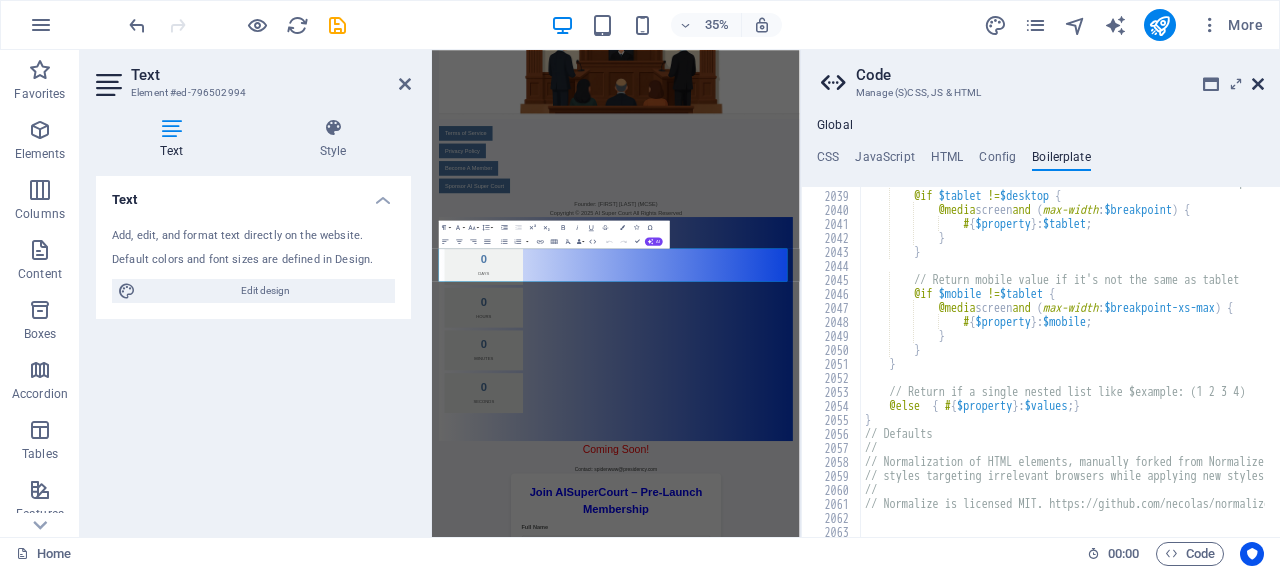 click at bounding box center [1258, 84] 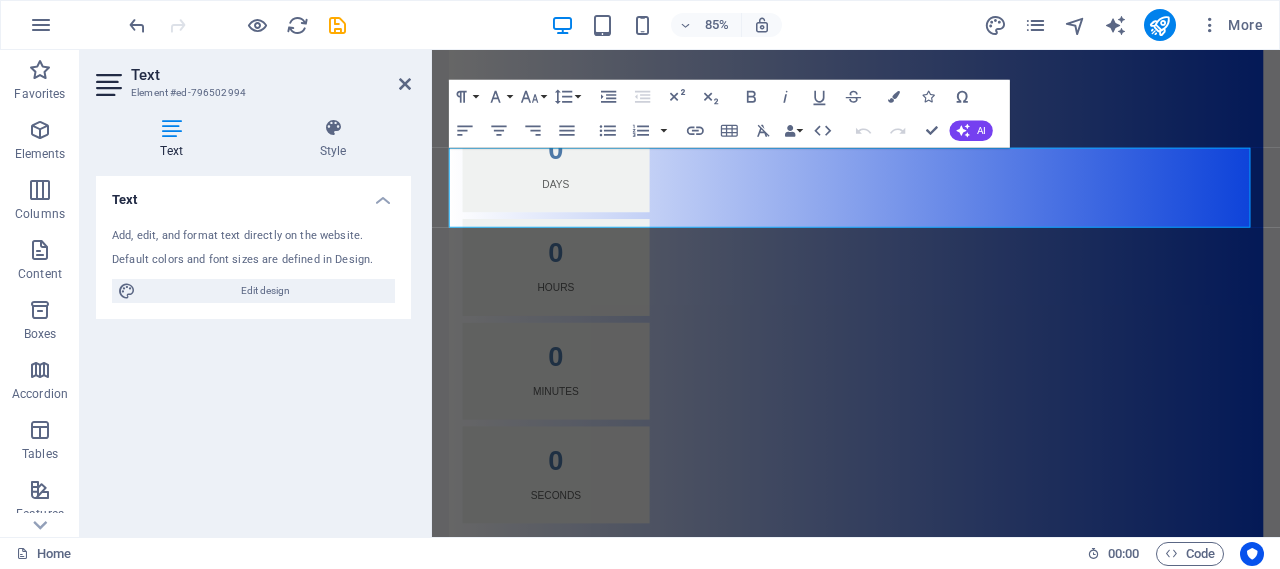 scroll, scrollTop: 867, scrollLeft: 0, axis: vertical 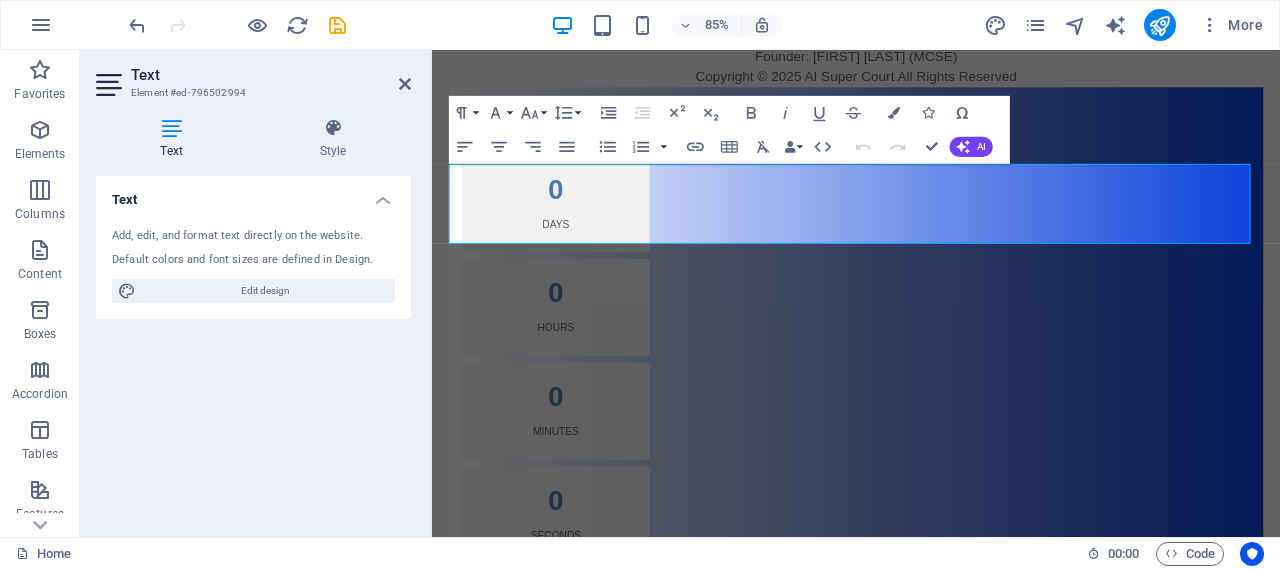 click on "Join AISuperCourt – Pre-Launch Membership" at bounding box center [931, 905] 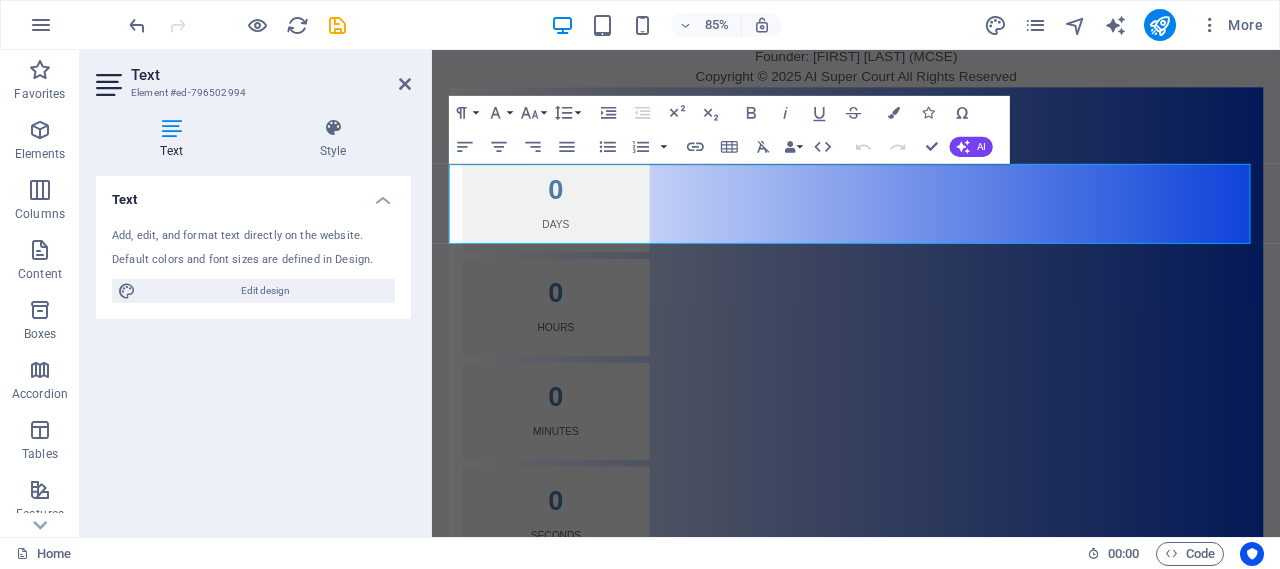 click on "Coming Soon!" at bounding box center (931, 756) 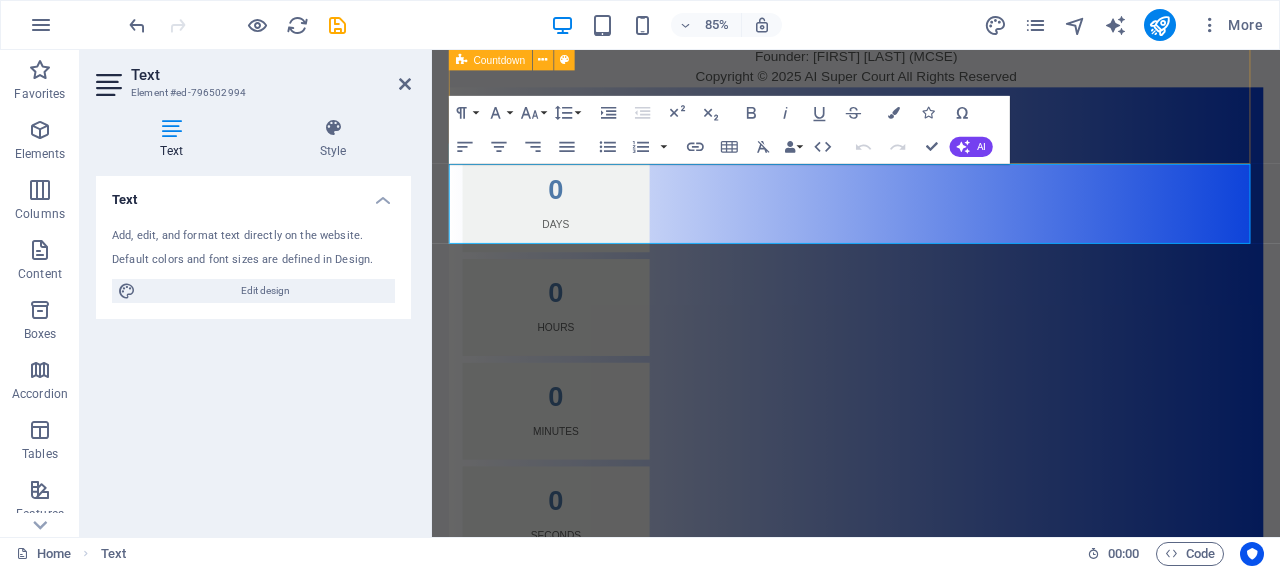 drag, startPoint x: 1214, startPoint y: 118, endPoint x: 808, endPoint y: 249, distance: 426.61105 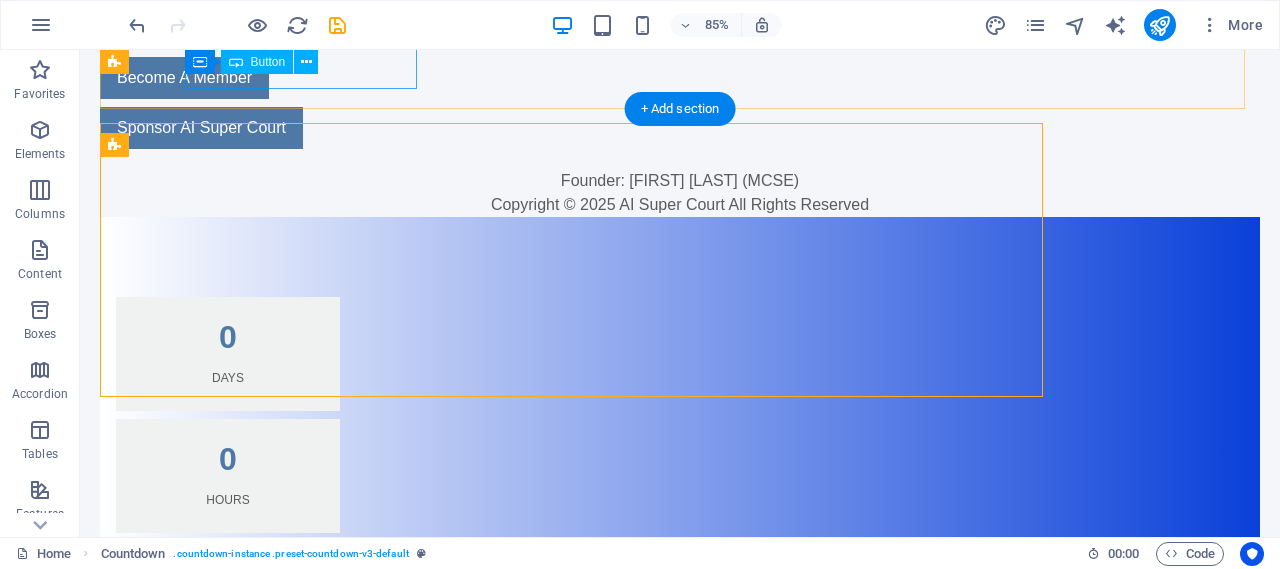 click on "Terms of Service" at bounding box center (216, -22) 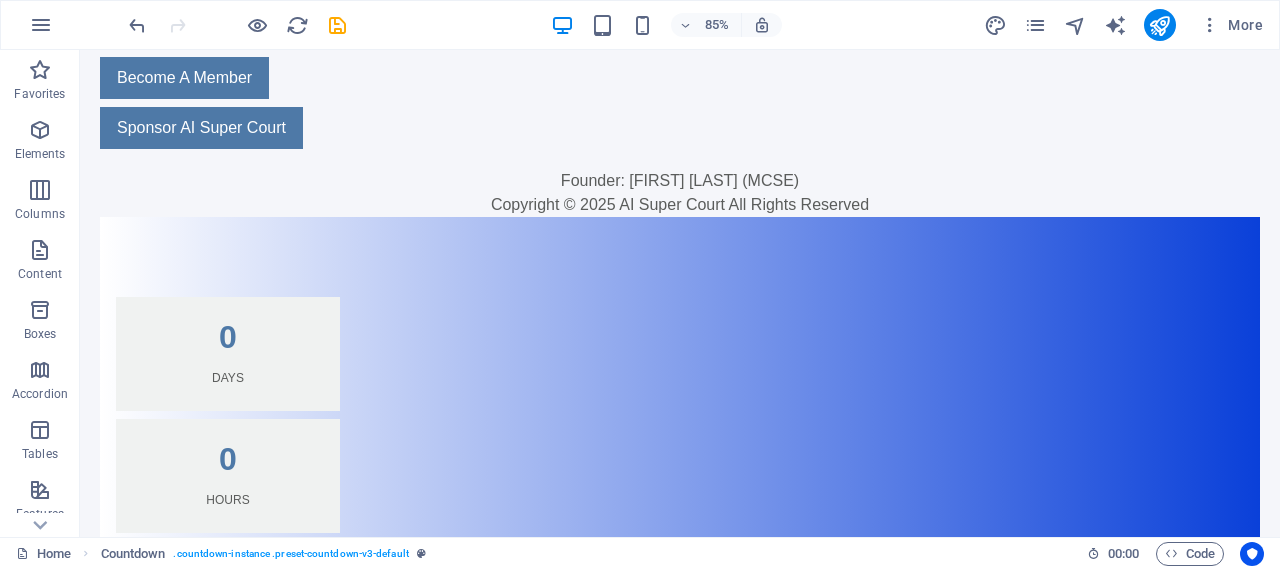 scroll, scrollTop: 1231, scrollLeft: 0, axis: vertical 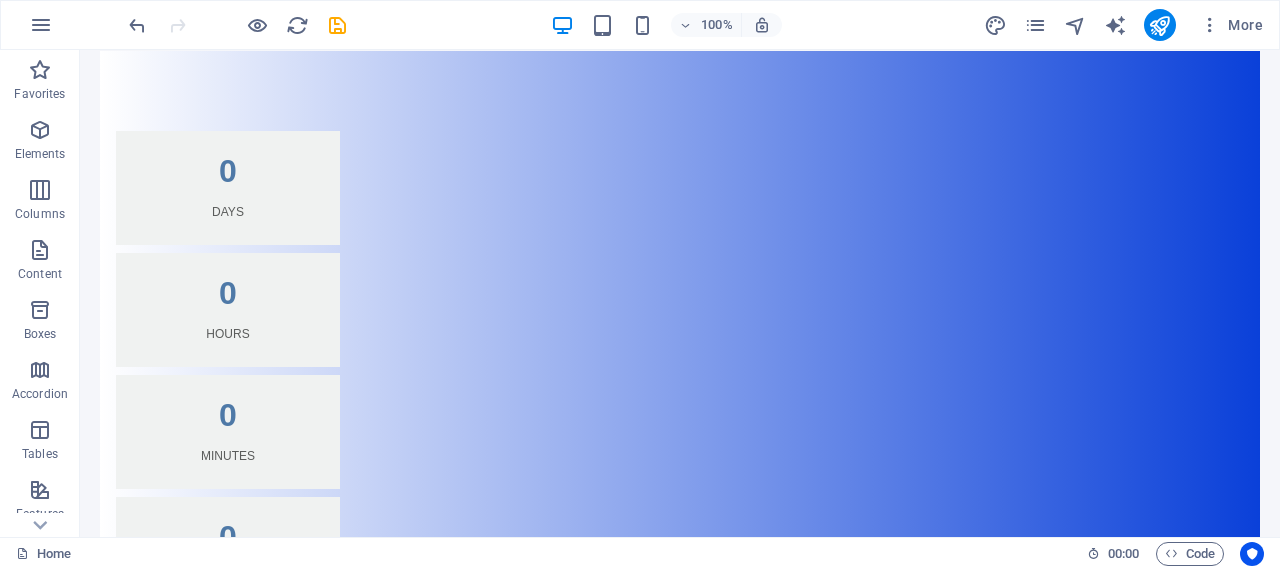 click on "Join AISuperCourt – Pre-Launch Membership
Full Name
Email Address
Mobile Number (WhatsApp Enabled)
City / Region
Legal Role / Membership Type
Gold Member 🔸 (Premium early access)
Silver Member ⚪ (Standard access)
Amount (Rs.)
Transaction ID
Transaction Date
Attach Receipt Image
Why are you interested in joining AISuperCourt?
I agree to the  Terms of Service  and  Privacy Policy
Submit Membership Request
🔒 Your information is secure and confidential.
All Payments are Non Refundable" at bounding box center (680, 1498) 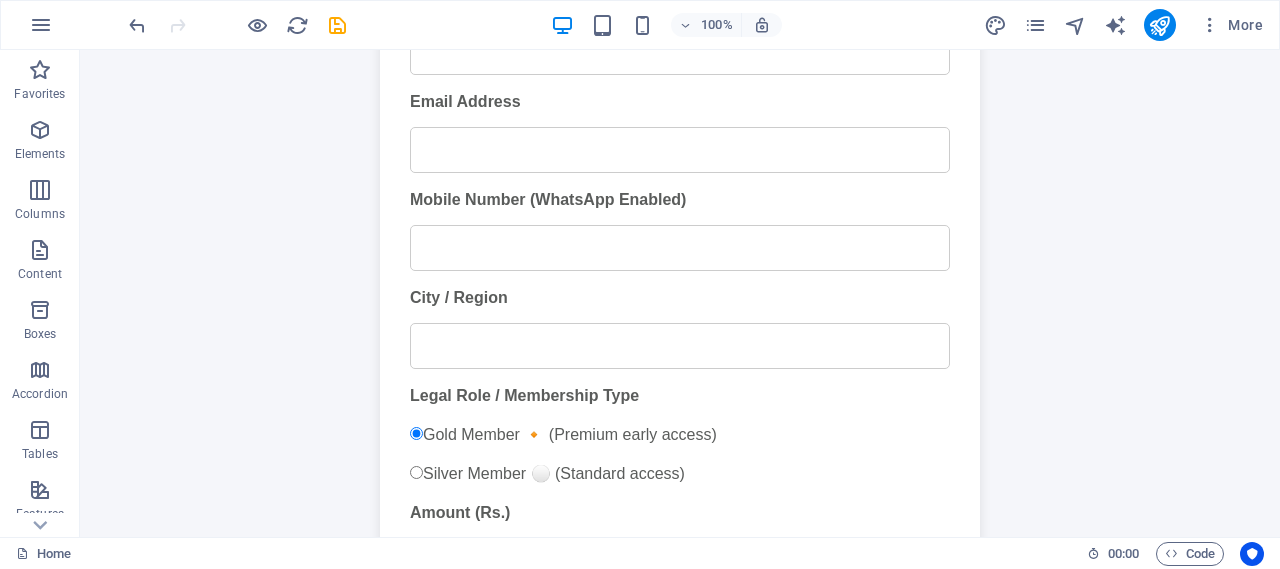 scroll, scrollTop: 2181, scrollLeft: 0, axis: vertical 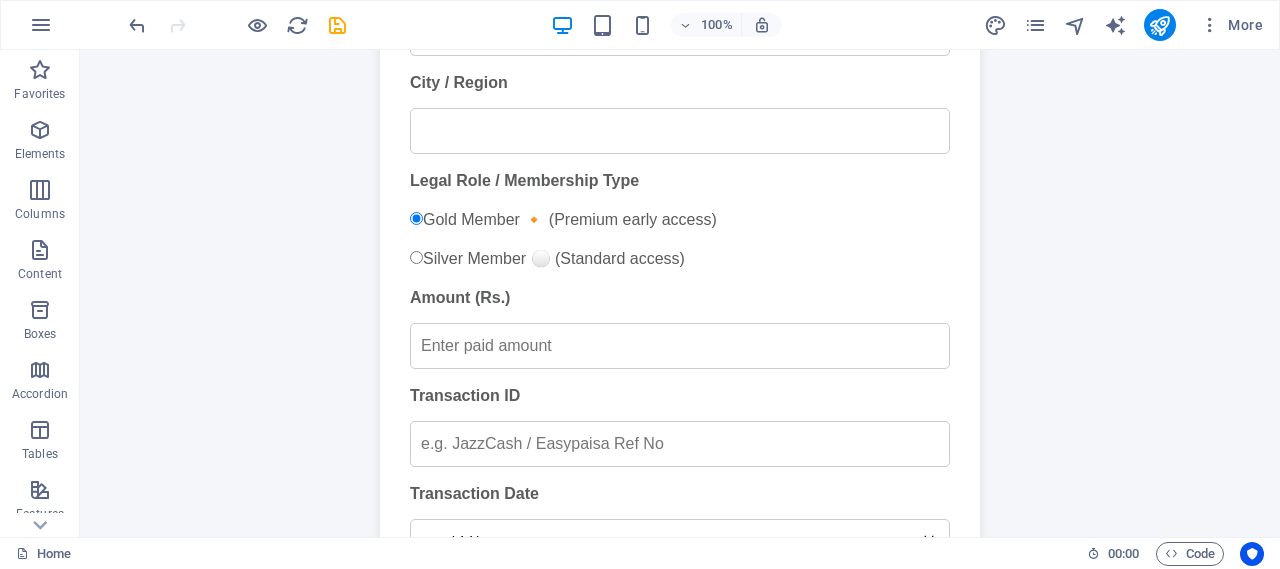 drag, startPoint x: 556, startPoint y: 244, endPoint x: 888, endPoint y: 163, distance: 341.7382 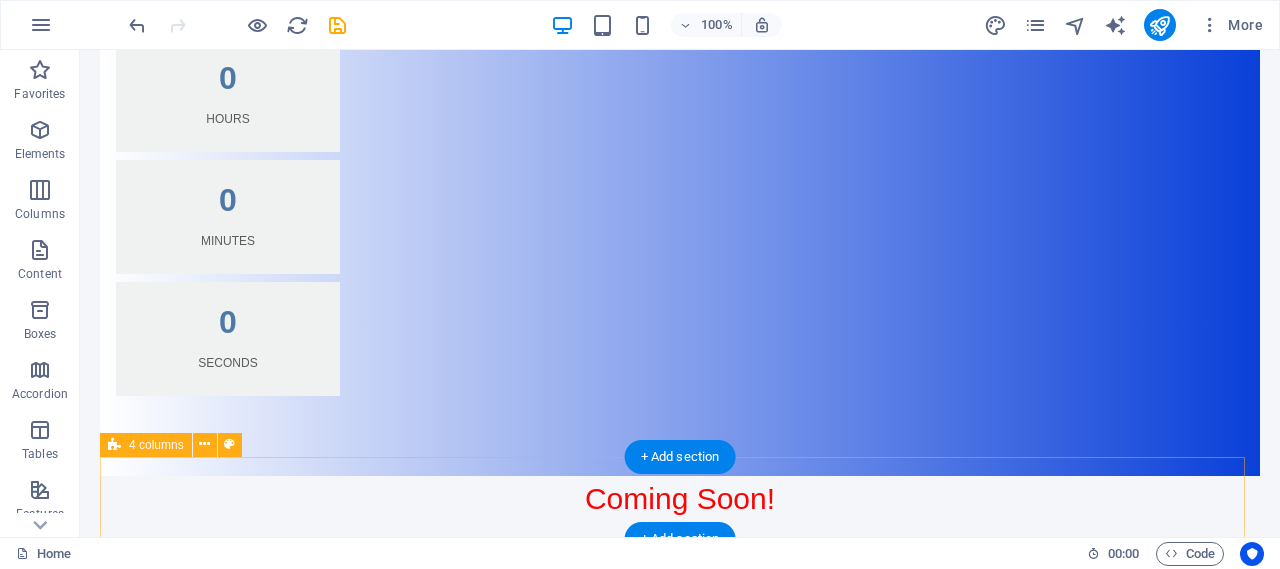 scroll, scrollTop: 314, scrollLeft: 0, axis: vertical 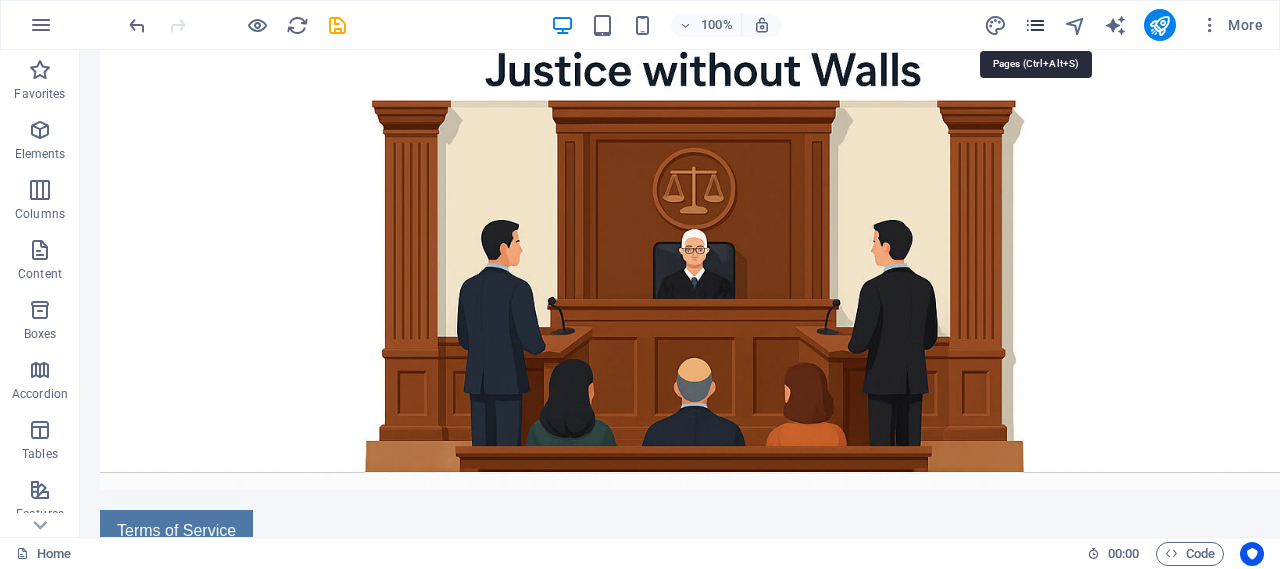 click at bounding box center (1035, 25) 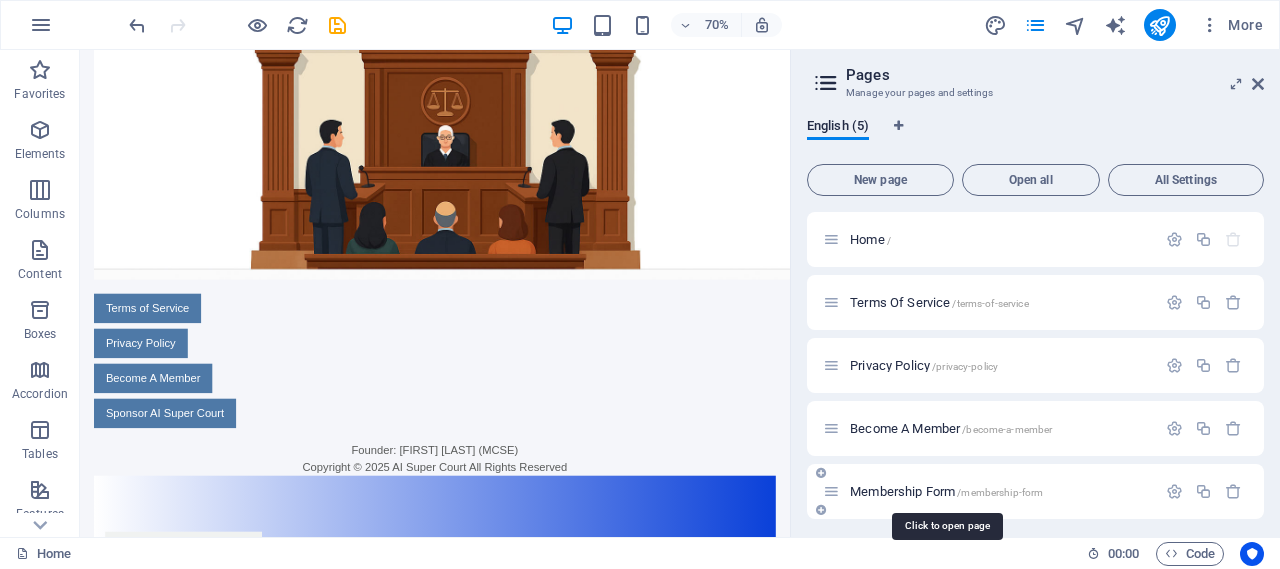 click on "Membership Form /membership-form" at bounding box center (946, 491) 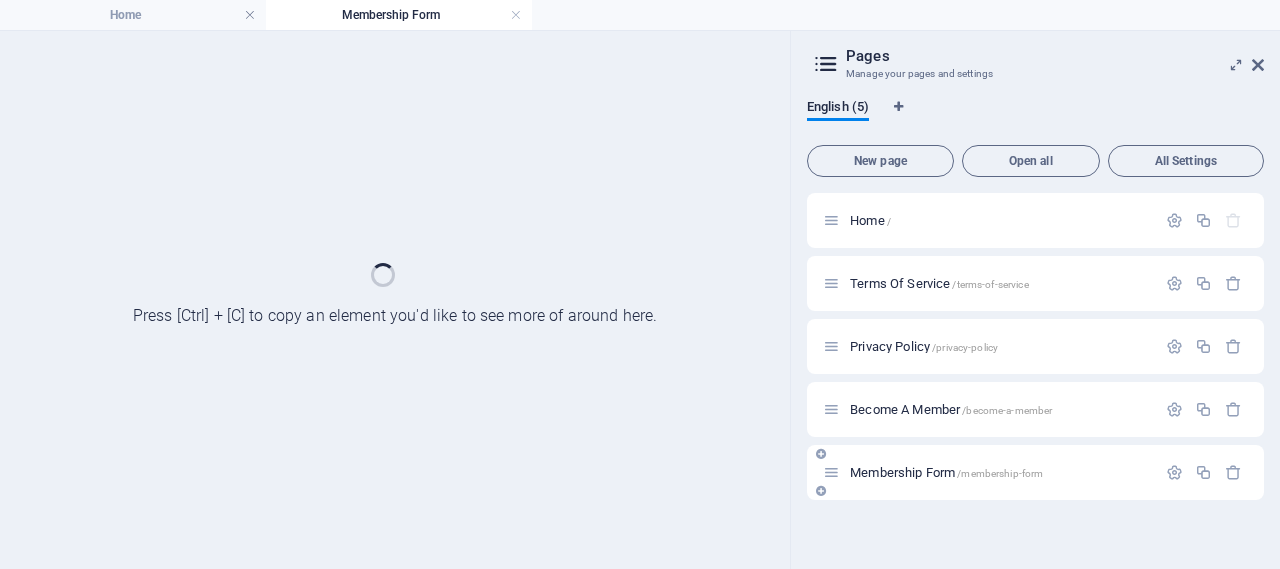 scroll, scrollTop: 0, scrollLeft: 0, axis: both 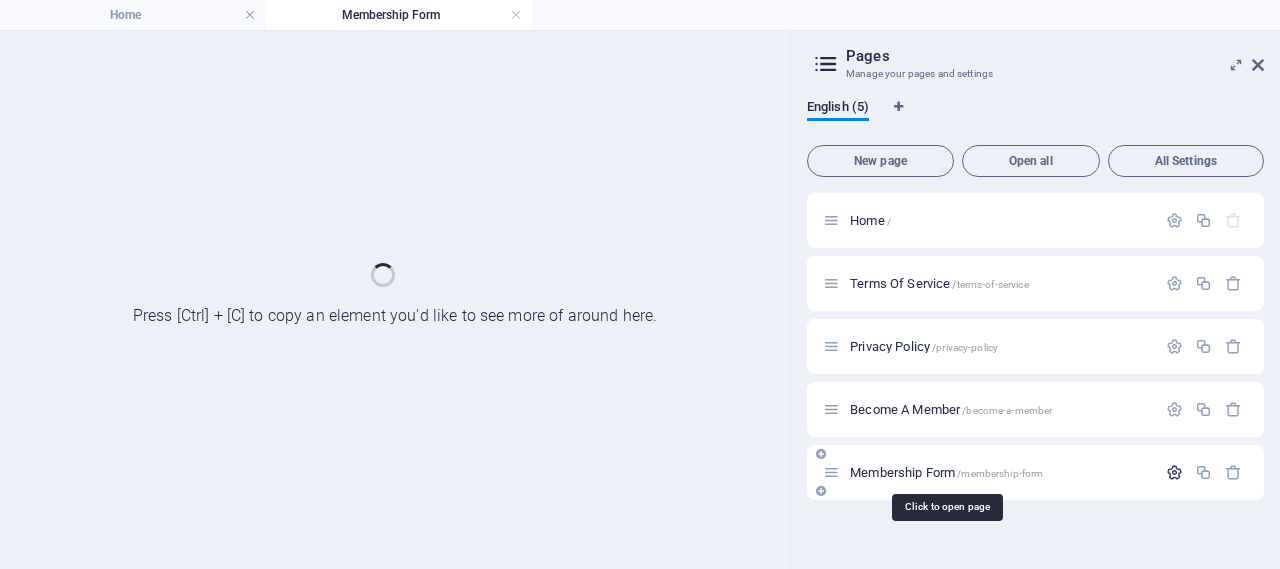 drag, startPoint x: 954, startPoint y: 472, endPoint x: 1173, endPoint y: 473, distance: 219.00229 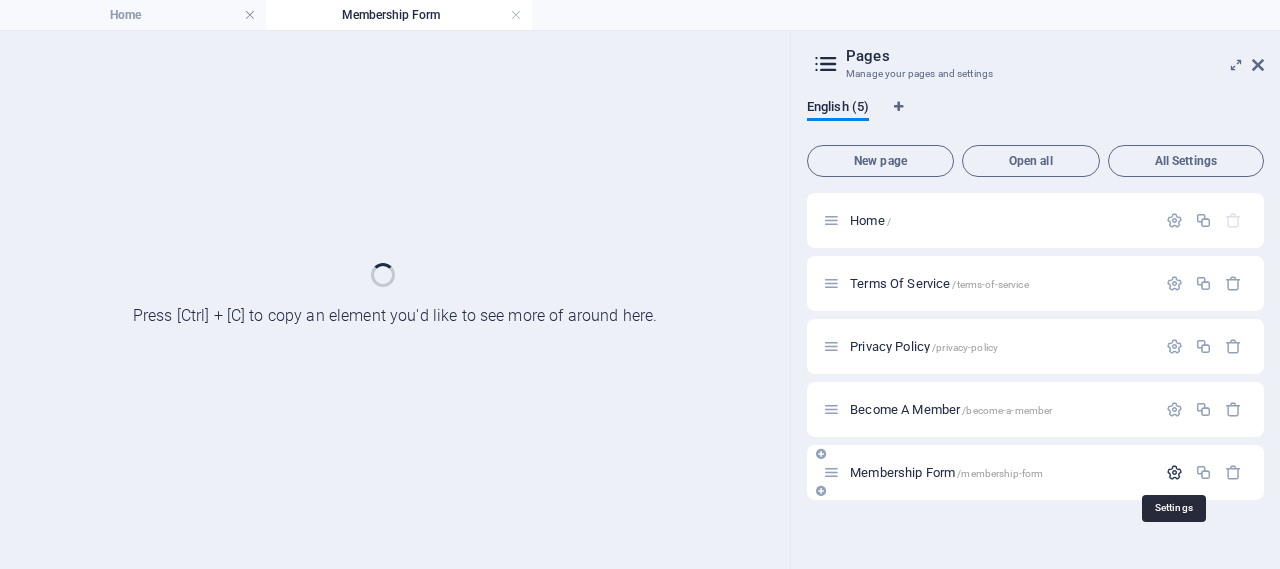 click on "Home / Terms Of Service /terms-of-service Privacy Policy /privacy-policy Become A Member /become-a-member Membership Form /membership-form" at bounding box center [1035, 346] 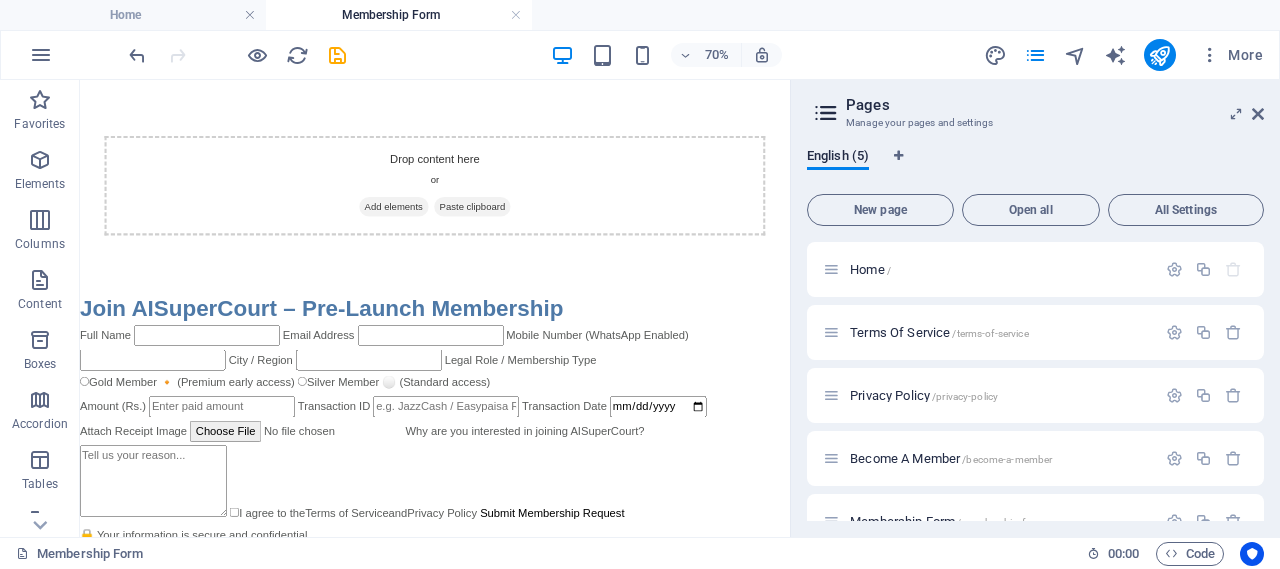 scroll, scrollTop: 36, scrollLeft: 0, axis: vertical 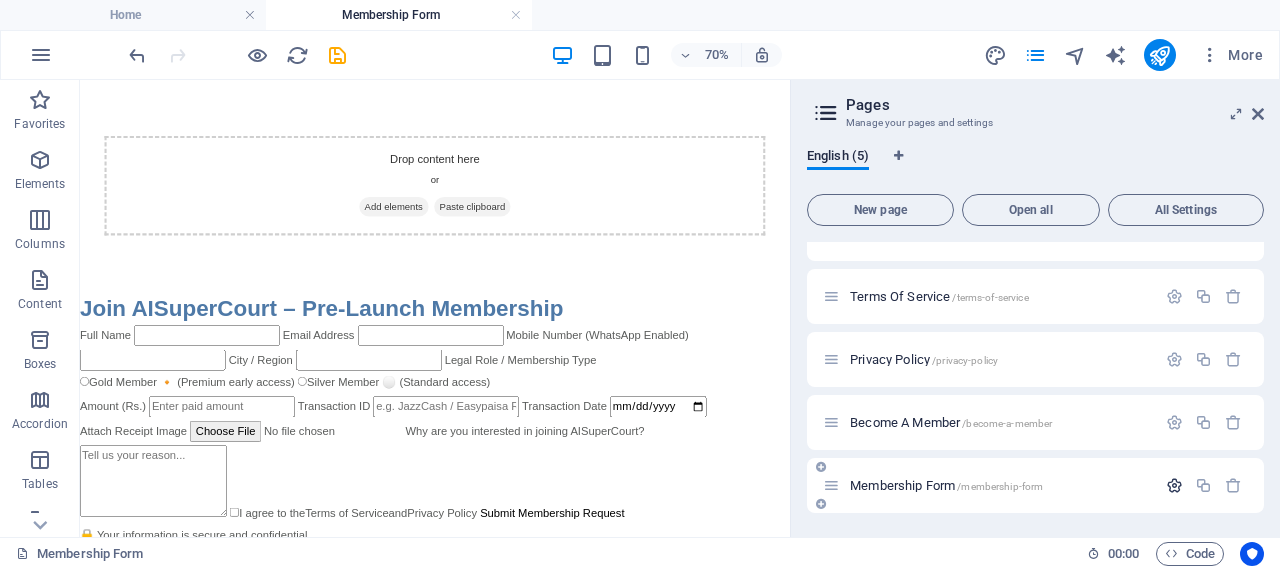 click at bounding box center (1174, 485) 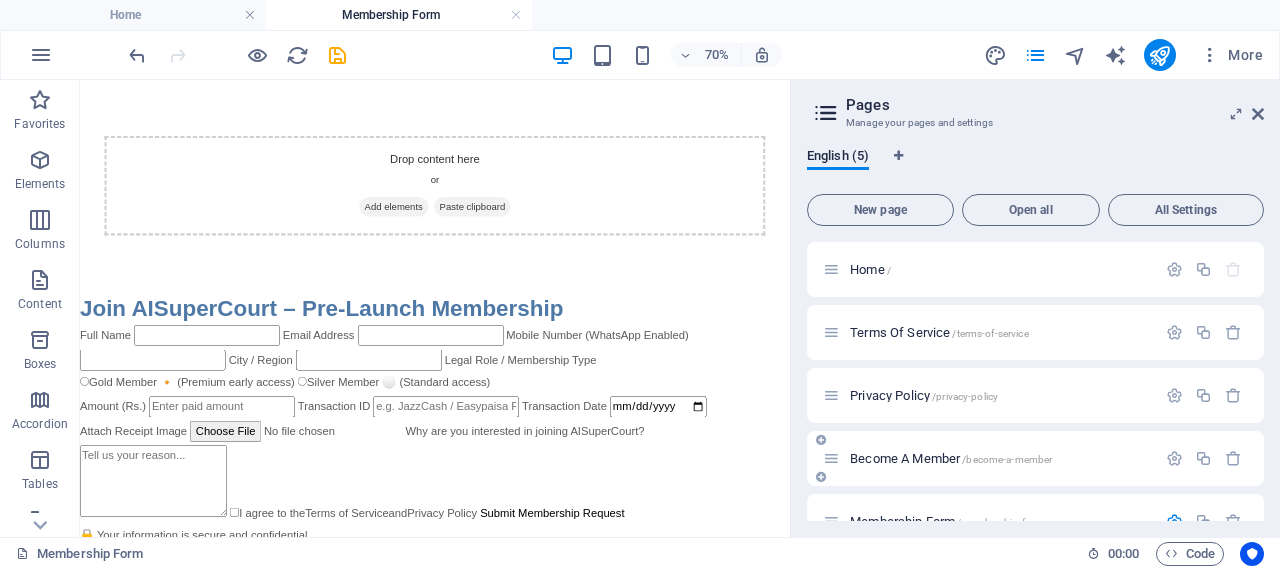 scroll, scrollTop: 233, scrollLeft: 0, axis: vertical 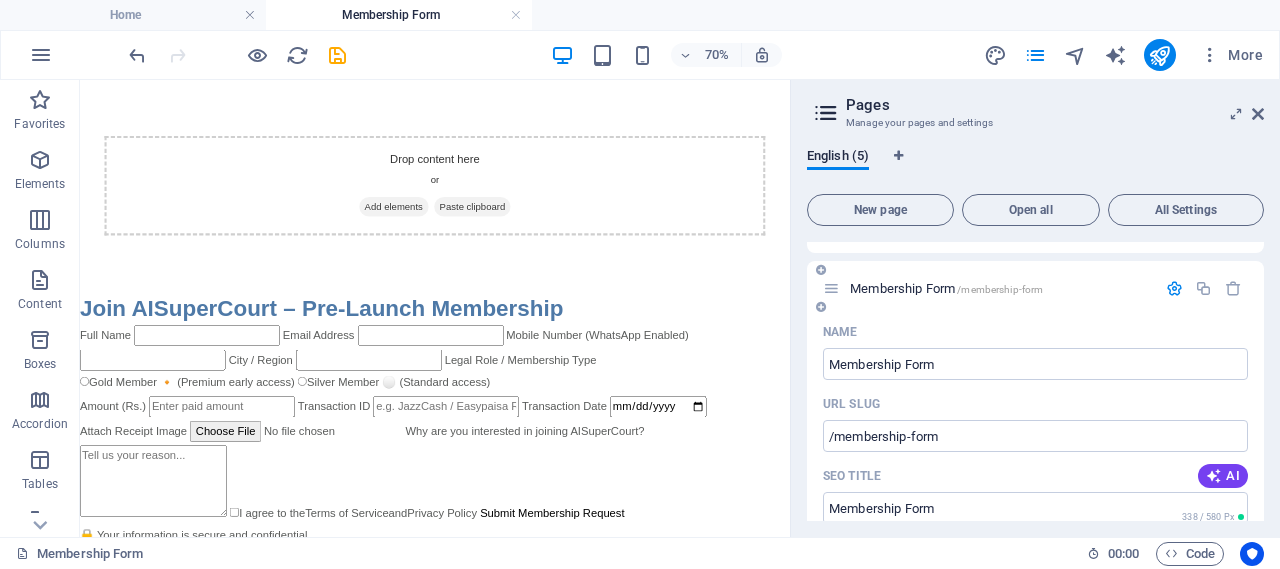drag, startPoint x: 910, startPoint y: 290, endPoint x: 857, endPoint y: 299, distance: 53.75872 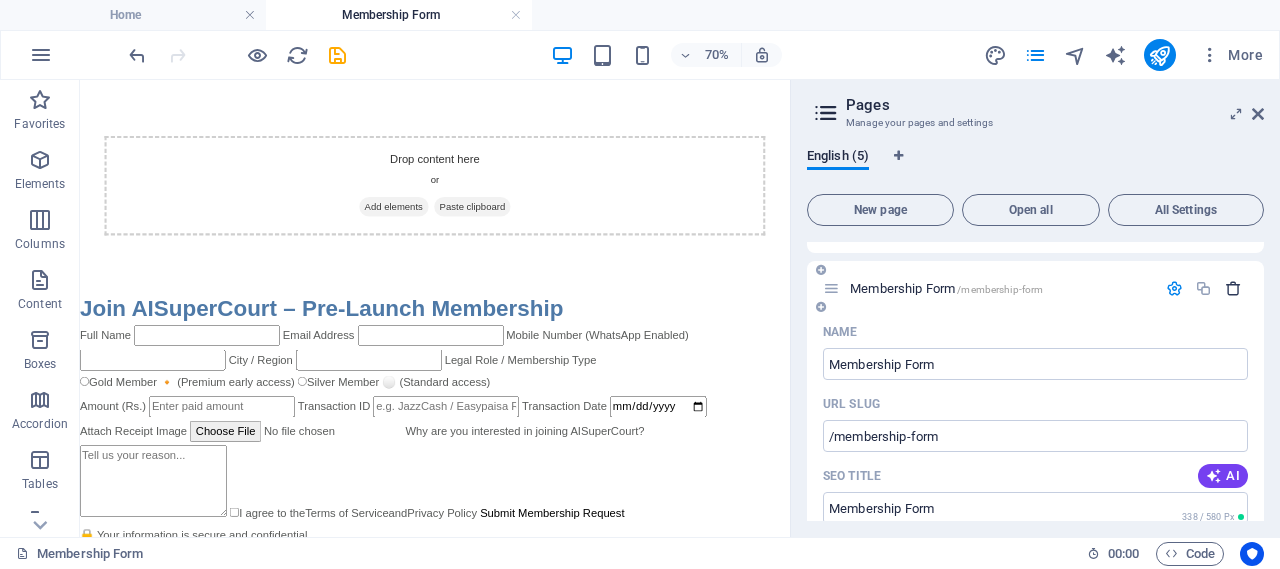 click at bounding box center [1233, 288] 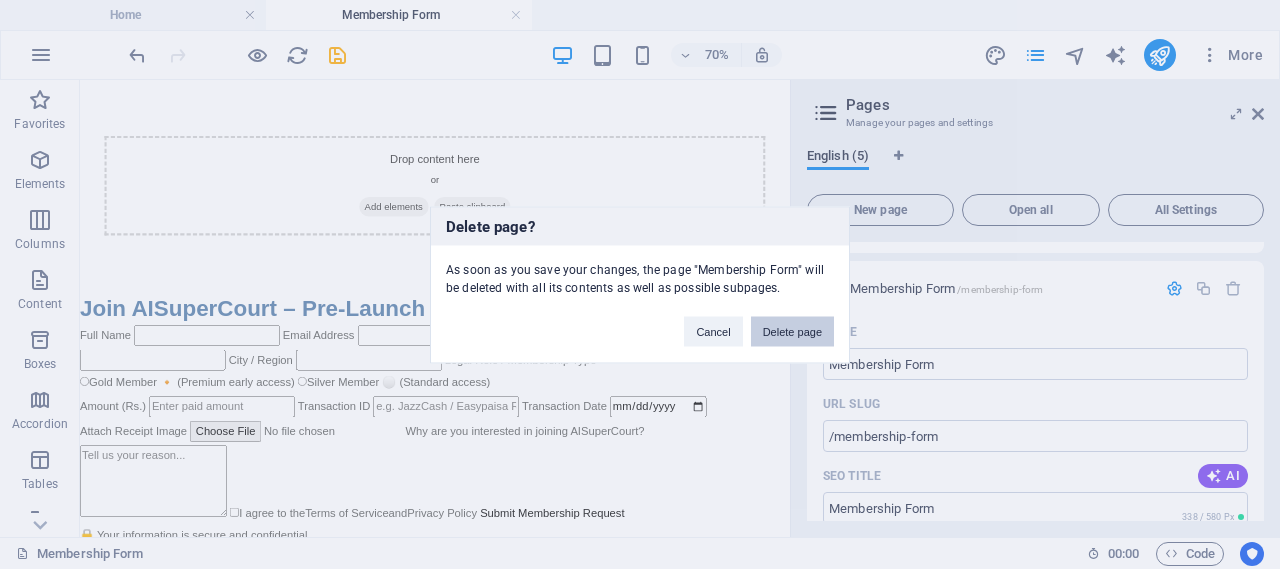 click on "Delete page" at bounding box center [792, 331] 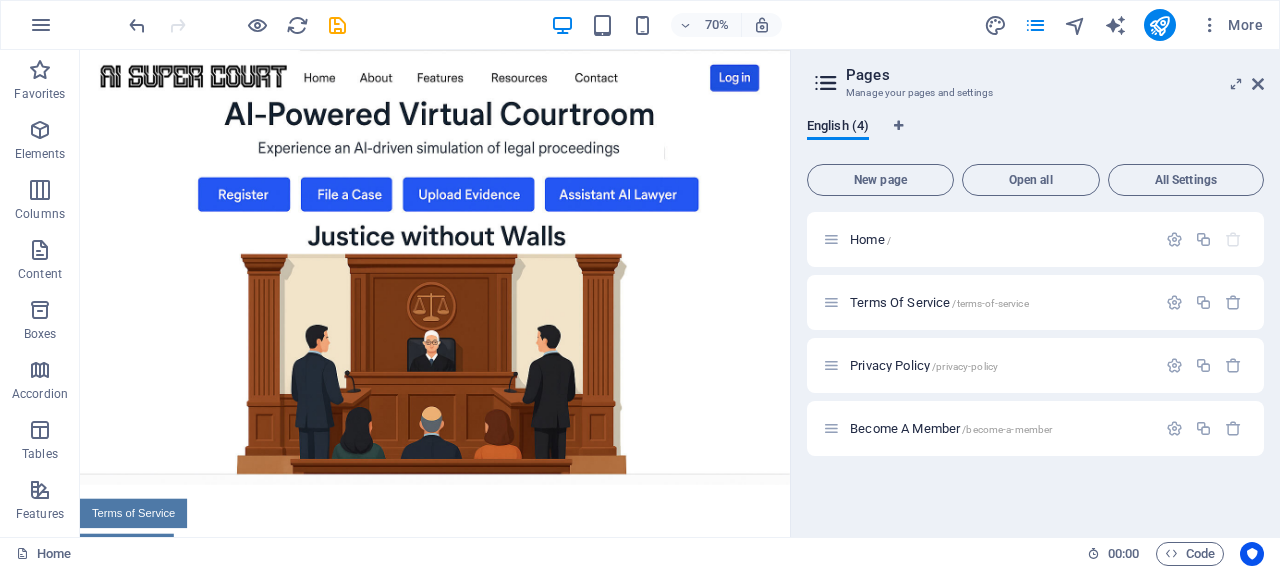 scroll, scrollTop: 0, scrollLeft: 0, axis: both 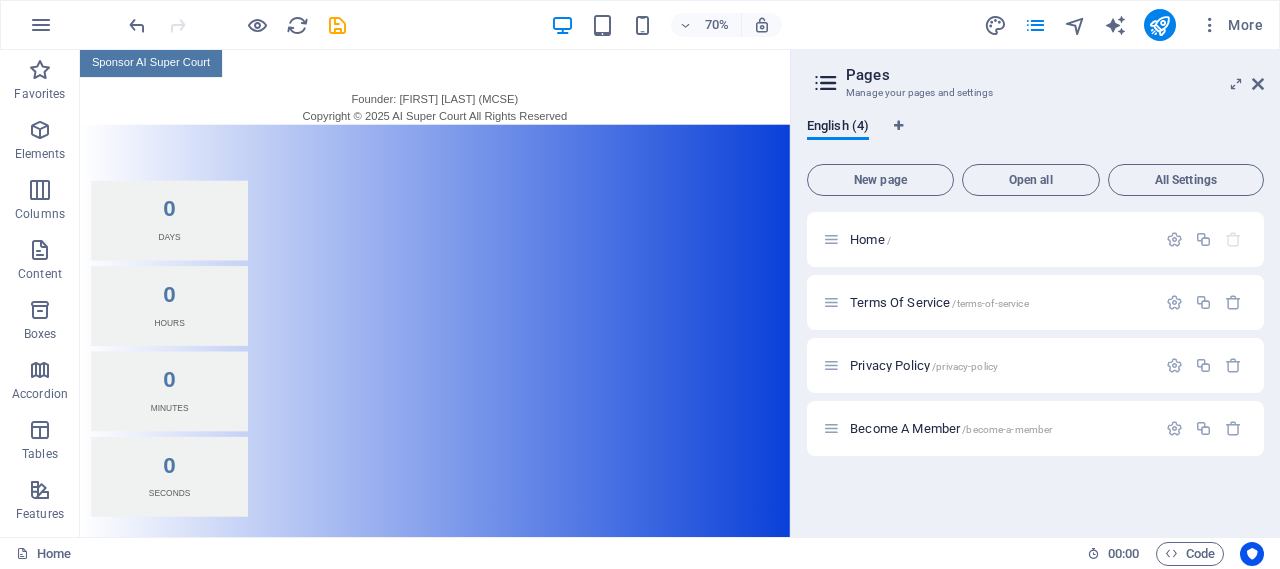 click on "Join AISuperCourt – Pre-Launch Membership" at bounding box center (587, 913) 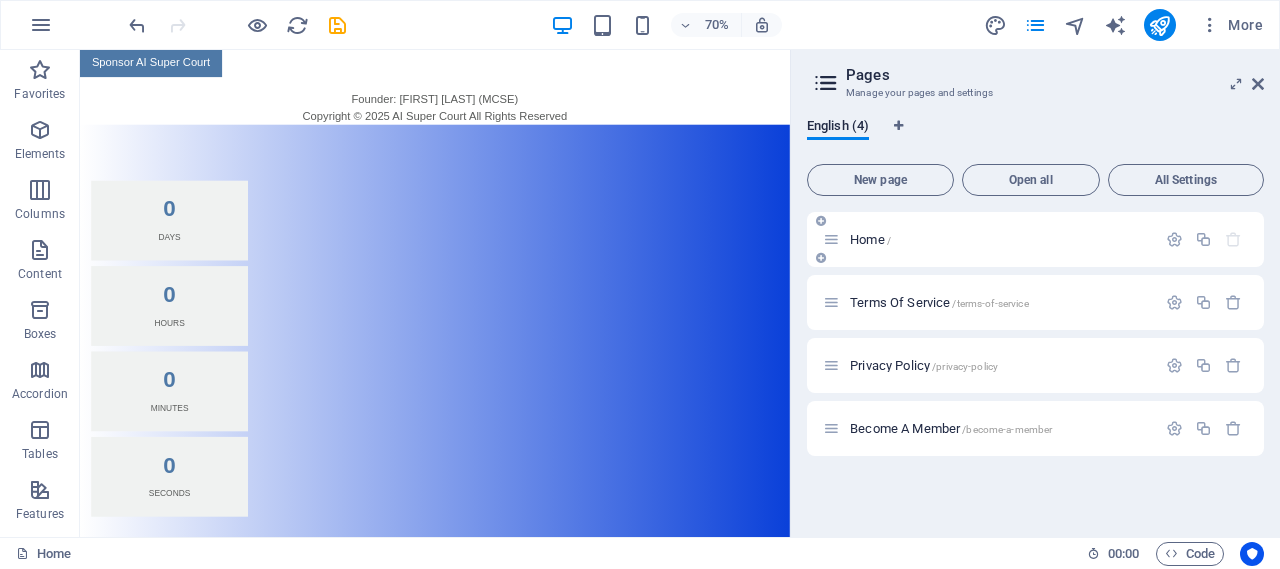 click on "Home /" at bounding box center [1000, 239] 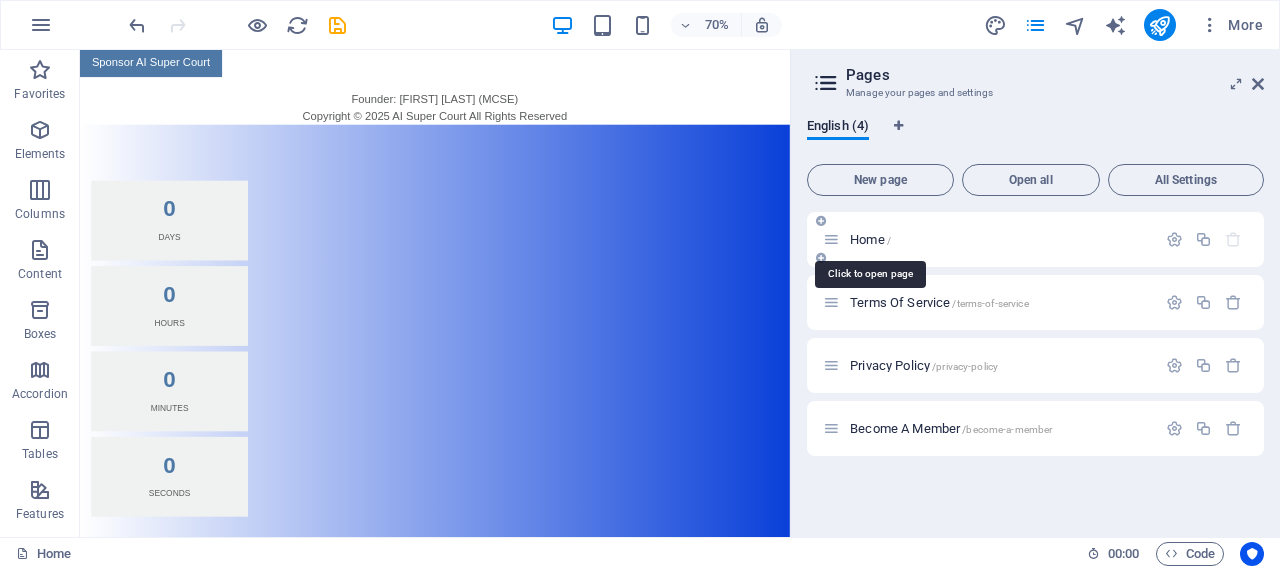 click on "Home /" at bounding box center (870, 239) 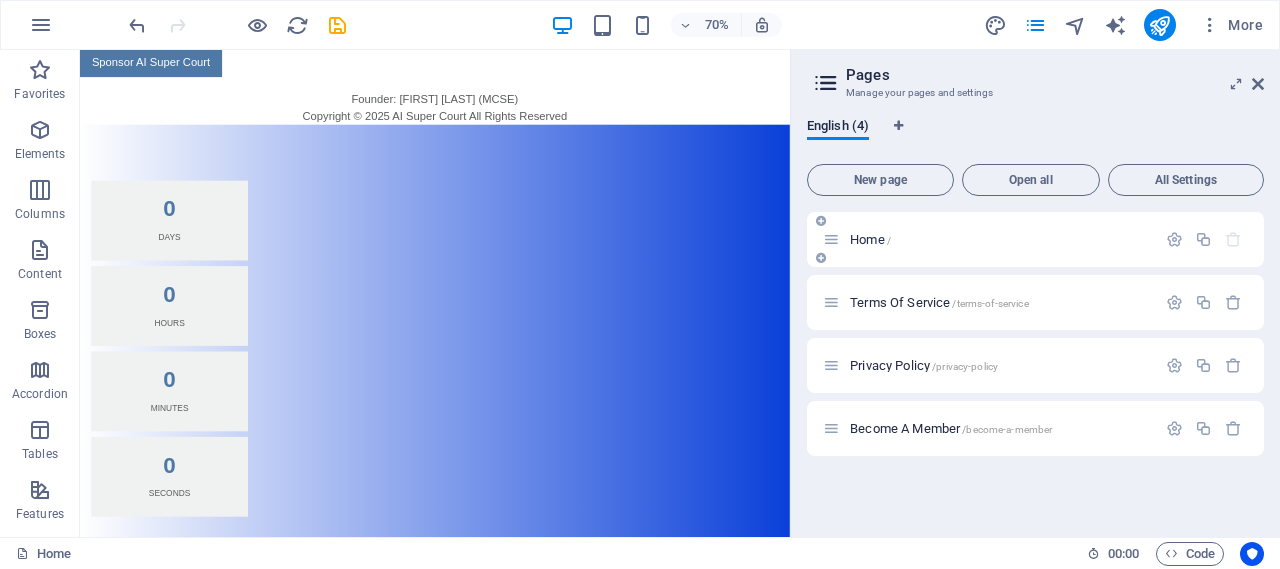 click on "Home /" at bounding box center (1000, 239) 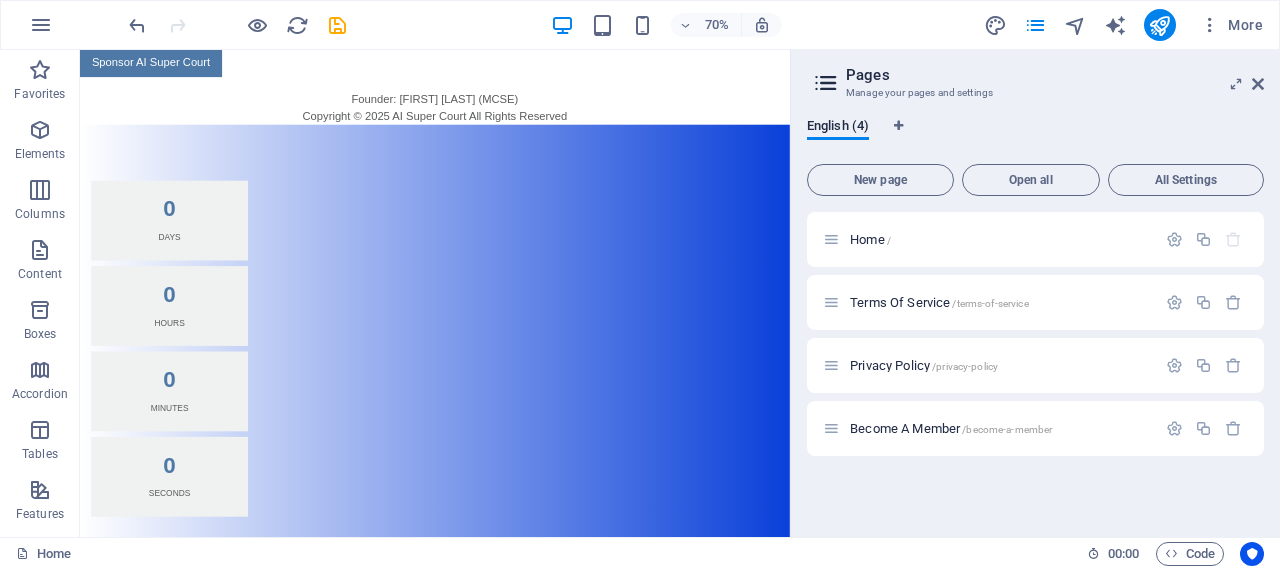 click at bounding box center (826, 83) 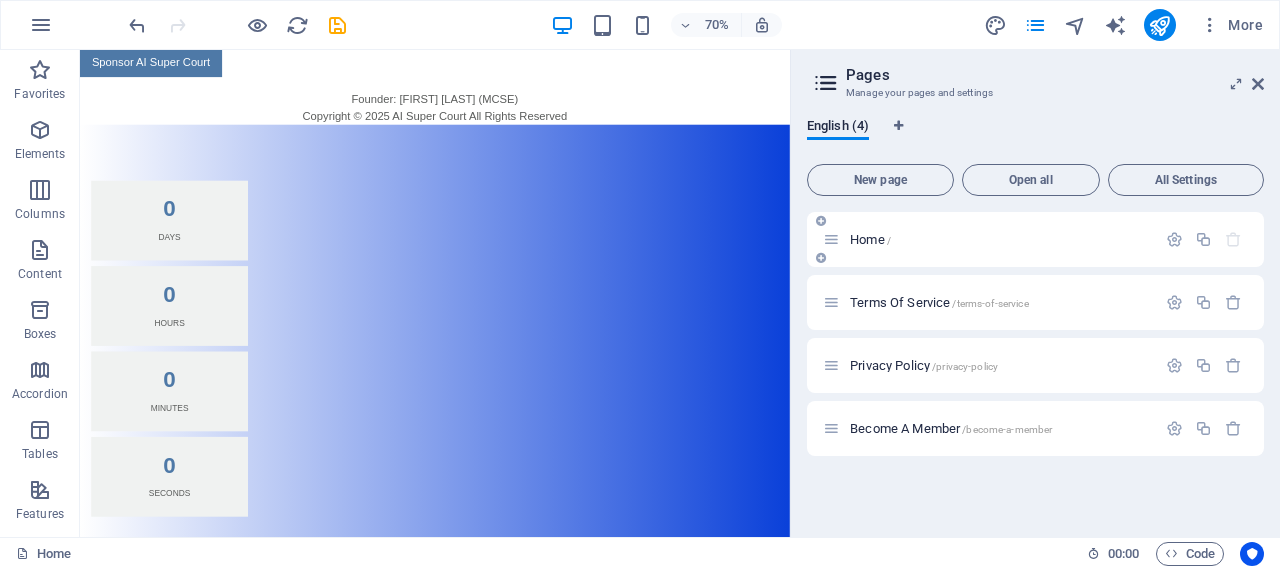 click on "Home /" at bounding box center (870, 239) 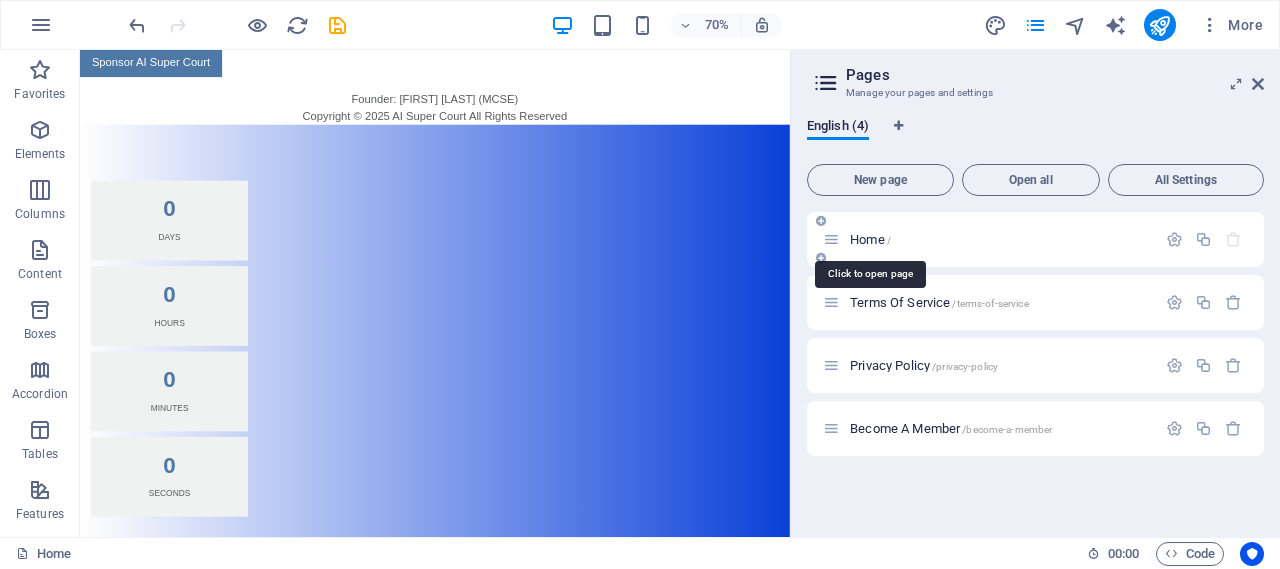 click on "Home /" at bounding box center (870, 239) 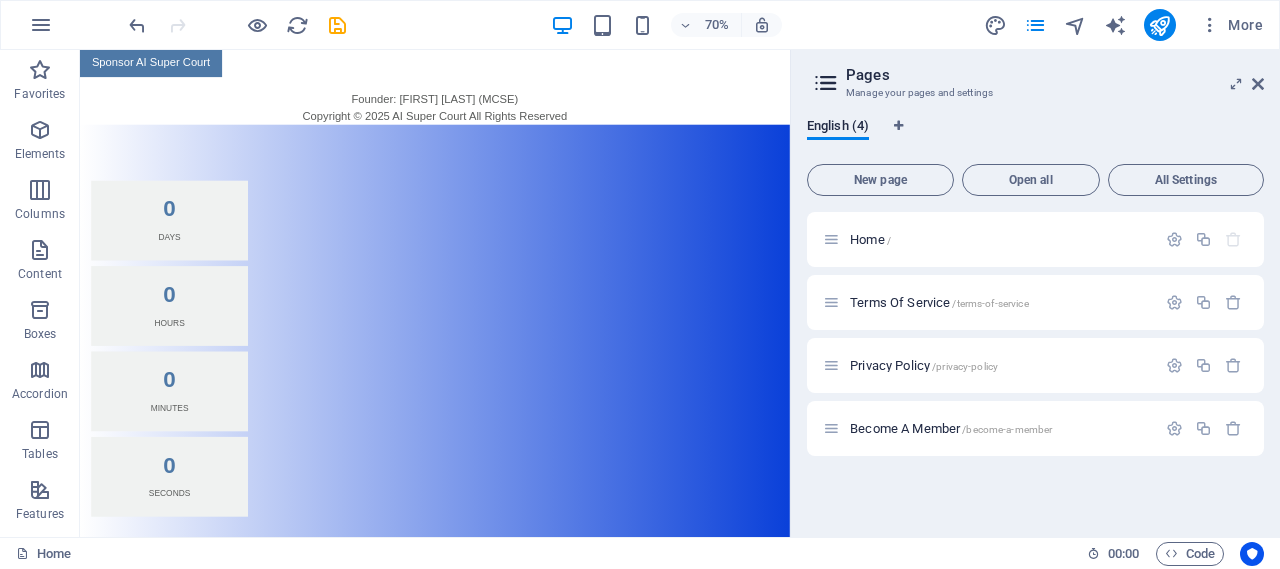 click on "Join AISuperCourt – Pre-Launch Membership" at bounding box center (587, 913) 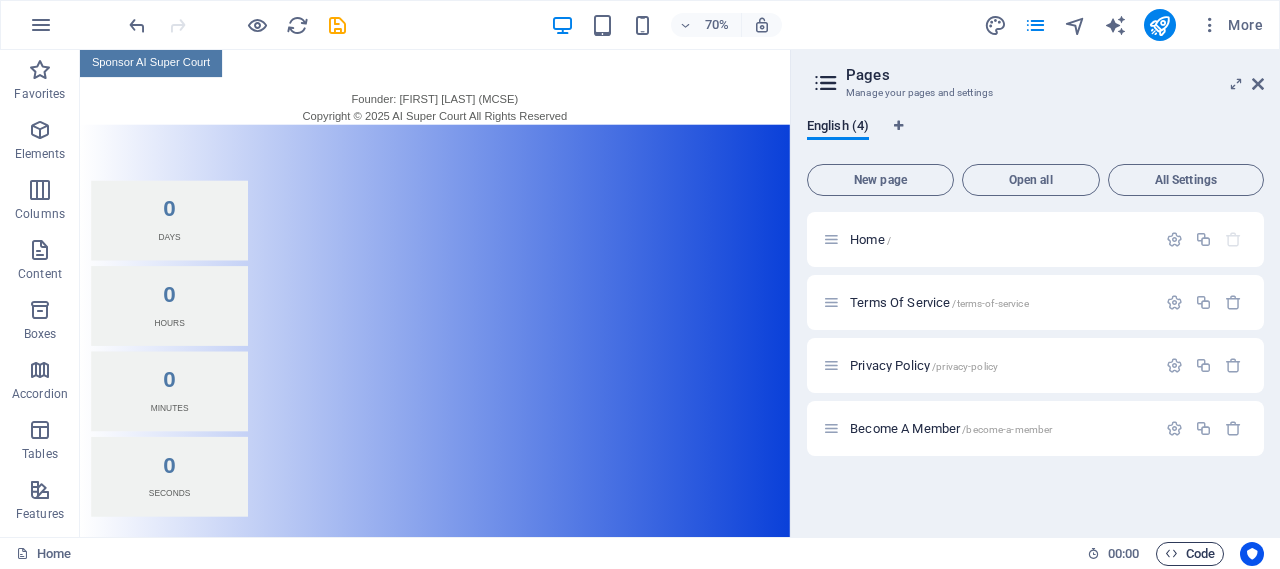 click on "Code" at bounding box center (1190, 554) 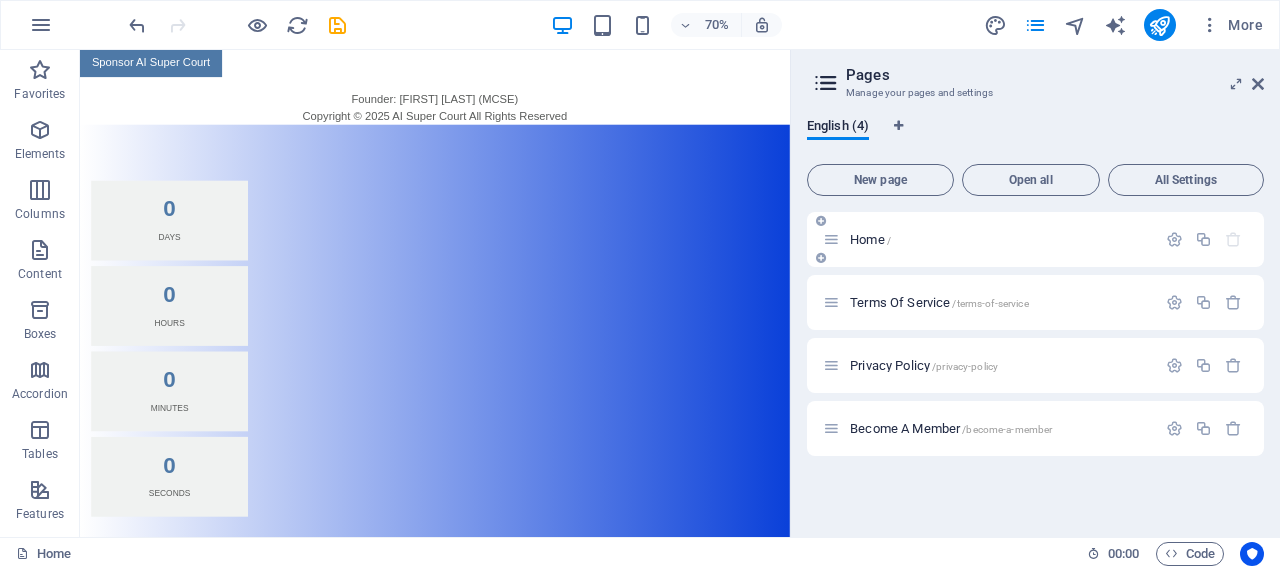 click on "Home /" at bounding box center [1000, 239] 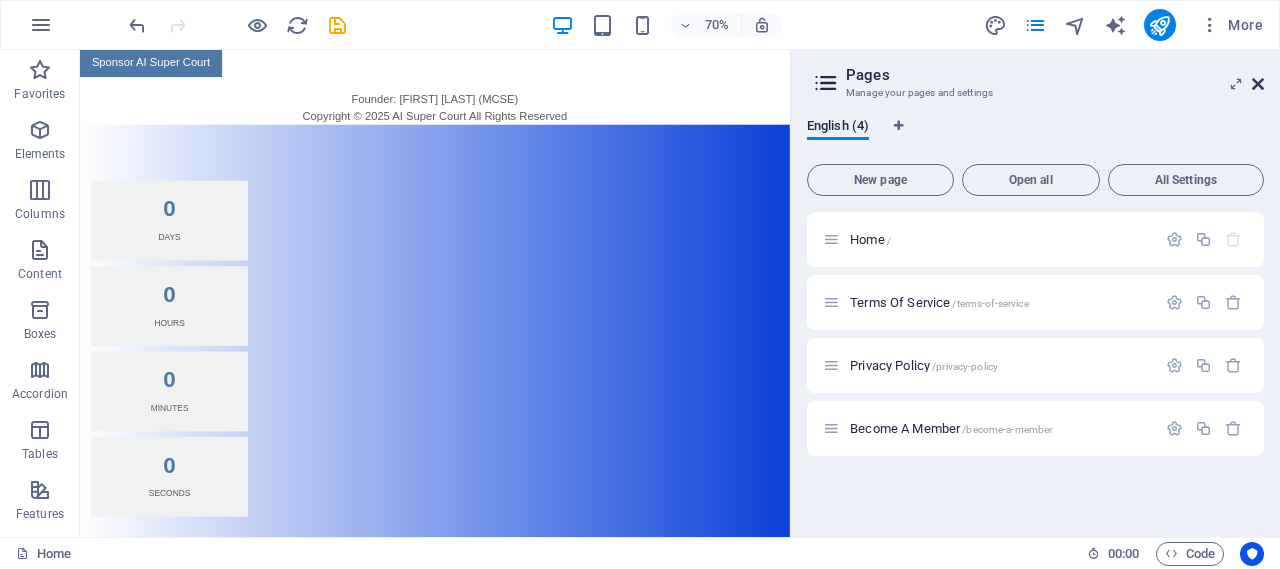 click at bounding box center [1258, 84] 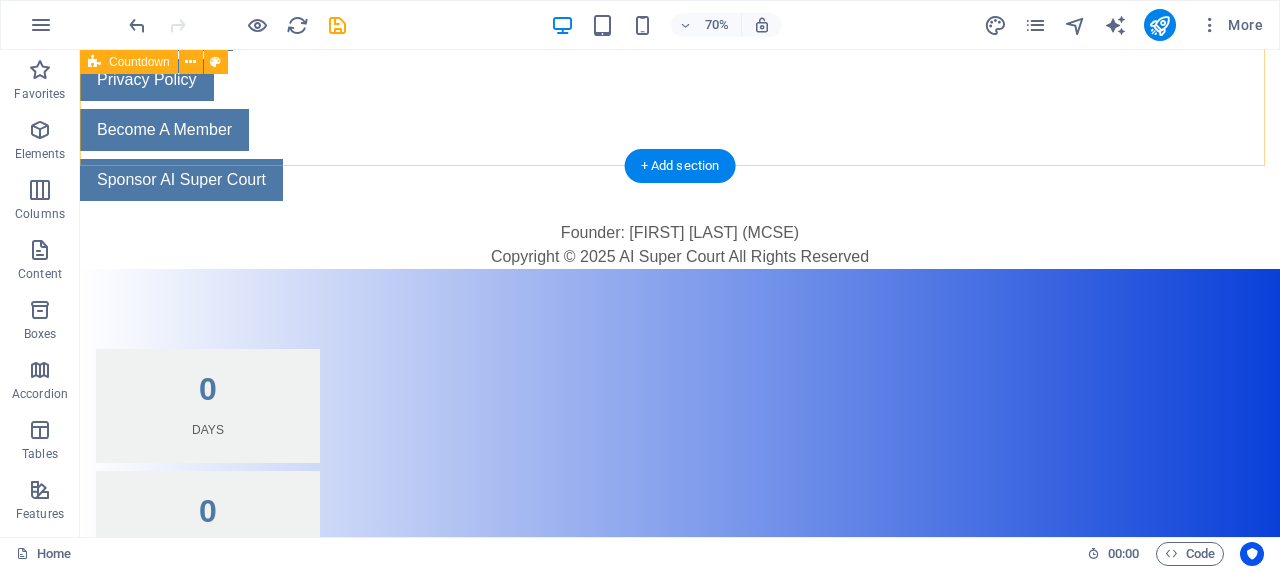 scroll, scrollTop: 909, scrollLeft: 0, axis: vertical 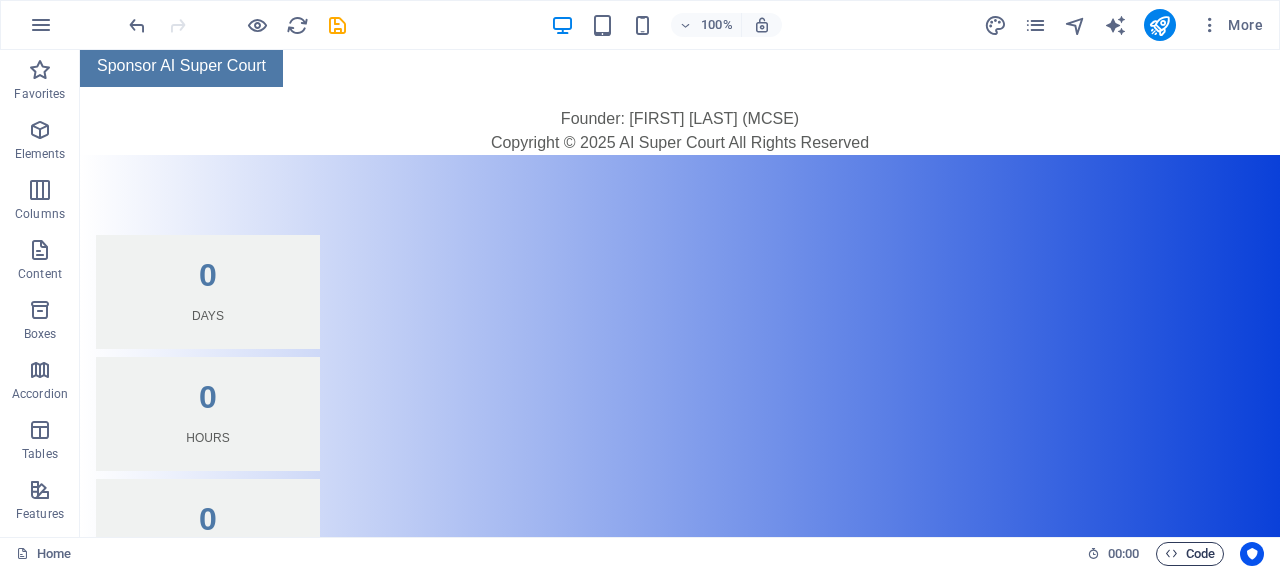click on "Code" at bounding box center (1190, 554) 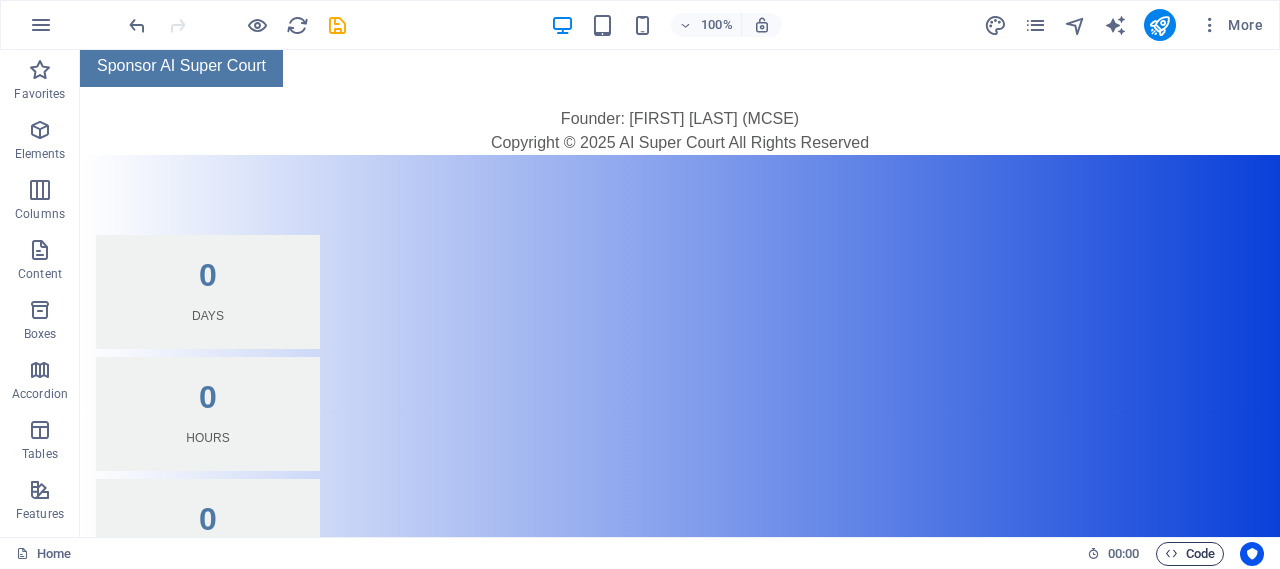 click on "Code" at bounding box center (1190, 554) 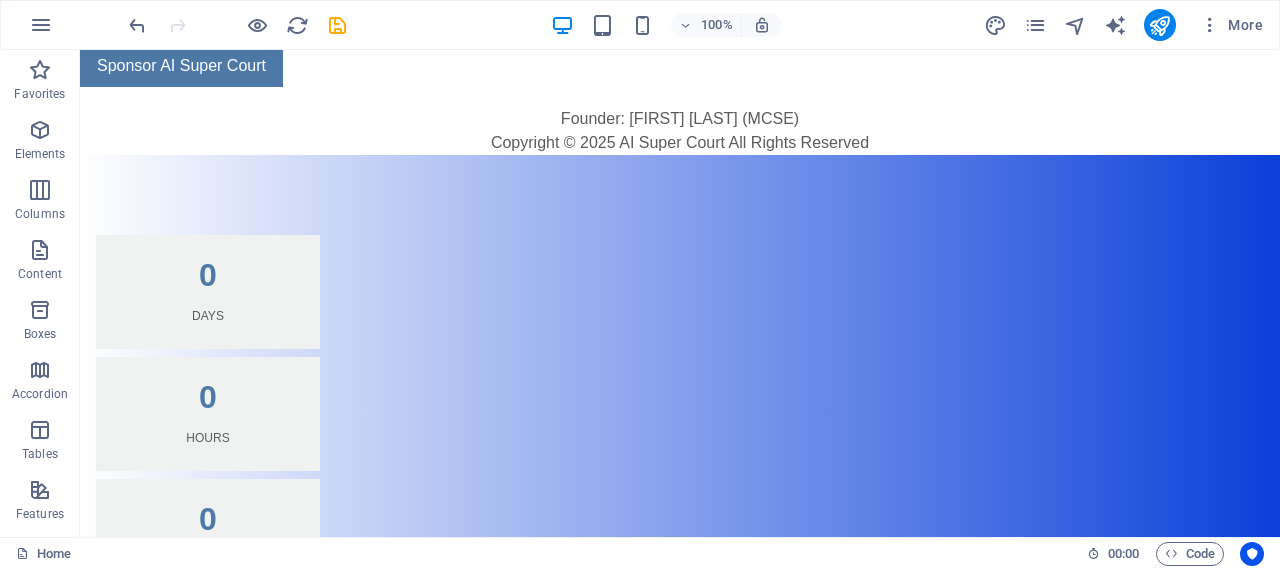 click on "Join AISuperCourt – Pre-Launch Membership" at bounding box center (680, 912) 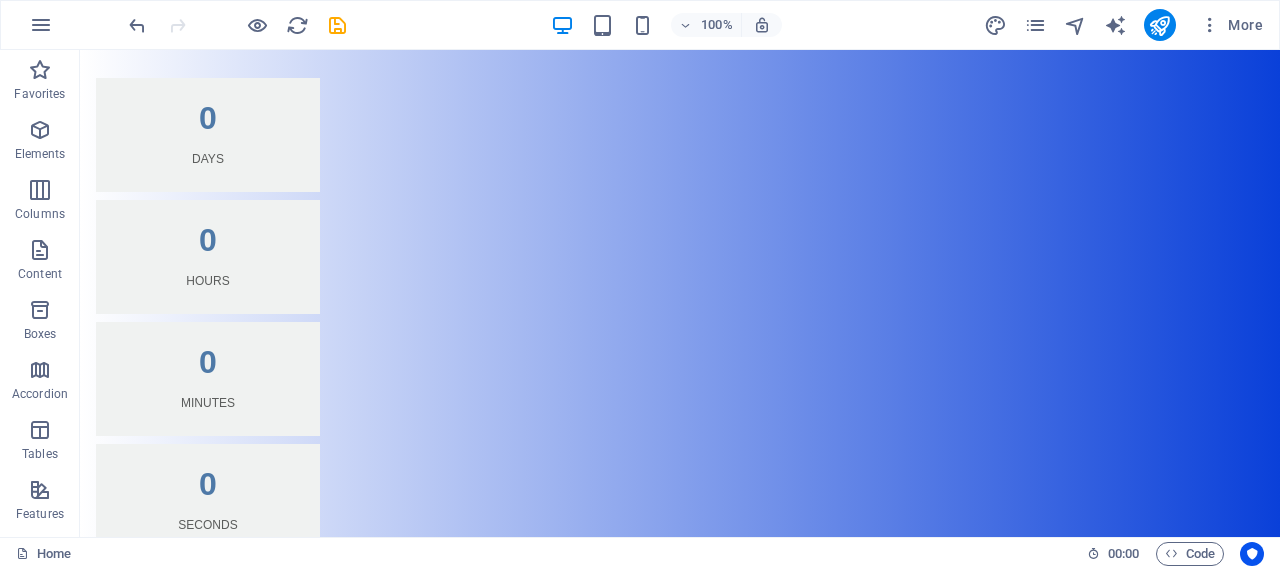 scroll, scrollTop: 1069, scrollLeft: 0, axis: vertical 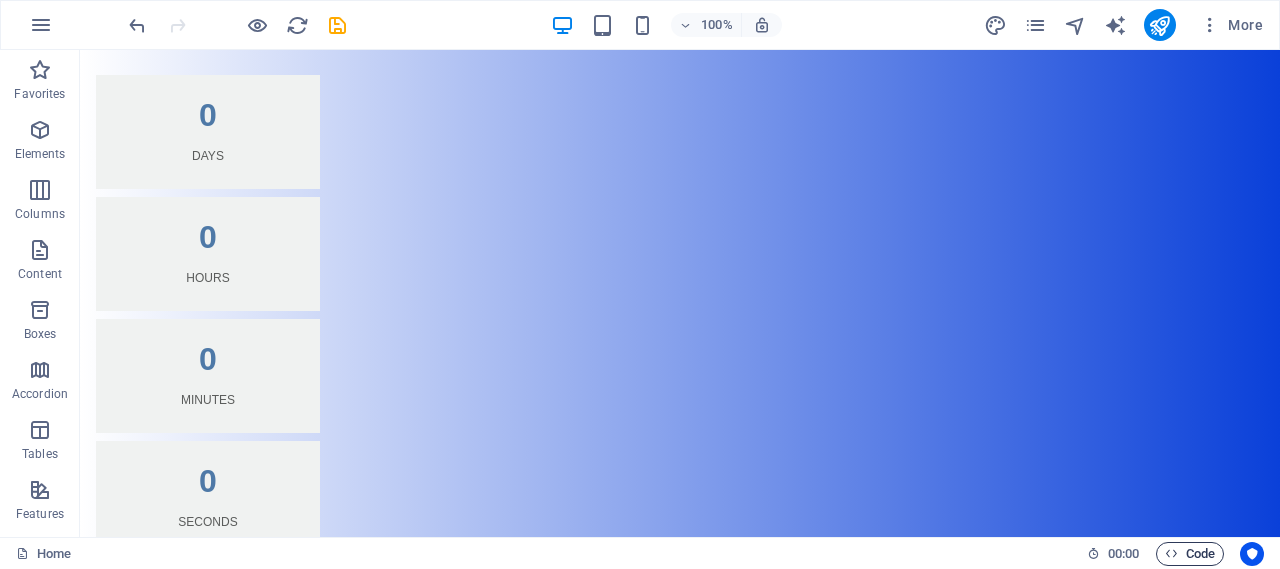click on "Code" at bounding box center (1190, 554) 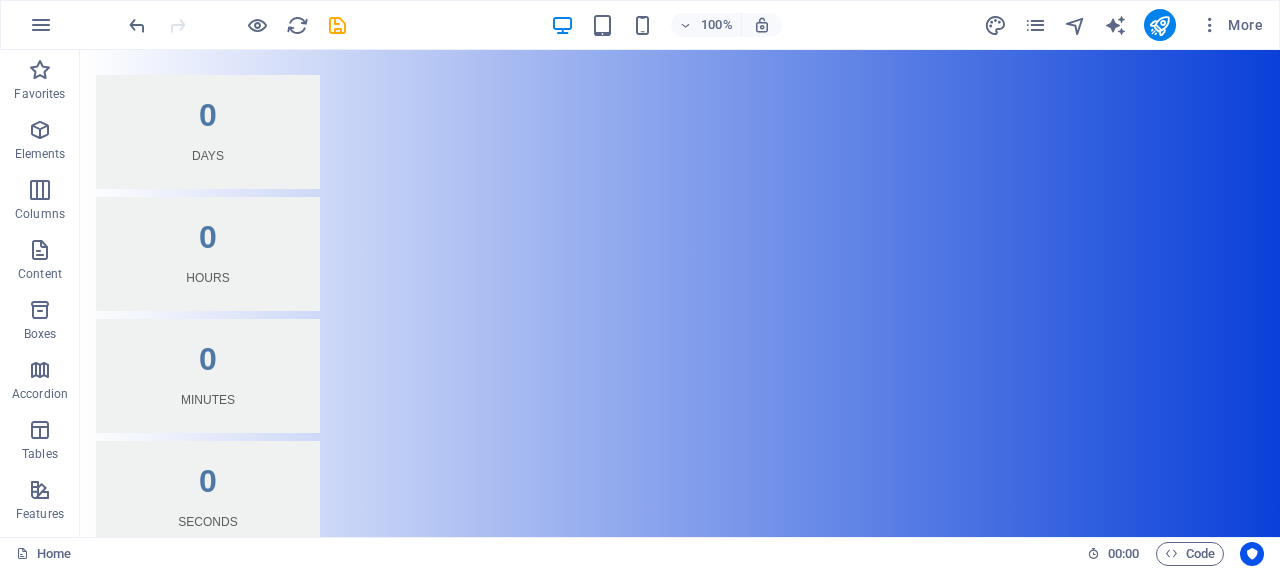 click on "Full Name
Email Address
Mobile Number (WhatsApp Enabled)
City / Region
Legal Role / Membership Type
Gold Member 🔸 (Premium early access)
Silver Member ⚪ (Standard access)
Amount (Rs.)
Transaction ID
Transaction Date
Attach Receipt Image
Why are you interested in joining AISuperCourt?
I agree to the  Terms of Service  and  Privacy Policy
Submit Membership Request
🔒 Your information is secure and confidential.
All Payments are Non Refundable" at bounding box center [680, 943] 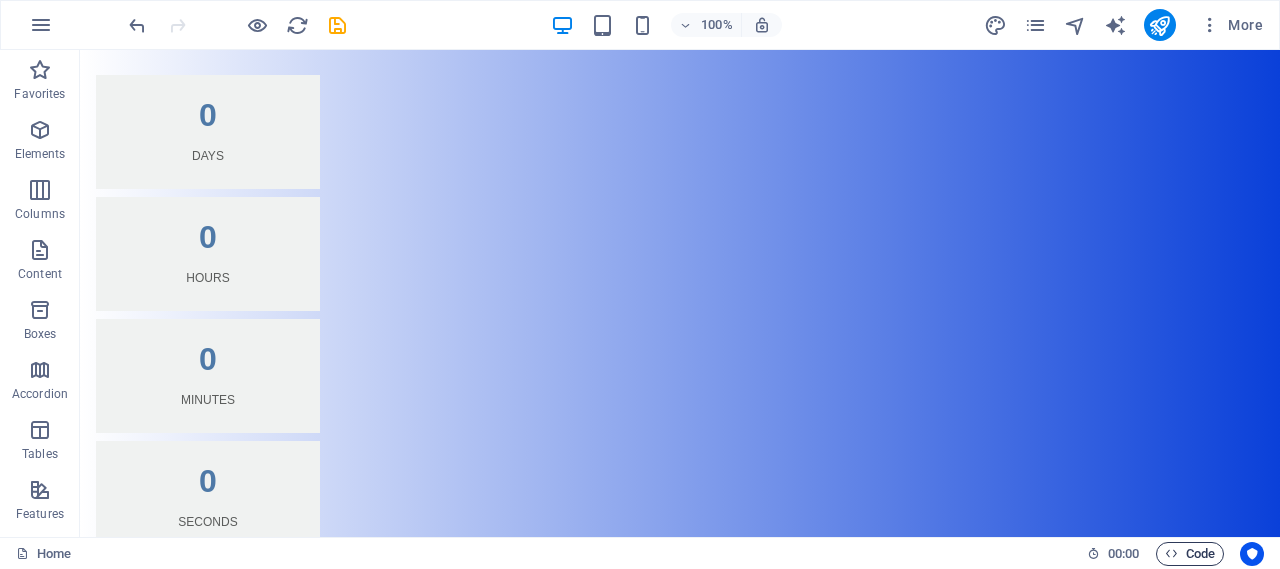 click on "Code" at bounding box center (1190, 554) 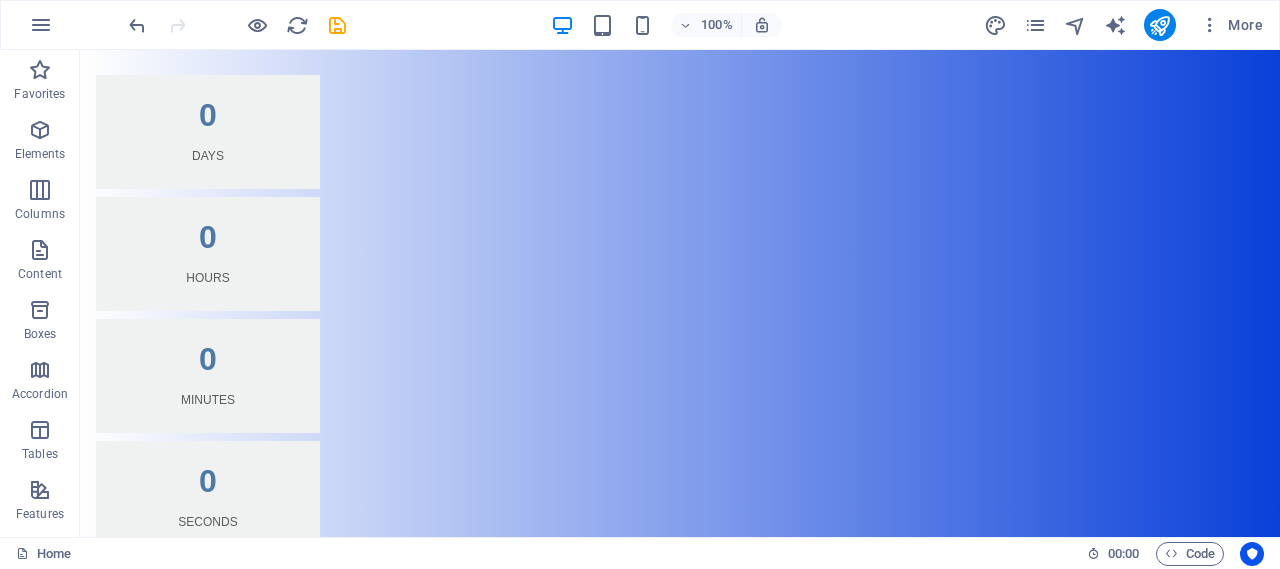 scroll, scrollTop: 836, scrollLeft: 0, axis: vertical 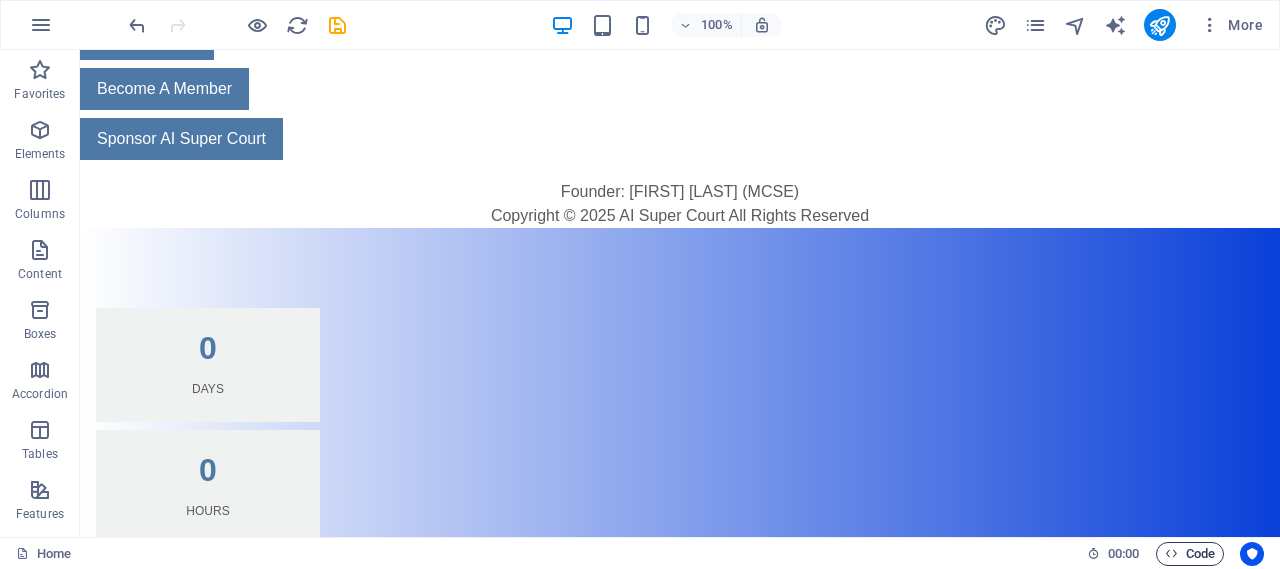 click at bounding box center (1171, 553) 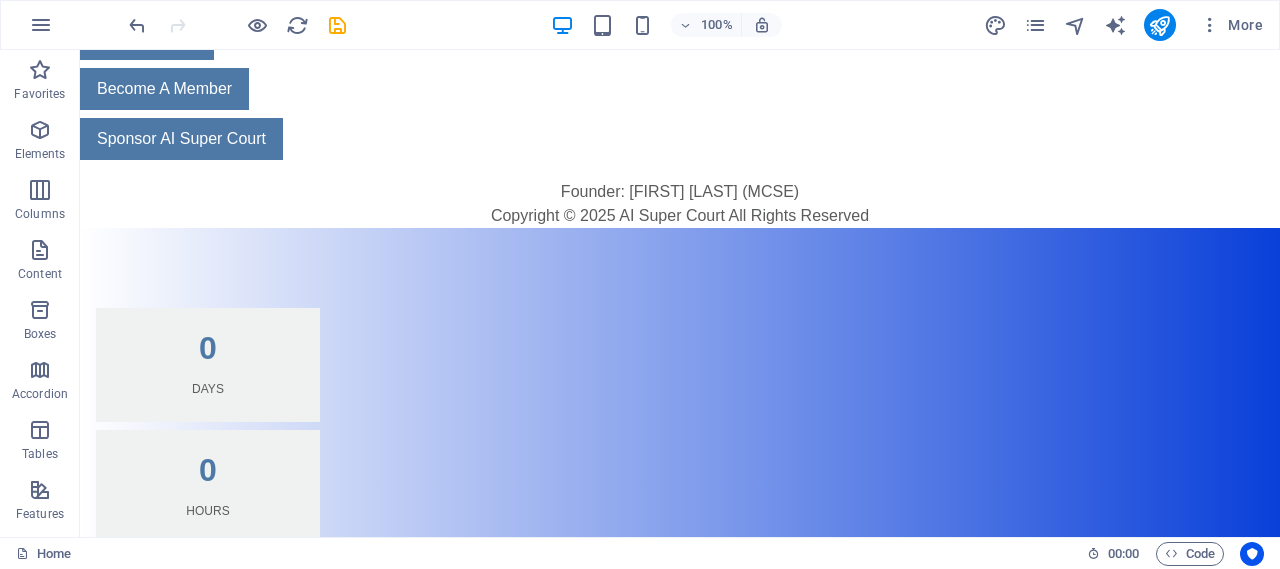 scroll, scrollTop: 1118, scrollLeft: 0, axis: vertical 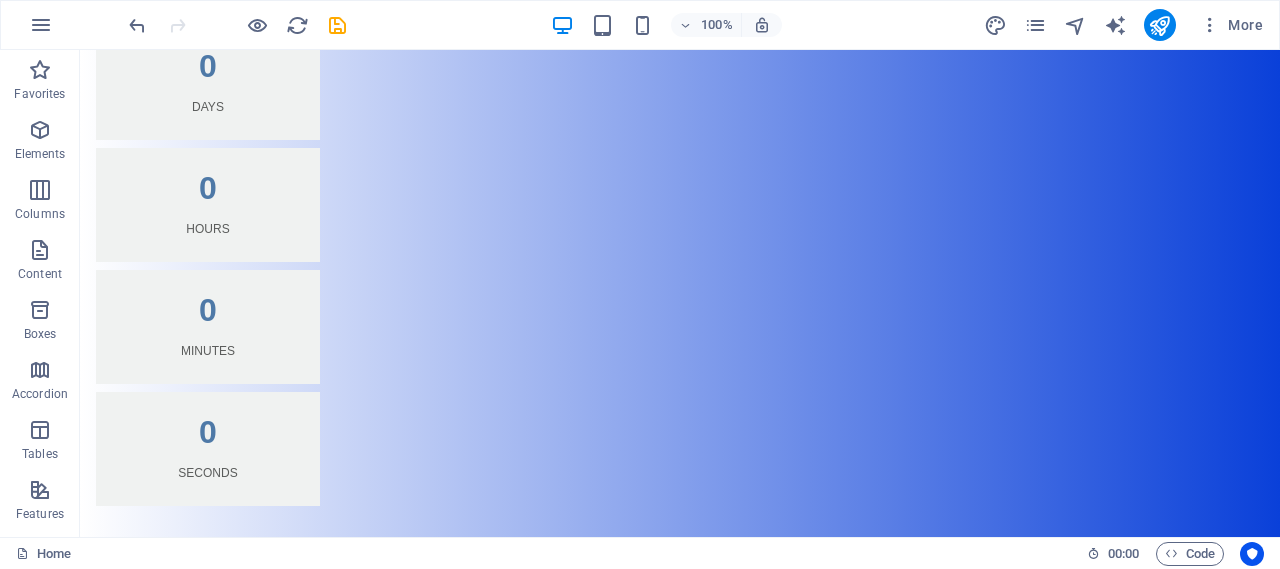 click on "🔒 Your information is secure and confidential." at bounding box center (680, 1025) 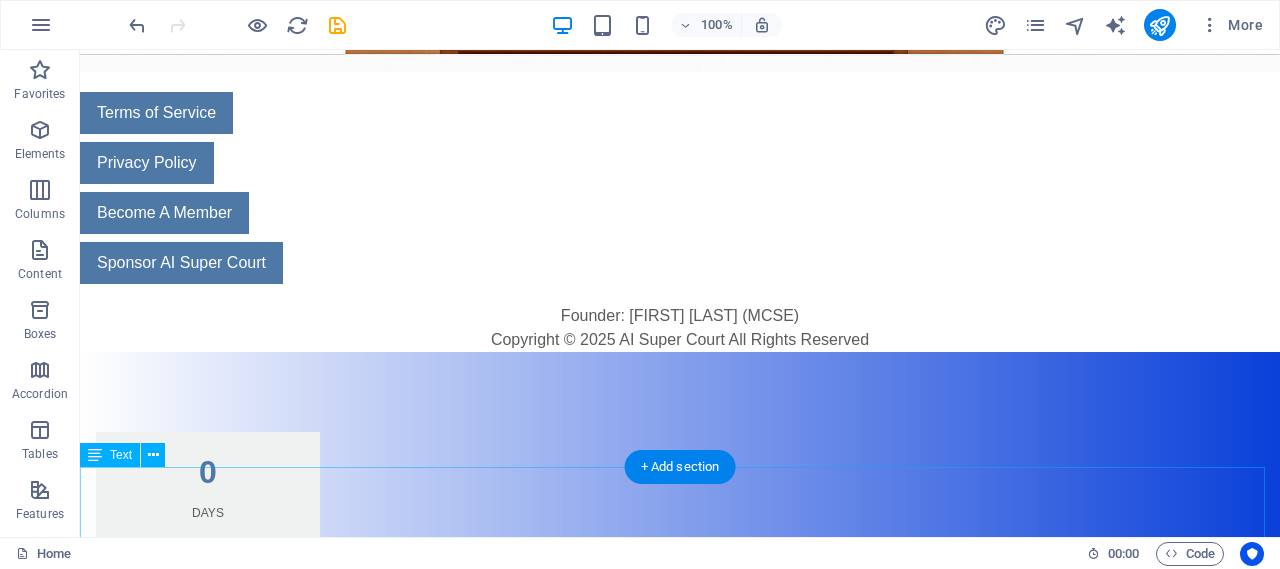 click on "Coming Soon! Contact: spiderwww@presidency.com" at bounding box center [680, 1038] 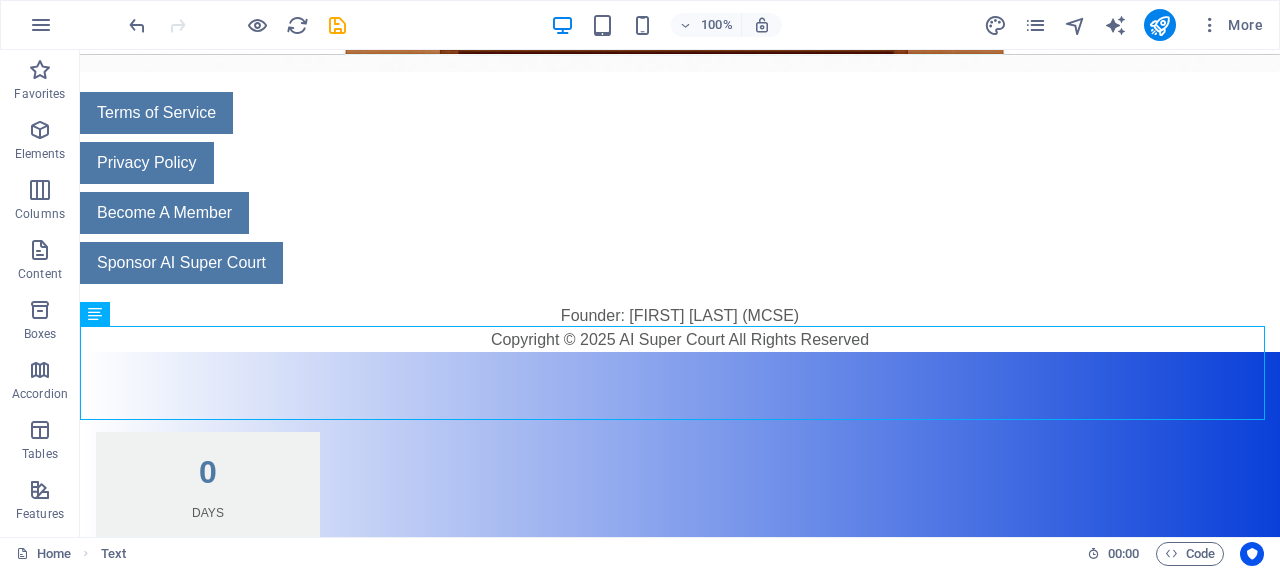 scroll, scrollTop: 1118, scrollLeft: 0, axis: vertical 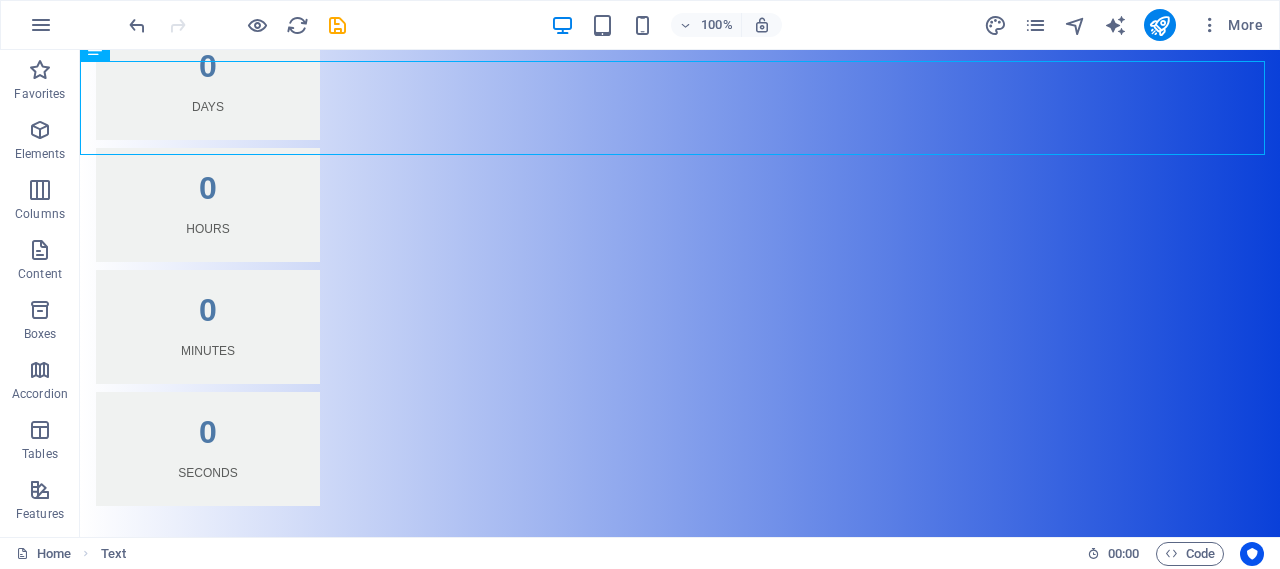 click on "Gold Member 🔸 (Premium early access)
Silver Member ⚪ (Standard access)" at bounding box center [680, 813] 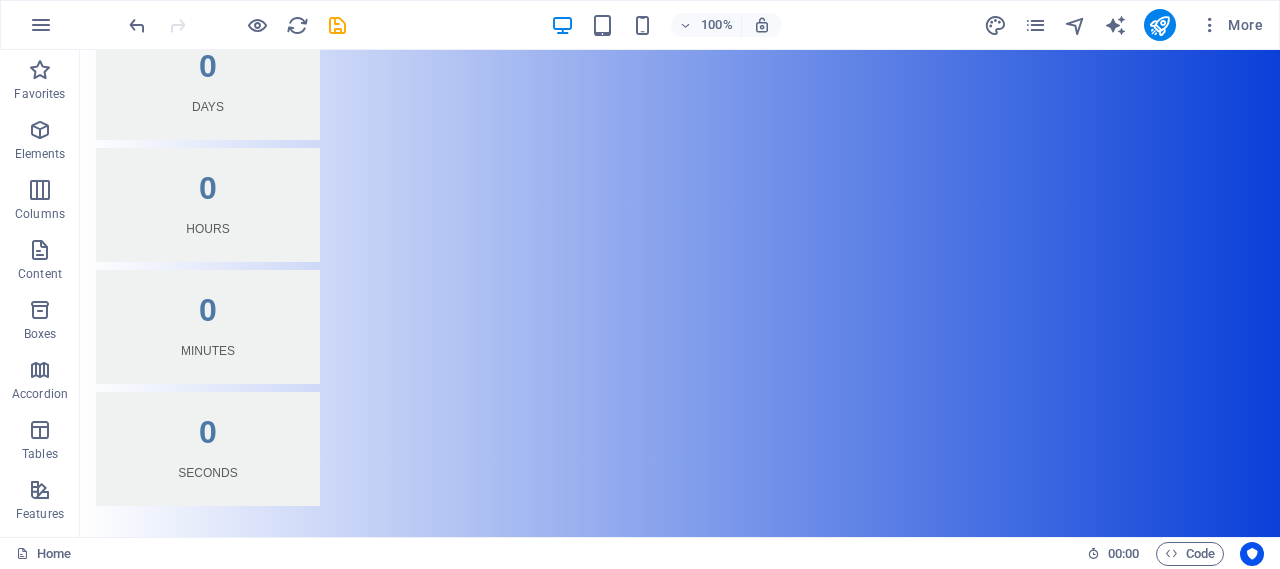 click on "Gold Member 🔸 (Premium early access)
Silver Member ⚪ (Standard access)" at bounding box center (680, 813) 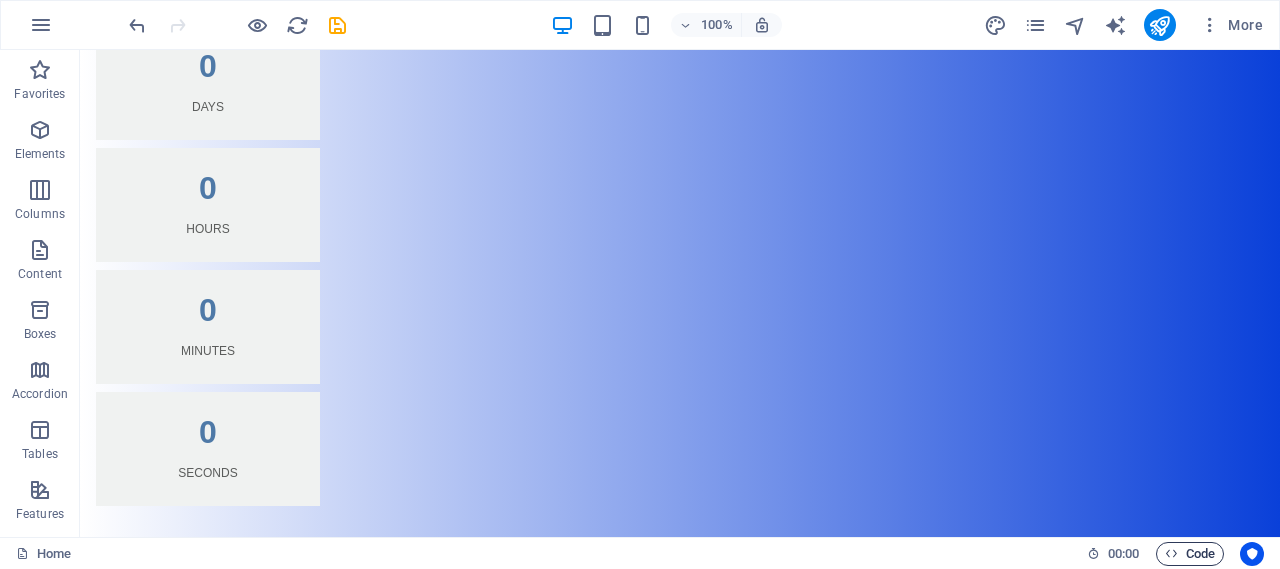 click on "Code" at bounding box center [1190, 554] 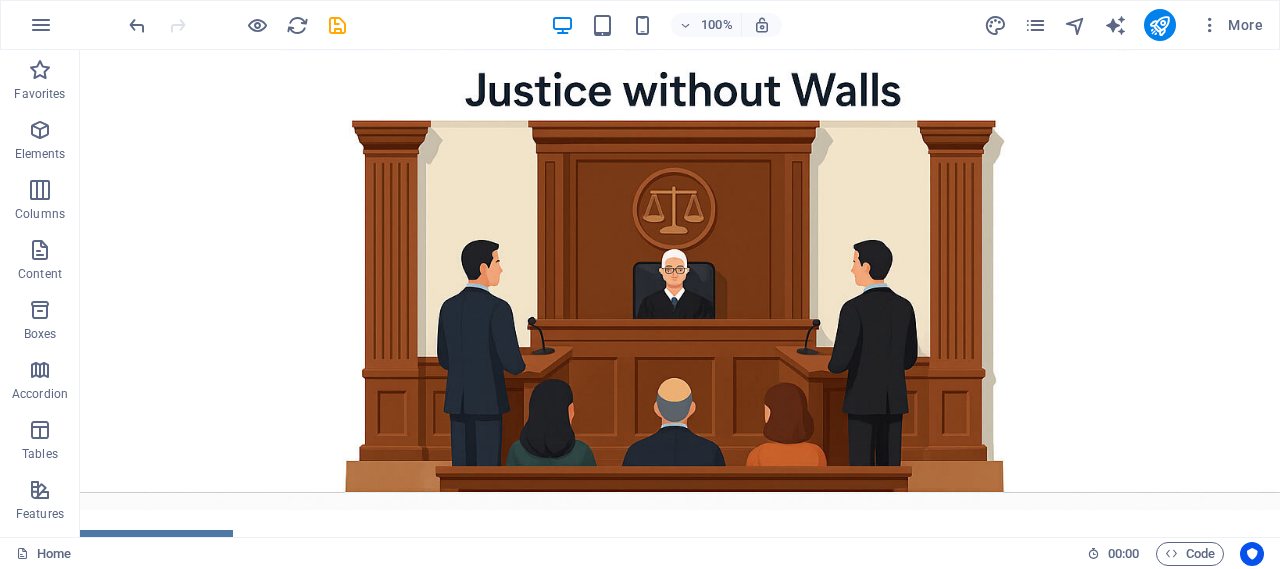 scroll, scrollTop: 100, scrollLeft: 0, axis: vertical 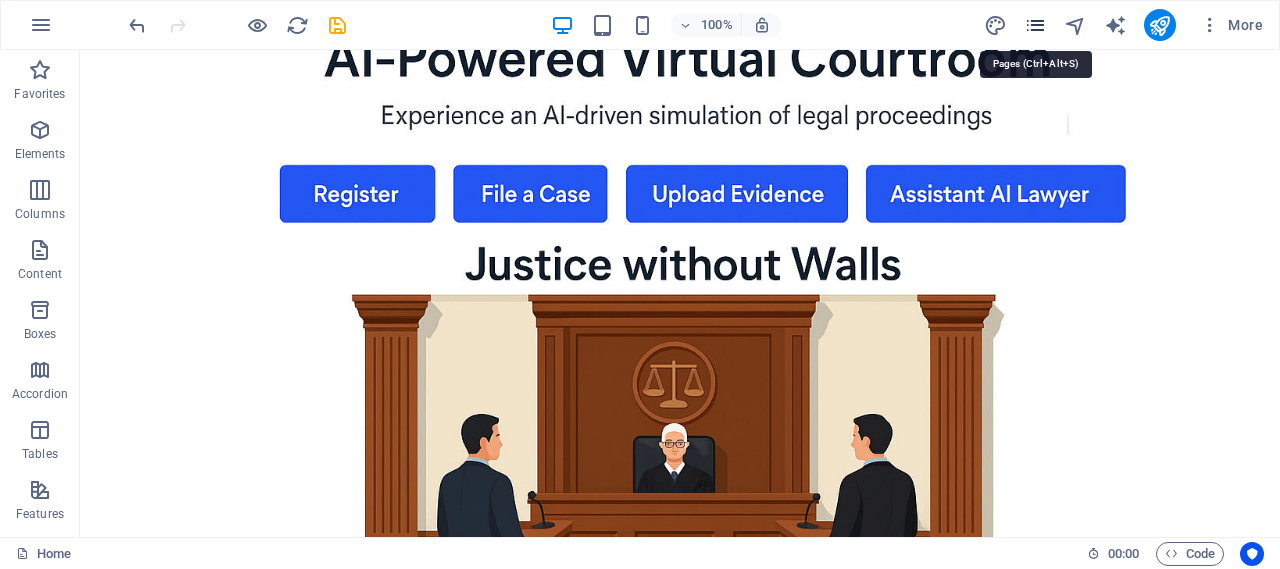click at bounding box center [1035, 25] 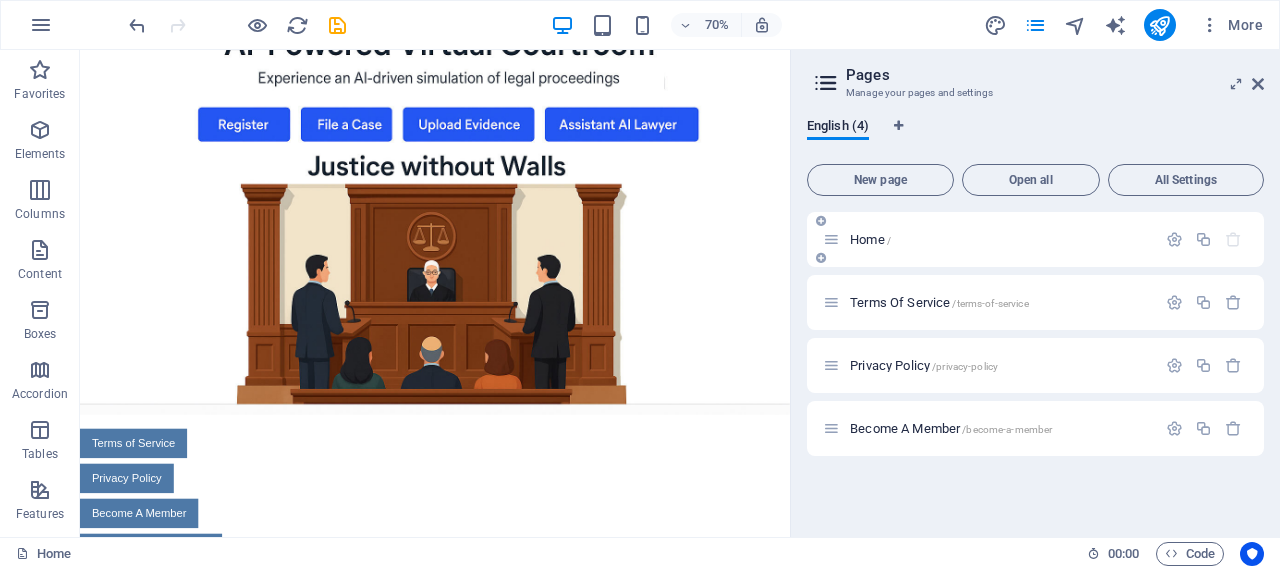click on "Home /" at bounding box center [870, 239] 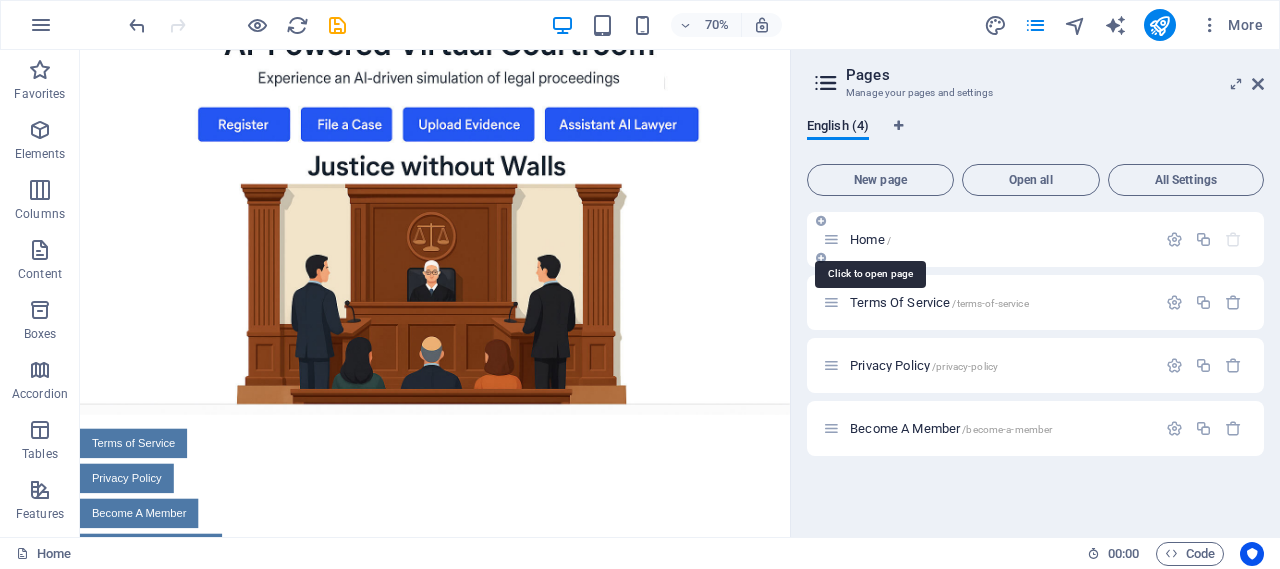 click on "Home /" at bounding box center (870, 239) 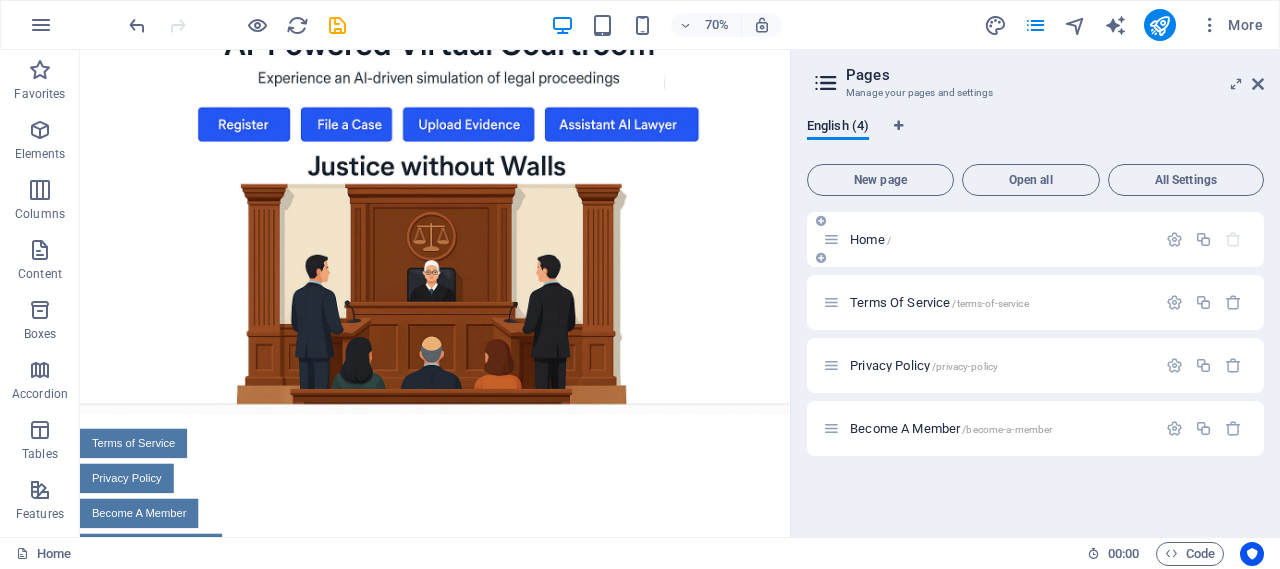click at bounding box center [831, 239] 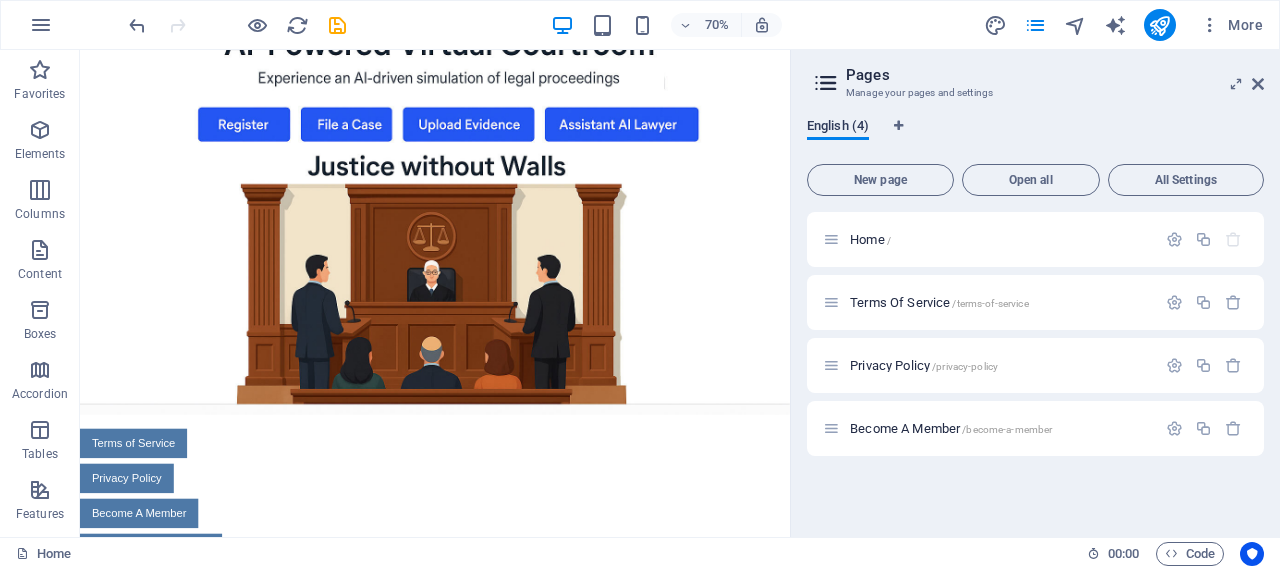 click on "English (4)" at bounding box center [838, 128] 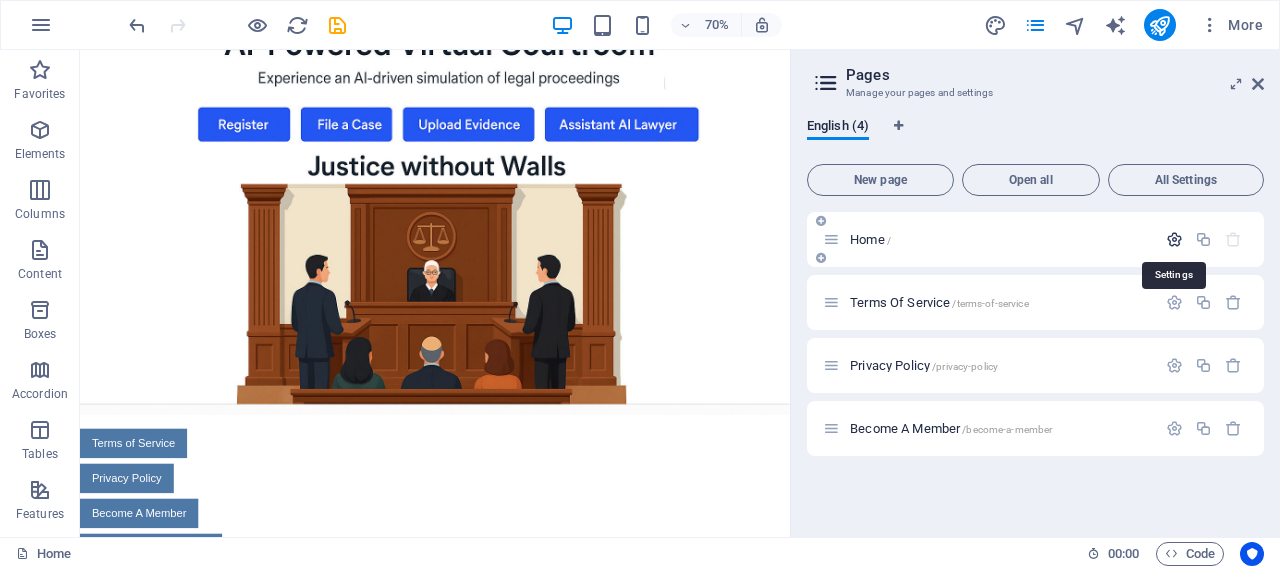 click at bounding box center (1174, 239) 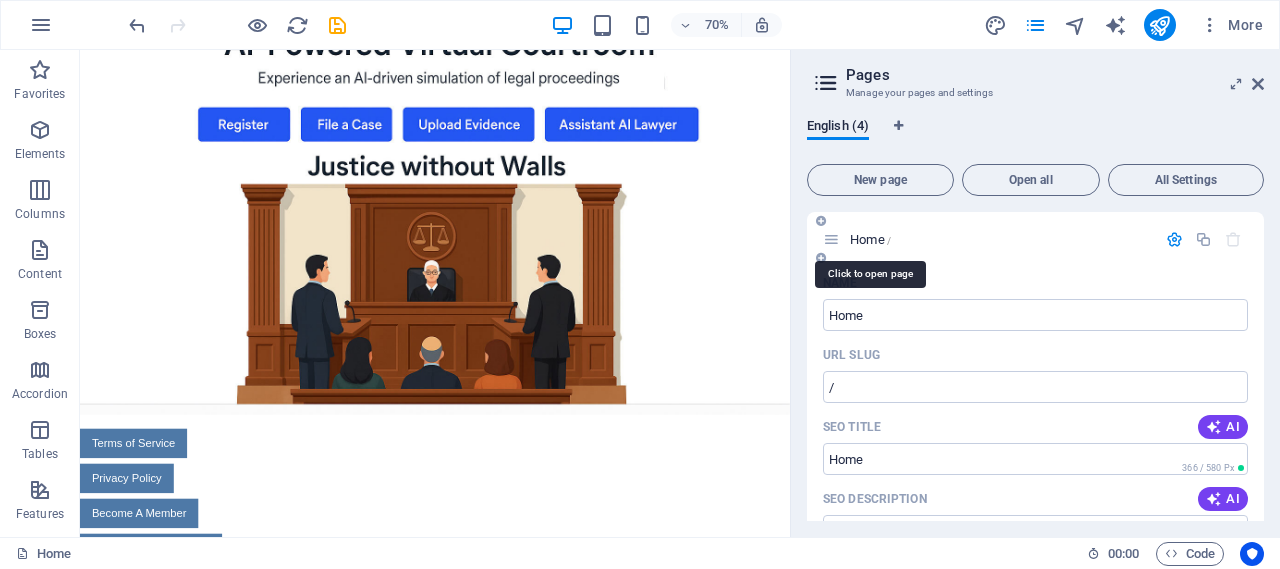 click on "Home /" at bounding box center [870, 239] 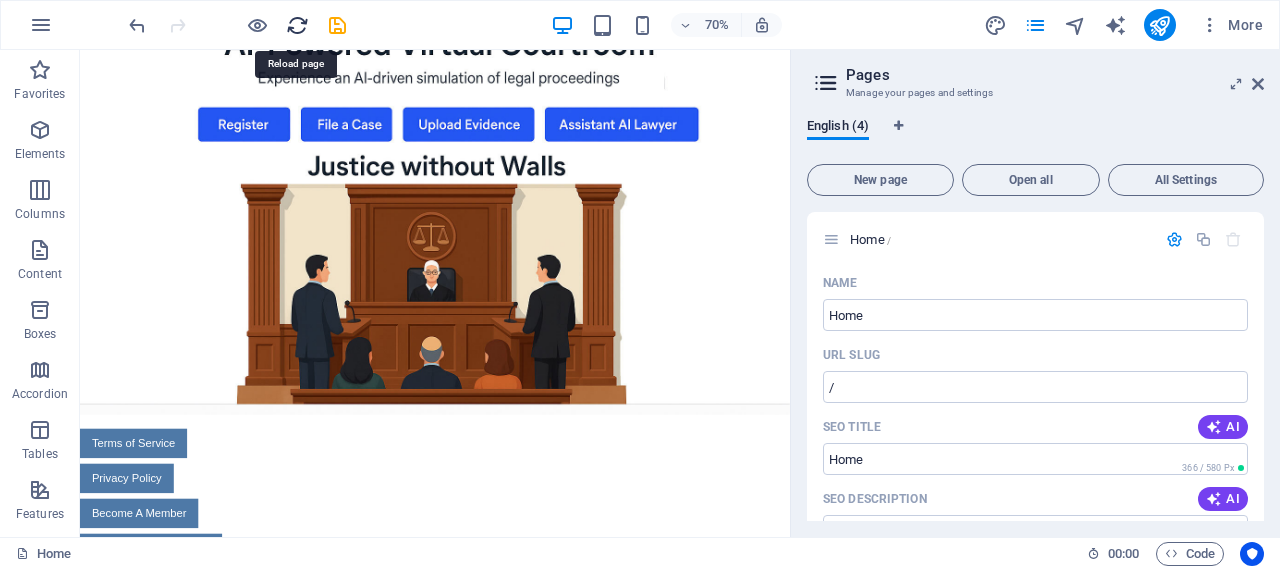 drag, startPoint x: 295, startPoint y: 25, endPoint x: 924, endPoint y: 204, distance: 653.974 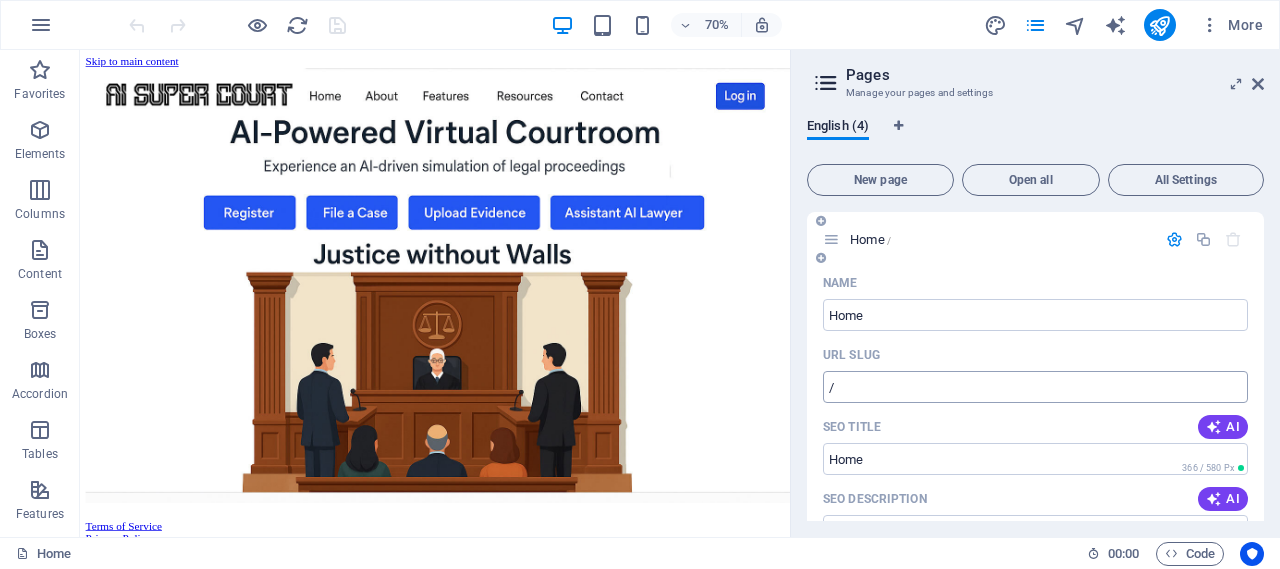 scroll, scrollTop: 933, scrollLeft: 0, axis: vertical 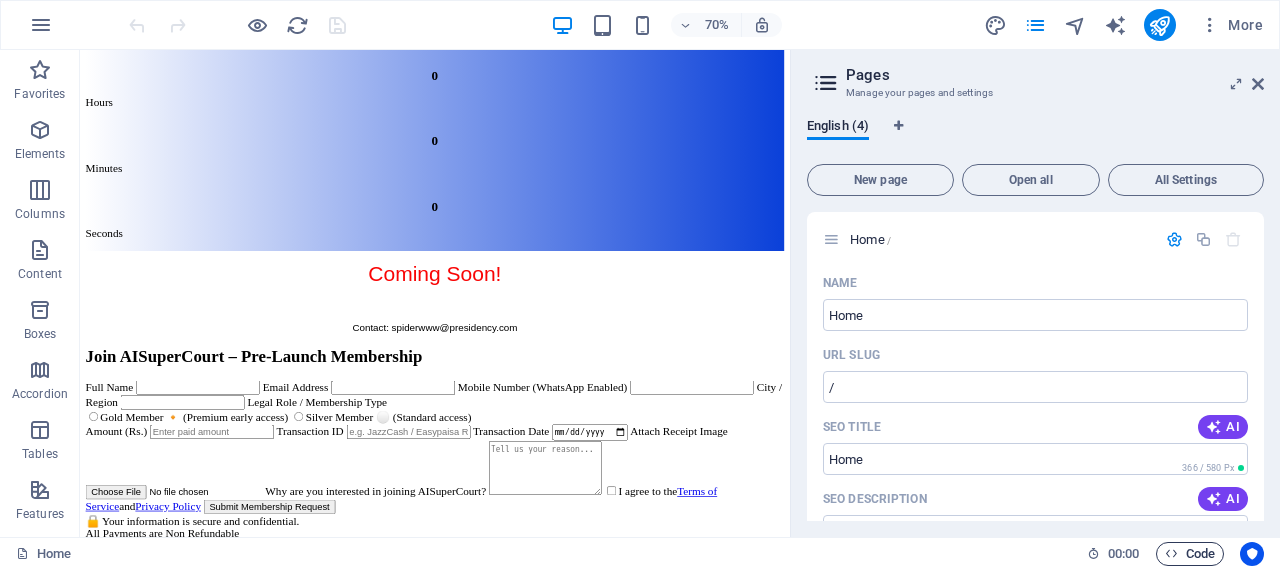 click on "Code" at bounding box center (1190, 554) 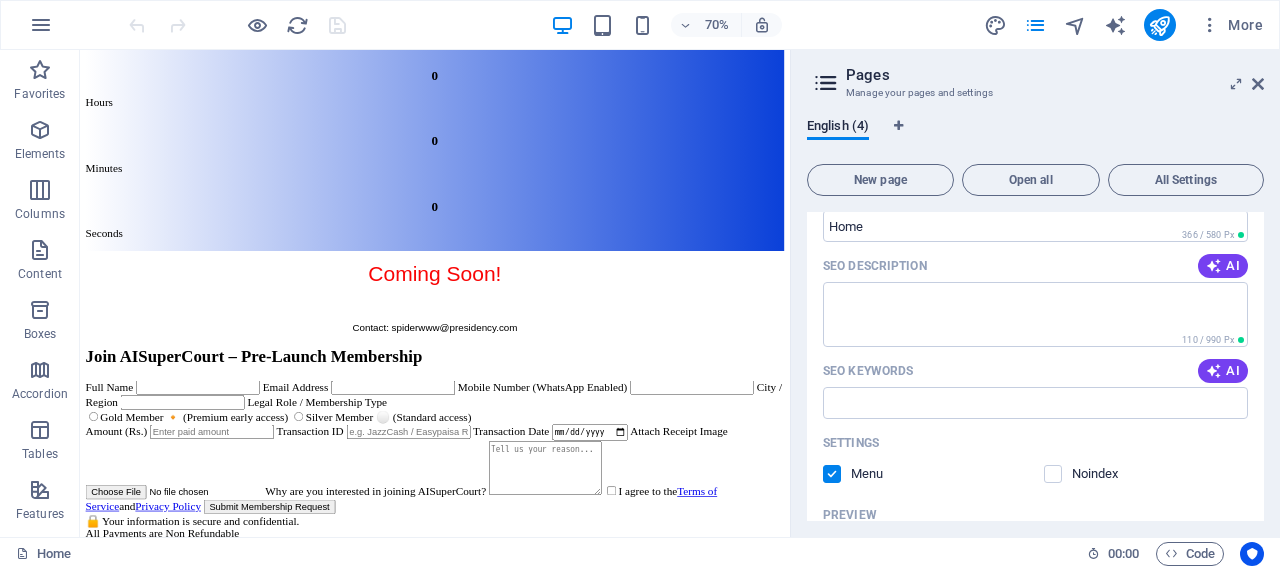 scroll, scrollTop: 0, scrollLeft: 0, axis: both 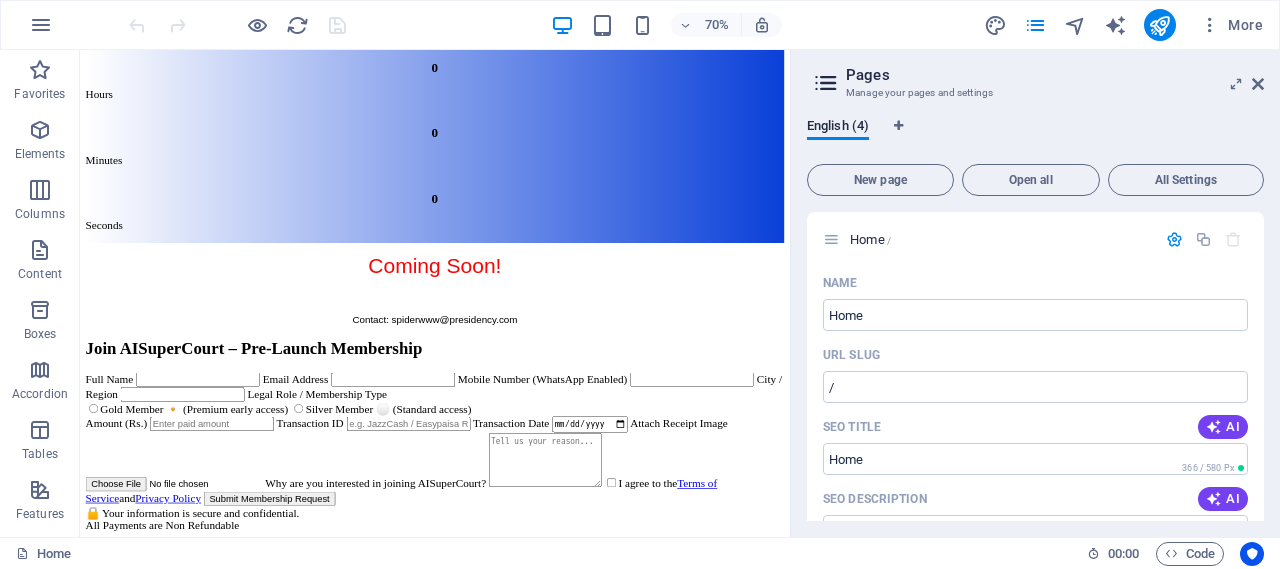 click on "Skip to main content
Terms of Service Privacy Policy Become A Member Sponsor AI Super Court Founder: Amjad Iqbal Qamer (MCSE) Copyright © 2025 AI Super Court All Rights Reserved 0 Days 0 Hours 0 Minutes 0 Seconds Coming Soon! Contact: spiderwww@presidency.com
Join AISuperCourt – Pre-Launch Membership
Full Name
Email Address
Mobile Number (WhatsApp Enabled)
City / Region
Legal Role / Membership Type
Gold Member 🔸 (Premium early access)
Silver Member ⚪ (Standard access)
Amount (Rs.)
Transaction ID
Transaction Date
Attach Receipt Image
Why are you interested in joining AISuperCourt?
I agree to the  Terms of Service  and  Privacy Policy
Submit Membership Request
🔒 Your information is secure and confidential.
All Payments are Non Refundable" at bounding box center (587, -75) 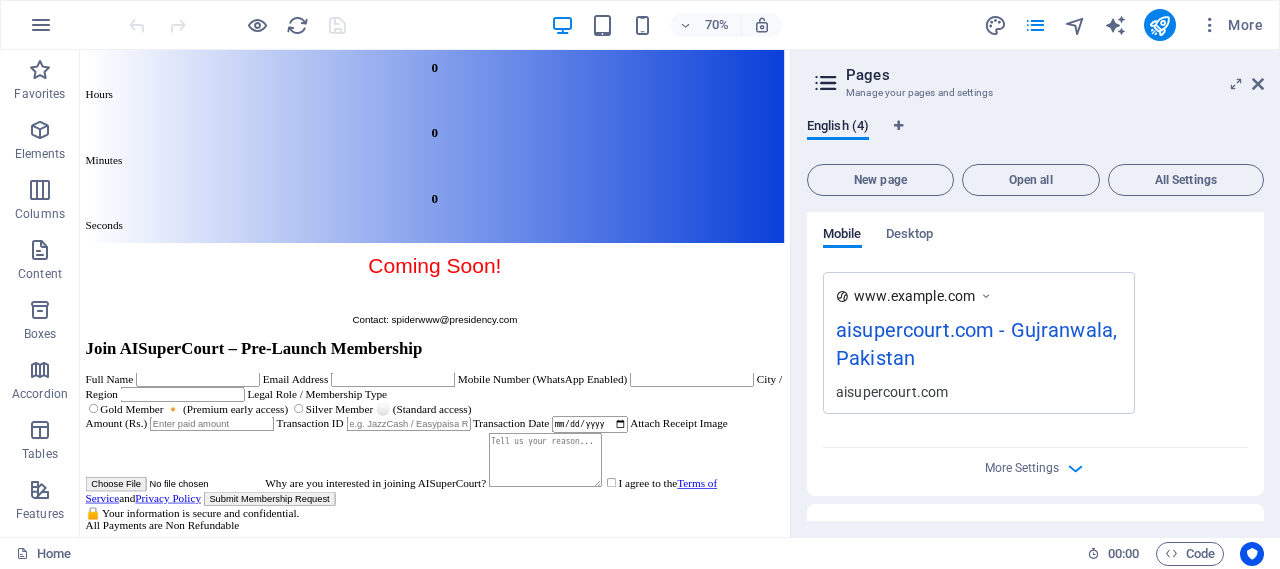 scroll, scrollTop: 716, scrollLeft: 0, axis: vertical 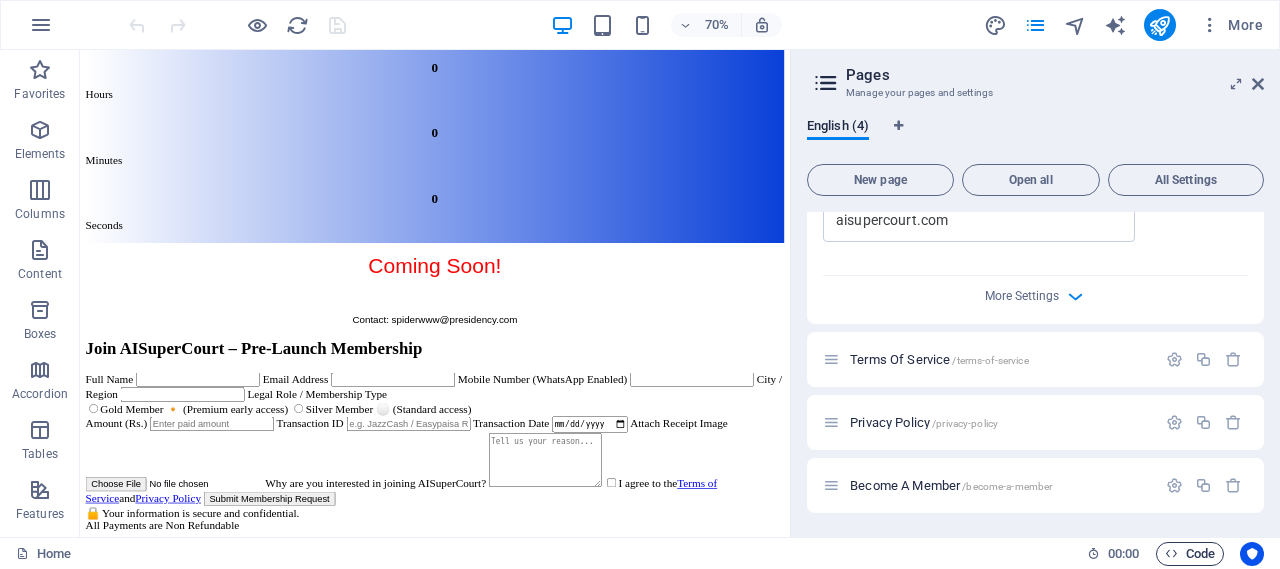 click on "Code" at bounding box center [1190, 554] 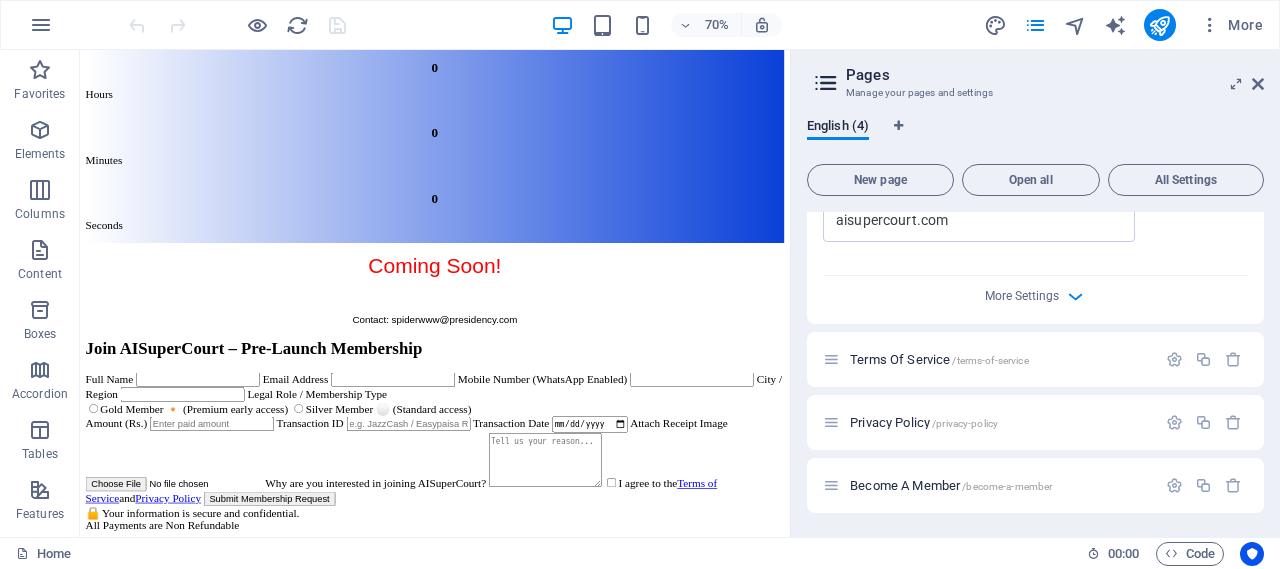 click on "English (4) New page Open all All Settings Home / Name Home ​ URL SLUG / ​ SEO Title AI ​ 366 / 580 Px SEO Description AI ​ 110 / 990 Px SEO Keywords AI ​ Settings Menu Noindex Preview Mobile Desktop www.example.com aisupercourt.com - Gujranwala, Pakistan aisupercourt.com Meta tags ​ Preview Image (Open Graph) Drag files here, click to choose files or select files from Files or our free stock photos & videos More Settings Terms Of Service /terms-of-service Privacy Policy /privacy-policy Become A Member /become-a-member" at bounding box center (1035, 319) 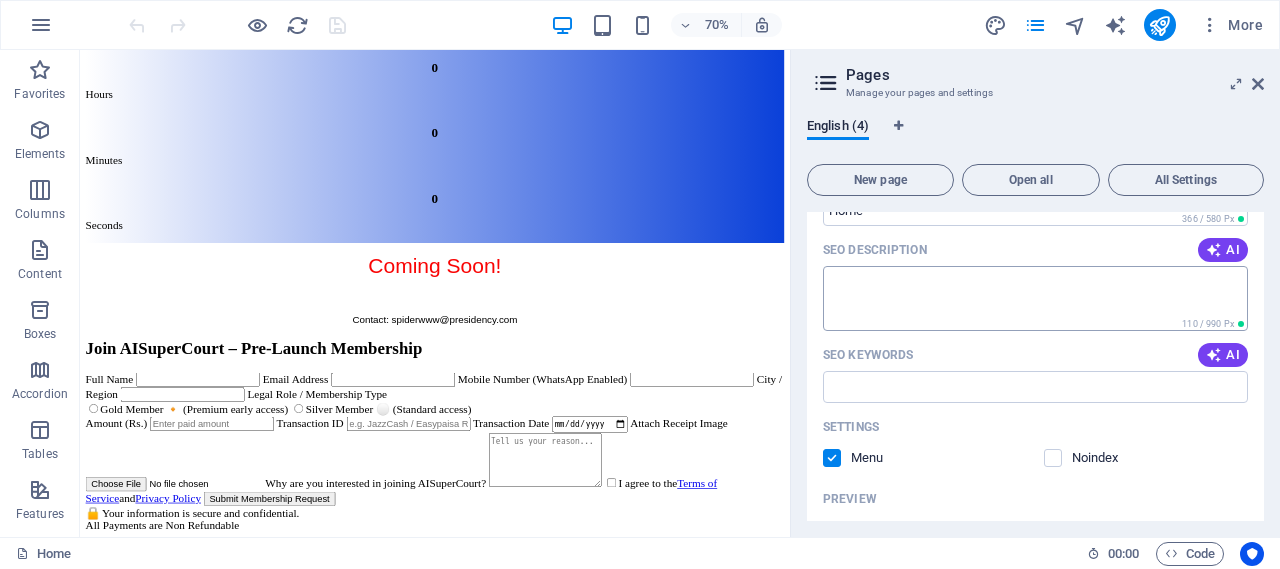 scroll, scrollTop: 0, scrollLeft: 0, axis: both 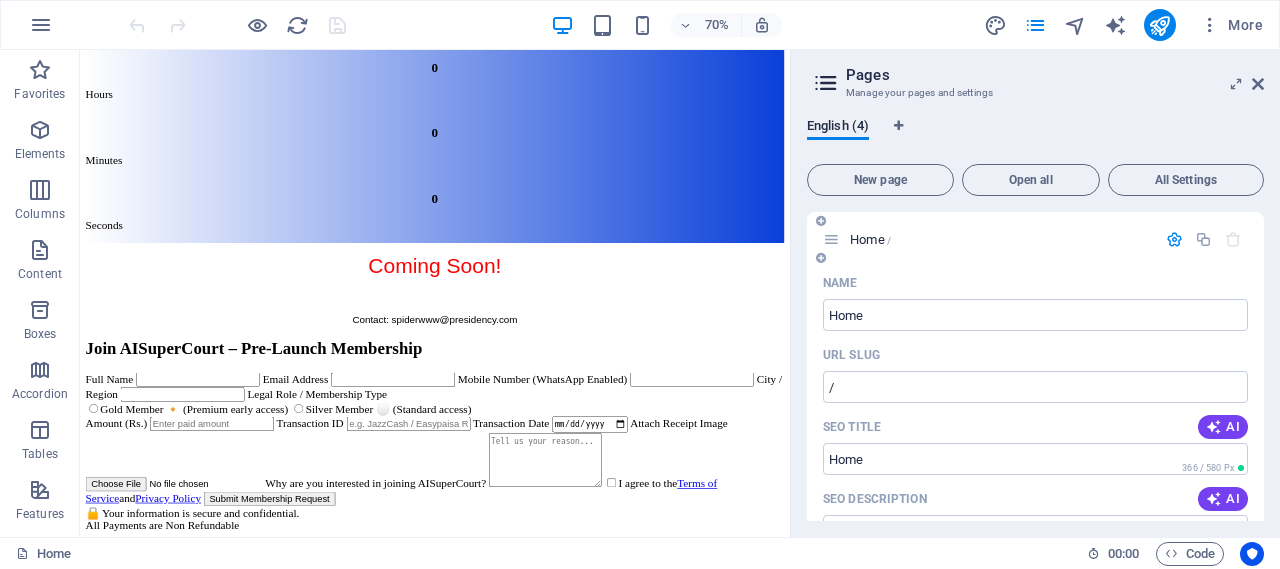 click on "Home /" at bounding box center (870, 239) 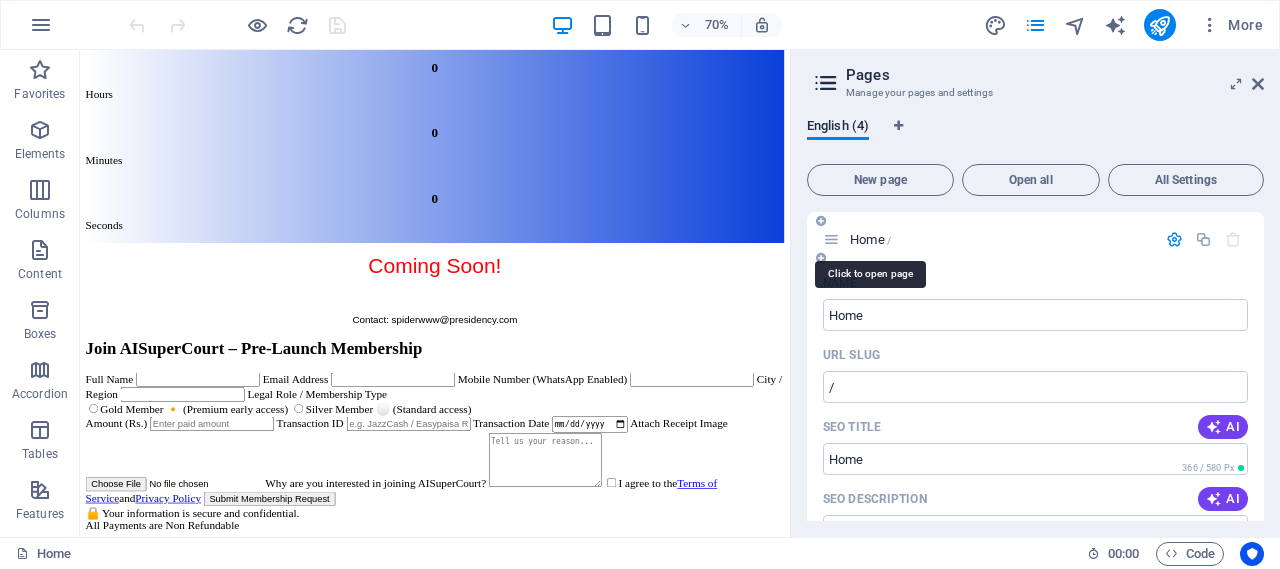 click on "Home /" at bounding box center (870, 239) 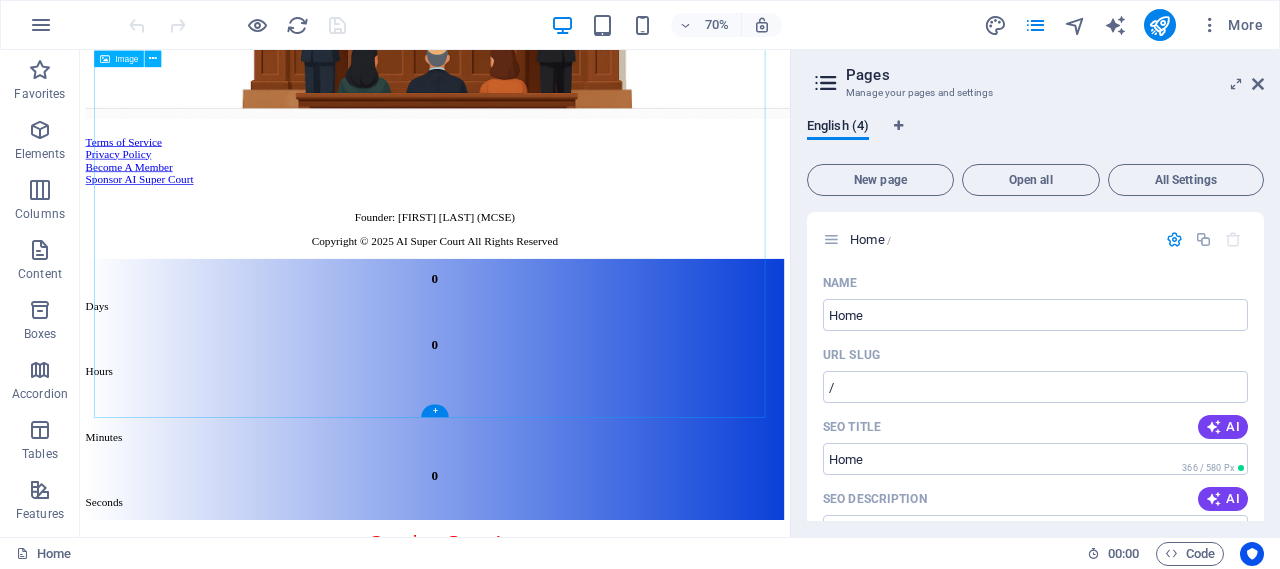 scroll, scrollTop: 82, scrollLeft: 0, axis: vertical 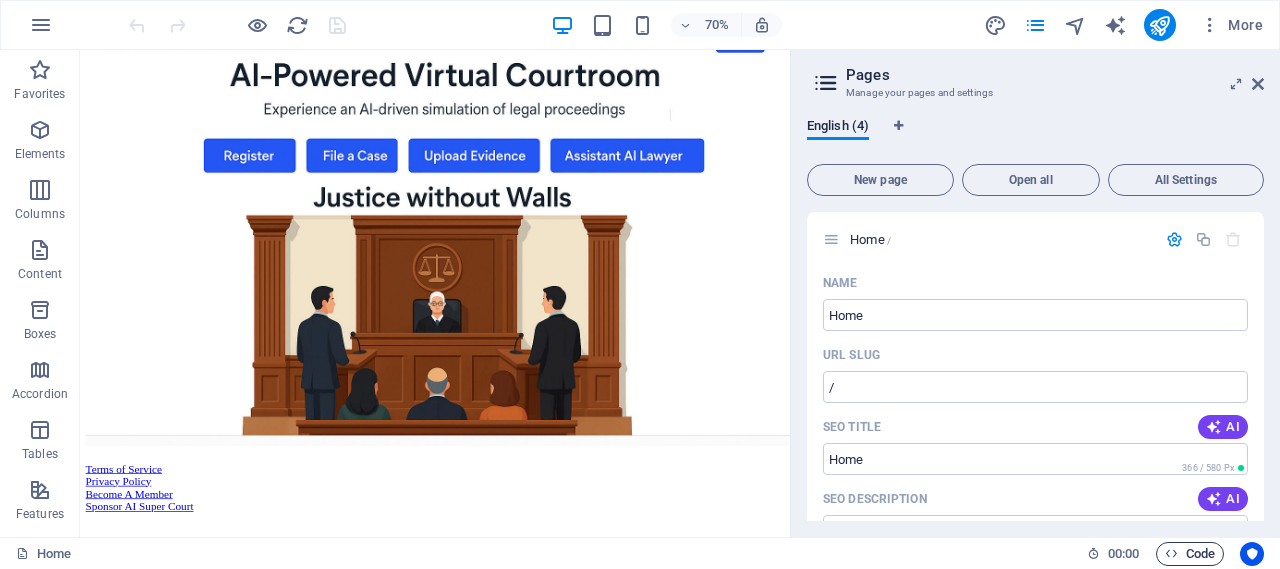 click on "Code" at bounding box center [1190, 554] 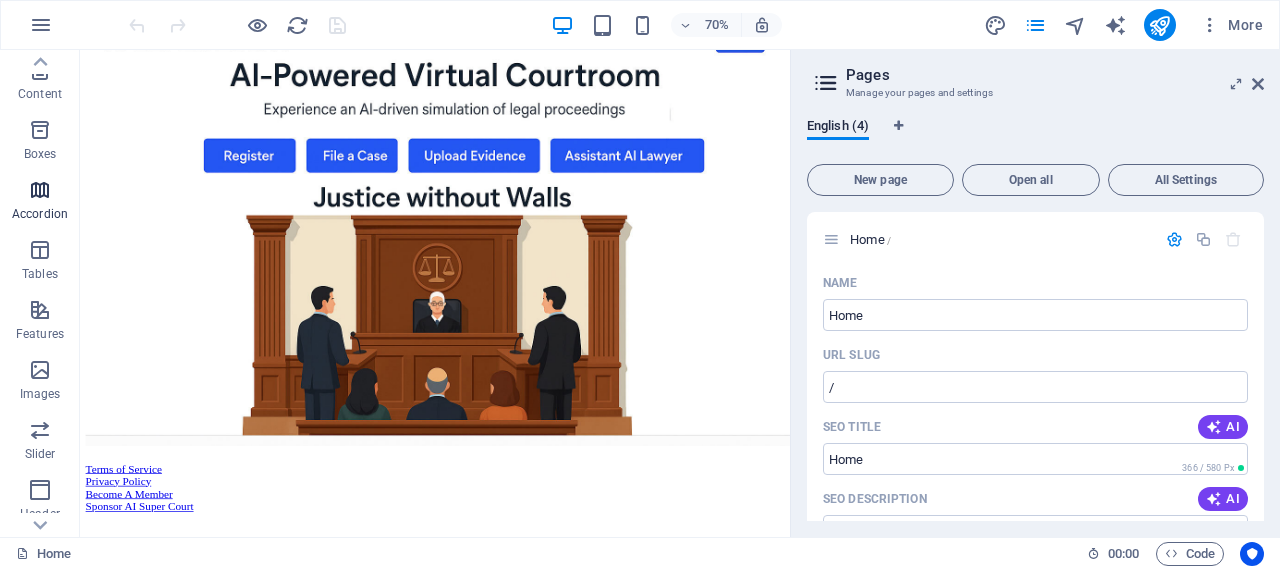 scroll, scrollTop: 0, scrollLeft: 0, axis: both 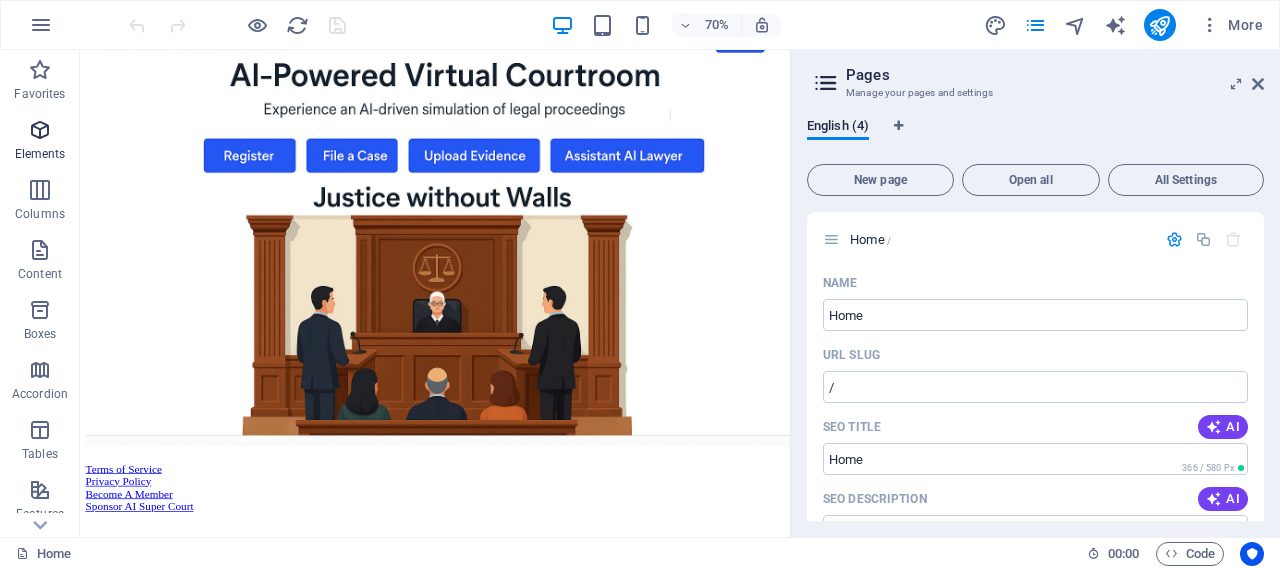 click at bounding box center (40, 130) 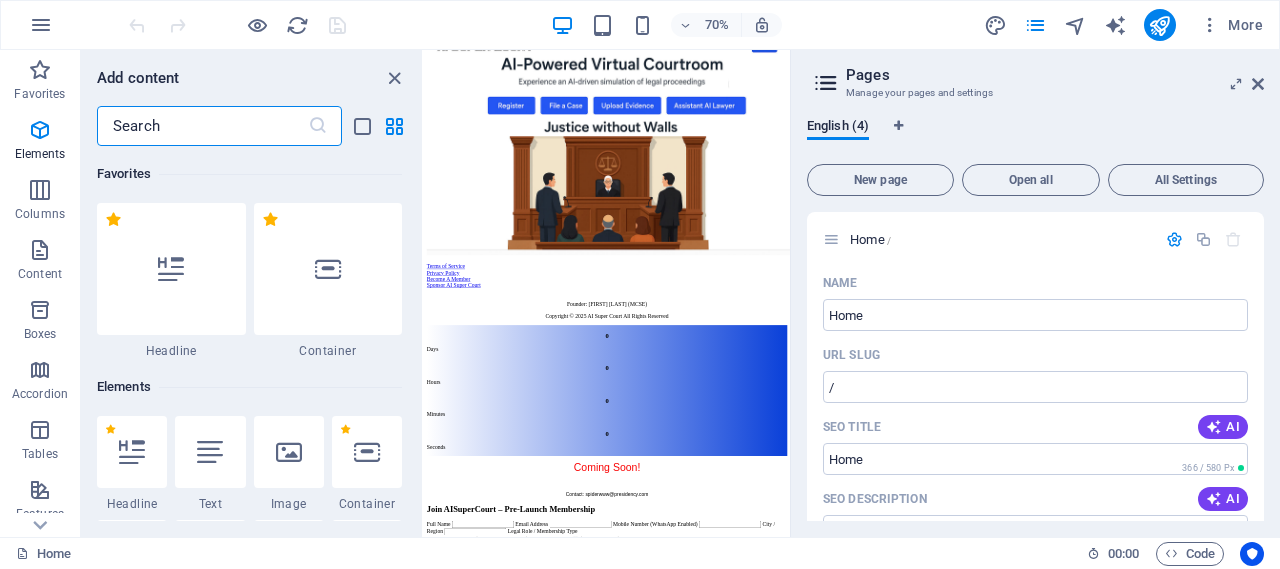 click at bounding box center (202, 126) 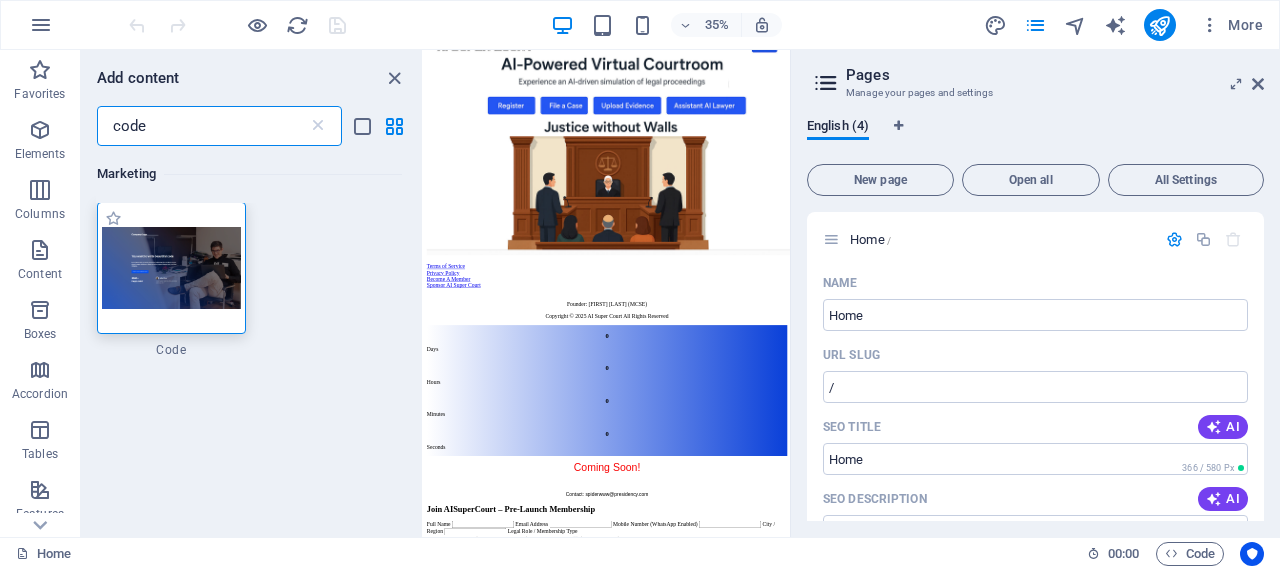 scroll, scrollTop: 0, scrollLeft: 0, axis: both 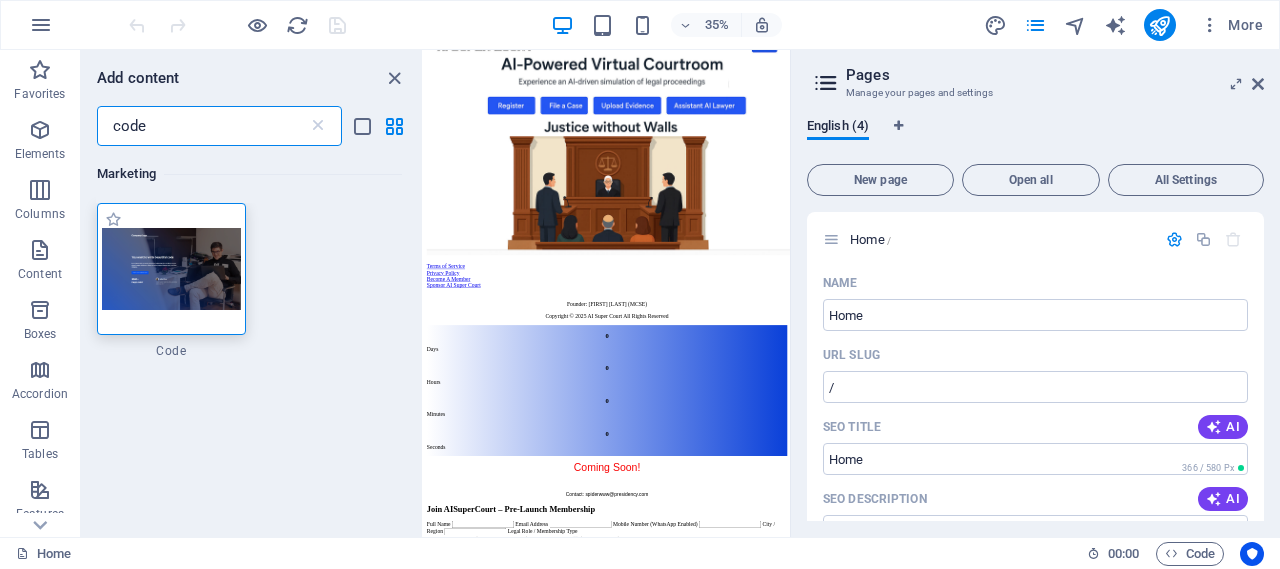 type on "code" 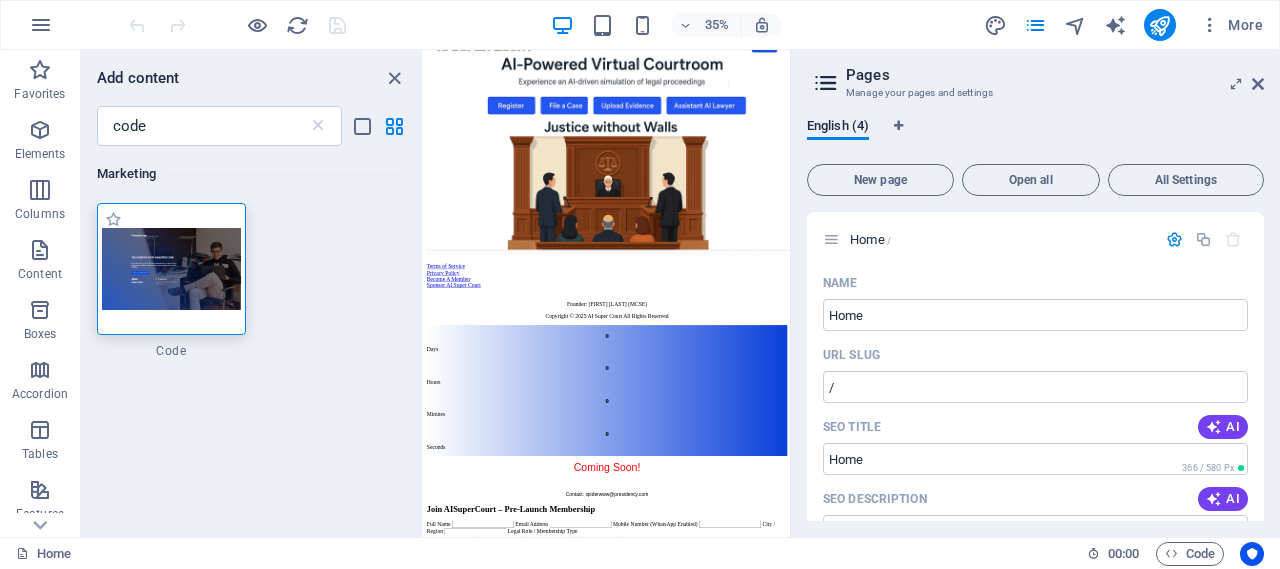 drag, startPoint x: 161, startPoint y: 276, endPoint x: 914, endPoint y: 1185, distance: 1180.3771 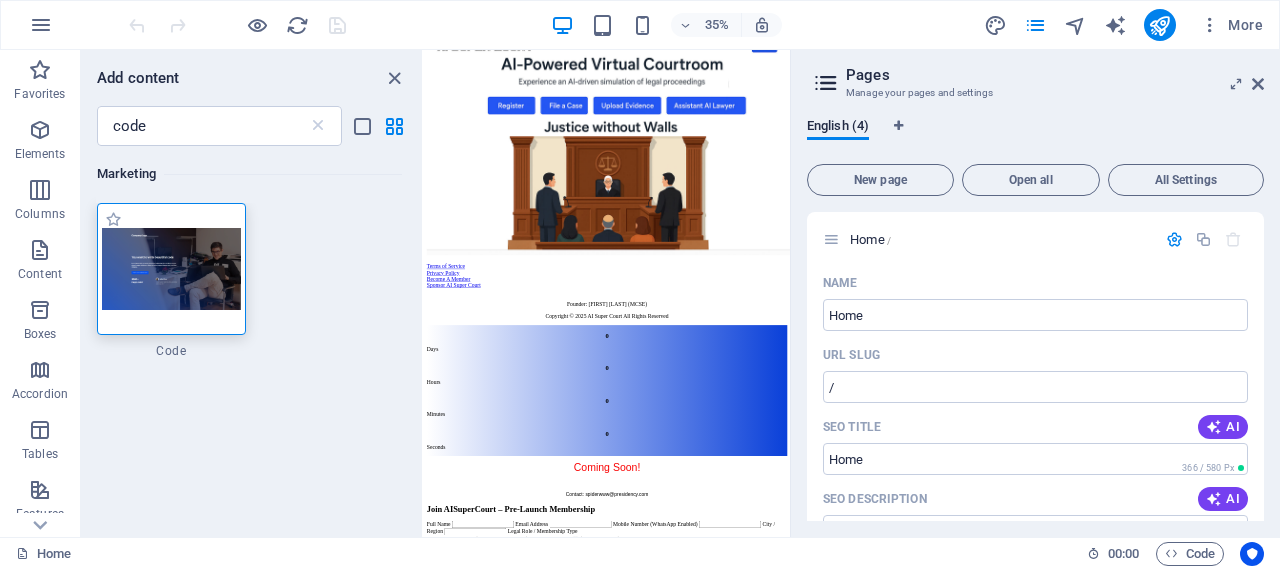 click at bounding box center [171, 268] 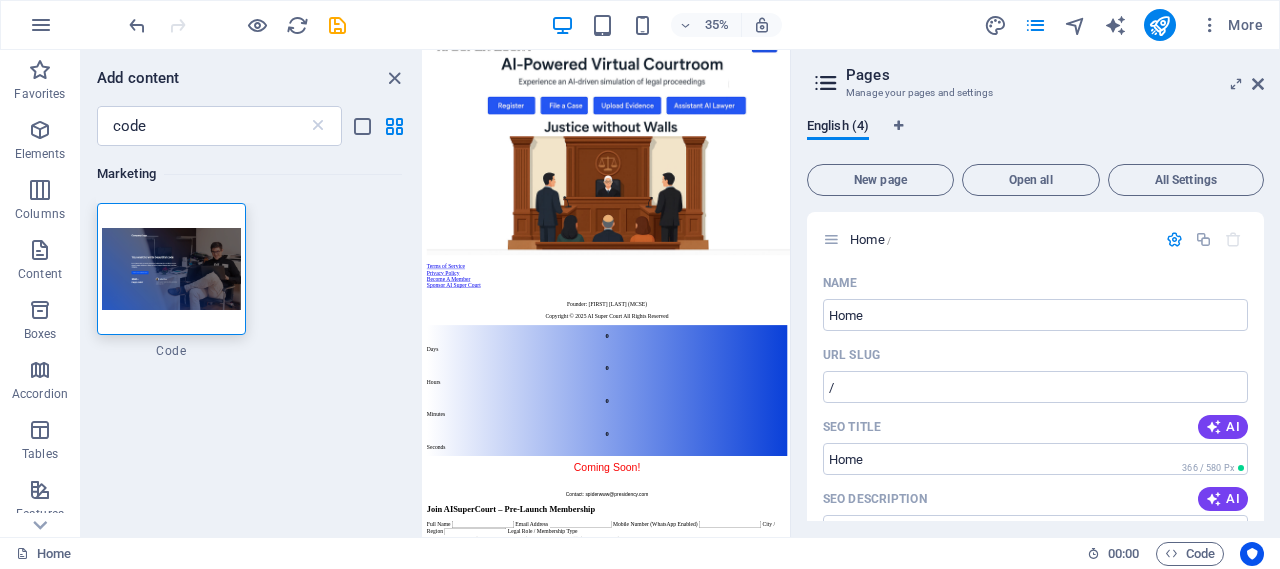 click on "Full Name
Email Address
Mobile Number (WhatsApp Enabled)
City / Region
Legal Role / Membership Type
Gold Member 🔸 (Premium early access)
Silver Member ⚪ (Standard access)
Amount (Rs.)
Transaction ID
Transaction Date
Attach Receipt Image
Why are you interested in joining AISuperCourt?
I agree to the  Terms of Service  and  Privacy Policy
Submit Membership Request
🔒 Your information is secure and confidential.
All Payments are Non Refundable" at bounding box center [947, 1507] 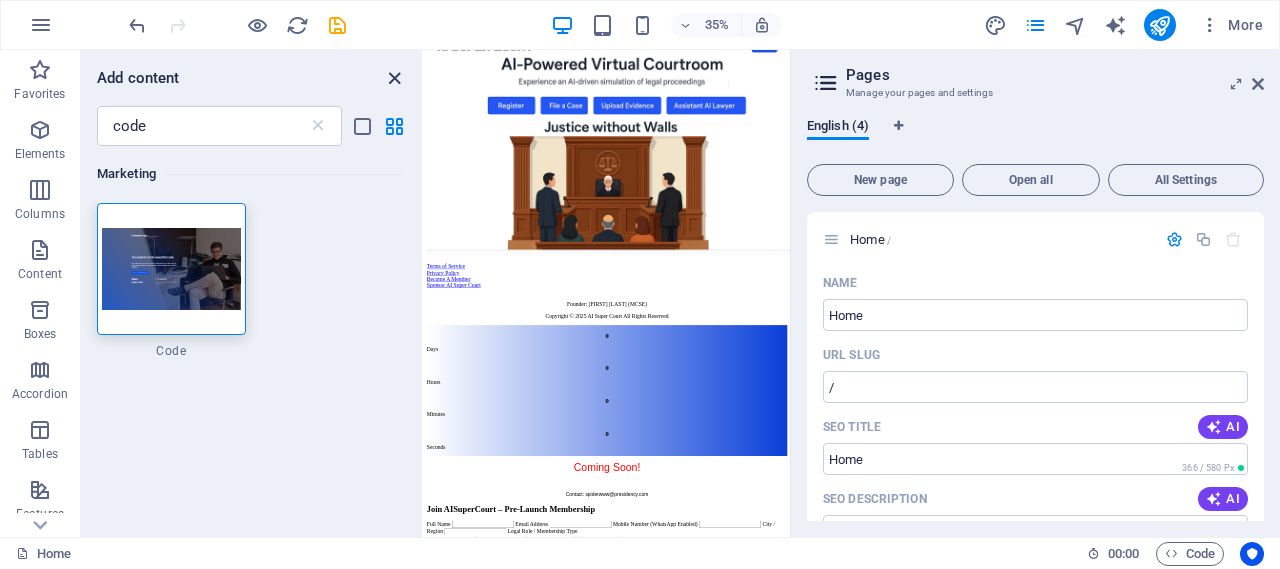 drag, startPoint x: 879, startPoint y: 79, endPoint x: 387, endPoint y: 78, distance: 492.001 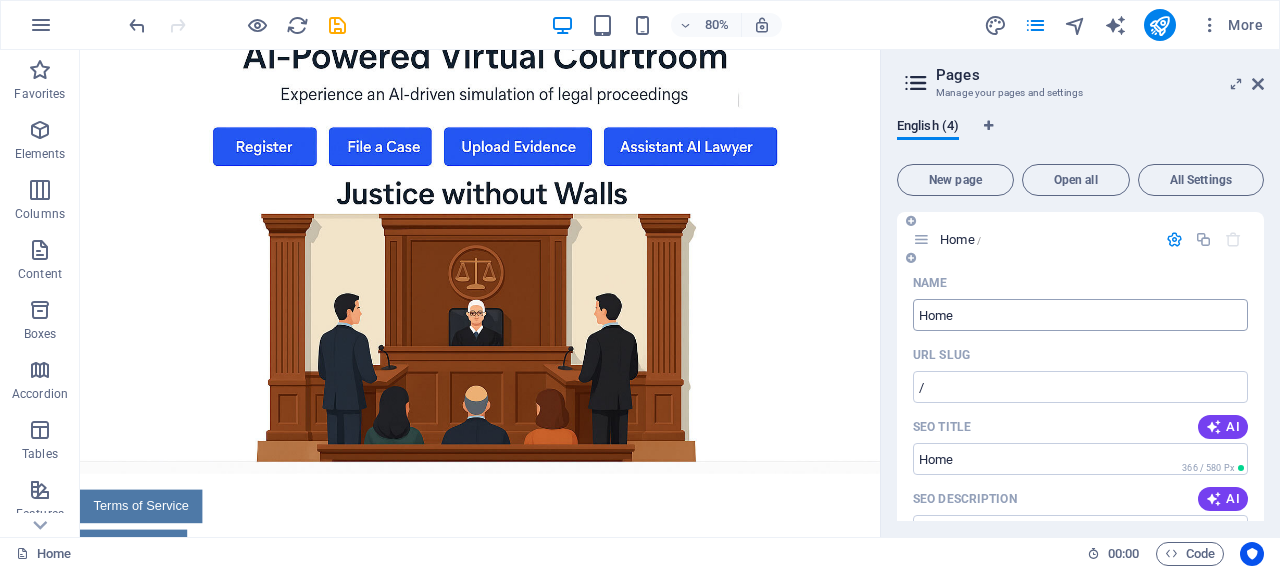 drag, startPoint x: 794, startPoint y: 304, endPoint x: 1121, endPoint y: 305, distance: 327.00153 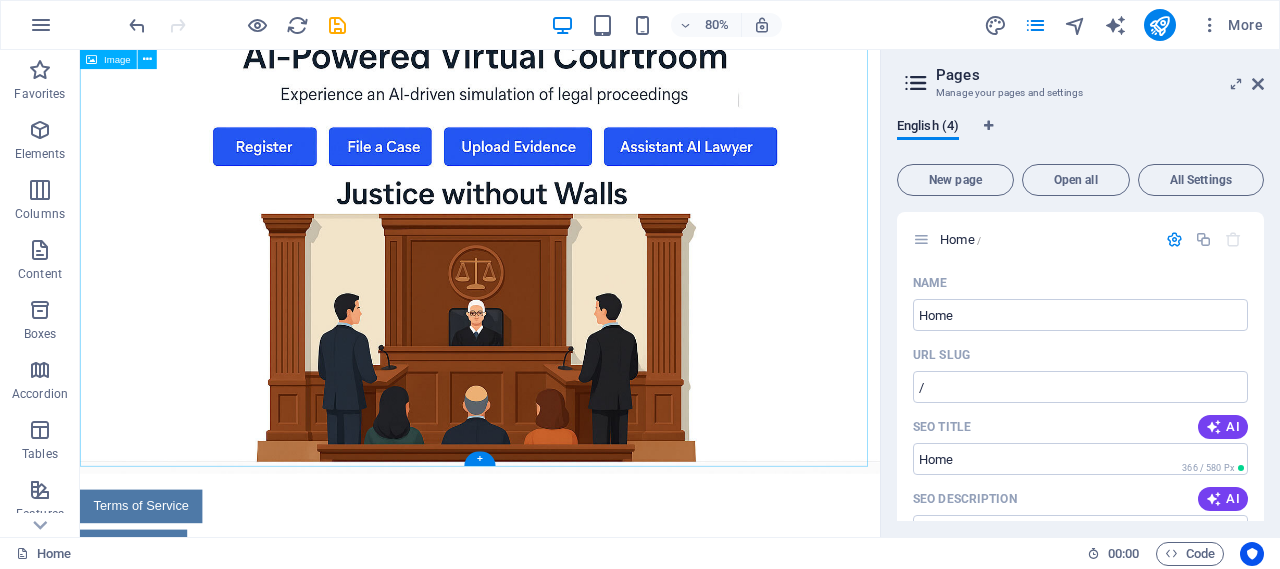 click at bounding box center [580, 274] 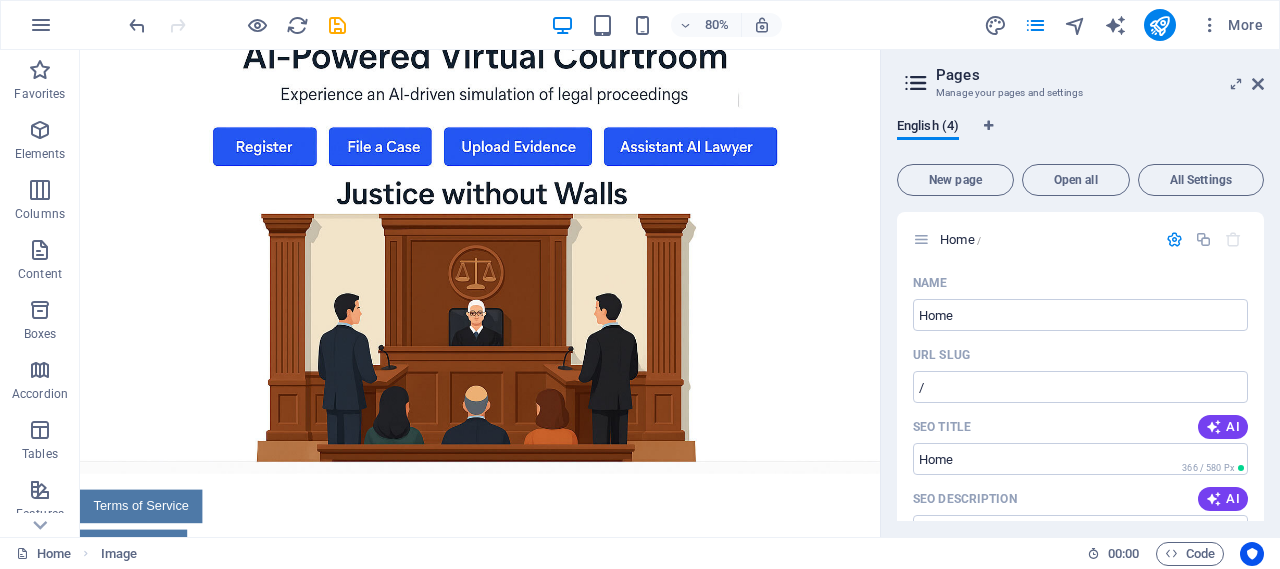 scroll, scrollTop: 877, scrollLeft: 0, axis: vertical 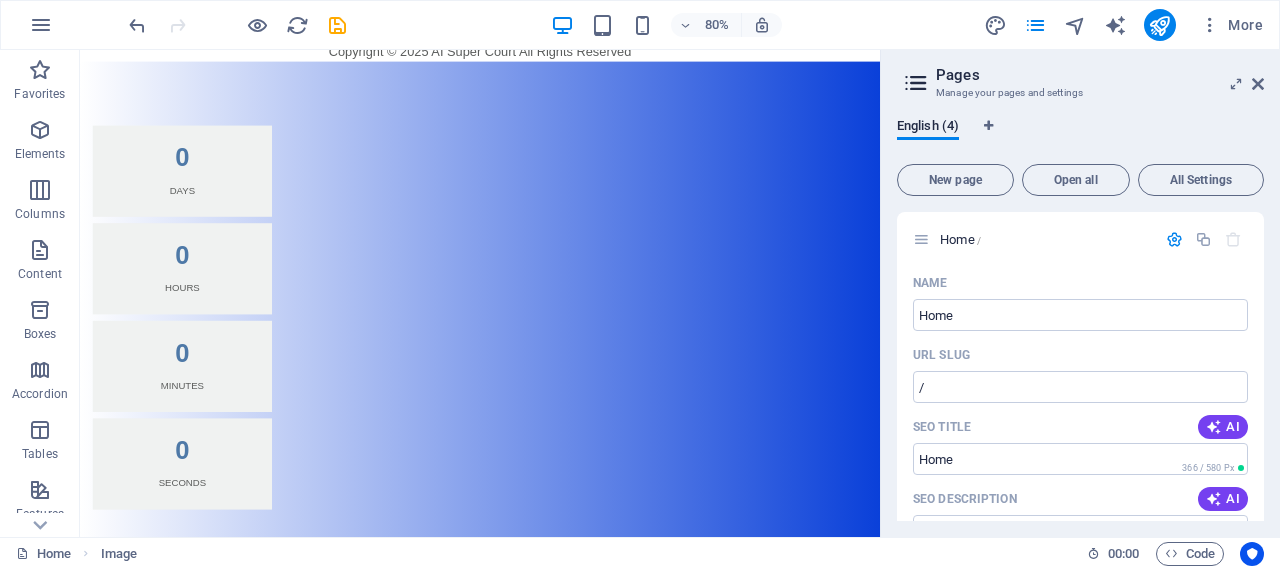 click on "Transaction Date" at bounding box center [906, 963] 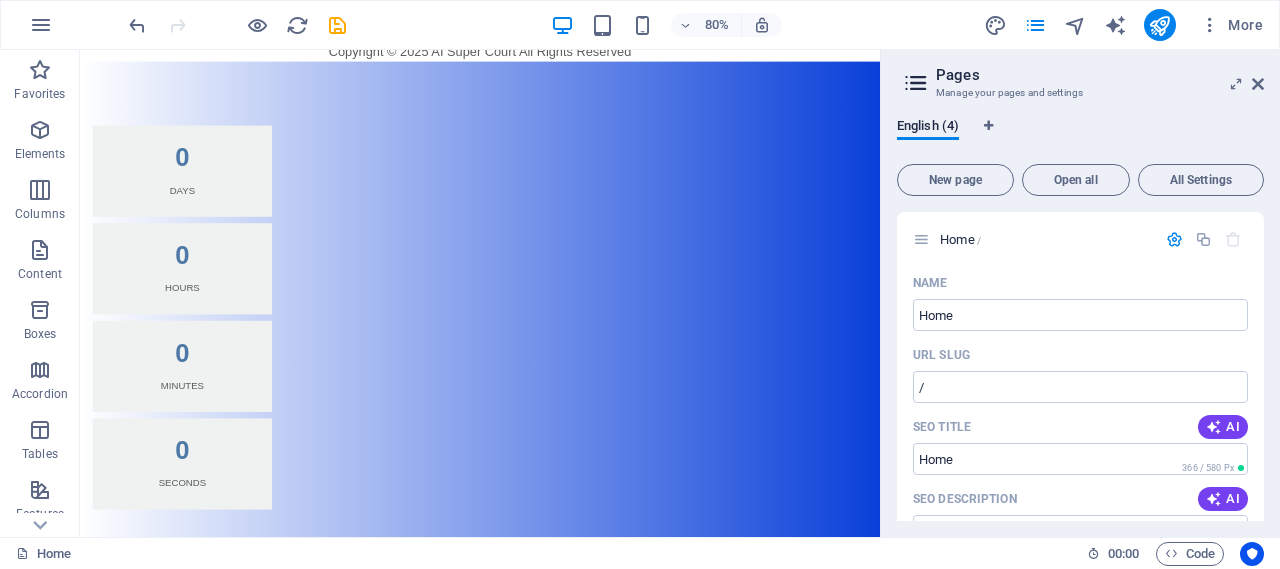 click on "Email Address" at bounding box center [581, 861] 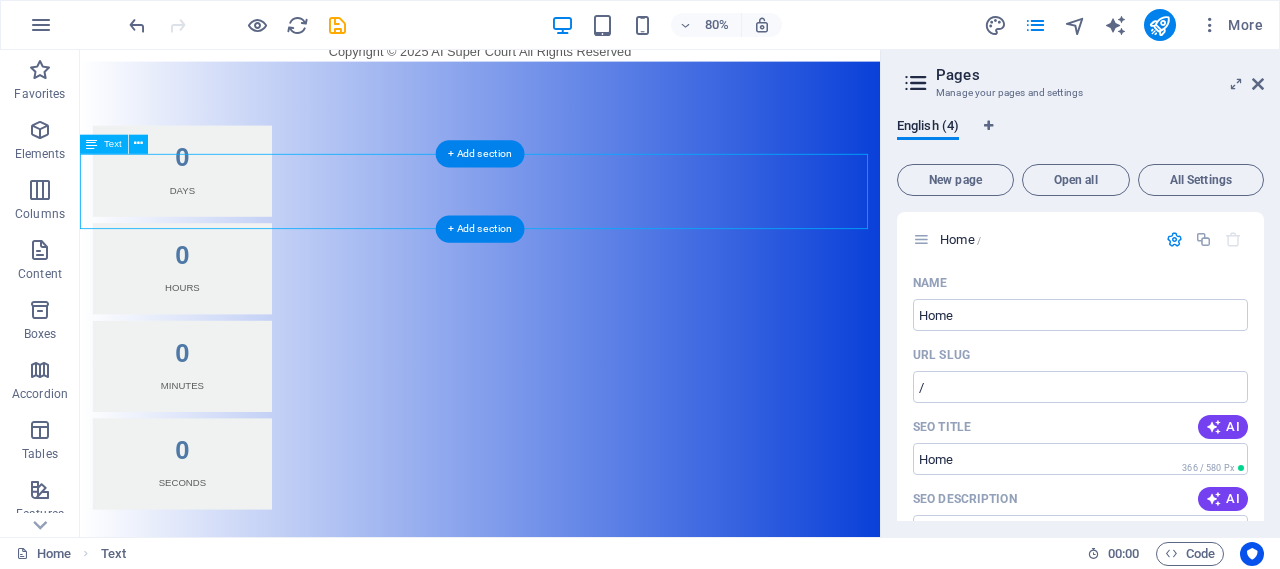click on "Coming Soon! Contact: spiderwww@presidency.com" at bounding box center [580, 751] 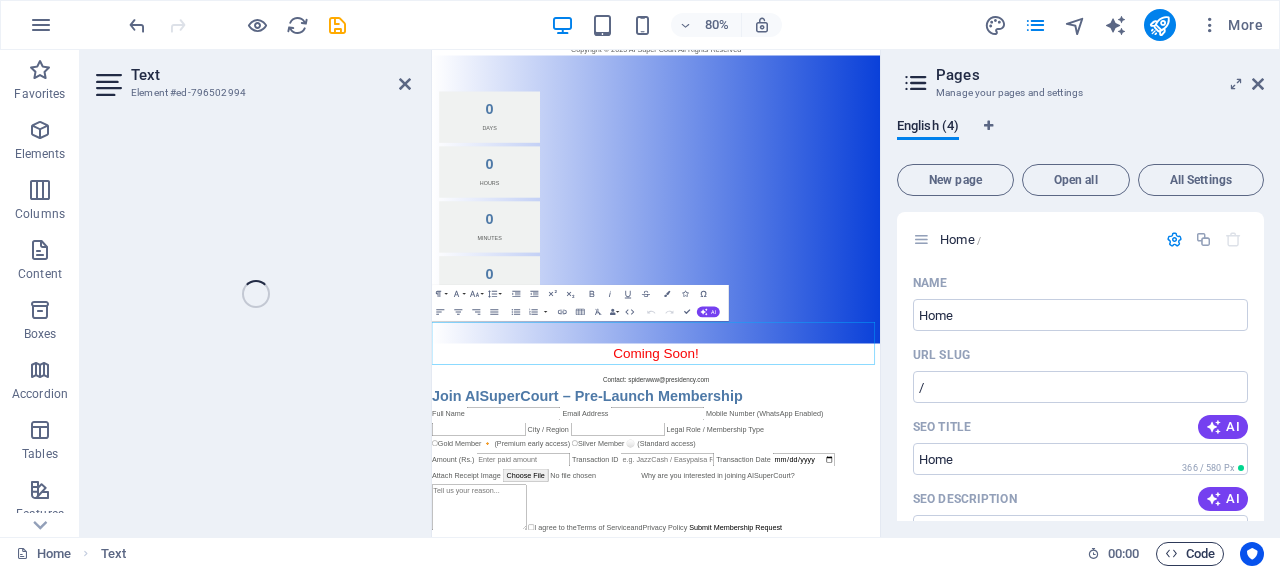 click on "Code" at bounding box center [1190, 554] 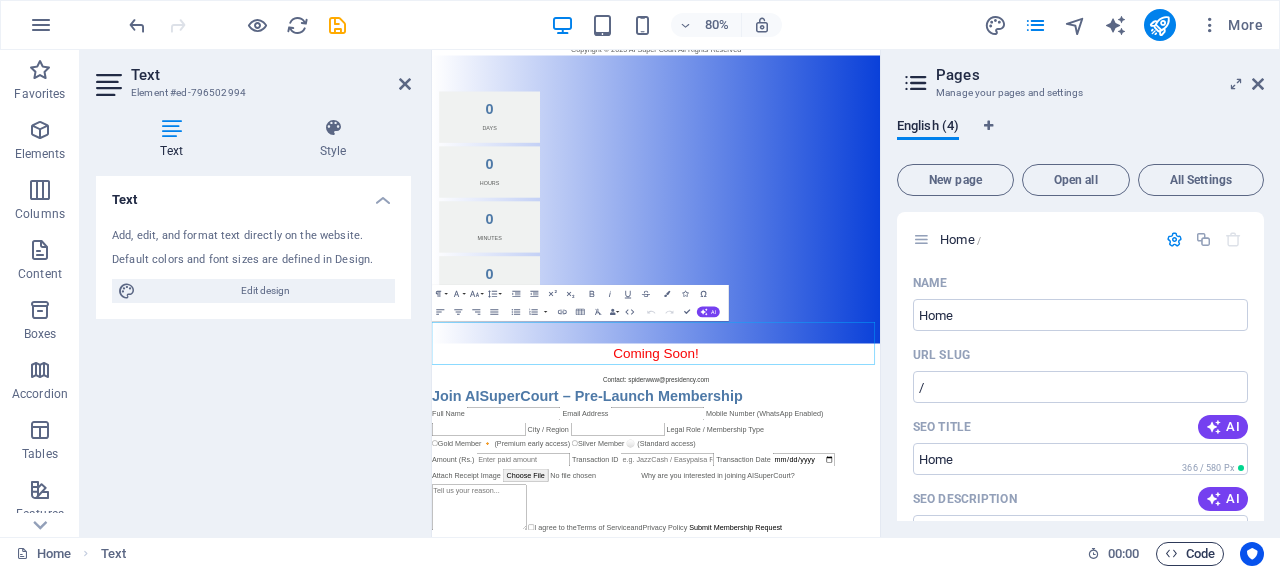click on "Code" at bounding box center (1190, 554) 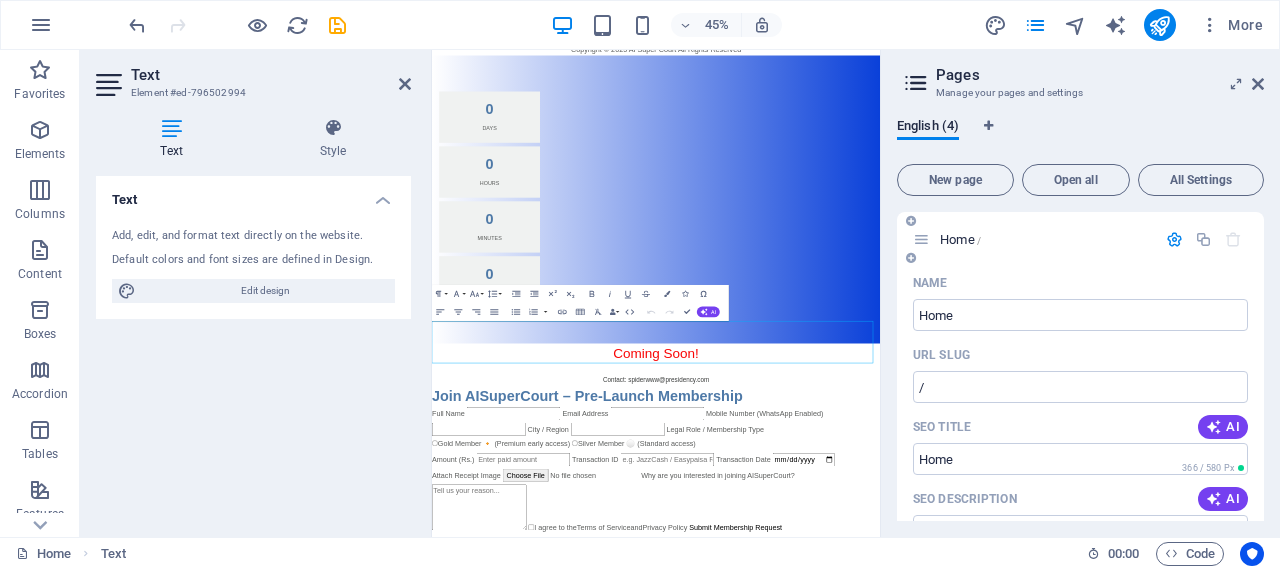 scroll, scrollTop: 401, scrollLeft: 0, axis: vertical 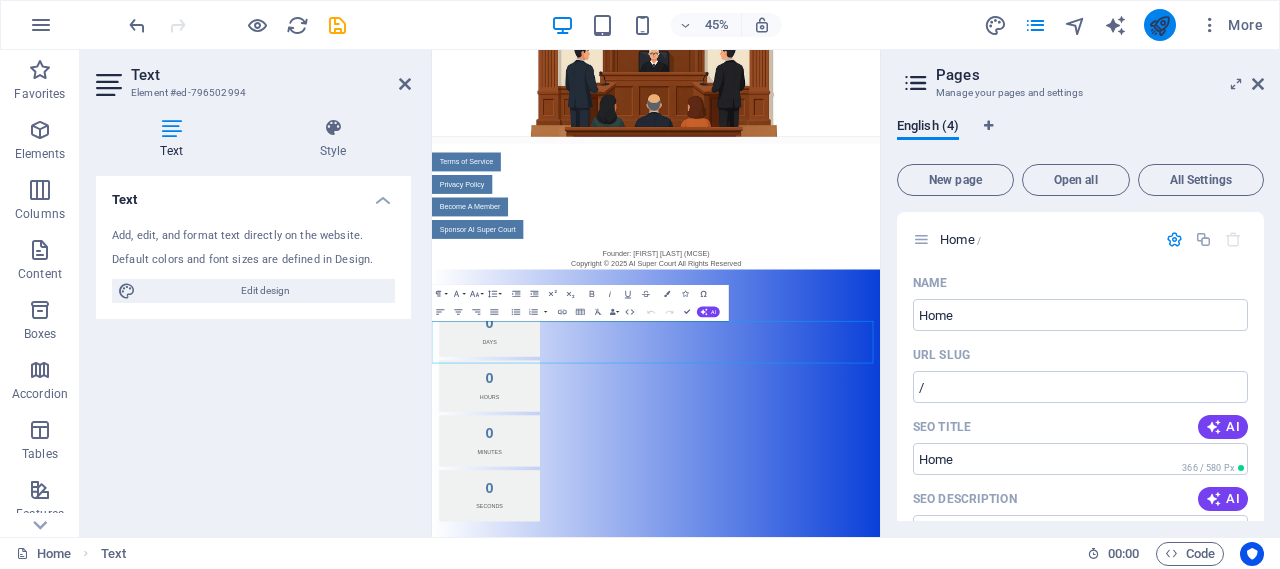 click at bounding box center (1159, 25) 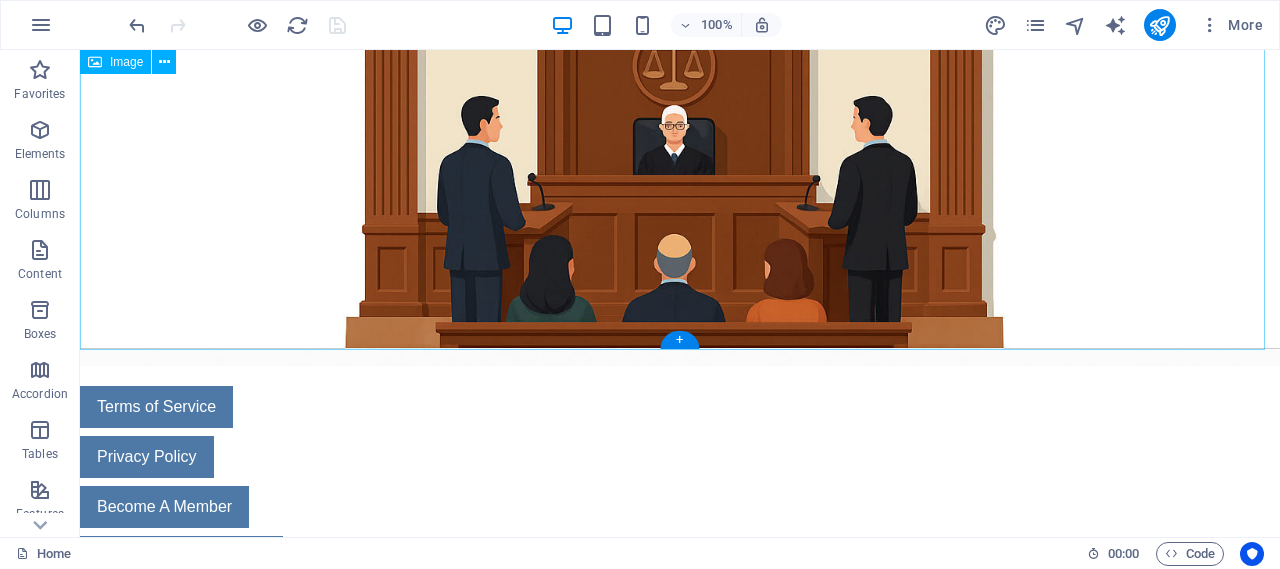 scroll, scrollTop: 1118, scrollLeft: 0, axis: vertical 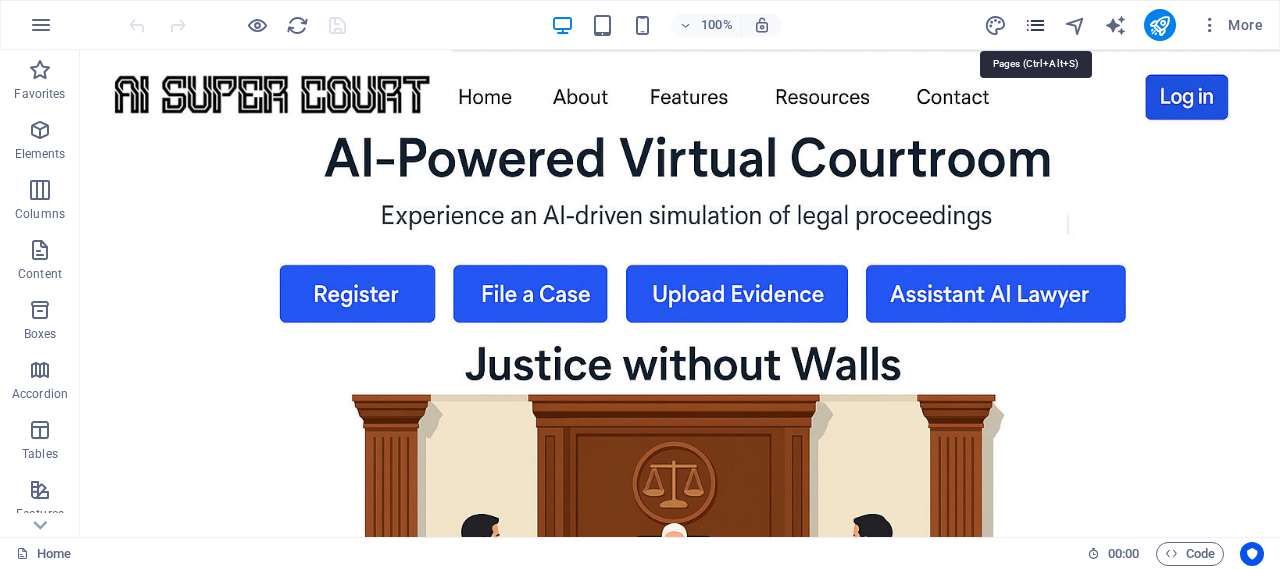 click at bounding box center (1035, 25) 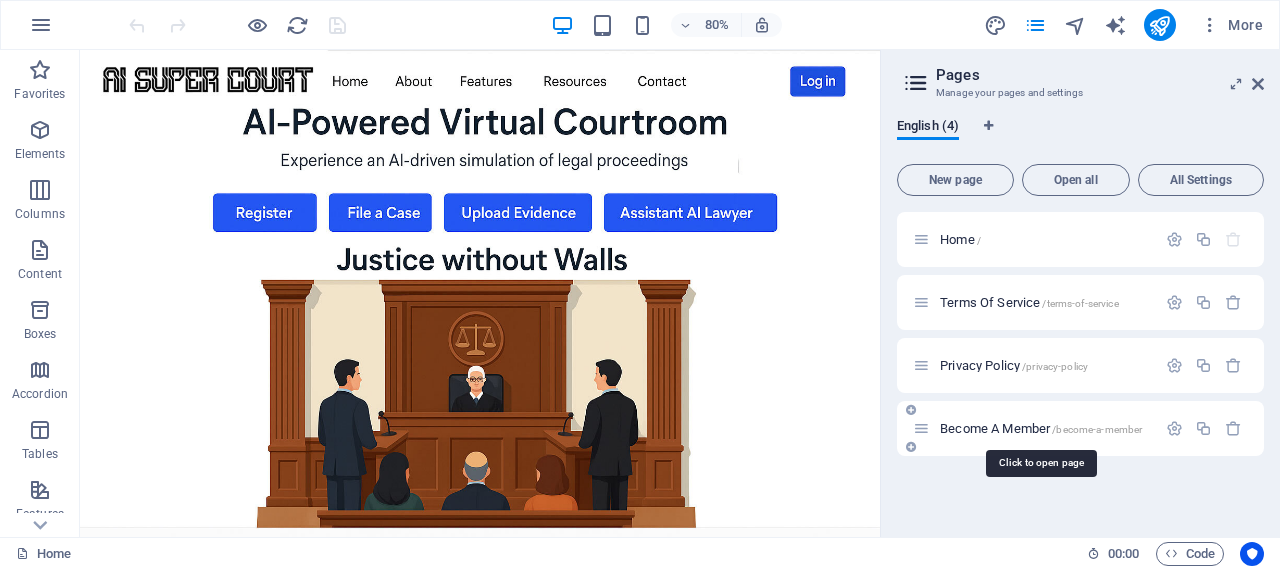 click on "Become A Member /become-a-member" at bounding box center [1041, 428] 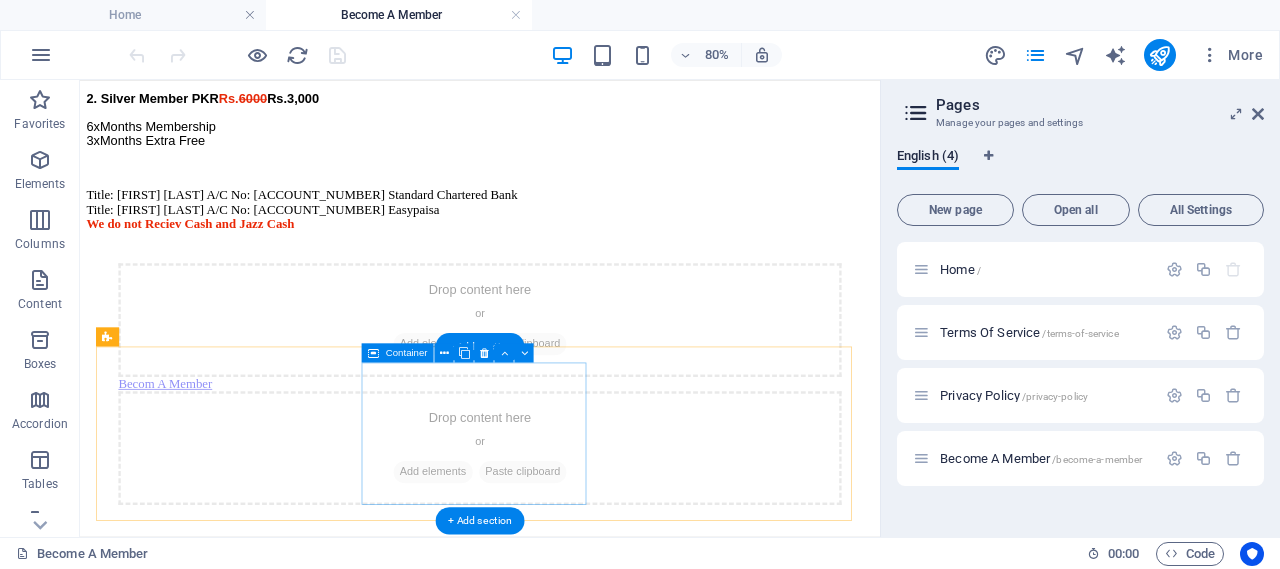 scroll, scrollTop: 500, scrollLeft: 0, axis: vertical 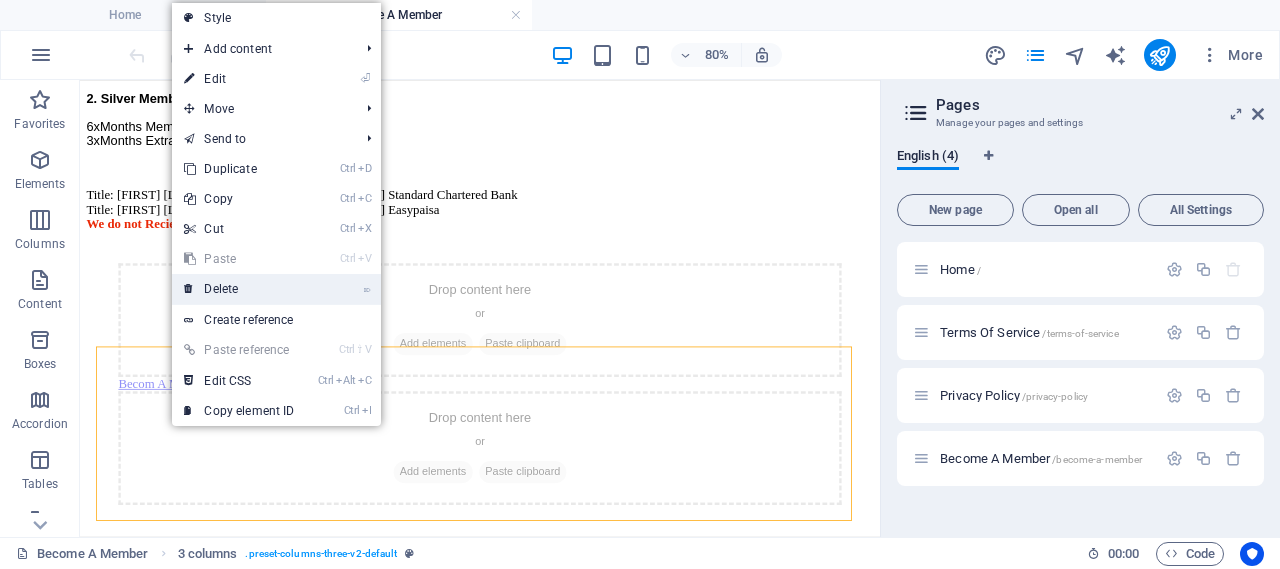click on "⌦  Delete" at bounding box center [239, 289] 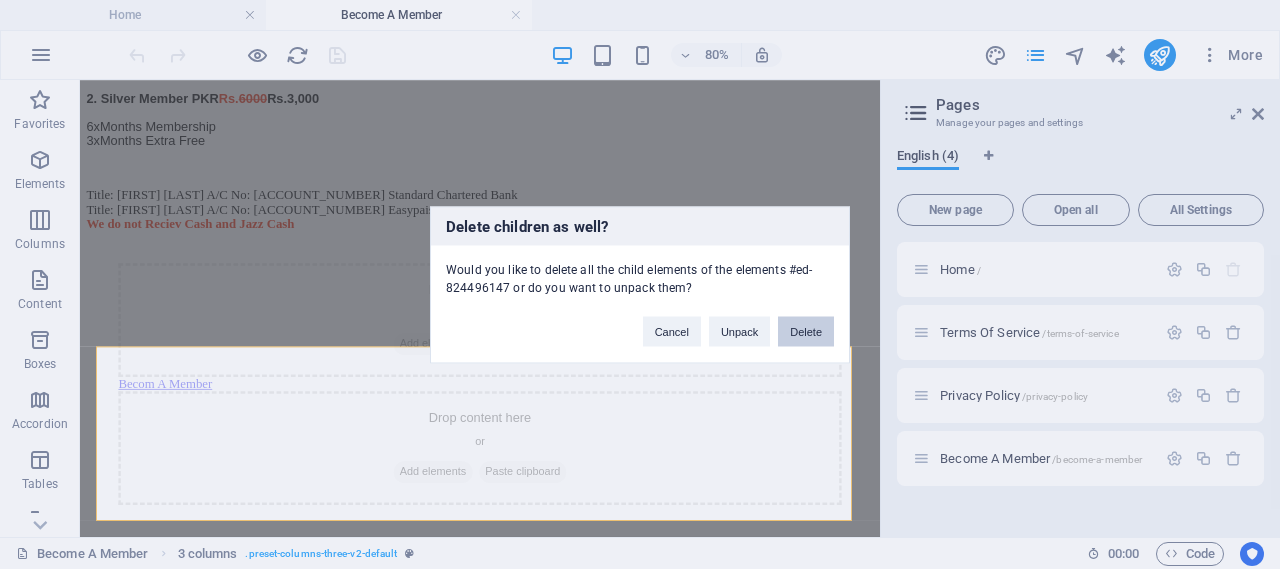 click on "Delete" at bounding box center [806, 331] 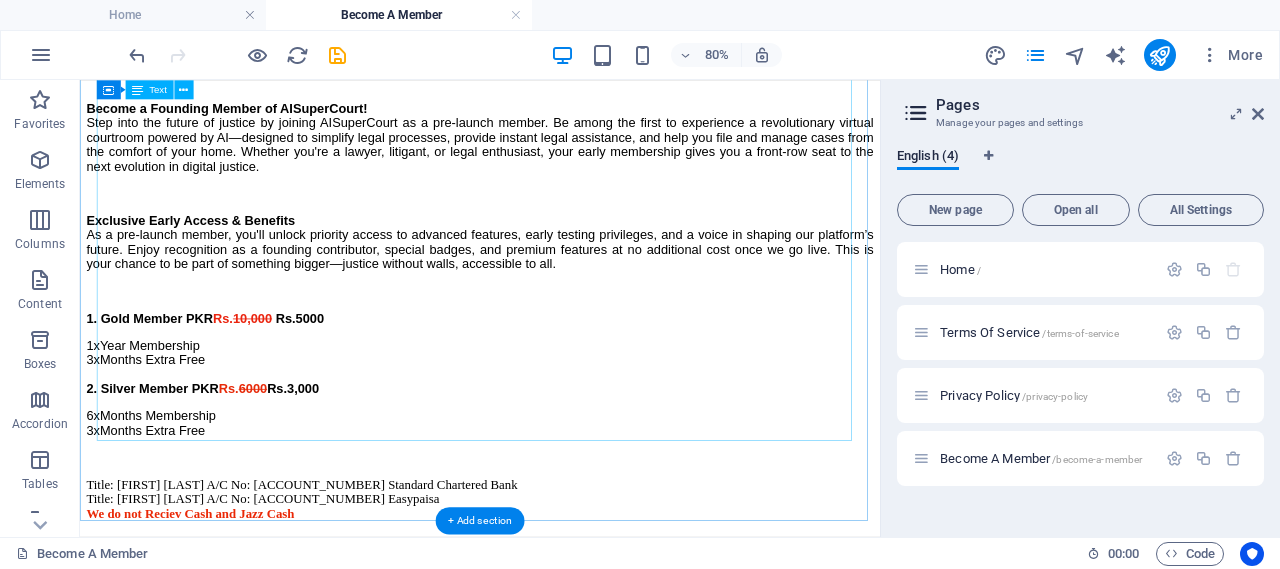 scroll, scrollTop: 262, scrollLeft: 0, axis: vertical 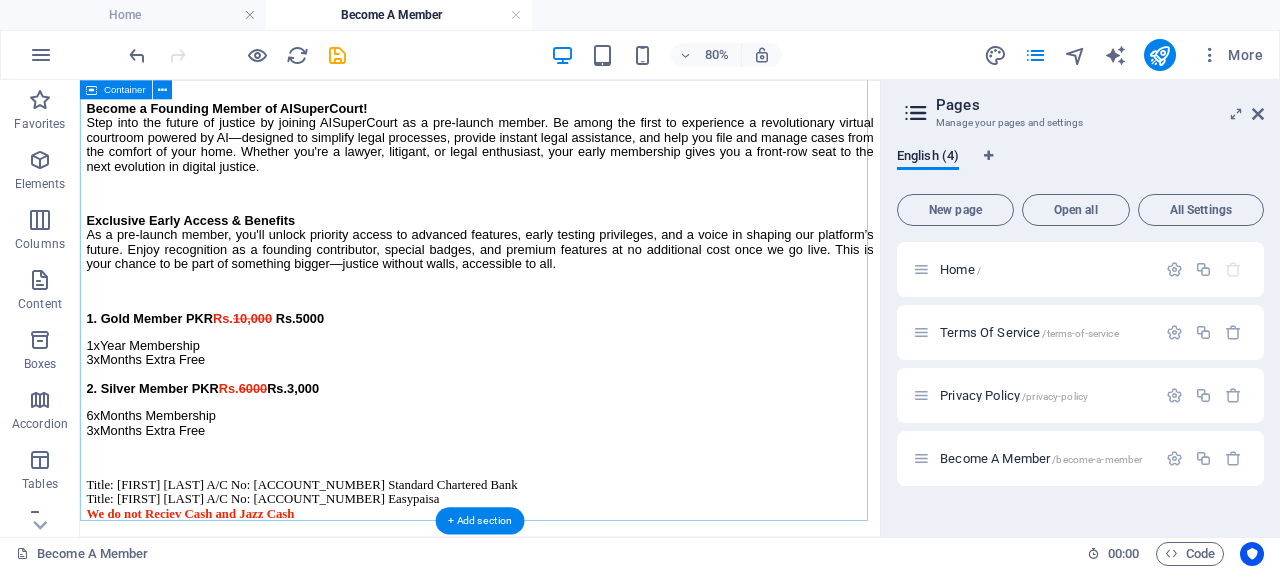 click on "Become a Founding Member of AISuperCourt! Step into the future of justice by joining AISuperCourt as a pre-launch member. Be among the first to experience a revolutionary virtual courtroom powered by AI—designed to simplify legal processes, provide instant legal assistance, and help you file and manage cases from the comfort of your home. Whether you're a lawyer, litigant, or legal enthusiast, your early membership gives you a front-row seat to the next evolution in digital justice. Exclusive Early Access & Benefits As a pre-launch member, you'll unlock priority access to advanced features, early testing privileges, and a voice in shaping our platform’s future. Enjoy recognition as a founding contributor, special badges, and premium features at no additional cost once we go live. This is your chance to be part of something bigger—justice without walls, accessible to all. 1. Gold Member PKR Rs. 10,000       Rs.5000 1xYear Membership 3xMonths Extra Free 2. Silver Member PKR Rs. 6000" at bounding box center [580, 352] 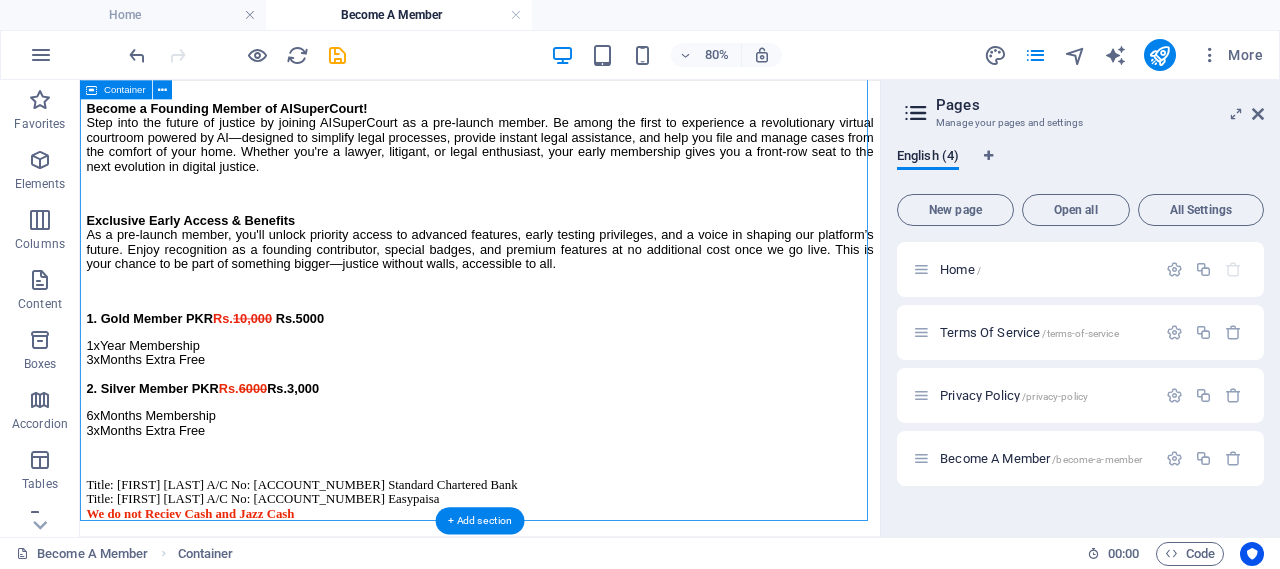 click on "Become a Founding Member of AISuperCourt! Step into the future of justice by joining AISuperCourt as a pre-launch member. Be among the first to experience a revolutionary virtual courtroom powered by AI—designed to simplify legal processes, provide instant legal assistance, and help you file and manage cases from the comfort of your home. Whether you're a lawyer, litigant, or legal enthusiast, your early membership gives you a front-row seat to the next evolution in digital justice. Exclusive Early Access & Benefits As a pre-launch member, you'll unlock priority access to advanced features, early testing privileges, and a voice in shaping our platform’s future. Enjoy recognition as a founding contributor, special badges, and premium features at no additional cost once we go live. This is your chance to be part of something bigger—justice without walls, accessible to all. 1. Gold Member PKR Rs. 10,000       Rs.5000 1xYear Membership 3xMonths Extra Free 2. Silver Member PKR Rs. 6000" at bounding box center [580, 352] 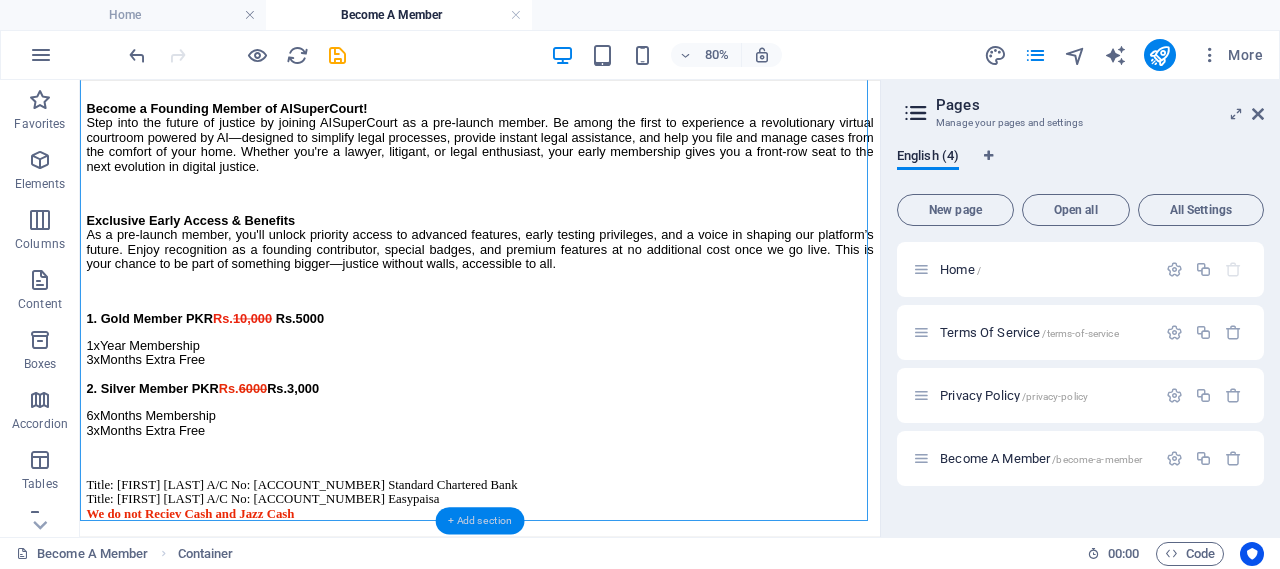 click on "+ Add section" at bounding box center (480, 520) 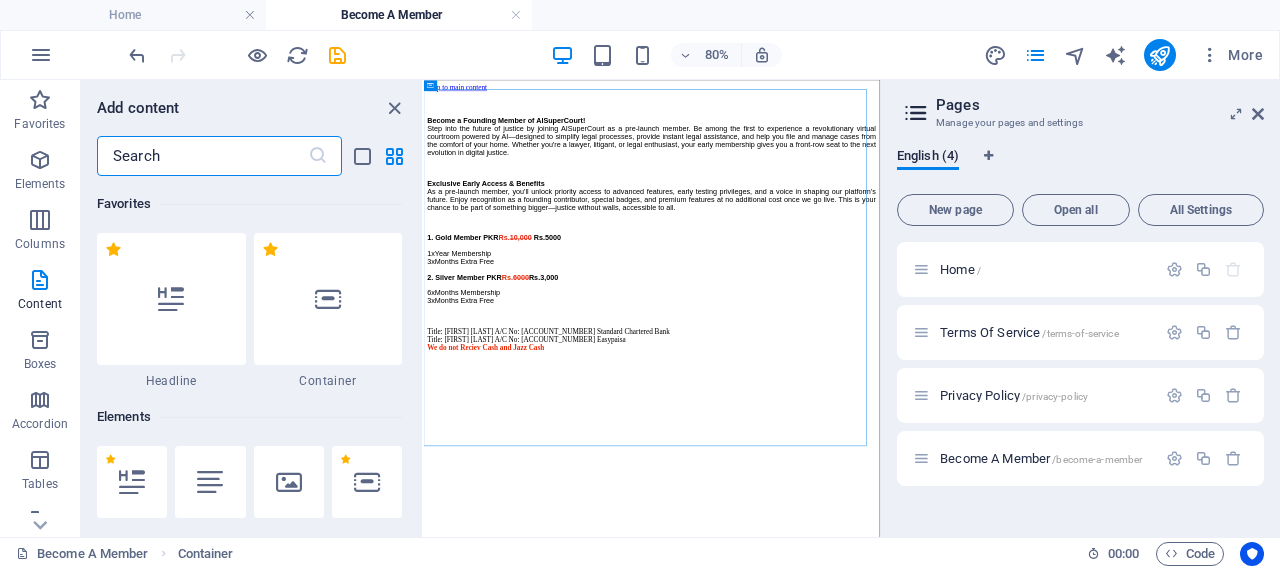 click at bounding box center [328, 299] 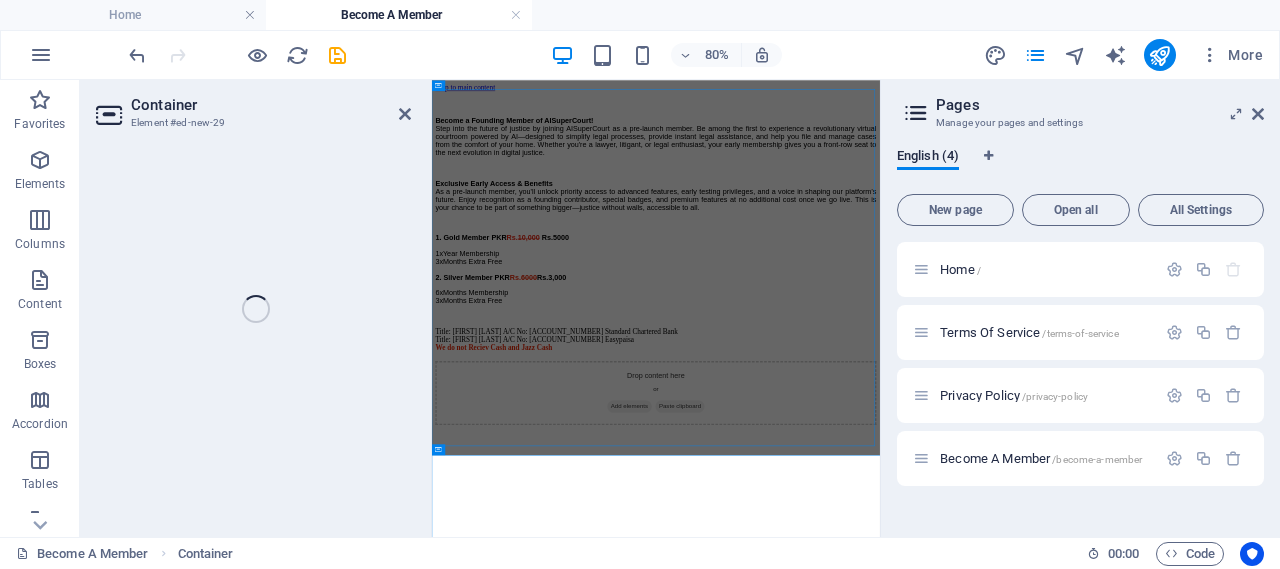 drag, startPoint x: 874, startPoint y: 512, endPoint x: 820, endPoint y: 857, distance: 349.2005 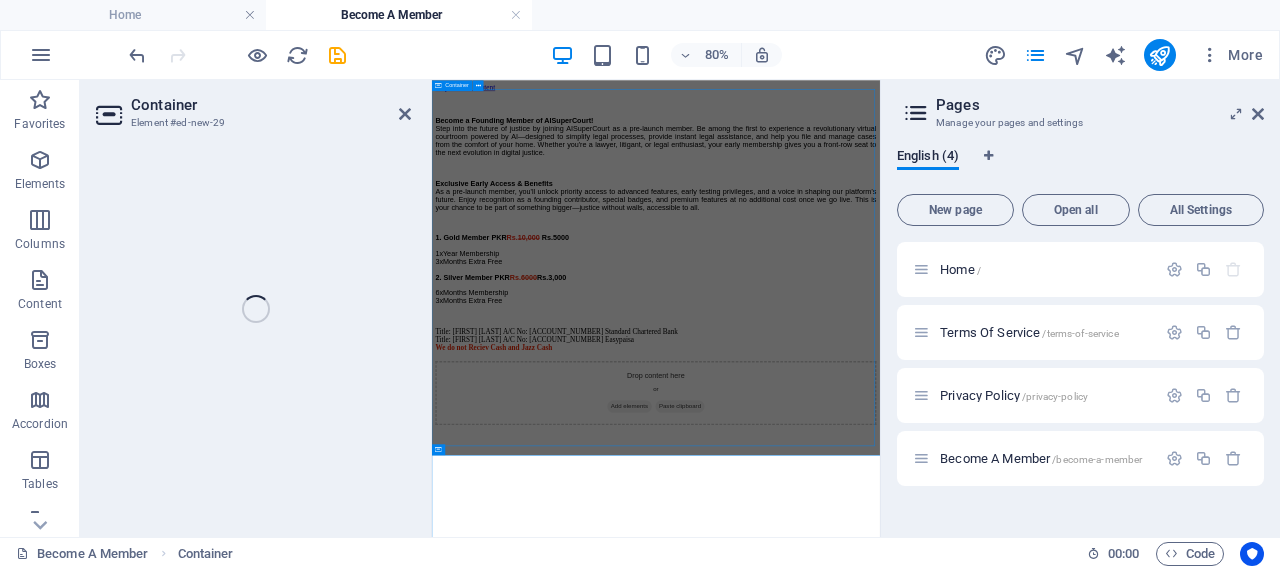 click on "Drop content here or  Add elements  Paste clipboard" at bounding box center [930, 775] 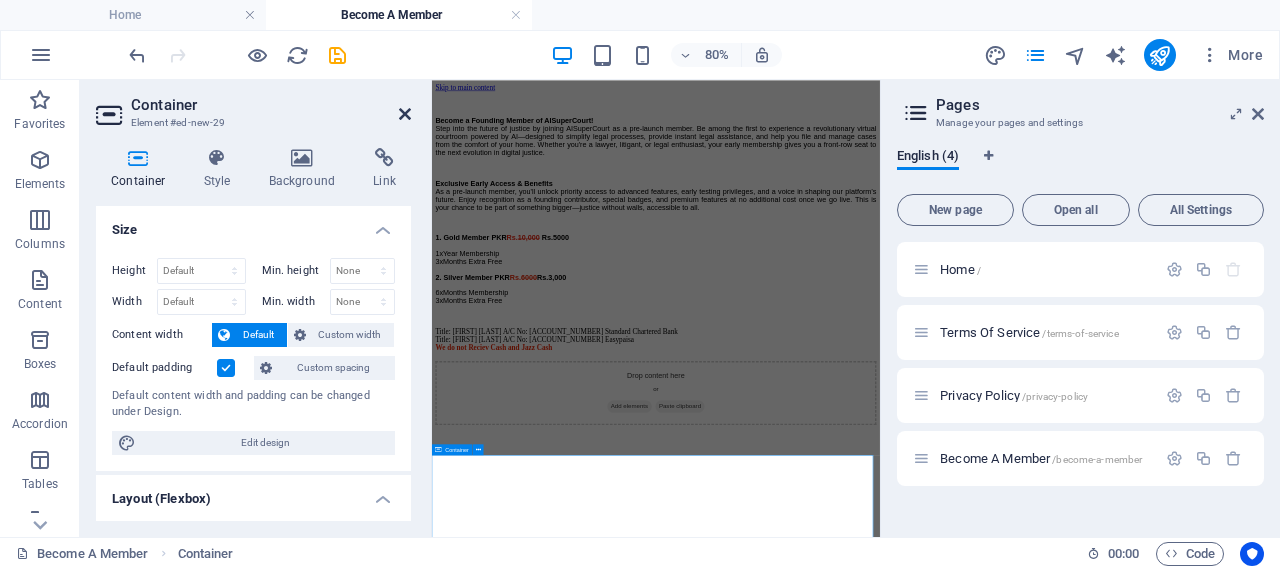 click at bounding box center (405, 114) 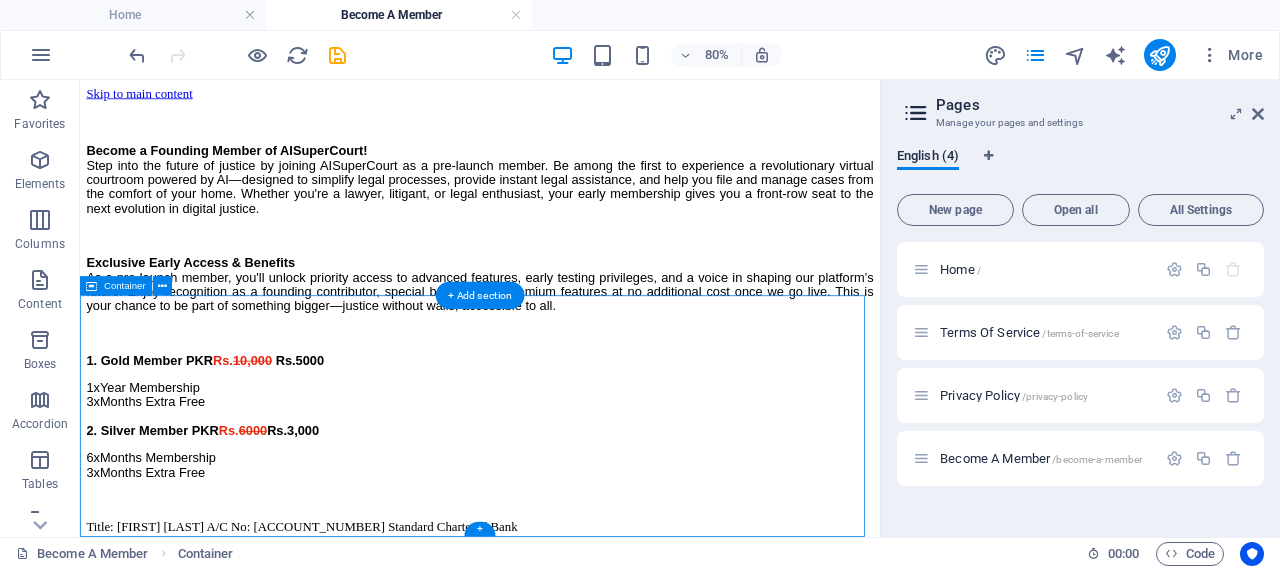 scroll, scrollTop: 564, scrollLeft: 0, axis: vertical 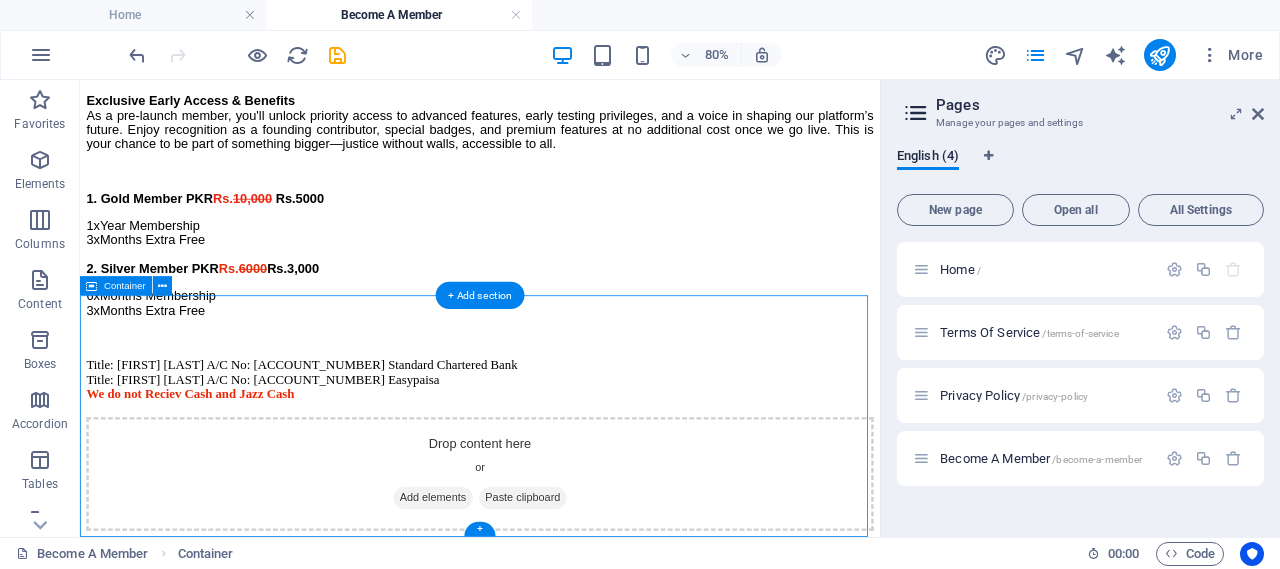 click on "Drop content here or  Add elements  Paste clipboard" at bounding box center (580, 572) 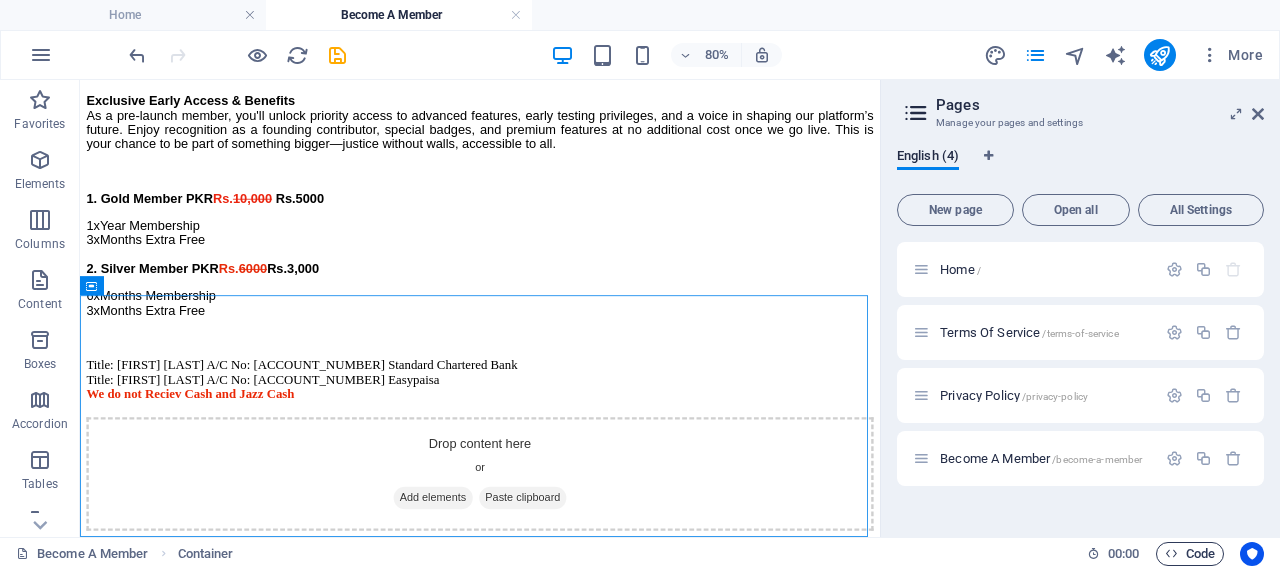 click on "Code" at bounding box center [1190, 554] 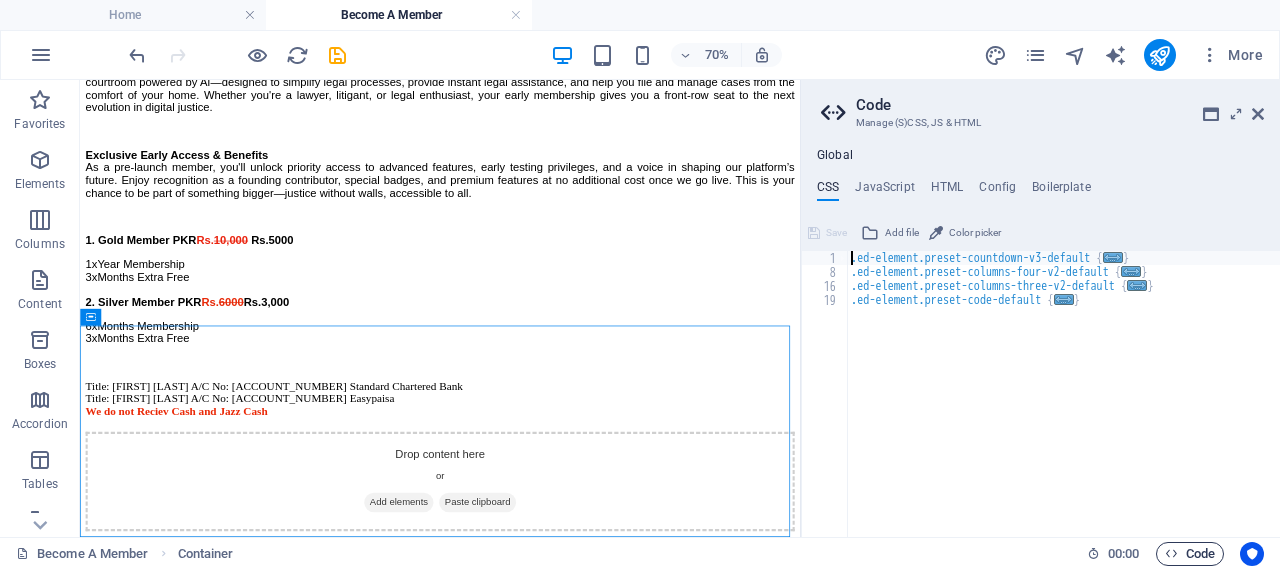scroll, scrollTop: 482, scrollLeft: 0, axis: vertical 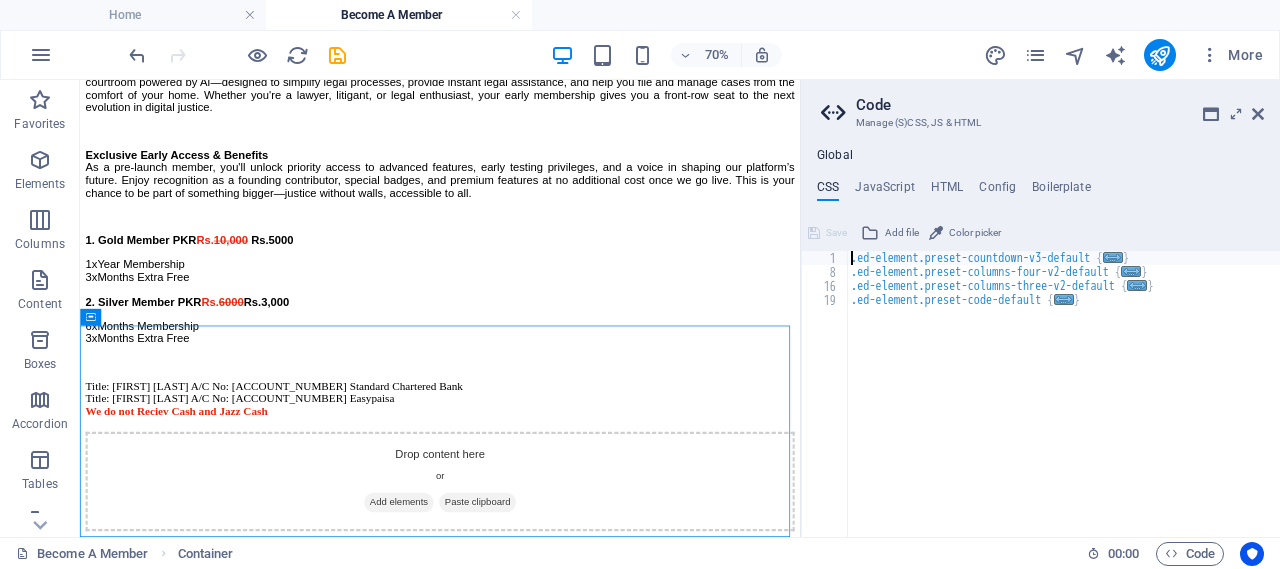 paste on "</div>" 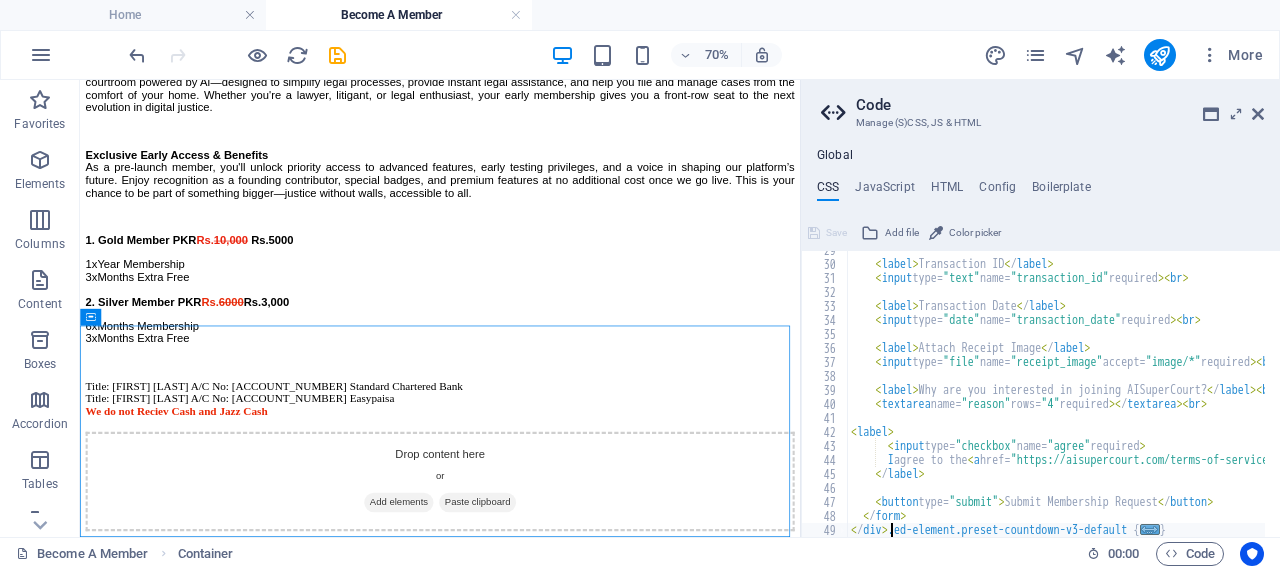 scroll, scrollTop: 400, scrollLeft: 0, axis: vertical 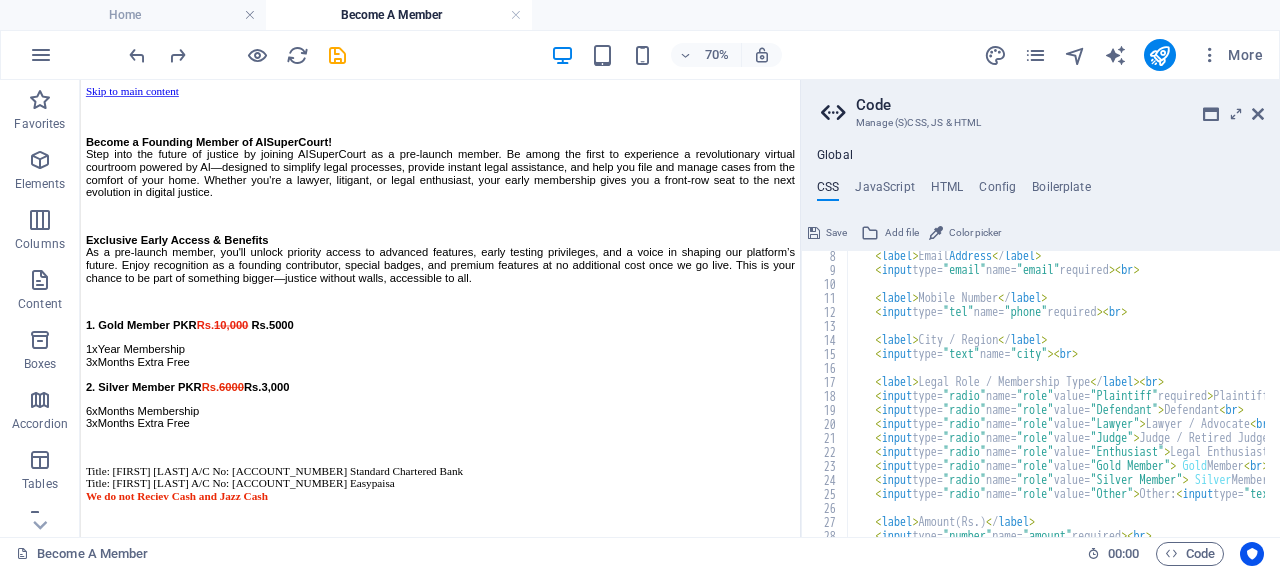 click on "< label > Email  Address < / label >      < input  type= "email"  name= "email"  required >< br >      < label > Mobile Number < / label >      < input  type= "tel"  name= "phone"  required >< br >      < label > City / Region < / label >      < input  type= "text"  name= "city" >< br >      < label > Legal Role / Membership Type < / label >< br >      < input  type= "radio"  name= "role"  value= "Plaintiff"  required >  Plaintiff < br >      < input  type= "radio"  name= "role"  value= "Defendant" >  Defendant < br >      < input  type= "radio"  name= "role"  value= "Lawyer" >  Lawyer / Advocate < br >      < input  type= "radio"  name= "role"  value= "Judge" >  Judge / Retired Judge < br >      < input  type= "radio"  name= "role"  value= "Enthusiast" >  Legal Enthusiast / Researcher < br >      < input  type= "radio"  name= "role"  value= "Gold Member" >   Gold  Member < br >      < input  type= "radio"  name= "role"  value= "Silver Member" >   Silver  Member < br >      < input  type= "radio"  name=" at bounding box center [1410, 398] 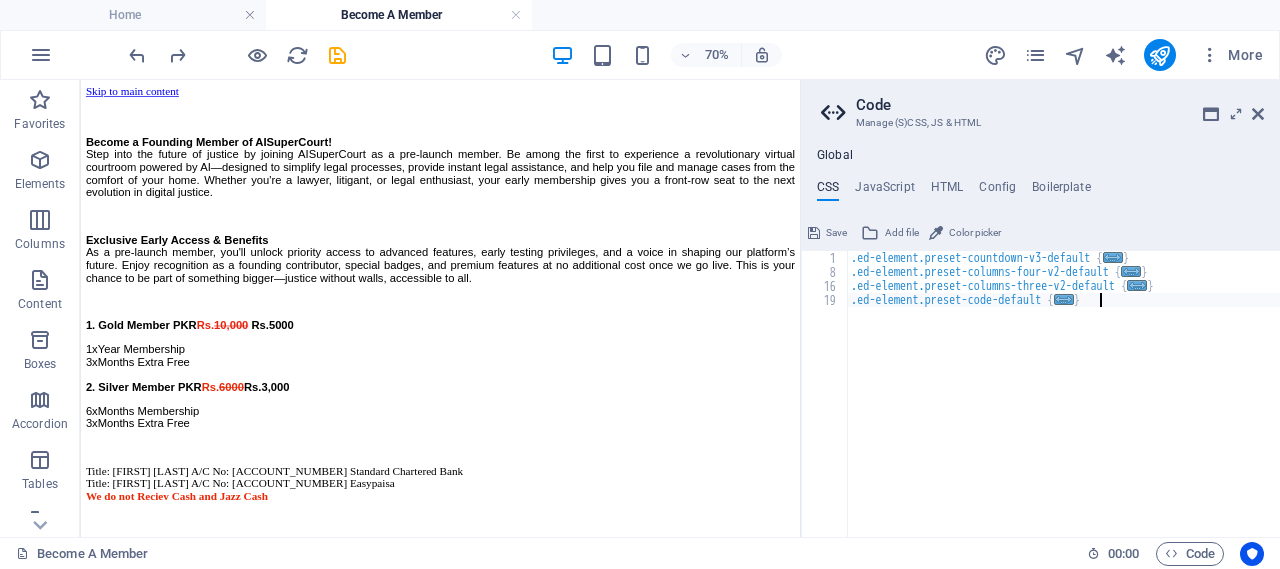 drag, startPoint x: 1017, startPoint y: 452, endPoint x: 819, endPoint y: 521, distance: 209.67833 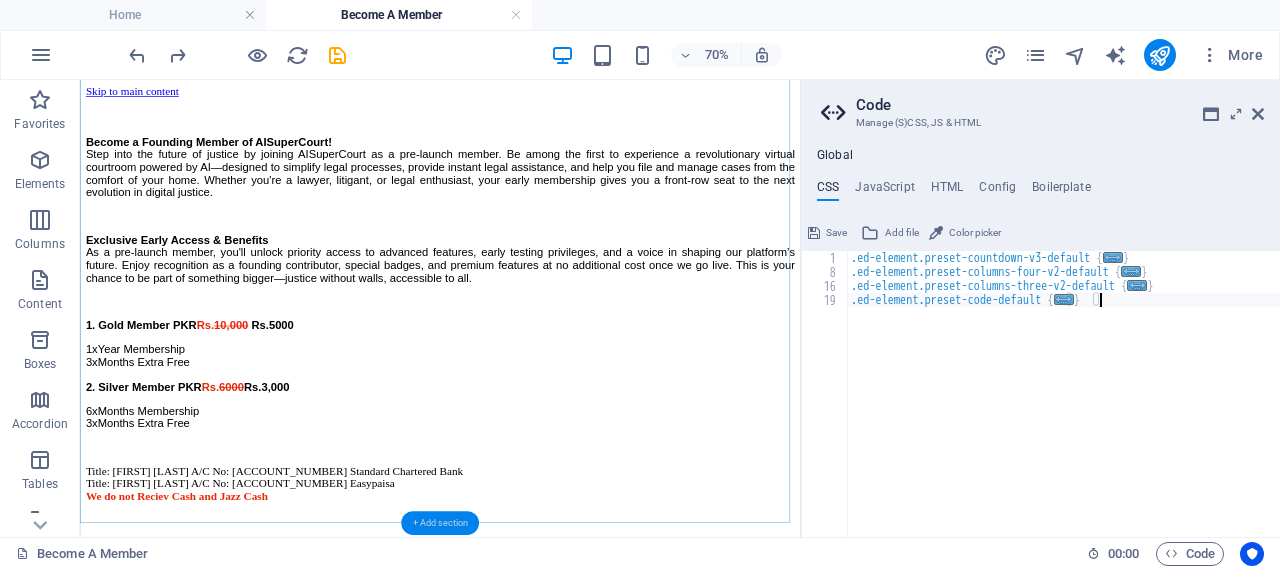 click on "+ Add section" at bounding box center [440, 523] 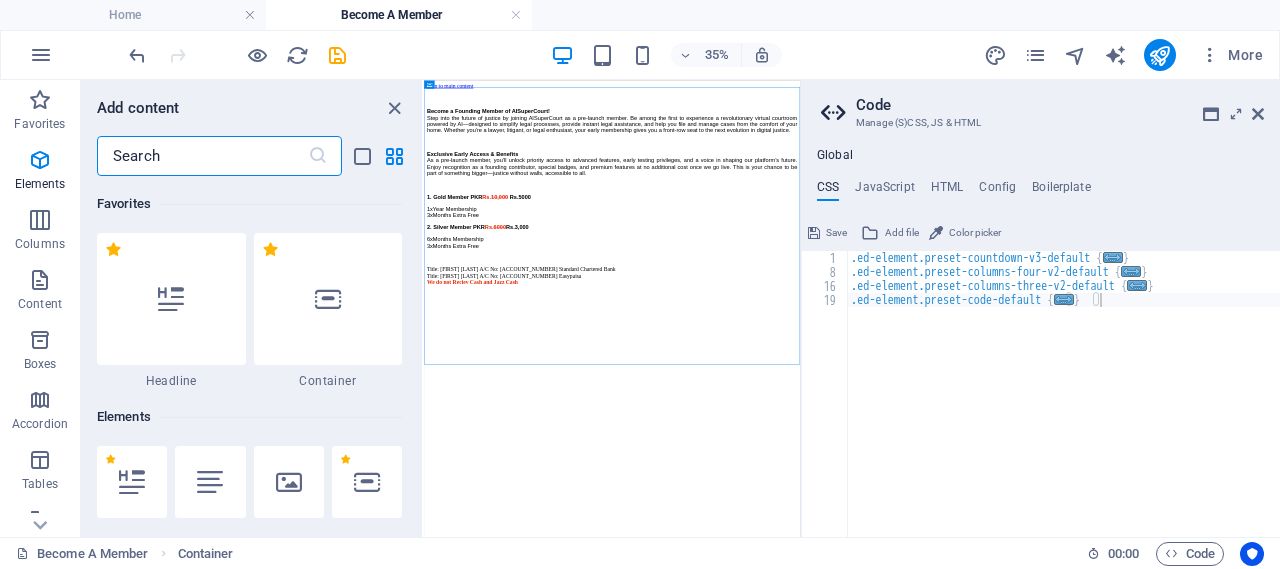 scroll, scrollTop: 0, scrollLeft: 0, axis: both 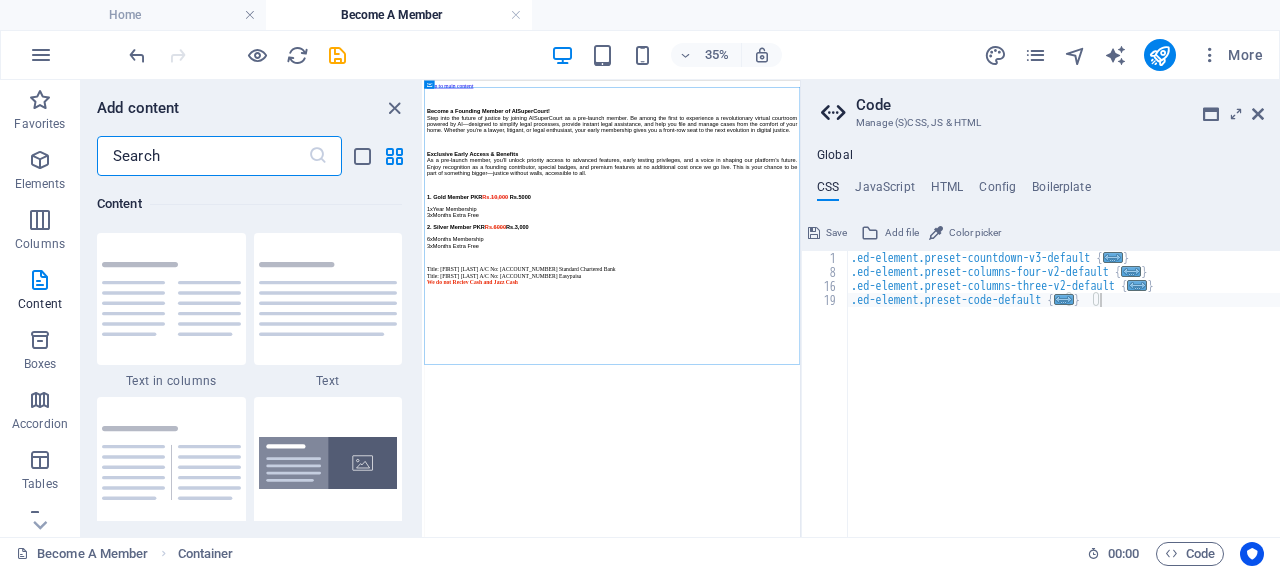 click at bounding box center (202, 156) 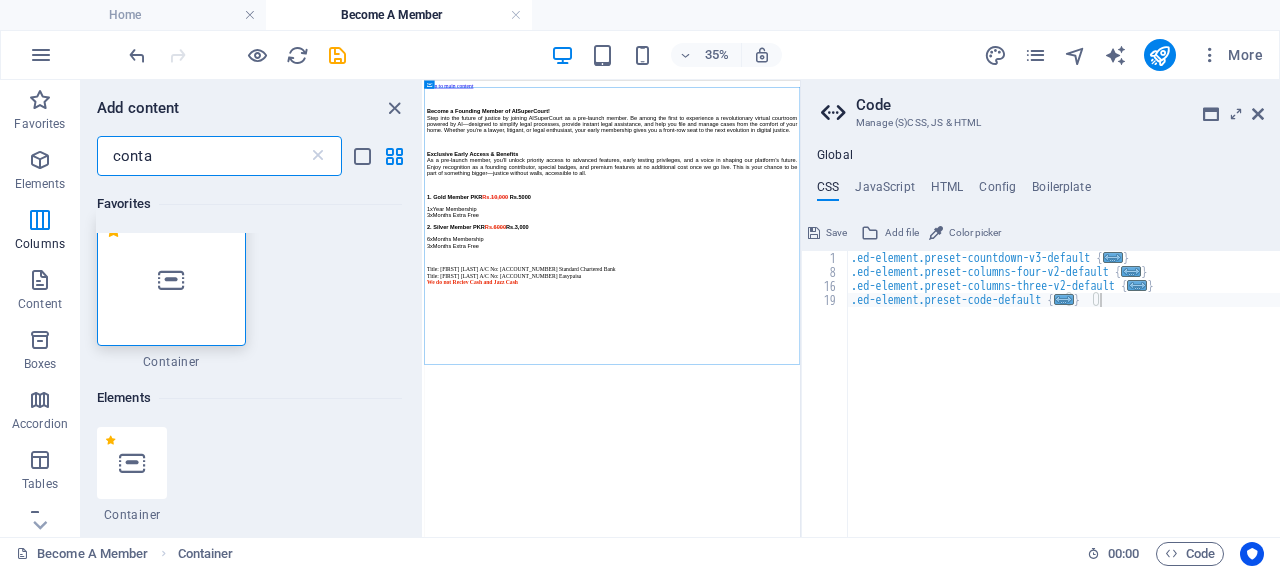 scroll, scrollTop: 0, scrollLeft: 0, axis: both 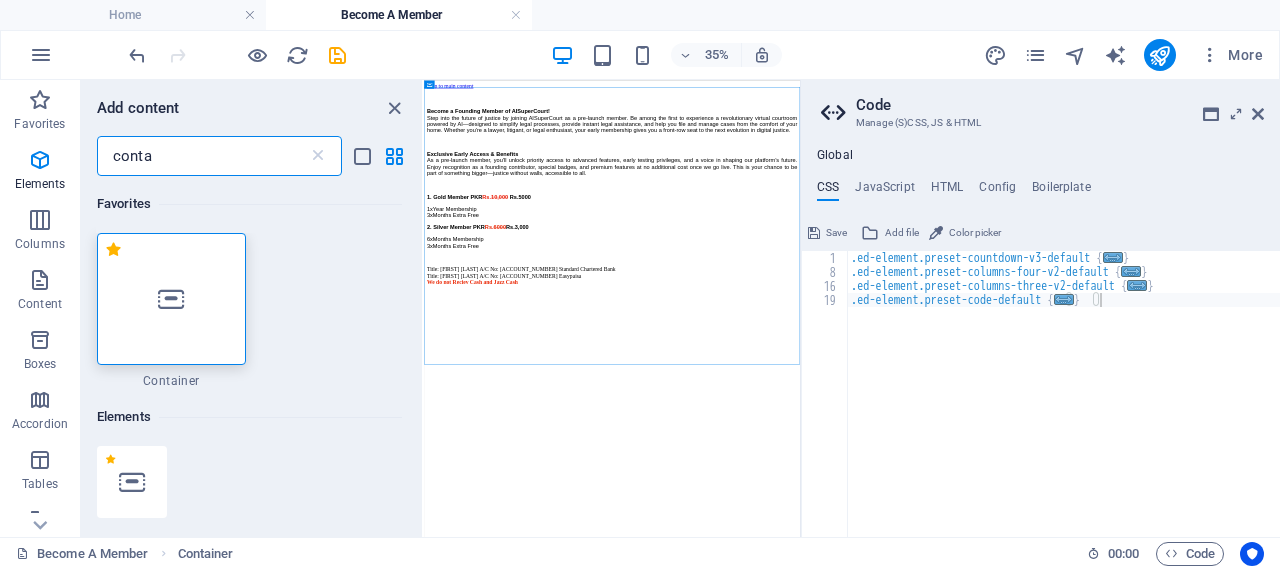 type on "conta" 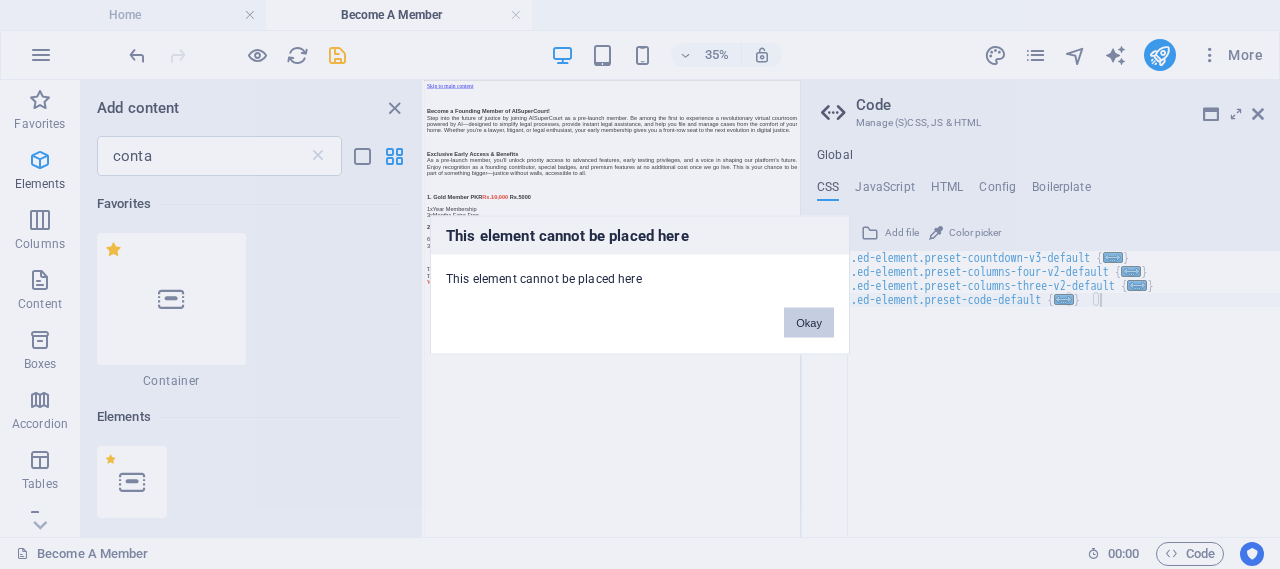 click on "Okay" at bounding box center [809, 322] 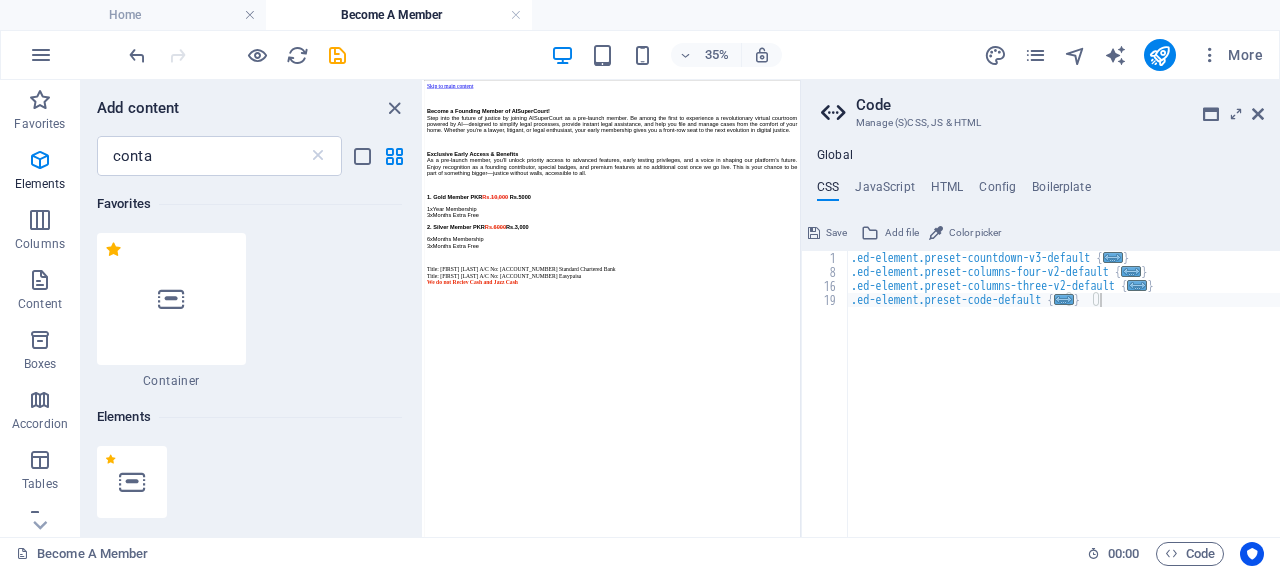 click on "Skip to main content
Become a Founding Member of AISuperCourt! Step into the future of justice by joining AISuperCourt as a pre-launch member. Be among the first to experience a revolutionary virtual courtroom powered by AI—designed to simplify legal processes, provide instant legal assistance, and help you file and manage cases from the comfort of your home. Whether you're a lawyer, litigant, or legal enthusiast, your early membership gives you a front-row seat to the next evolution in digital justice. Exclusive Early Access & Benefits As a pre-launch member, you'll unlock priority access to advanced features, early testing privileges, and a voice in shaping our platform’s future. Enjoy recognition as a founding contributor, special badges, and premium features at no additional cost once we go live. This is your chance to be part of something bigger—justice without walls, accessible to all. 1. Gold Member PKR  Rs. 10,000       Rs.5000 1xYear Membership 3xMonths Extra Free 2. Silver Member PKR  Rs." at bounding box center (961, 383) 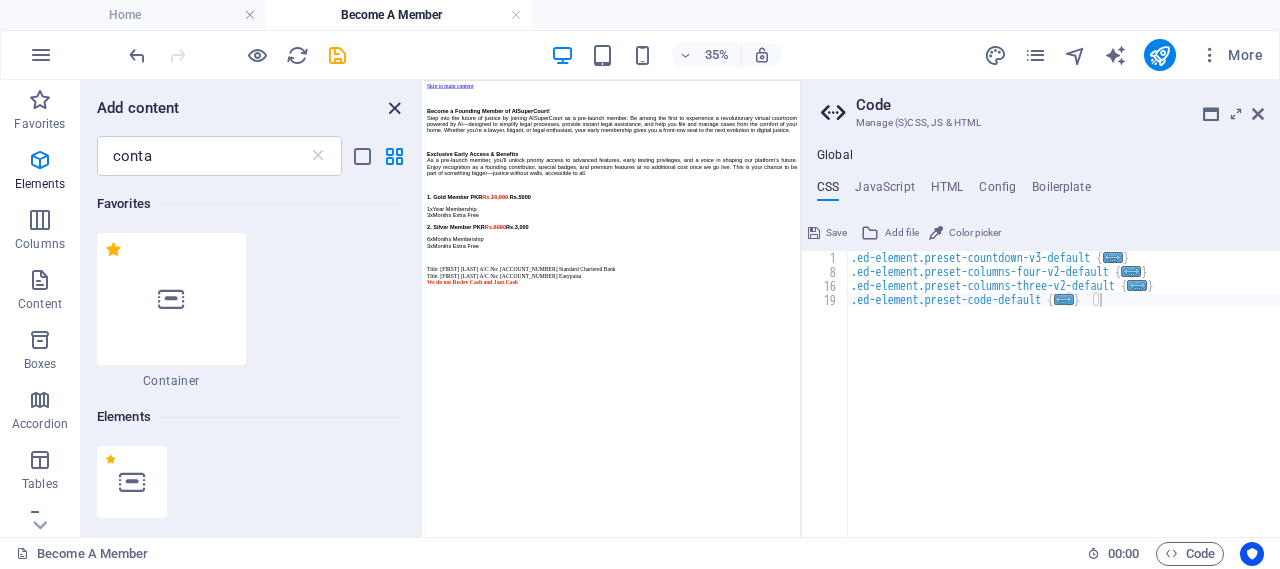 click at bounding box center [394, 108] 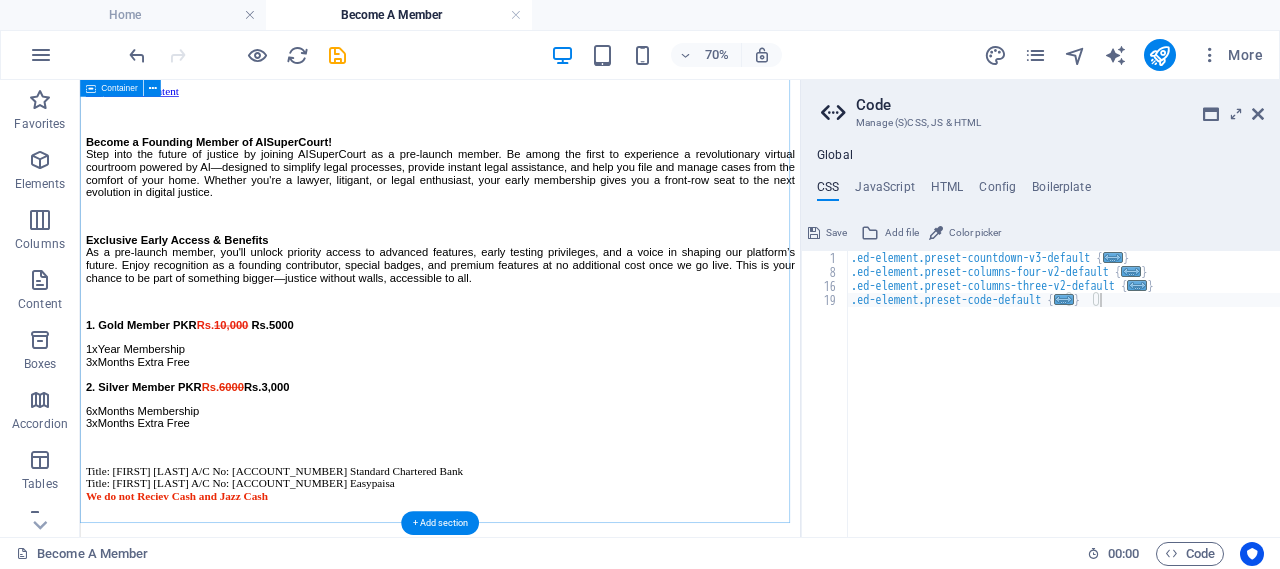 scroll, scrollTop: 180, scrollLeft: 0, axis: vertical 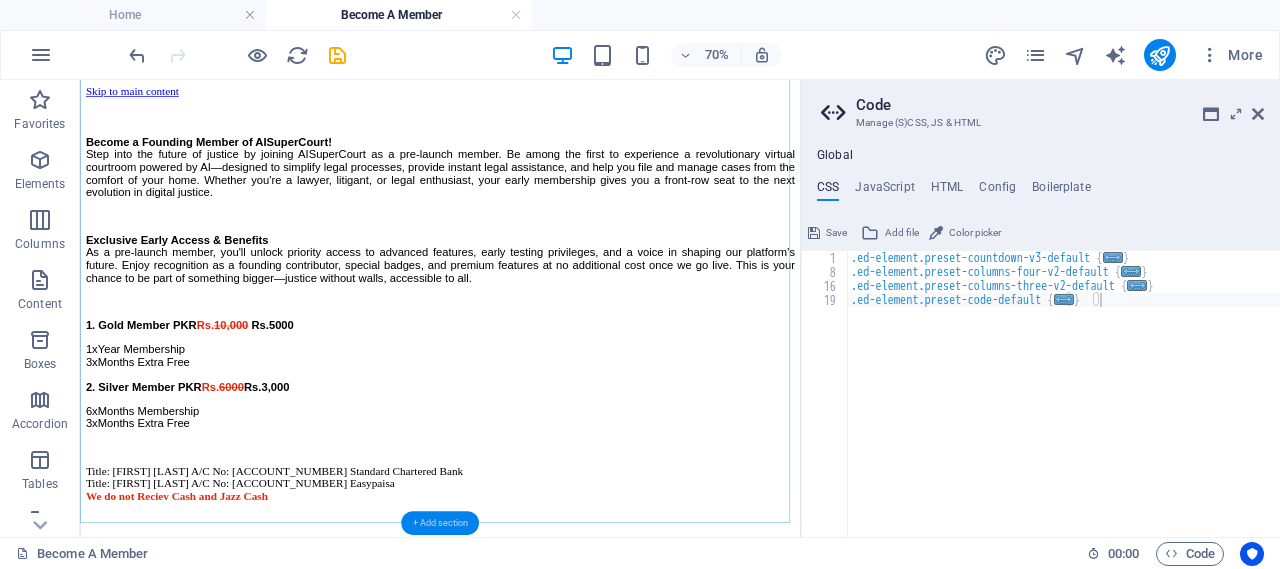 drag, startPoint x: 431, startPoint y: 522, endPoint x: 415, endPoint y: 526, distance: 16.492422 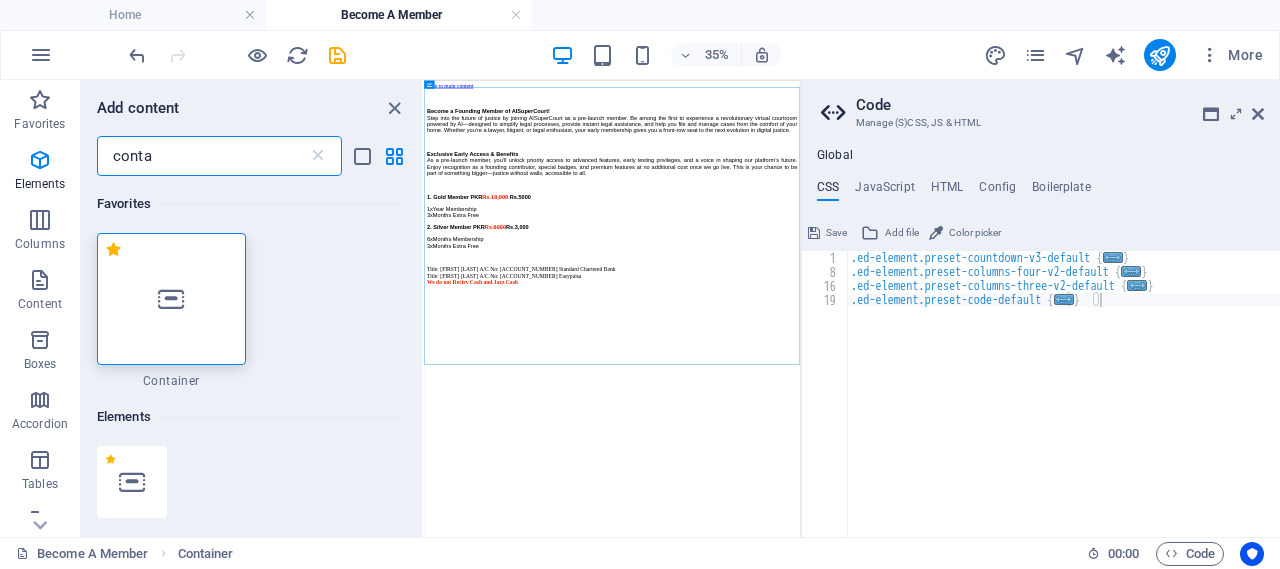 scroll, scrollTop: 579, scrollLeft: 0, axis: vertical 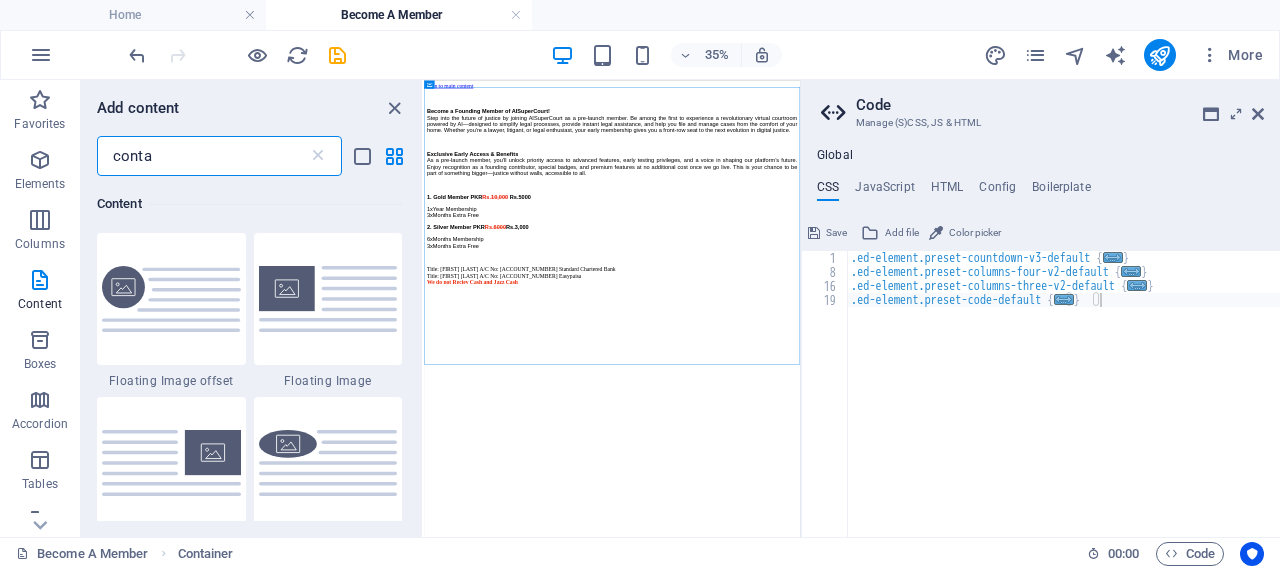 click on "conta" at bounding box center (202, 156) 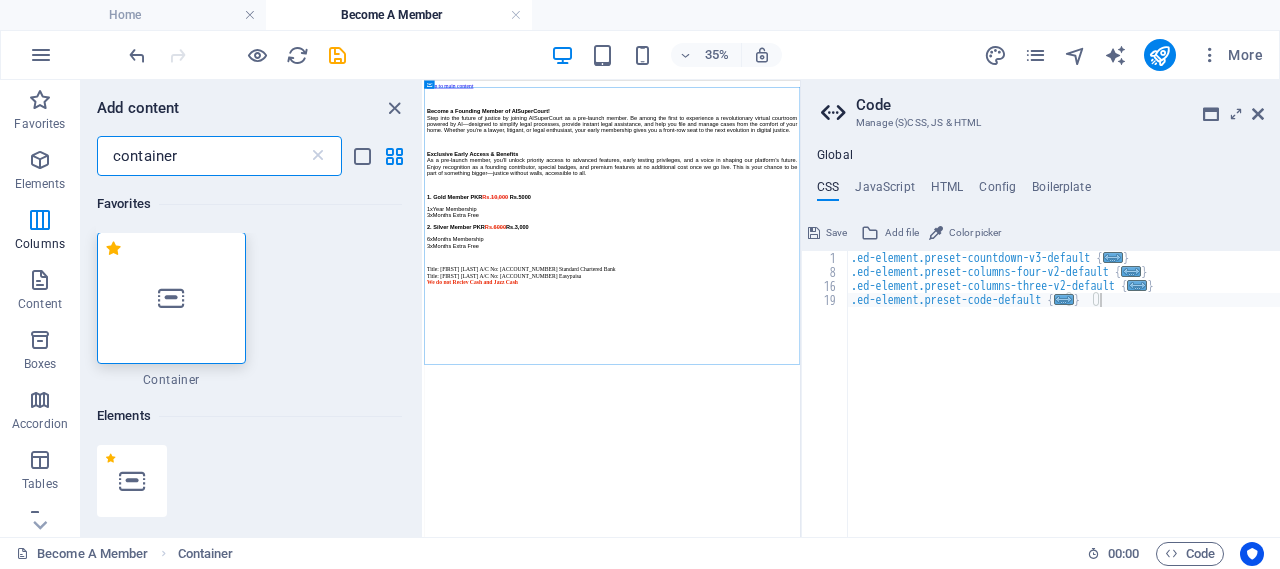 scroll, scrollTop: 0, scrollLeft: 0, axis: both 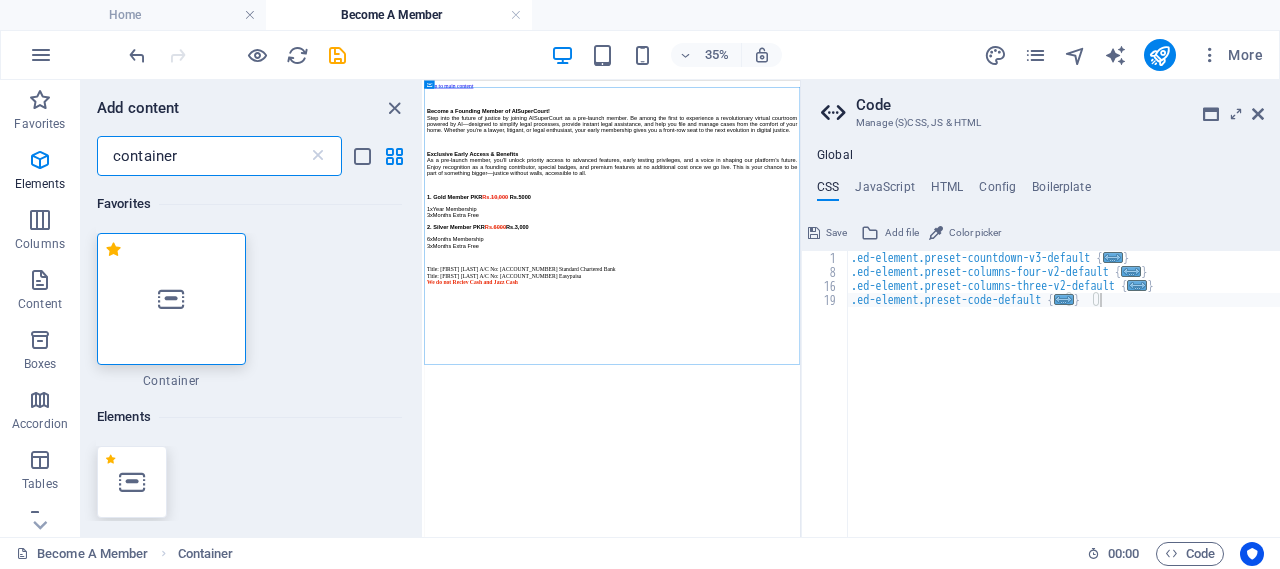 type on "container" 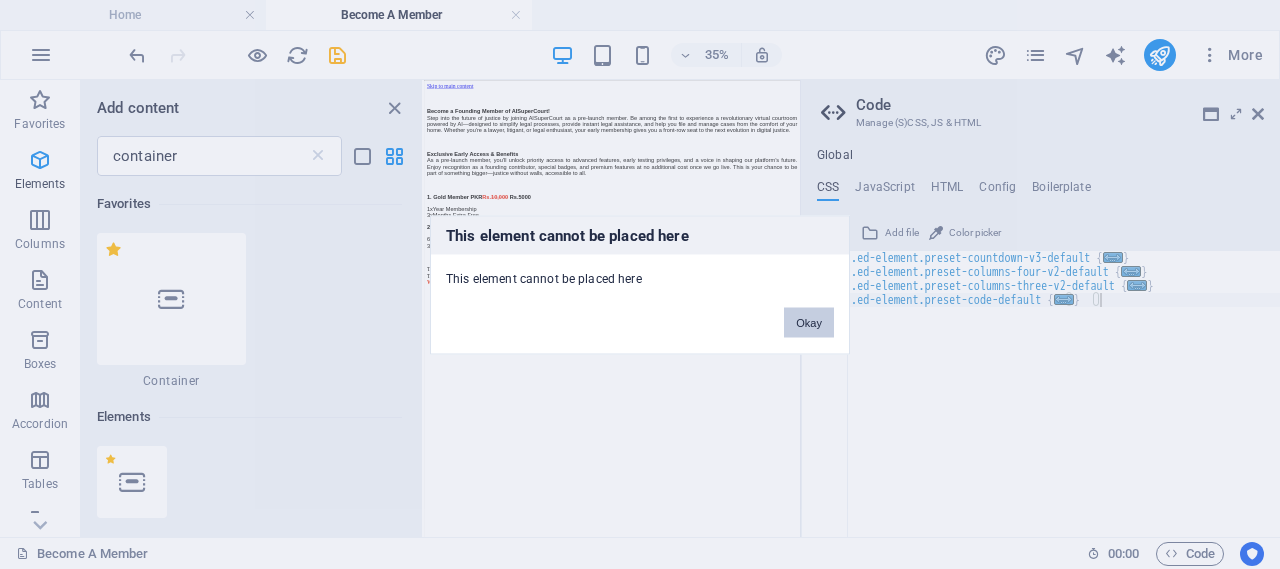 click on "Okay" at bounding box center [809, 322] 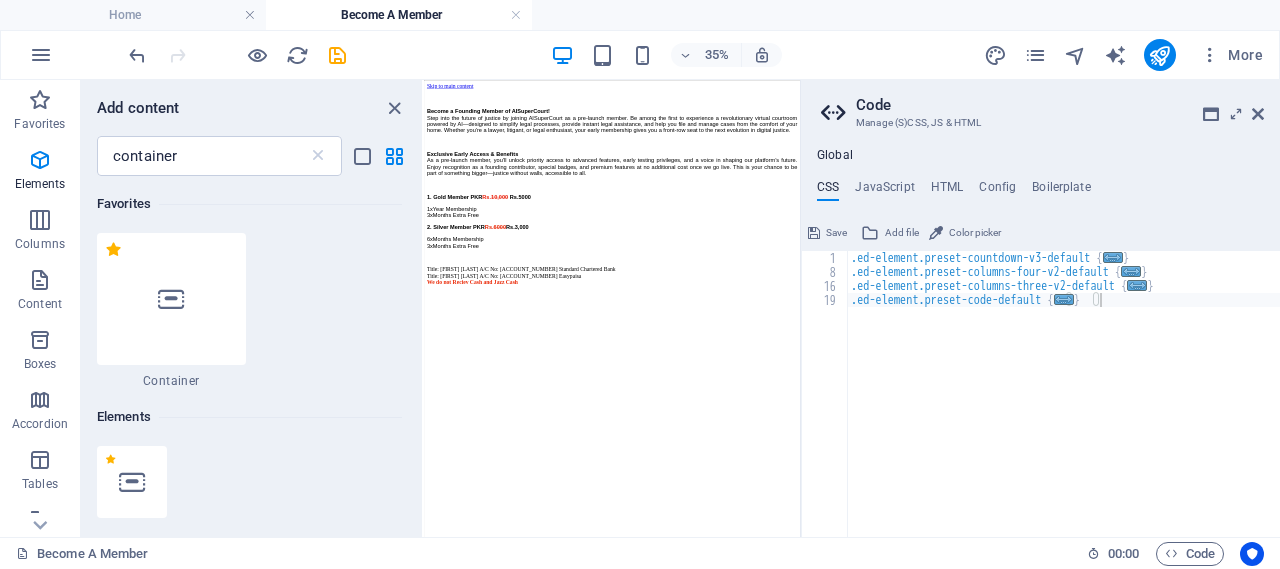click on "Skip to main content
Become a Founding Member of AISuperCourt! Step into the future of justice by joining AISuperCourt as a pre-launch member. Be among the first to experience a revolutionary virtual courtroom powered by AI—designed to simplify legal processes, provide instant legal assistance, and help you file and manage cases from the comfort of your home. Whether you're a lawyer, litigant, or legal enthusiast, your early membership gives you a front-row seat to the next evolution in digital justice. Exclusive Early Access & Benefits As a pre-launch member, you'll unlock priority access to advanced features, early testing privileges, and a voice in shaping our platform’s future. Enjoy recognition as a founding contributor, special badges, and premium features at no additional cost once we go live. This is your chance to be part of something bigger—justice without walls, accessible to all. 1. Gold Member PKR  Rs. 10,000       Rs.5000 1xYear Membership 3xMonths Extra Free 2. Silver Member PKR  Rs." at bounding box center [961, 383] 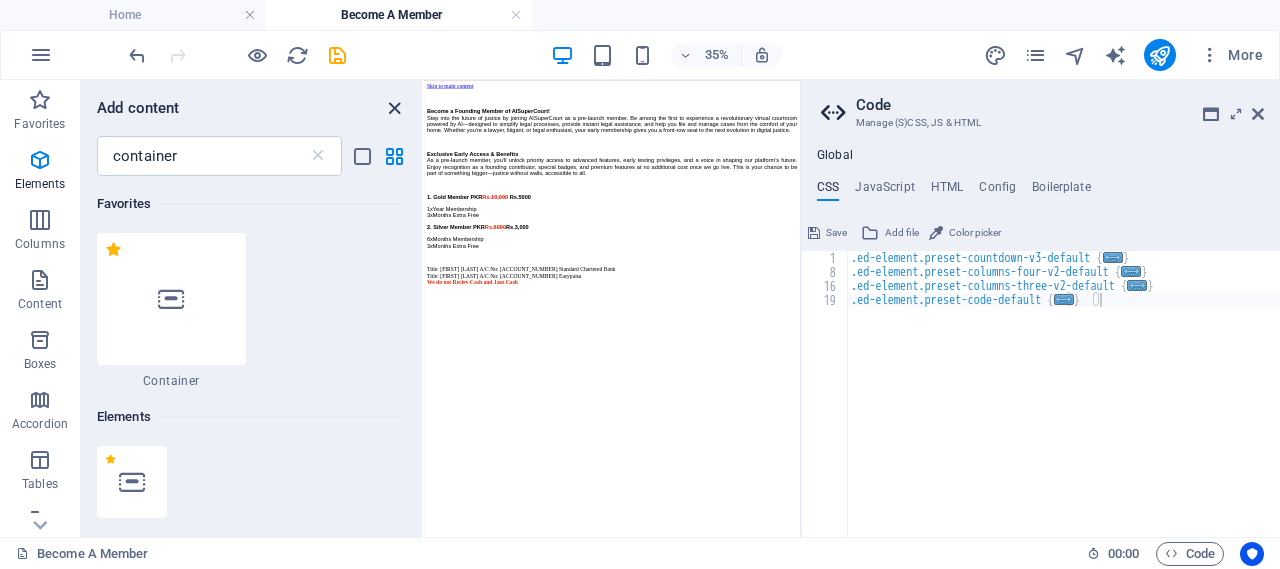 drag, startPoint x: 391, startPoint y: 107, endPoint x: 747, endPoint y: 614, distance: 619.50385 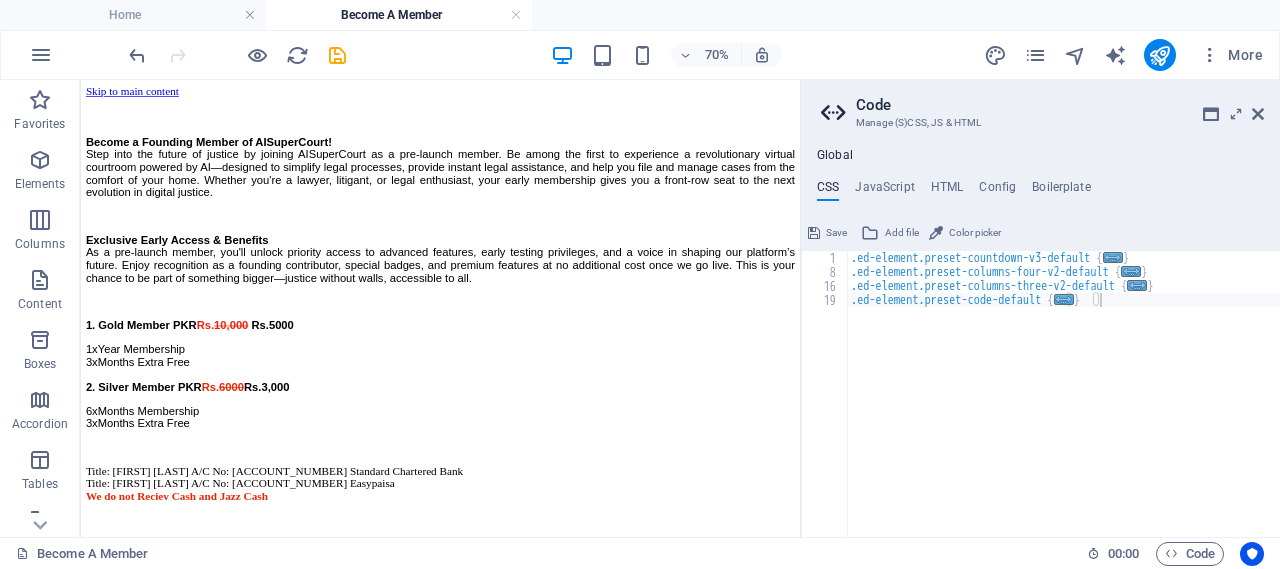 scroll, scrollTop: 180, scrollLeft: 0, axis: vertical 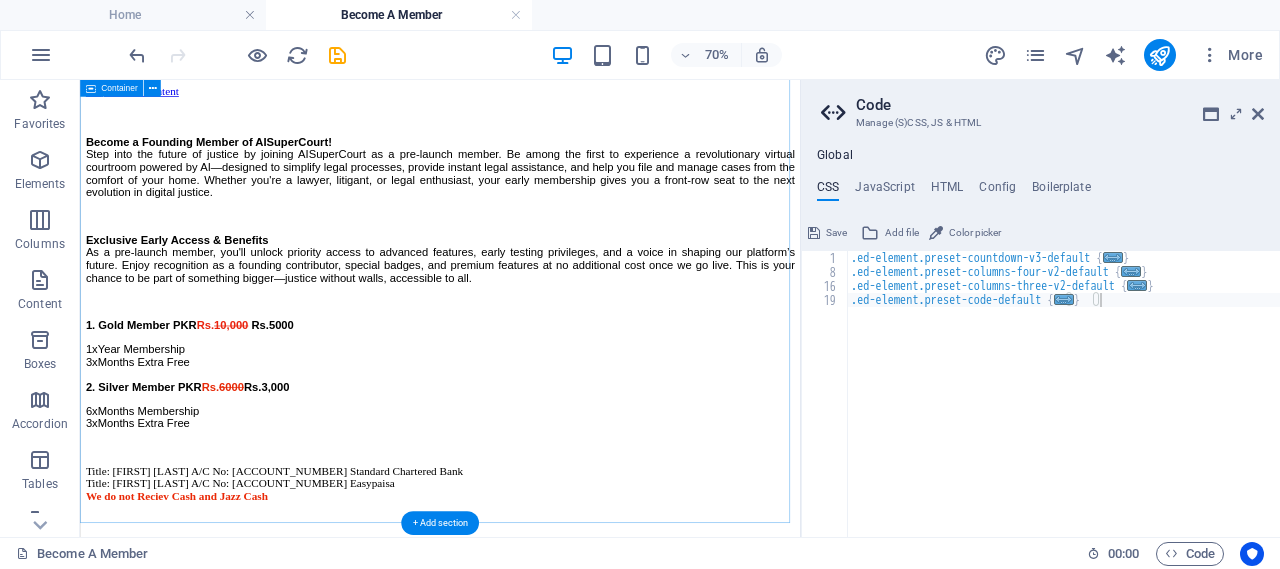 click on "Become a Founding Member of AISuperCourt! Step into the future of justice by joining AISuperCourt as a pre-launch member. Be among the first to experience a revolutionary virtual courtroom powered by AI—designed to simplify legal processes, provide instant legal assistance, and help you file and manage cases from the comfort of your home. Whether you're a lawyer, litigant, or legal enthusiast, your early membership gives you a front-row seat to the next evolution in digital justice. Exclusive Early Access & Benefits As a pre-launch member, you'll unlock priority access to advanced features, early testing privileges, and a voice in shaping our platform’s future. Enjoy recognition as a founding contributor, special badges, and premium features at no additional cost once we go live. This is your chance to be part of something bigger—justice without walls, accessible to all. 1. Gold Member PKR Rs. 10,000       Rs.5000 1xYear Membership 3xMonths Extra Free 2. Silver Member PKR Rs. 6000" at bounding box center [594, 405] 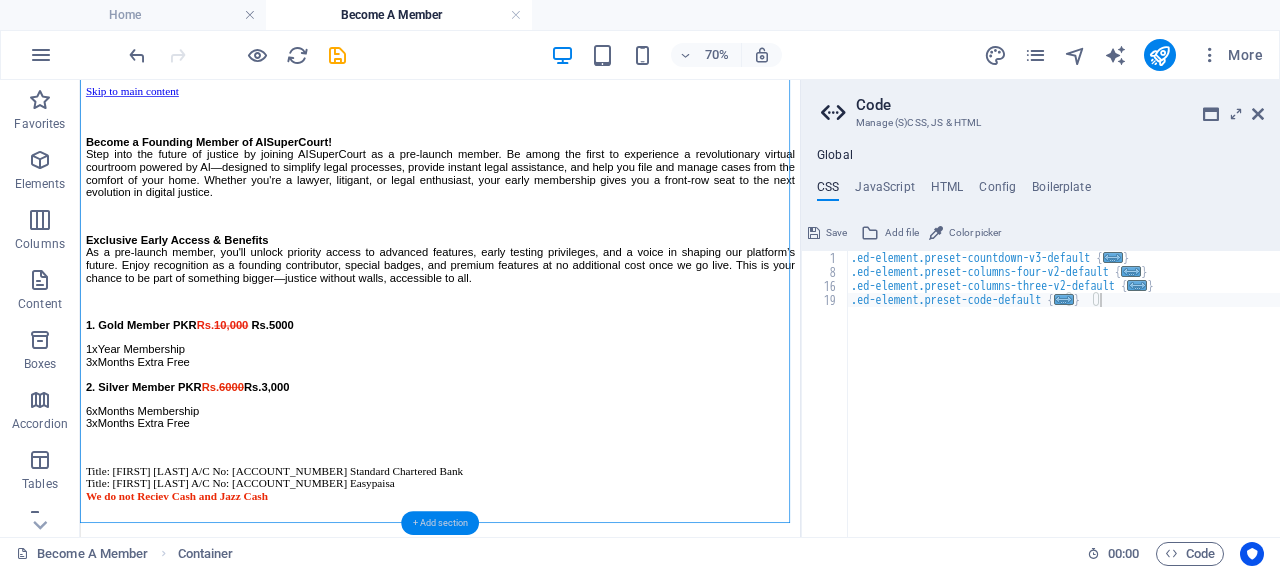 click on "+ Add section" at bounding box center (440, 523) 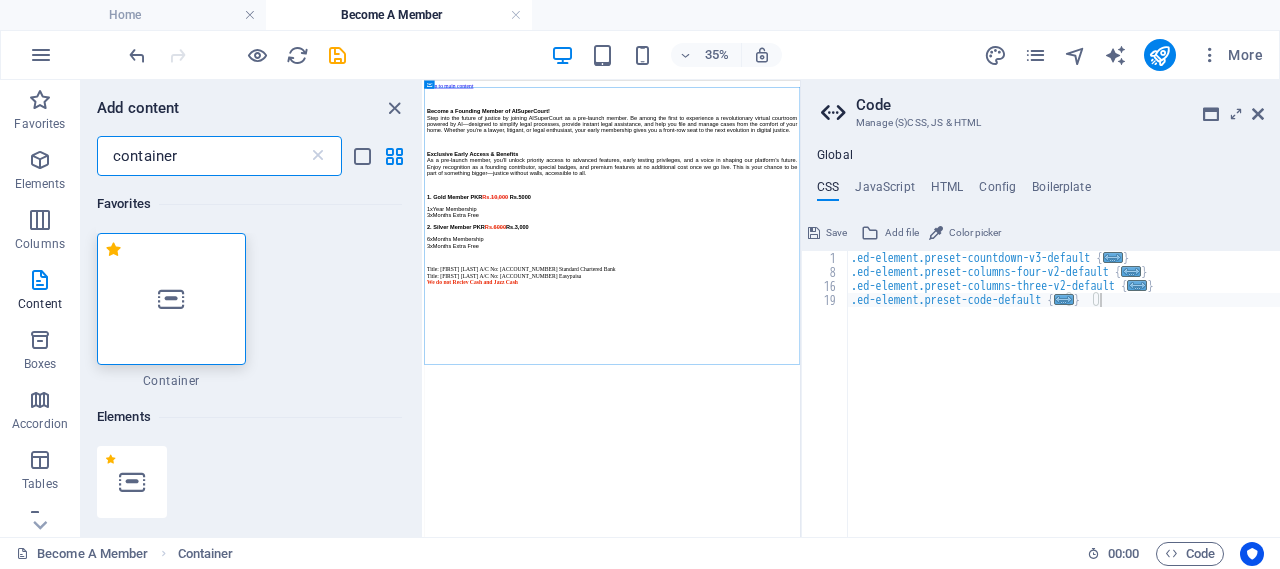 scroll, scrollTop: 0, scrollLeft: 0, axis: both 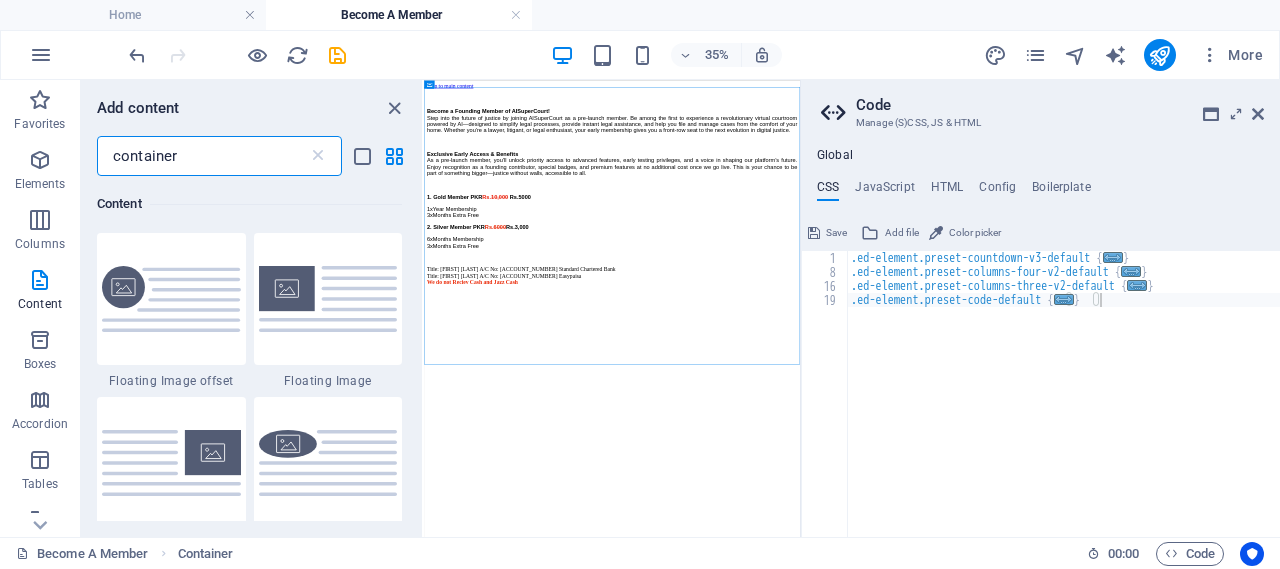 click on "container" at bounding box center [202, 156] 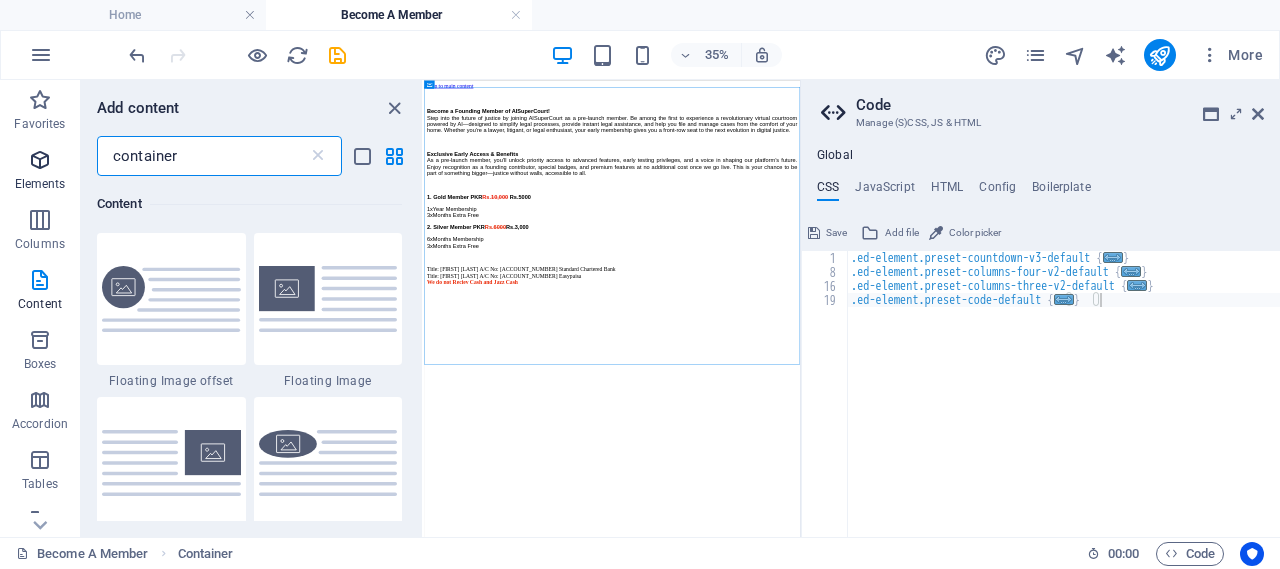 drag, startPoint x: 198, startPoint y: 161, endPoint x: 60, endPoint y: 151, distance: 138.36185 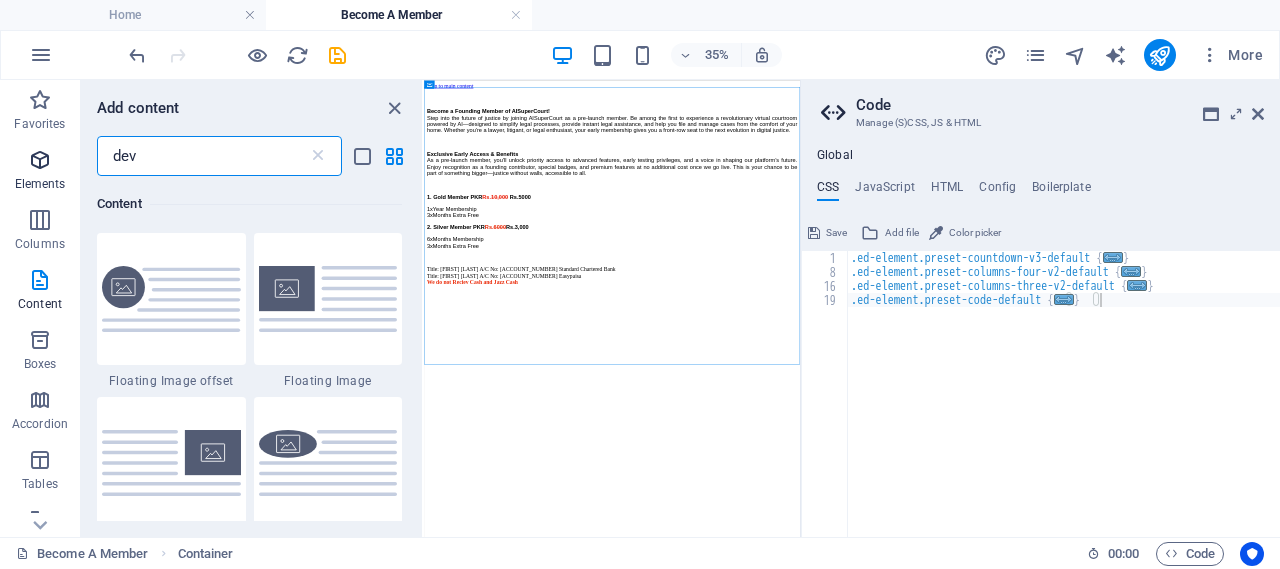 type on "devi" 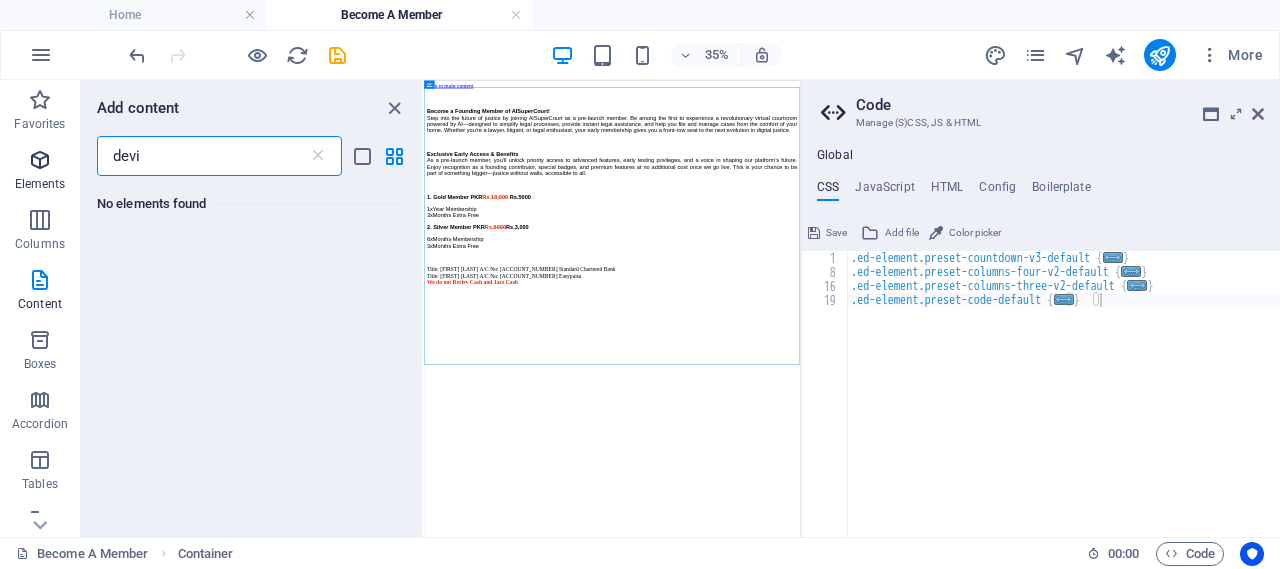 scroll, scrollTop: 0, scrollLeft: 0, axis: both 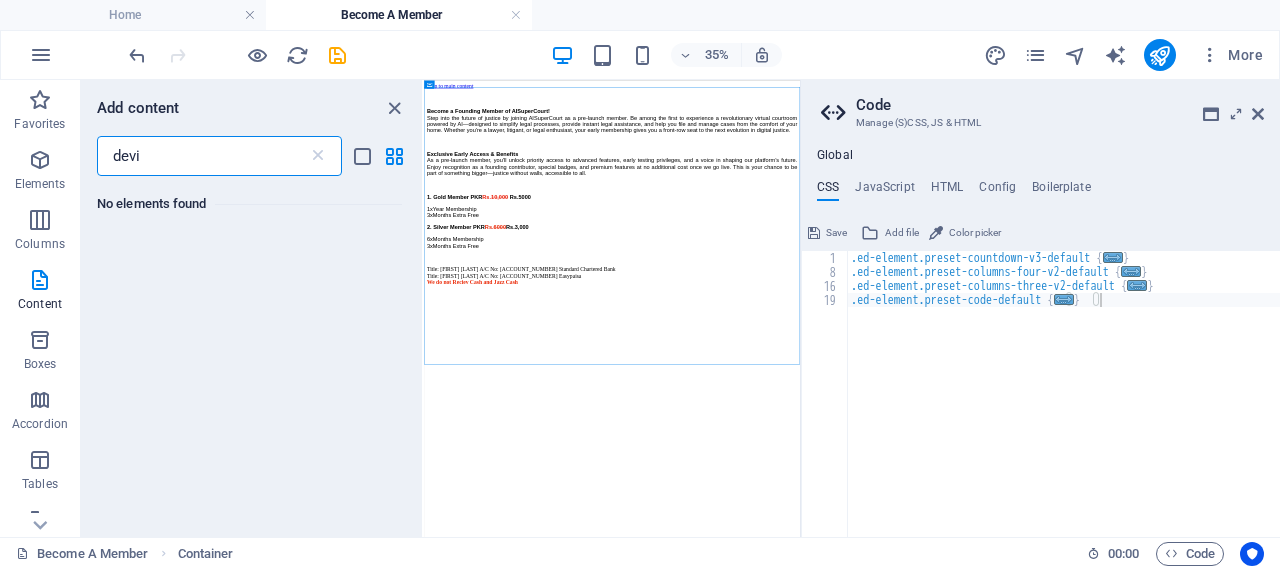 type 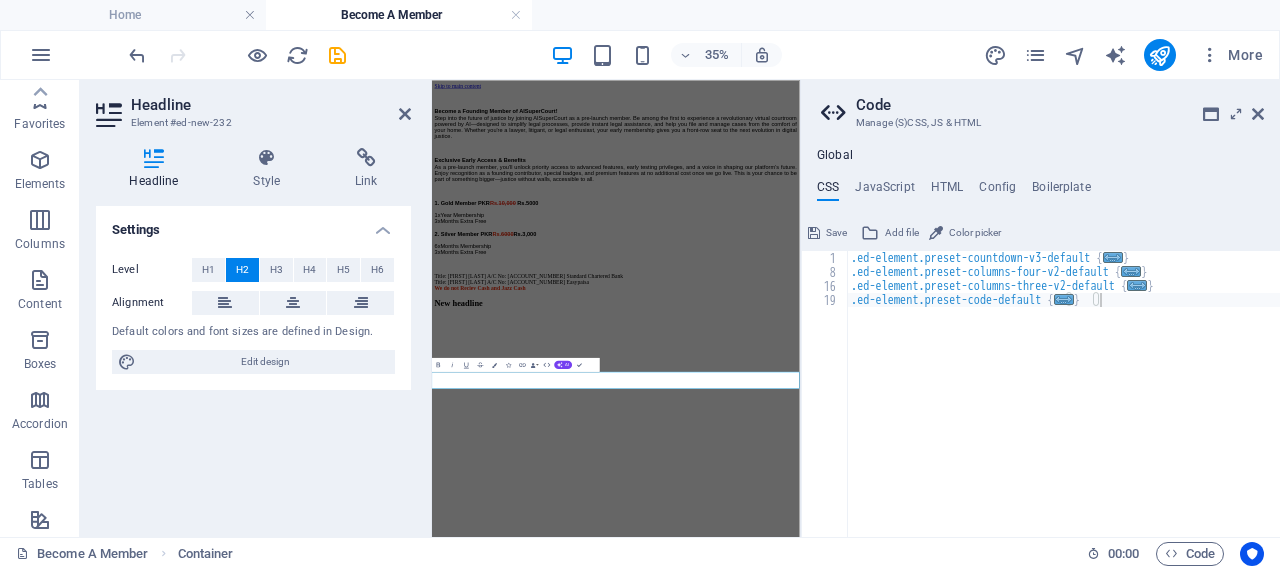 click on "New headline" at bounding box center [957, 717] 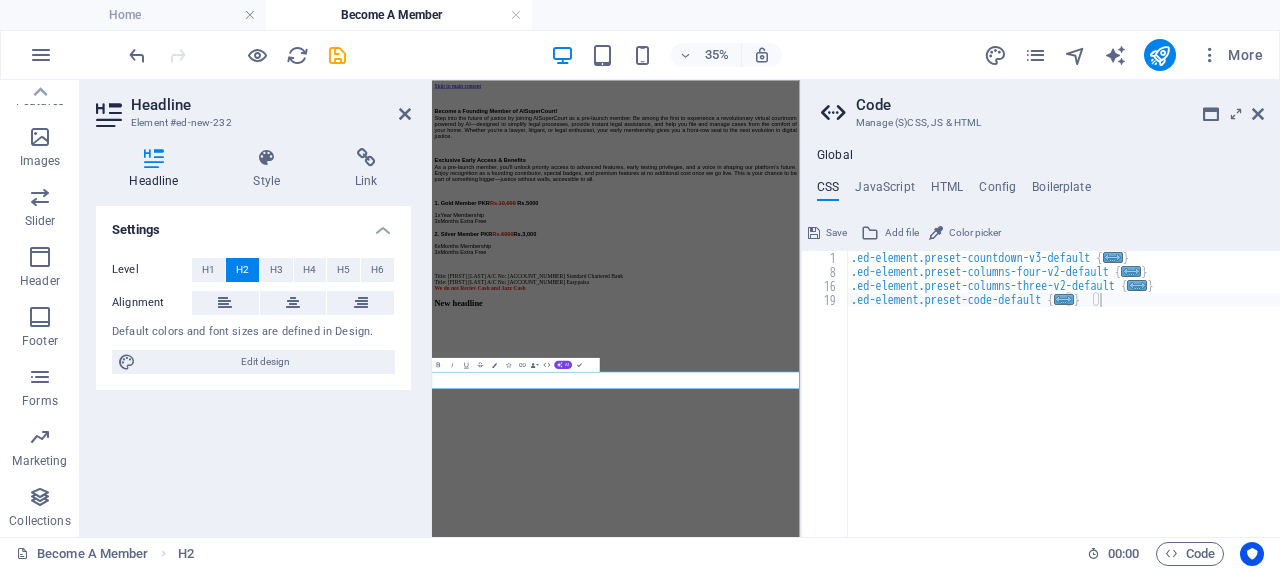 click on "New headline" at bounding box center [957, 717] 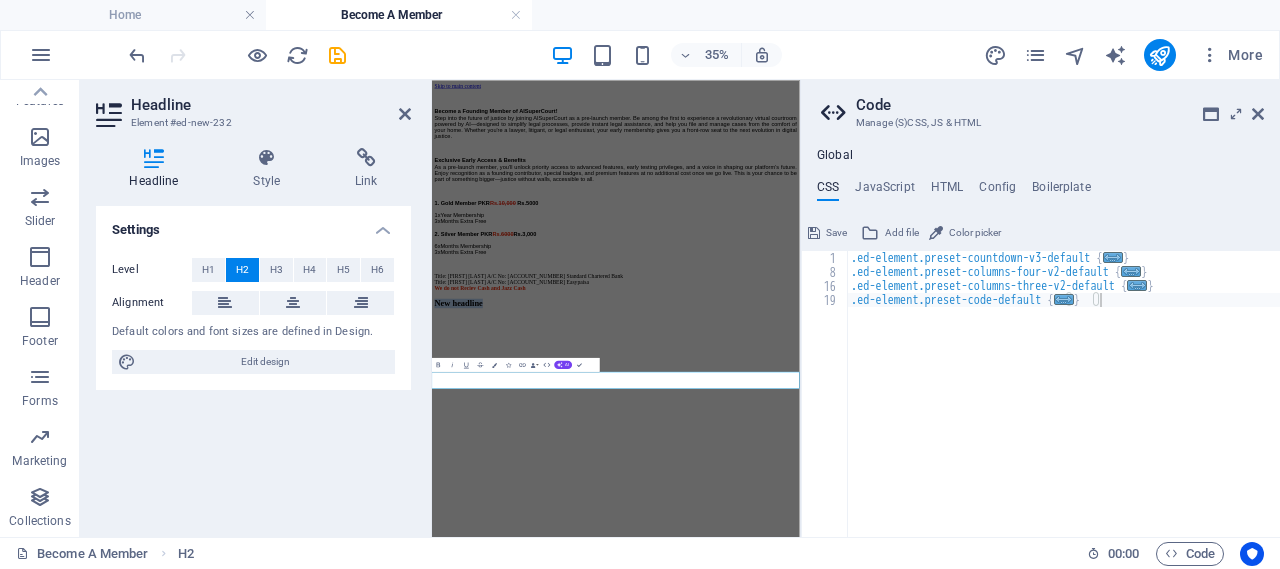 drag, startPoint x: 694, startPoint y: 945, endPoint x: 860, endPoint y: 463, distance: 509.78427 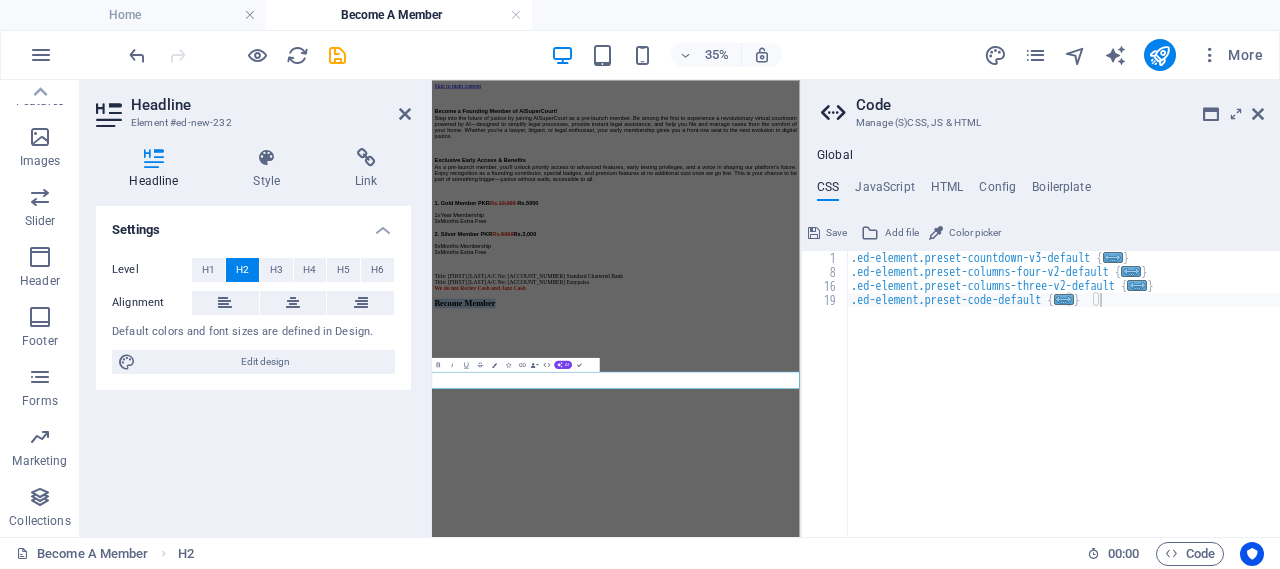 drag, startPoint x: 740, startPoint y: 939, endPoint x: 354, endPoint y: 957, distance: 386.41946 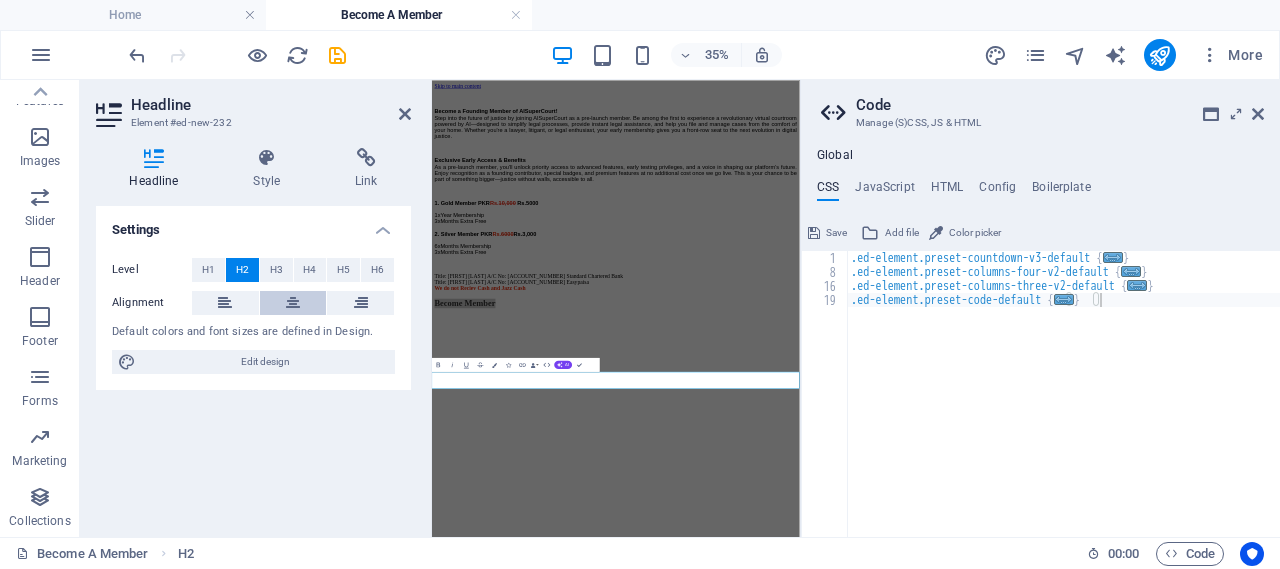 click at bounding box center (293, 303) 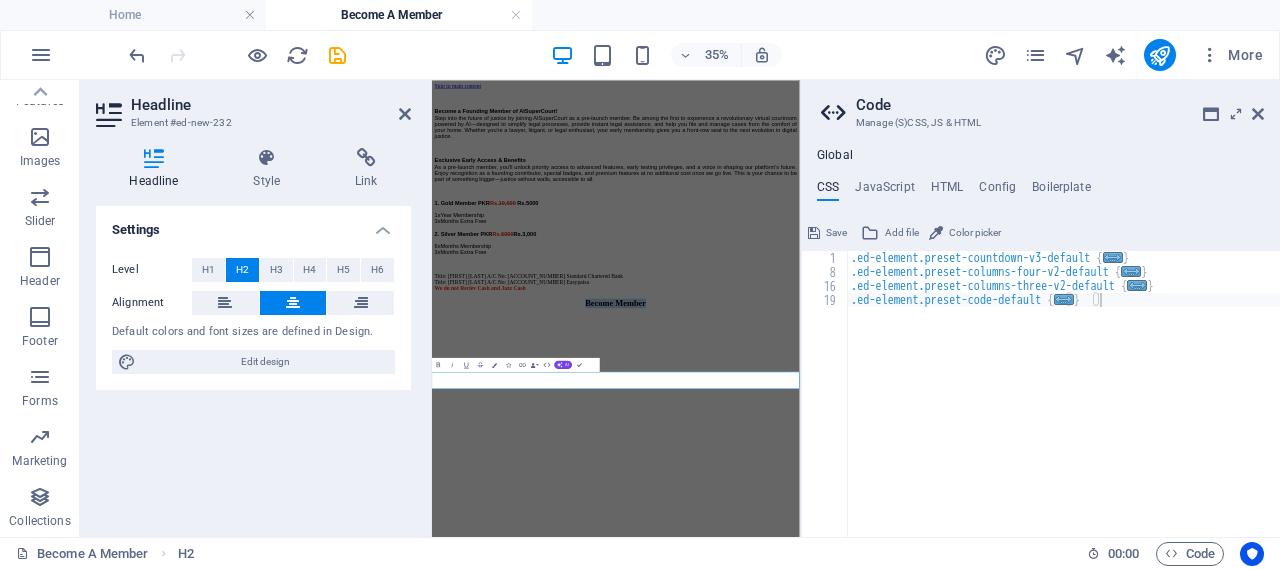 click on "Skip to main content
Become a Founding Member of AISuperCourt! Step into the future of justice by joining AISuperCourt as a pre-launch member. Be among the first to experience a revolutionary virtual courtroom powered by AI—designed to simplify legal processes, provide instant legal assistance, and help you file and manage cases from the comfort of your home. Whether you're a lawyer, litigant, or legal enthusiast, your early membership gives you a front-row seat to the next evolution in digital justice. Exclusive Early Access & Benefits As a pre-launch member, you'll unlock priority access to advanced features, early testing privileges, and a voice in shaping our platform’s future. Enjoy recognition as a founding contributor, special badges, and premium features at no additional cost once we go live. This is your chance to be part of something bigger—justice without walls, accessible to all. 1. Gold Member PKR  Rs. 10,000       Rs.5000 1xYear Membership 3xMonths Extra Free 2. Silver Member PKR  Rs." at bounding box center [957, 415] 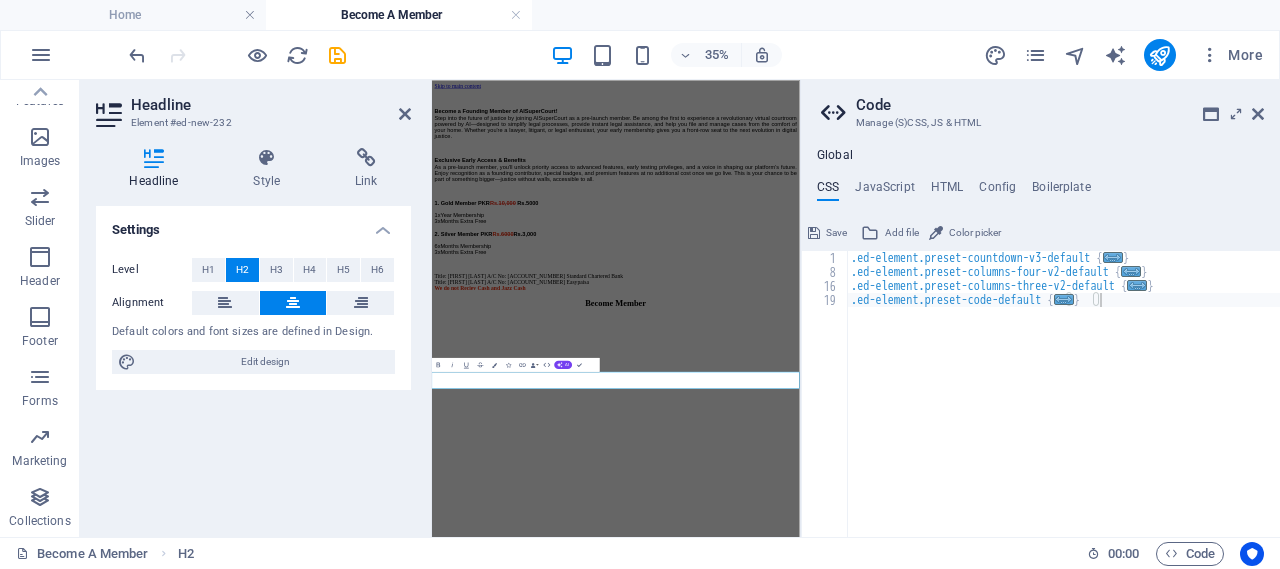 click on "Skip to main content
Become a Founding Member of AISuperCourt! Step into the future of justice by joining AISuperCourt as a pre-launch member. Be among the first to experience a revolutionary virtual courtroom powered by AI—designed to simplify legal processes, provide instant legal assistance, and help you file and manage cases from the comfort of your home. Whether you're a lawyer, litigant, or legal enthusiast, your early membership gives you a front-row seat to the next evolution in digital justice. Exclusive Early Access & Benefits As a pre-launch member, you'll unlock priority access to advanced features, early testing privileges, and a voice in shaping our platform’s future. Enjoy recognition as a founding contributor, special badges, and premium features at no additional cost once we go live. This is your chance to be part of something bigger—justice without walls, accessible to all. 1. Gold Member PKR  Rs. 10,000       Rs.5000 1xYear Membership 3xMonths Extra Free 2. Silver Member PKR  Rs." at bounding box center (957, 415) 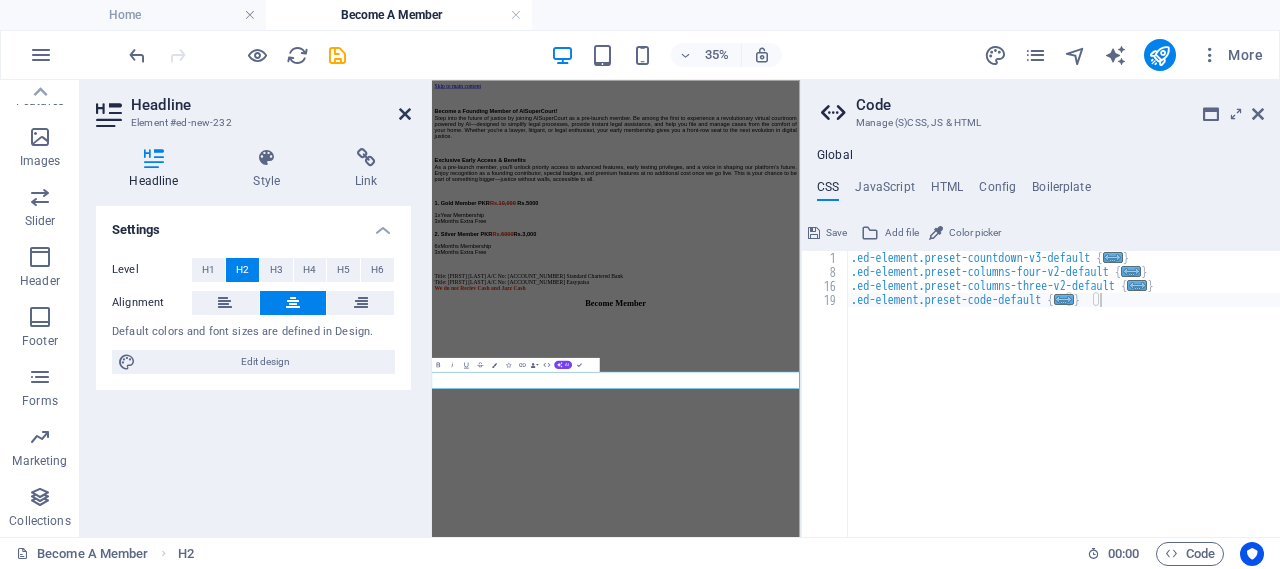 drag, startPoint x: 407, startPoint y: 113, endPoint x: 467, endPoint y: 49, distance: 87.72685 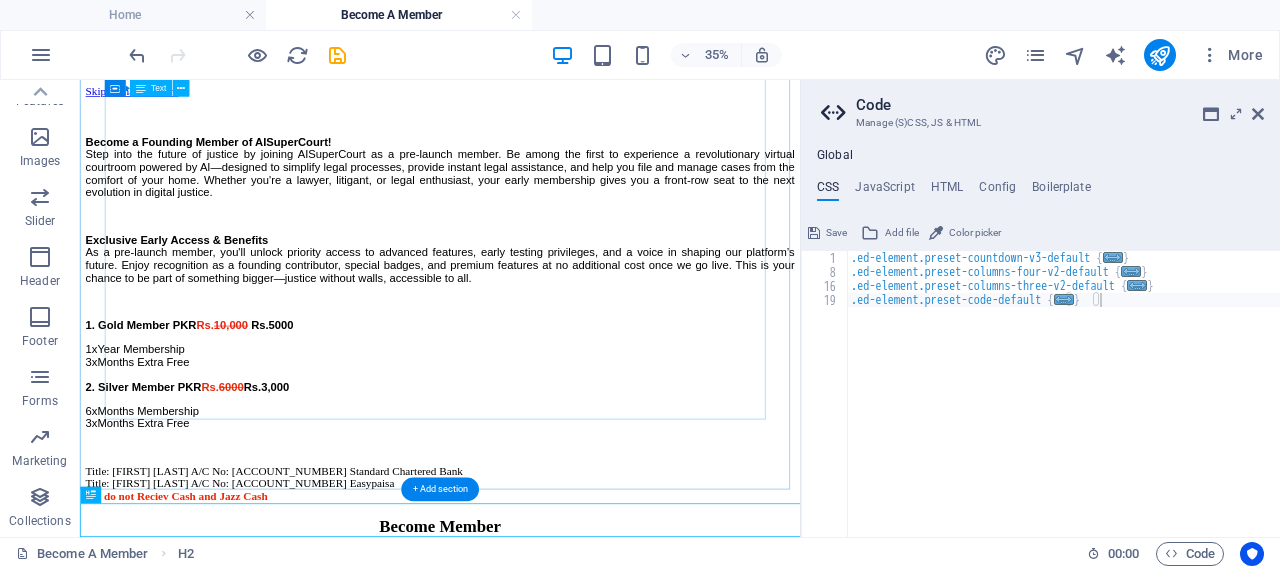 scroll, scrollTop: 228, scrollLeft: 0, axis: vertical 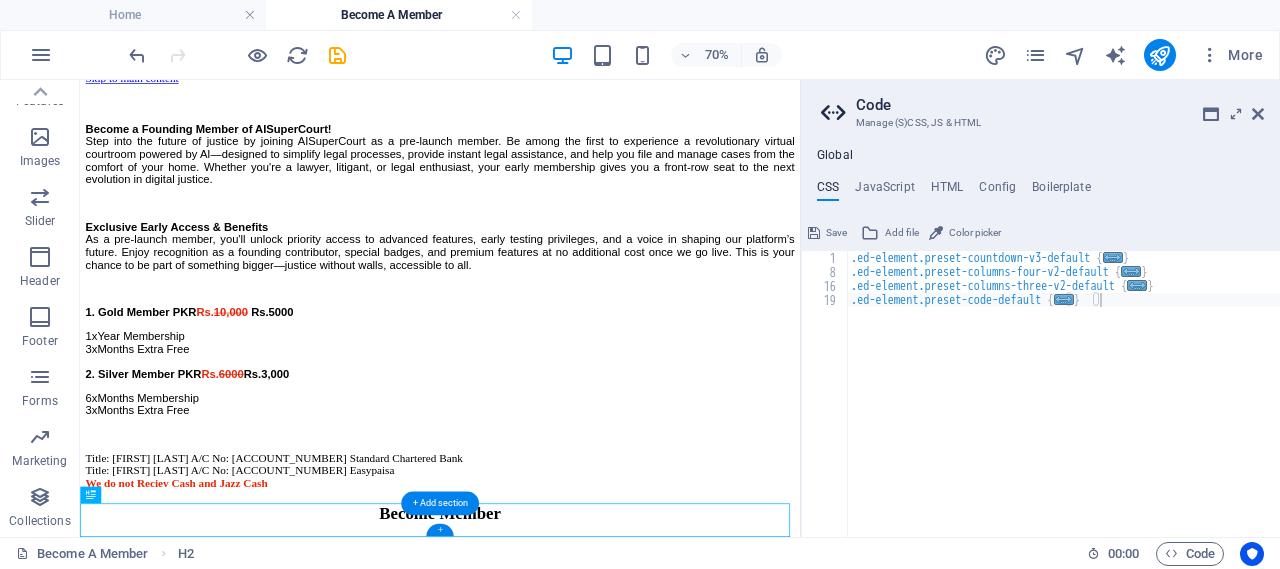 drag, startPoint x: 442, startPoint y: 529, endPoint x: 21, endPoint y: 644, distance: 436.4241 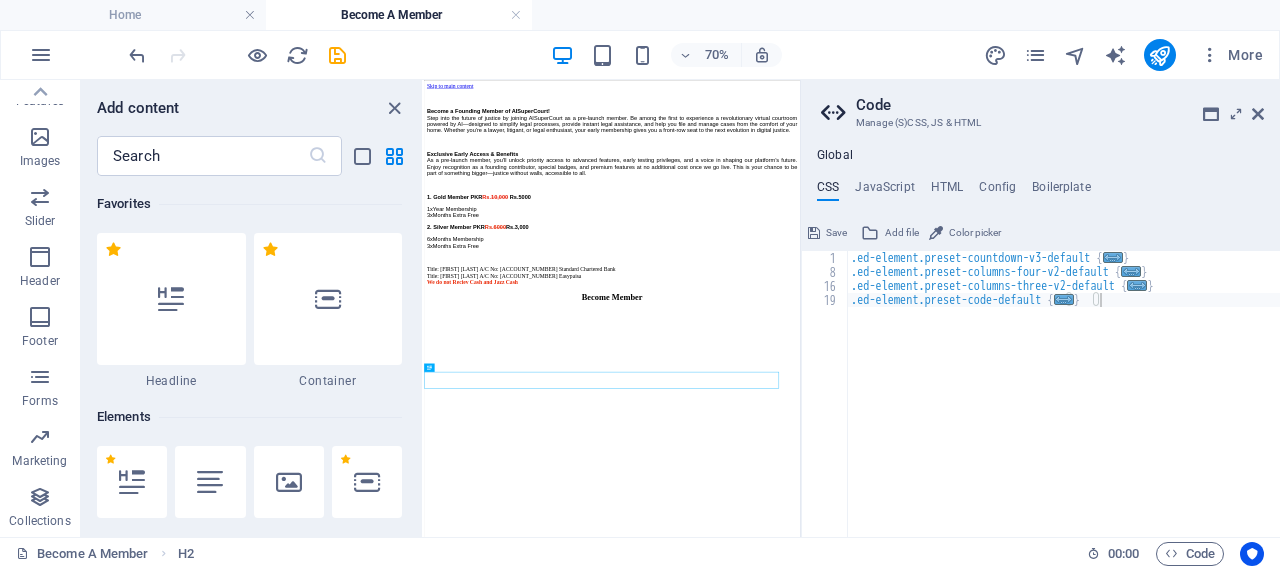 click on "Skip to main content
Become a Founding Member of AISuperCourt! Step into the future of justice by joining AISuperCourt as a pre-launch member. Be among the first to experience a revolutionary virtual courtroom powered by AI—designed to simplify legal processes, provide instant legal assistance, and help you file and manage cases from the comfort of your home. Whether you're a lawyer, litigant, or legal enthusiast, your early membership gives you a front-row seat to the next evolution in digital justice. Exclusive Early Access & Benefits As a pre-launch member, you'll unlock priority access to advanced features, early testing privileges, and a voice in shaping our platform’s future. Enjoy recognition as a founding contributor, special badges, and premium features at no additional cost once we go live. This is your chance to be part of something bigger—justice without walls, accessible to all. 1. Gold Member PKR  Rs. 10,000       Rs.5000 1xYear Membership 3xMonths Extra Free 2. Silver Member PKR  Rs." at bounding box center [961, 406] 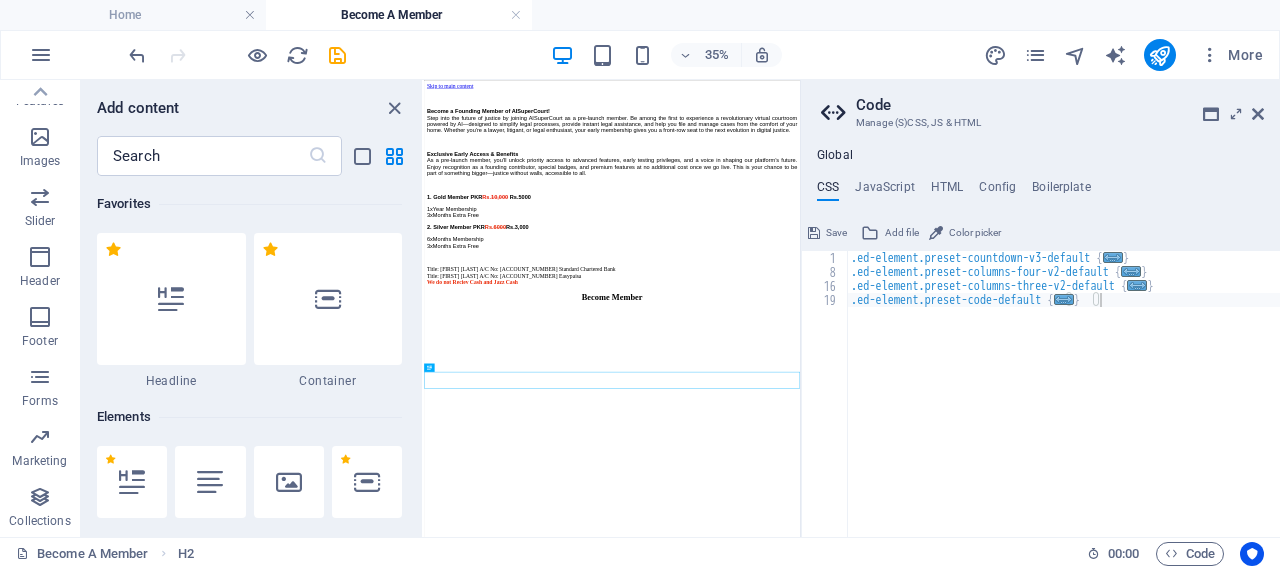 scroll, scrollTop: 0, scrollLeft: 0, axis: both 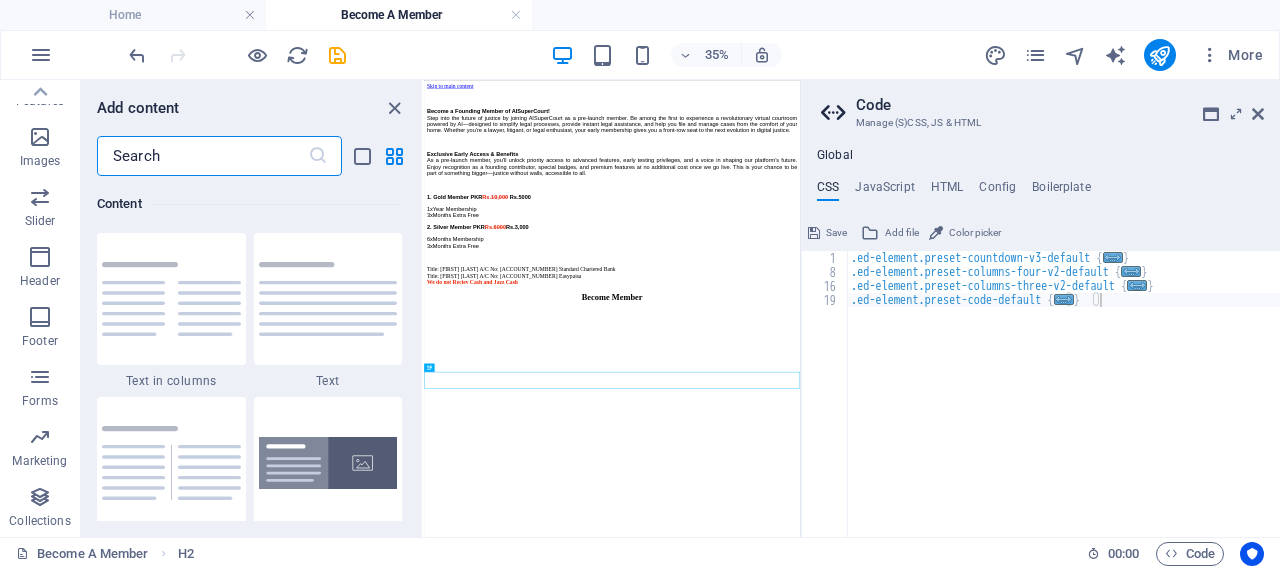 click at bounding box center [202, 156] 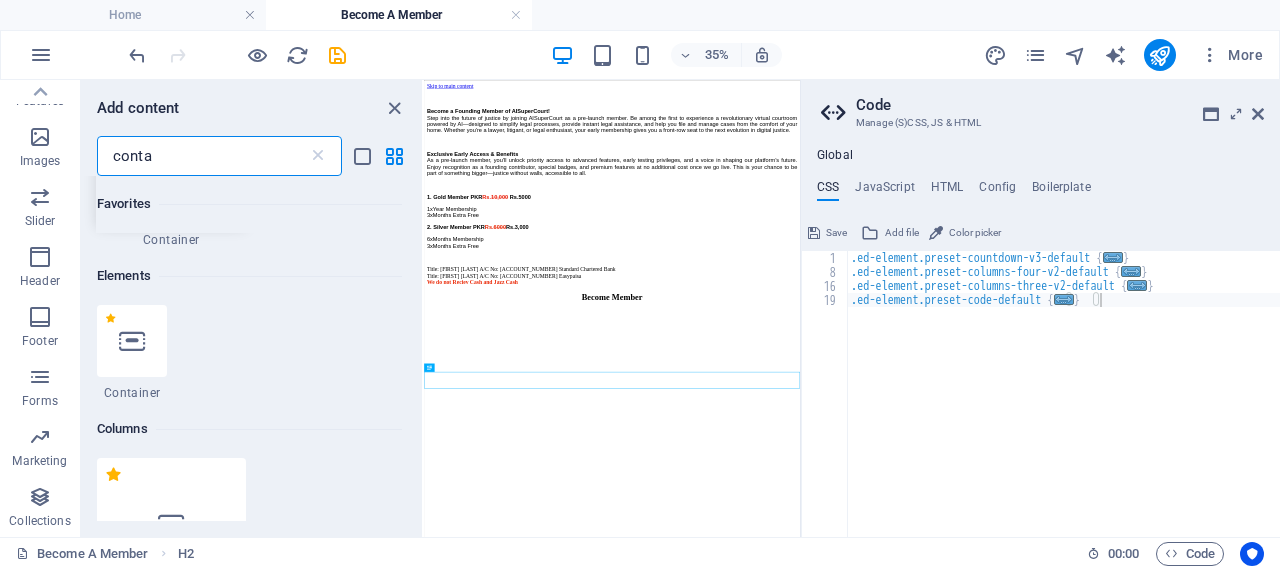 scroll, scrollTop: 0, scrollLeft: 0, axis: both 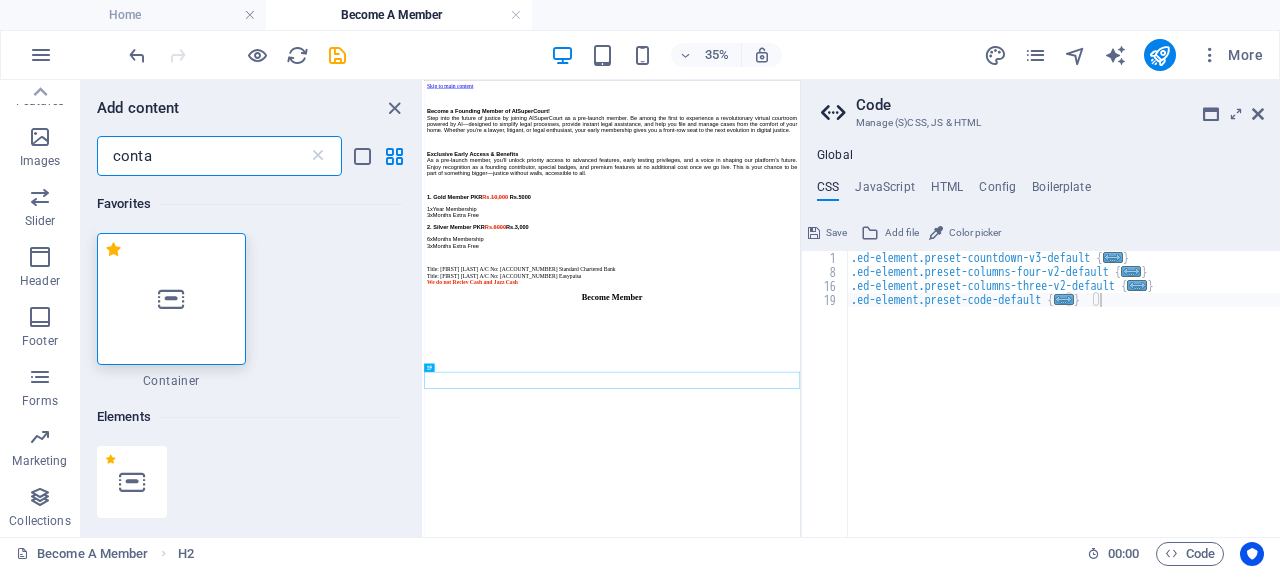 type on "conta" 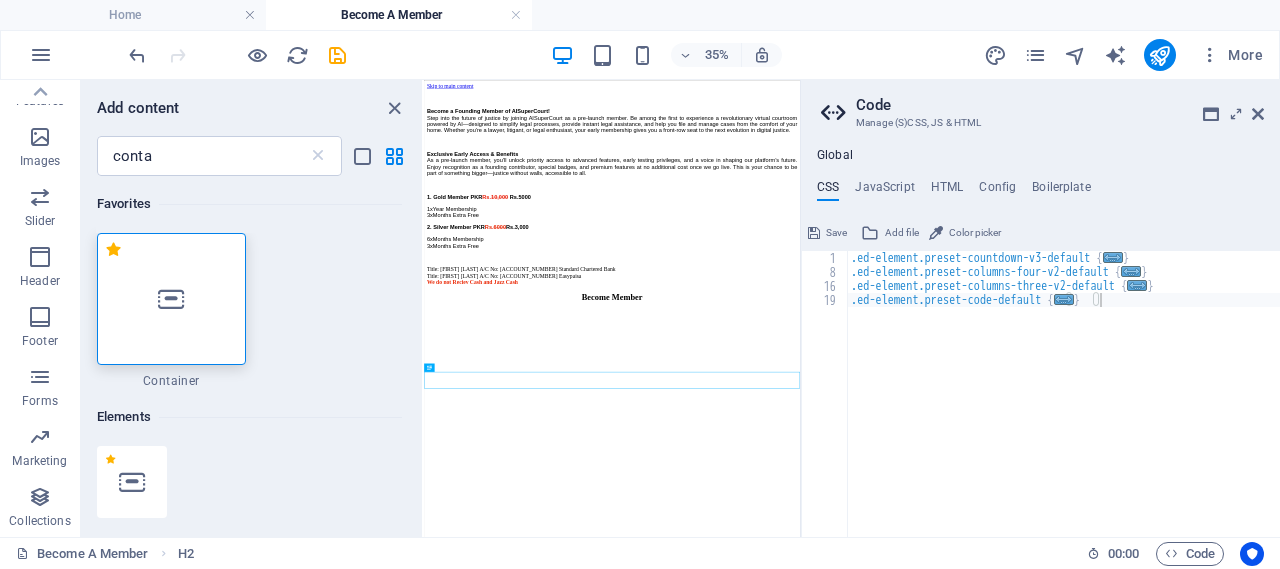 click at bounding box center [171, 299] 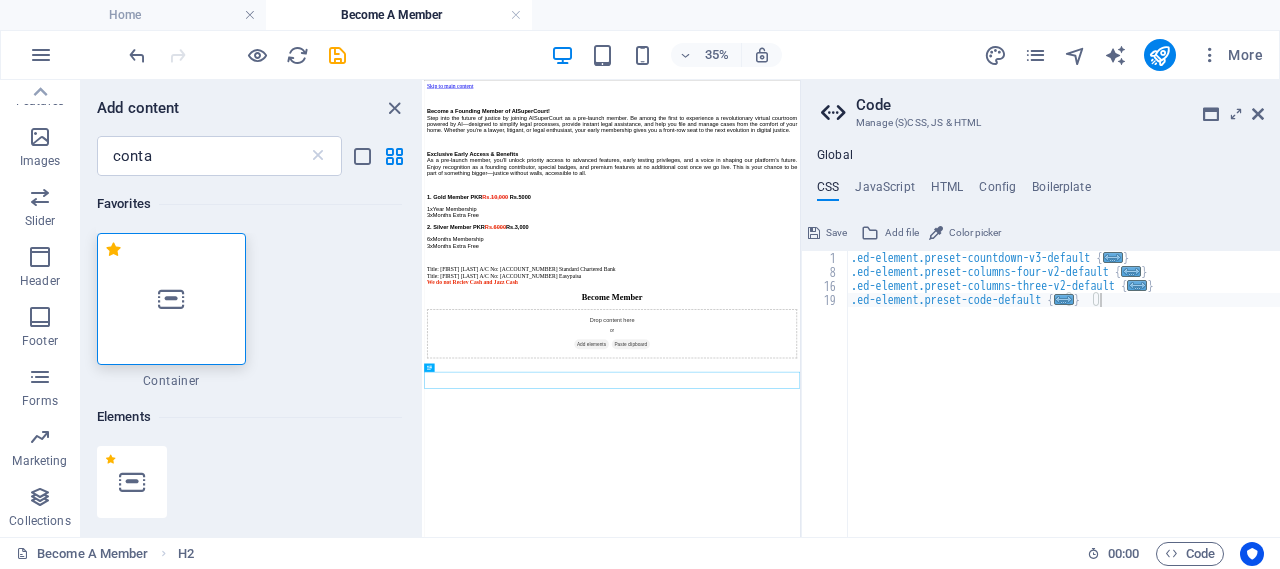click on "Drop content here or  Add elements  Paste clipboard" at bounding box center (961, 804) 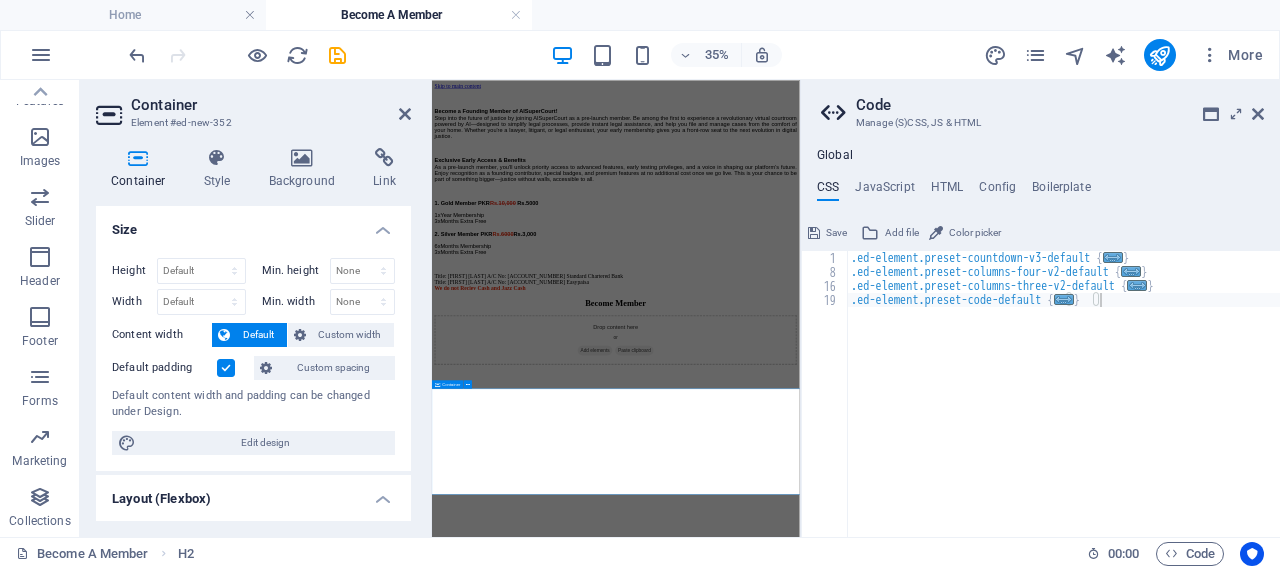 click on "Drop content here or  Add elements  Paste clipboard" at bounding box center (957, 822) 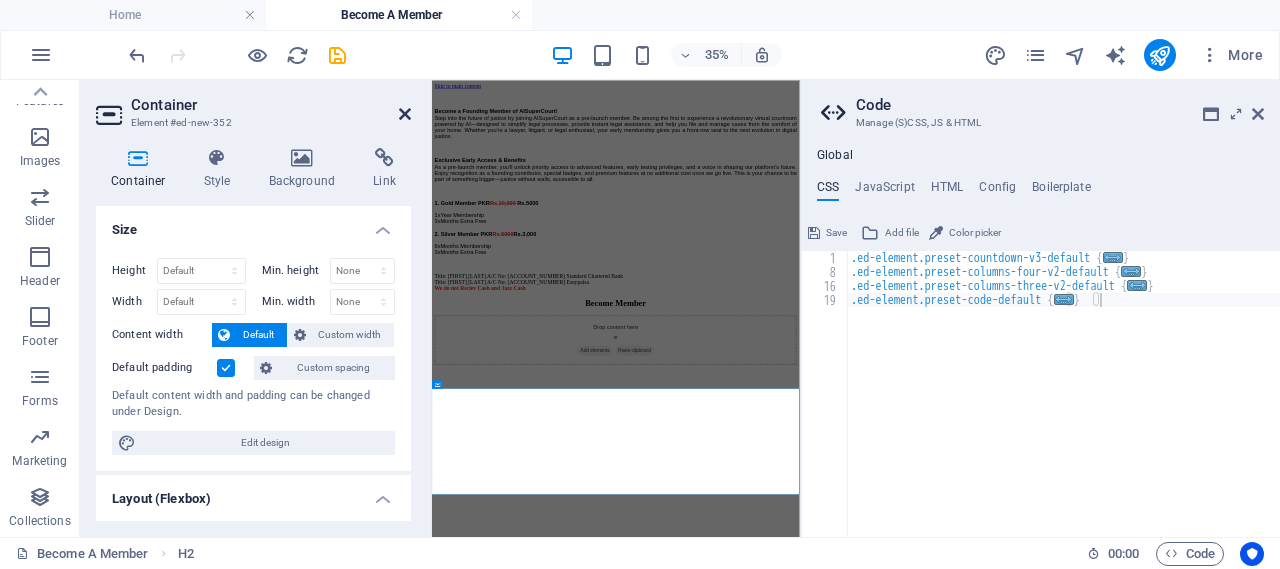click at bounding box center (405, 114) 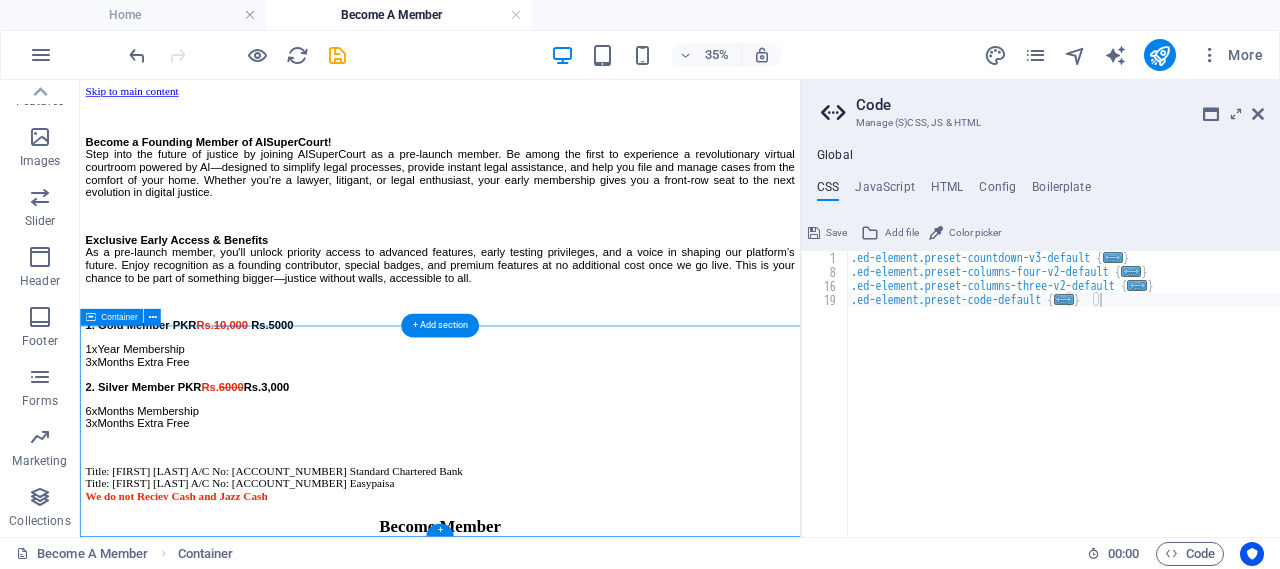 scroll, scrollTop: 530, scrollLeft: 0, axis: vertical 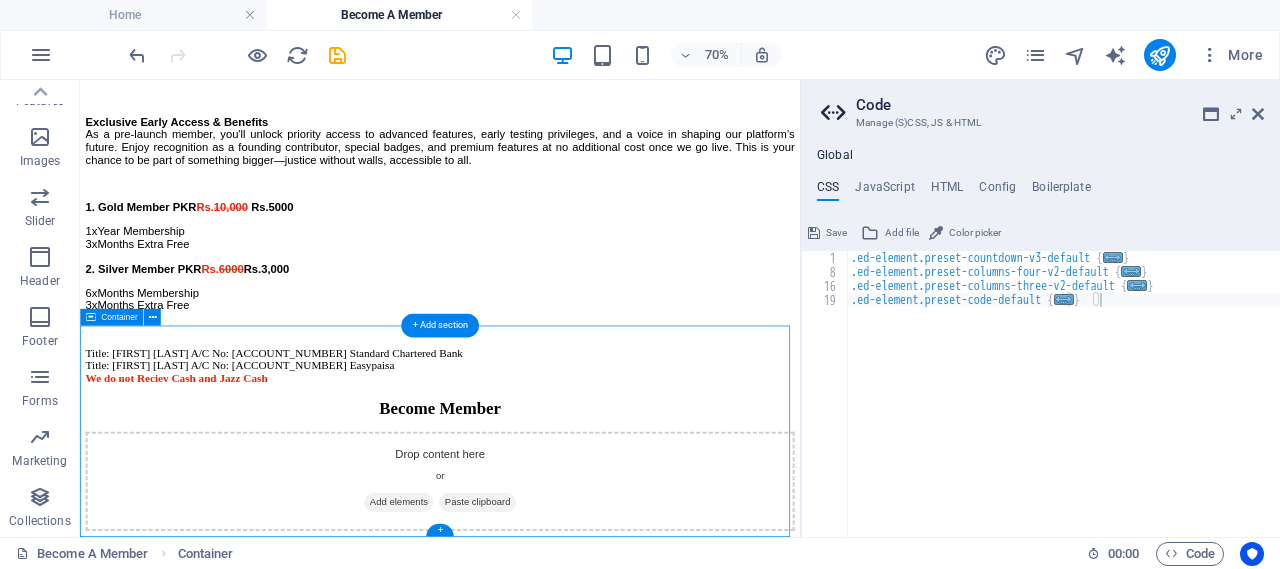 click on "Drop content here or  Add elements  Paste clipboard" at bounding box center (594, 654) 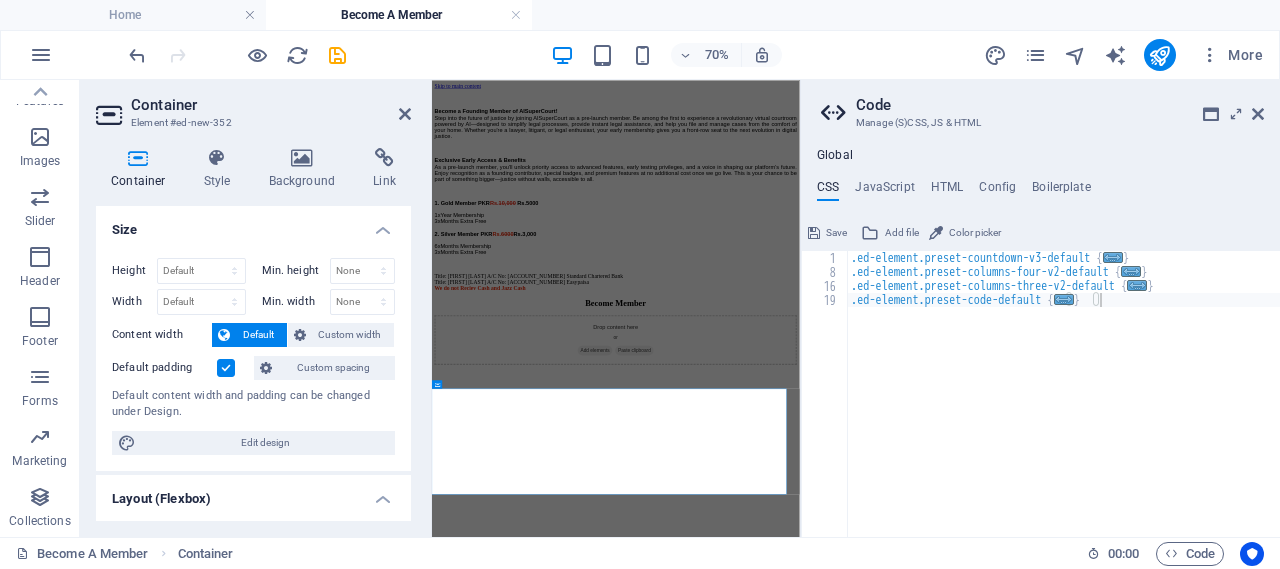 scroll, scrollTop: 0, scrollLeft: 0, axis: both 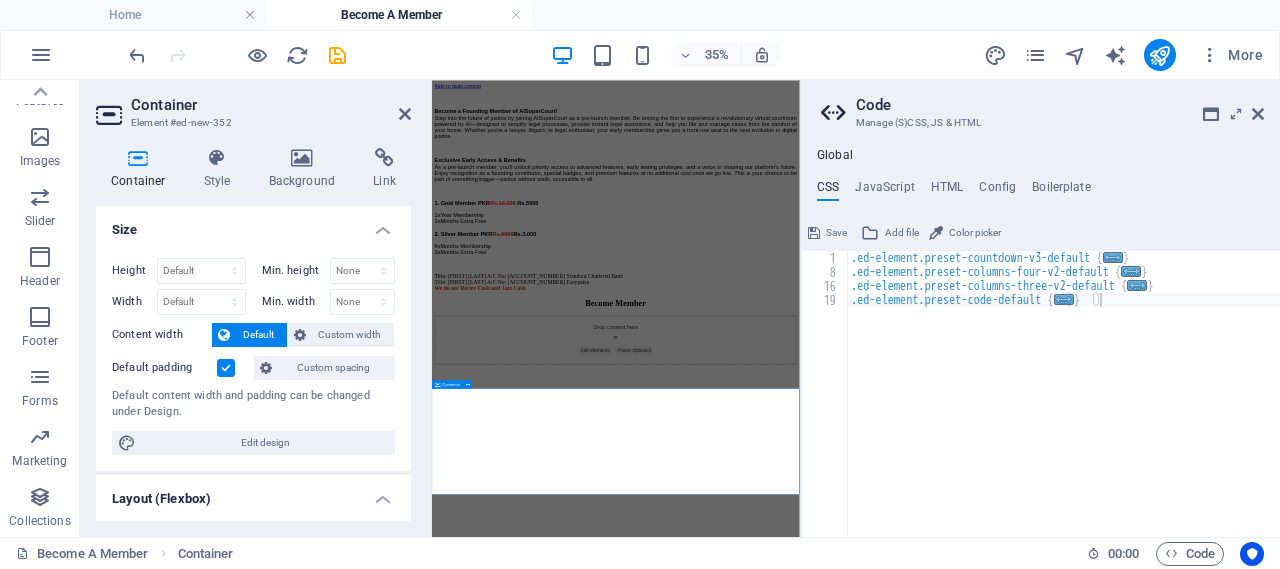 click on "Drop content here or  Add elements  Paste clipboard" at bounding box center (957, 822) 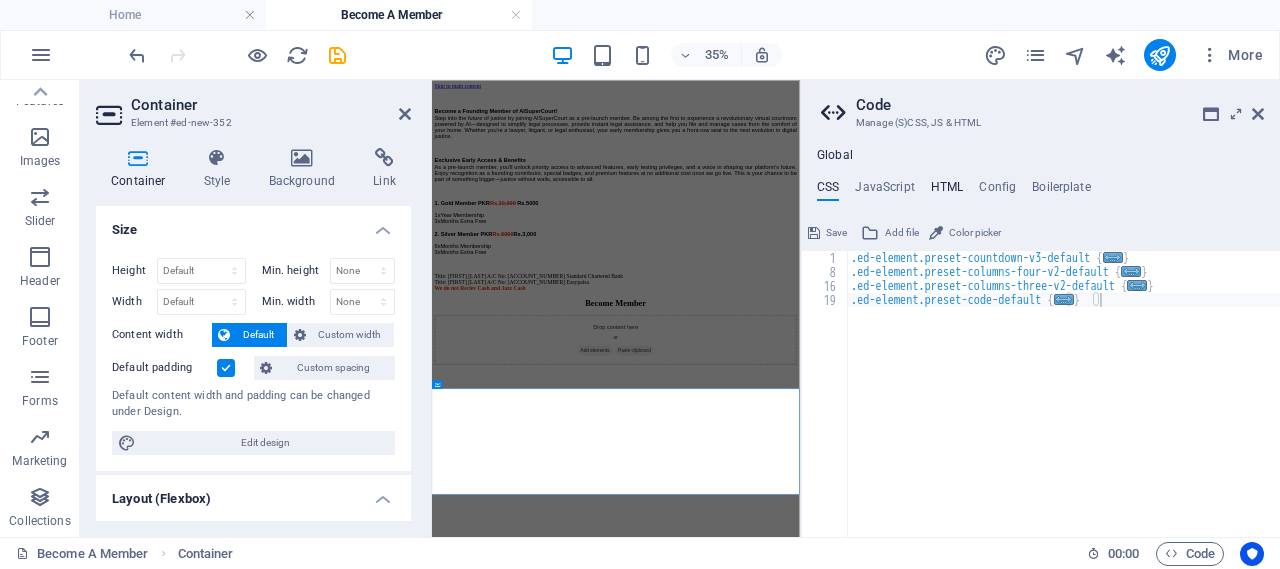 click on "HTML" at bounding box center [947, 191] 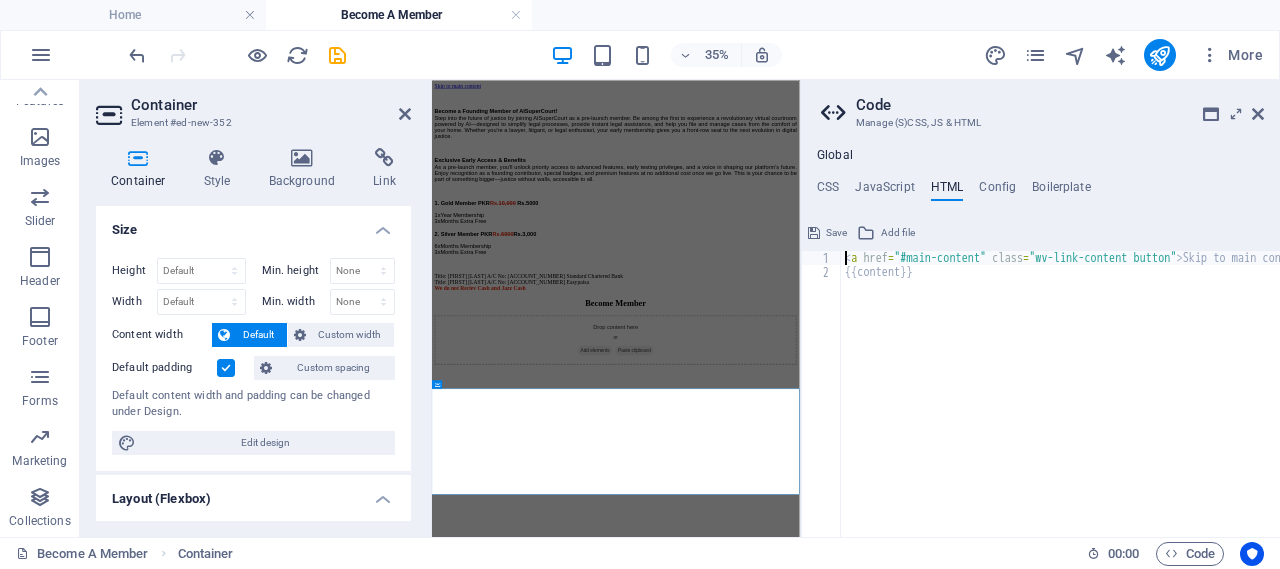 click on "< a   href = "#main-content"   class = "wv-link-content button" > Skip to main content </ a > {{content}}" at bounding box center [1111, 400] 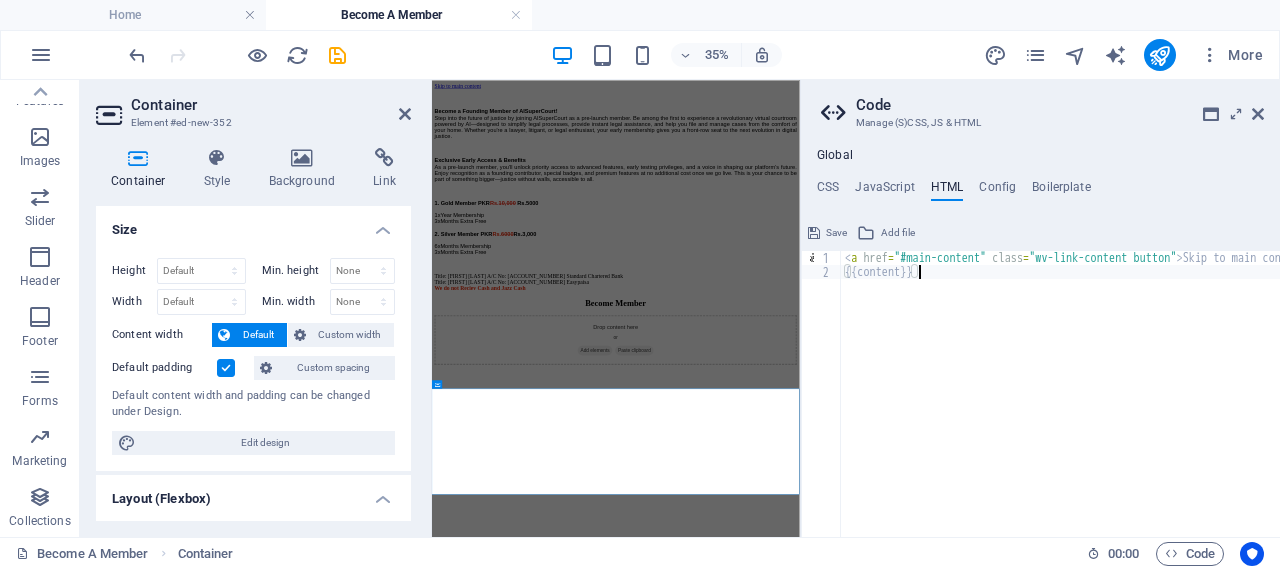 paste on "</div>" 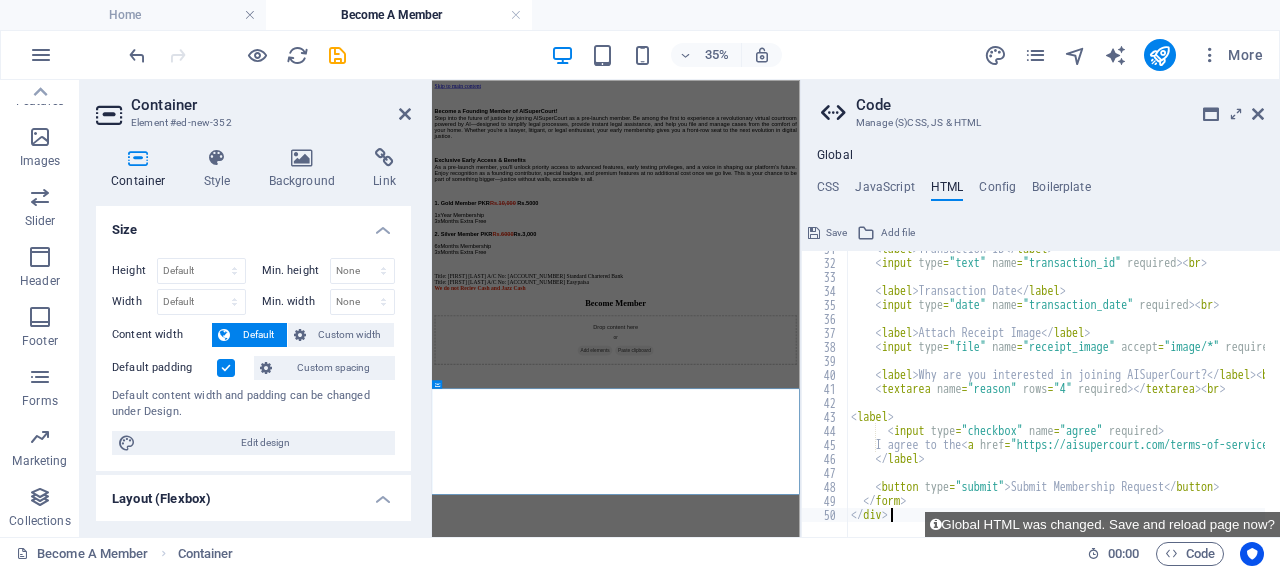 type on "</div>" 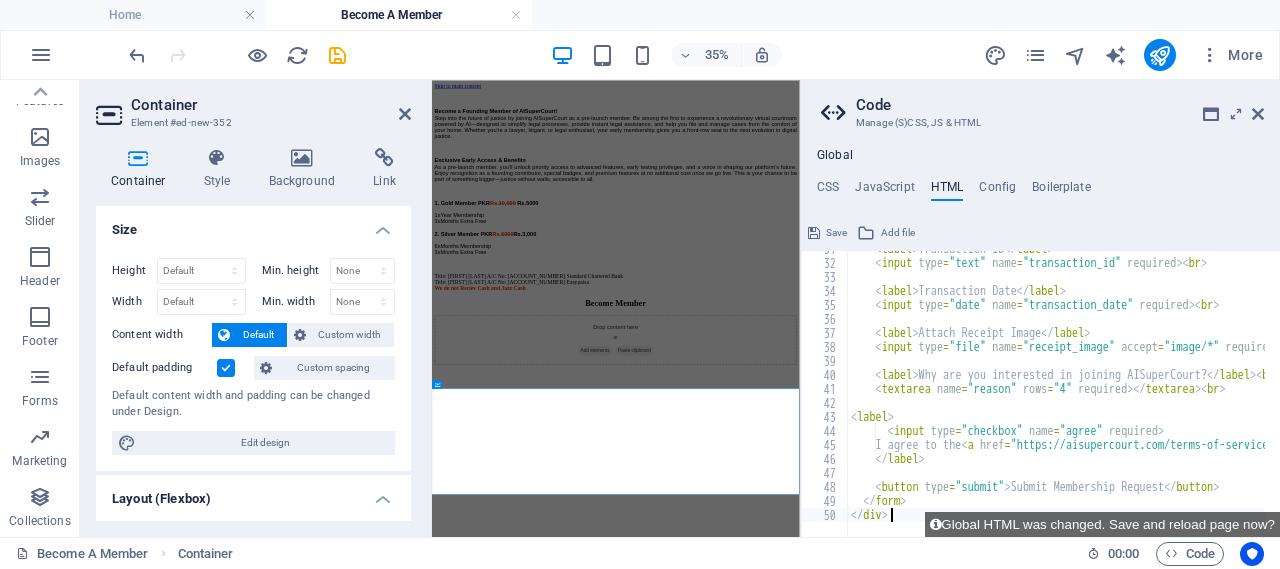 scroll, scrollTop: 429, scrollLeft: 0, axis: vertical 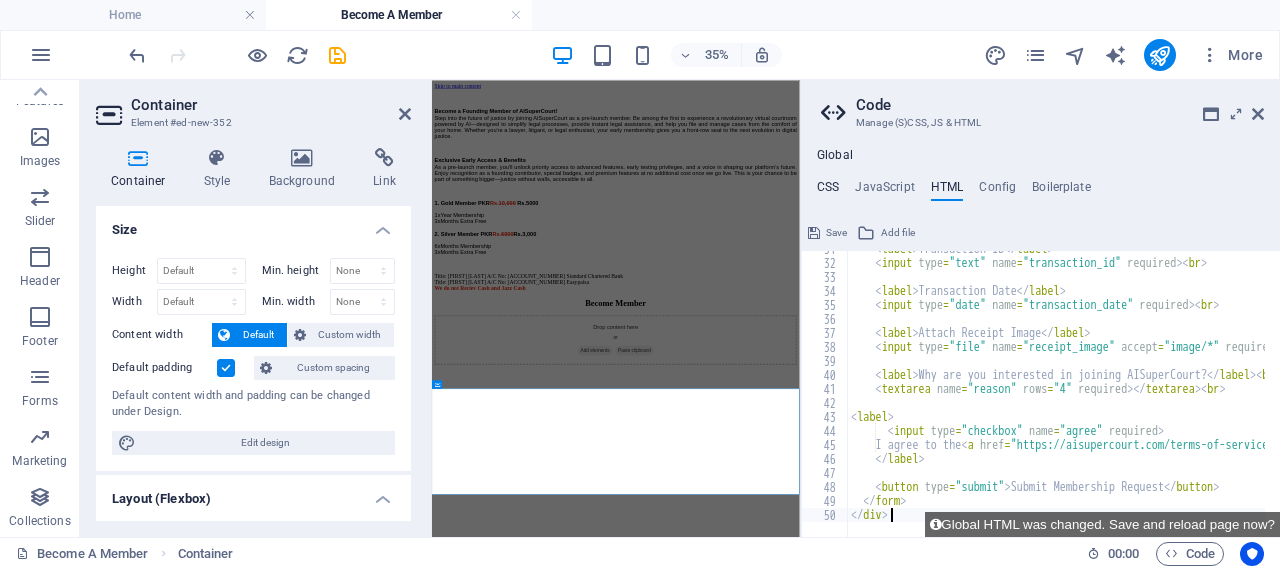 click on "CSS" at bounding box center (828, 191) 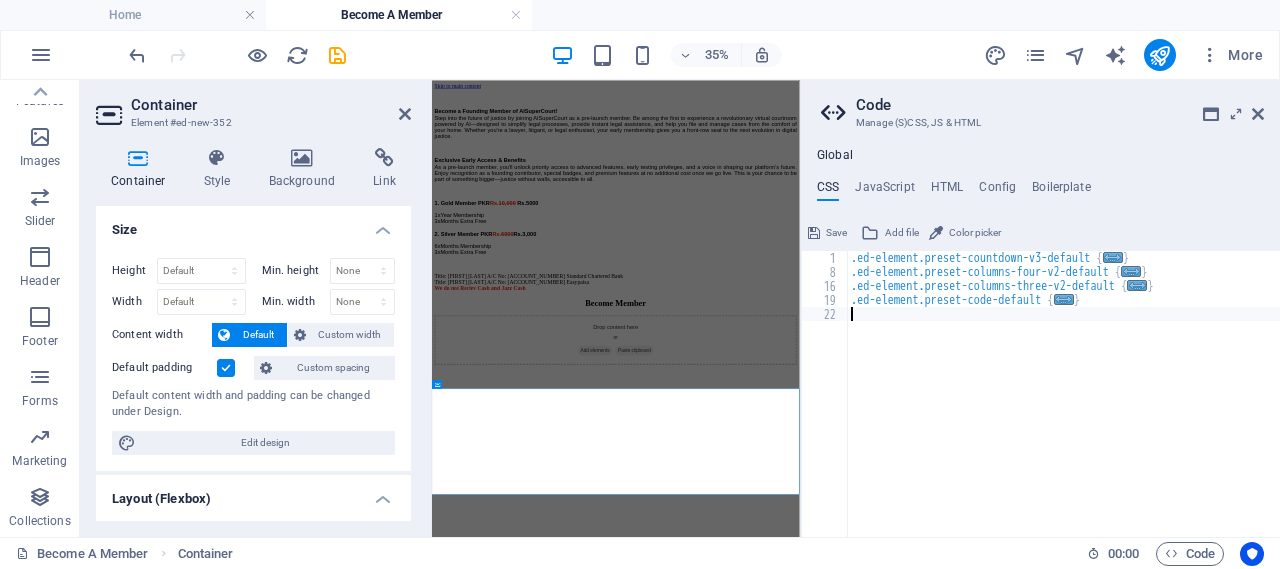 paste on "}" 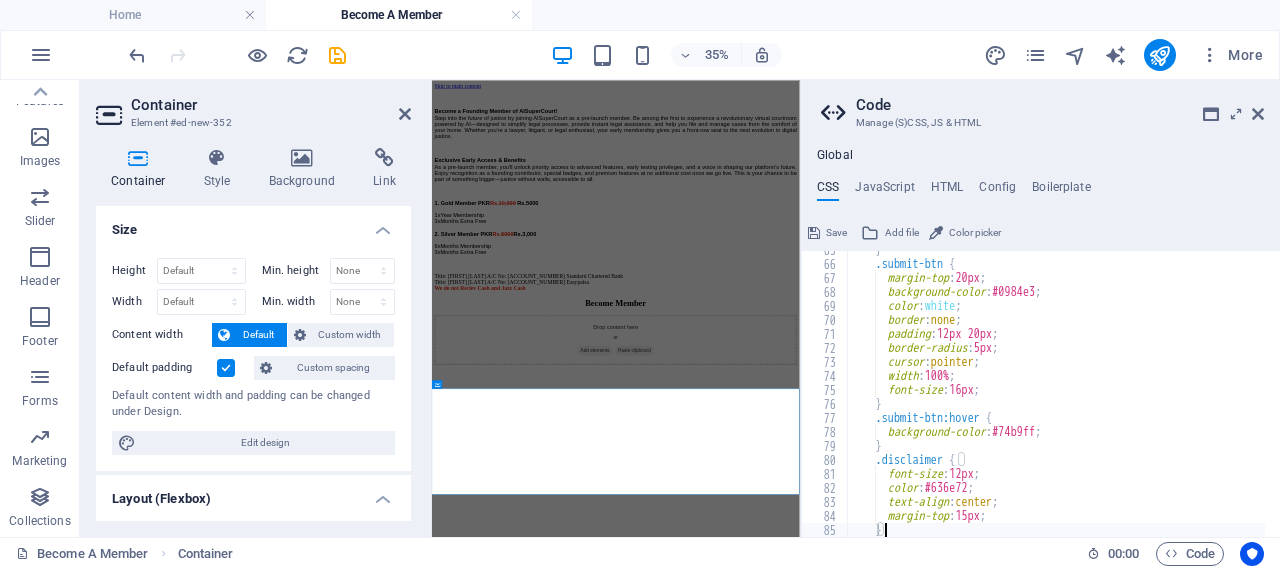 scroll, scrollTop: 666, scrollLeft: 0, axis: vertical 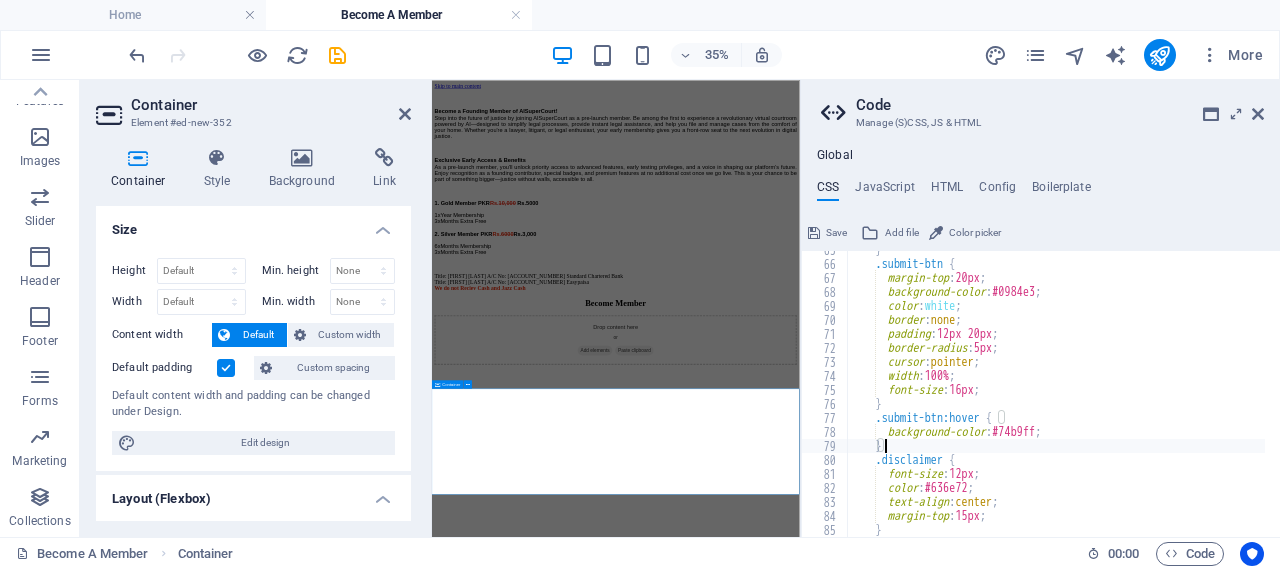 type on "}" 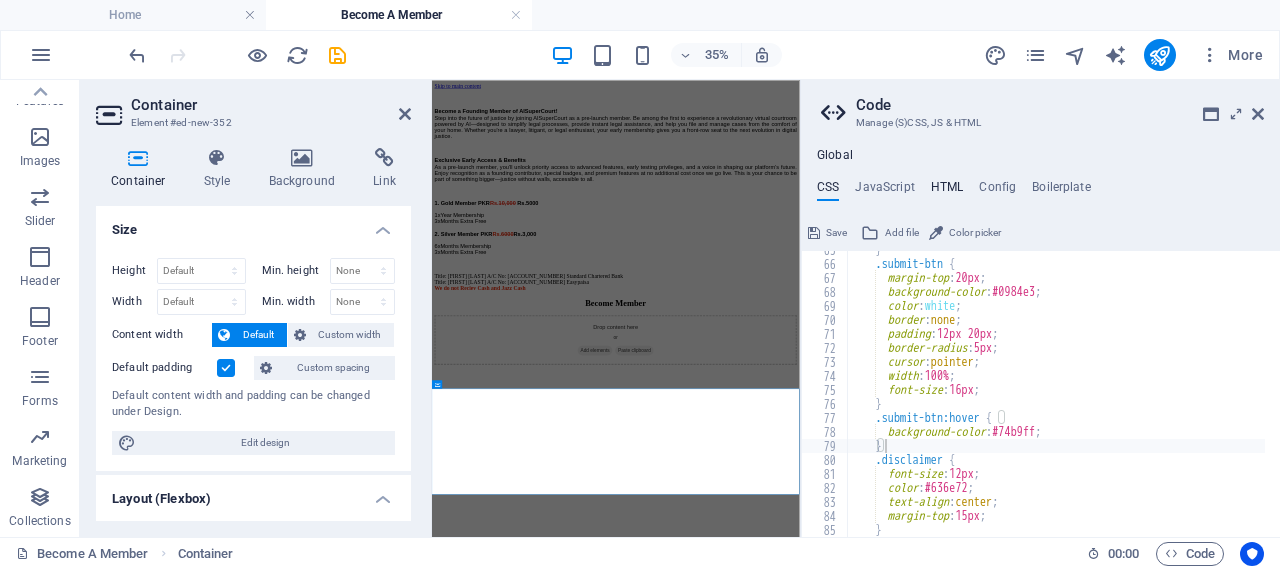 click on "HTML" at bounding box center (947, 191) 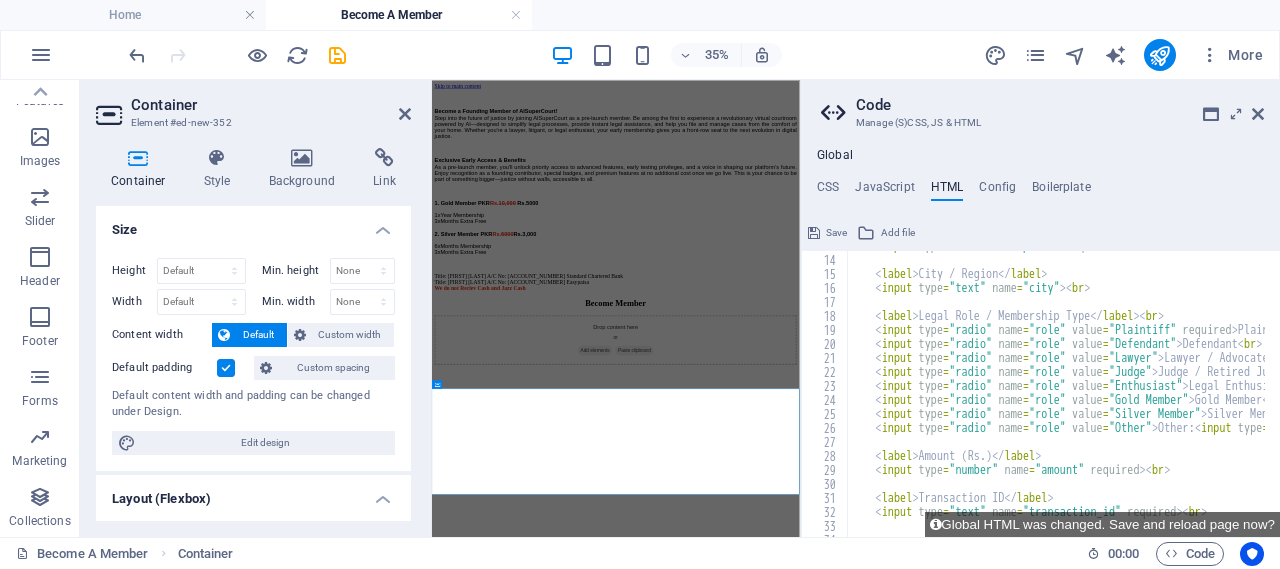 scroll, scrollTop: 180, scrollLeft: 0, axis: vertical 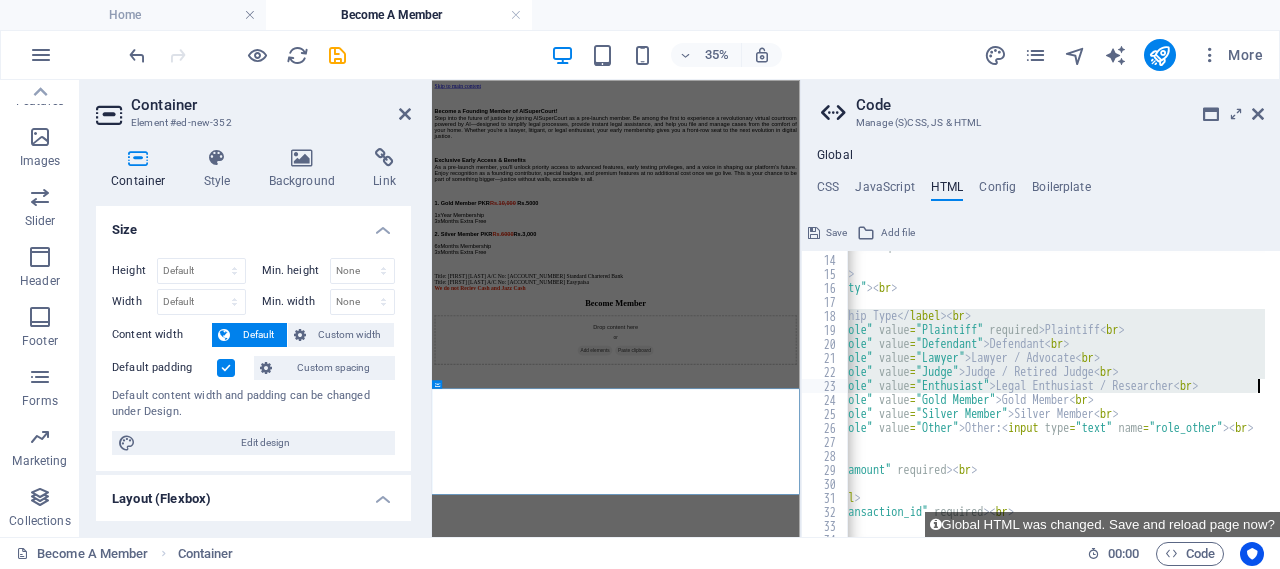 drag, startPoint x: 874, startPoint y: 316, endPoint x: 1276, endPoint y: 381, distance: 407.22107 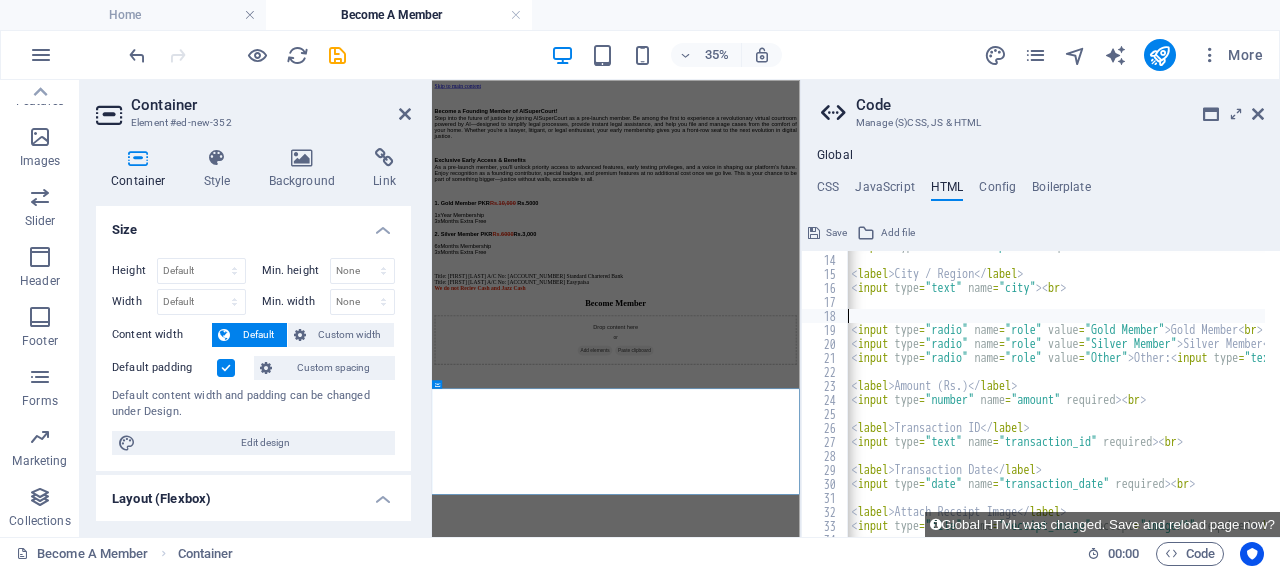 scroll, scrollTop: 0, scrollLeft: 24, axis: horizontal 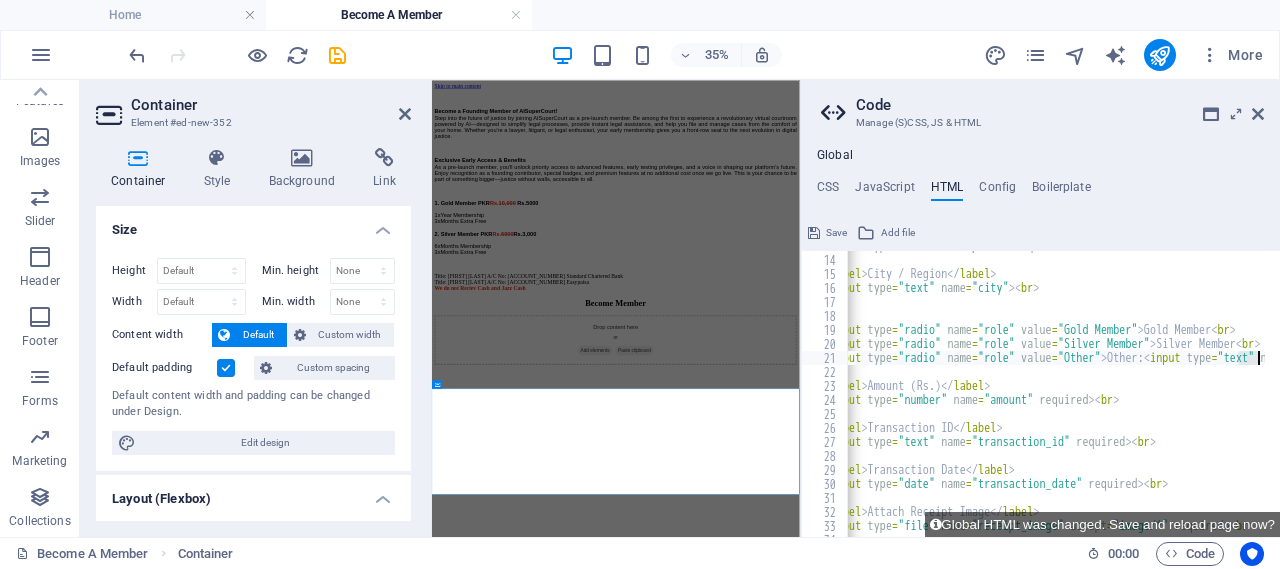 click at bounding box center (1270, 386) 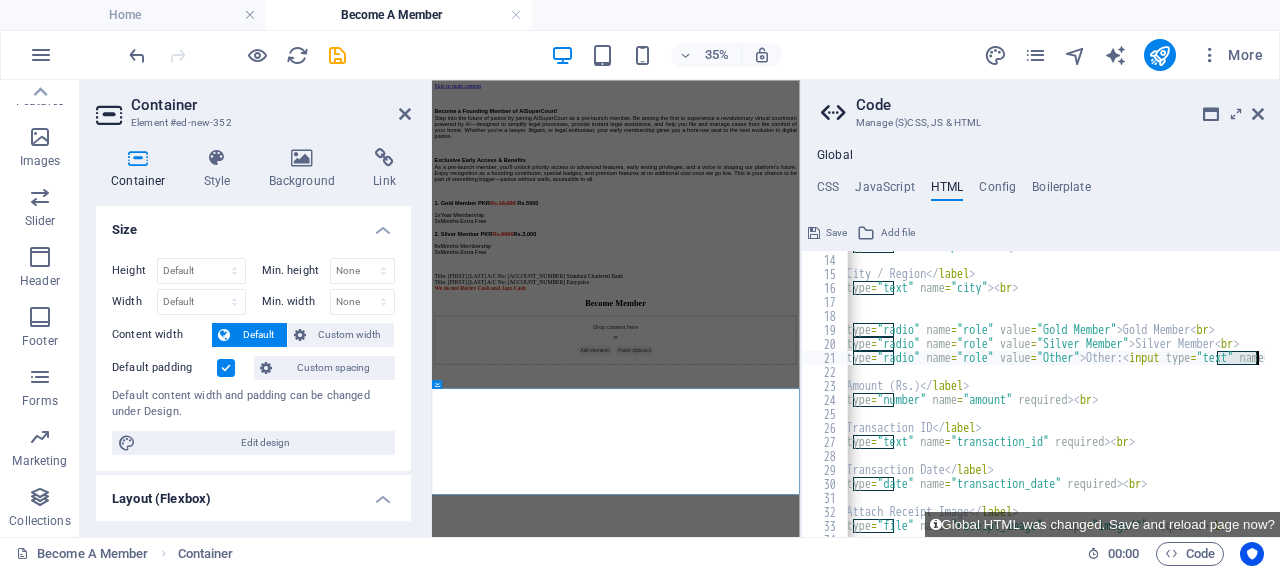 click on "< input   type = "tel"   name = "phone"   required > < br >      < label > City / Region </ label >      < input   type = "text"   name = "city" > < br >          < input   type = "radio"   name = "role"   value = "Gold Member" >  Gold Member < br >      < input   type = "radio"   name = "role"   value = "Silver Member" >  Silver Member < br >      < input   type = "radio"   name = "role"   value = "Other" >  Other:  < input   type = "text"   name = "role_other" > < br >      < label > Amount (Rs.) </ label >      < input   type = "number"   name = "amount"   required > < br >      < label > Transaction ID </ label >      < input   type = "text"   name = "transaction_id"   required > < br >      < label > Transaction Date </ label >      < input   type = "date"   name = "transaction_date"   required > < br >      < label > Attach Receipt Image </ label >      < input   type = "file"   name = "receipt_image"   accept = "image/*"   required > < br >" at bounding box center [1338, 388] 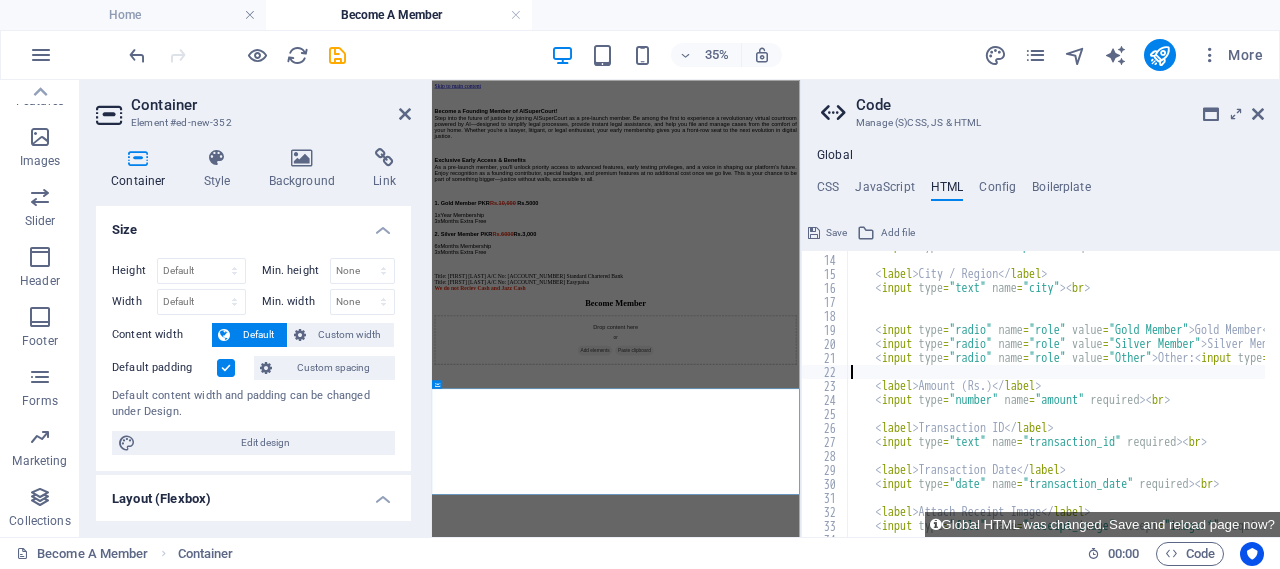 scroll, scrollTop: 0, scrollLeft: 0, axis: both 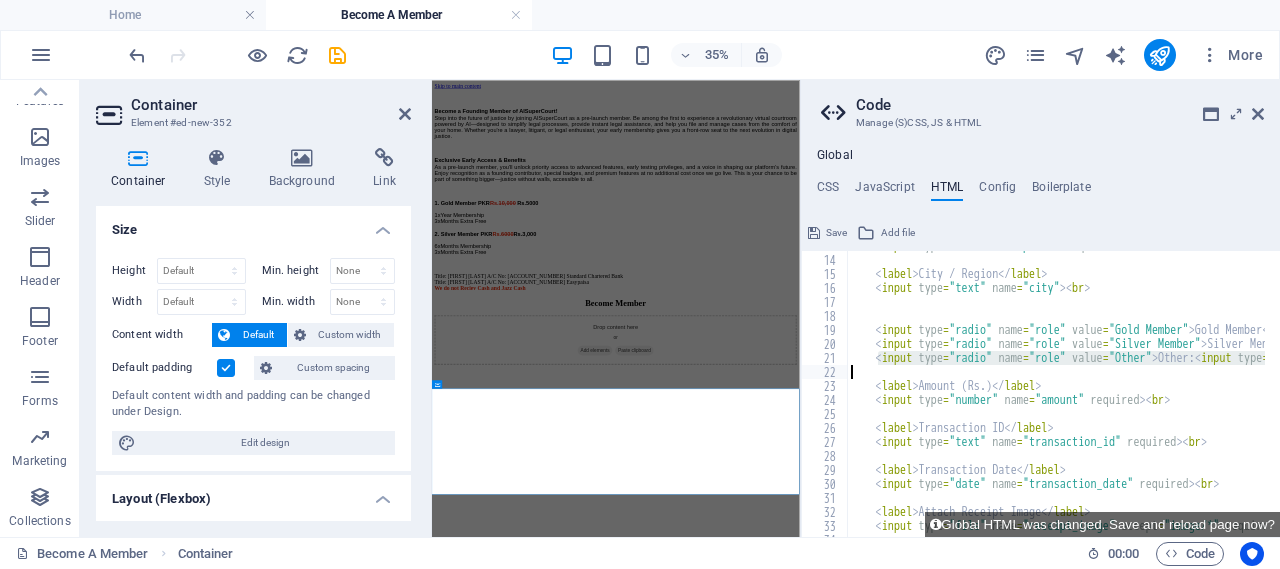 drag, startPoint x: 877, startPoint y: 361, endPoint x: 1279, endPoint y: 379, distance: 402.40277 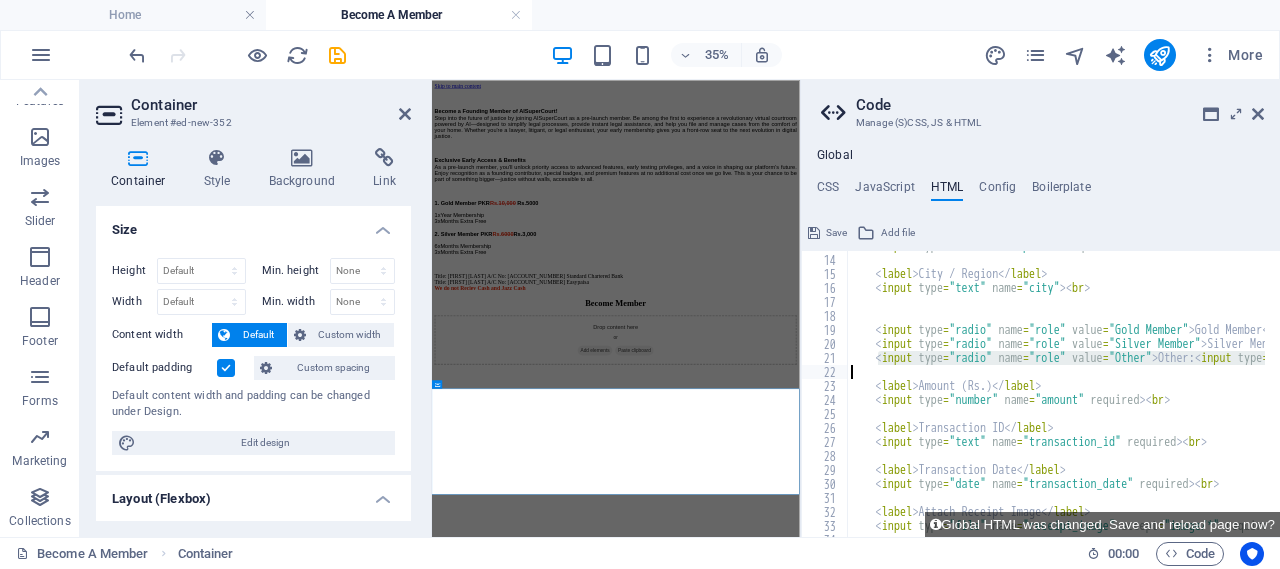 click on "13 14 15 16 17 18 19 20 21 22 23 24 25 26 27 28 29 30 31 32 33 34 35      < input   type = "tel"   name = "phone"   required > < br >      < label > City / Region </ label >      < input   type = "text"   name = "city" > < br >          < input   type = "radio"   name = "role"   value = "Gold Member" >  Gold Member < br >      < input   type = "radio"   name = "role"   value = "Silver Member" >  Silver Member < br >      < input   type = "radio"   name = "role"   value = "Other" >  Other:  < input   type = "text"   name = "role_other" > < br >      < label > Amount (Rs.) </ label >      < input   type = "number"   name = "amount"   required > < br >      < label > Transaction ID </ label >      < input   type = "text"   name = "transaction_id"   required > < br >      < label > Transaction Date </ label >      < input   type = "date"   name = "transaction_date"   required > < br >      < label > Attach Receipt Image </ label >      < input   type = "file"   name = "receipt_image"   accept = "image/*"   > < br" at bounding box center [1040, 394] 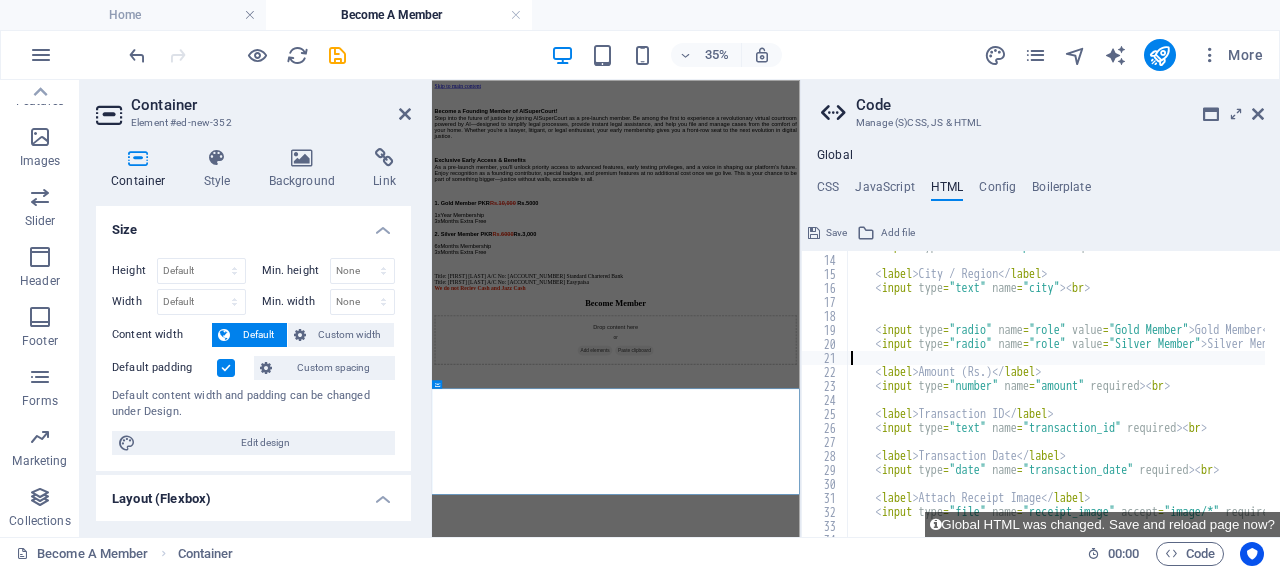 type on "<input type="radio" name="role" value="Silver Member"> Silver Member<br>" 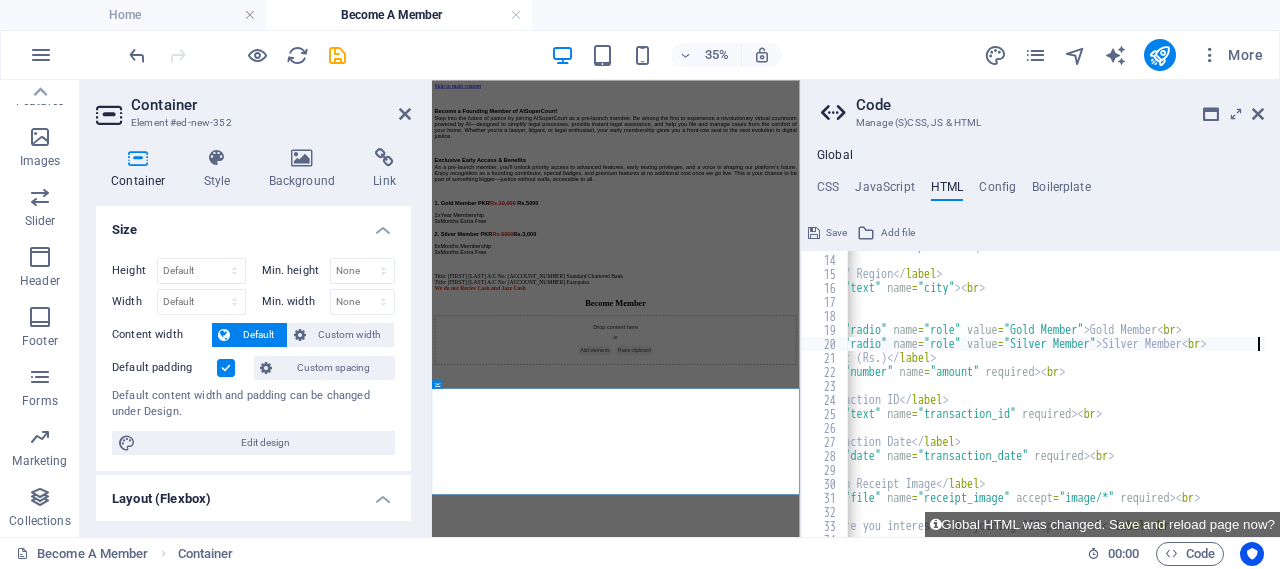 scroll, scrollTop: 0, scrollLeft: 105, axis: horizontal 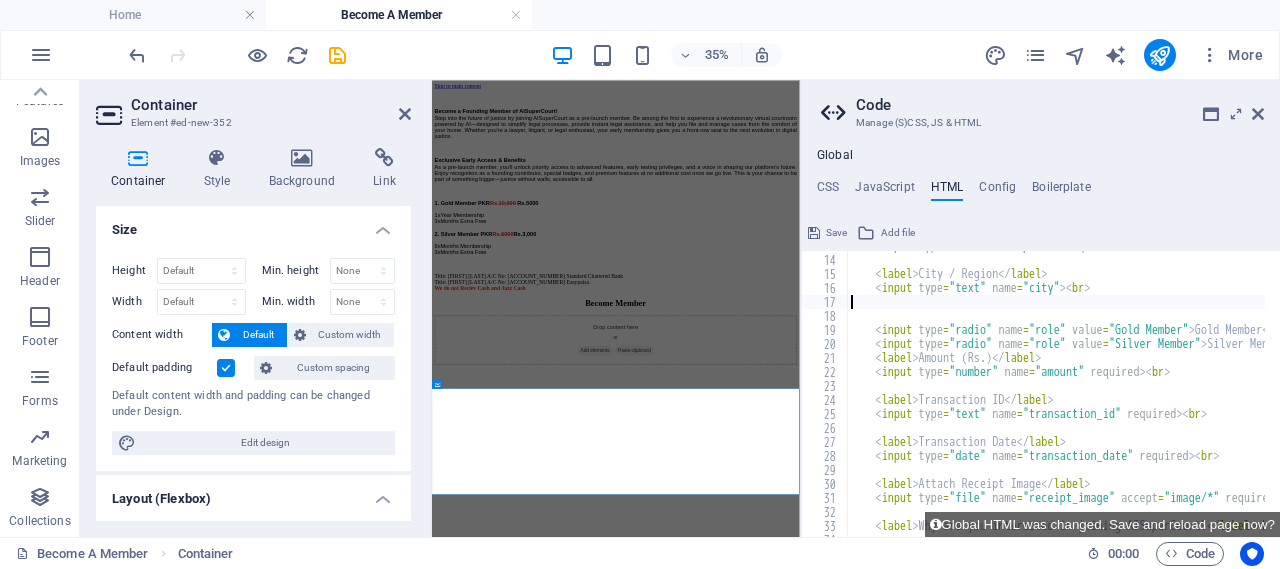 type on "<input type="text" name="city"><br>" 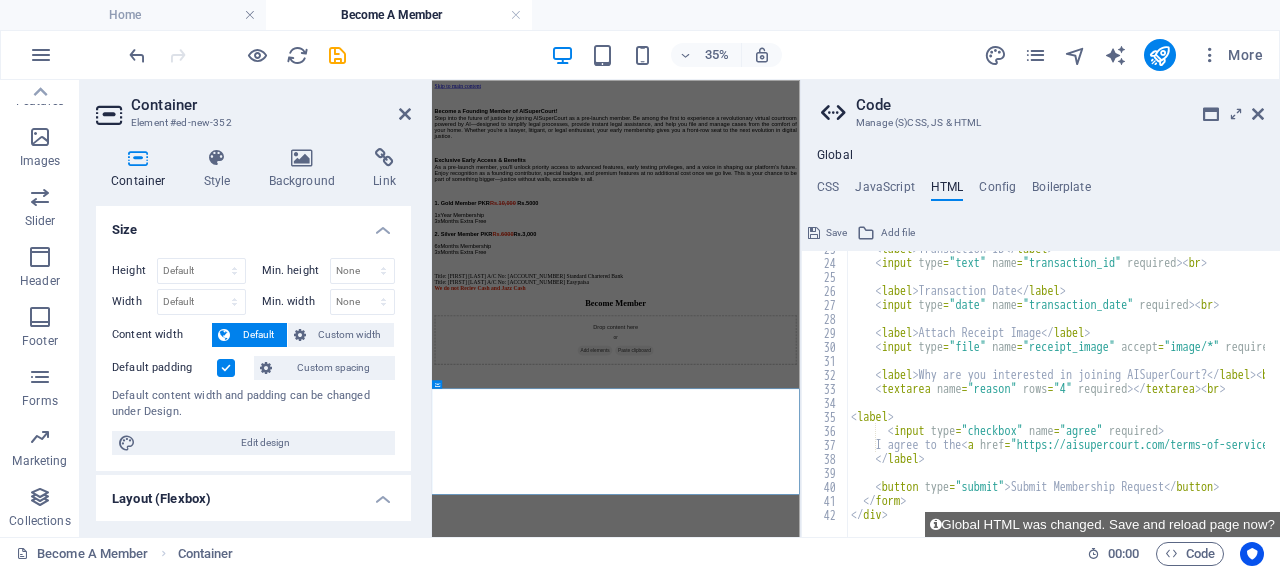 scroll, scrollTop: 317, scrollLeft: 0, axis: vertical 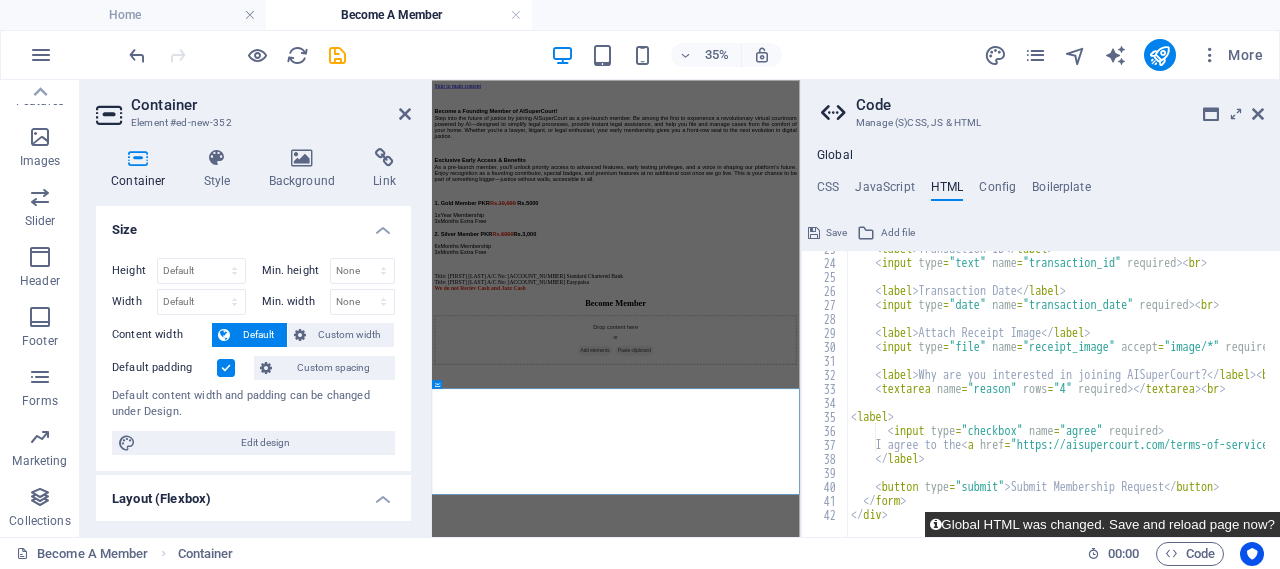 click on "Global HTML was changed. Save and reload page now?" at bounding box center (1102, 524) 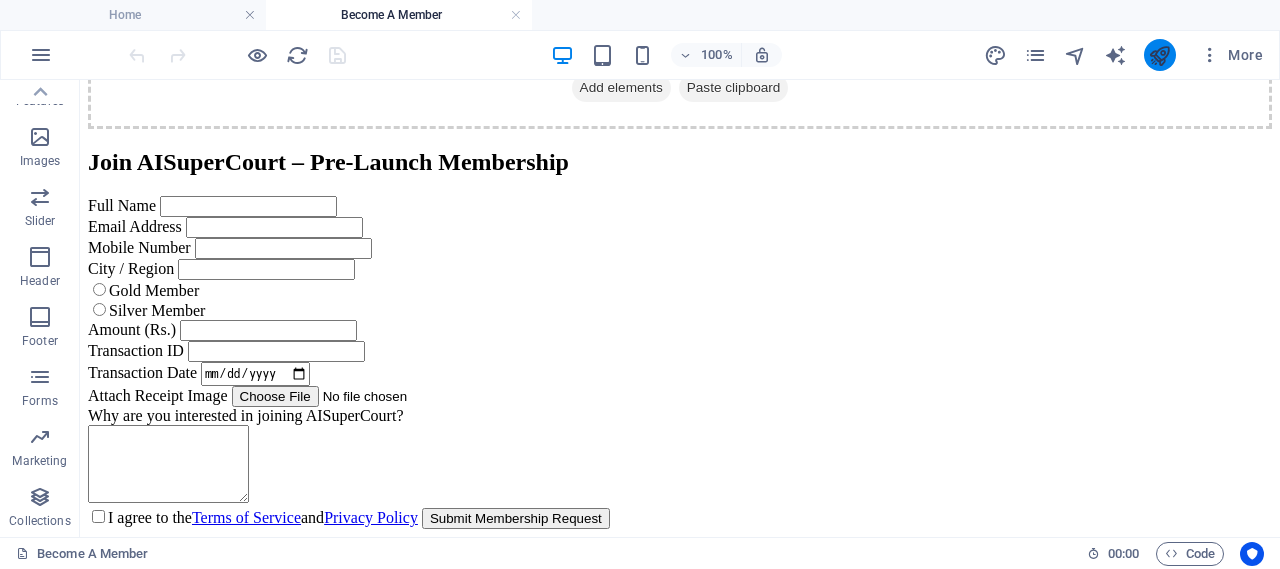 scroll, scrollTop: 2034, scrollLeft: 0, axis: vertical 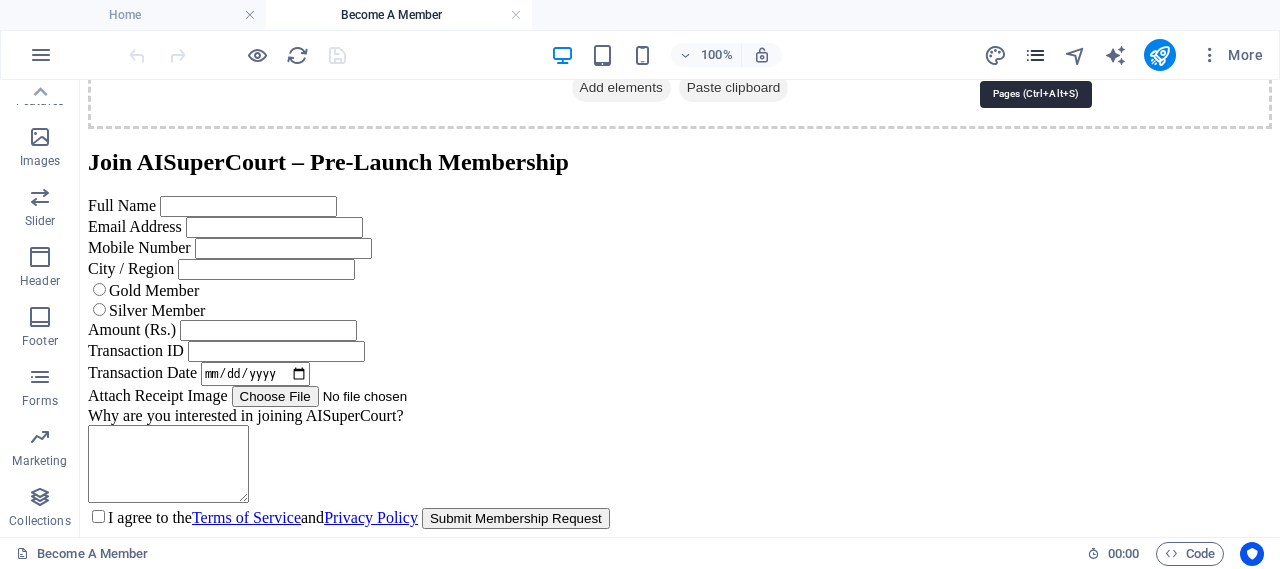 click at bounding box center [1035, 55] 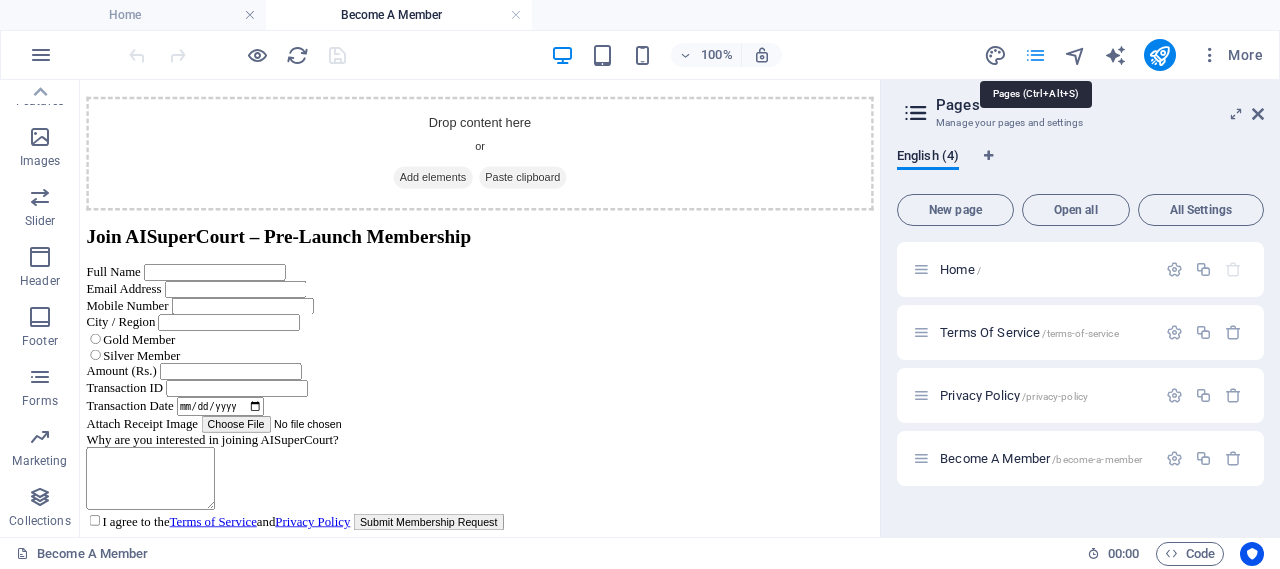 scroll, scrollTop: 1945, scrollLeft: 0, axis: vertical 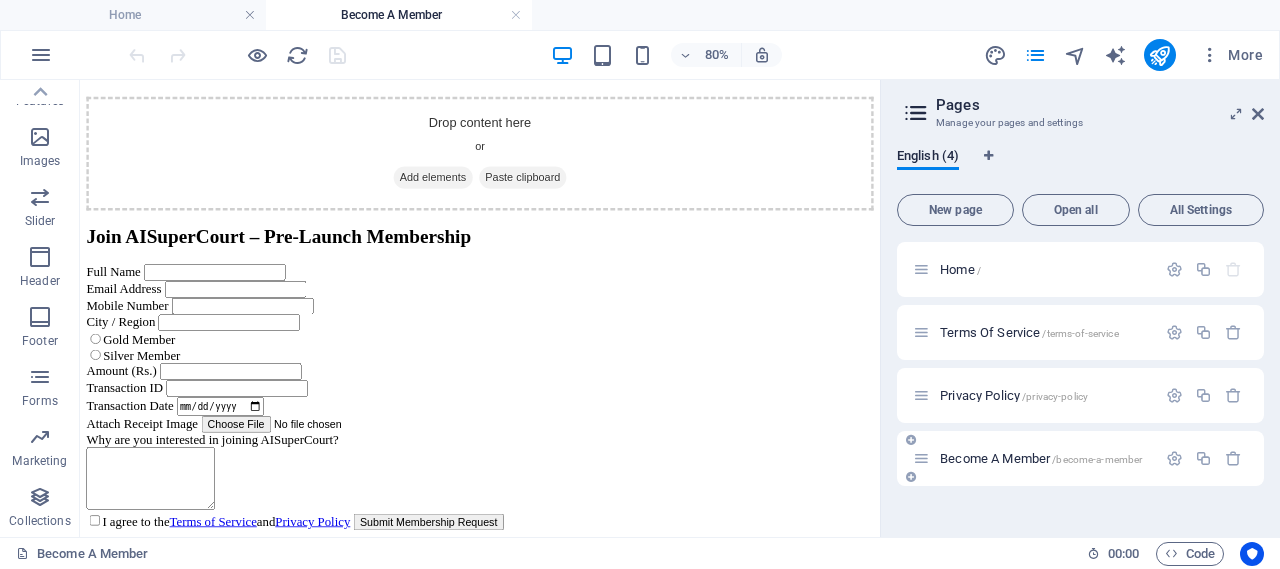 click on "Become A Member /become-a-member" at bounding box center (1041, 458) 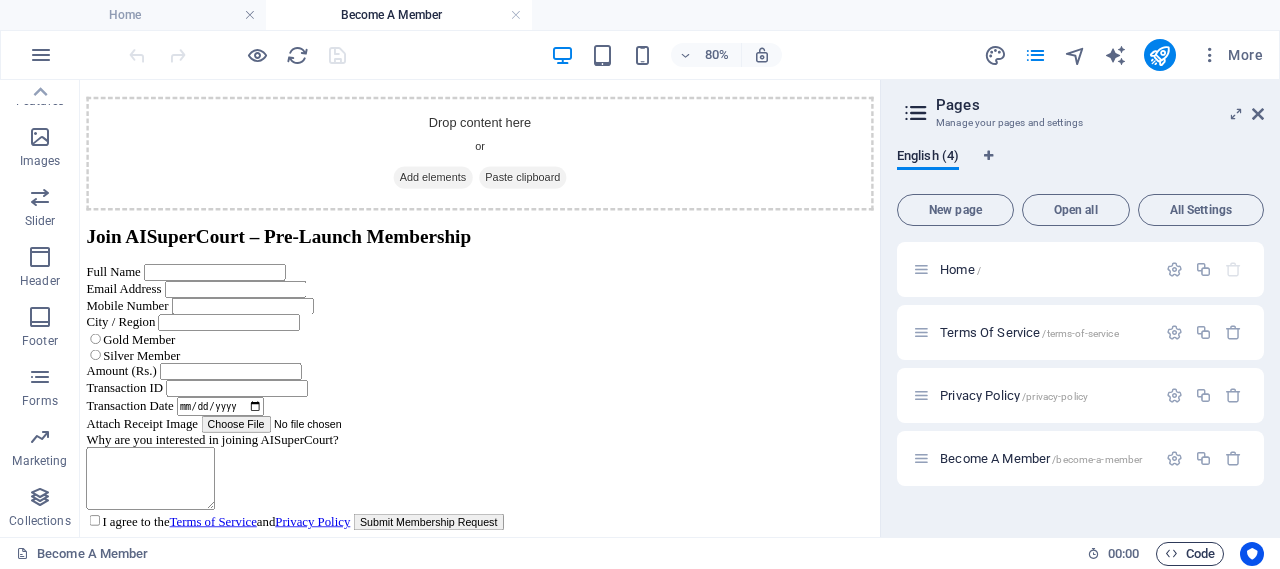 click on "Code" at bounding box center (1190, 554) 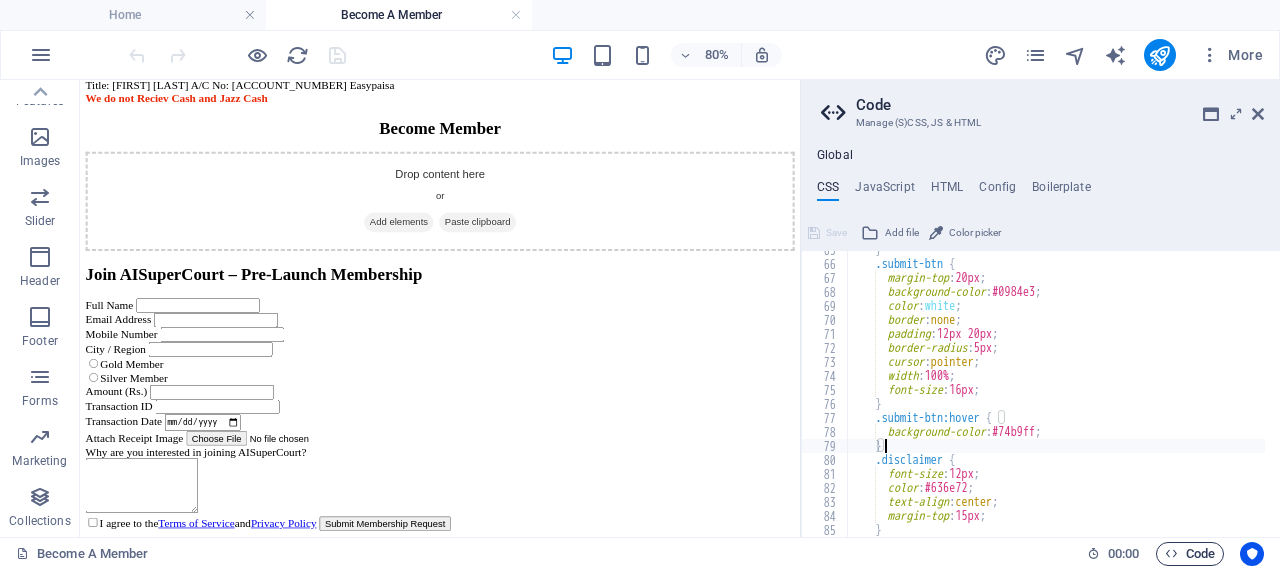 scroll, scrollTop: 1838, scrollLeft: 0, axis: vertical 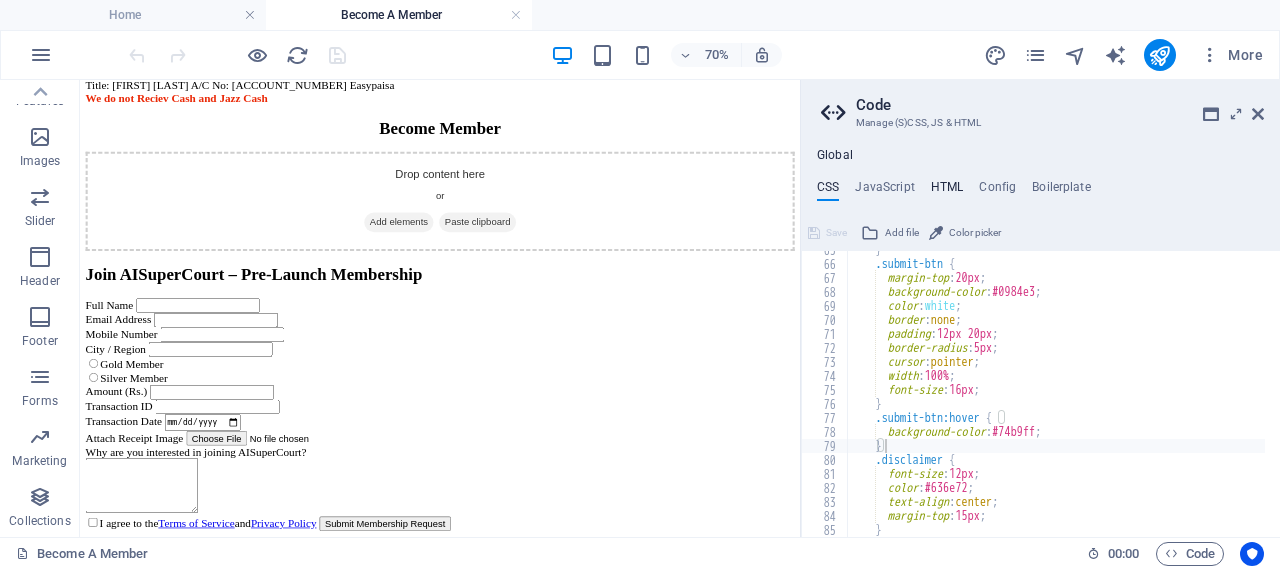 click on "HTML" at bounding box center (947, 191) 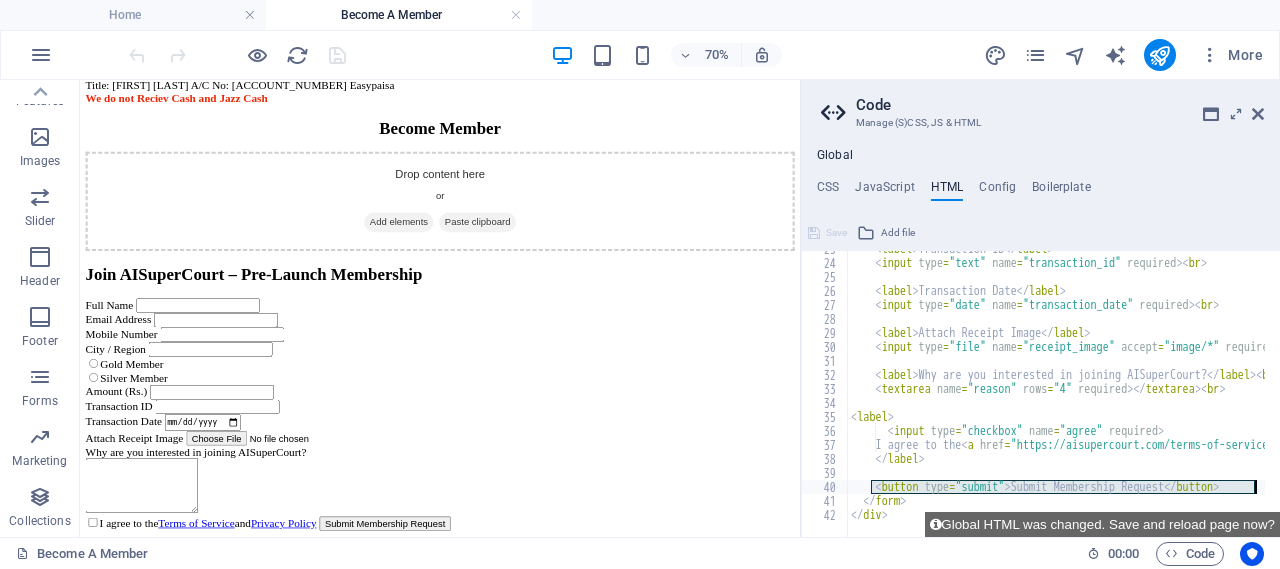 drag, startPoint x: 873, startPoint y: 488, endPoint x: 1256, endPoint y: 483, distance: 383.03262 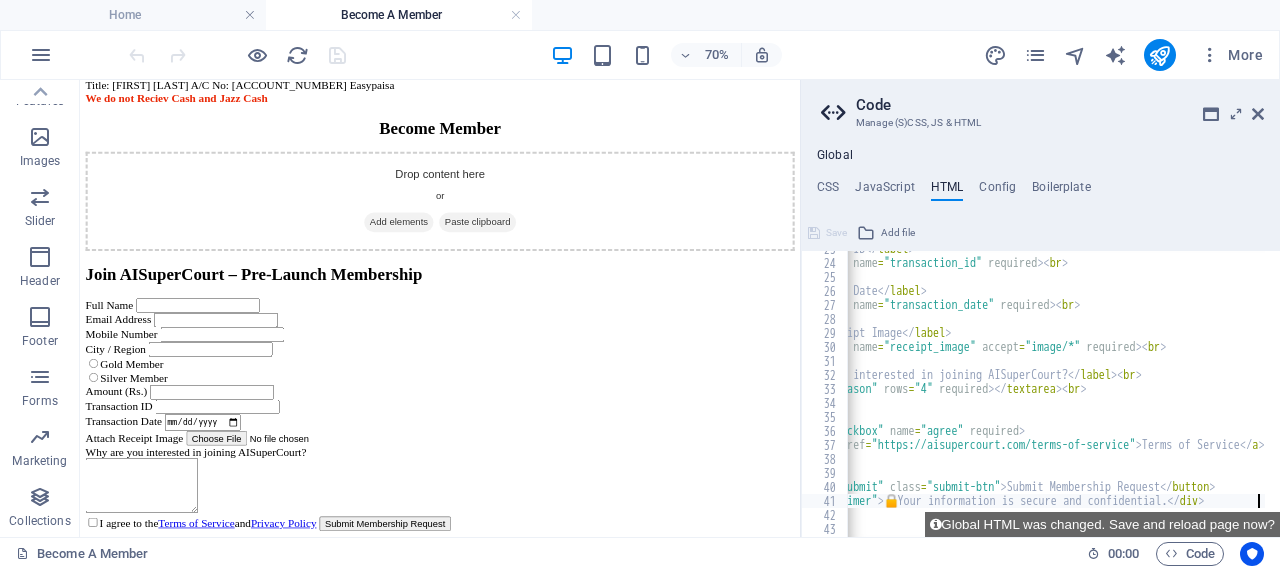 scroll, scrollTop: 317, scrollLeft: 0, axis: vertical 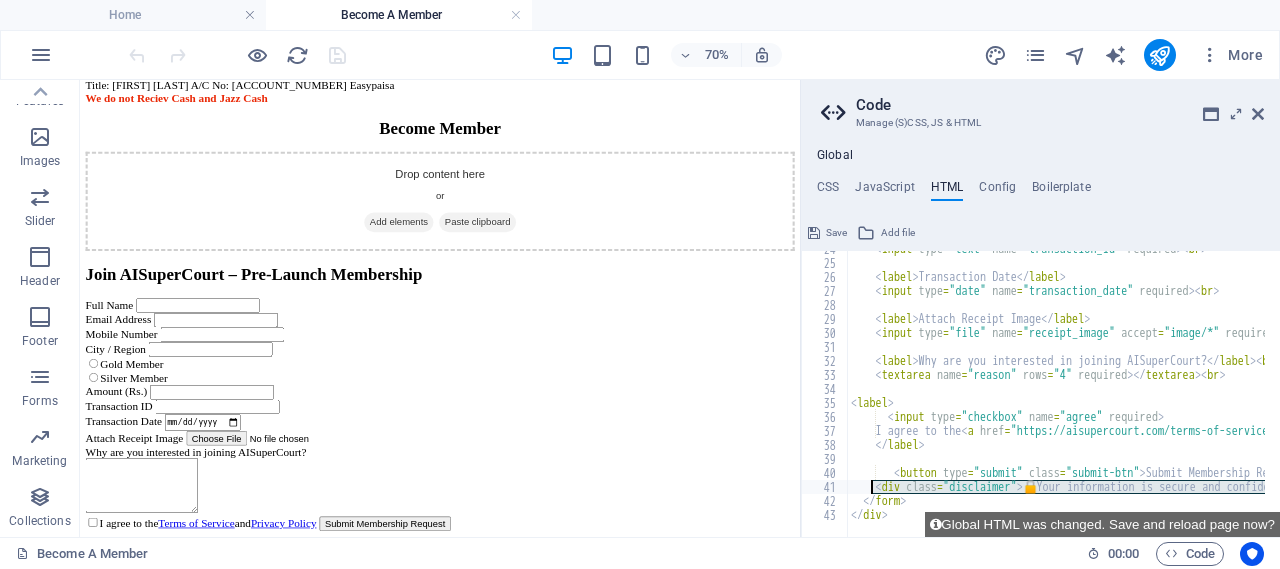 drag, startPoint x: 1263, startPoint y: 485, endPoint x: 870, endPoint y: 483, distance: 393.0051 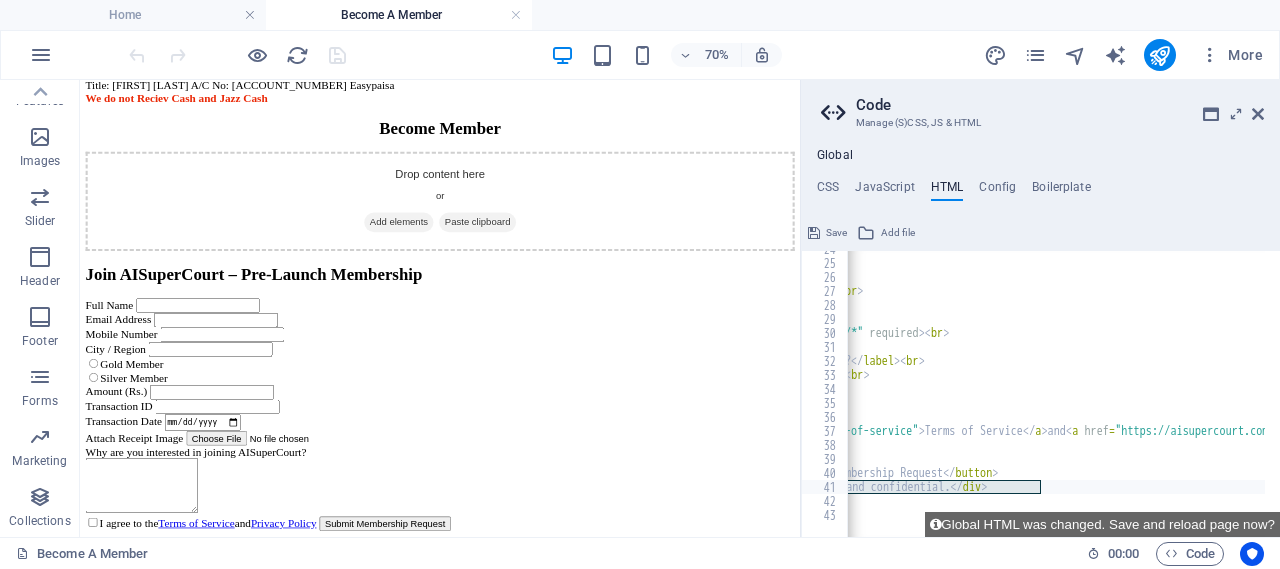 scroll, scrollTop: 0, scrollLeft: 356, axis: horizontal 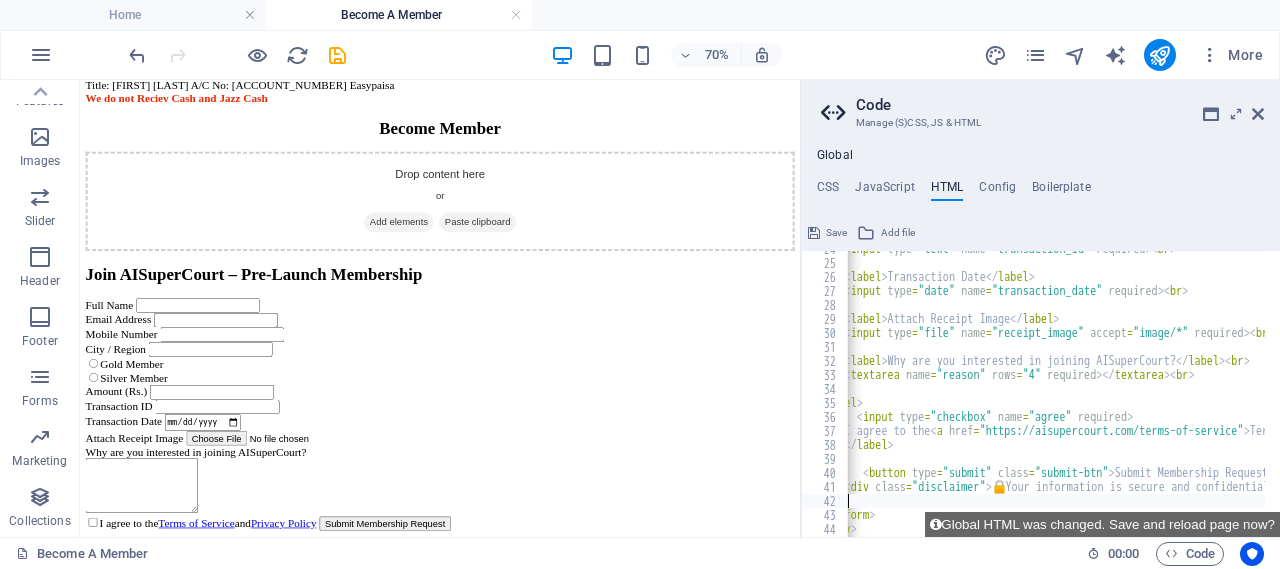 paste on "<div class="disclaimer">🔒 Your information is secure and confidential.</div>" 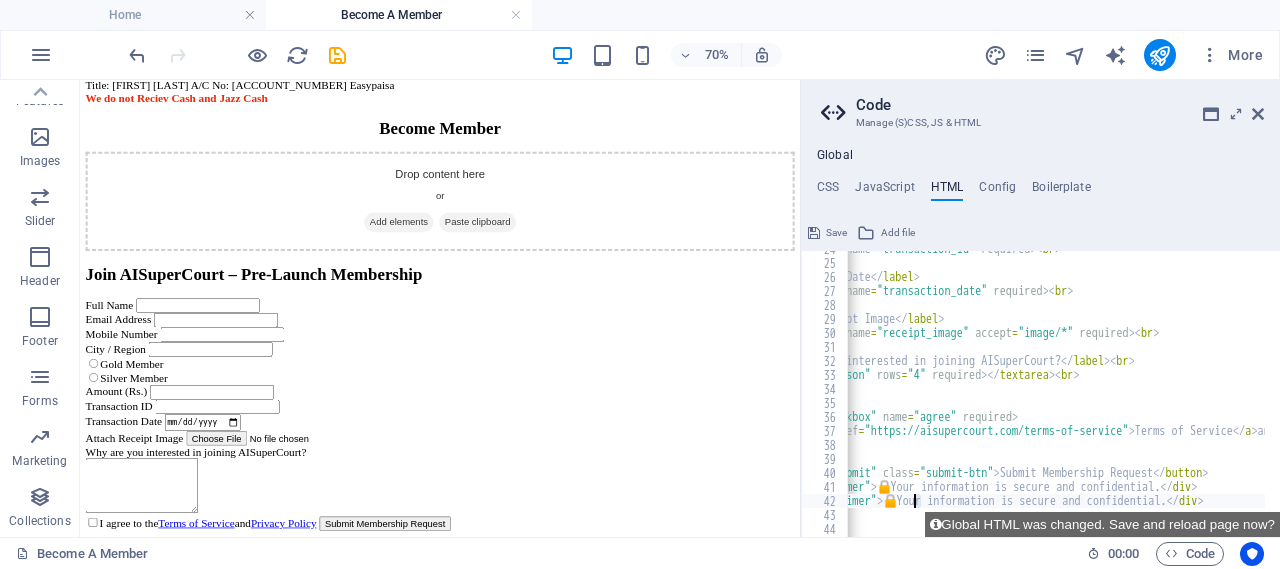 drag, startPoint x: 919, startPoint y: 502, endPoint x: 907, endPoint y: 502, distance: 12 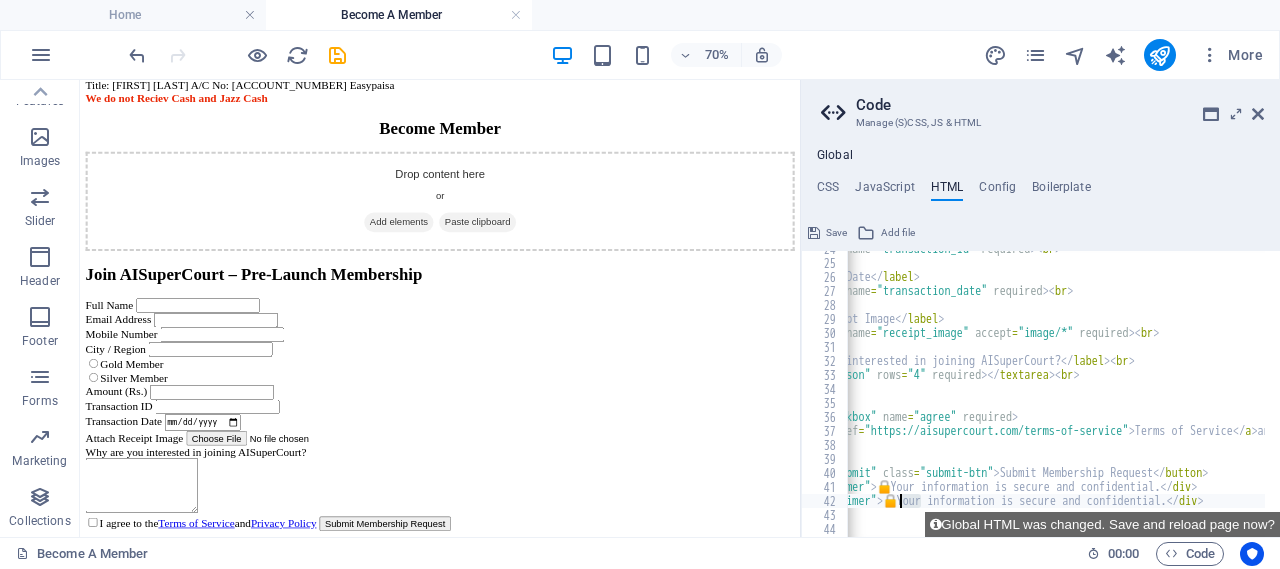 click on "< input   type = "text"   name = "transaction_id"   required > < br >      < label > Transaction Date </ label >      < input   type = "date"   name = "transaction_date"   required > < br >      < label > Attach Receipt Image </ label >      < input   type = "file"   name = "receipt_image"   accept = "image/*"   required > < br >      < label > Why are you interested in joining AISuperCourt? </ label > < br >      < textarea   name = "reason"   rows = "4"   required > </ textarea > < br > < label >         < input   type = "checkbox"   name = "agree"   required >        I agree to the  < a   href = "https://aisupercourt.com/terms-of-service" > Terms of Service </ a >  and  < a   href = "https://aisupercourt.com/privacy-policy" > Privacy Policy </ a >      </ label >          < button   type = "submit"   class = "submit-btn" > Submit Membership Request </ button >      < div   class = "disclaimer" > 🔒  Your information is secure and confidential. </ div >        < div   class = "disclaimer" > 🔒 </ >" at bounding box center (1056, 394) 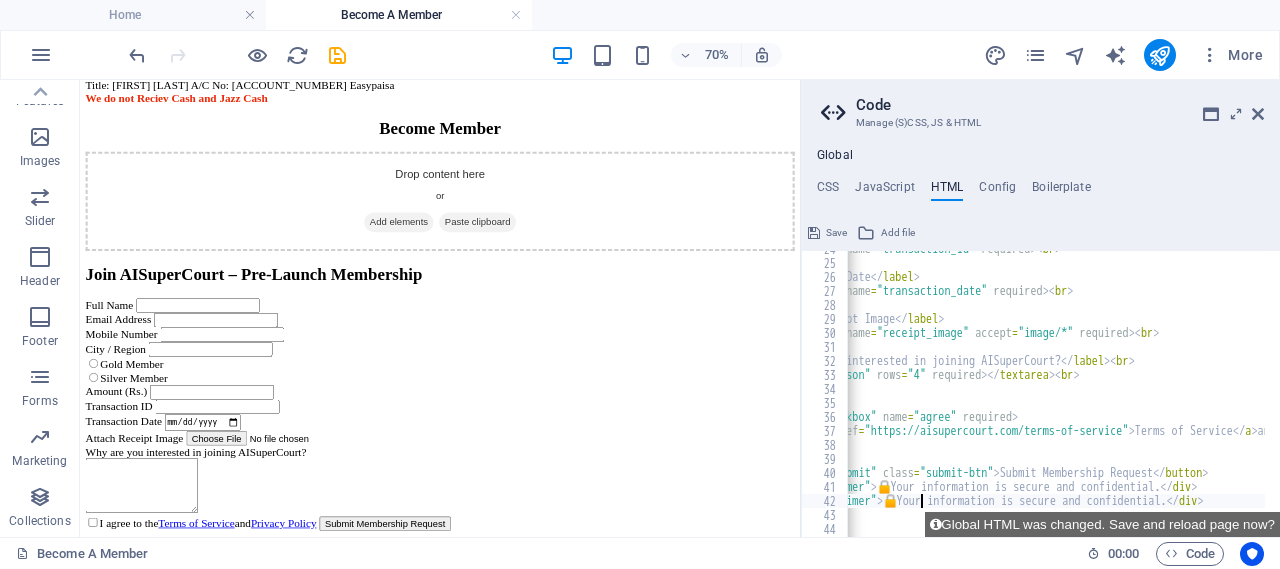 click on "< input   type = "text"   name = "transaction_id"   required > < br >      < label > Transaction Date </ label >      < input   type = "date"   name = "transaction_date"   required > < br >      < label > Attach Receipt Image </ label >      < input   type = "file"   name = "receipt_image"   accept = "image/*"   required > < br >      < label > Why are you interested in joining AISuperCourt? </ label > < br >      < textarea   name = "reason"   rows = "4"   required > </ textarea > < br > < label >         < input   type = "checkbox"   name = "agree"   required >        I agree to the  < a   href = "https://aisupercourt.com/terms-of-service" > Terms of Service </ a >  and  < a   href = "https://aisupercourt.com/privacy-policy" > Privacy Policy </ a >      </ label >          < button   type = "submit"   class = "submit-btn" > Submit Membership Request </ button >      < div   class = "disclaimer" > 🔒  Your information is secure and confidential. </ div >        < div   class = "disclaimer" > 🔒 </ >" at bounding box center [1264, 391] 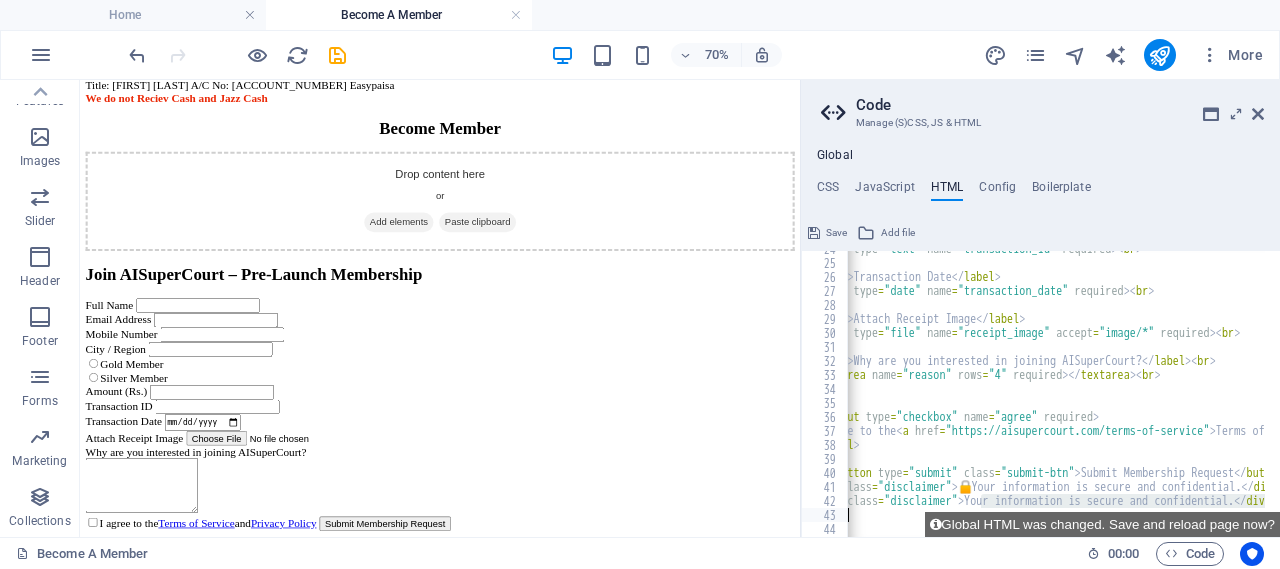 scroll, scrollTop: 0, scrollLeft: 65, axis: horizontal 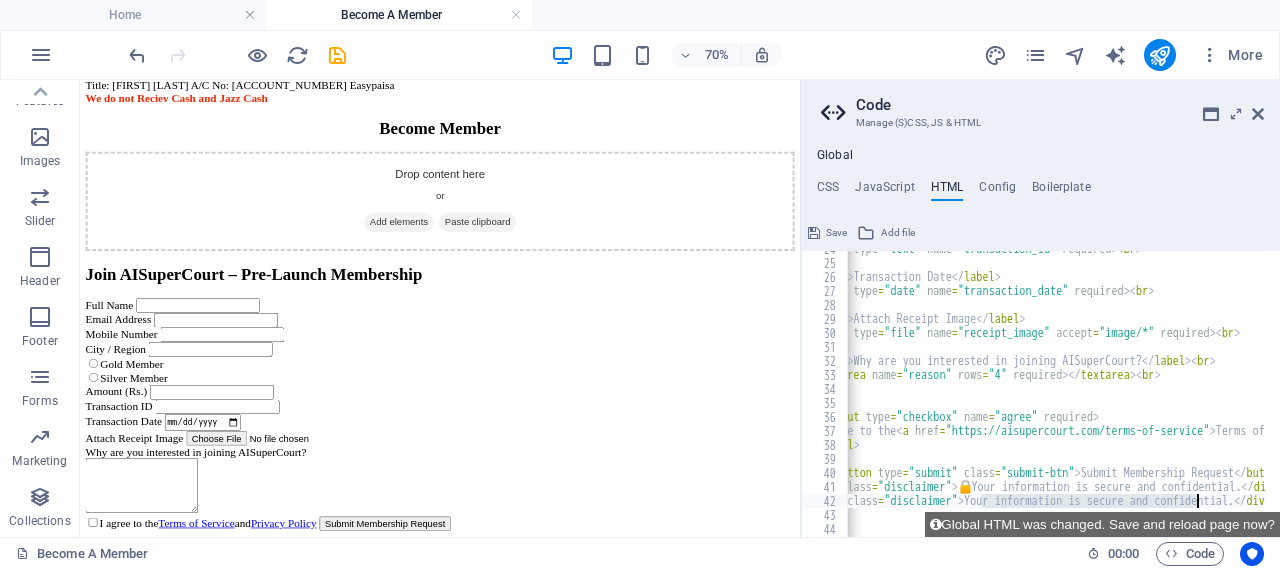 drag, startPoint x: 903, startPoint y: 504, endPoint x: 1196, endPoint y: 508, distance: 293.0273 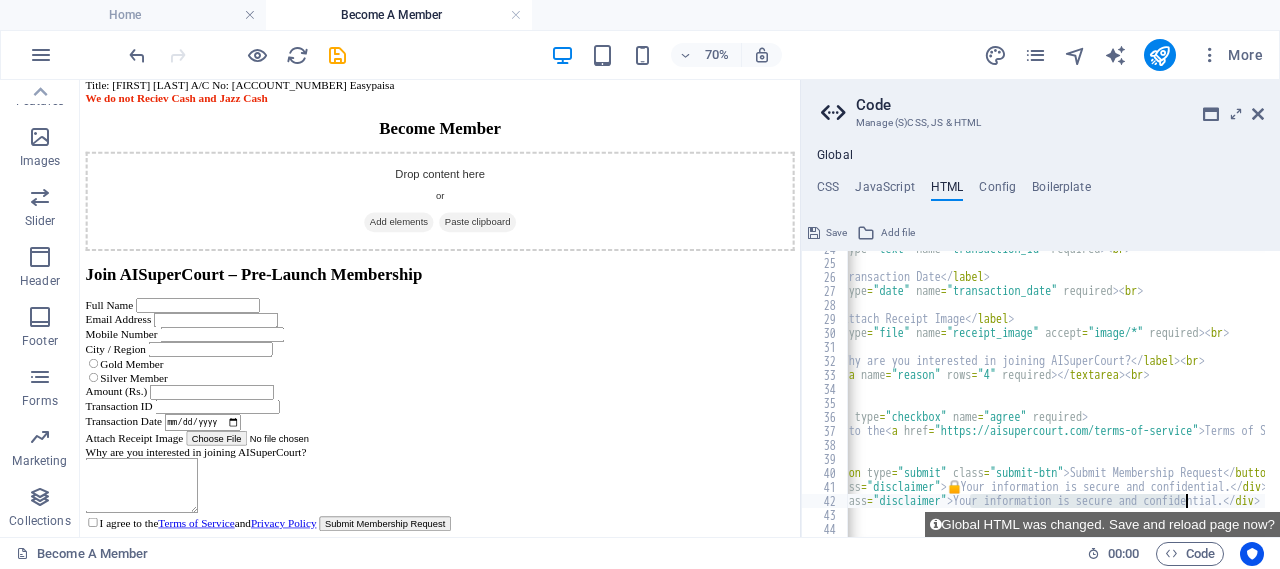 scroll, scrollTop: 0, scrollLeft: 76, axis: horizontal 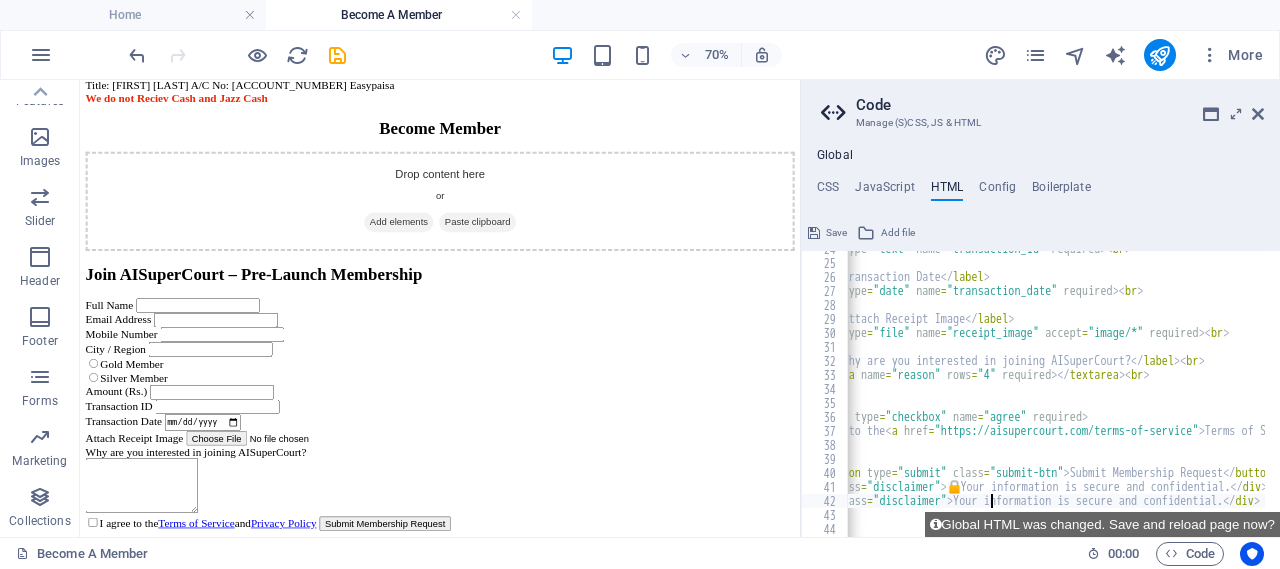 click on "< input   type = "text"   name = "transaction_id"   required > < br >      < label > Transaction Date </ label >      < input   type = "date"   name = "transaction_date"   required > < br >      < label > Attach Receipt Image </ label >      < input   type = "file"   name = "receipt_image"   accept = "image/*"   required > < br >      < label > Why are you interested in joining AISuperCourt? </ label > < br >      < textarea   name = "reason"   rows = "4"   required > </ textarea > < br > < label >         < input   type = "checkbox"   name = "agree"   required >        I agree to the  < a   href = "https://aisupercourt.com/terms-of-service" > Terms of Service </ a >  and  < a   href = "https://aisupercourt.com/privacy-policy" > Privacy Policy </ a >      </ label >          < button   type = "submit"   class = "submit-btn" > Submit Membership Request </ button >      < div   class = "disclaimer" > 🔒  Your information is secure and confidential. </ div >        < div   class = "disclaimer" > </ div >" at bounding box center [1334, 391] 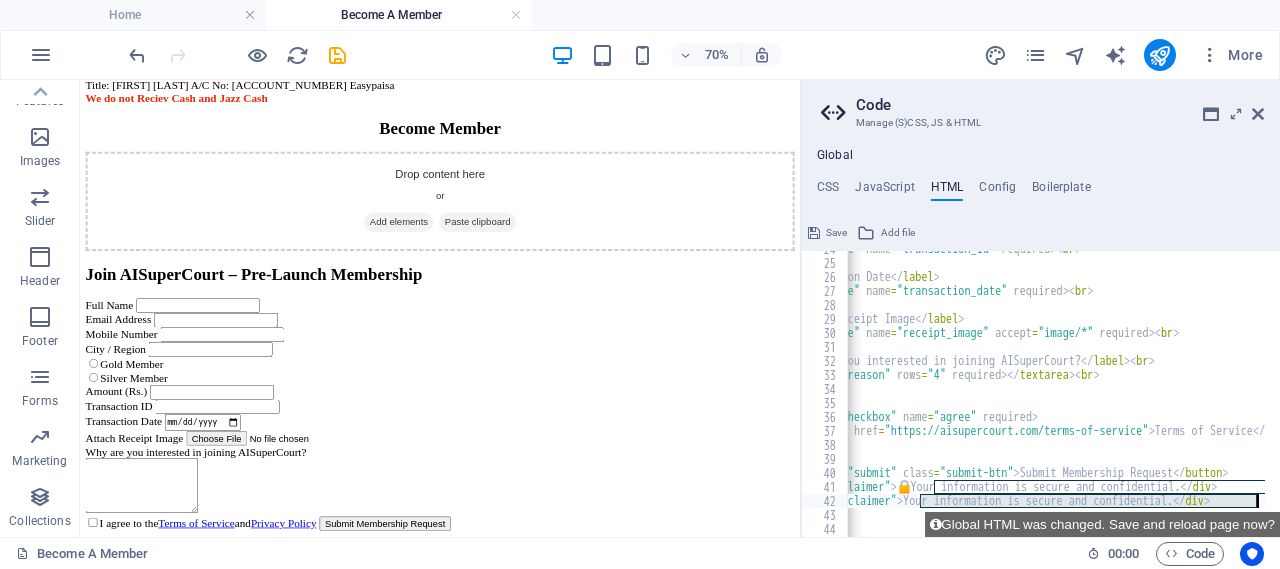 scroll, scrollTop: 0, scrollLeft: 126, axis: horizontal 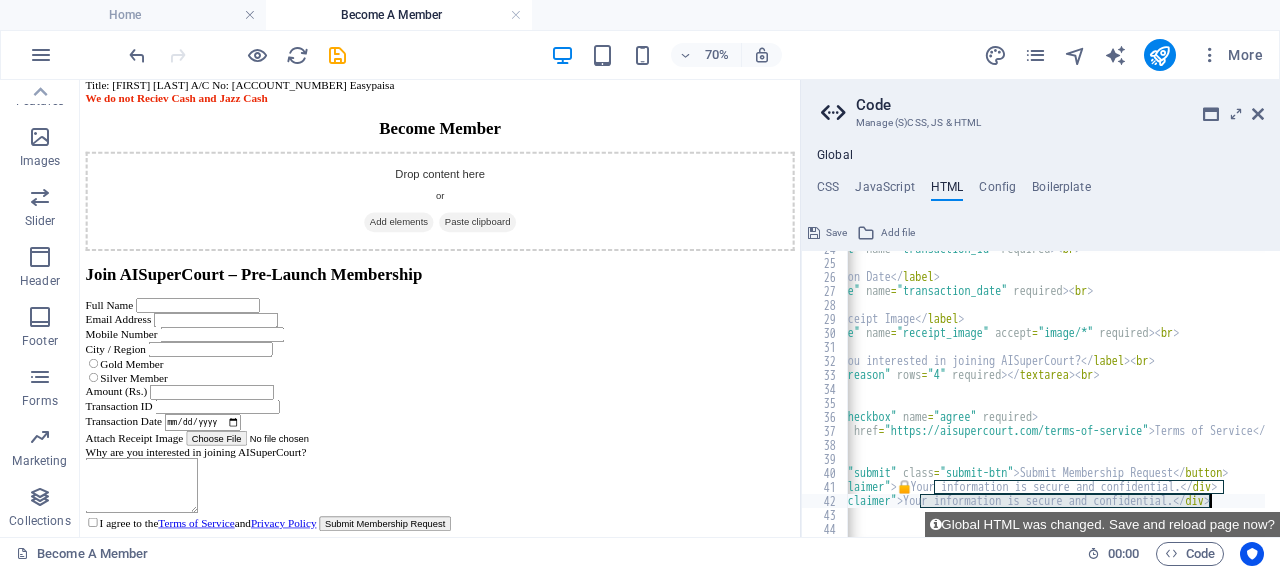 drag, startPoint x: 973, startPoint y: 503, endPoint x: 1213, endPoint y: 505, distance: 240.00833 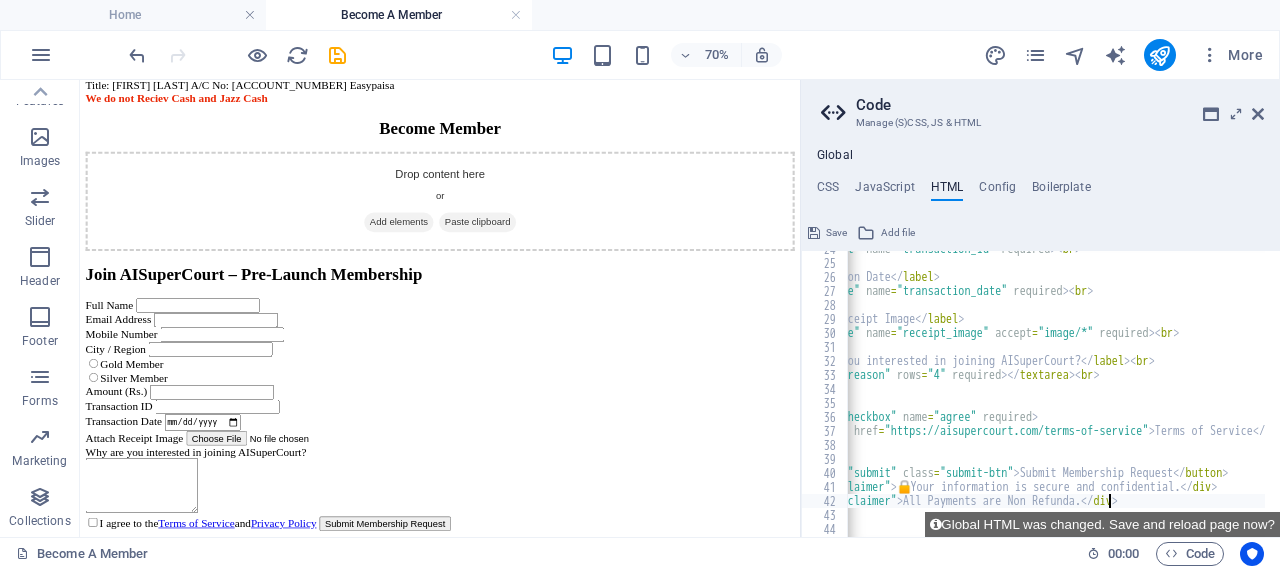 scroll, scrollTop: 0, scrollLeft: 31, axis: horizontal 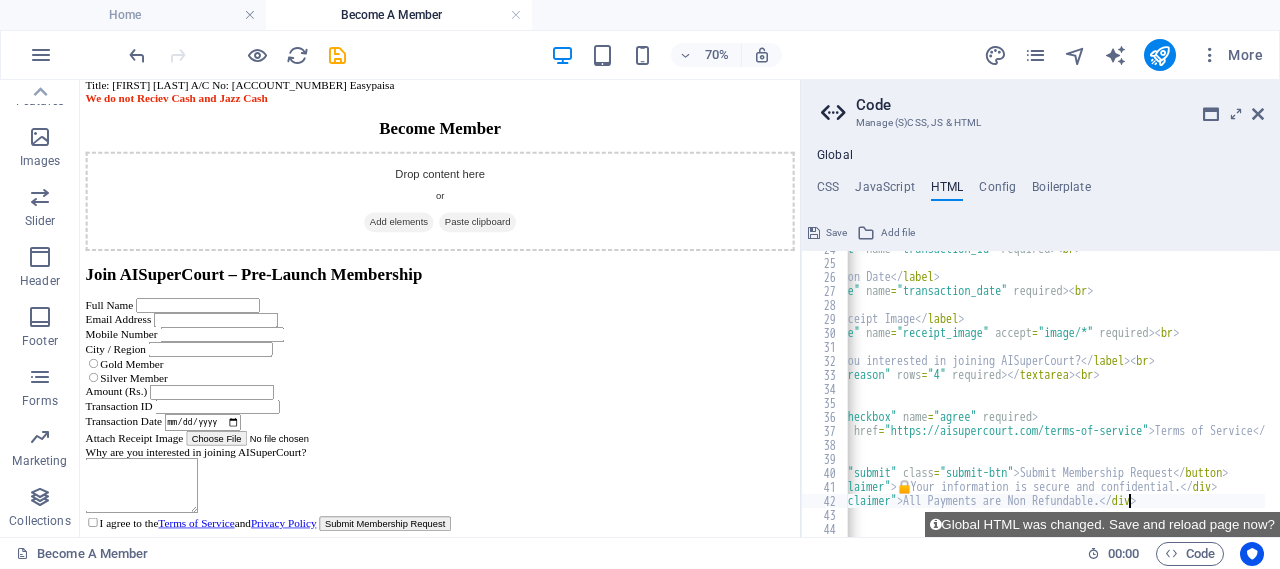 type on "<div class="disclaimer">All Payments are Non Refundable.</div>" 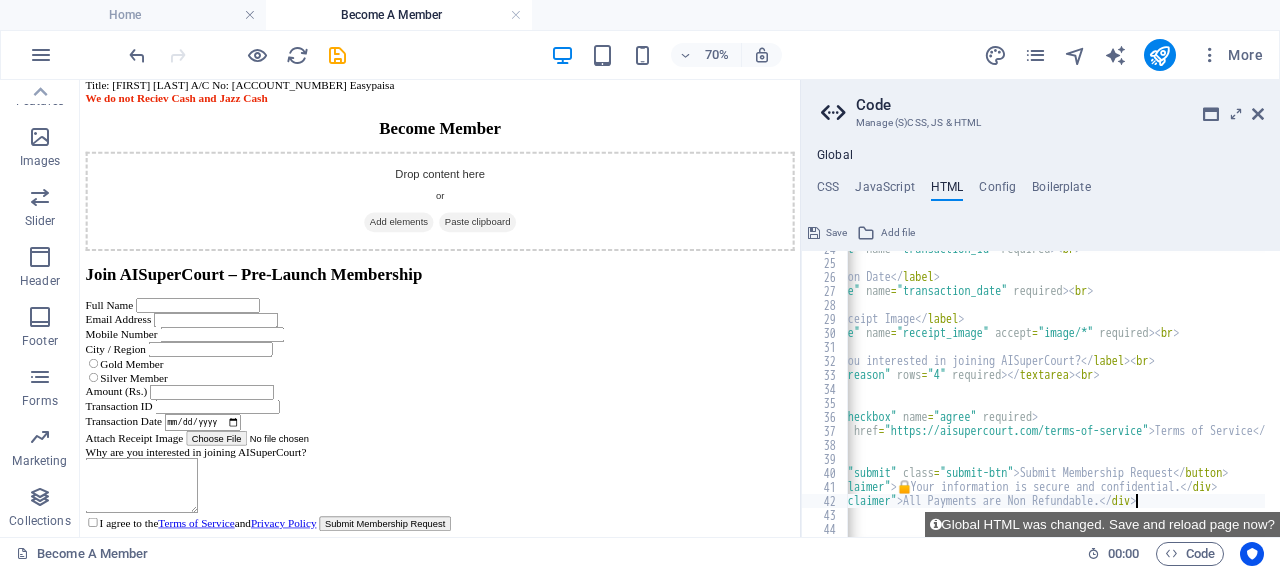 click on "< input   type = "text"   name = "transaction_id"   required > < br >      < label > Transaction Date </ label >      < input   type = "date"   name = "transaction_date"   required > < br >      < label > Attach Receipt Image </ label >      < input   type = "file"   name = "receipt_image"   accept = "image/*"   required > < br >      < label > Why are you interested in joining AISuperCourt? </ label > < br >      < textarea   name = "reason"   rows = "4"   required > </ textarea > < br > < label >         < input   type = "checkbox"   name = "agree"   required >        I agree to the  < a   href = "https://aisupercourt.com/terms-of-service" > Terms of Service </ a >  and  < a   href = "https://aisupercourt.com/privacy-policy" > Privacy Policy </ a >      </ label >          < button   type = "submit"   class = "submit-btn" > Submit Membership Request </ button >      < div   class = "disclaimer" > 🔒  Your information is secure and confidential. </ div >        < div   class = "disclaimer" > </ div >" at bounding box center [1284, 391] 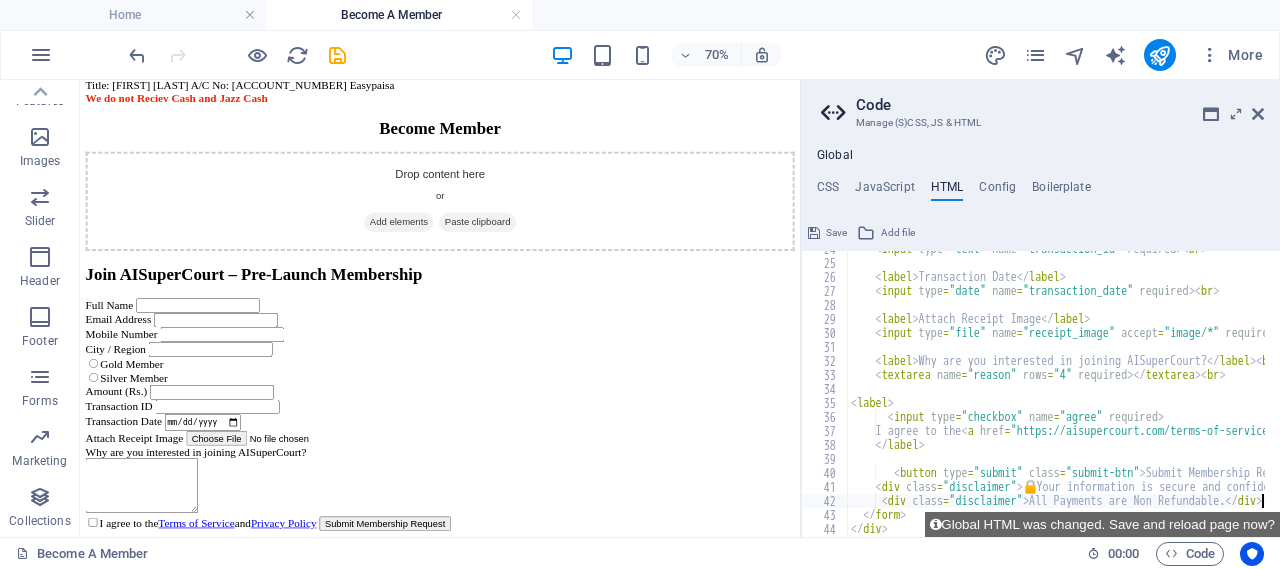 scroll, scrollTop: 0, scrollLeft: 0, axis: both 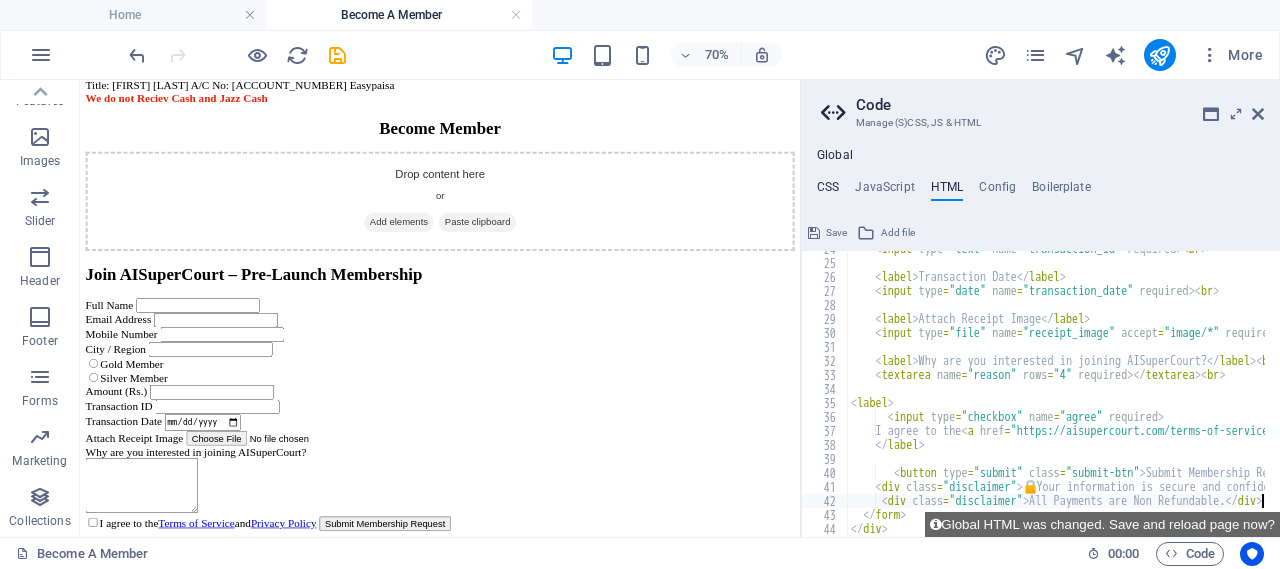 click on "CSS" at bounding box center [828, 191] 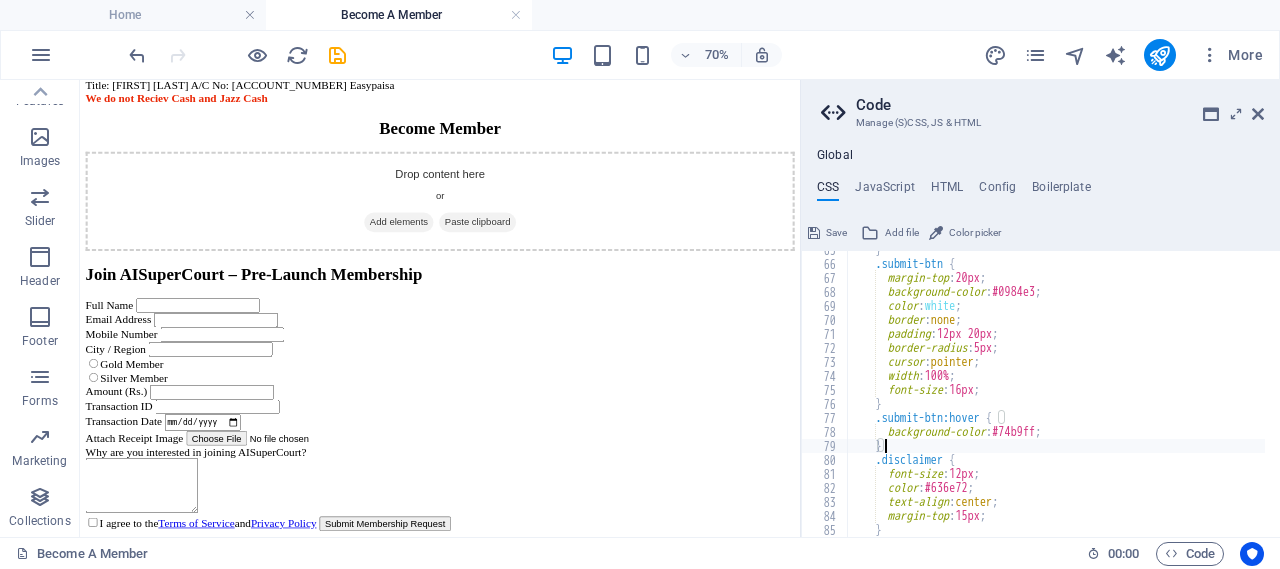scroll, scrollTop: 666, scrollLeft: 0, axis: vertical 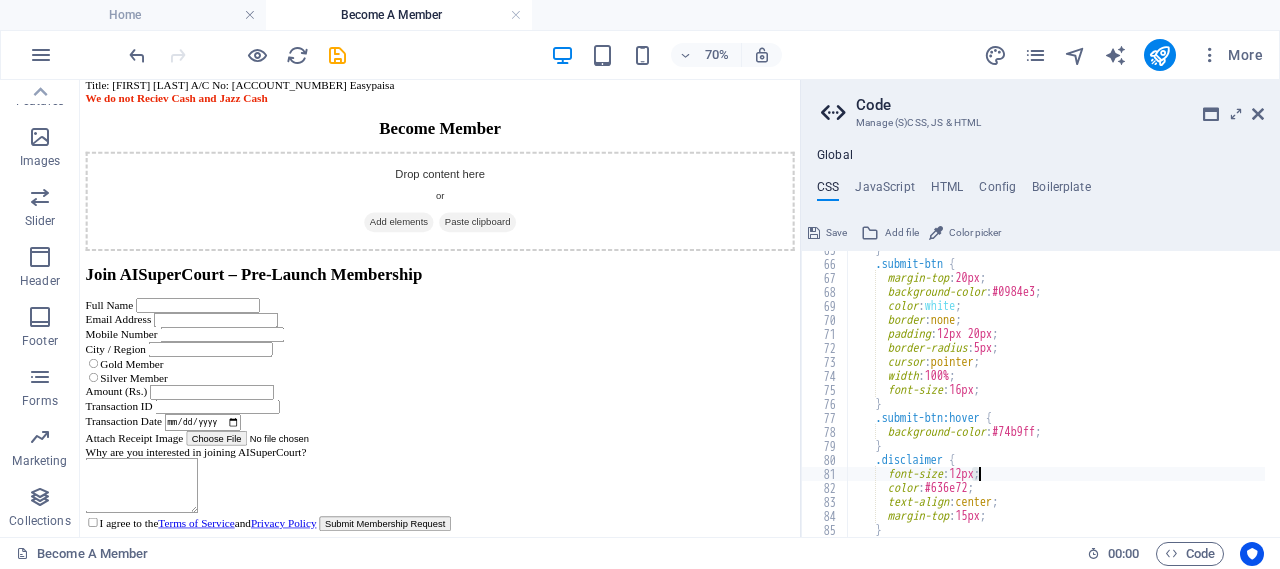 click on "}      .submit-btn   {         margin-top :  20px ;         background-color :  #0984e3 ;         color :  white ;         border :  none ;         padding :  12px   20px ;         border-radius :  5px ;         cursor :  pointer ;         width :  100% ;         font-size :  16px ;      }      .submit-btn:hover   {         background-color :  #74b9ff ;      }      .disclaimer   {         font-size :  12px ;         color :  #636e72 ;         text-align :  center ;         margin-top :  15px ;      }" at bounding box center (1056, 400) 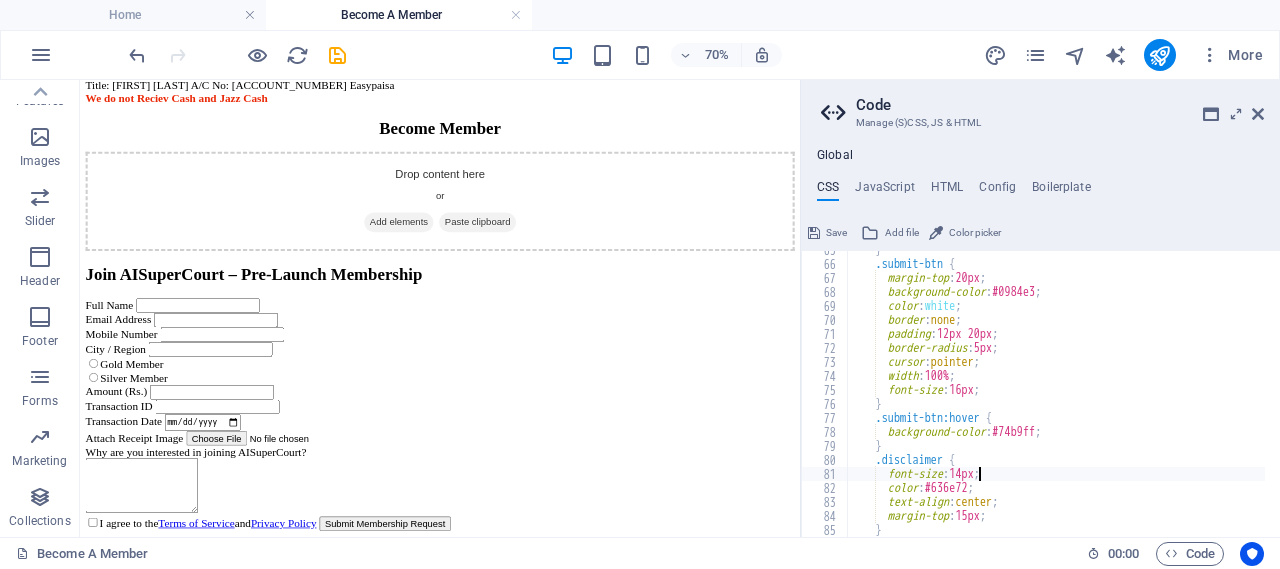 scroll, scrollTop: 0, scrollLeft: 10, axis: horizontal 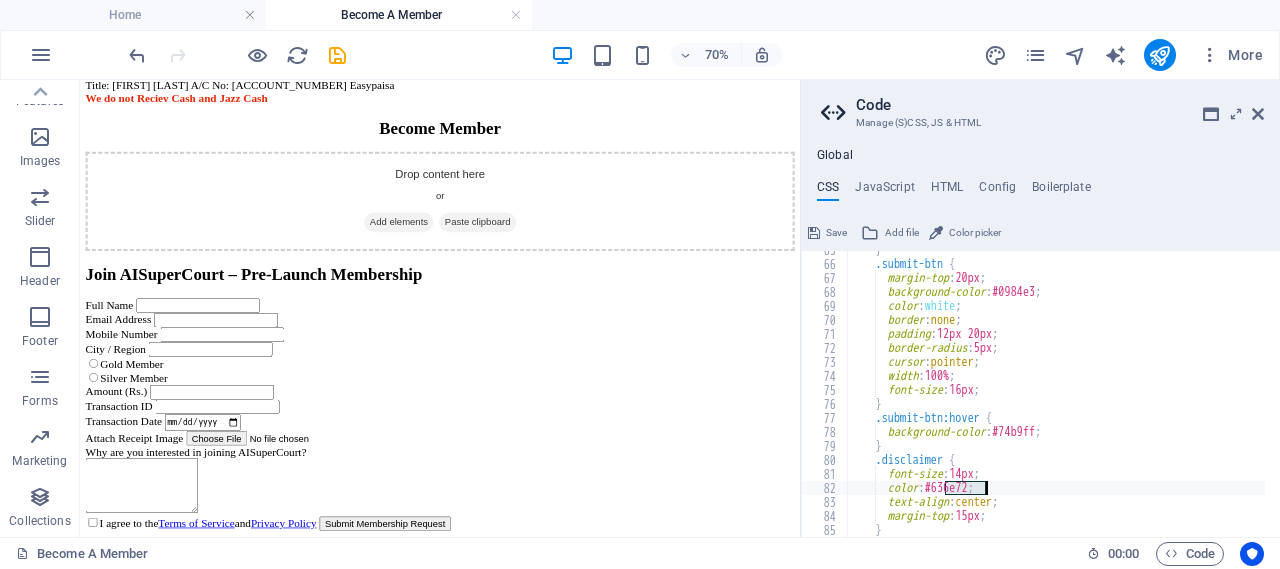 drag, startPoint x: 947, startPoint y: 487, endPoint x: 983, endPoint y: 490, distance: 36.124783 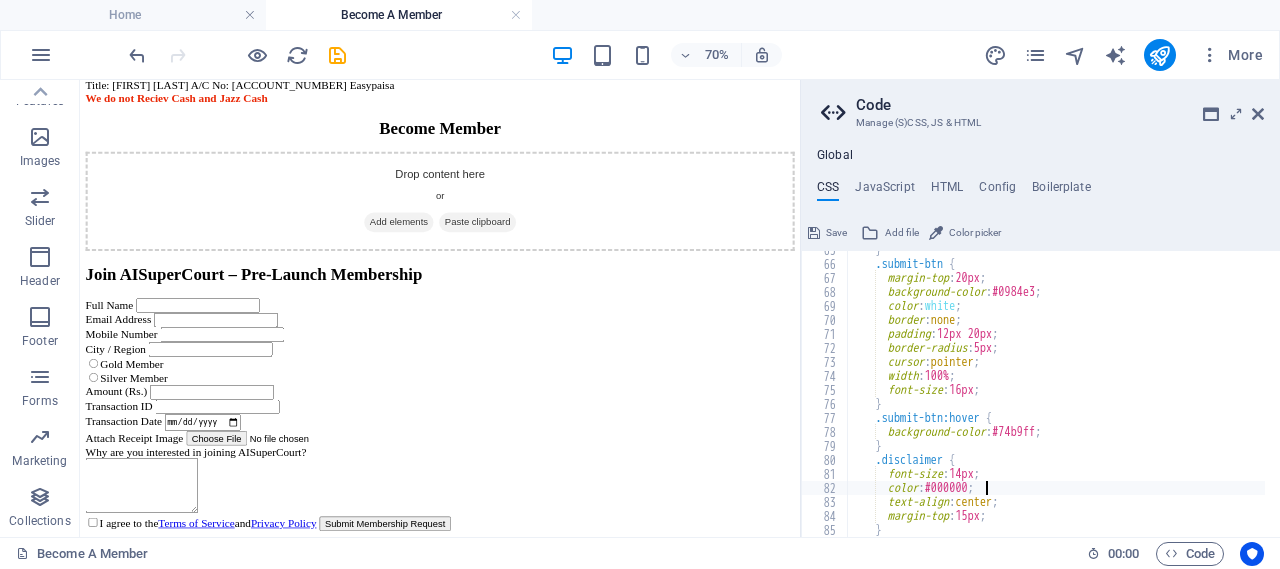 scroll, scrollTop: 0, scrollLeft: 10, axis: horizontal 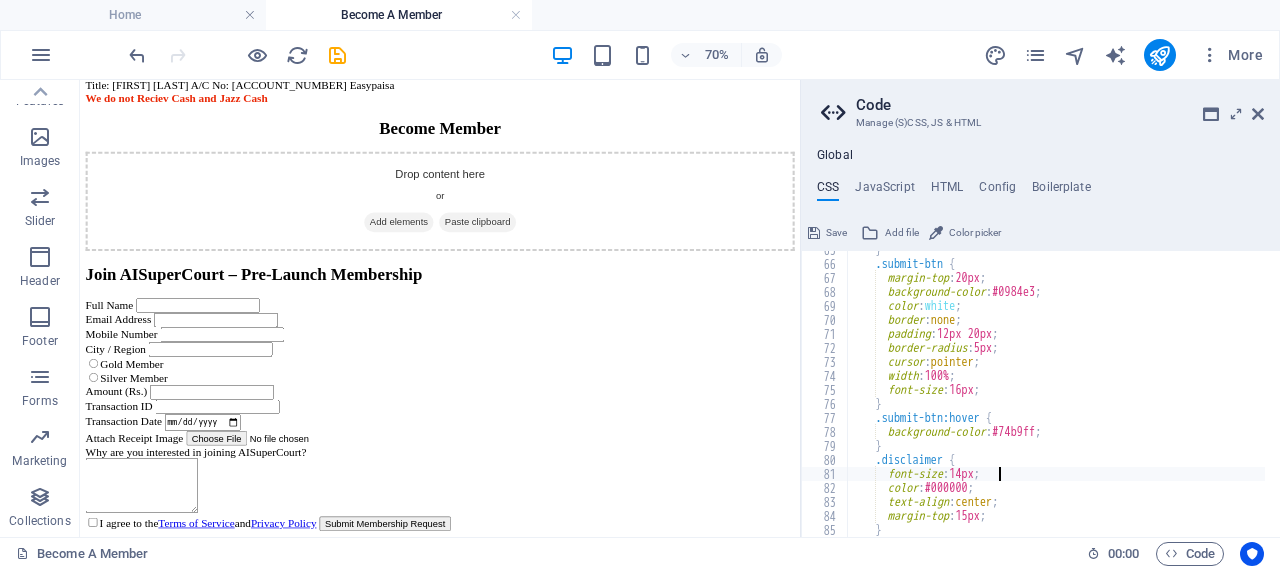 type on "font-size: 14px;" 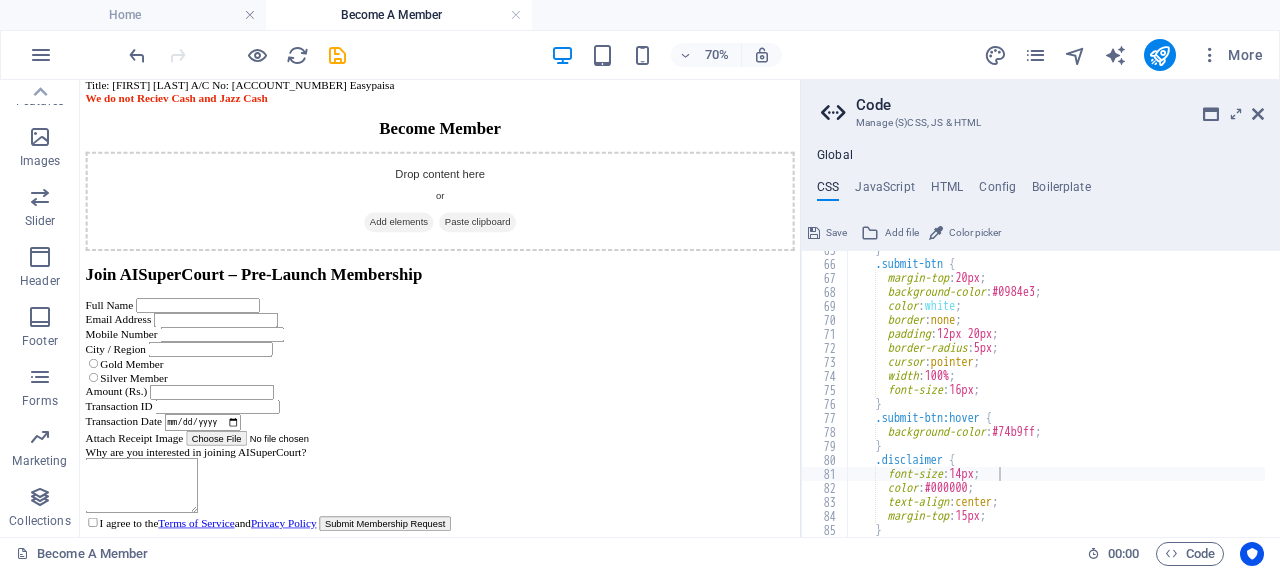 scroll, scrollTop: 1498, scrollLeft: 0, axis: vertical 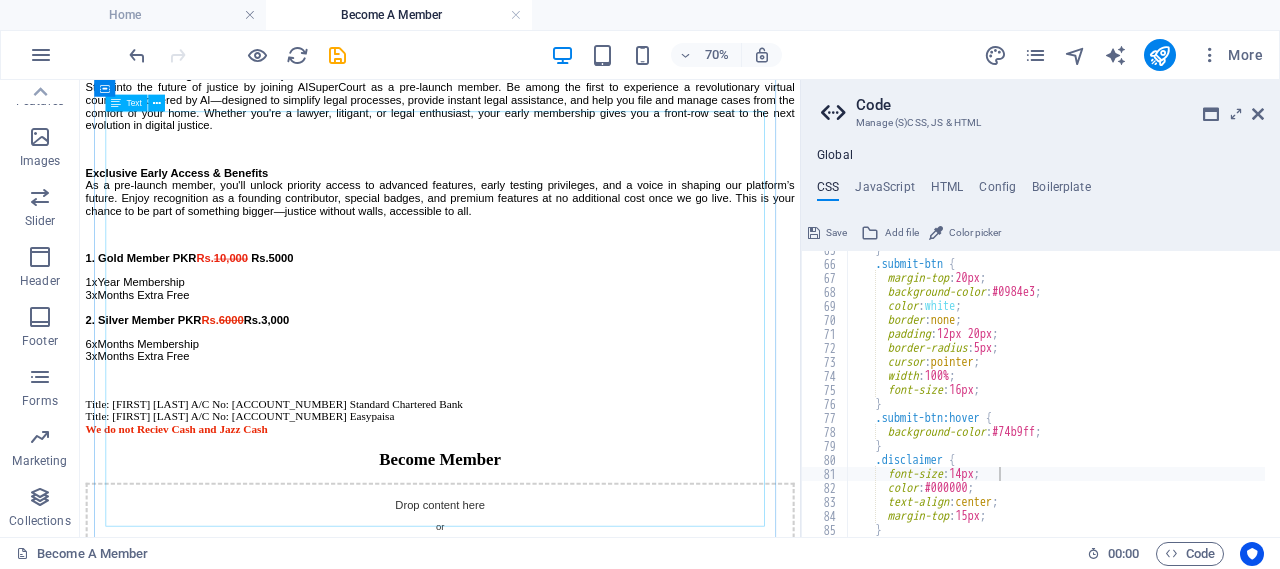 click on "Become a Founding Member of AISuperCourt! Step into the future of justice by joining AISuperCourt as a pre-launch member. Be among the first to experience a revolutionary virtual courtroom powered by AI—designed to simplify legal processes, provide instant legal assistance, and help you file and manage cases from the comfort of your home. Whether you're a lawyer, litigant, or legal enthusiast, your early membership gives you a front-row seat to the next evolution in digital justice. Exclusive Early Access & Benefits As a pre-launch member, you'll unlock priority access to advanced features, early testing privileges, and a voice in shaping our platform’s future. Enjoy recognition as a founding contributor, special badges, and premium features at no additional cost once we go live. This is your chance to be part of something bigger—justice without walls, accessible to all. 1. Gold Member PKR Rs. 10,000       Rs.5000 1xYear Membership 3xMonths Extra Free 2. Silver Member PKR Rs. 6000      Rs.3,000" at bounding box center (594, 310) 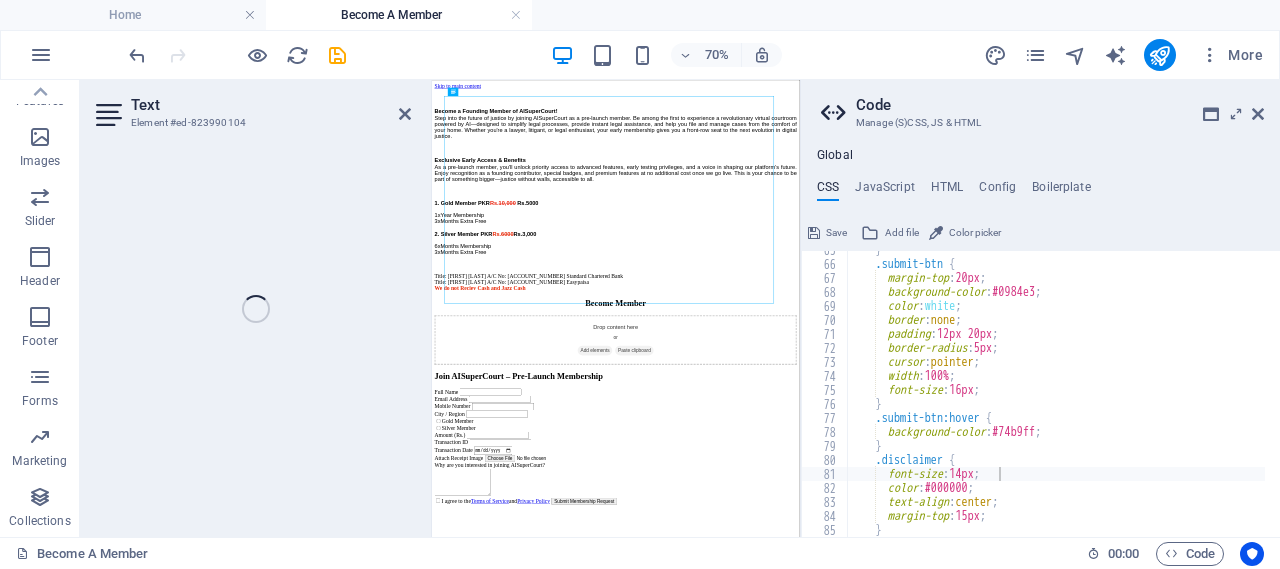 click on "Save Add file Color picker" at bounding box center (1040, 230) 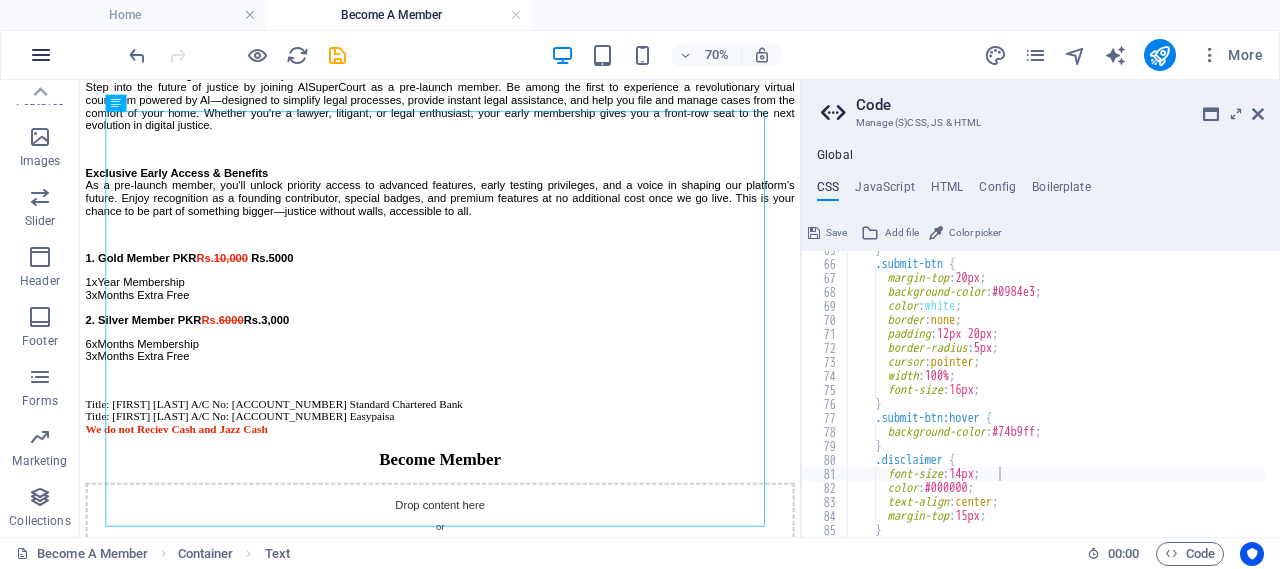 click at bounding box center [41, 55] 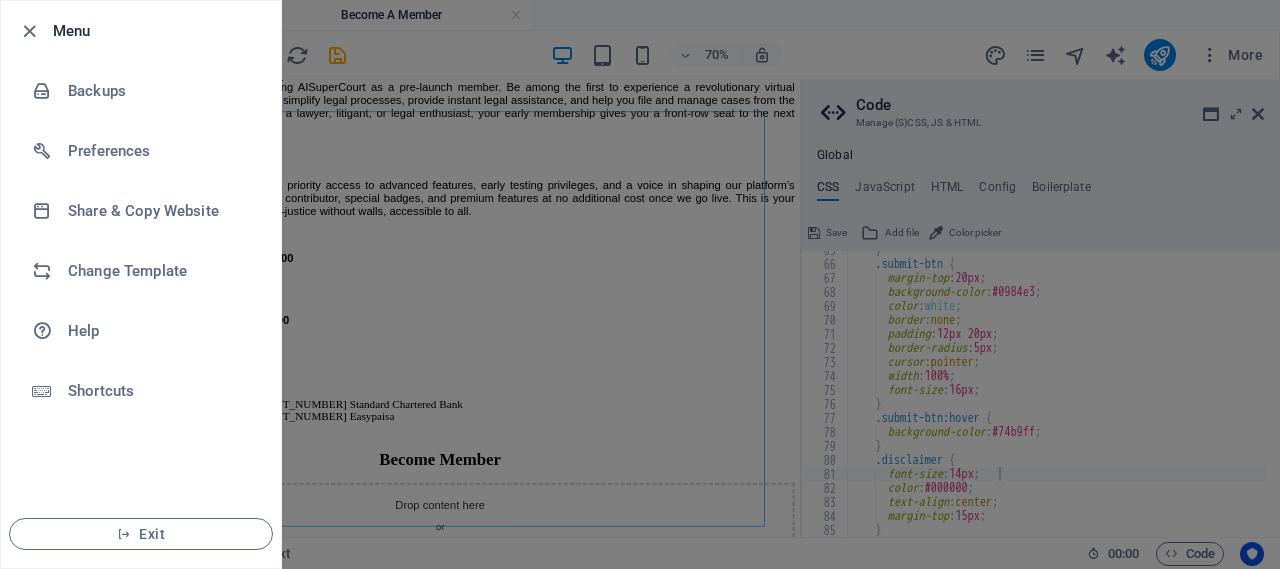 click at bounding box center (640, 284) 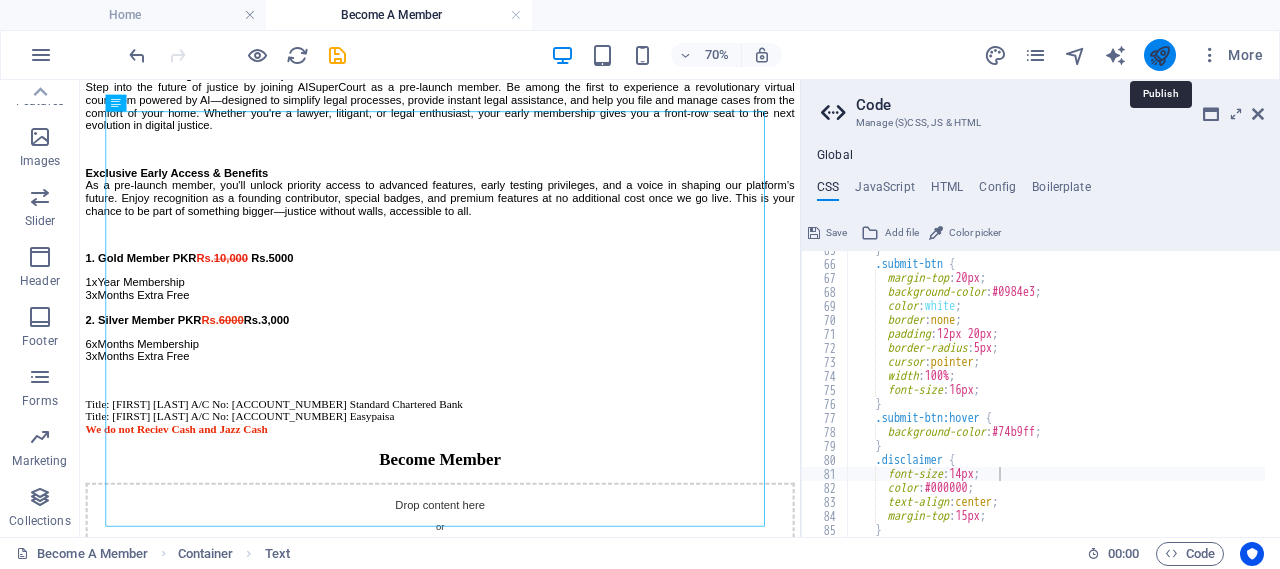 click at bounding box center [1159, 55] 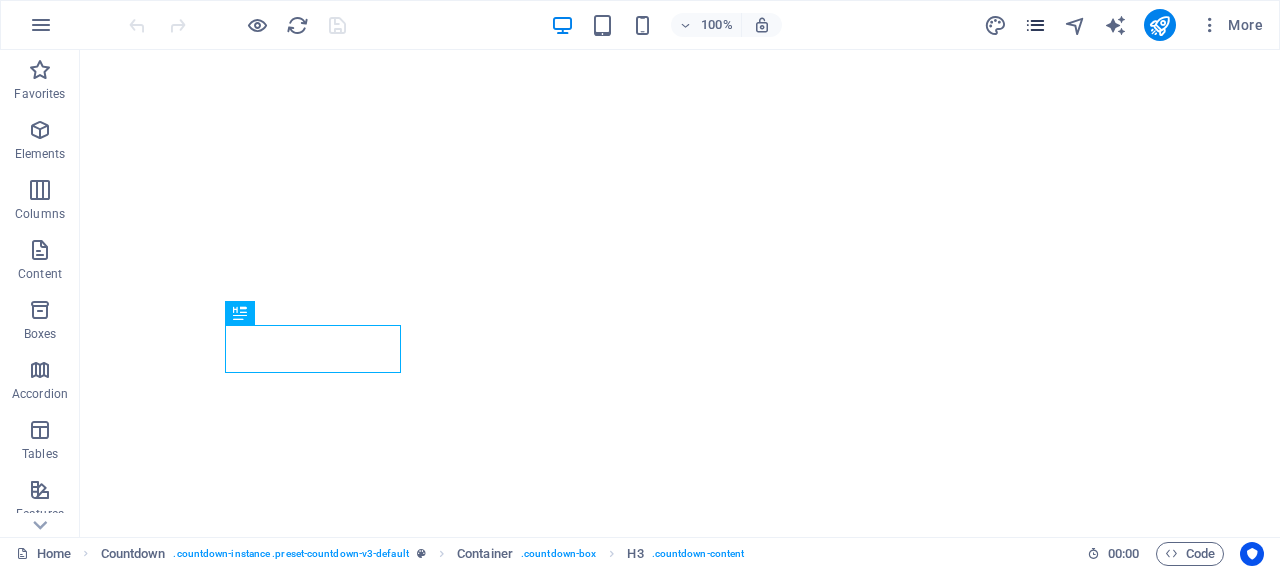 click at bounding box center (1035, 25) 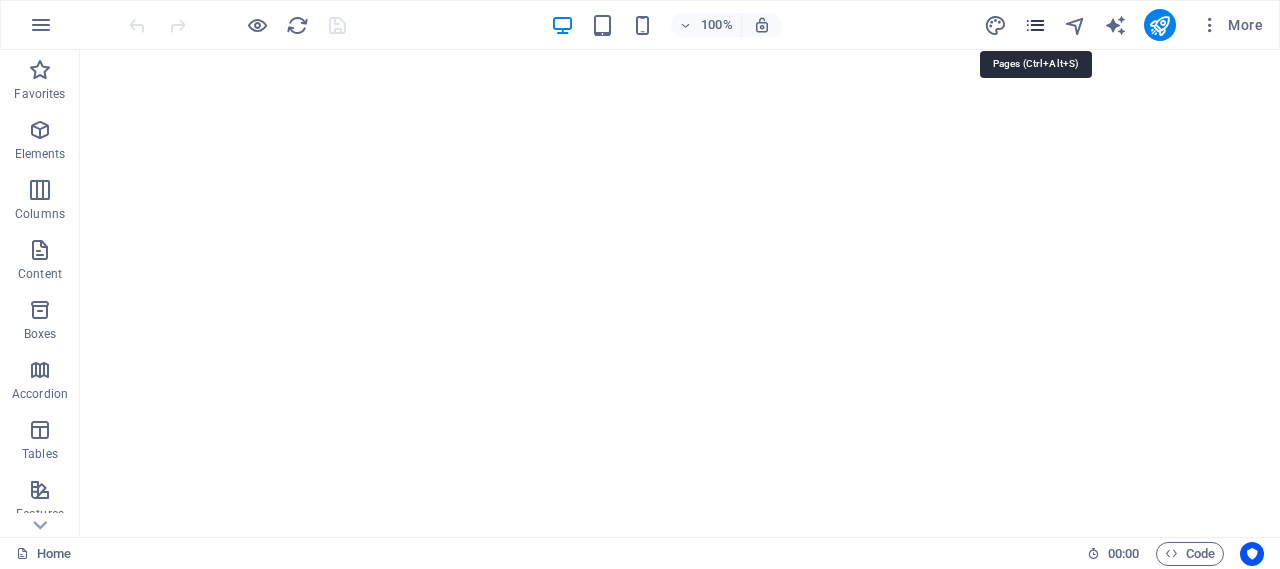 scroll, scrollTop: 0, scrollLeft: 0, axis: both 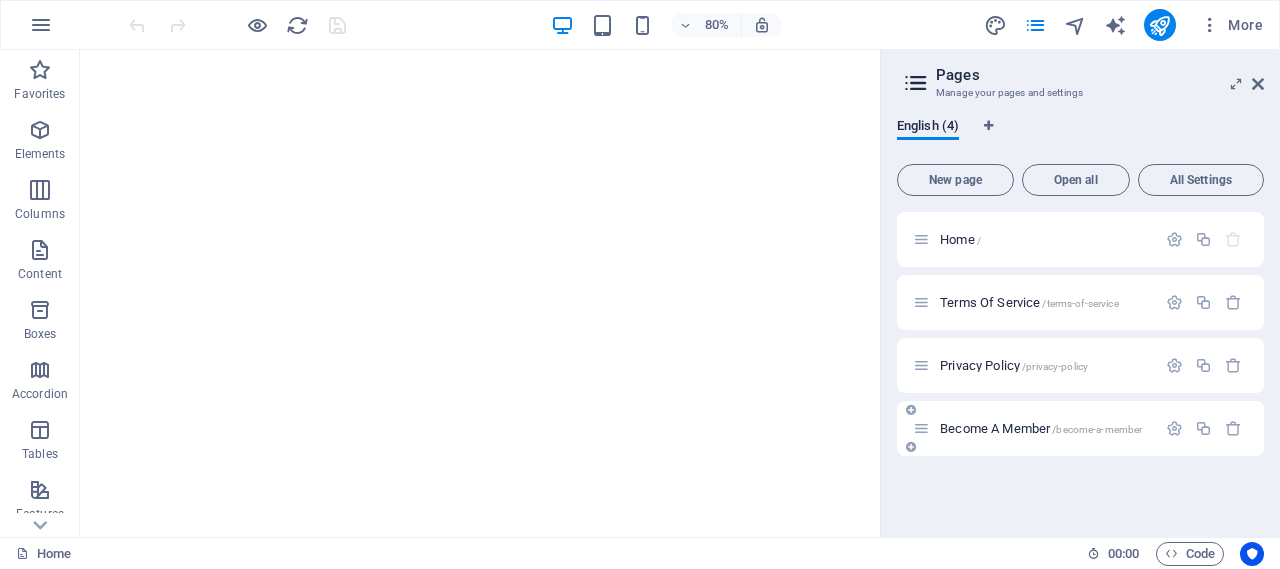 click on "Become A Member /become-a-member" at bounding box center [1041, 428] 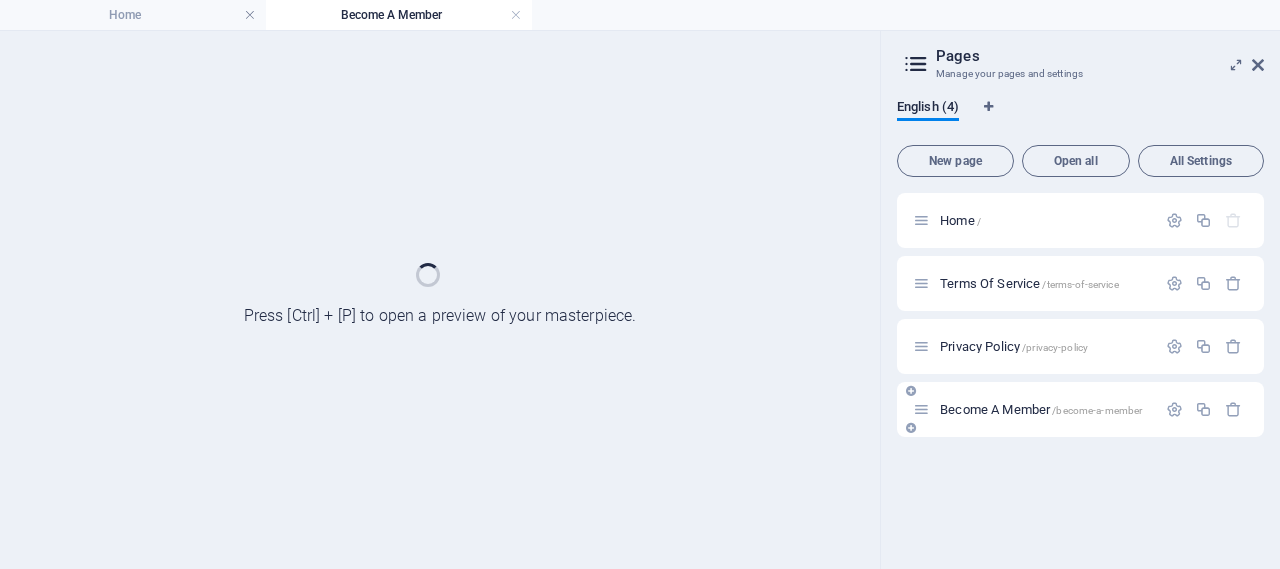 scroll, scrollTop: 0, scrollLeft: 0, axis: both 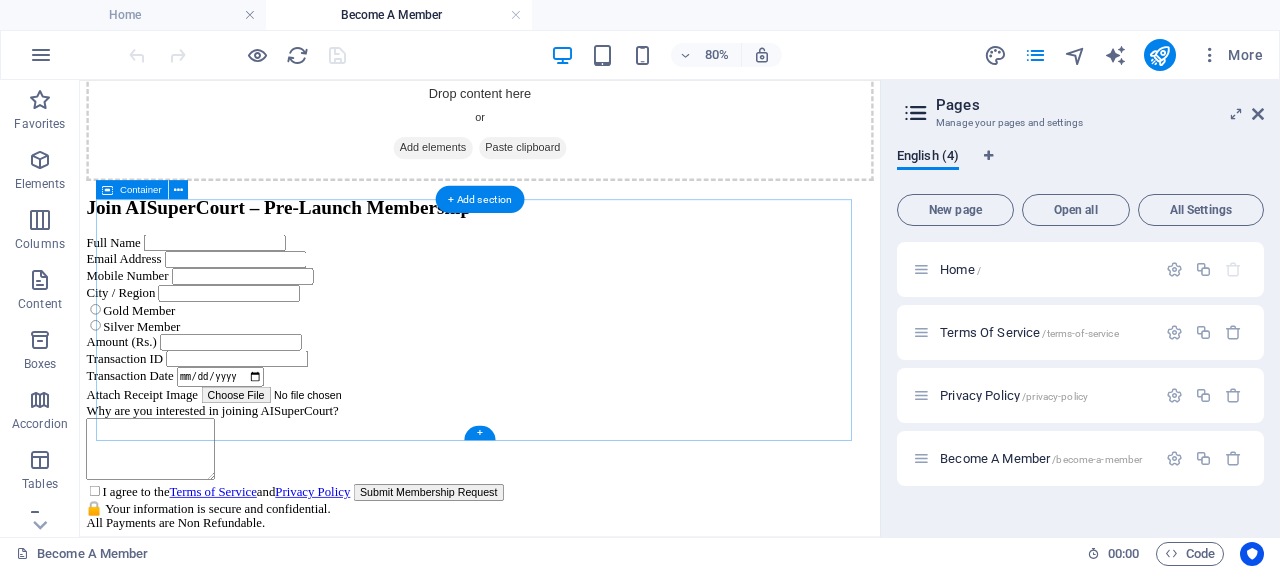 click on "Drop content here or  Add elements  Paste clipboard" at bounding box center (580, 135) 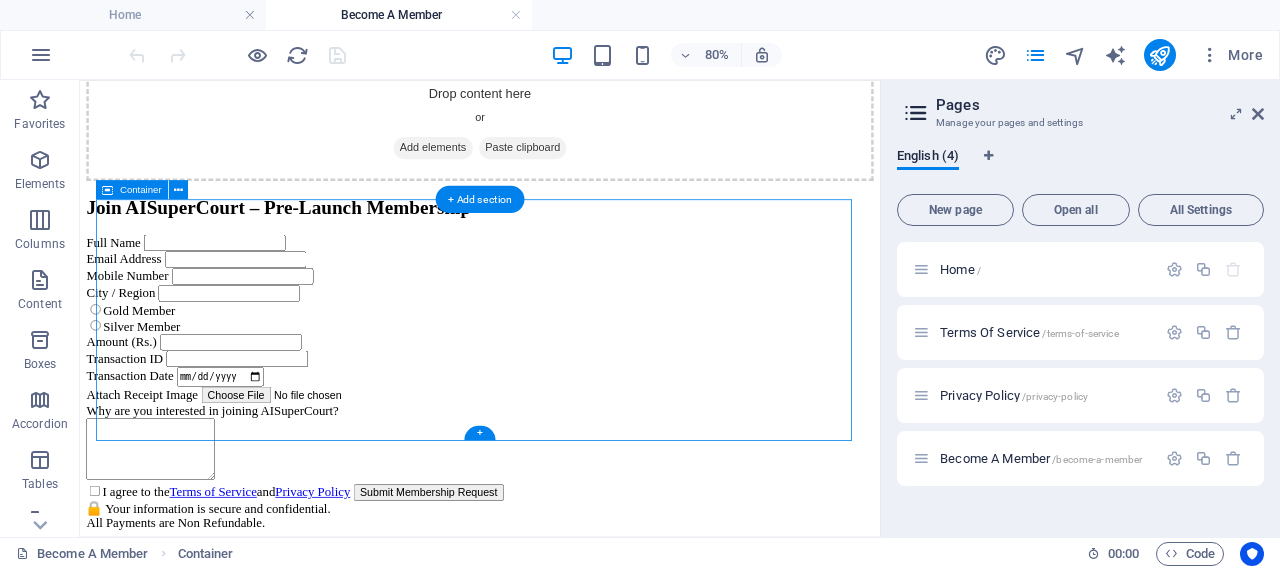 click on "Drop content here or  Add elements  Paste clipboard" at bounding box center (580, 135) 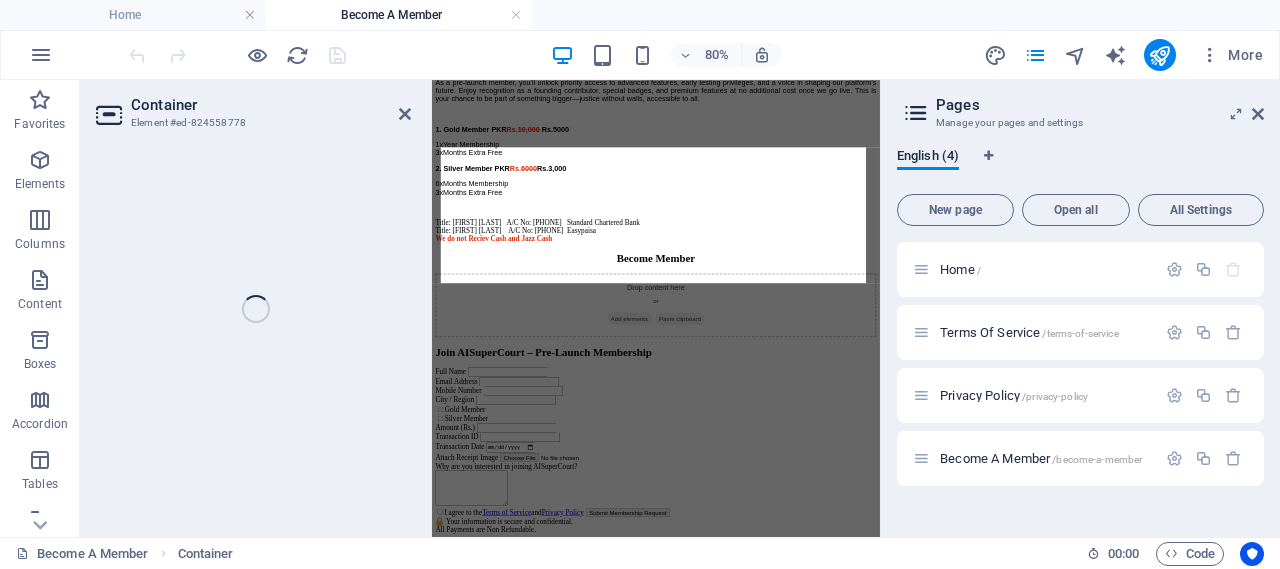 click on "Drop content here or  Add elements  Paste clipboard" at bounding box center (930, 580) 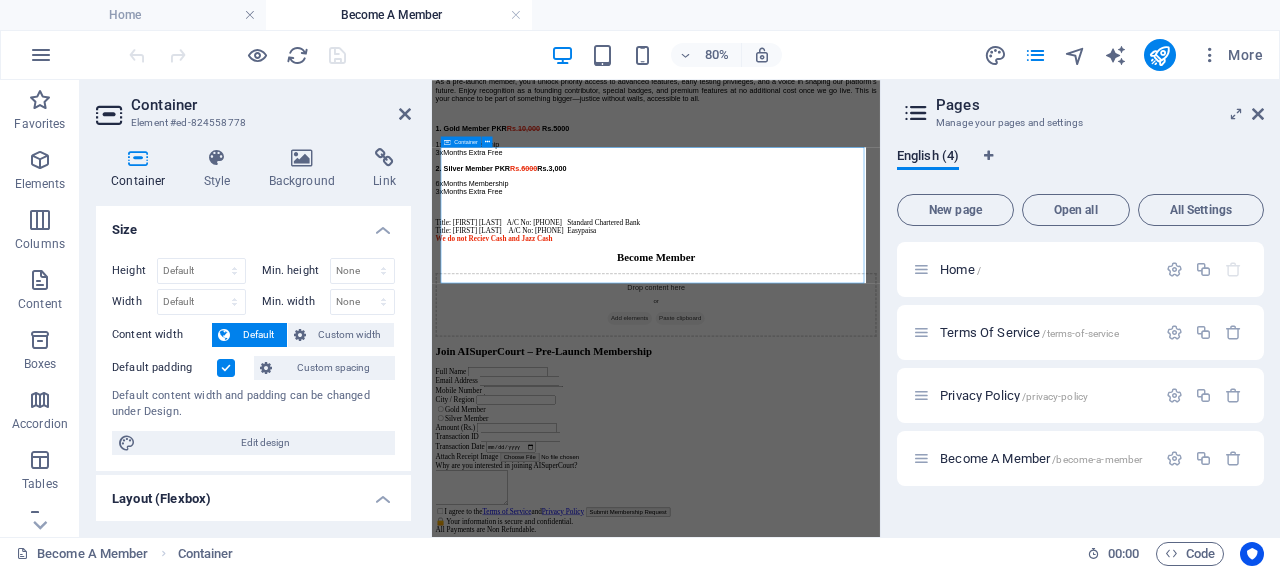 click on "Drop content here or  Add elements  Paste clipboard" at bounding box center (930, 580) 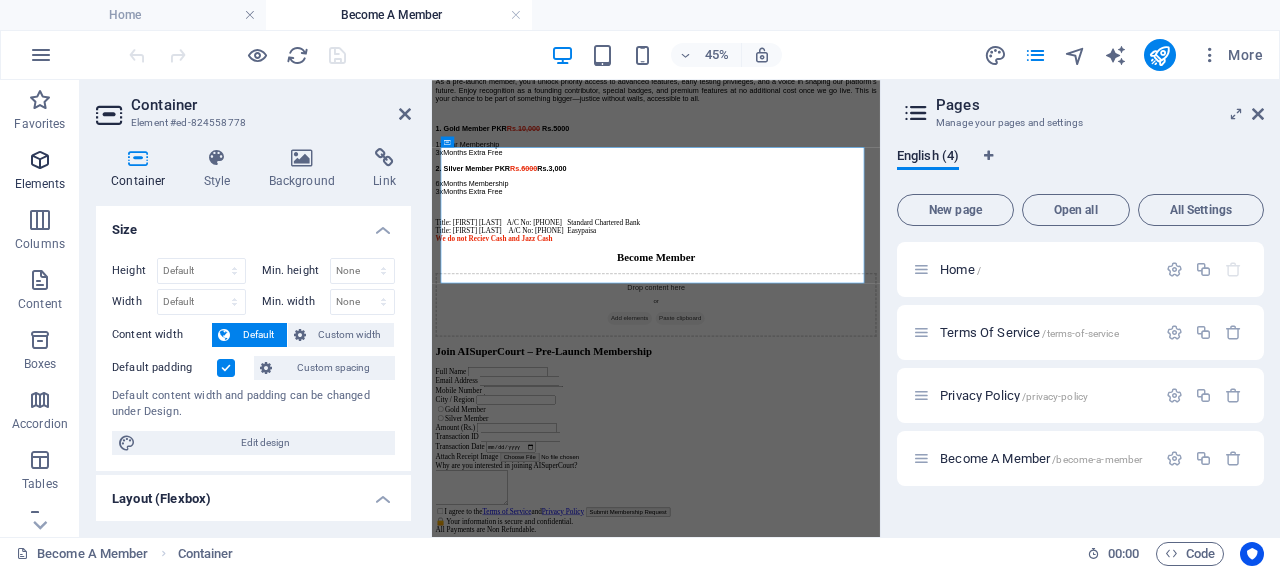 click at bounding box center (40, 160) 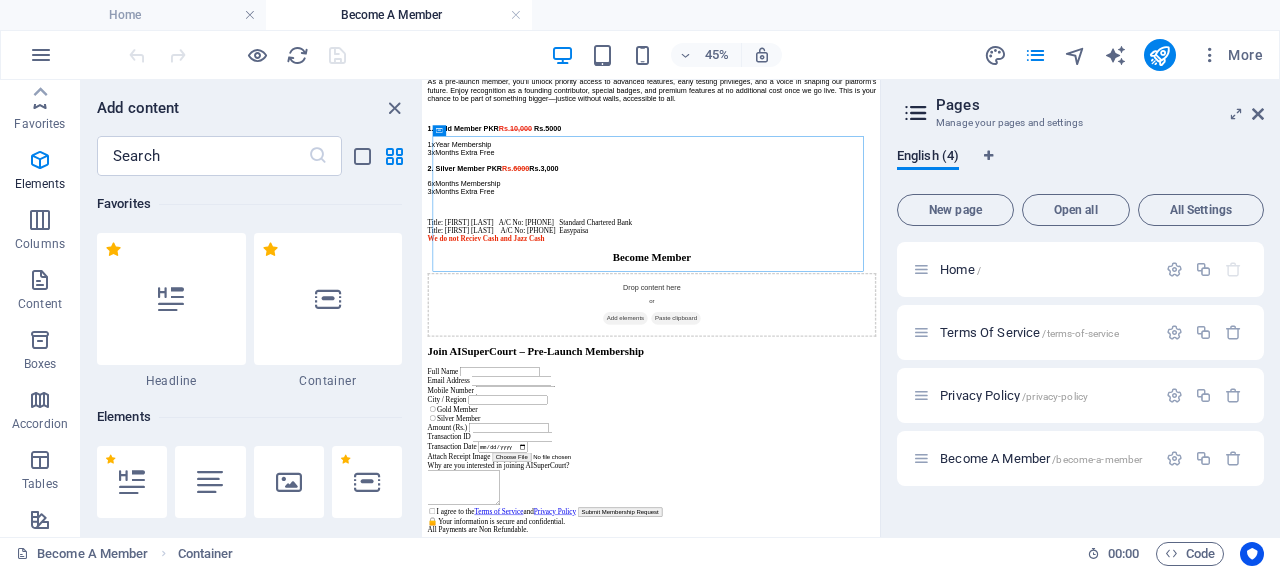 click at bounding box center (40, 820) 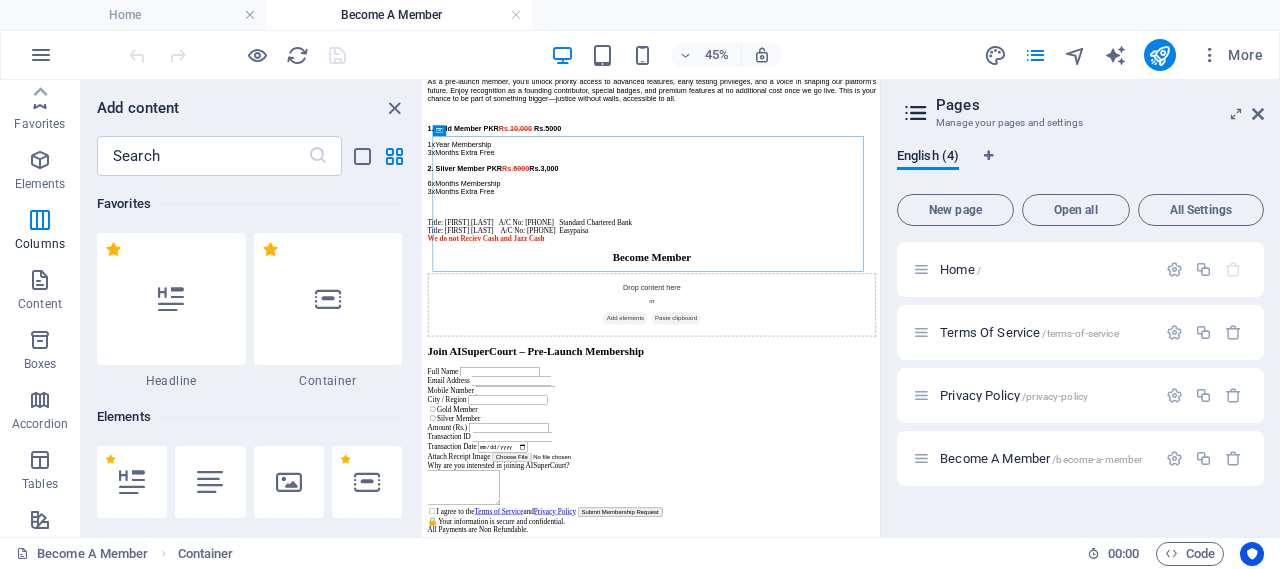 scroll, scrollTop: 443, scrollLeft: 0, axis: vertical 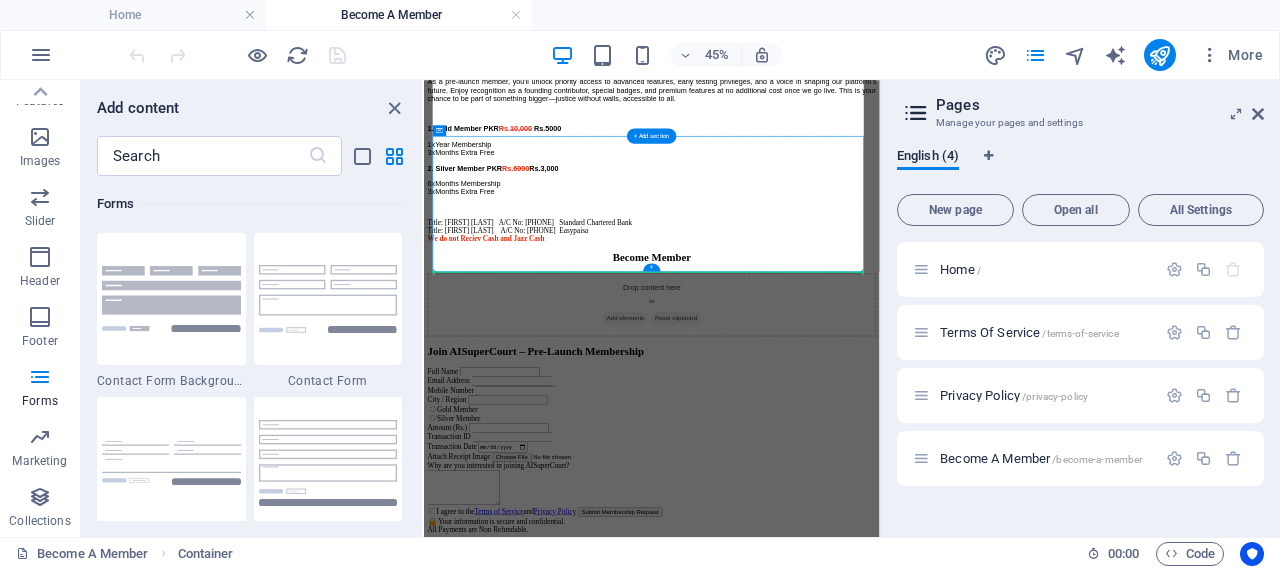 click on "Drop content here or  Add elements  Paste clipboard" at bounding box center (930, 580) 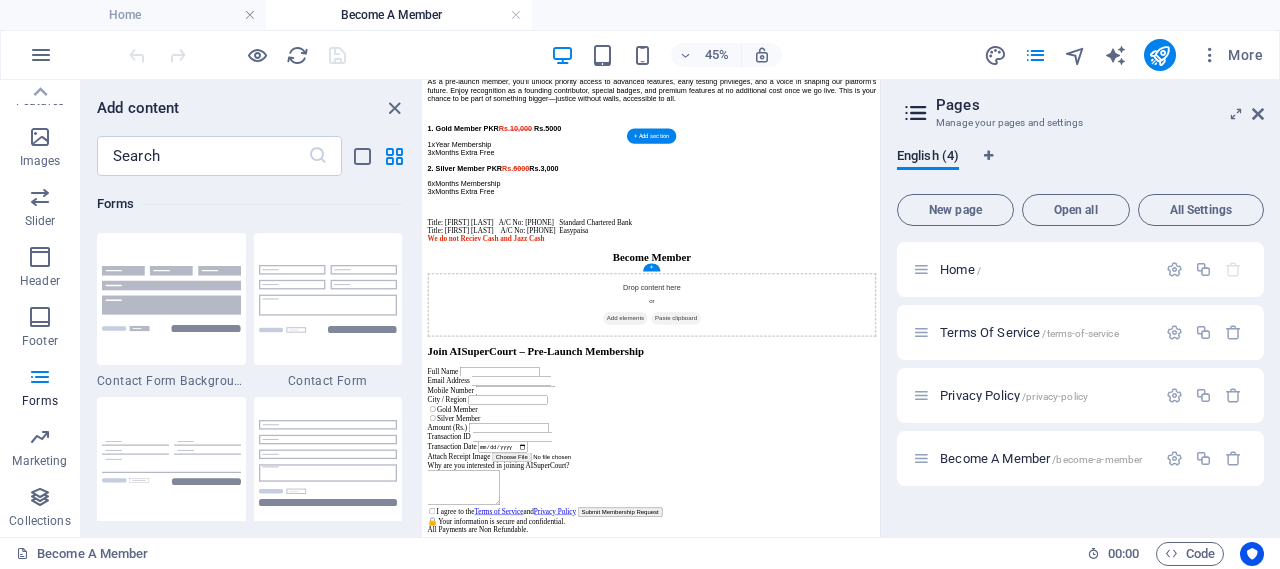 click on "Drop content here or  Add elements  Paste clipboard" at bounding box center [930, 580] 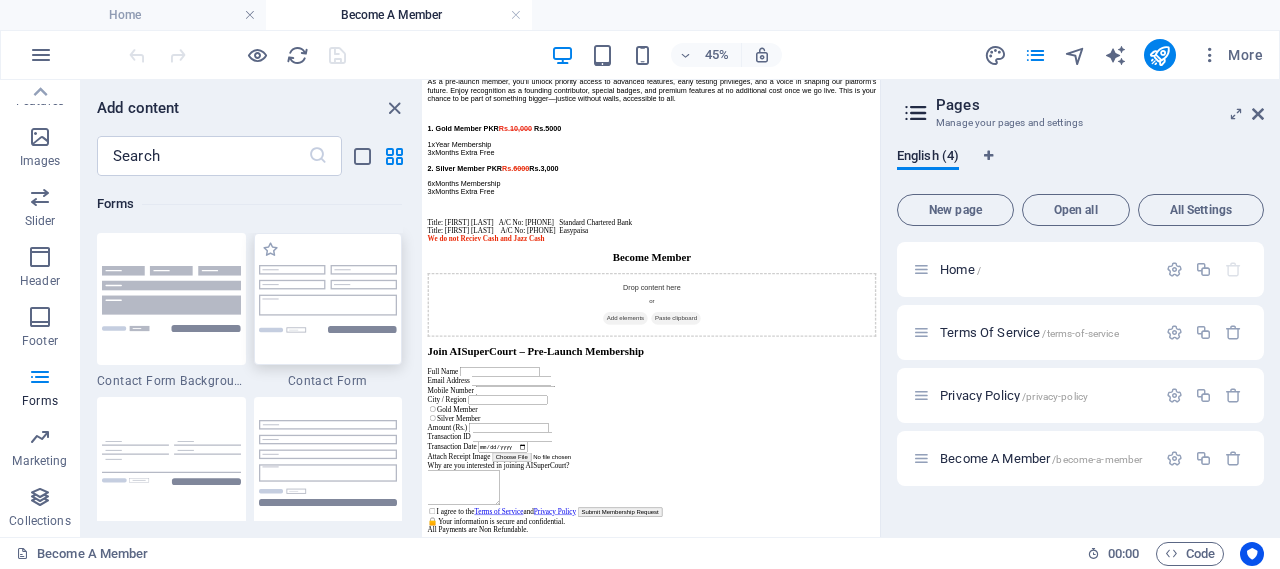 click at bounding box center [328, 298] 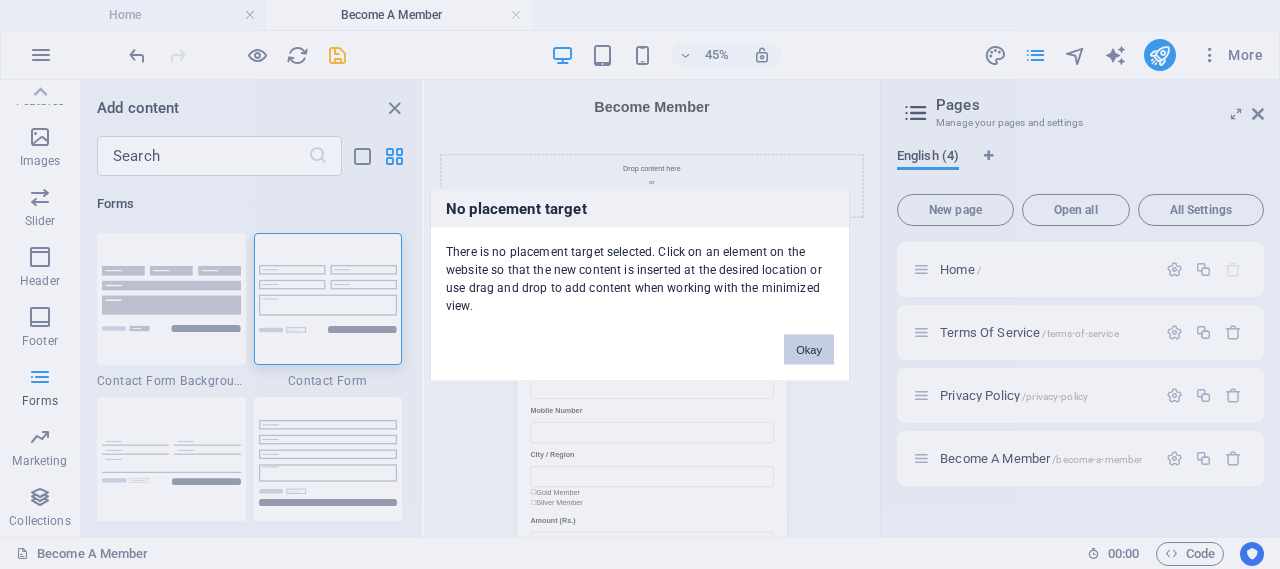 click on "Okay" at bounding box center (809, 349) 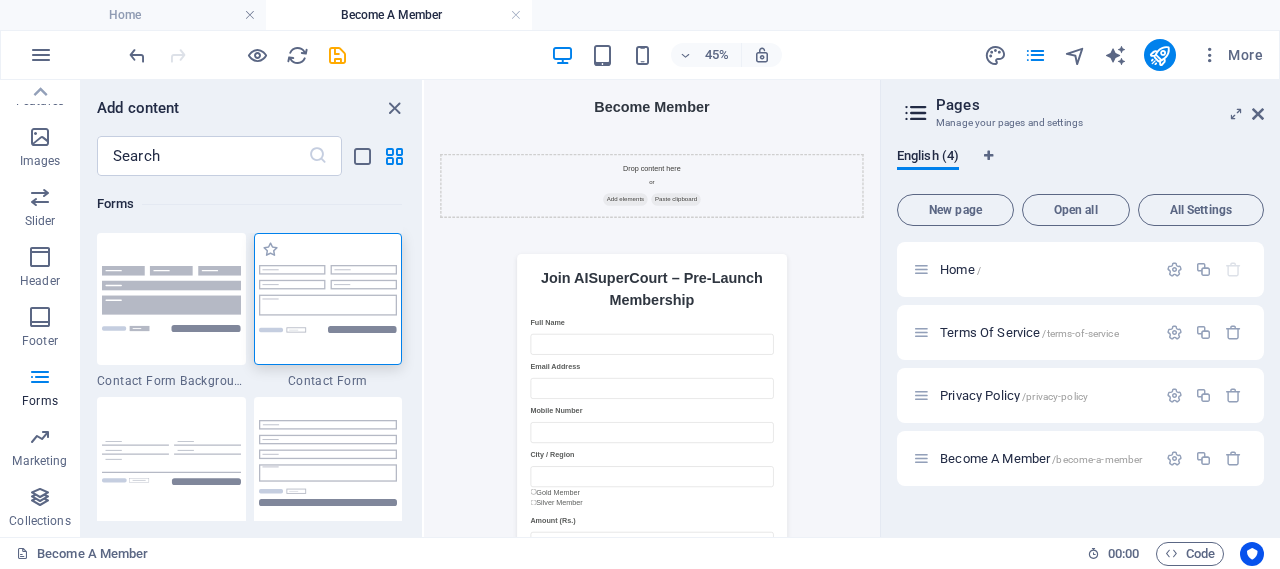 click at bounding box center (328, 298) 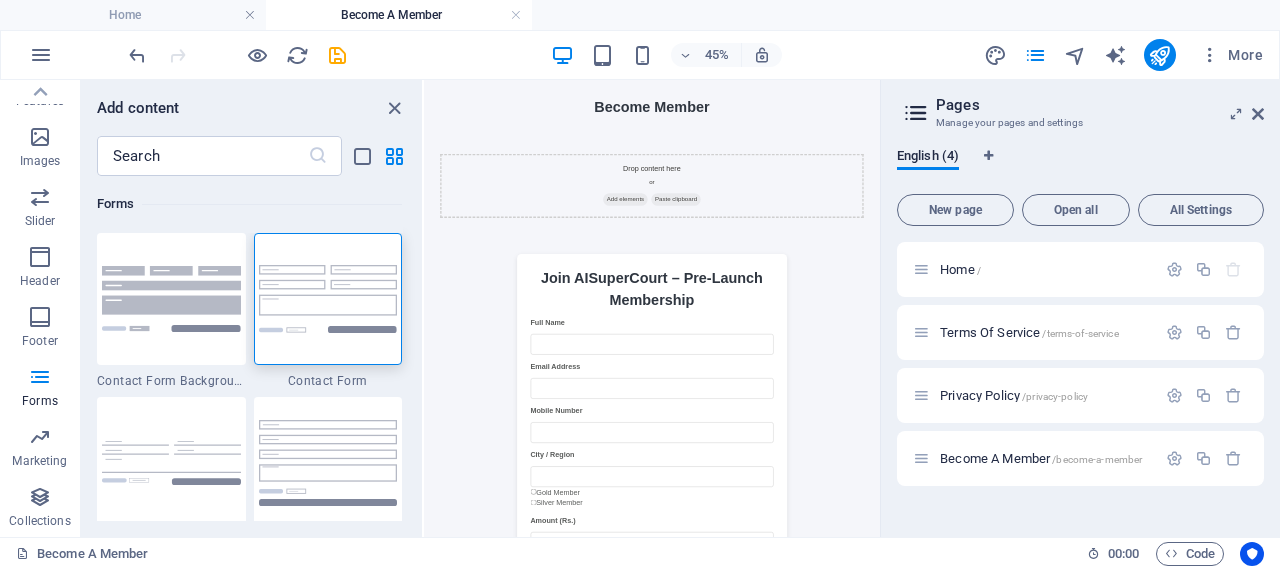 click on "Drop content here or  Add elements  Paste clipboard" at bounding box center (930, 314) 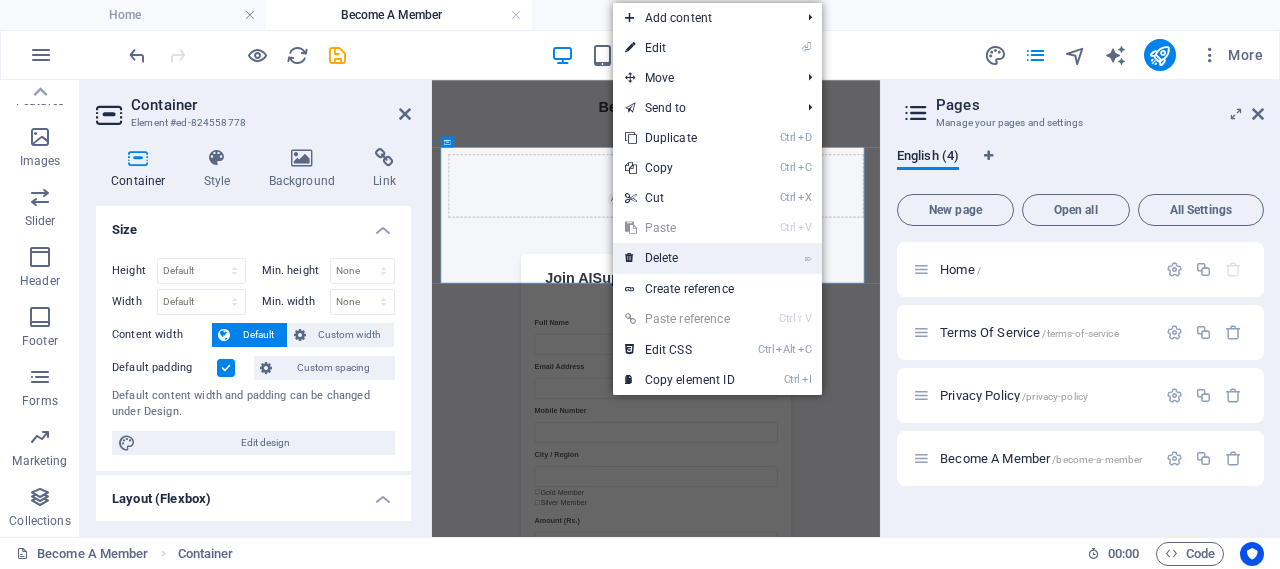 drag, startPoint x: 666, startPoint y: 262, endPoint x: 562, endPoint y: 193, distance: 124.80785 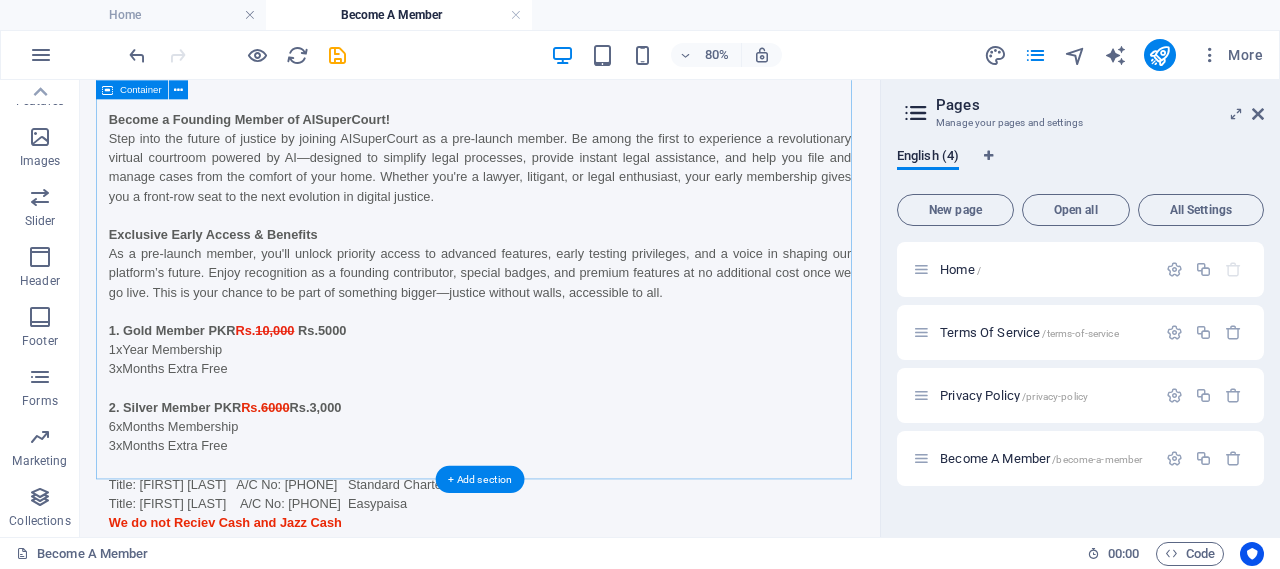 scroll, scrollTop: 359, scrollLeft: 0, axis: vertical 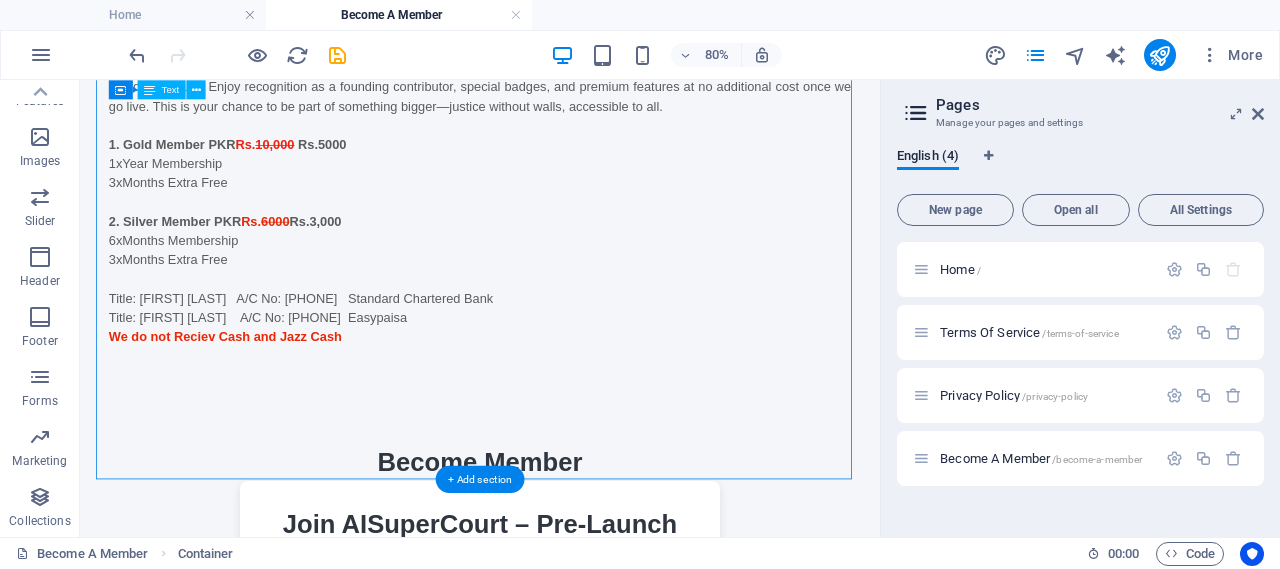 drag, startPoint x: 412, startPoint y: 466, endPoint x: 317, endPoint y: 463, distance: 95.047356 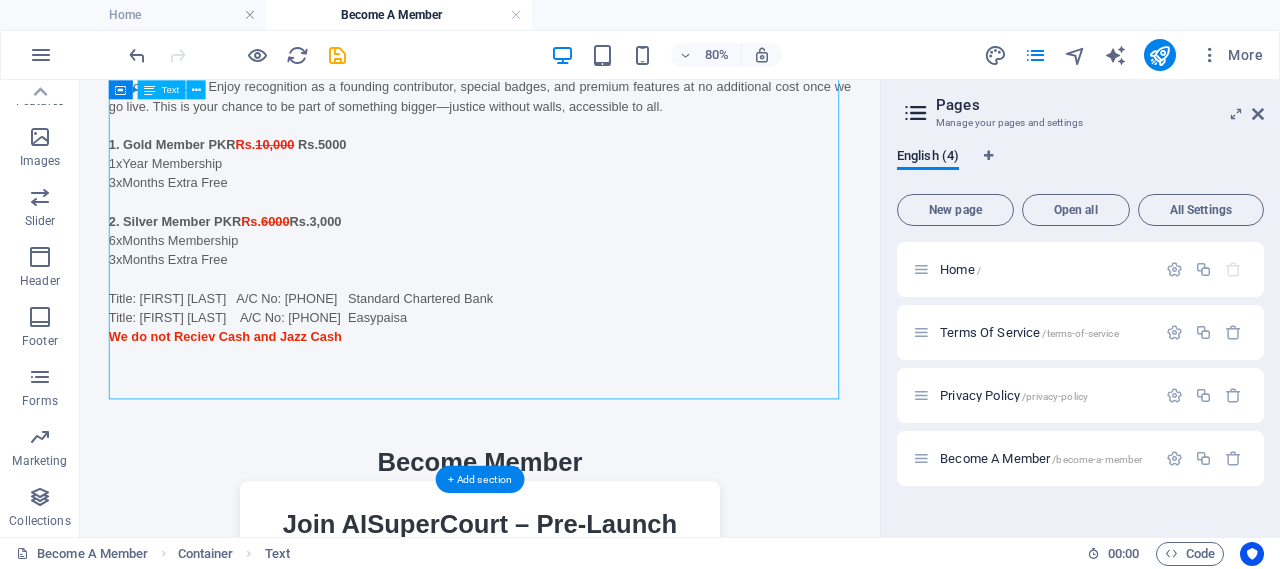 click on "Become a Founding Member of AISuperCourt! Step into the future of justice by joining AISuperCourt as a pre-launch member. Be among the first to experience a revolutionary virtual courtroom powered by AI—designed to simplify legal processes, provide instant legal assistance, and help you file and manage cases from the comfort of your home. Whether you're a lawyer, litigant, or legal enthusiast, your early membership gives you a front-row seat to the next evolution in digital justice. Exclusive Early Access & Benefits As a pre-launch member, you'll unlock priority access to advanced features, early testing privileges, and a voice in shaping our platform’s future. Enjoy recognition as a founding contributor, special badges, and premium features at no additional cost once we go live. This is your chance to be part of something bigger—justice without walls, accessible to all. 1. Gold Member PKR Rs. 10,000       Rs.5000 1xYear Membership 3xMonths Extra Free 2. Silver Member PKR Rs. 6000" at bounding box center (580, 137) 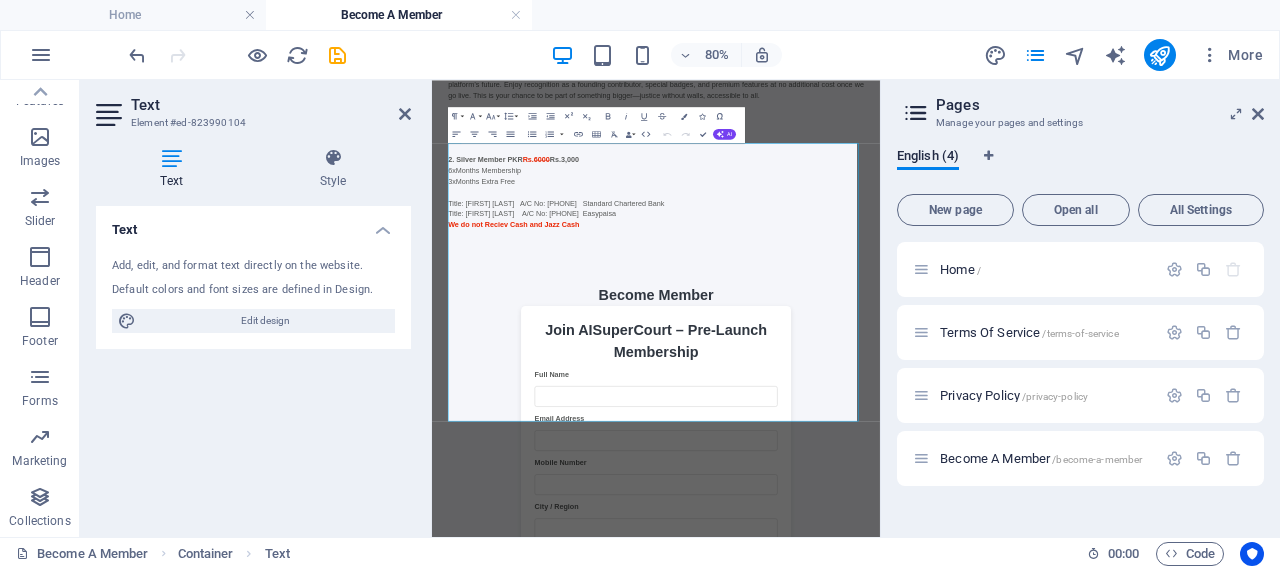 click on "1xYear Membership 3xMonths Extra Free 2. Silver Member PKR  Rs. 6000      Rs.3,000" at bounding box center [930, 221] 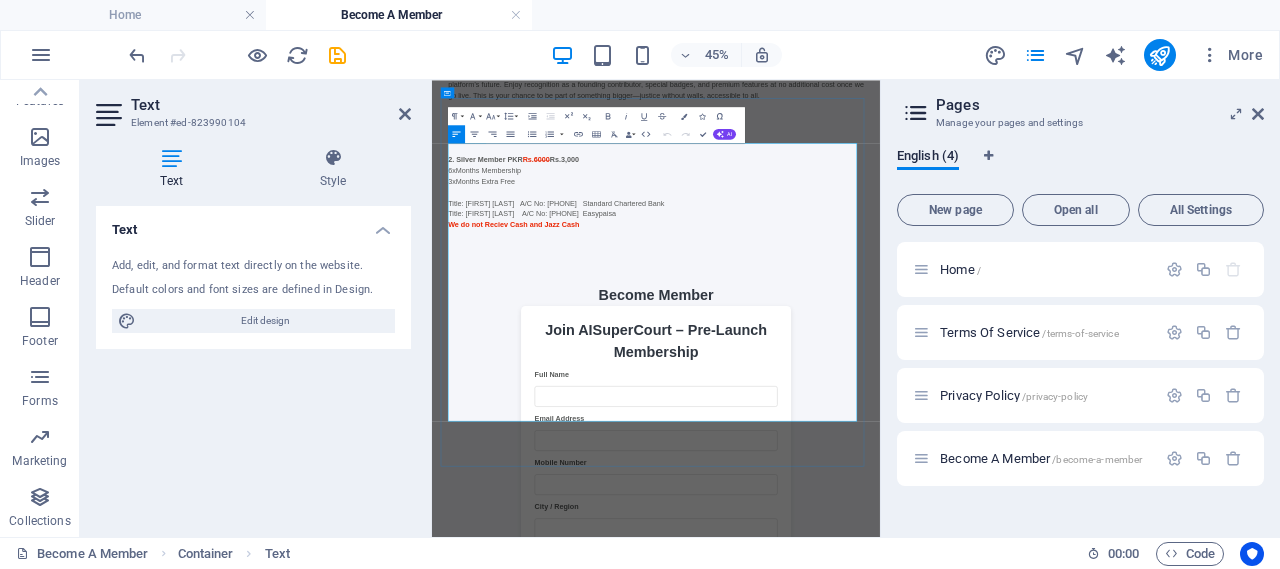 scroll, scrollTop: 0, scrollLeft: 0, axis: both 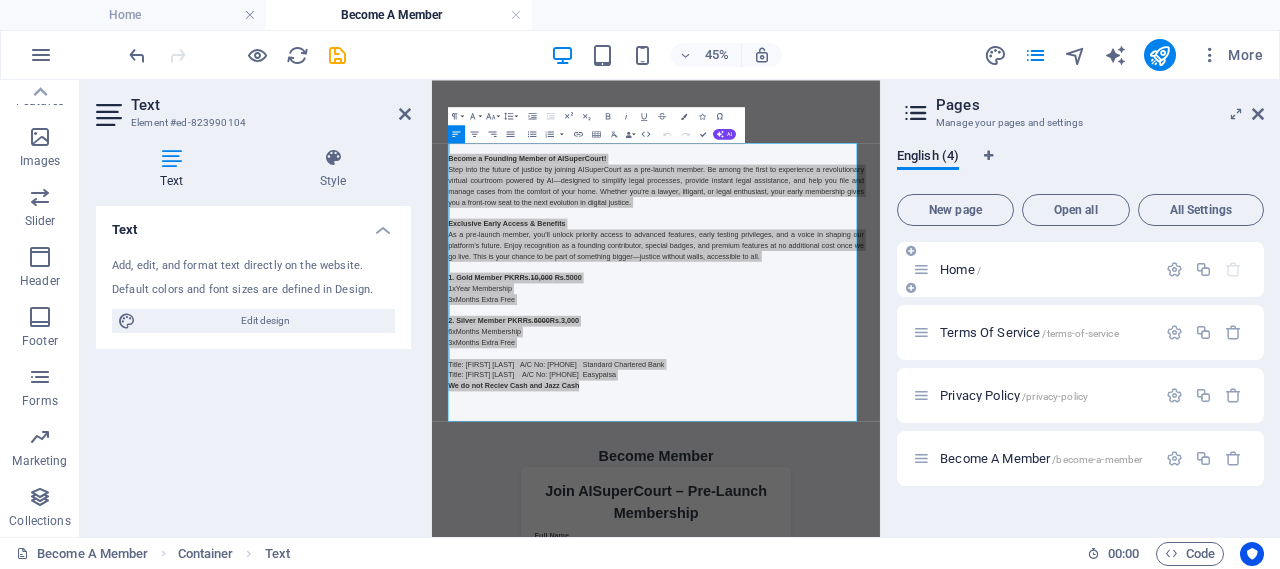 click on "Home /" at bounding box center (960, 269) 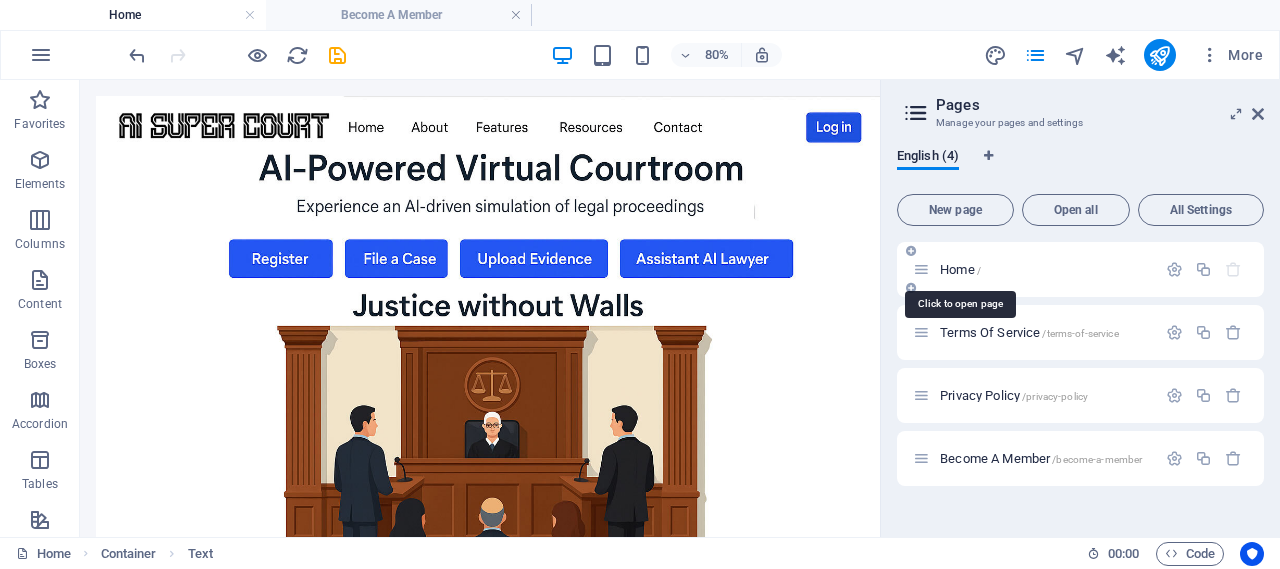 scroll, scrollTop: 215, scrollLeft: 0, axis: vertical 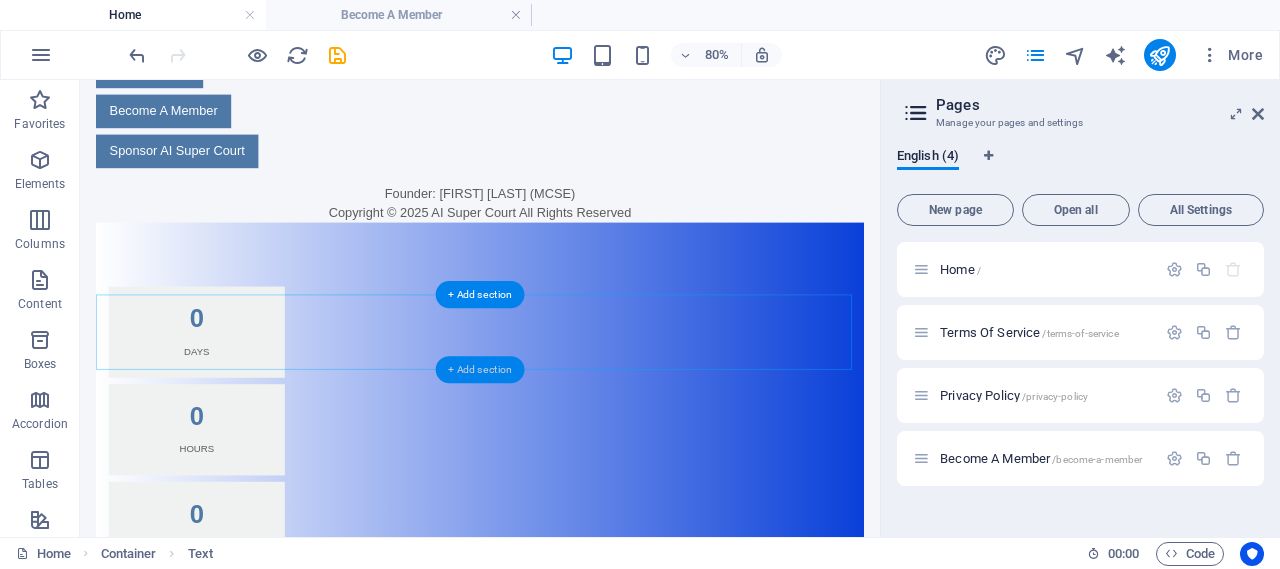 click on "+ Add section" at bounding box center [480, 369] 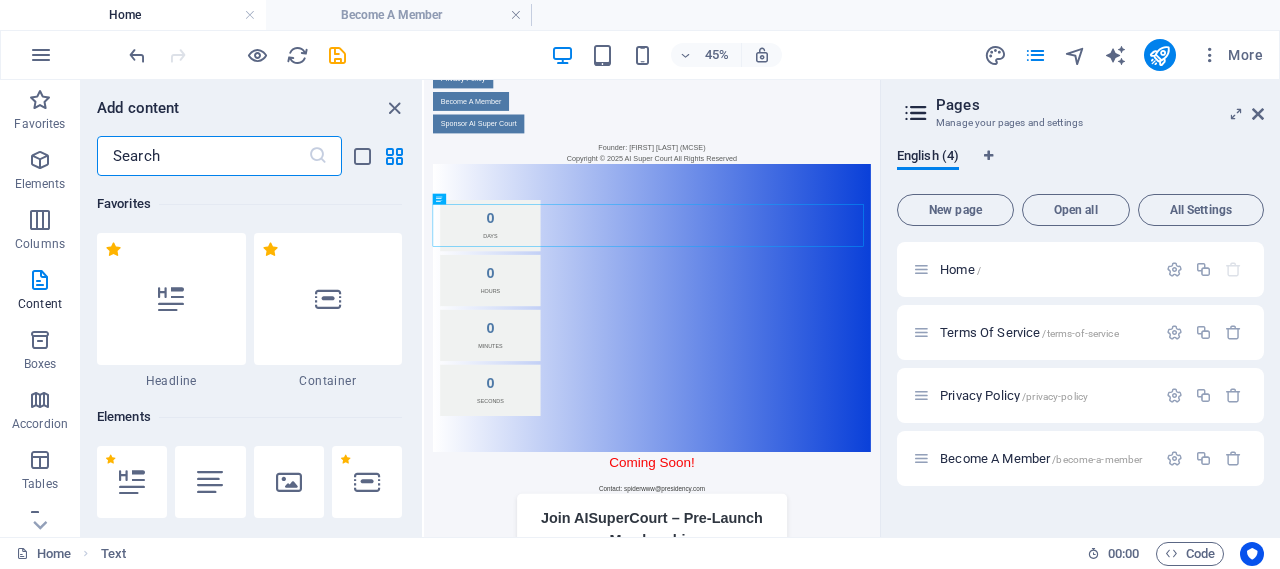 scroll, scrollTop: 3499, scrollLeft: 0, axis: vertical 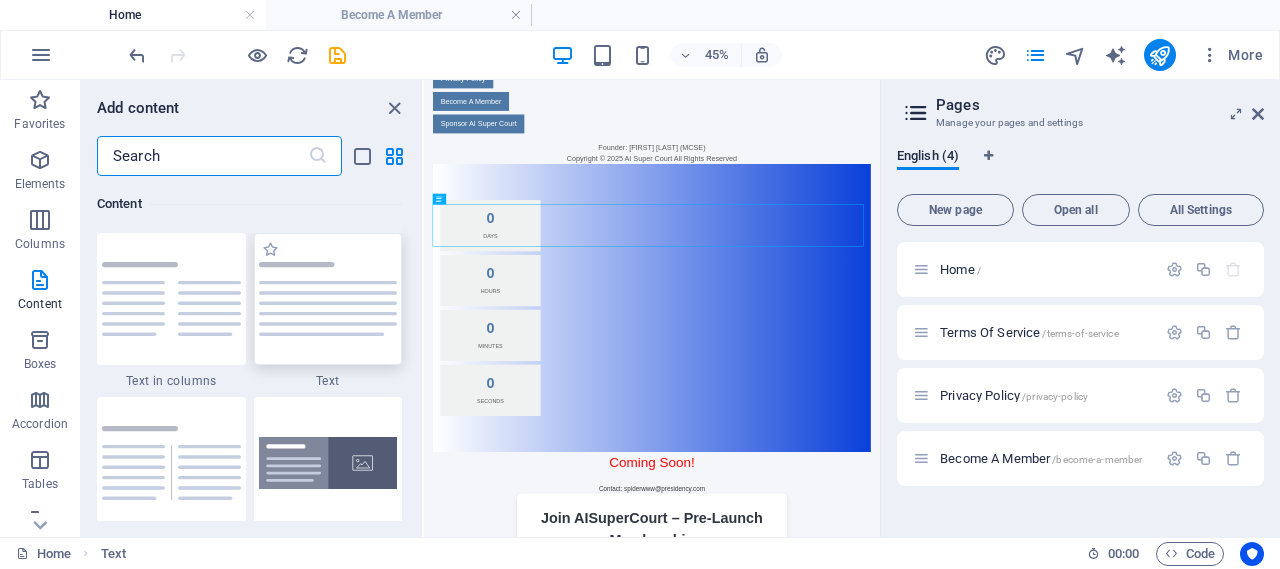 click at bounding box center (328, 299) 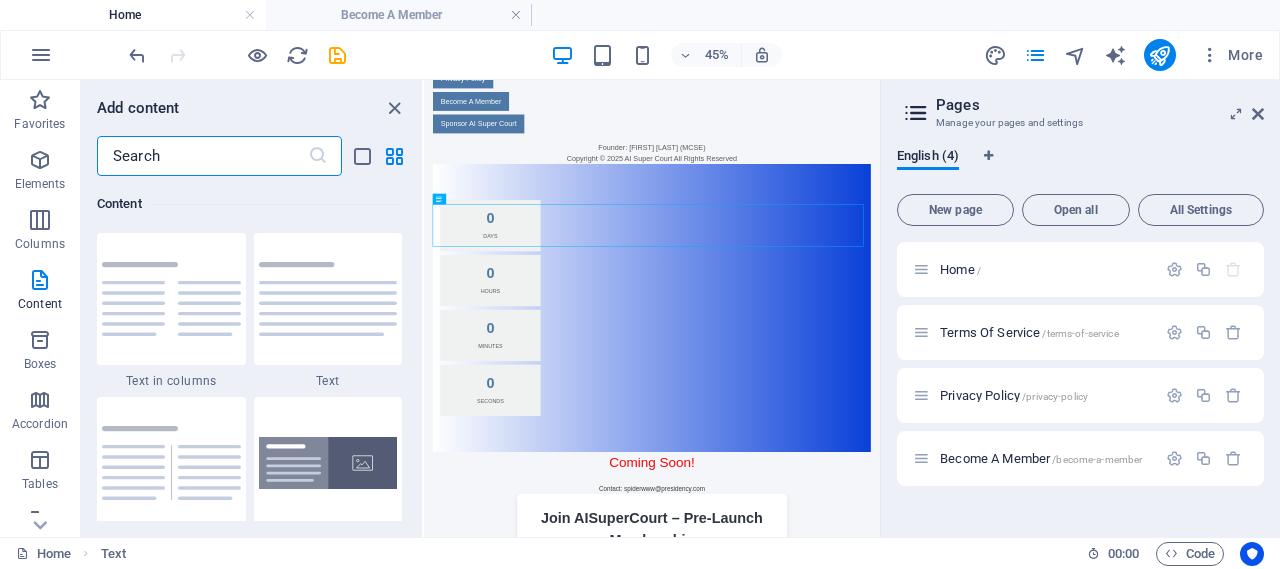click on "Drag here to replace the existing content. Press “Ctrl” if you want to create a new element.
H3   Countdown   Container   4 columns   Image   Text" at bounding box center [652, 308] 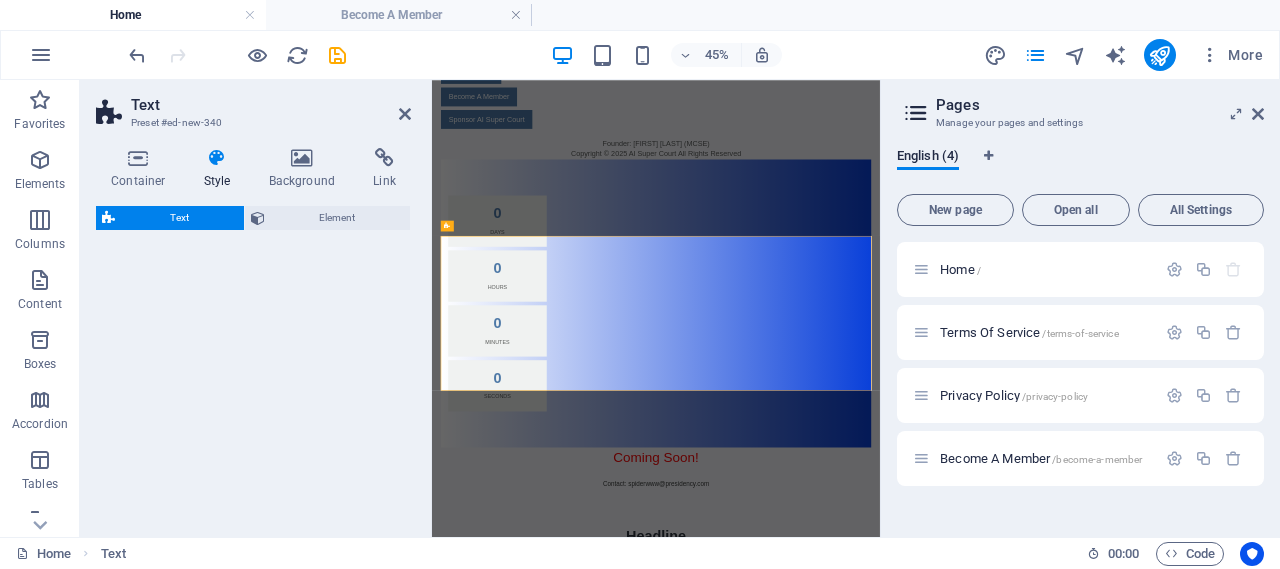 click on "Lorem ipsum dolor sitope amet, consectetur adipisicing elitip. Massumenda, dolore, cum vel modi asperiores consequatur suscipit quidem ducimus eveniet iure expedita consecteture odiogil voluptatum similique fugit voluptates atem accusamus quae quas dolorem tenetur facere tempora maiores adipisci reiciendis accusantium voluptatibus id voluptate tempore dolor harum nisi amet! Nobis, eaque. Aenean commodo ligula eget dolor. Lorem ipsum dolor sit amet, consectetuer adipiscing elit leget odiogil voluptatum similique fugit voluptates dolor. Libero assumenda, dolore, cum vel modi asperiores consequatur." at bounding box center [930, 1193] 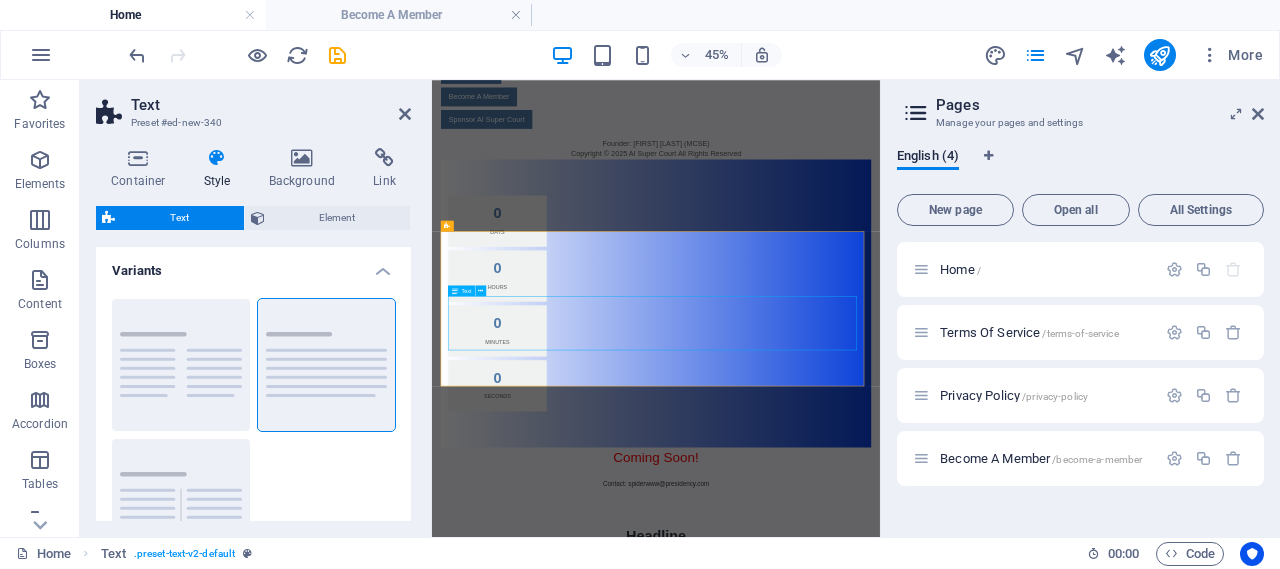 scroll, scrollTop: 758, scrollLeft: 0, axis: vertical 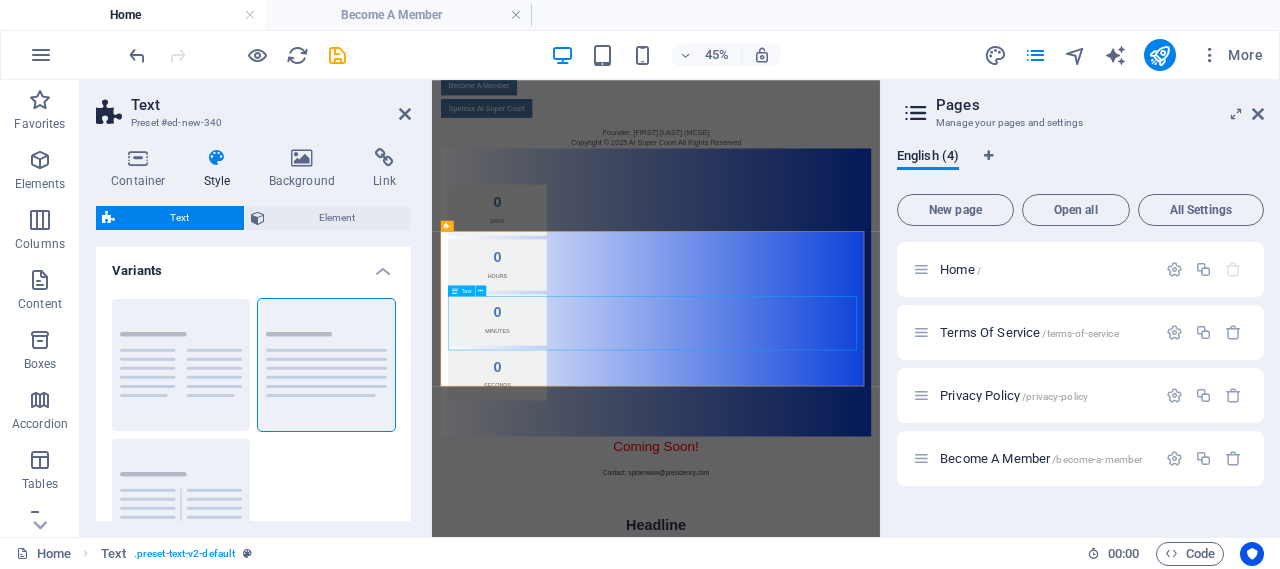 click on "Lorem ipsum dolor sitope amet, consectetur adipisicing elitip. Massumenda, dolore, cum vel modi asperiores consequatur suscipit quidem ducimus eveniet iure expedita consecteture odiogil voluptatum similique fugit voluptates atem accusamus quae quas dolorem tenetur facere tempora maiores adipisci reiciendis accusantium voluptatibus id voluptate tempore dolor harum nisi amet! Nobis, eaque. Aenean commodo ligula eget dolor. Lorem ipsum dolor sit amet, consectetuer adipiscing elit leget odiogil voluptatum similique fugit voluptates dolor. Libero assumenda, dolore, cum vel modi asperiores consequatur." at bounding box center [930, 1169] 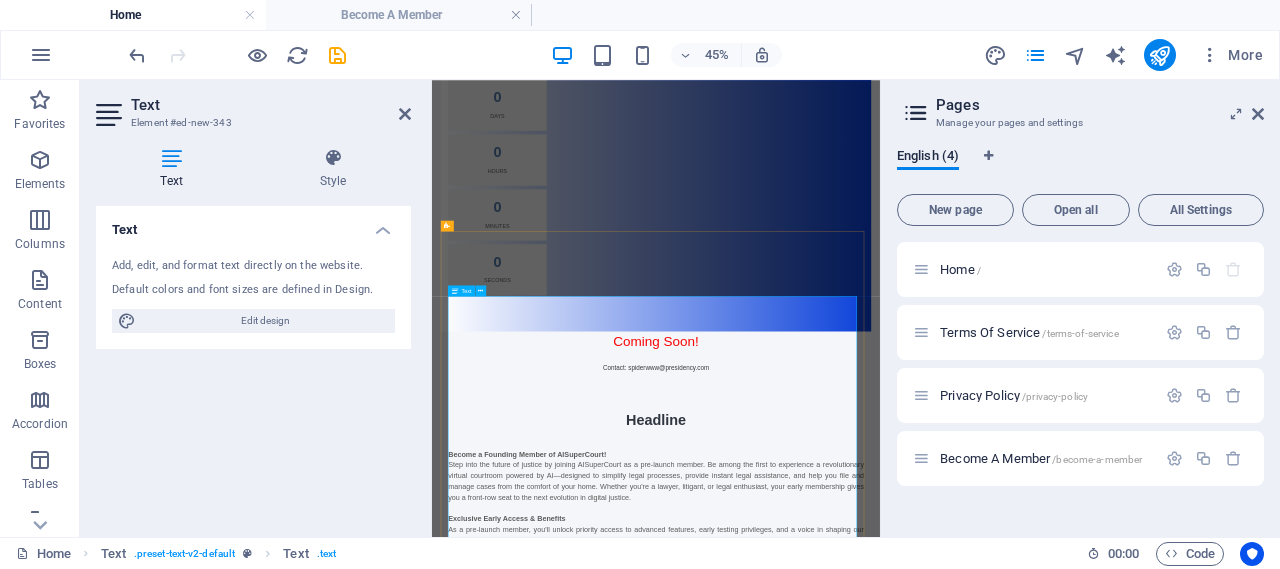 scroll, scrollTop: 758, scrollLeft: 0, axis: vertical 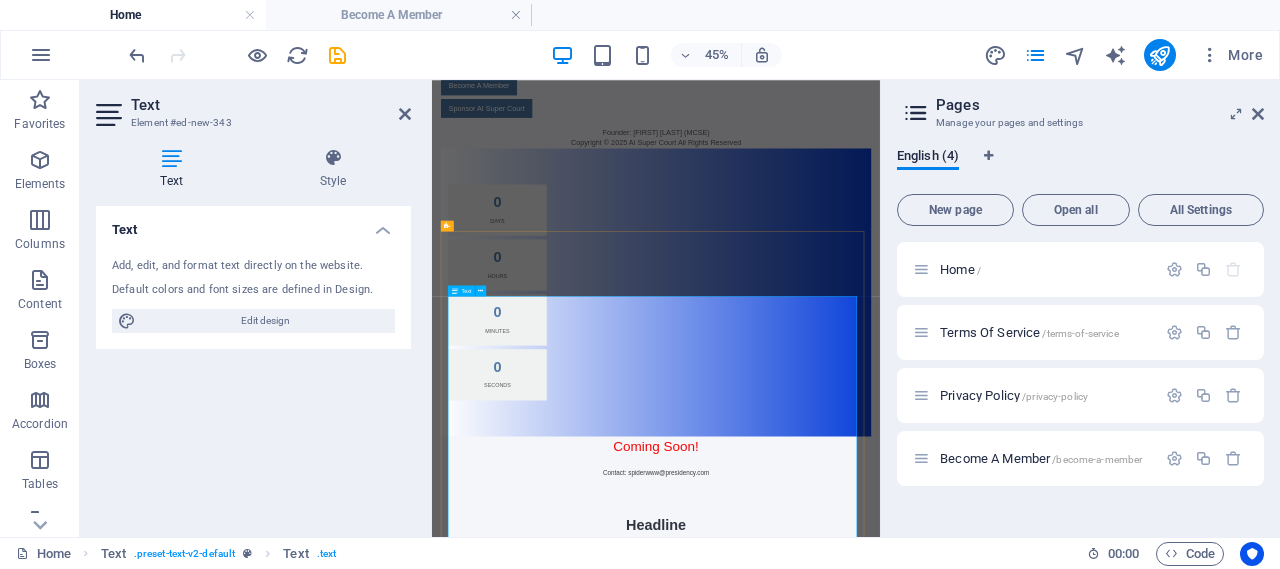 click on "Headline" at bounding box center (930, 1069) 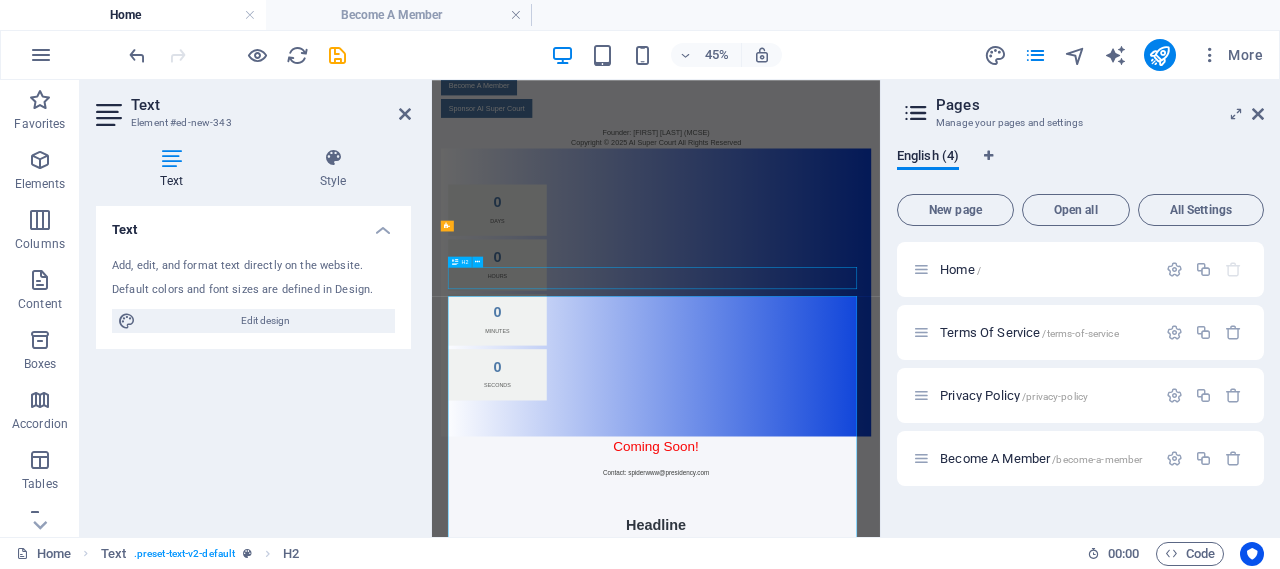click on "Coming Soon! Contact: [EMAIL]" at bounding box center (930, 918) 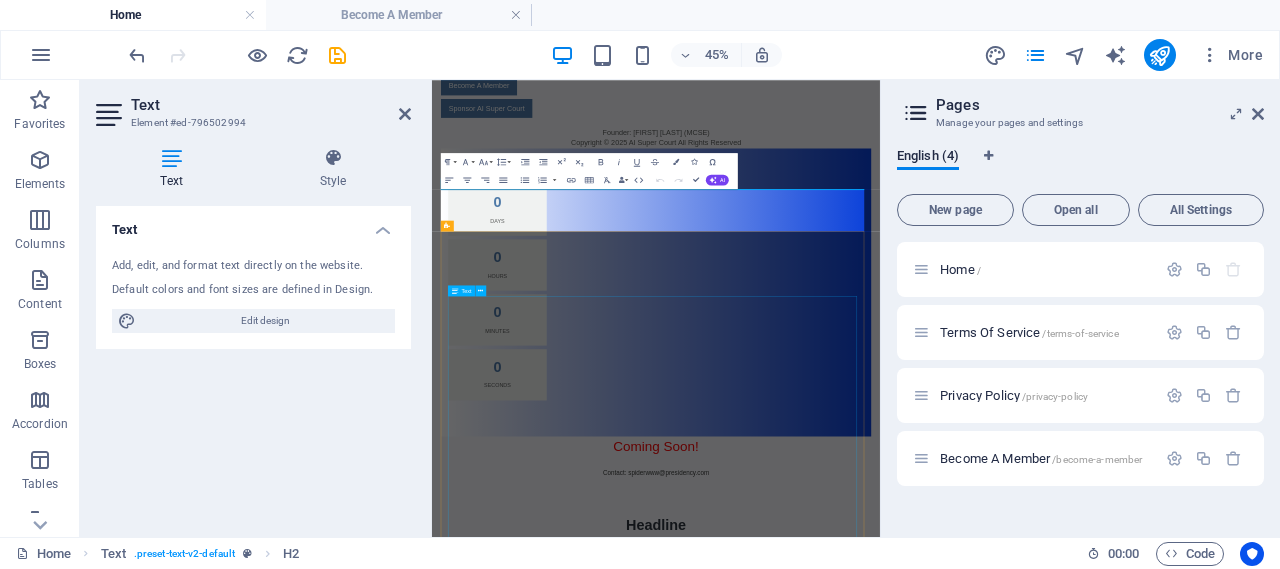 click on "Headline" at bounding box center [930, 1069] 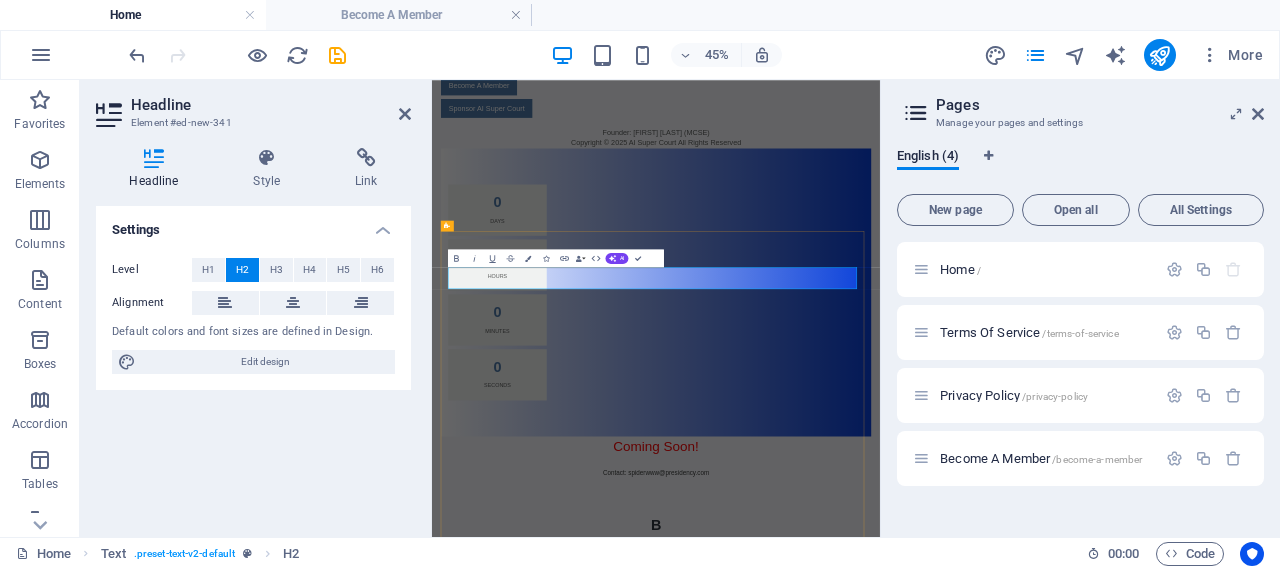 type 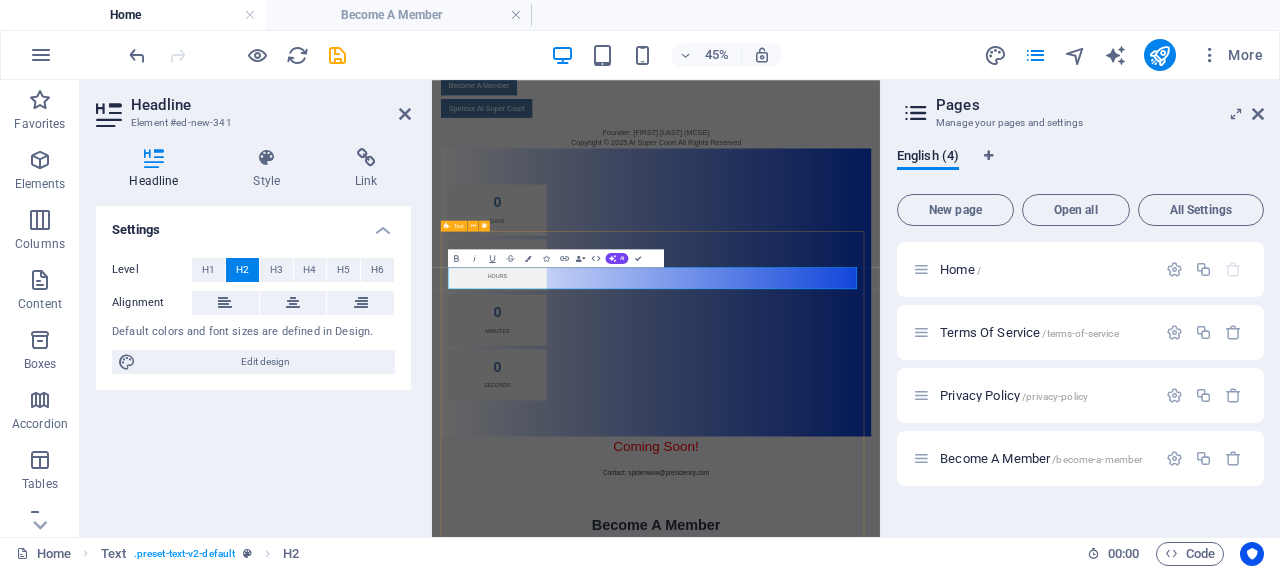 click on "Become A Member Become a Founding Member of AISuperCourt! Step into the future of justice by joining AISuperCourt as a pre-launch member. Be among the first to experience a revolutionary virtual courtroom powered by AI—designed to simplify legal processes, provide instant legal assistance, and help you file and manage cases from the comfort of your home. Whether you're a lawyer, litigant, or legal enthusiast, your early membership gives you a front-row seat to the next evolution in digital justice. Exclusive Early Access & Benefits As a pre-launch member, you'll unlock priority access to advanced features, early testing privileges, and a voice in shaping our platform’s future. Enjoy recognition as a founding contributor, special badges, and premium features at no additional cost once we go live. This is your chance to be part of something bigger—justice without walls, accessible to all. 1. Gold Member PKR Rs. 10,000       Rs.5000 1xYear Membership 3xMonths Extra Free 2. Silver Member PKR Rs. 6000" at bounding box center (930, 1353) 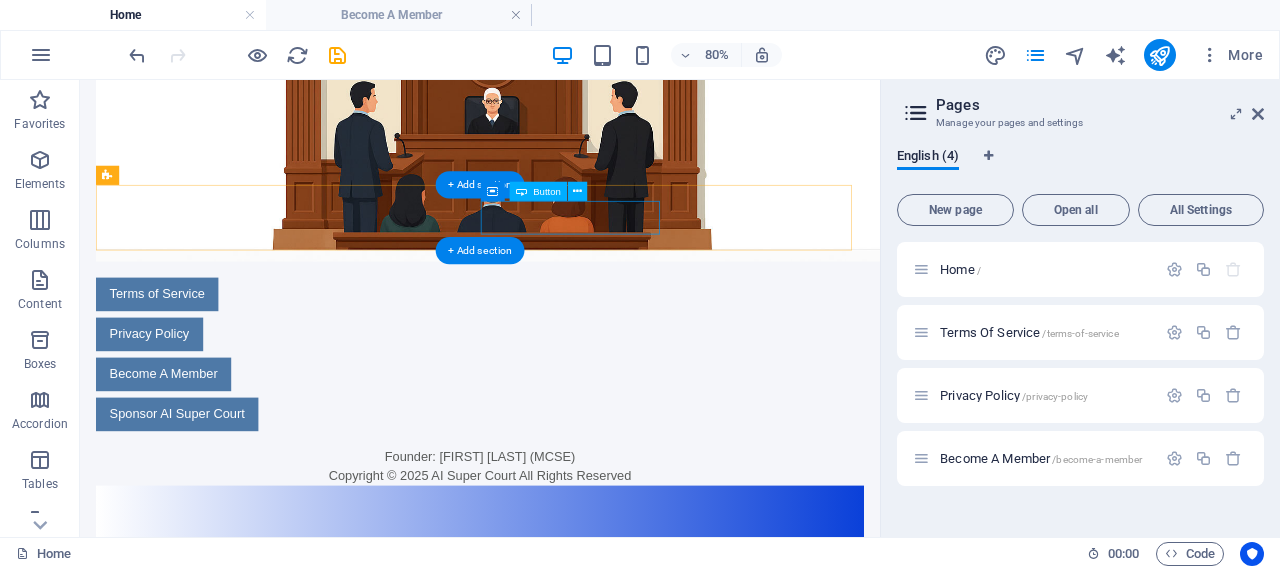 scroll, scrollTop: 467, scrollLeft: 0, axis: vertical 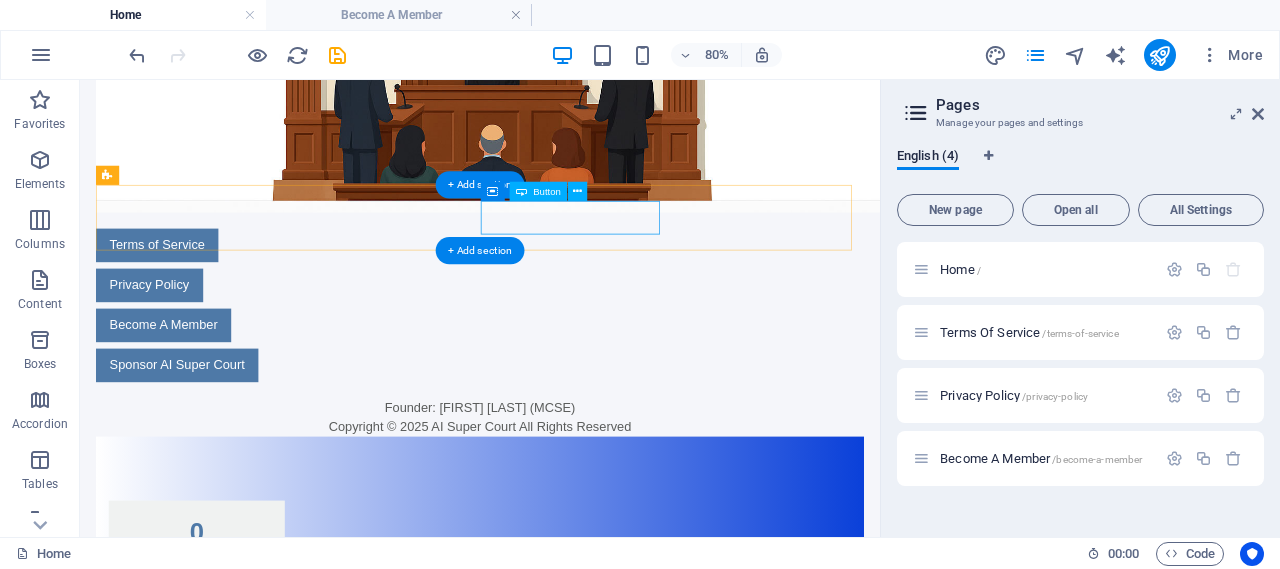 click on "Become A Member" at bounding box center [214, 386] 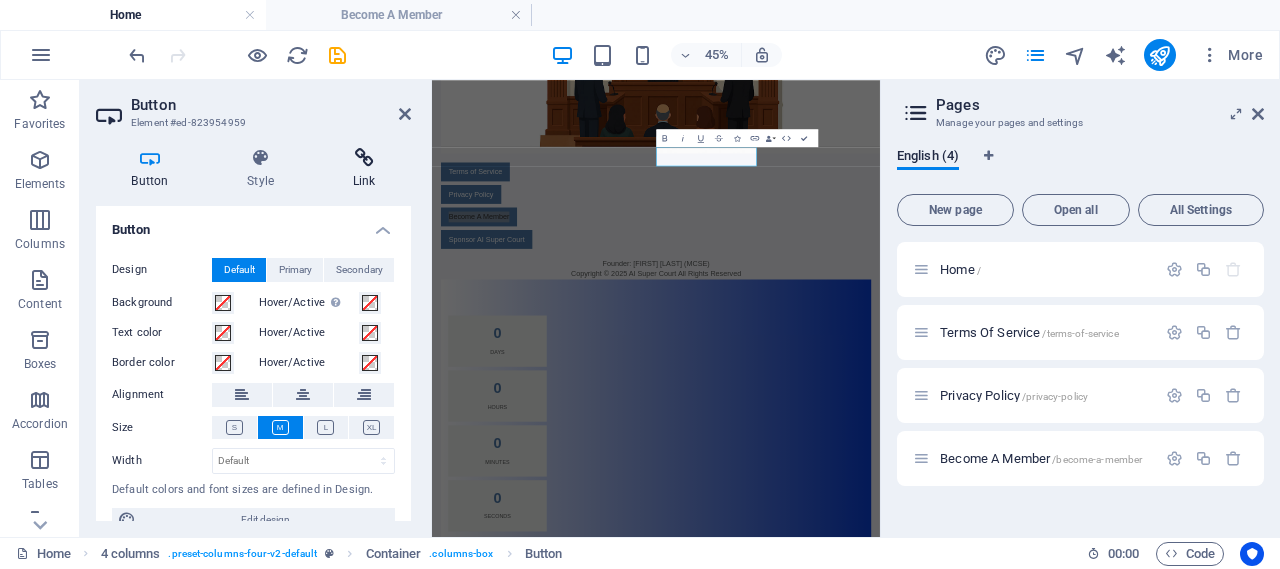click at bounding box center [364, 158] 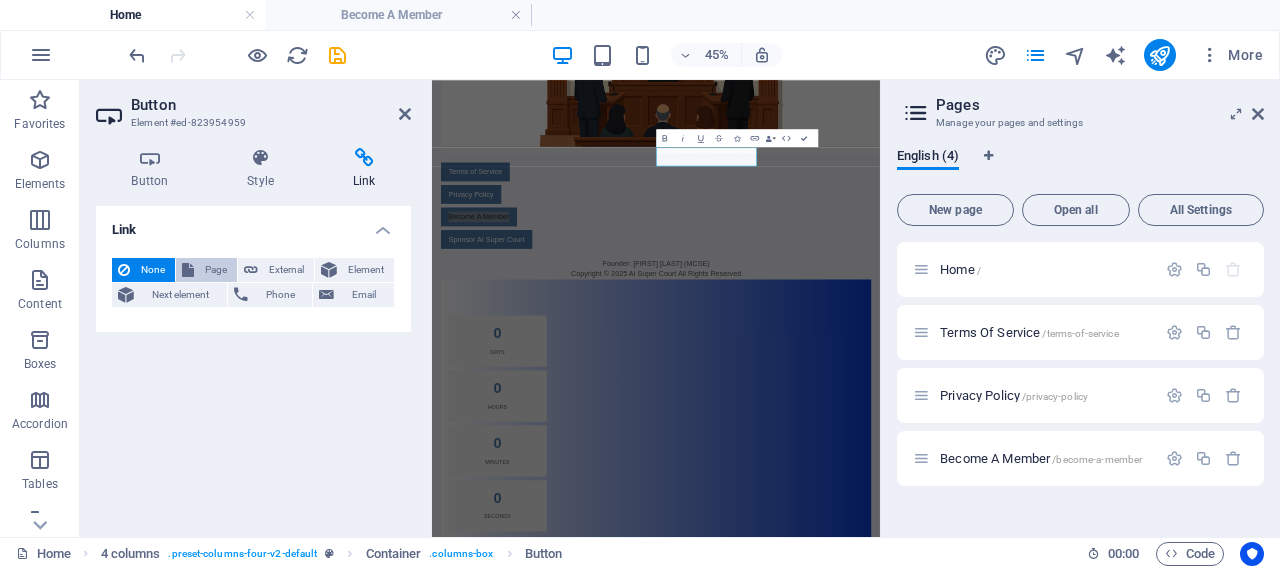 click on "Page" at bounding box center (215, 270) 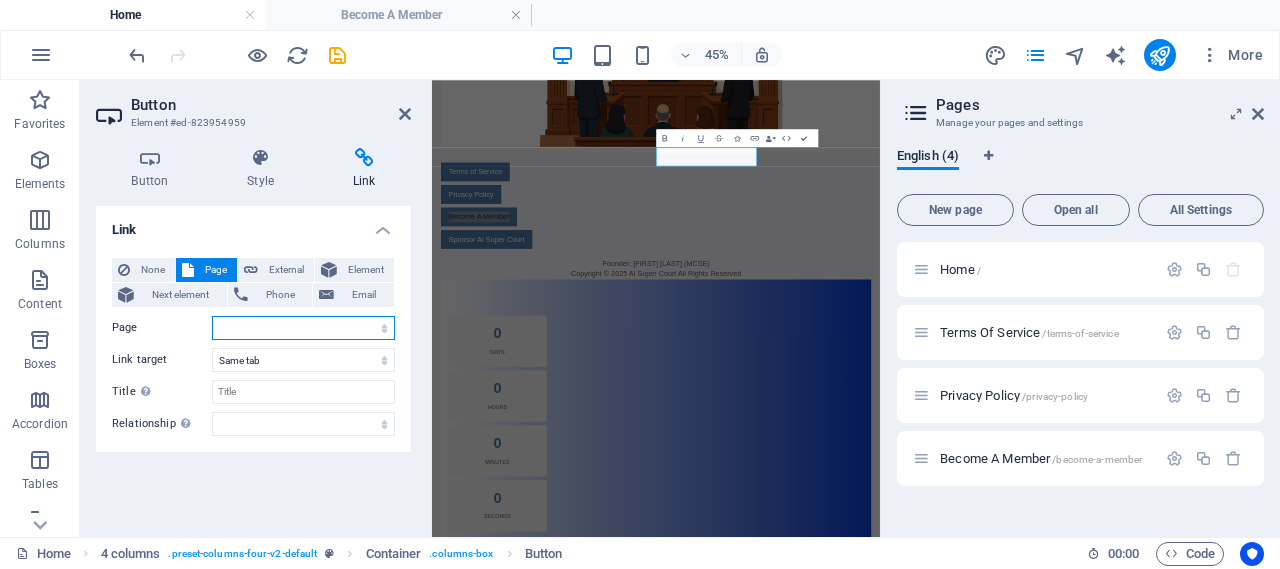 click on "Home Terms Of Service Privacy Policy Become A Member" at bounding box center [303, 328] 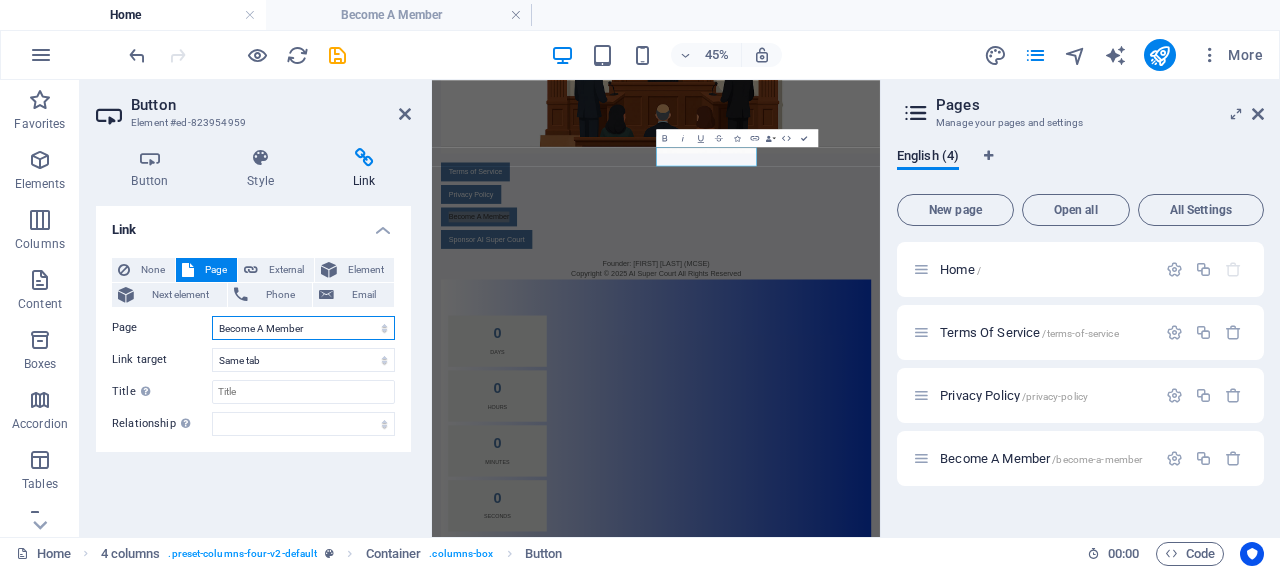 click on "Home Terms Of Service Privacy Policy Become A Member" at bounding box center (303, 328) 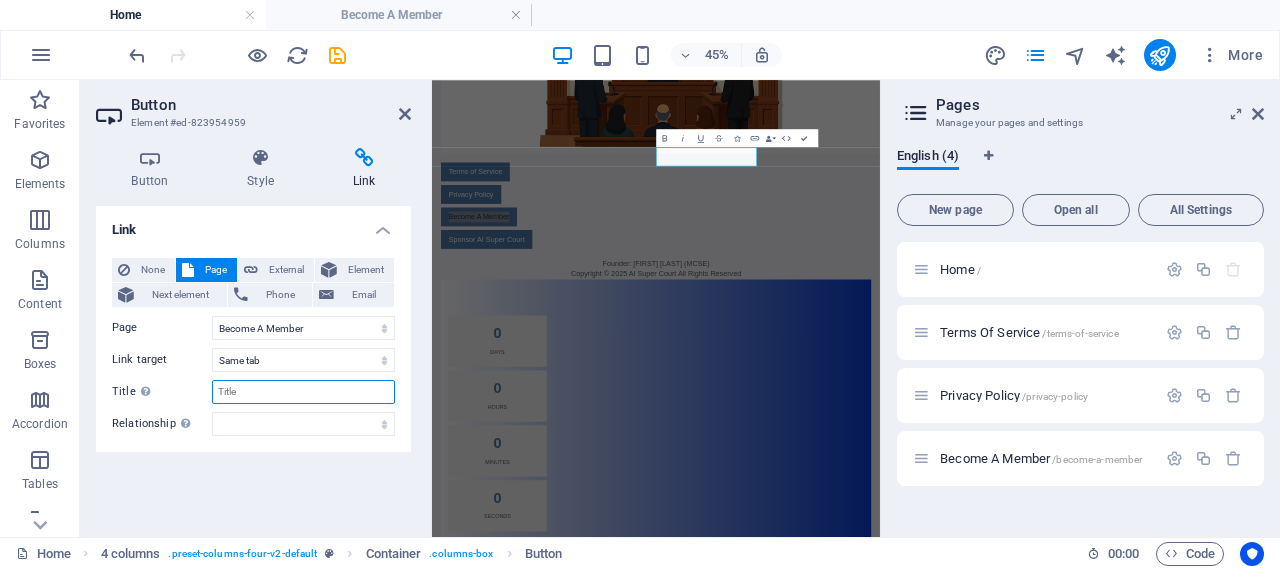 drag, startPoint x: 268, startPoint y: 392, endPoint x: 231, endPoint y: 392, distance: 37 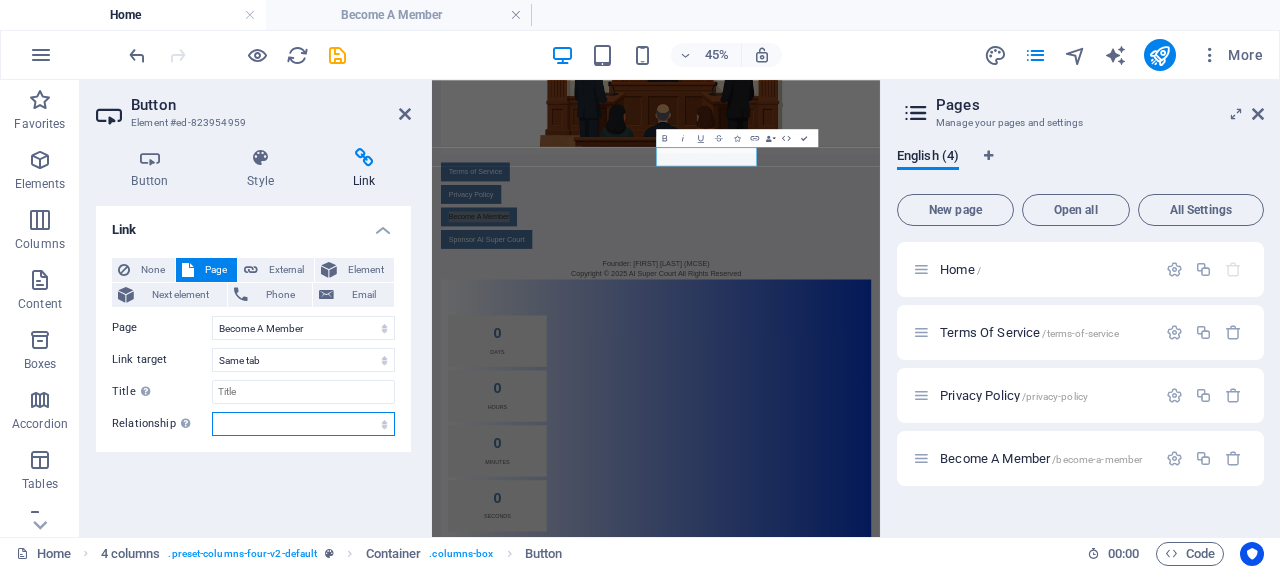 click on "alternate author bookmark external help license next nofollow noreferrer noopener prev search tag" at bounding box center (303, 424) 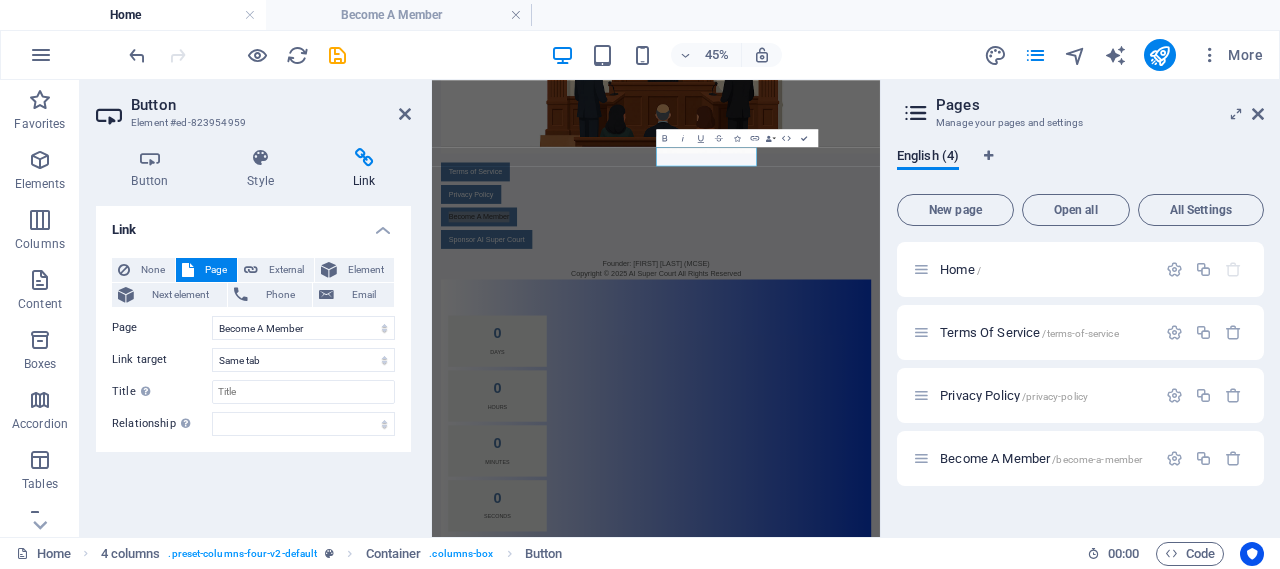click on "Link None Page External Element Next element Phone Email Page Home Terms Of Service Privacy Policy Become A Member Element
URL Phone Email Link target New tab Same tab Overlay Title Additional link description, should not be the same as the link text. The title is most often shown as a tooltip text when the mouse moves over the element. Leave empty if uncertain. Relationship Sets the  relationship of this link to the link target . For example, the value "nofollow" instructs search engines not to follow the link. Can be left empty. alternate author bookmark external help license next nofollow noreferrer noopener prev search tag" at bounding box center (253, 363) 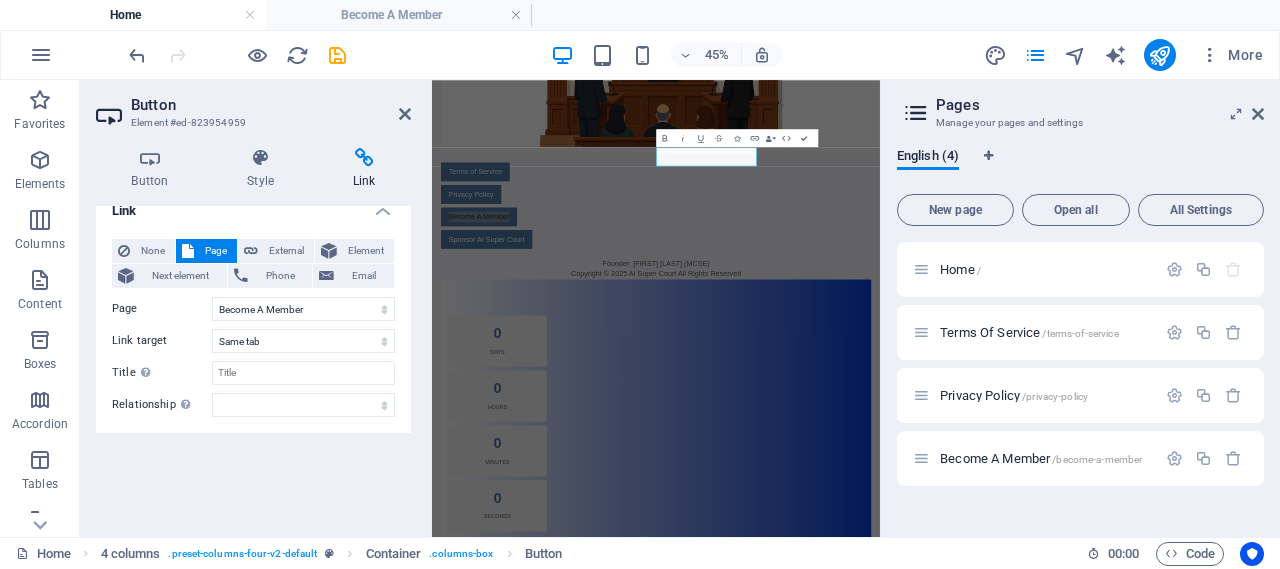 drag, startPoint x: 262, startPoint y: 445, endPoint x: 168, endPoint y: 644, distance: 220.08408 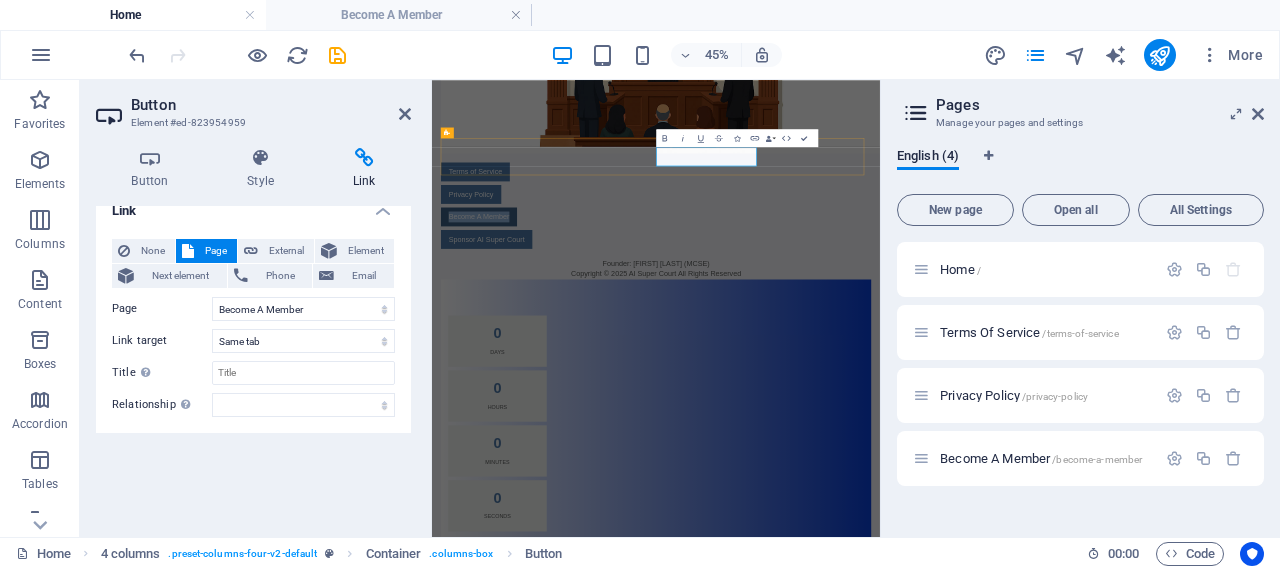 click on "Become A Member" at bounding box center [536, 384] 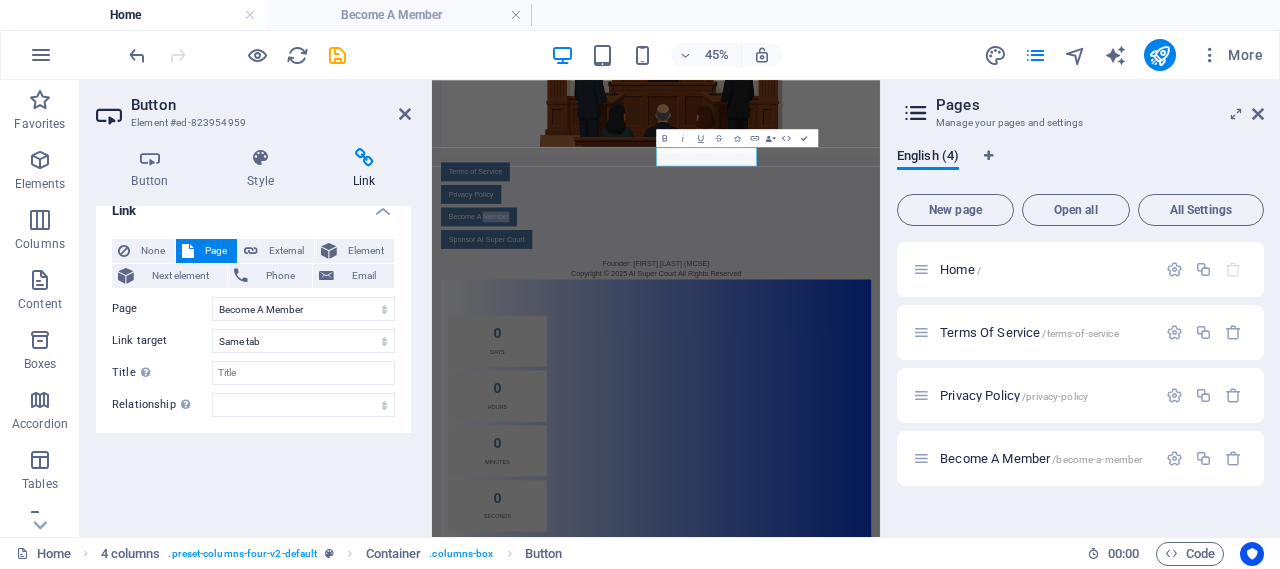 click on "Become A Member Become a Founding Member of AISuperCourt! Step into the future of justice by joining AISuperCourt as a pre-launch member. Be among the first to experience a revolutionary virtual courtroom powered by AI—designed to simplify legal processes, provide instant legal assistance, and help you file and manage cases from the comfort of your home. Whether you're a lawyer, litigant, or legal enthusiast, your early membership gives you a front-row seat to the next evolution in digital justice. Exclusive Early Access & Benefits As a pre-launch member, you'll unlock priority access to advanced features, early testing privileges, and a voice in shaping our platform’s future. Enjoy recognition as a founding contributor, special badges, and premium features at no additional cost once we go live. This is your chance to be part of something bigger—justice without walls, accessible to all. 1. Gold Member PKR Rs. 10,000       Rs.5000 1xYear Membership 3xMonths Extra Free 2. Silver Member PKR Rs. 6000" at bounding box center (930, 1644) 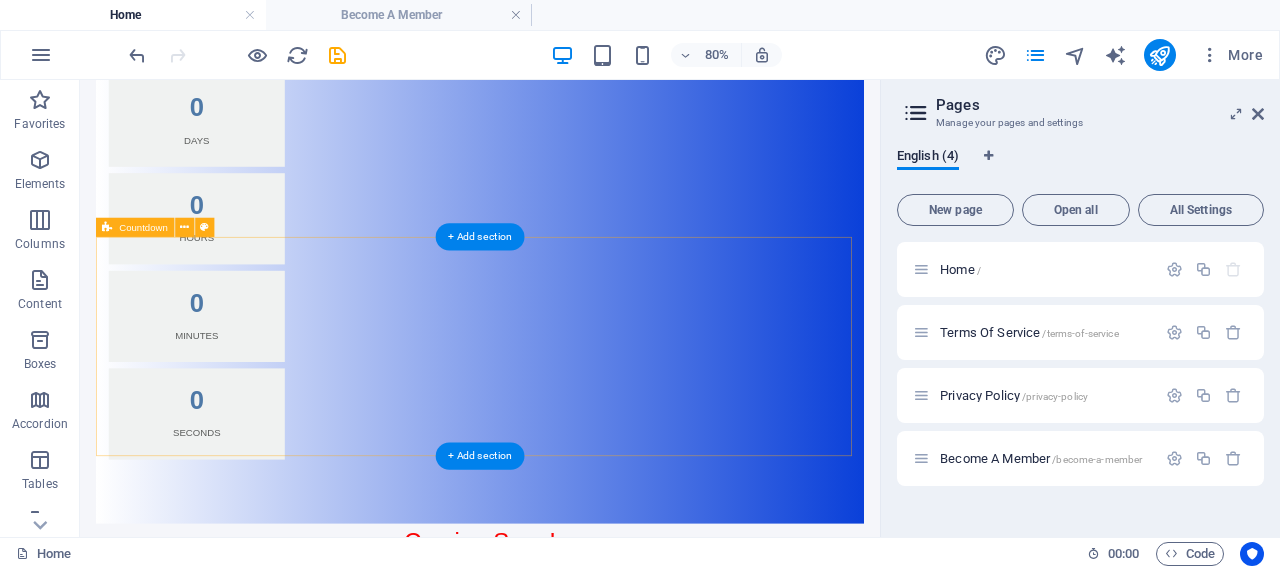scroll, scrollTop: 532, scrollLeft: 0, axis: vertical 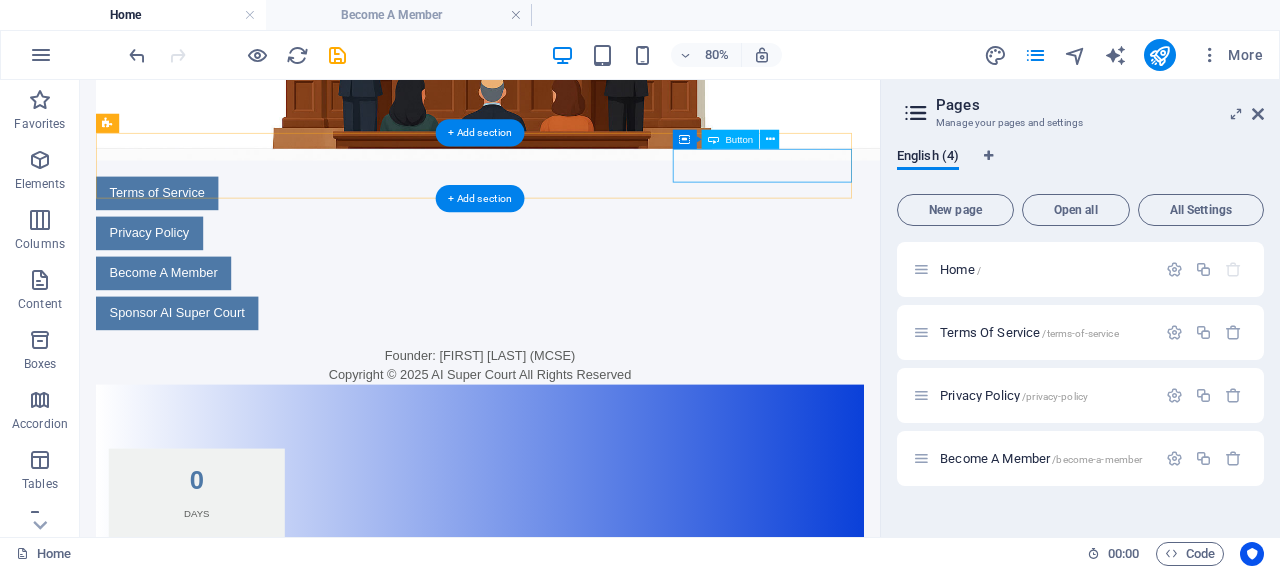 click on "Sponsor AI Super Court" at bounding box center [214, 371] 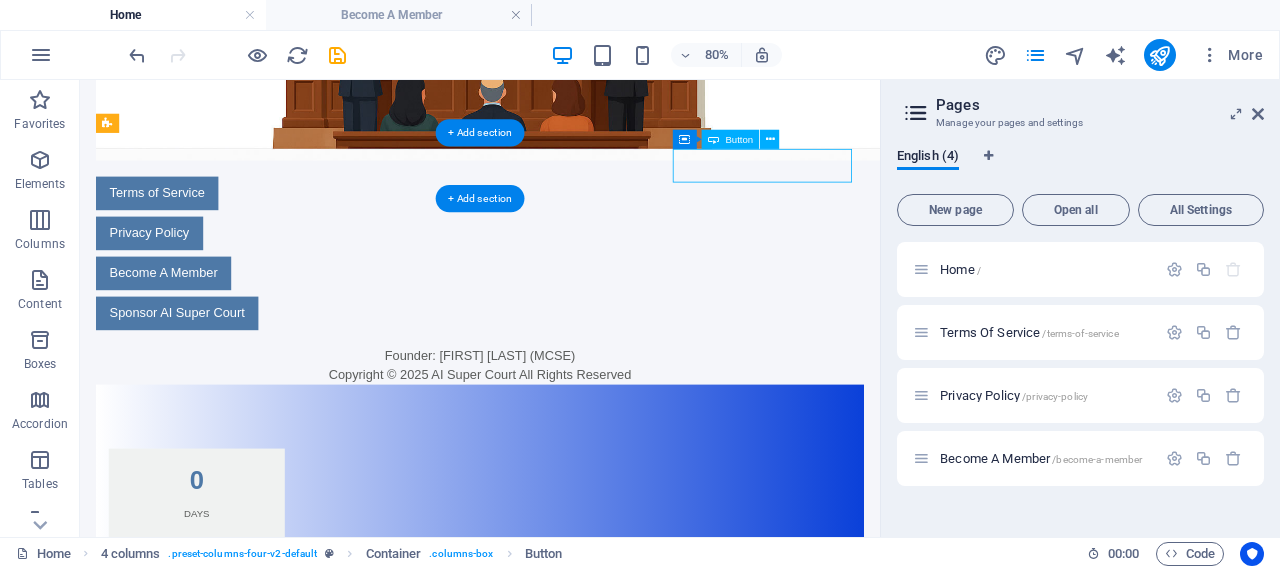 click on "Sponsor AI Super Court" at bounding box center [214, 371] 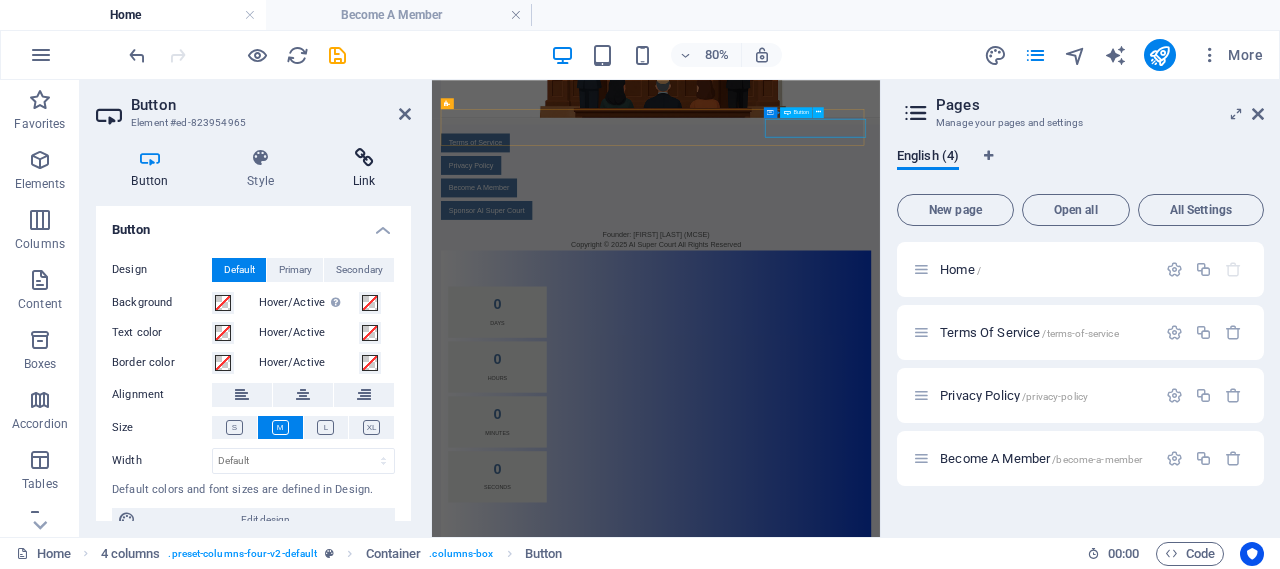 click at bounding box center [364, 158] 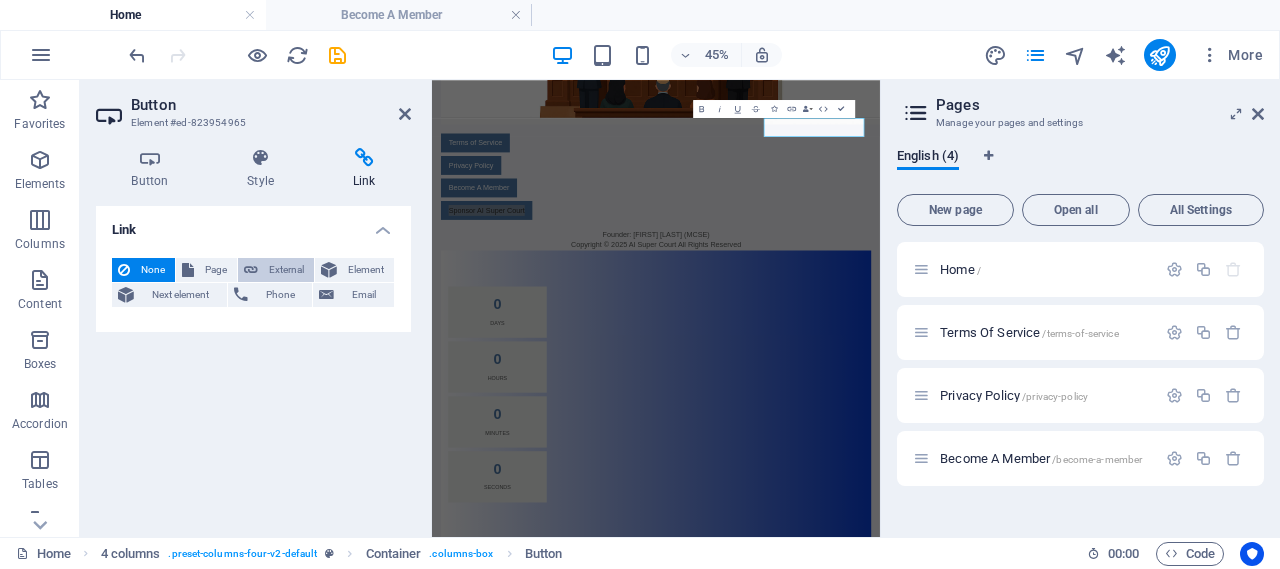 click on "External" at bounding box center (286, 270) 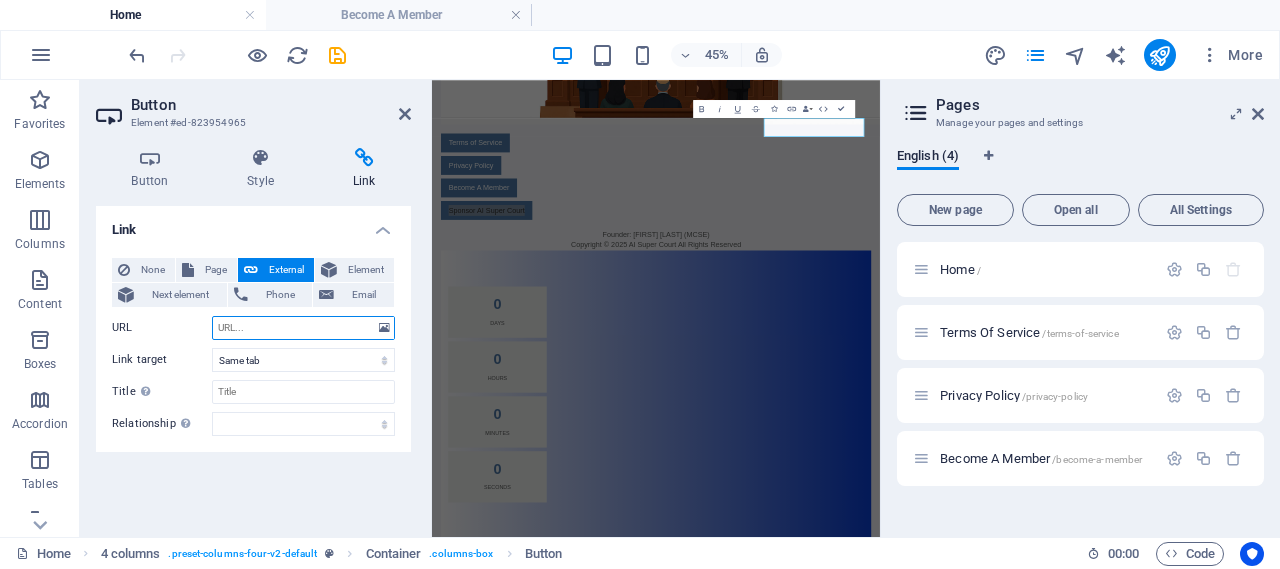 select on "blank" 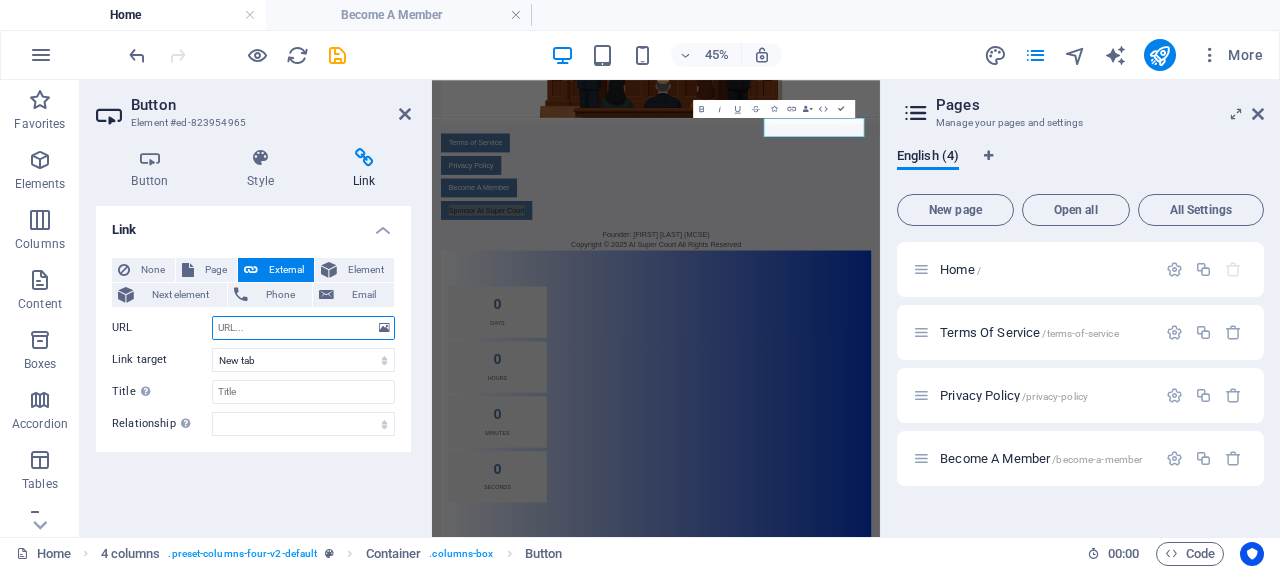 click on "URL" at bounding box center (303, 328) 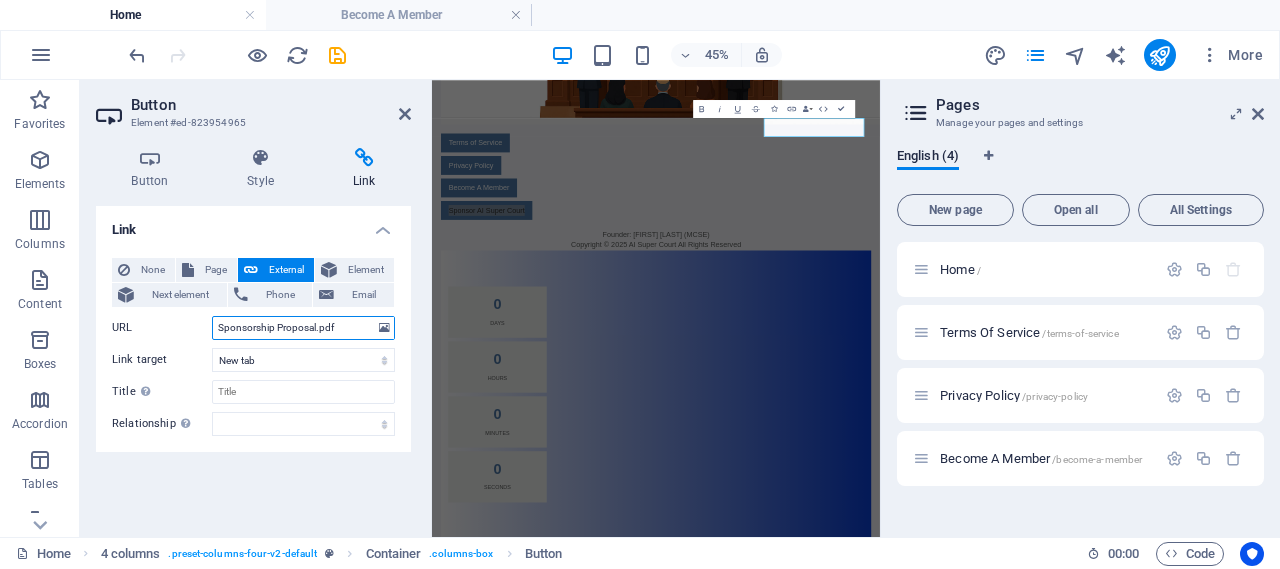 click on "Sponsorship Proposal.pdf" at bounding box center [303, 328] 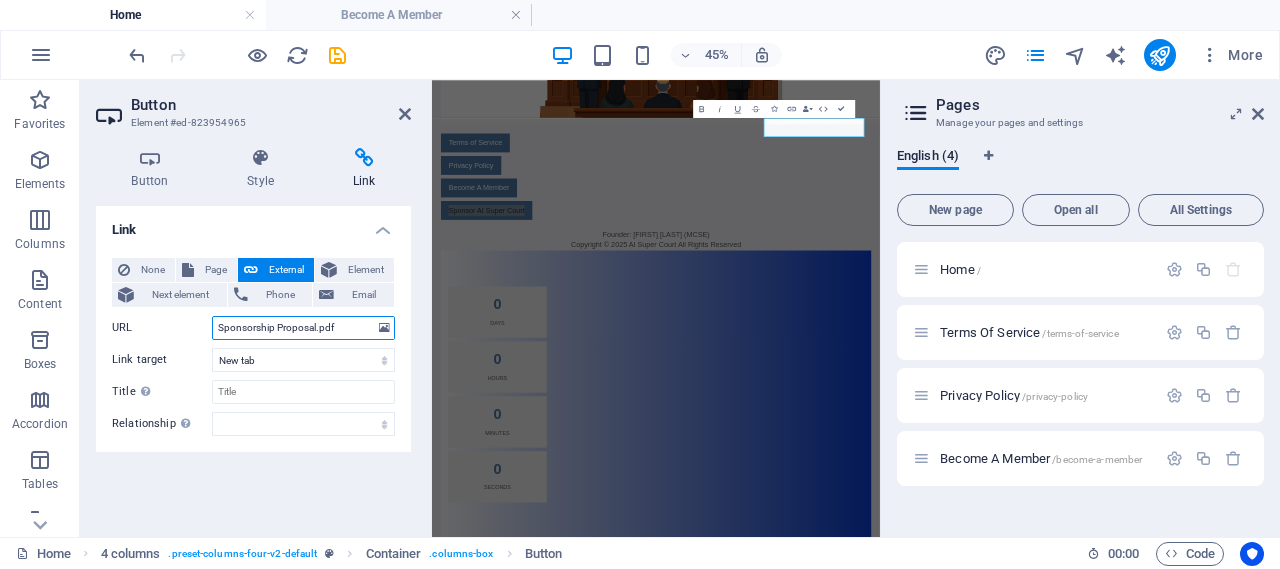 paste on "https://aisupercourt.com/" 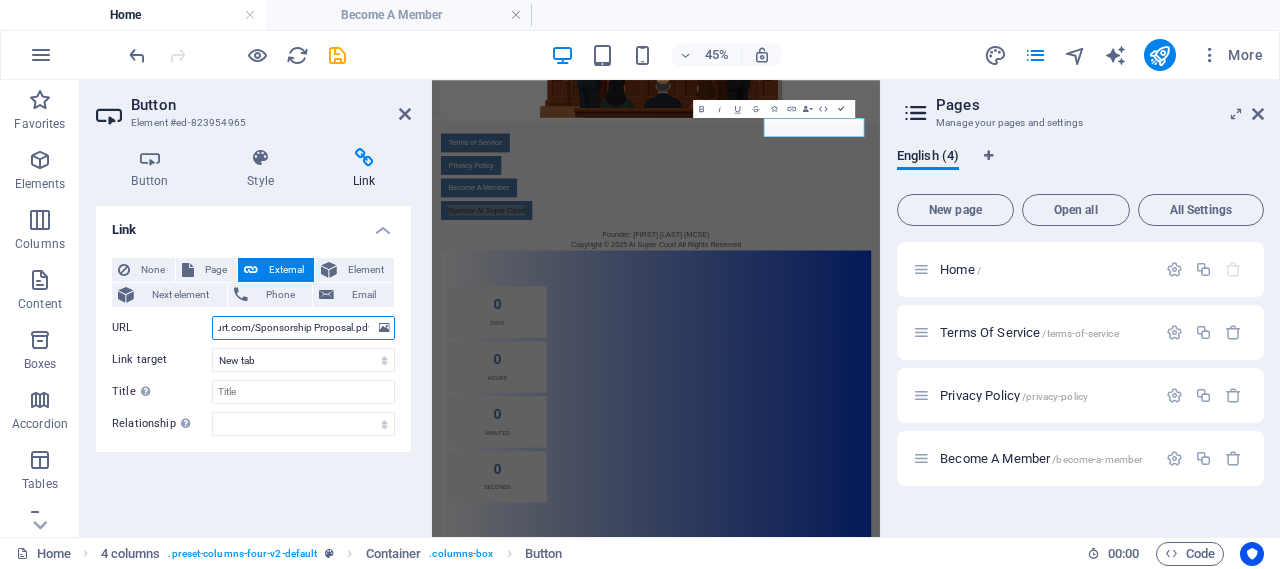 scroll, scrollTop: 0, scrollLeft: 83, axis: horizontal 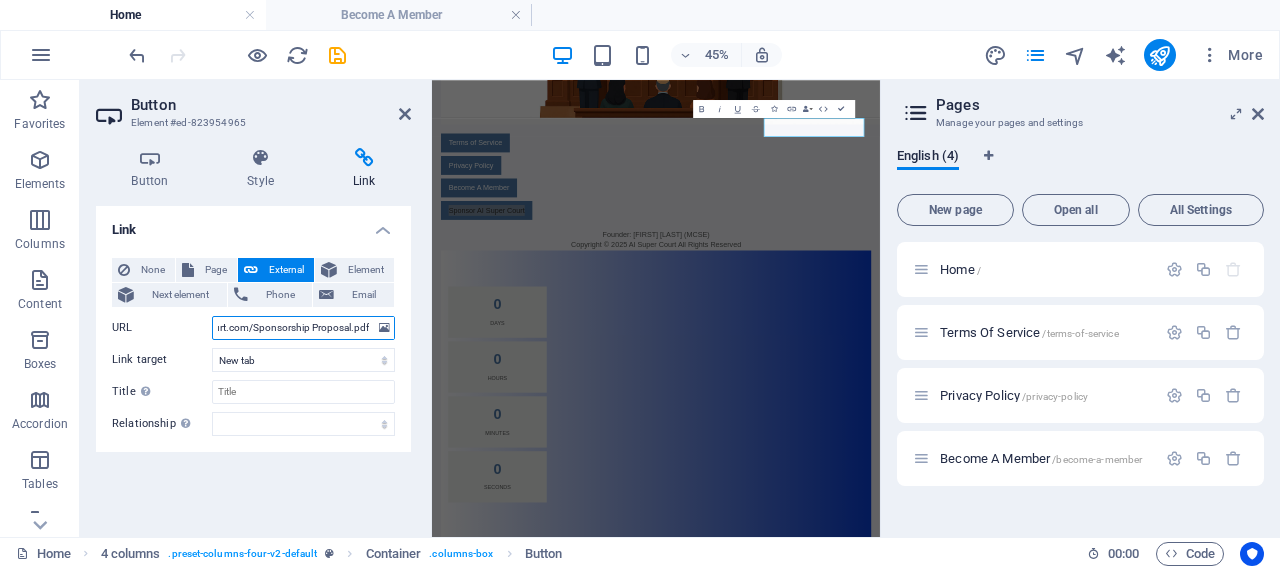 drag, startPoint x: 291, startPoint y: 327, endPoint x: 360, endPoint y: 327, distance: 69 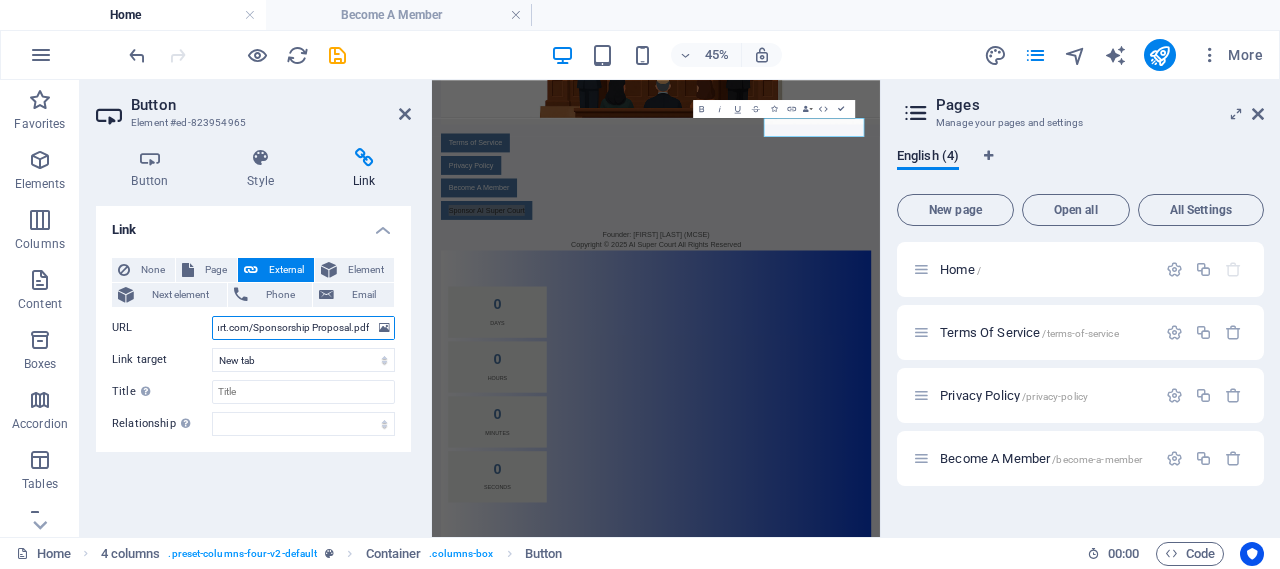type on "https://aisupercourt.com/Sponsorship Proposal.pdf" 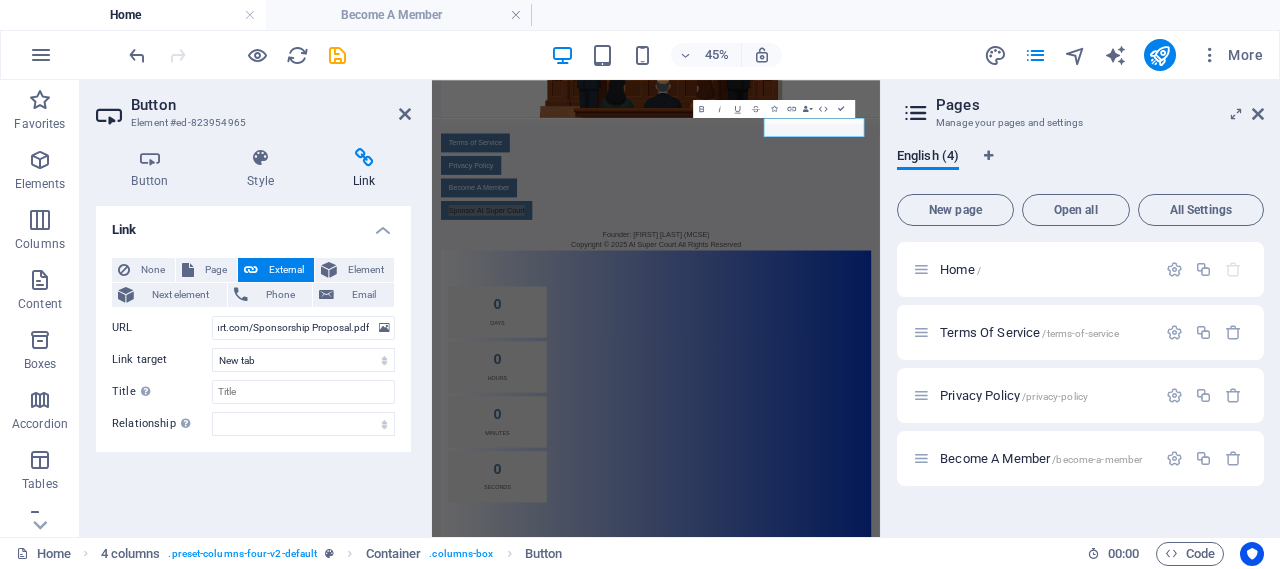 scroll, scrollTop: 0, scrollLeft: 0, axis: both 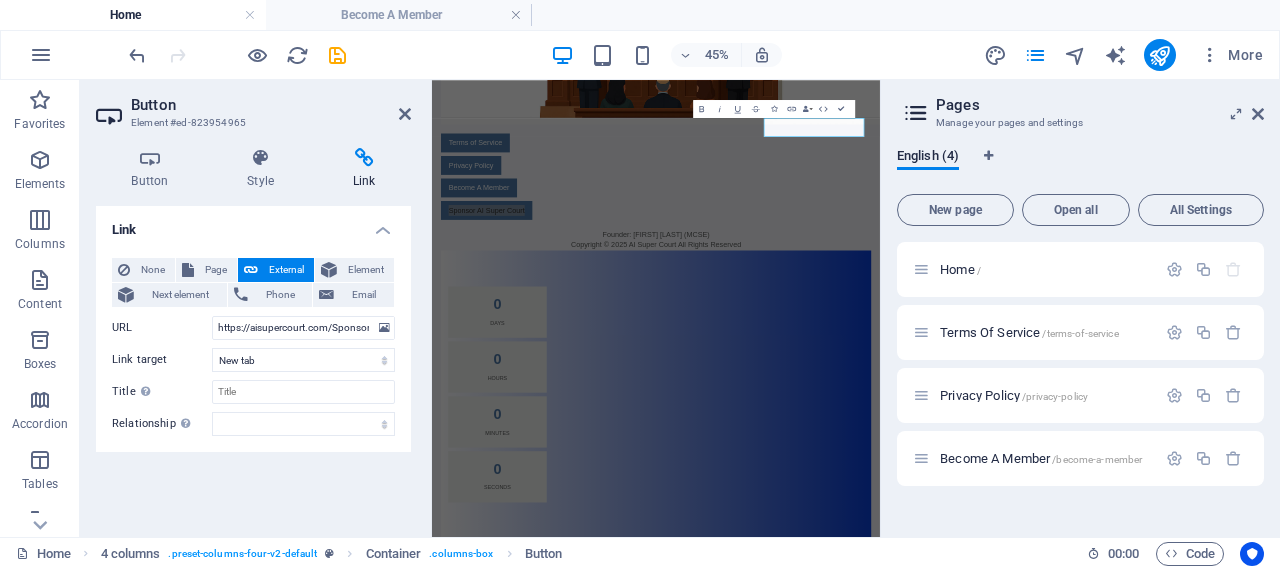 click on "None Page External Element Next element Phone Email Page Home Terms Of Service Privacy Policy Become A Member Element
URL https://aisupercourt.com/Sponsorship Proposal.pdf Phone Email Link target New tab Same tab Overlay Title Additional link description, should not be the same as the link text. The title is most often shown as a tooltip text when the mouse moves over the element. Leave empty if uncertain. Relationship Sets the  relationship of this link to the link target . For example, the value "nofollow" instructs search engines not to follow the link. Can be left empty. alternate author bookmark external help license next nofollow noreferrer noopener prev search tag" at bounding box center (253, 347) 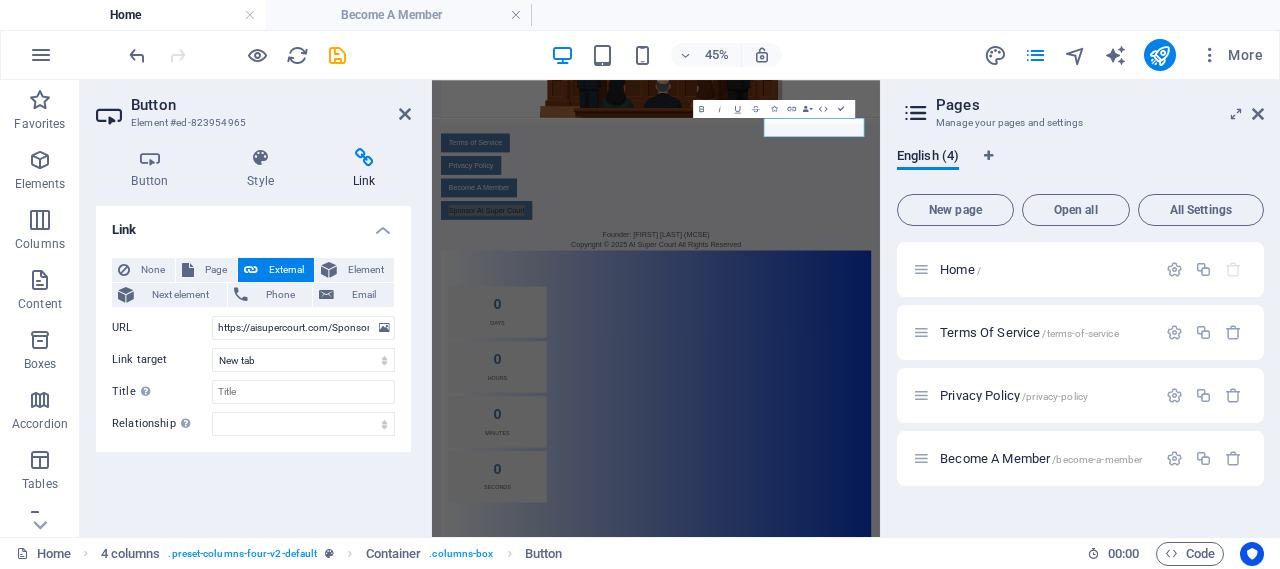 click on "Element #ed-823954965" at bounding box center (251, 123) 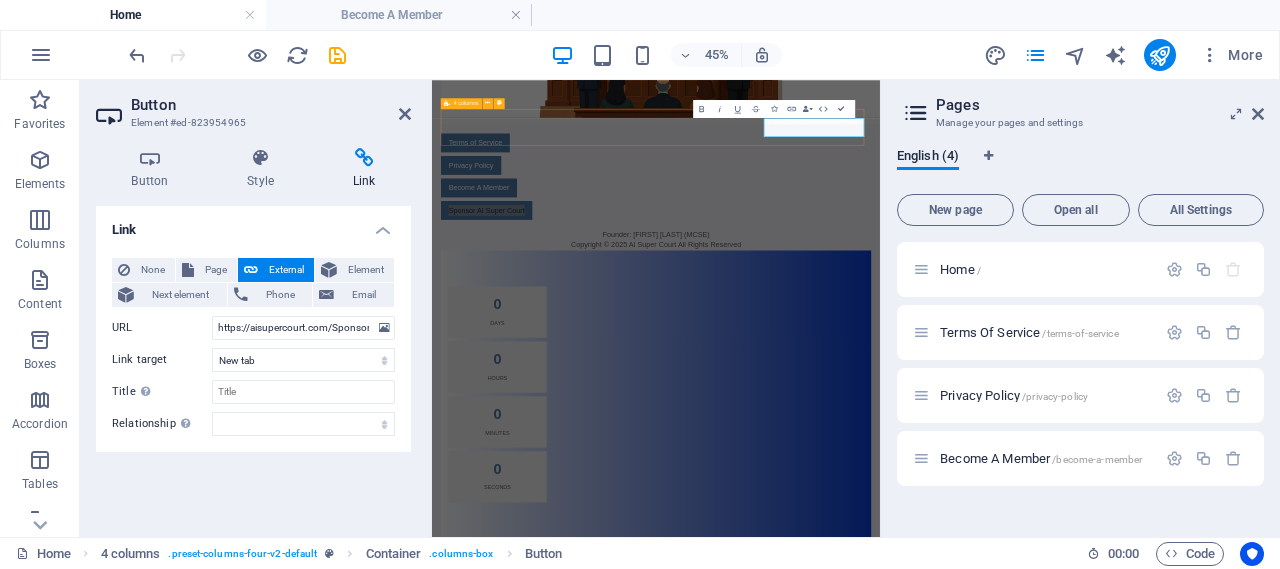 click on "Terms of Service Privacy Policy Become A Member Sponsor AI Super Court" at bounding box center [930, 294] 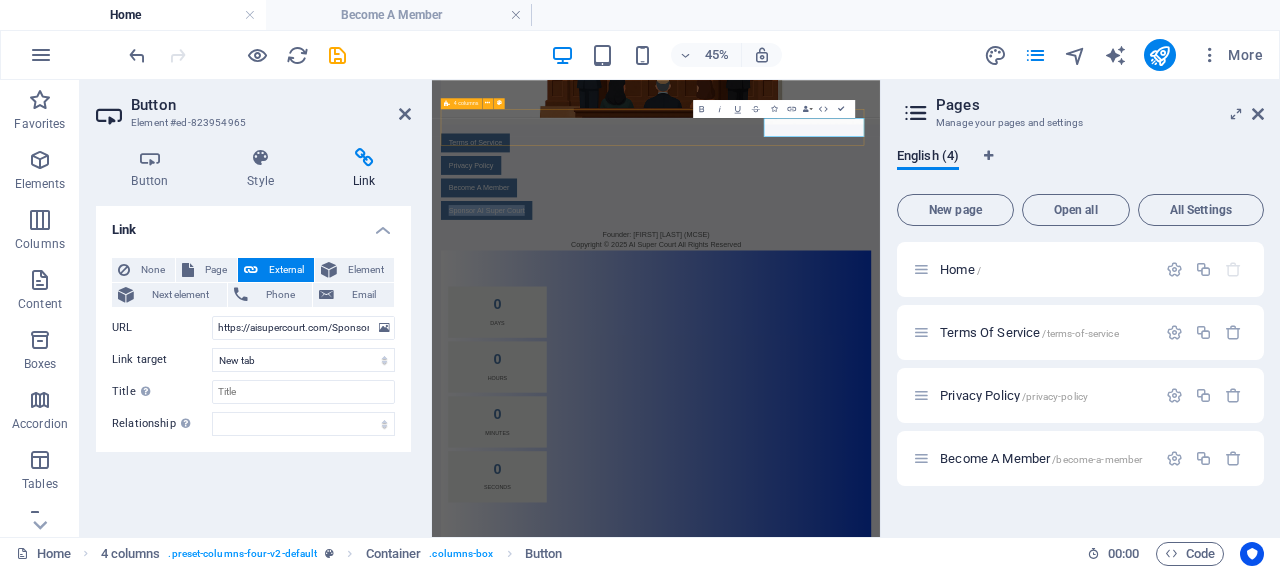 click on "Terms of Service Privacy Policy Become A Member Sponsor AI Super Court" at bounding box center [930, 294] 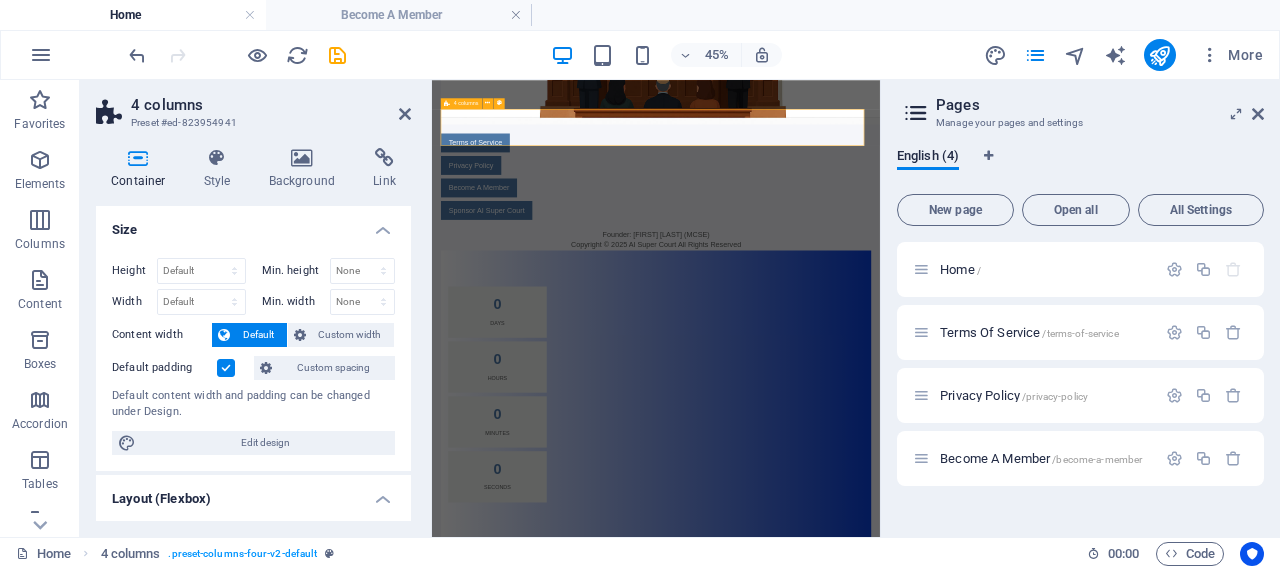click on "Become A Member" at bounding box center (565, 319) 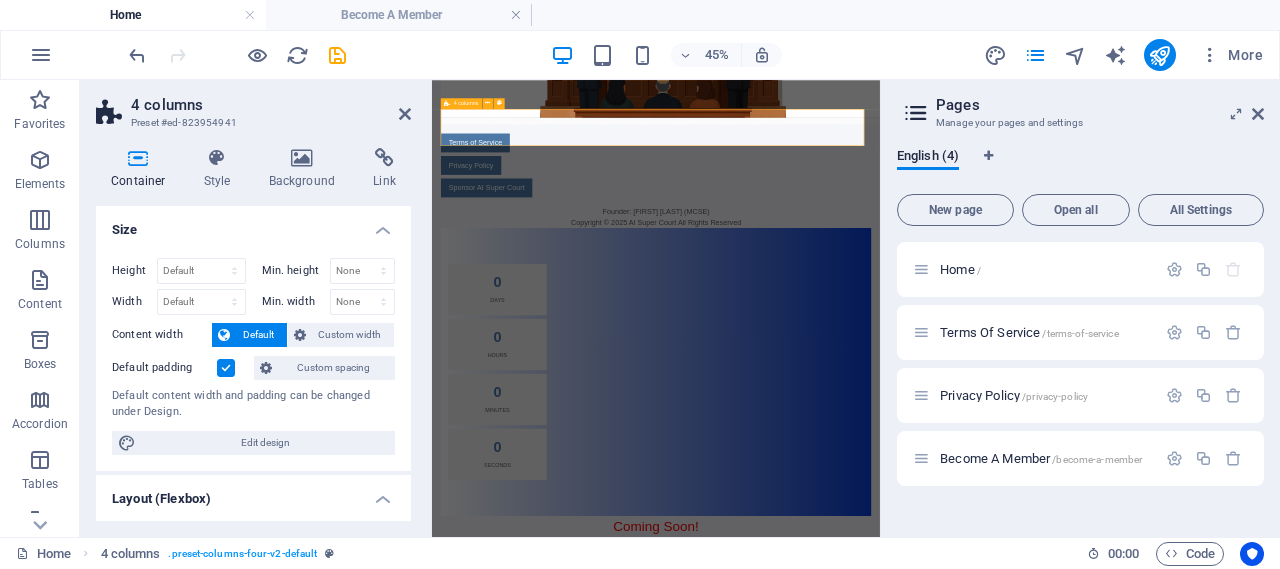 select on "3" 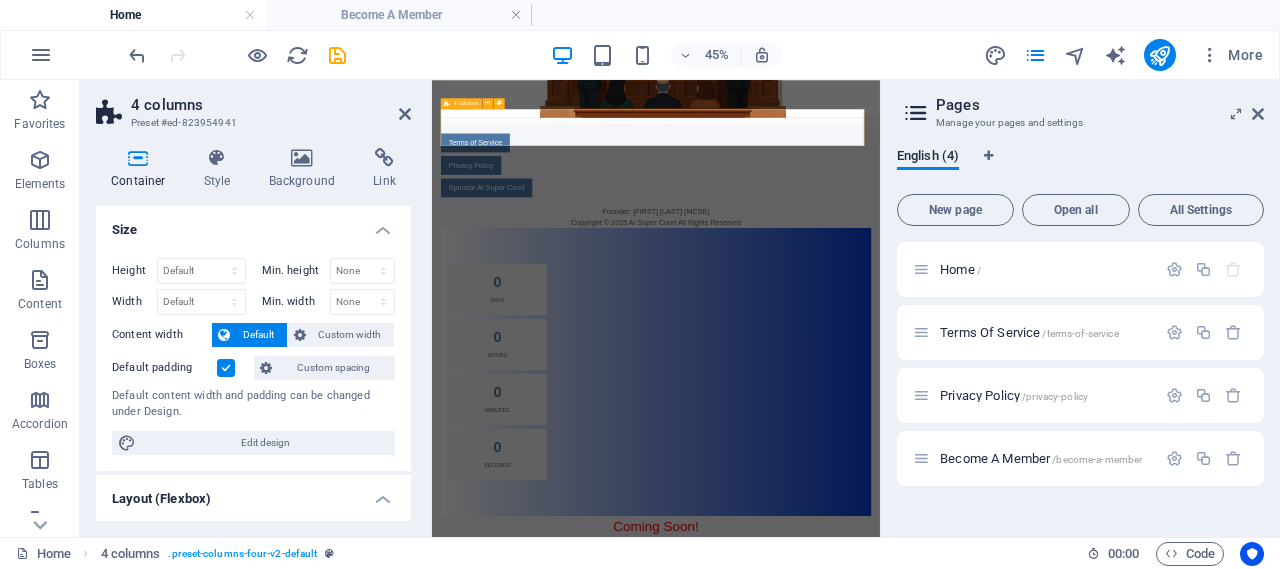 select 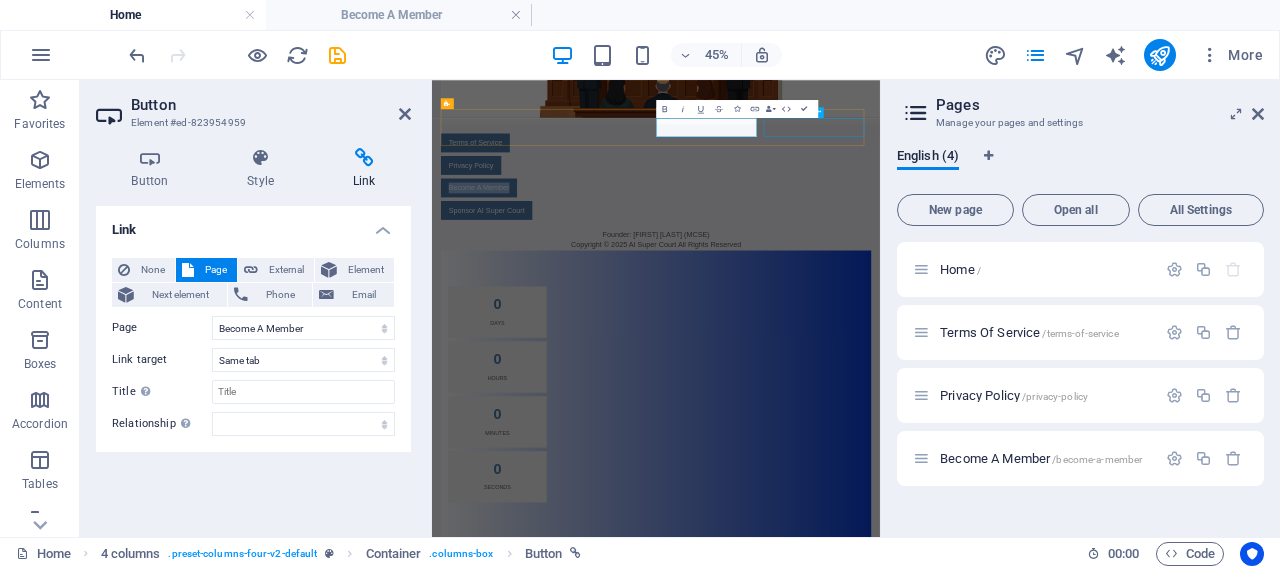 click on "Sponsor AI Super Court" at bounding box center [565, 369] 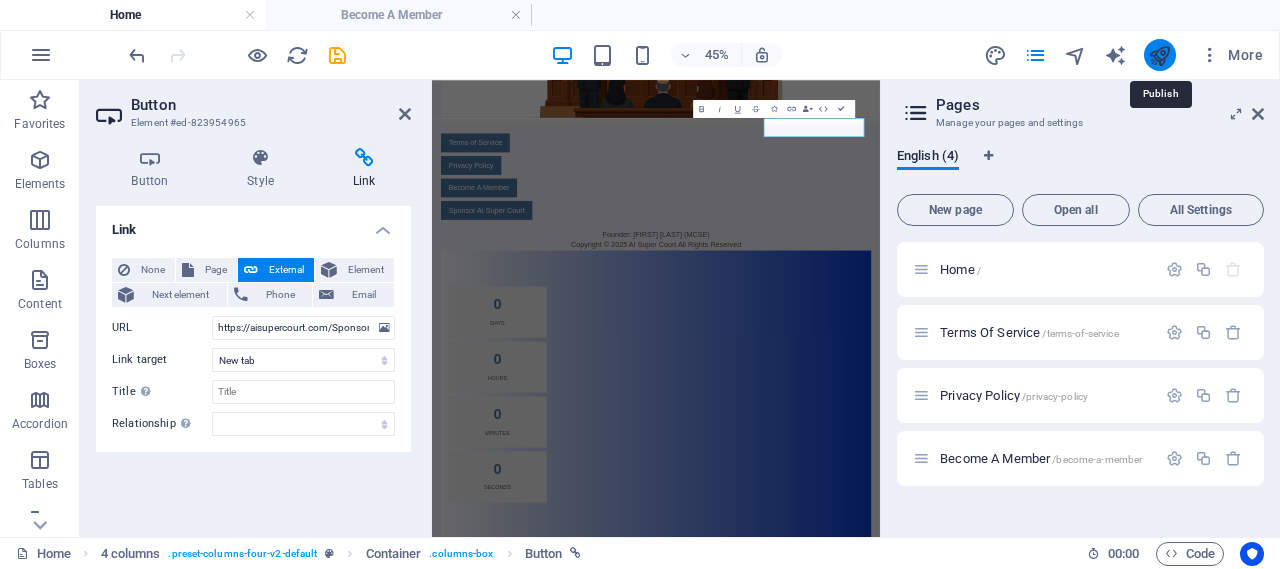 click at bounding box center [1159, 55] 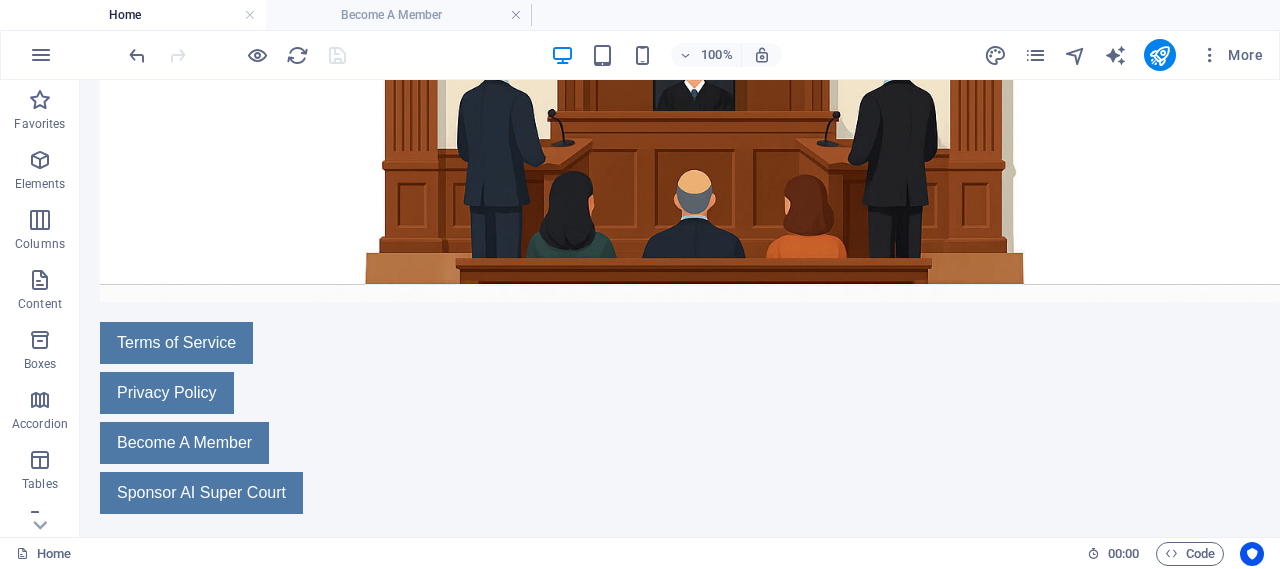scroll, scrollTop: 1537, scrollLeft: 0, axis: vertical 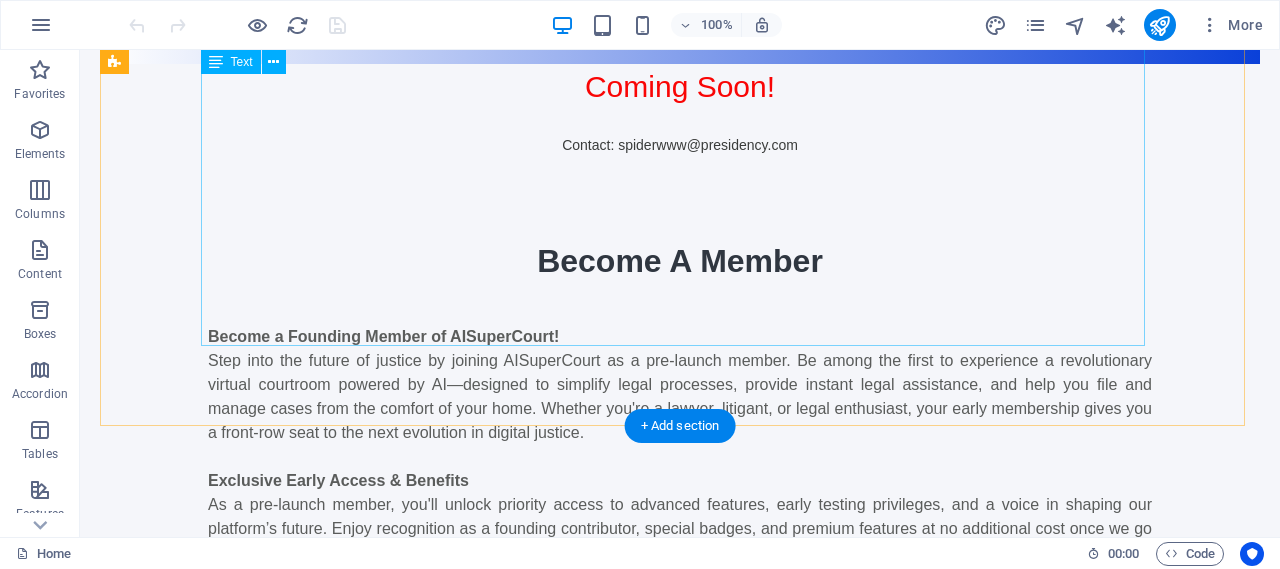 click on "Become a Founding Member of AISuperCourt! Step into the future of justice by joining AISuperCourt as a pre-launch member. Be among the first to experience a revolutionary virtual courtroom powered by AI—designed to simplify legal processes, provide instant legal assistance, and help you file and manage cases from the comfort of your home. Whether you're a lawyer, litigant, or legal enthusiast, your early membership gives you a front-row seat to the next evolution in digital justice. Exclusive Early Access & Benefits As a pre-launch member, you'll unlock priority access to advanced features, early testing privileges, and a voice in shaping our platform’s future. Enjoy recognition as a founding contributor, special badges, and premium features at no additional cost once we go live. This is your chance to be part of something bigger—justice without walls, accessible to all. 1. Gold Member PKR Rs. 10,000       Rs.5000 1xYear Membership 3xMonths Extra Free 2. Silver Member PKR Rs. 6000      Rs.3,000" at bounding box center [680, 577] 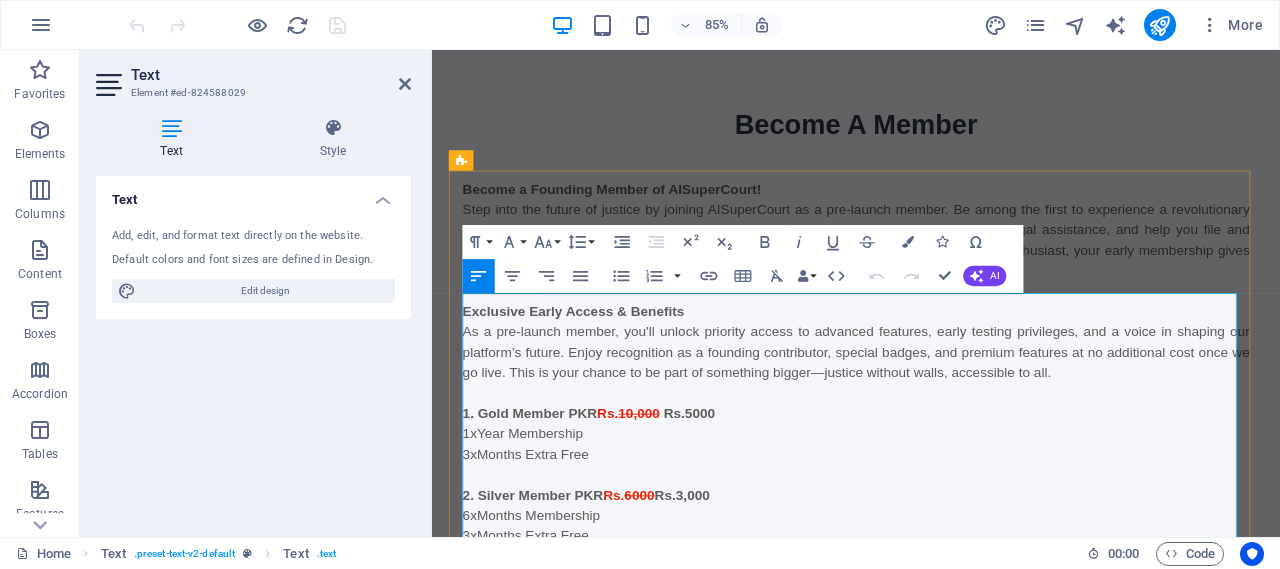 scroll, scrollTop: 953, scrollLeft: 0, axis: vertical 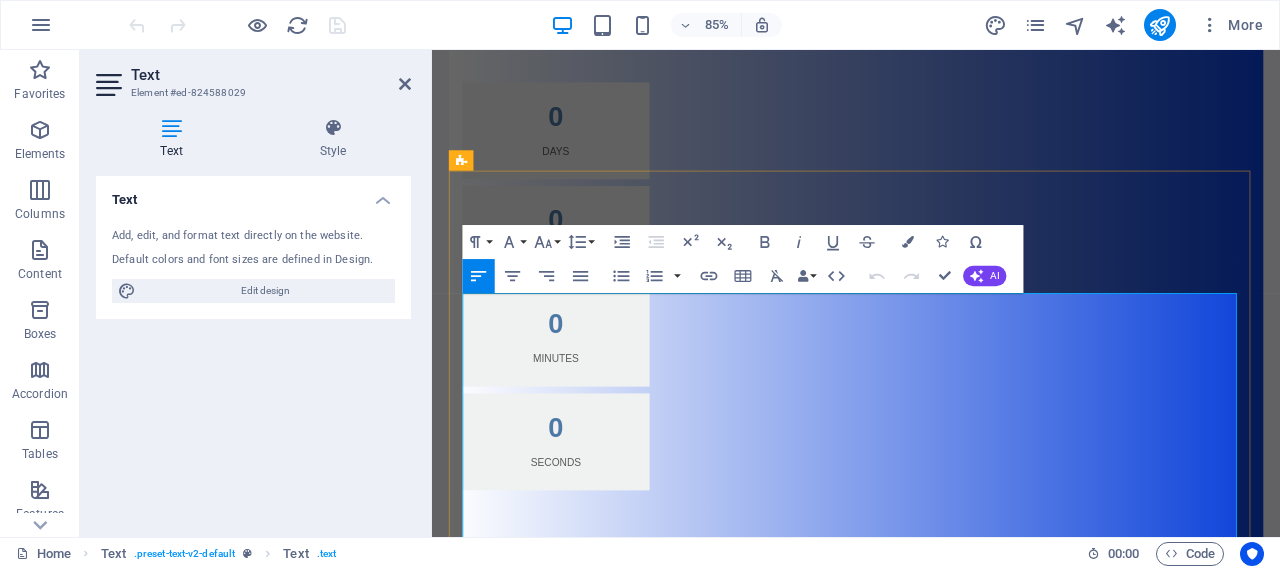 click at bounding box center [931, 1041] 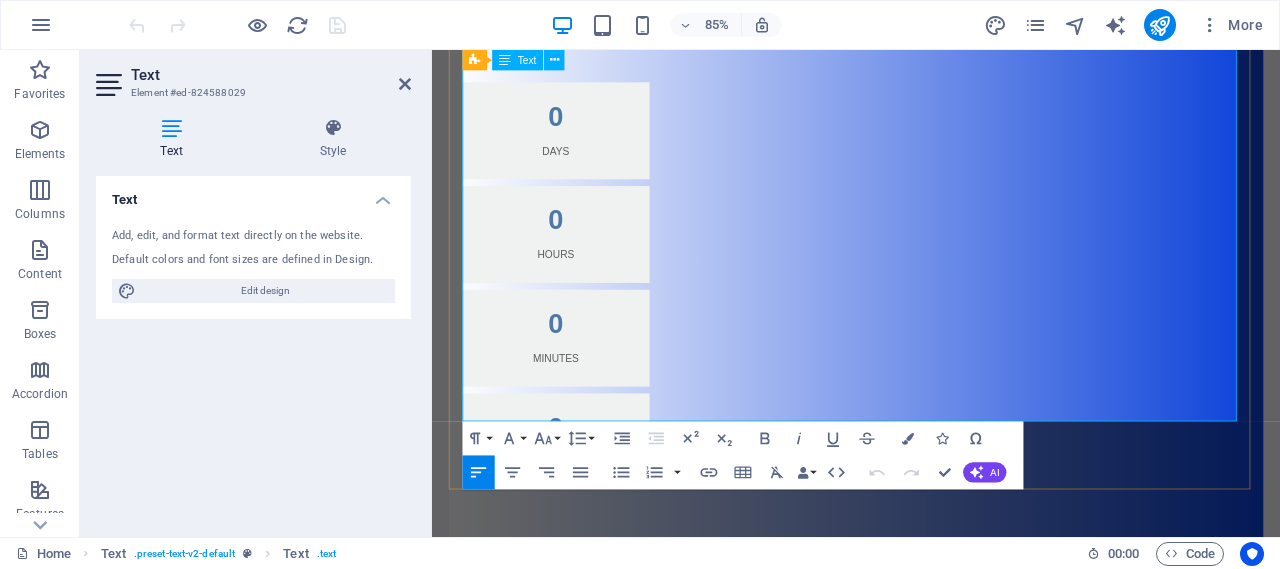 scroll, scrollTop: 1420, scrollLeft: 0, axis: vertical 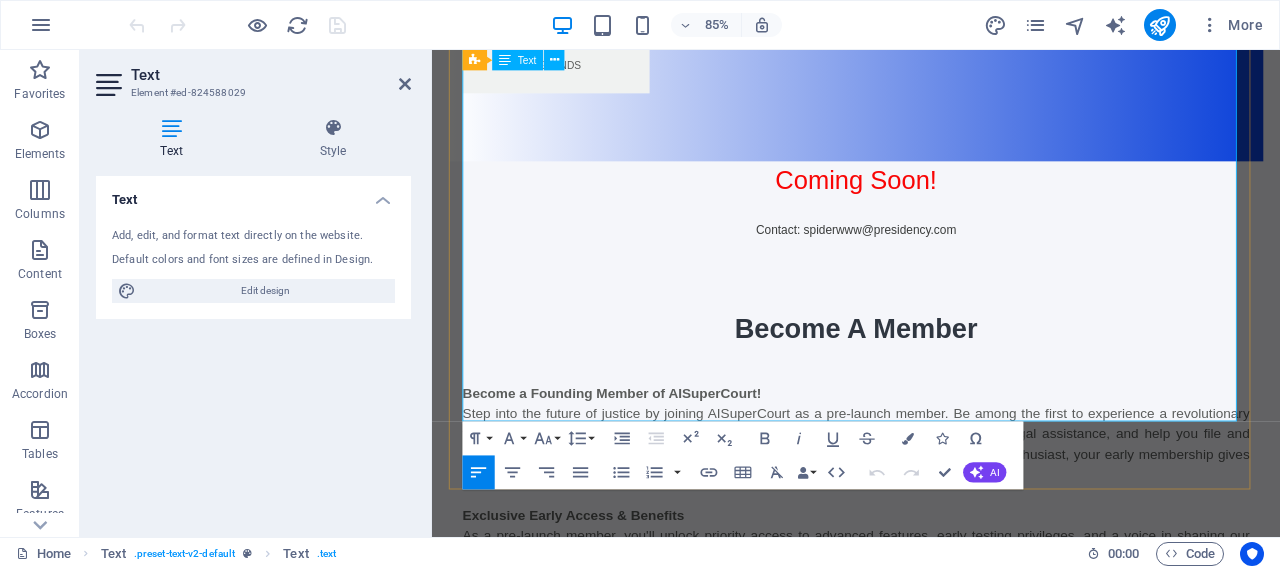 click on "We do not Reciev Cash and Jazz Cash" at bounding box center (613, 957) 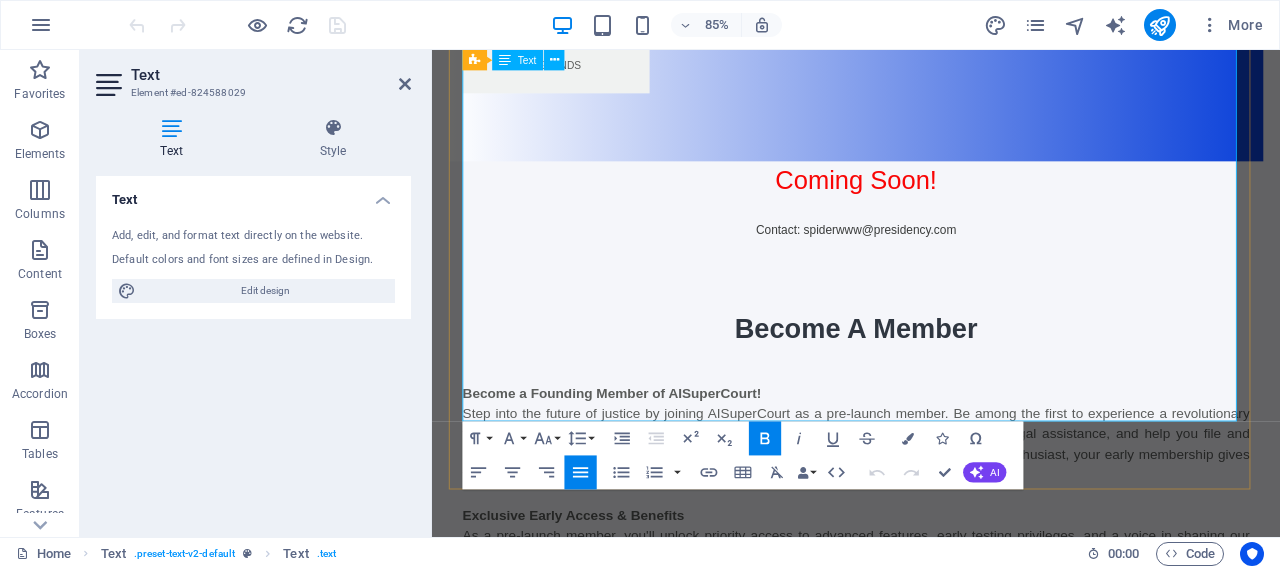 type 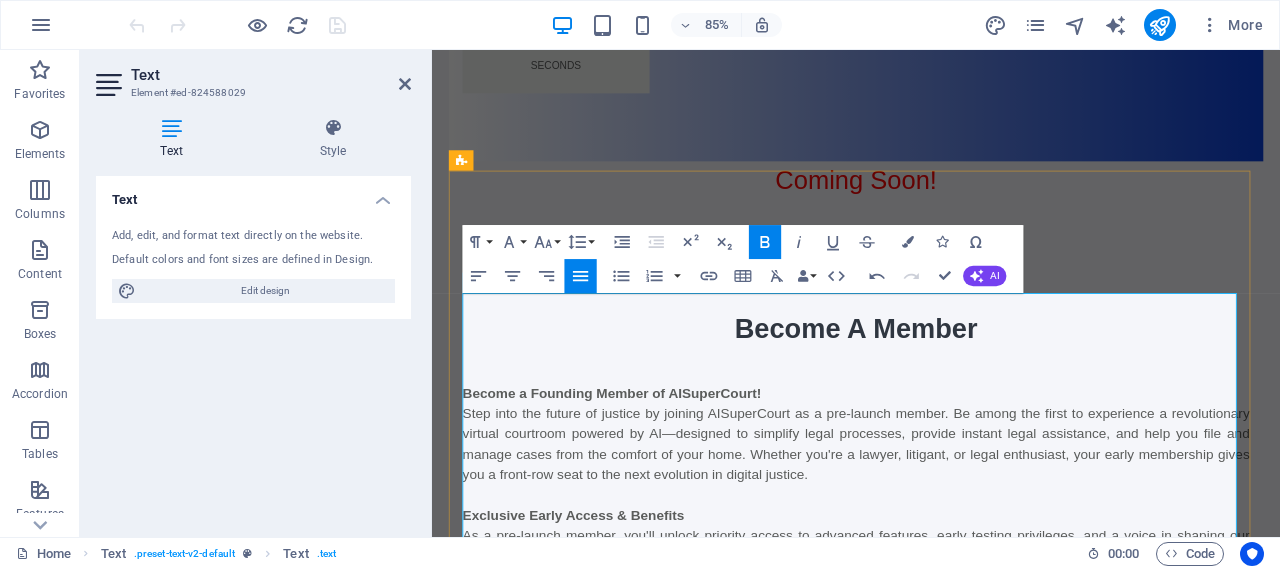 scroll, scrollTop: 953, scrollLeft: 0, axis: vertical 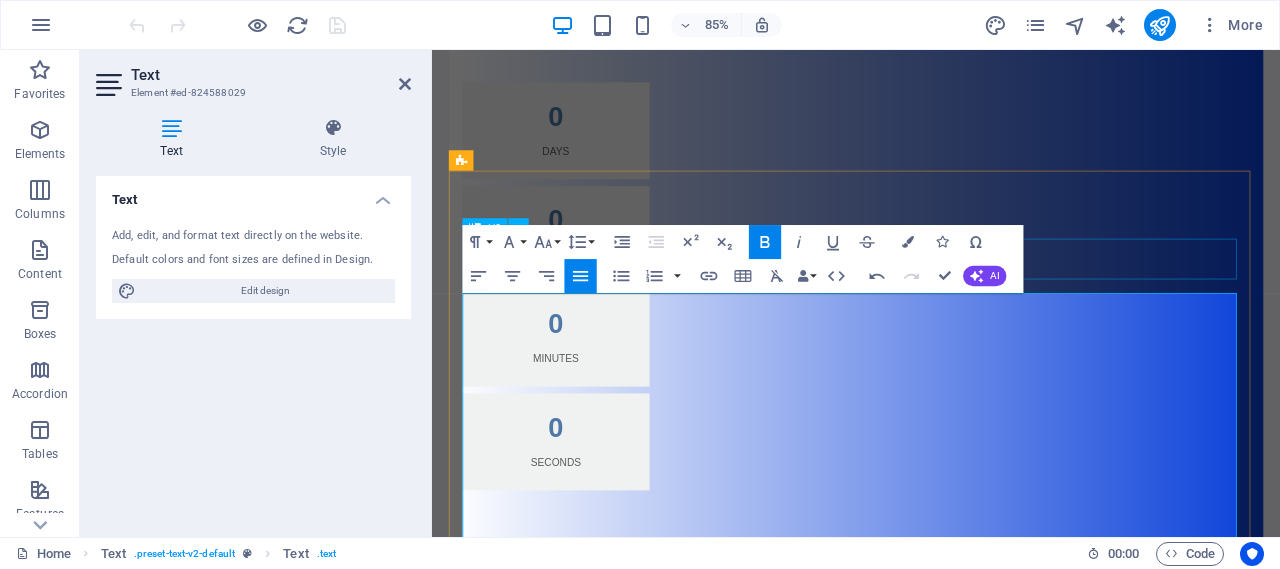 click on "Become A Member" at bounding box center [931, 845] 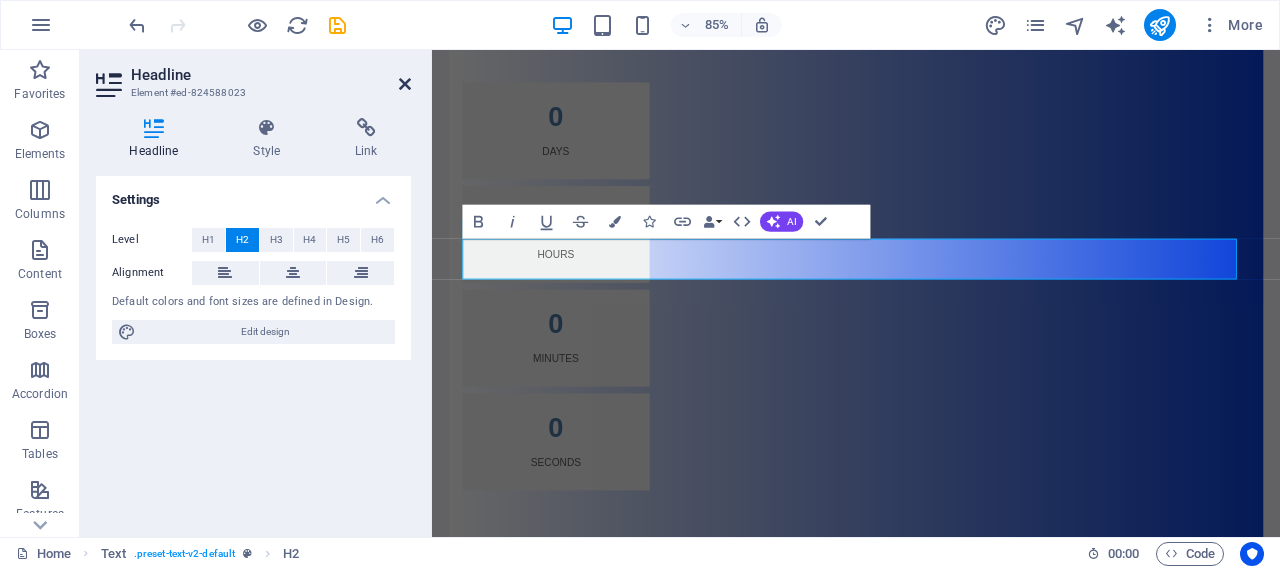 click at bounding box center [405, 84] 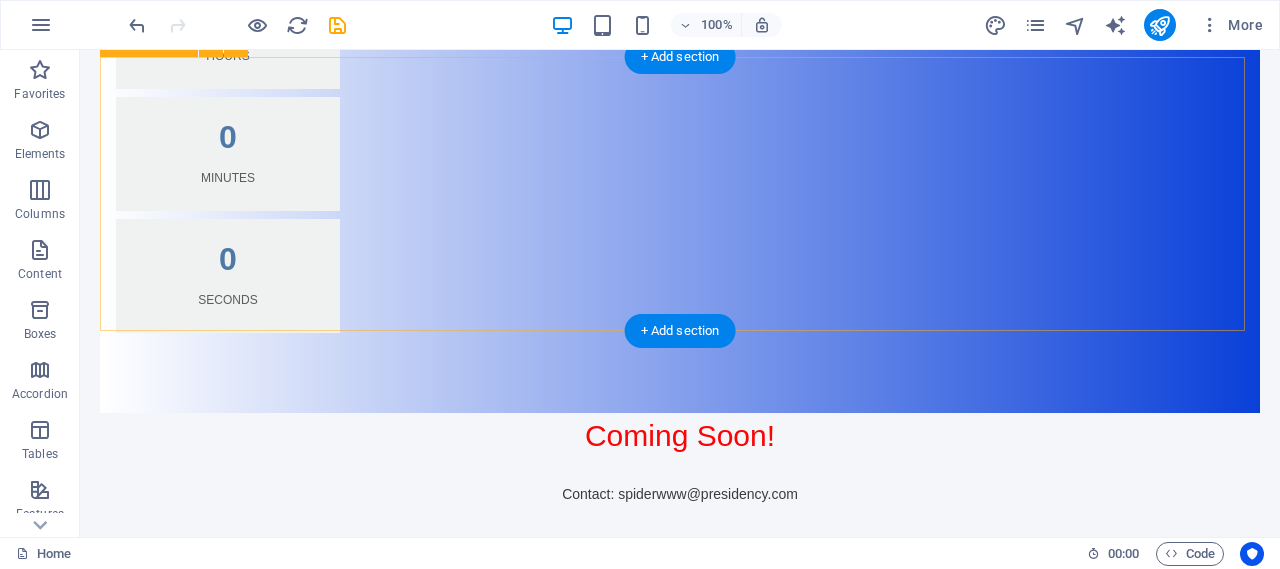 scroll, scrollTop: 844, scrollLeft: 0, axis: vertical 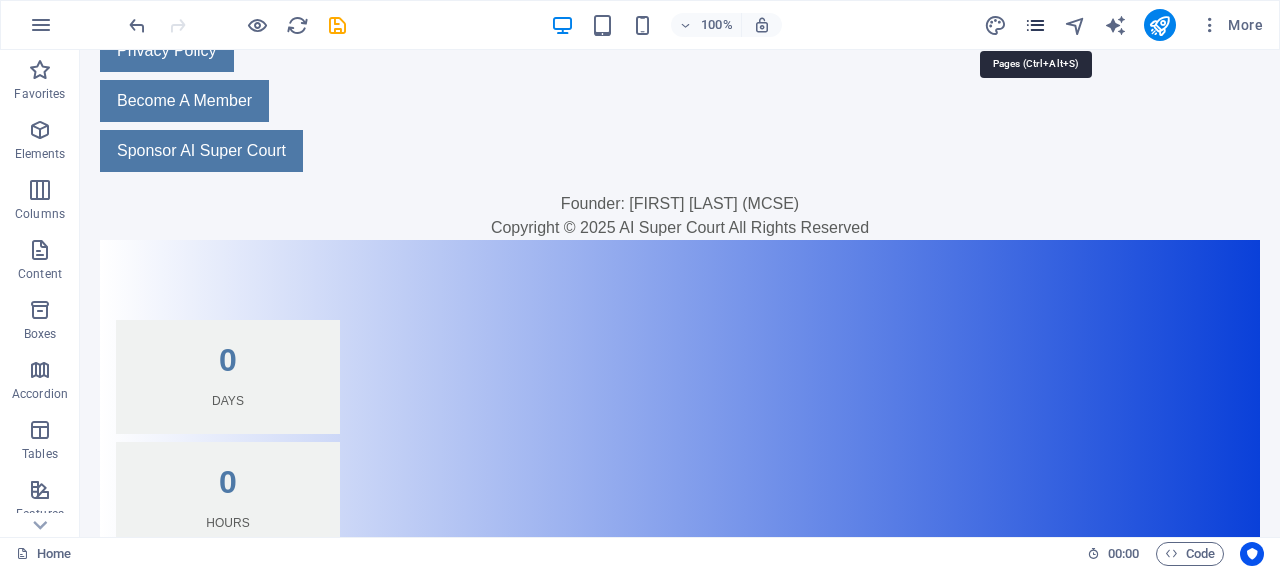 click at bounding box center [1035, 25] 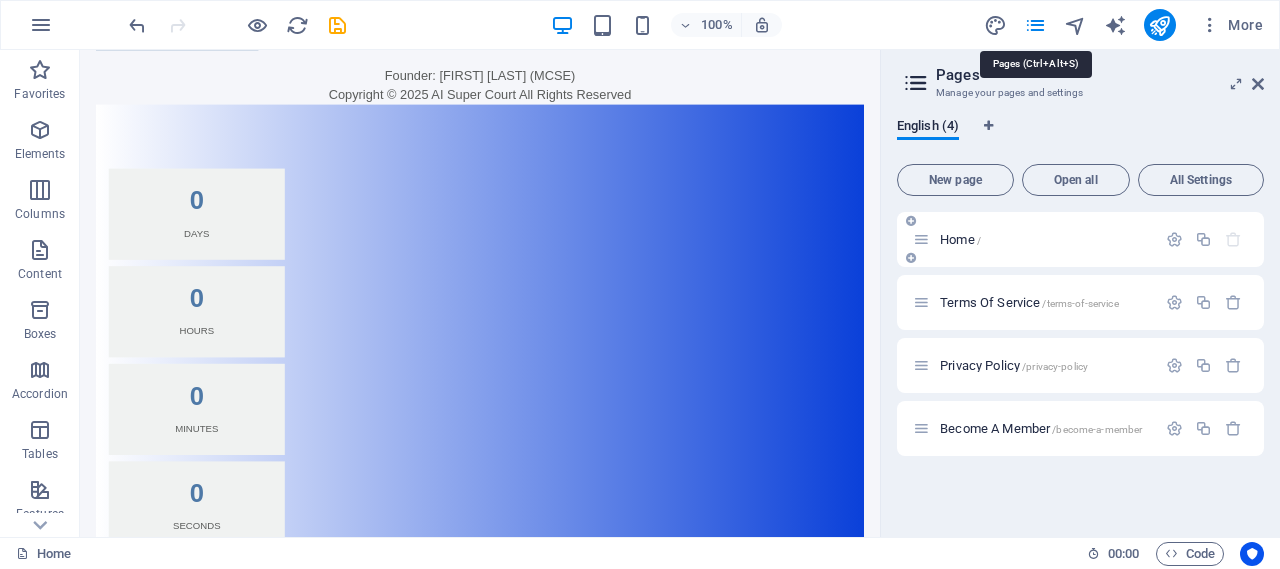 scroll, scrollTop: 721, scrollLeft: 0, axis: vertical 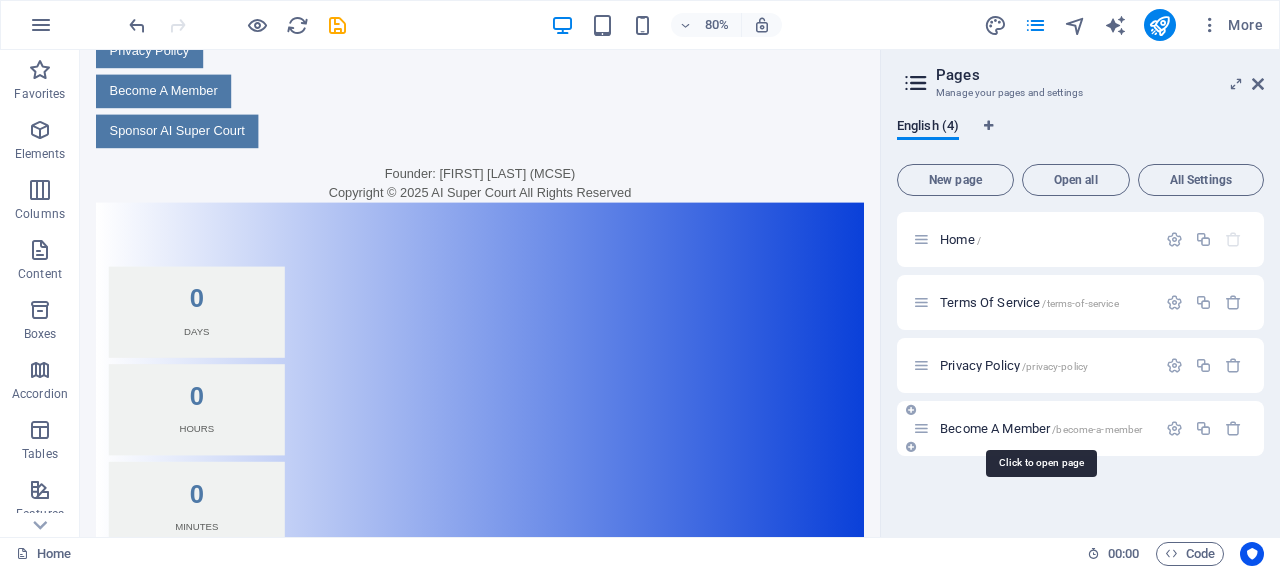 click on "Become A Member /become-a-member" at bounding box center (1041, 428) 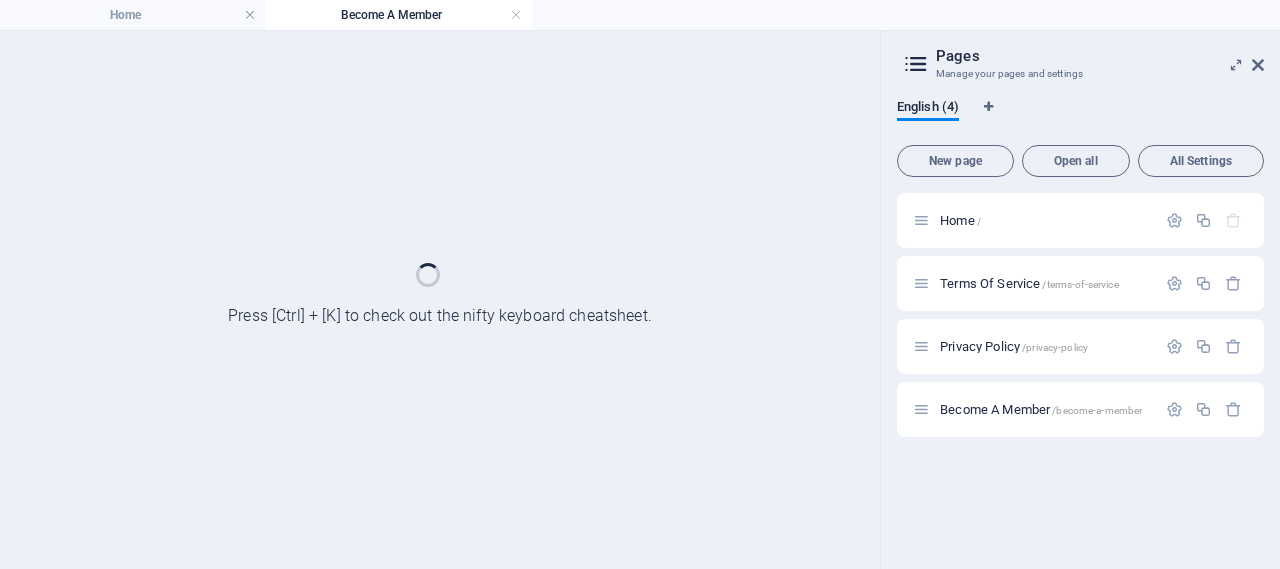 scroll, scrollTop: 0, scrollLeft: 0, axis: both 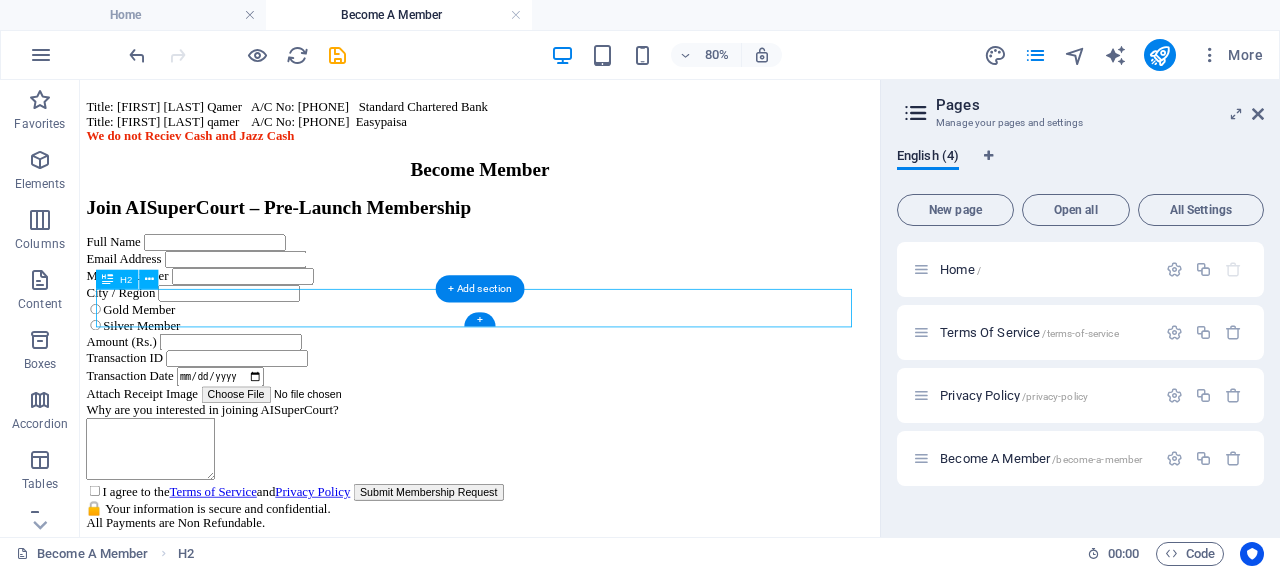 click on "Become Member" at bounding box center [580, 192] 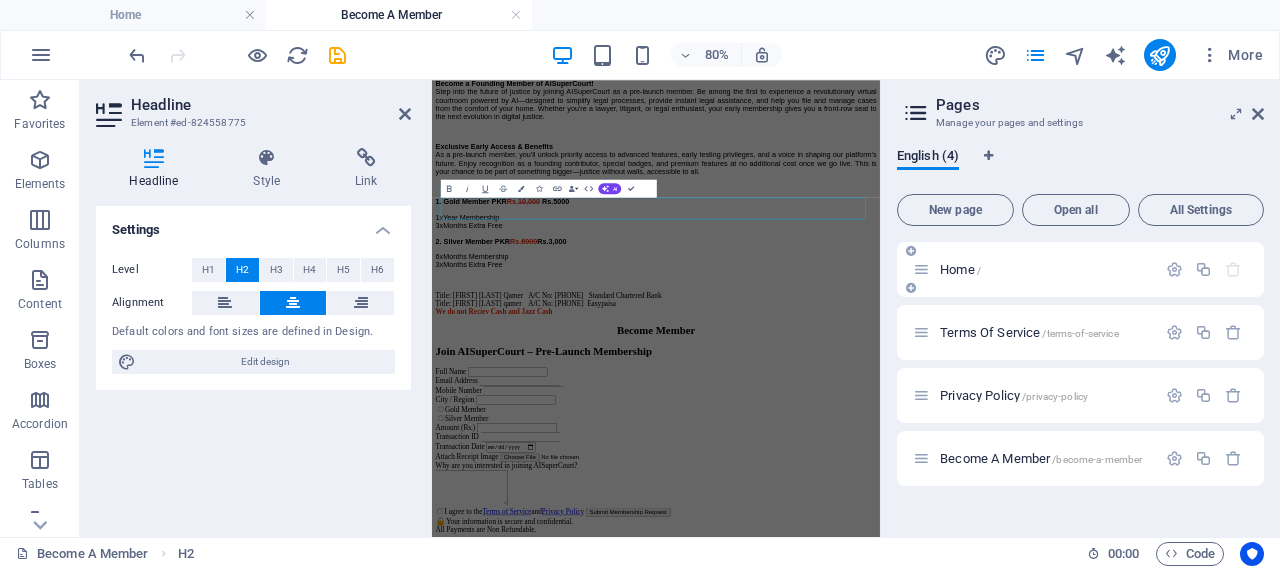 click on "Settings Level H1 H2 H3 H4 H5 H6 Alignment Default colors and font sizes are defined in Design. Edit design" at bounding box center [253, 363] 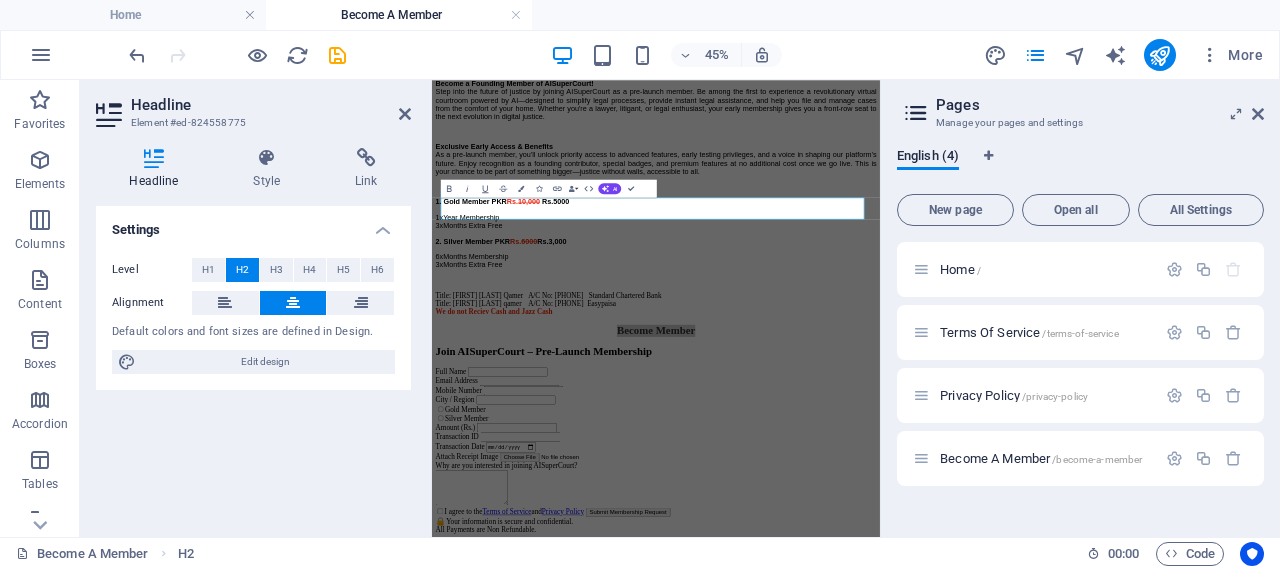 click on "Settings Level H1 H2 H3 H4 H5 H6 Alignment Default colors and font sizes are defined in Design. Edit design" at bounding box center [253, 363] 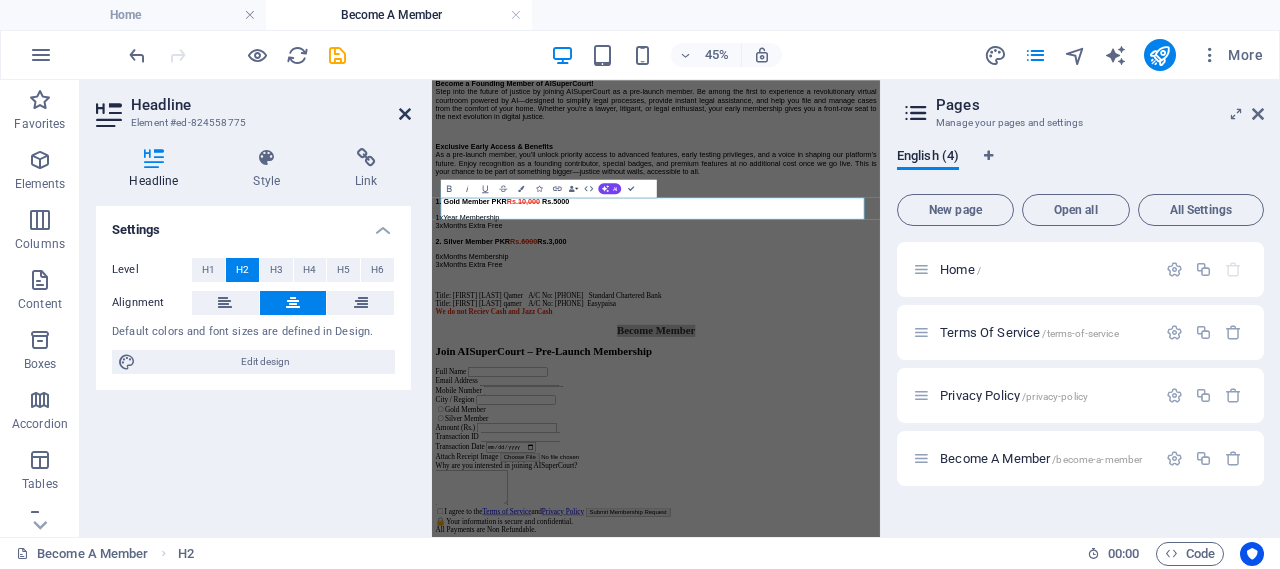 drag, startPoint x: 402, startPoint y: 106, endPoint x: 403, endPoint y: 35, distance: 71.00704 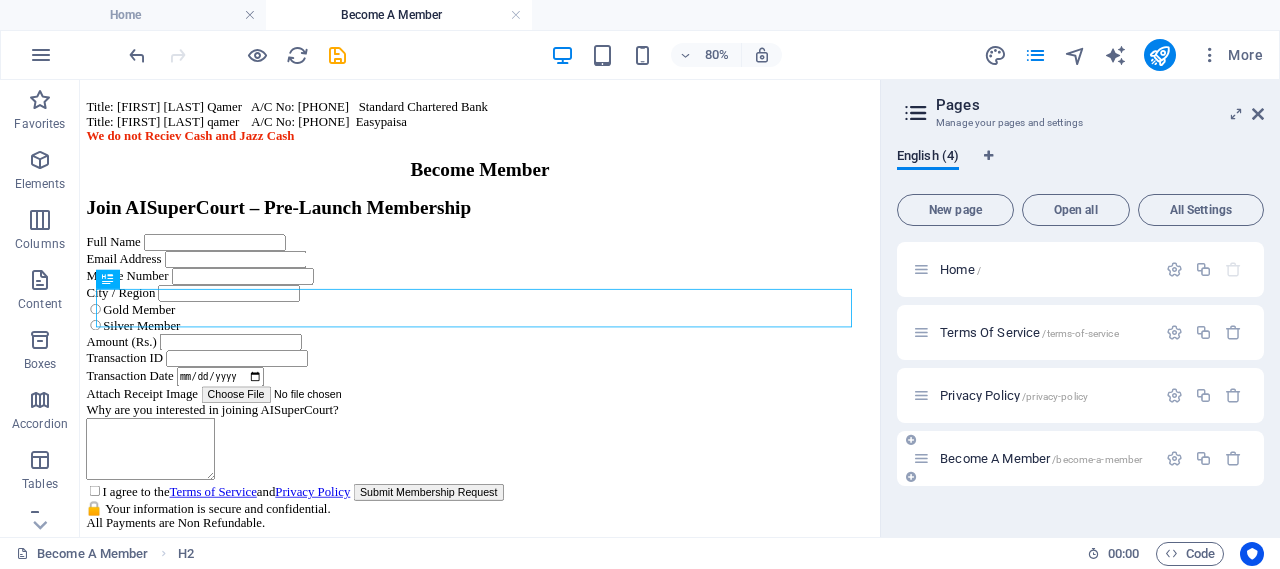 click on "Become A Member /become-a-member" at bounding box center (1041, 458) 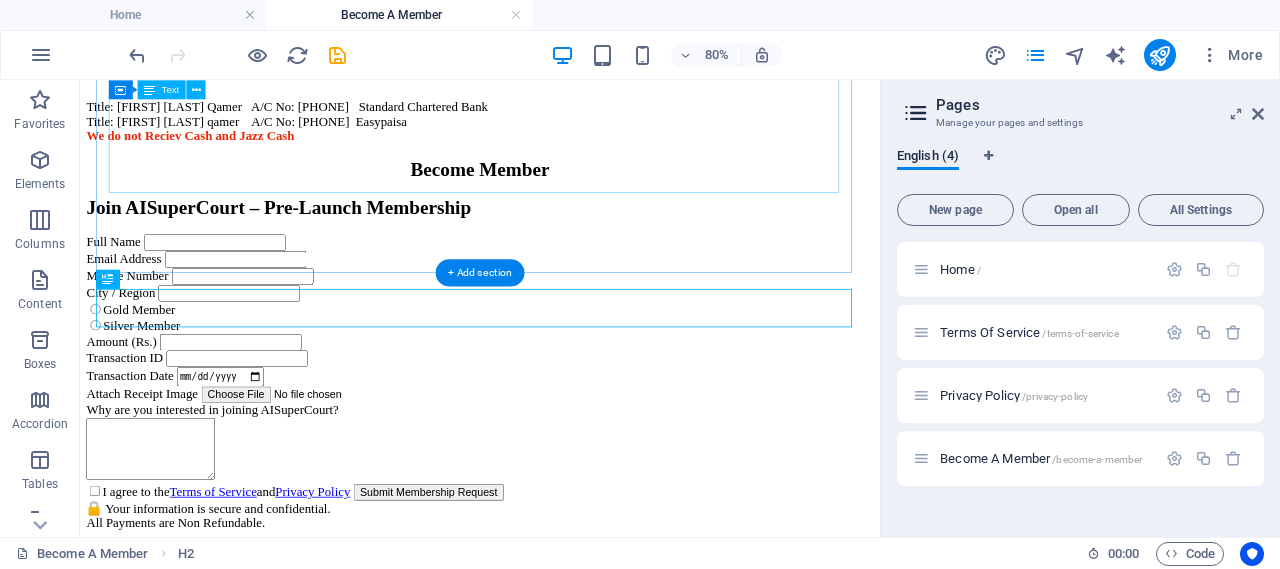 drag, startPoint x: 247, startPoint y: 215, endPoint x: 295, endPoint y: 264, distance: 68.593 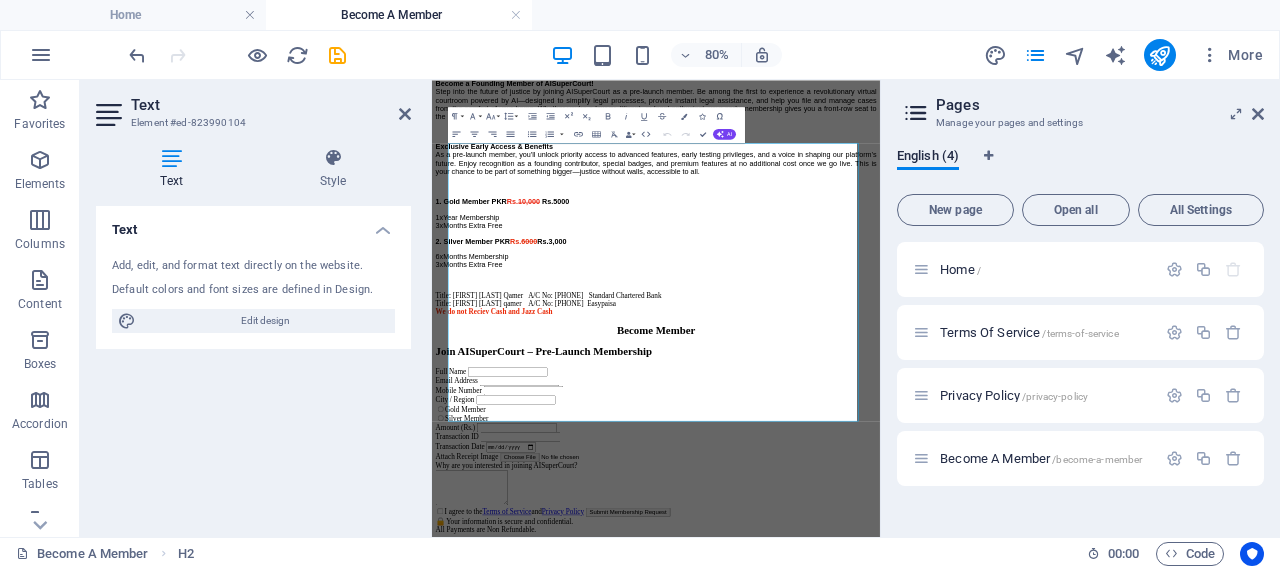 click on "1xYear Membership 3xMonths Extra Free 2. Silver Member PKR  Rs. 6000      Rs.3,000" at bounding box center [930, 412] 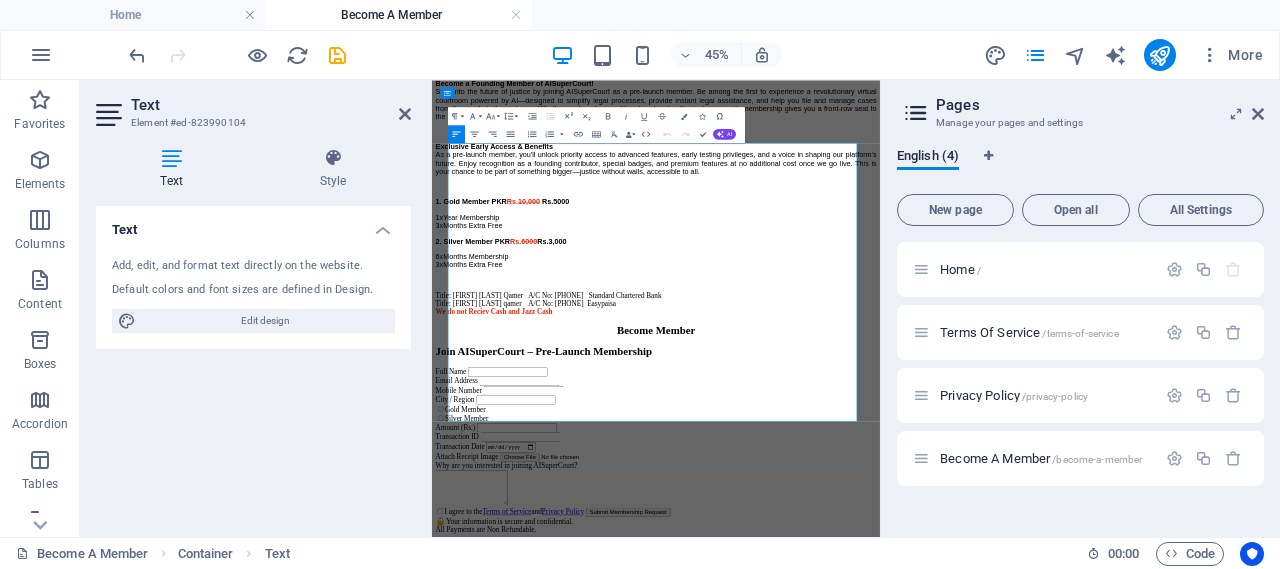 scroll, scrollTop: 0, scrollLeft: 0, axis: both 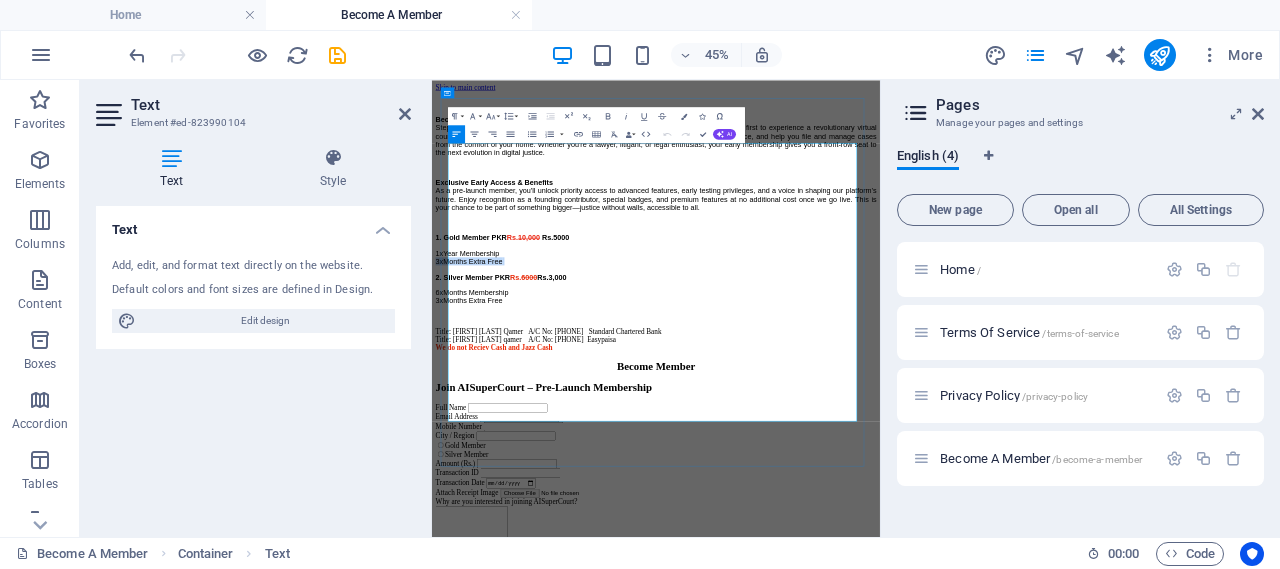 click on "1xYear Membership 3xMonths Extra Free 2. Silver Member PKR  Rs. 6000      Rs.3,000" at bounding box center [930, 492] 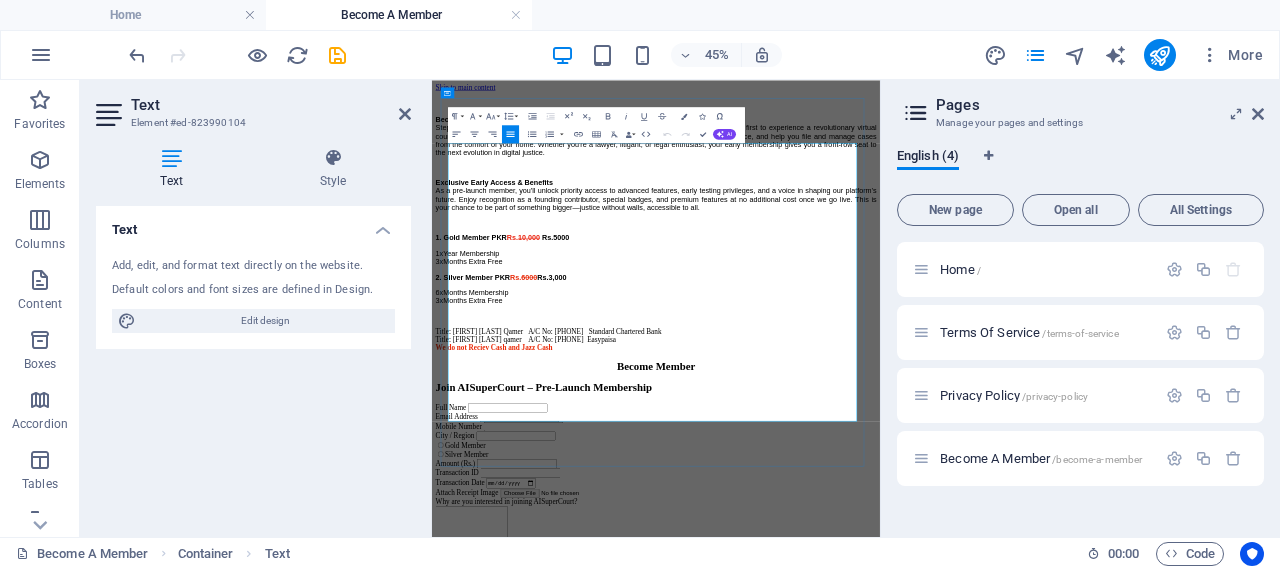 click on "We do not Reciev Cash and Jazz Cash" at bounding box center [570, 674] 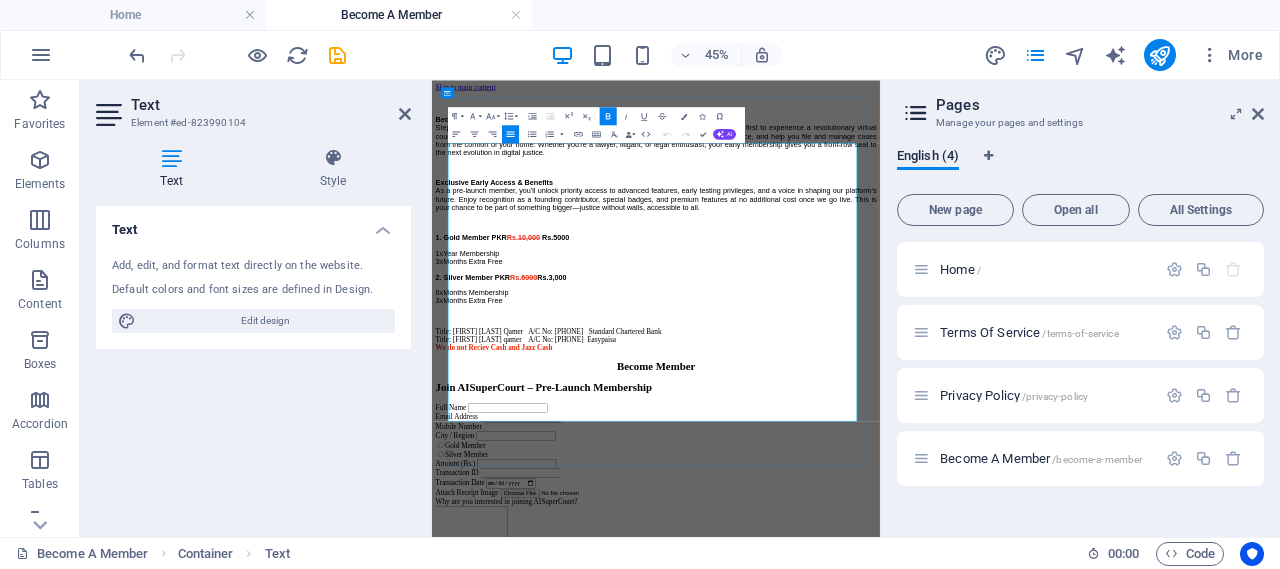 type 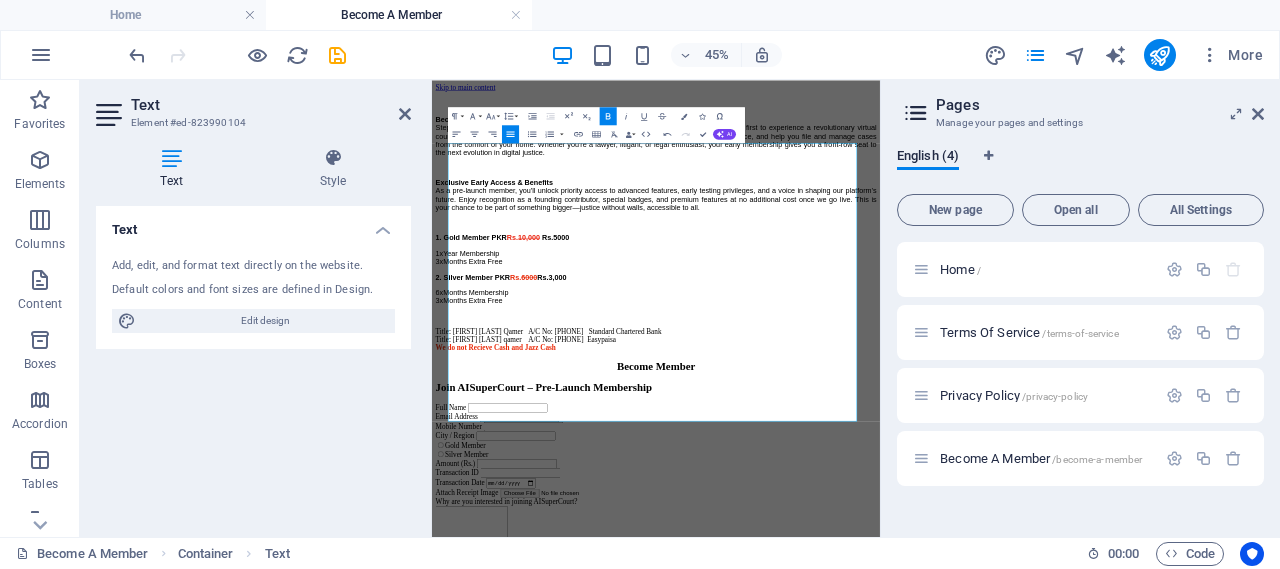 click on "Home / Terms Of Service /terms-of-service Privacy Policy /privacy-policy Become A Member /become-a-member" at bounding box center [1080, 381] 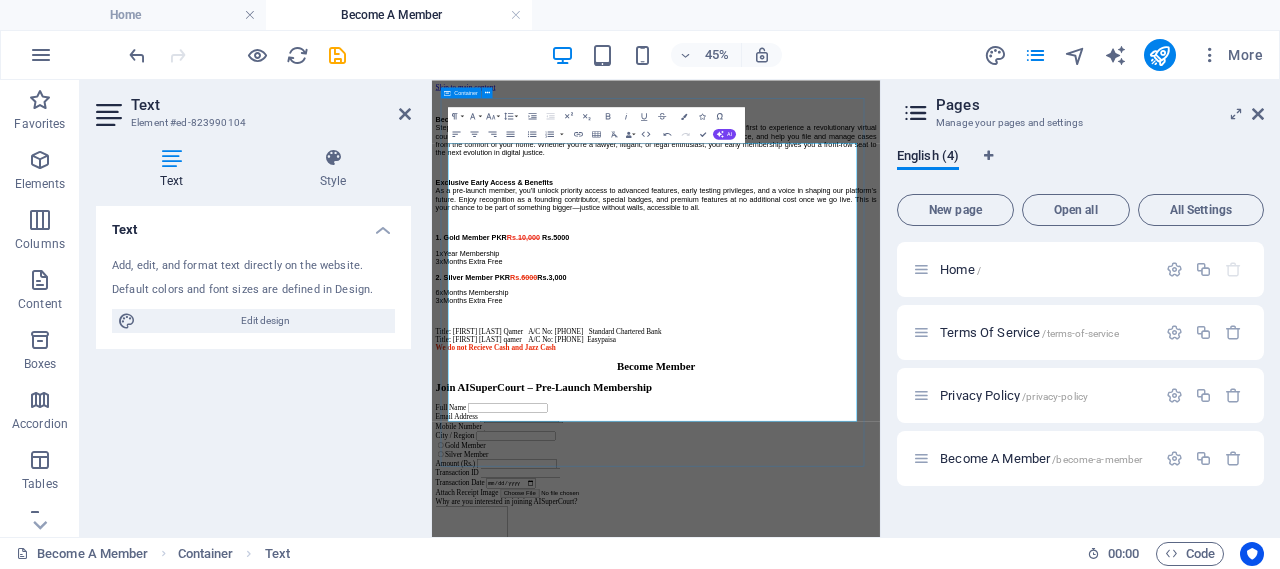 click on "Become a Founding Member of AISuperCourt! Step into the future of justice by joining AISuperCourt as a pre-launch member. Be among the first to experience a revolutionary virtual courtroom powered by AI—designed to simplify legal processes, provide instant legal assistance, and help you file and manage cases from the comfort of your home. Whether you're a lawyer, litigant, or legal enthusiast, your early membership gives you a front-row seat to the next evolution in digital justice. Exclusive Early Access & Benefits As a pre-launch member, you'll unlock priority access to advanced features, early testing privileges, and a voice in shaping our platform’s future. Enjoy recognition as a founding contributor, special badges, and premium features at no additional cost once we go live. This is your chance to be part of something bigger—justice without walls, accessible to all. 1. Gold Member PKR Rs. 10,000       Rs.5000 1xYear Membership 3xMonths Extra Free 2. Silver Member PKR Rs. 6000     Rs.3,000" at bounding box center (930, 405) 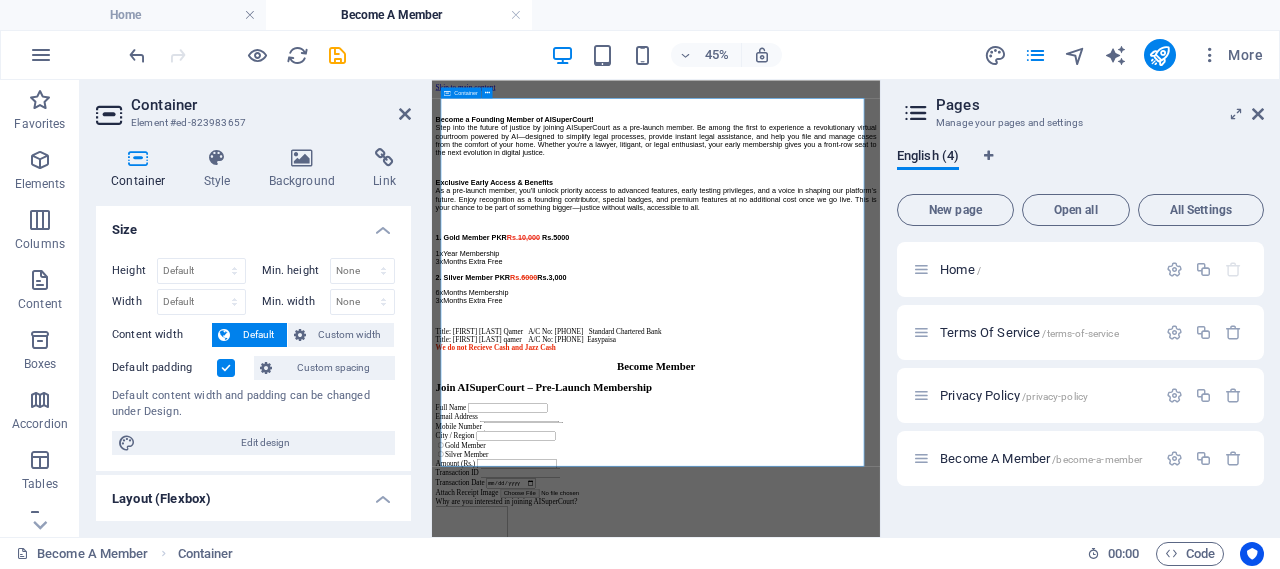 click on "Become a Founding Member of AISuperCourt! Step into the future of justice by joining AISuperCourt as a pre-launch member. Be among the first to experience a revolutionary virtual courtroom powered by AI—designed to simplify legal processes, provide instant legal assistance, and help you file and manage cases from the comfort of your home. Whether you're a lawyer, litigant, or legal enthusiast, your early membership gives you a front-row seat to the next evolution in digital justice. Exclusive Early Access & Benefits As a pre-launch member, you'll unlock priority access to advanced features, early testing privileges, and a voice in shaping our platform’s future. Enjoy recognition as a founding contributor, special badges, and premium features at no additional cost once we go live. This is your chance to be part of something bigger—justice without walls, accessible to all. 1. Gold Member PKR Rs. 10,000       Rs.5000 1xYear Membership 3xMonths Extra Free 2. Silver Member PKR Rs. 6000     Rs.3,000" at bounding box center [930, 405] 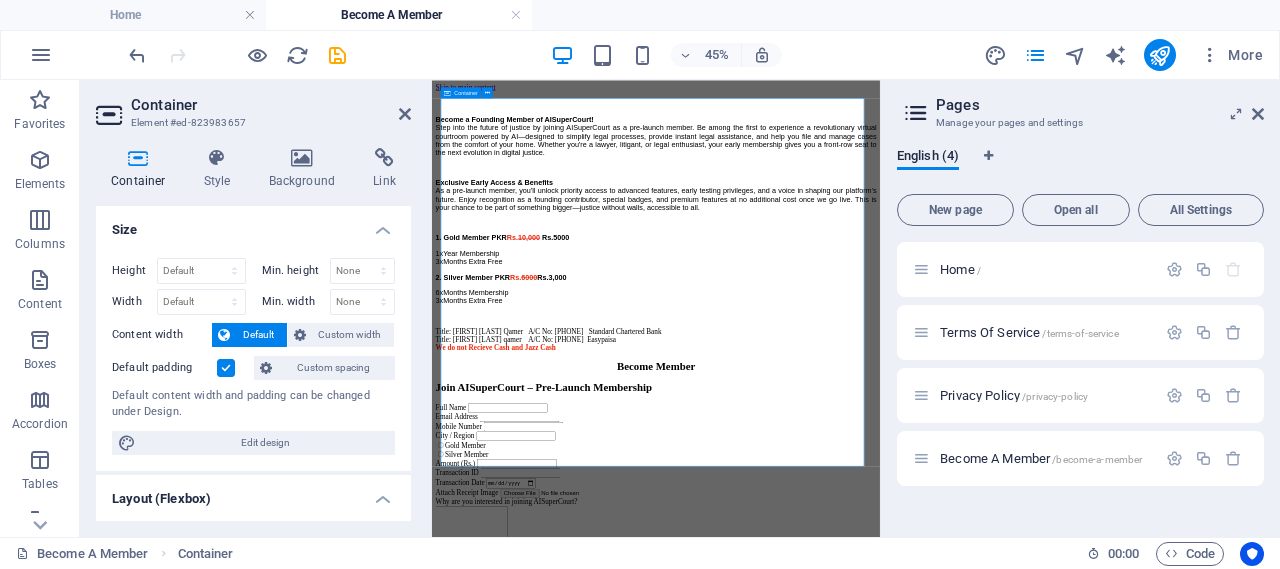 click on "Become a Founding Member of AISuperCourt! Step into the future of justice by joining AISuperCourt as a pre-launch member. Be among the first to experience a revolutionary virtual courtroom powered by AI—designed to simplify legal processes, provide instant legal assistance, and help you file and manage cases from the comfort of your home. Whether you're a lawyer, litigant, or legal enthusiast, your early membership gives you a front-row seat to the next evolution in digital justice. Exclusive Early Access & Benefits As a pre-launch member, you'll unlock priority access to advanced features, early testing privileges, and a voice in shaping our platform’s future. Enjoy recognition as a founding contributor, special badges, and premium features at no additional cost once we go live. This is your chance to be part of something bigger—justice without walls, accessible to all. 1. Gold Member PKR Rs. 10,000       Rs.5000 1xYear Membership 3xMonths Extra Free 2. Silver Member PKR Rs. 6000     Rs.3,000" at bounding box center (930, 405) 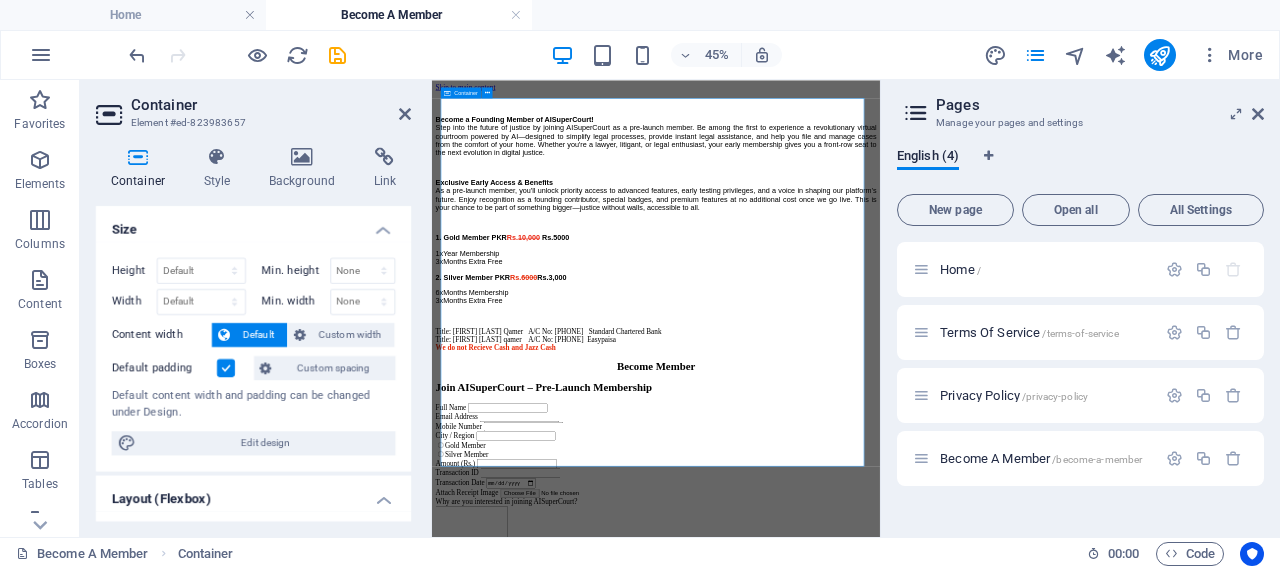 click on "Become a Founding Member of AISuperCourt! Step into the future of justice by joining AISuperCourt as a pre-launch member. Be among the first to experience a revolutionary virtual courtroom powered by AI—designed to simplify legal processes, provide instant legal assistance, and help you file and manage cases from the comfort of your home. Whether you're a lawyer, litigant, or legal enthusiast, your early membership gives you a front-row seat to the next evolution in digital justice. Exclusive Early Access & Benefits As a pre-launch member, you'll unlock priority access to advanced features, early testing privileges, and a voice in shaping our platform’s future. Enjoy recognition as a founding contributor, special badges, and premium features at no additional cost once we go live. This is your chance to be part of something bigger—justice without walls, accessible to all. 1. Gold Member PKR Rs. 10,000       Rs.5000 1xYear Membership 3xMonths Extra Free 2. Silver Member PKR Rs. 6000     Rs.3,000" at bounding box center [930, 405] 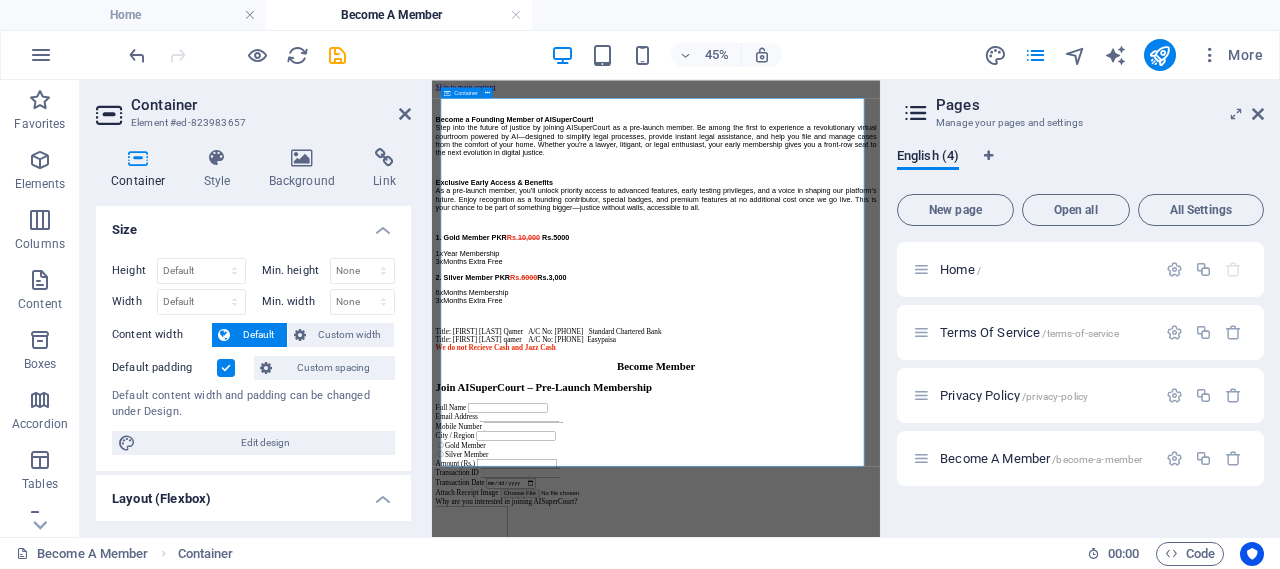 click on "Become a Founding Member of AISuperCourt! Step into the future of justice by joining AISuperCourt as a pre-launch member. Be among the first to experience a revolutionary virtual courtroom powered by AI—designed to simplify legal processes, provide instant legal assistance, and help you file and manage cases from the comfort of your home. Whether you're a lawyer, litigant, or legal enthusiast, your early membership gives you a front-row seat to the next evolution in digital justice. Exclusive Early Access & Benefits As a pre-launch member, you'll unlock priority access to advanced features, early testing privileges, and a voice in shaping our platform’s future. Enjoy recognition as a founding contributor, special badges, and premium features at no additional cost once we go live. This is your chance to be part of something bigger—justice without walls, accessible to all. 1. Gold Member PKR Rs. 10,000       Rs.5000 1xYear Membership 3xMonths Extra Free 2. Silver Member PKR Rs. 6000     Rs.3,000" at bounding box center (930, 405) 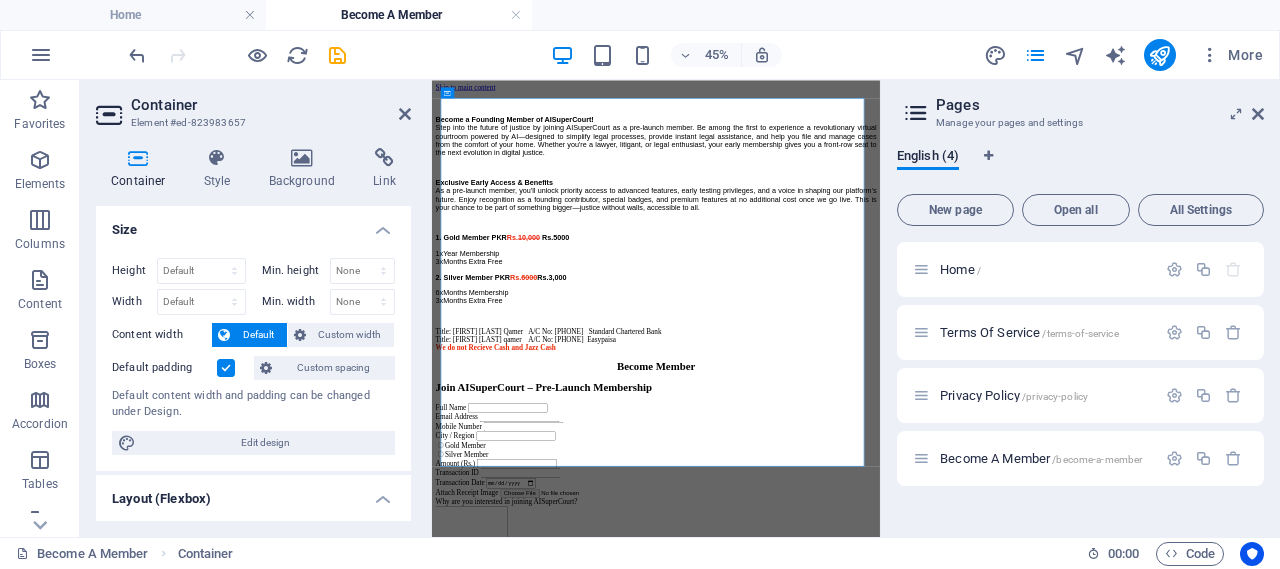 click on "Container Style Background Link Size Height Default px rem % vh vw Min. height None px rem % vh vw Width Default px rem % em vh vw Min. width None px rem % vh vw Content width Default Custom width Width Default px rem % em vh vw Min. width None px rem % vh vw Default padding Custom spacing Default content width and padding can be changed under Design. Edit design Layout (Flexbox) Alignment Determines the flex direction. Default Main axis Determine how elements should behave along the main axis inside this container (justify content). Default Side axis Control the vertical direction of the element inside of the container (align items). Default Wrap Default On Off Fill Controls the distances and direction of elements on the y-axis across several lines (align content). Default Accessibility ARIA helps assistive technologies (like screen readers) to understand the role, state, and behavior of web elements Role The ARIA role defines the purpose of an element.  None Alert Article Banner Comment Fan" at bounding box center [253, 334] 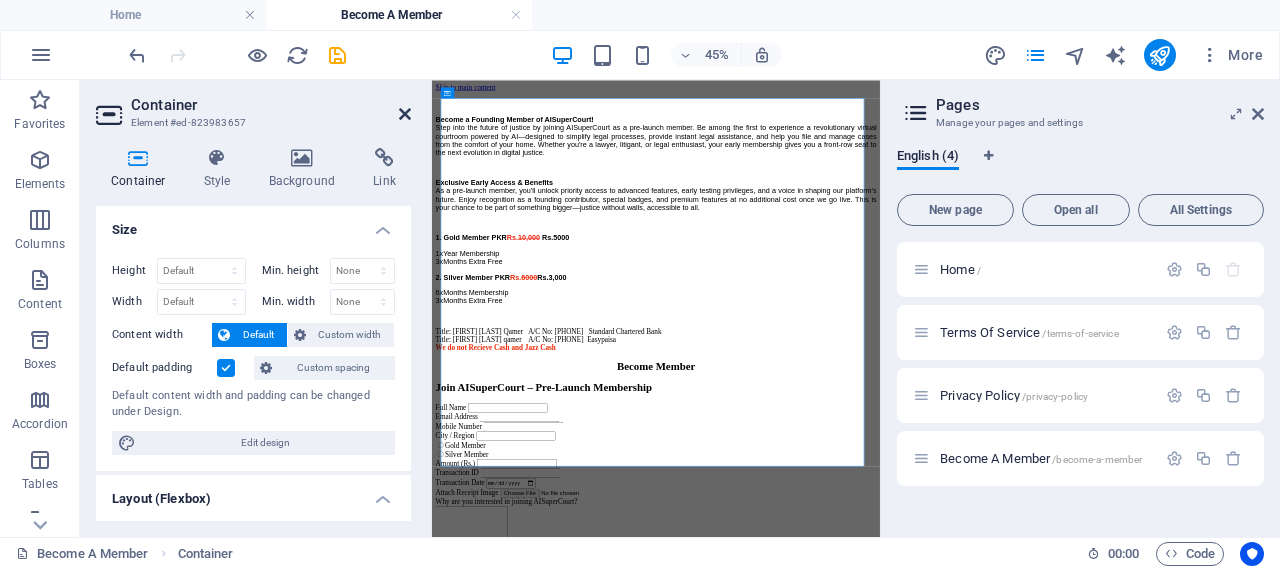 click at bounding box center (405, 114) 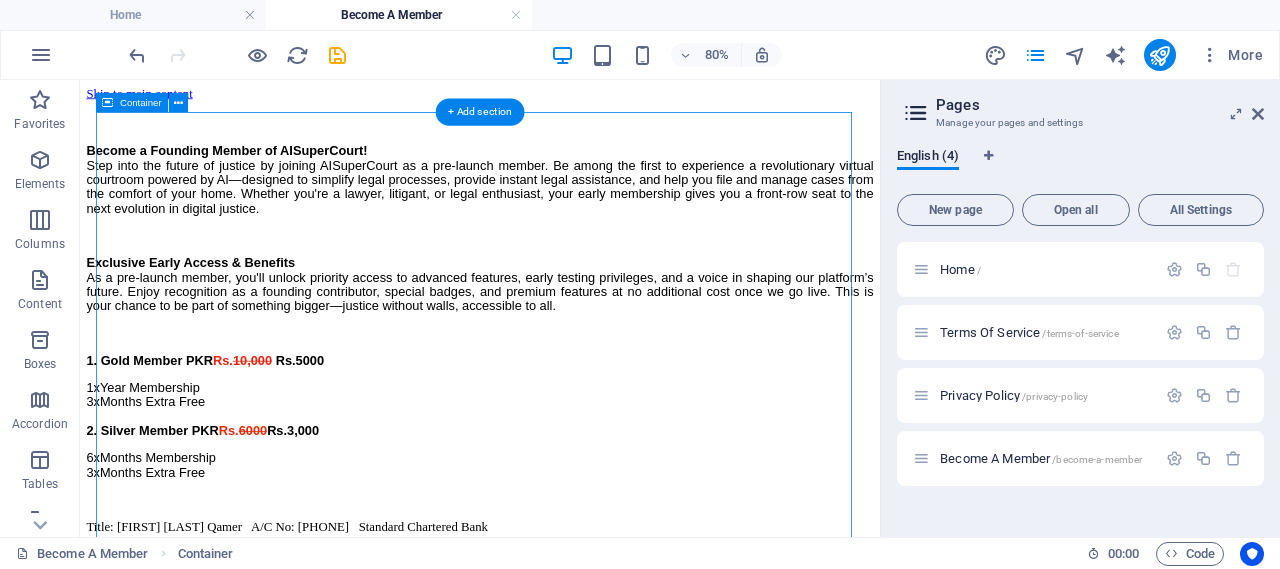 click on "Become a Founding Member of AISuperCourt! Step into the future of justice by joining AISuperCourt as a pre-launch member. Be among the first to experience a revolutionary virtual courtroom powered by AI—designed to simplify legal processes, provide instant legal assistance, and help you file and manage cases from the comfort of your home. Whether you're a lawyer, litigant, or legal enthusiast, your early membership gives you a front-row seat to the next evolution in digital justice. Exclusive Early Access & Benefits As a pre-launch member, you'll unlock priority access to advanced features, early testing privileges, and a voice in shaping our platform’s future. Enjoy recognition as a founding contributor, special badges, and premium features at no additional cost once we go live. This is your chance to be part of something bigger—justice without walls, accessible to all. 1. Gold Member PKR Rs. 10,000       Rs.5000 1xYear Membership 3xMonths Extra Free 2. Silver Member PKR Rs. 6000     Rs.3,000" at bounding box center (580, 405) 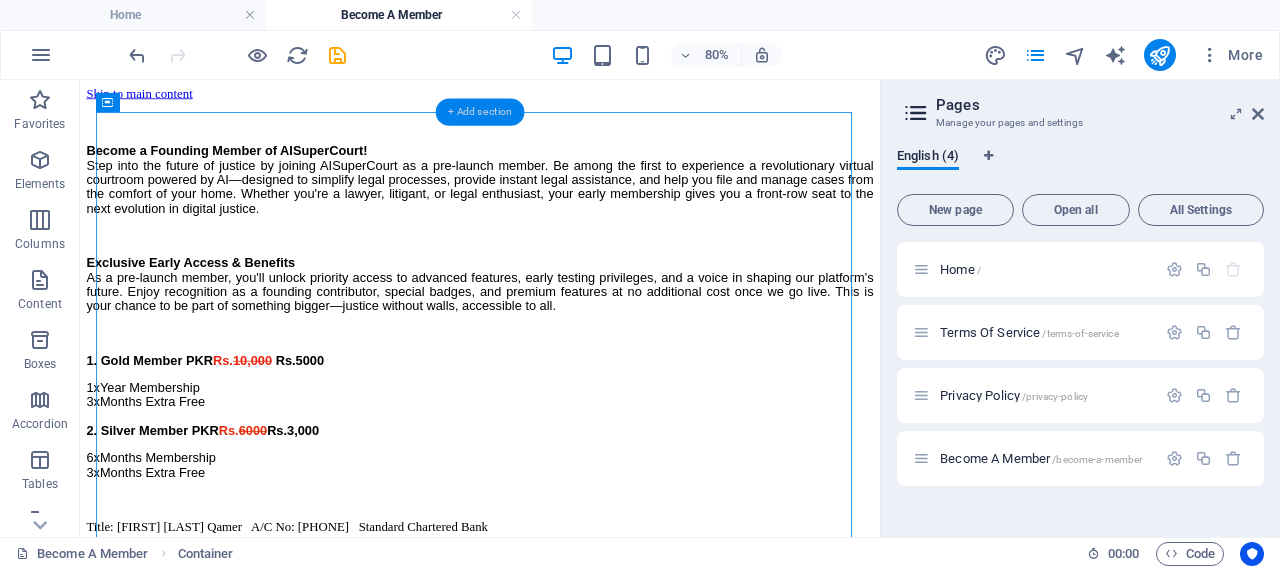 click on "+ Add section" at bounding box center [480, 111] 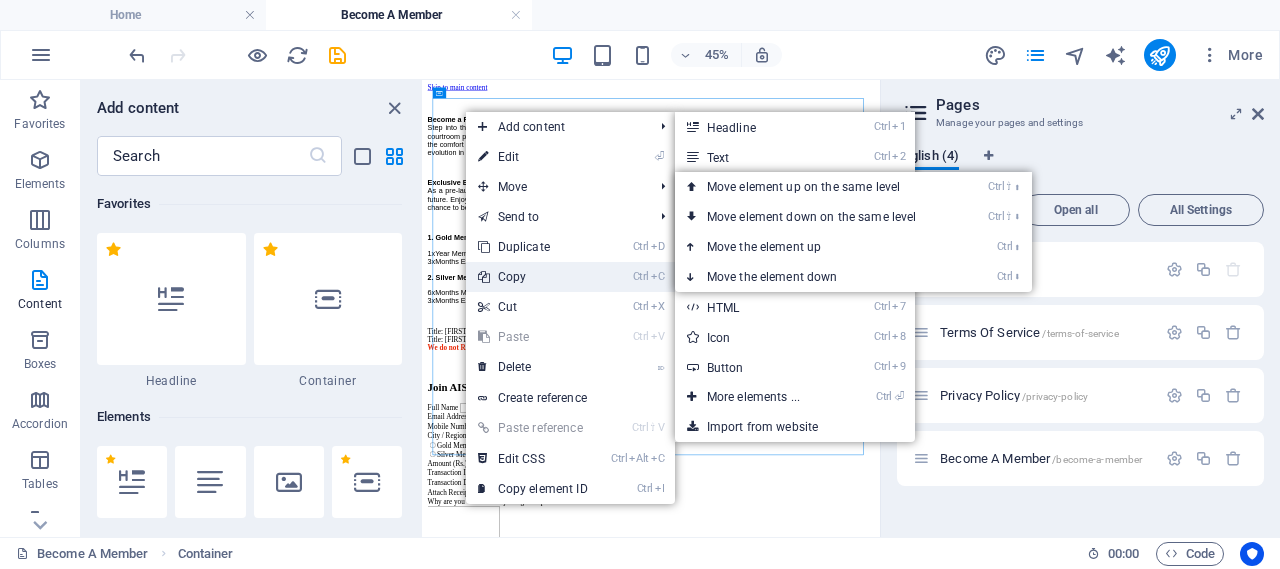 scroll, scrollTop: 3499, scrollLeft: 0, axis: vertical 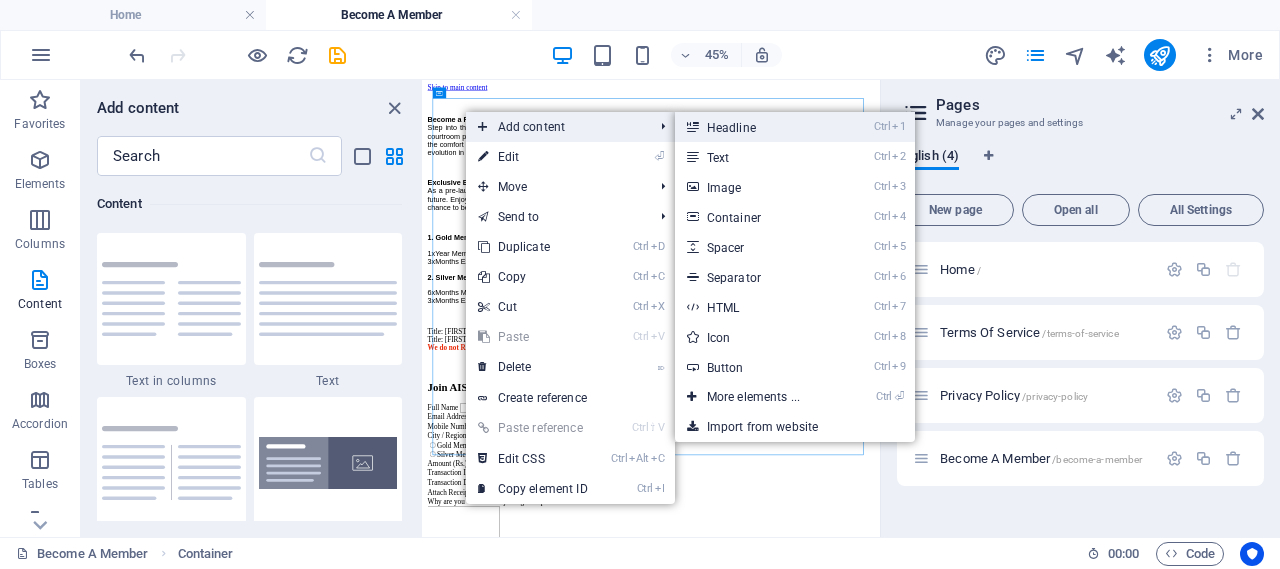 click on "Ctrl 1  Headline" at bounding box center [757, 127] 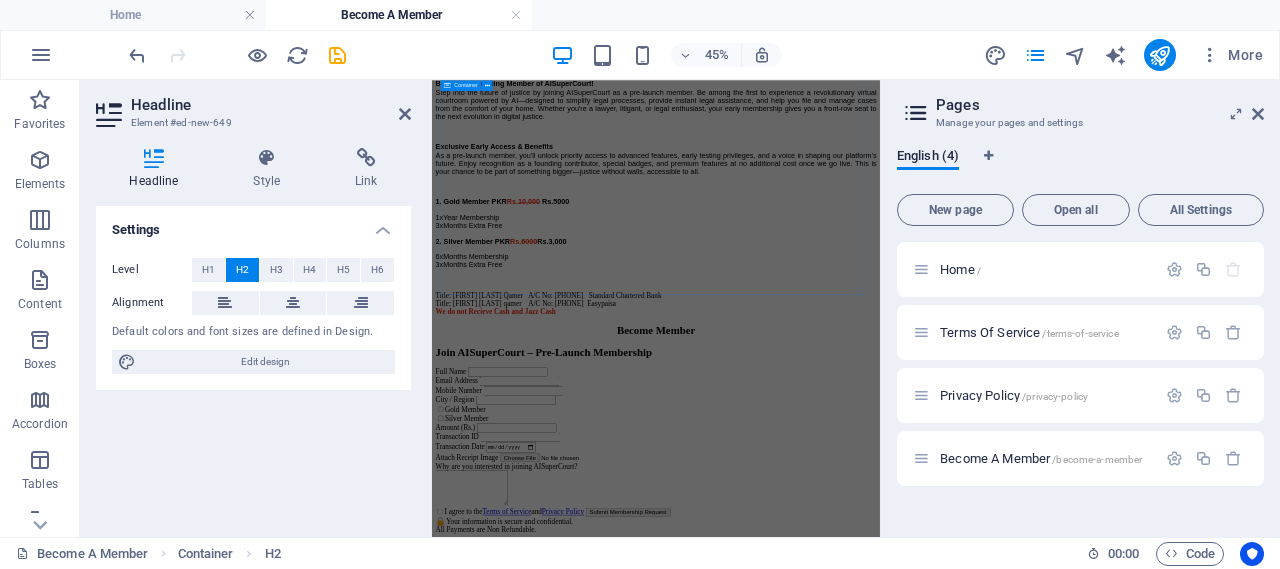 scroll, scrollTop: 429, scrollLeft: 0, axis: vertical 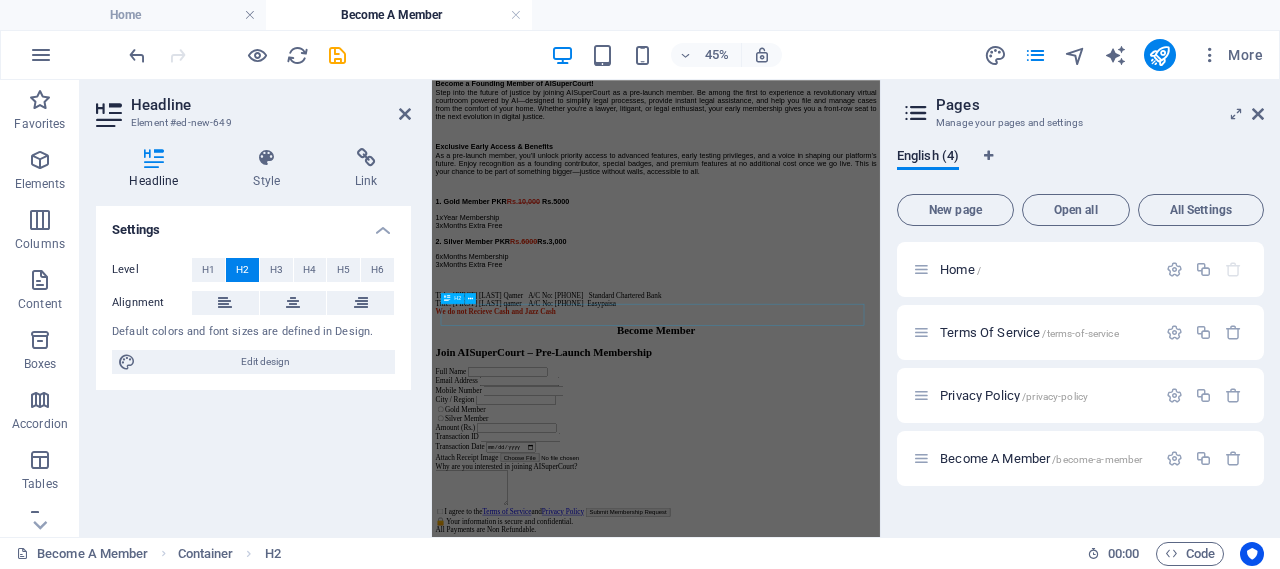 click on "Become Member" at bounding box center [930, 637] 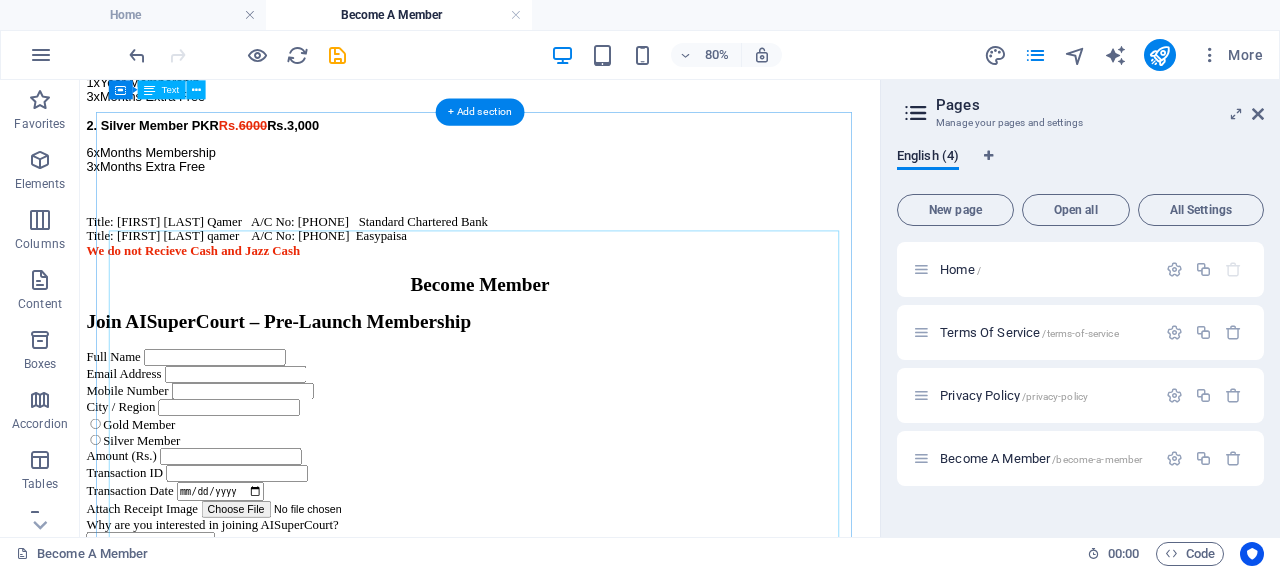 scroll, scrollTop: 0, scrollLeft: 0, axis: both 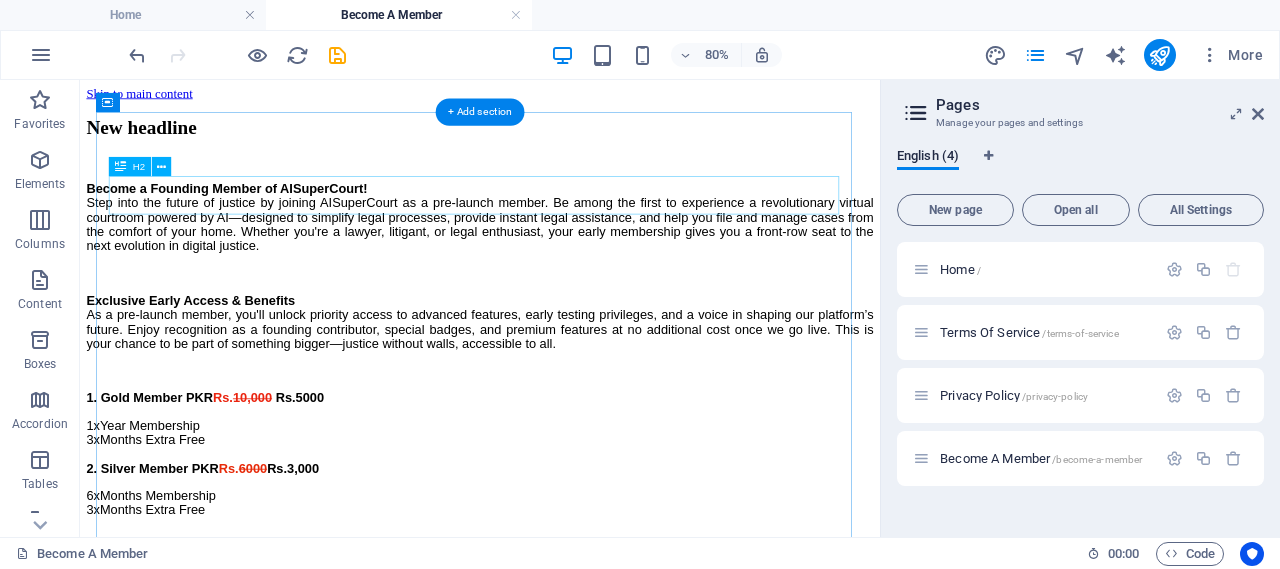click on "New headline" at bounding box center (580, 139) 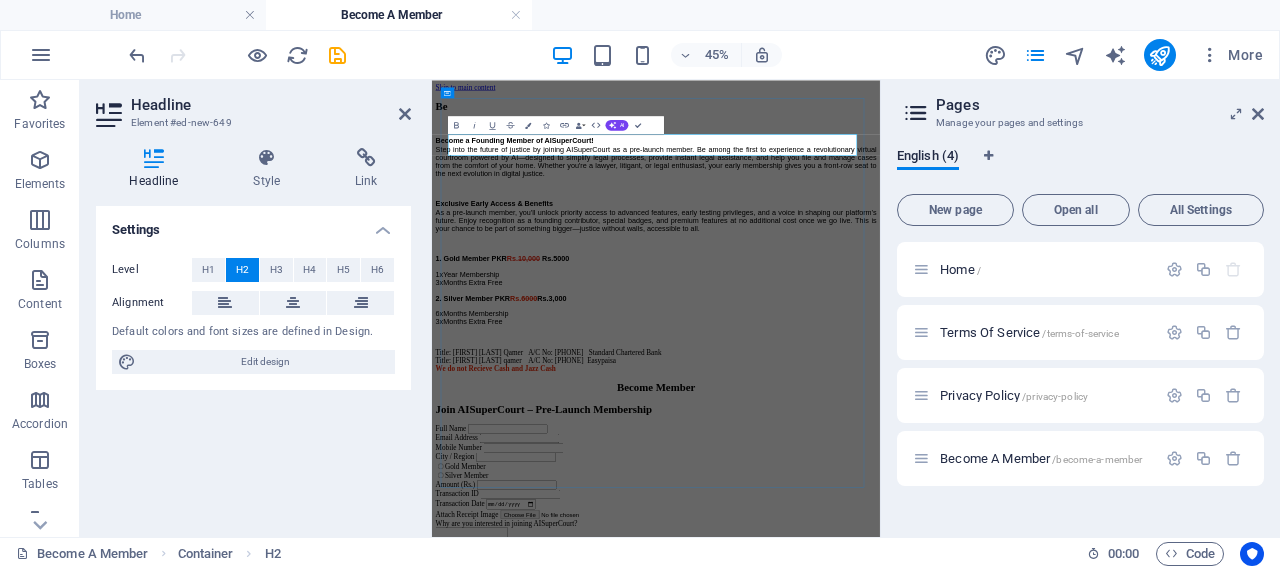 type 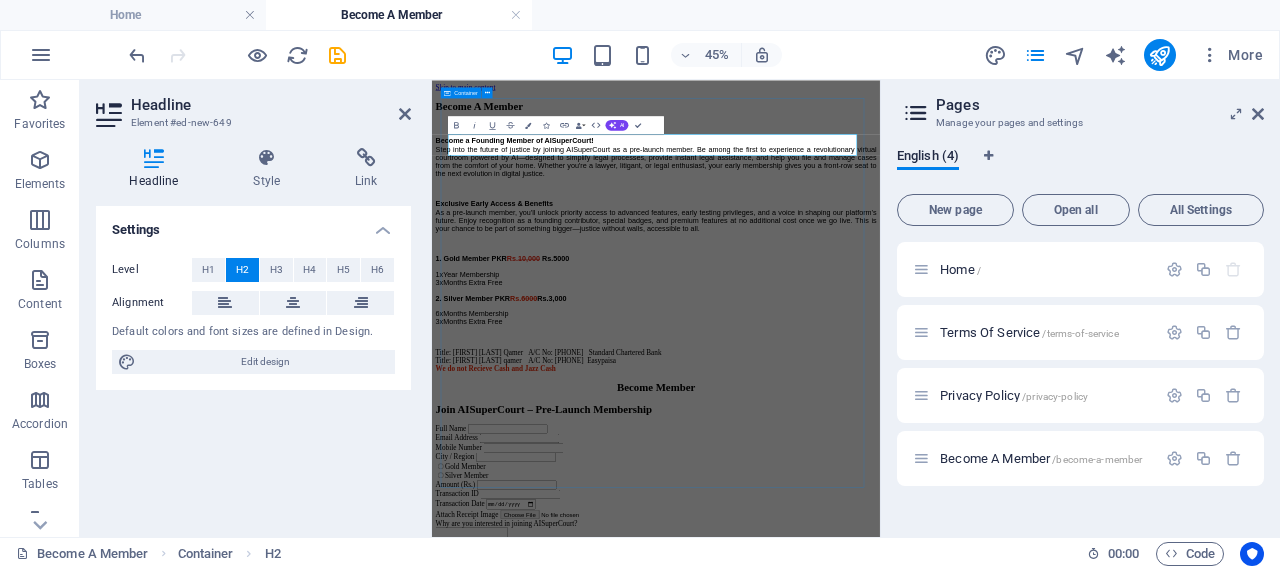 click on "Become A Member Become a Founding Member of AISuperCourt! Step into the future of justice by joining AISuperCourt as a pre-launch member. Be among the first to experience a revolutionary virtual courtroom powered by AI—designed to simplify legal processes, provide instant legal assistance, and help you file and manage cases from the comfort of your home. Whether you're a lawyer, litigant, or legal enthusiast, your early membership gives you a front-row seat to the next evolution in digital justice. Exclusive Early Access & Benefits As a pre-launch member, you'll unlock priority access to advanced features, early testing privileges, and a voice in shaping our platform’s future. Enjoy recognition as a founding contributor, special badges, and premium features at no additional cost once we go live. This is your chance to be part of something bigger—justice without walls, accessible to all. 1. Gold Member PKR Rs. 10,000      Rs.5000 1xYear Membership 3xMonths Extra Free 2. Silver Member PKR Rs. 6000" at bounding box center [930, 428] 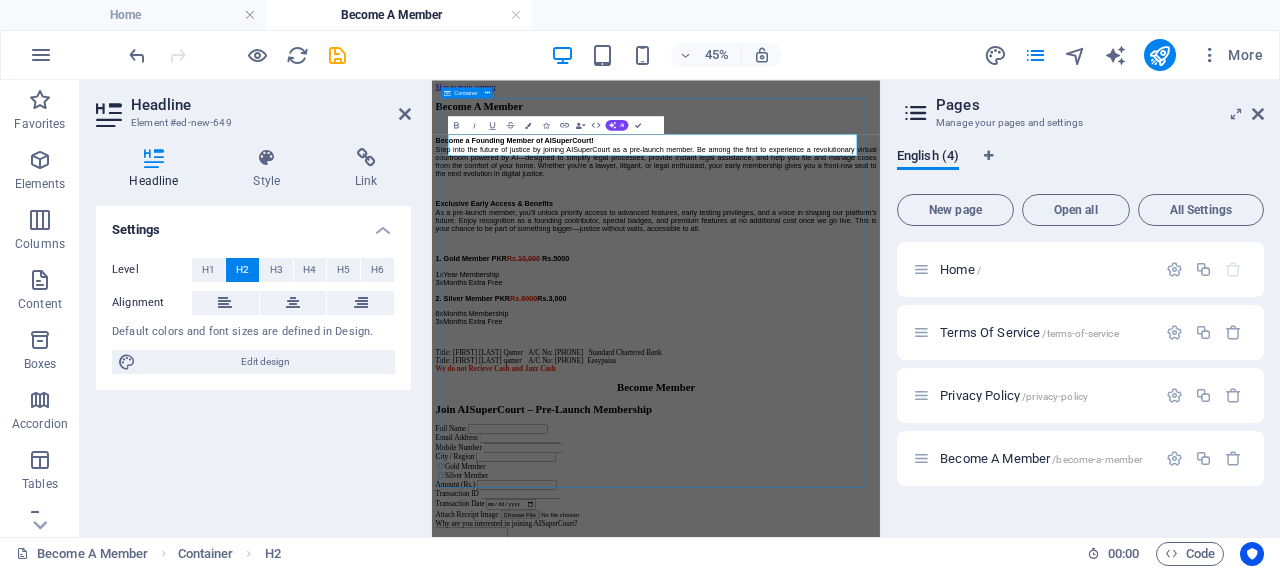 click on "Become a Founding Member of AISuperCourt! Step into the future of justice by joining AISuperCourt as a pre-launch member. Be among the first to experience a revolutionary virtual courtroom powered by AI—designed to simplify legal processes, provide instant legal assistance, and help you file and manage cases from the comfort of your home. Whether you're a lawyer, litigant, or legal enthusiast, your early membership gives you a front-row seat to the next evolution in digital justice. Exclusive Early Access & Benefits As a pre-launch member, you'll unlock priority access to advanced features, early testing privileges, and a voice in shaping our platform’s future. Enjoy recognition as a founding contributor, special badges, and premium features at no additional cost once we go live. This is your chance to be part of something bigger—justice without walls, accessible to all. 1. Gold Member PKR Rs. 10,000       Rs.5000 1xYear Membership 3xMonths Extra Free 2. Silver Member PKR Rs. 6000     Rs.3,000" at bounding box center [930, 452] 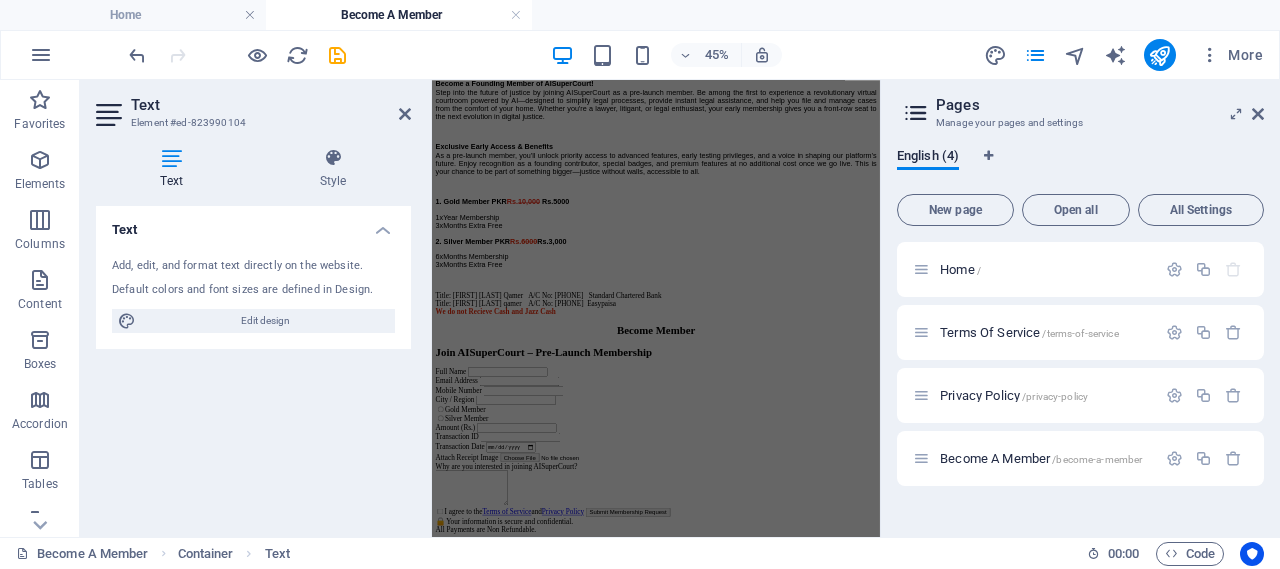 scroll, scrollTop: 1362, scrollLeft: 0, axis: vertical 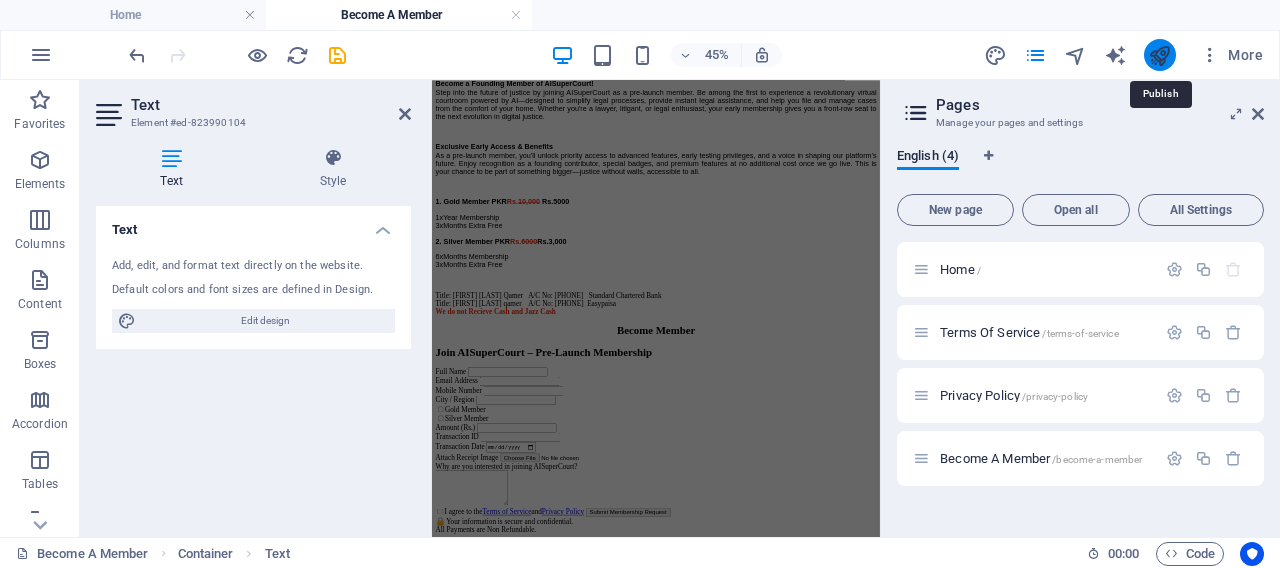 click at bounding box center [1159, 55] 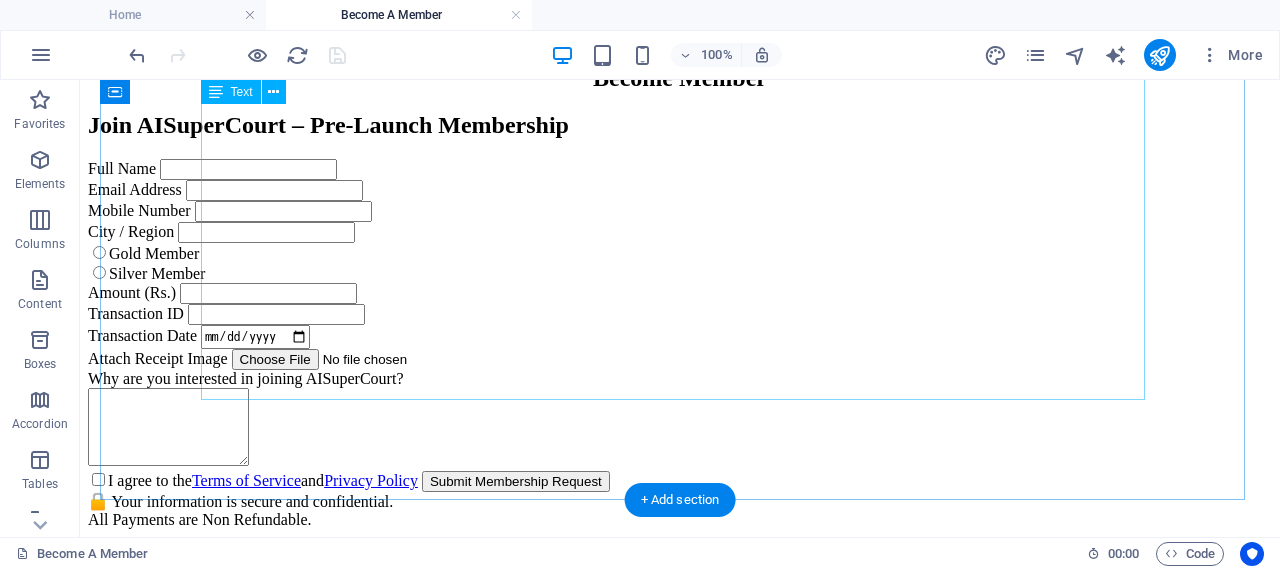 scroll, scrollTop: 461, scrollLeft: 0, axis: vertical 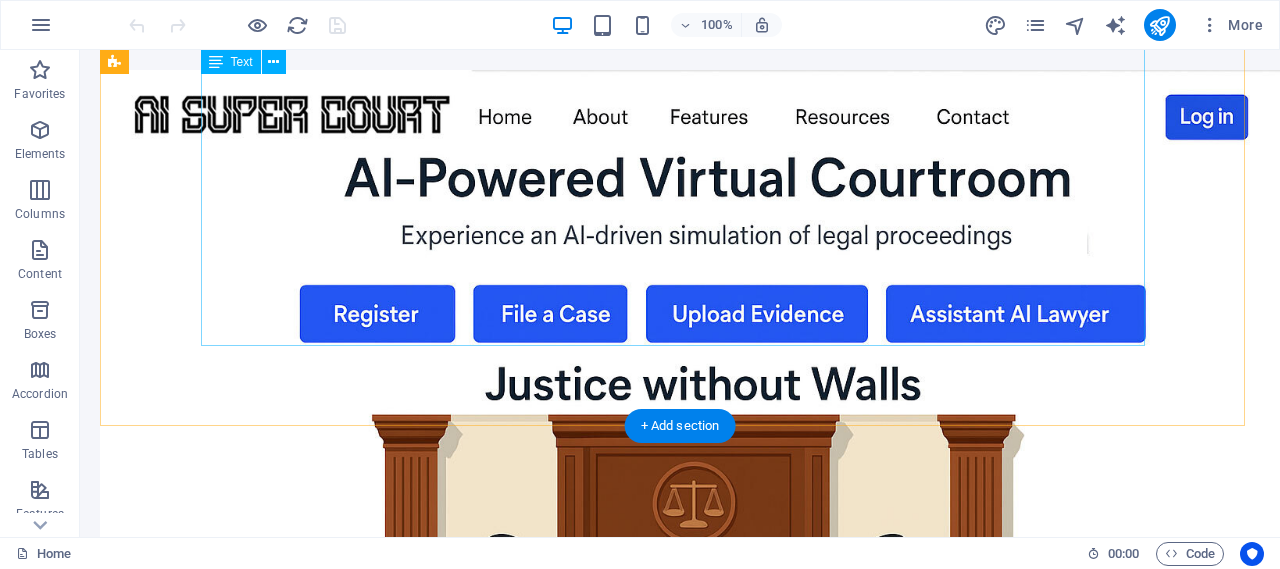click on "Become a Founding Member of AISuperCourt! Step into the future of justice by joining AISuperCourt as a pre-launch member. Be among the first to experience a revolutionary virtual courtroom powered by AI—designed to simplify legal processes, provide instant legal assistance, and help you file and manage cases from the comfort of your home. Whether you're a lawyer, litigant, or legal enthusiast, your early membership gives you a front-row seat to the next evolution in digital justice. Exclusive Early Access & Benefits As a pre-launch member, you'll unlock priority access to advanced features, early testing privileges, and a voice in shaping our platform’s future. Enjoy recognition as a founding contributor, special badges, and premium features at no additional cost once we go live. This is your chance to be part of something bigger—justice without walls, accessible to all. 1. Gold Member PKR Rs. 10,000       Rs.5000 1xYear Membership 3xMonths Extra Free 2. Silver Member PKR Rs. 6000      Rs.3,000" at bounding box center [680, 2237] 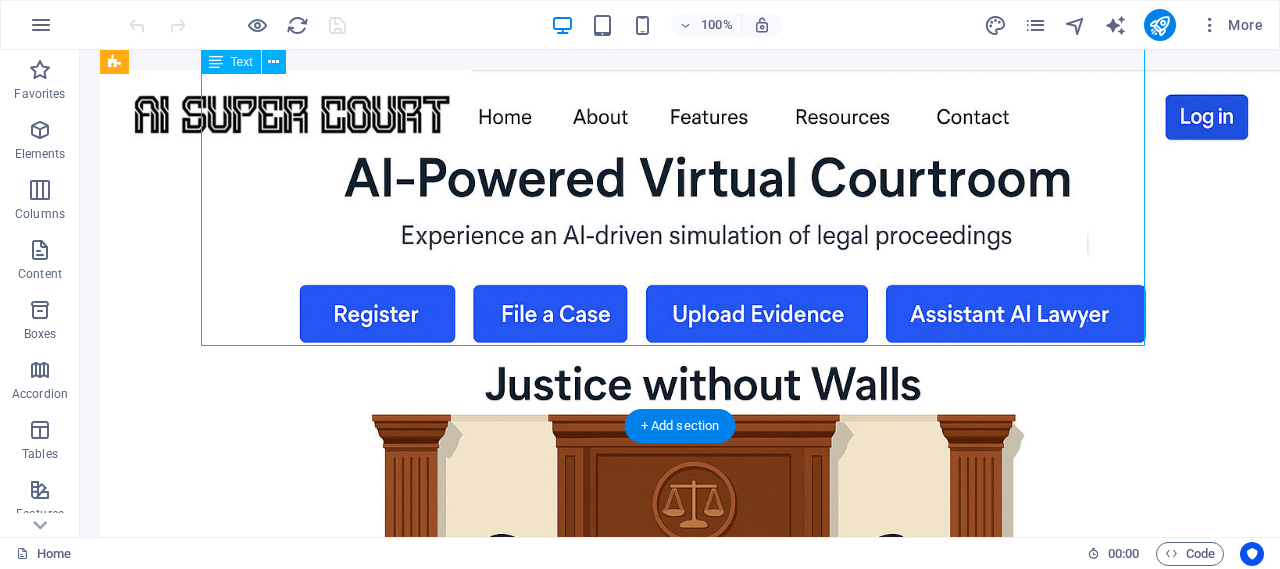 click on "Become a Founding Member of AISuperCourt! Step into the future of justice by joining AISuperCourt as a pre-launch member. Be among the first to experience a revolutionary virtual courtroom powered by AI—designed to simplify legal processes, provide instant legal assistance, and help you file and manage cases from the comfort of your home. Whether you're a lawyer, litigant, or legal enthusiast, your early membership gives you a front-row seat to the next evolution in digital justice. Exclusive Early Access & Benefits As a pre-launch member, you'll unlock priority access to advanced features, early testing privileges, and a voice in shaping our platform’s future. Enjoy recognition as a founding contributor, special badges, and premium features at no additional cost once we go live. This is your chance to be part of something bigger—justice without walls, accessible to all. 1. Gold Member PKR Rs. 10,000       Rs.5000 1xYear Membership 3xMonths Extra Free 2. Silver Member PKR Rs. 6000      Rs.3,000" at bounding box center (680, 2237) 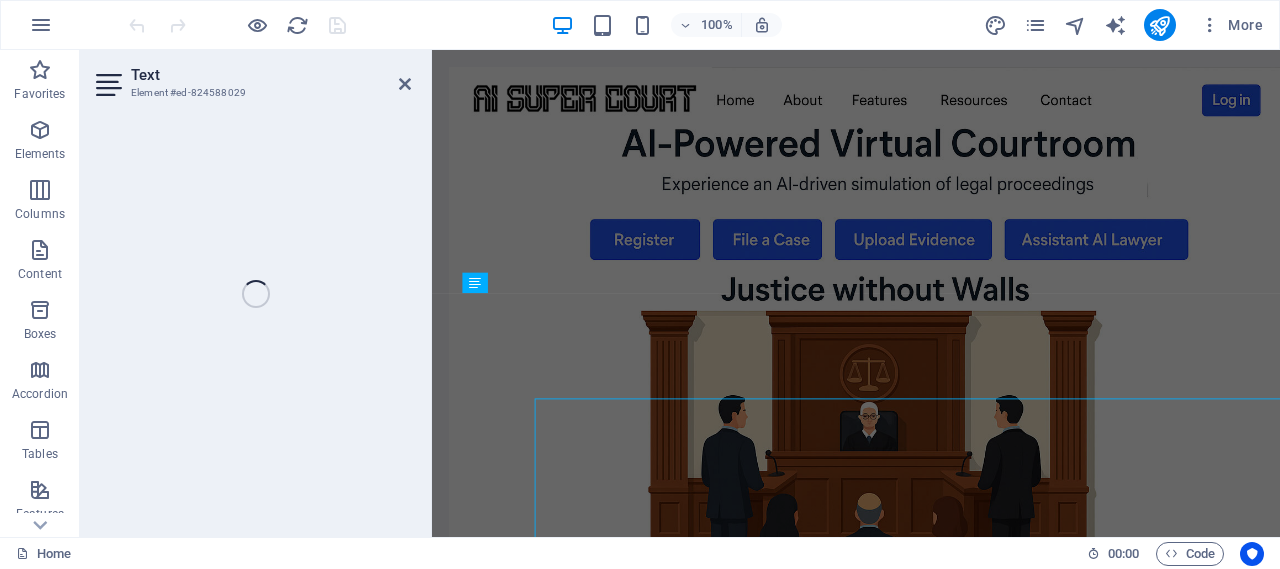 scroll, scrollTop: 0, scrollLeft: 0, axis: both 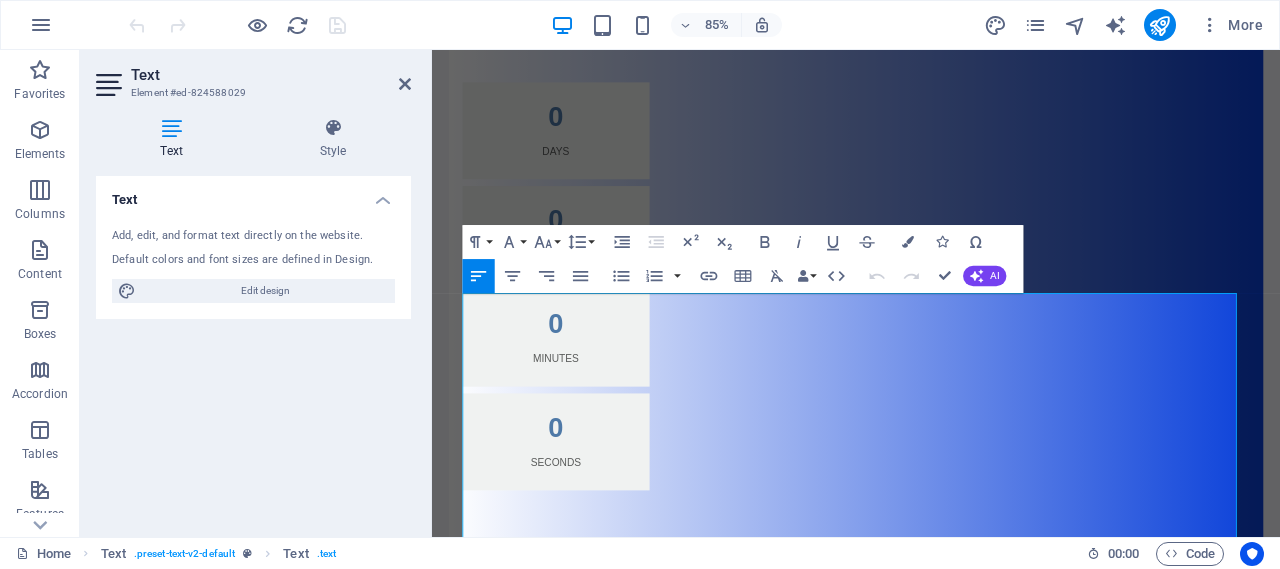 click on "Become a Founding Member of AISuperCourt! Step into the future of justice by joining AISuperCourt as a pre-launch member. Be among the first to experience a revolutionary virtual courtroom powered by AI—designed to simplify legal processes, provide instant legal assistance, and help you file and manage cases from the comfort of your home. Whether you're a lawyer, litigant, or legal enthusiast, your early membership gives you a front-row seat to the next evolution in digital justice." at bounding box center (931, 969) 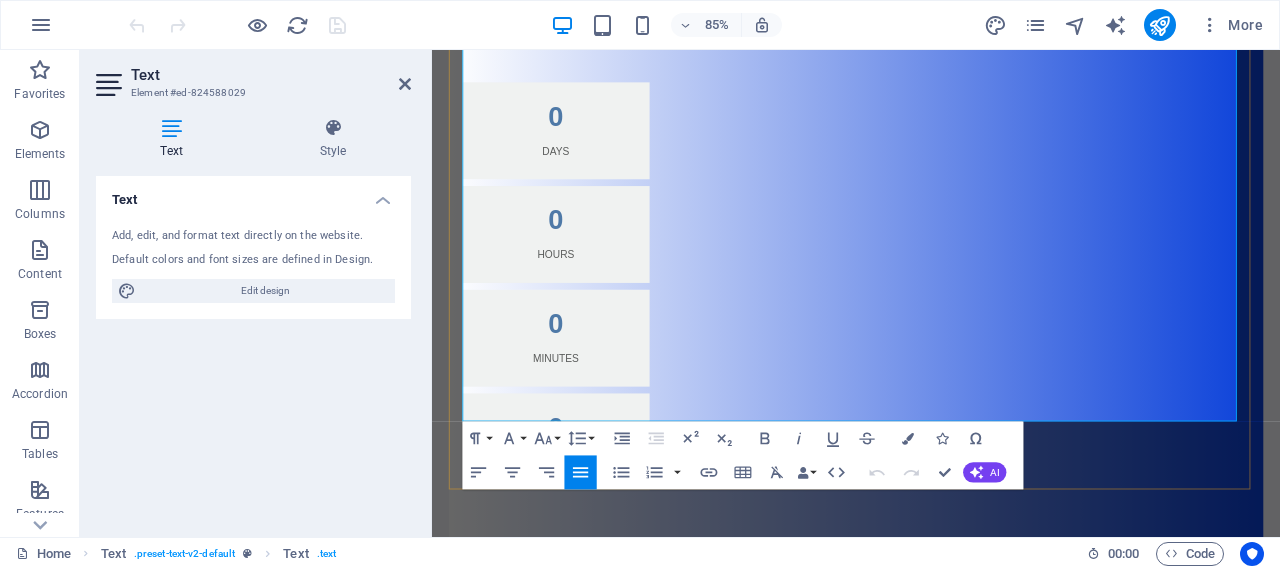 drag, startPoint x: 602, startPoint y: 452, endPoint x: 1109, endPoint y: 481, distance: 507.8287 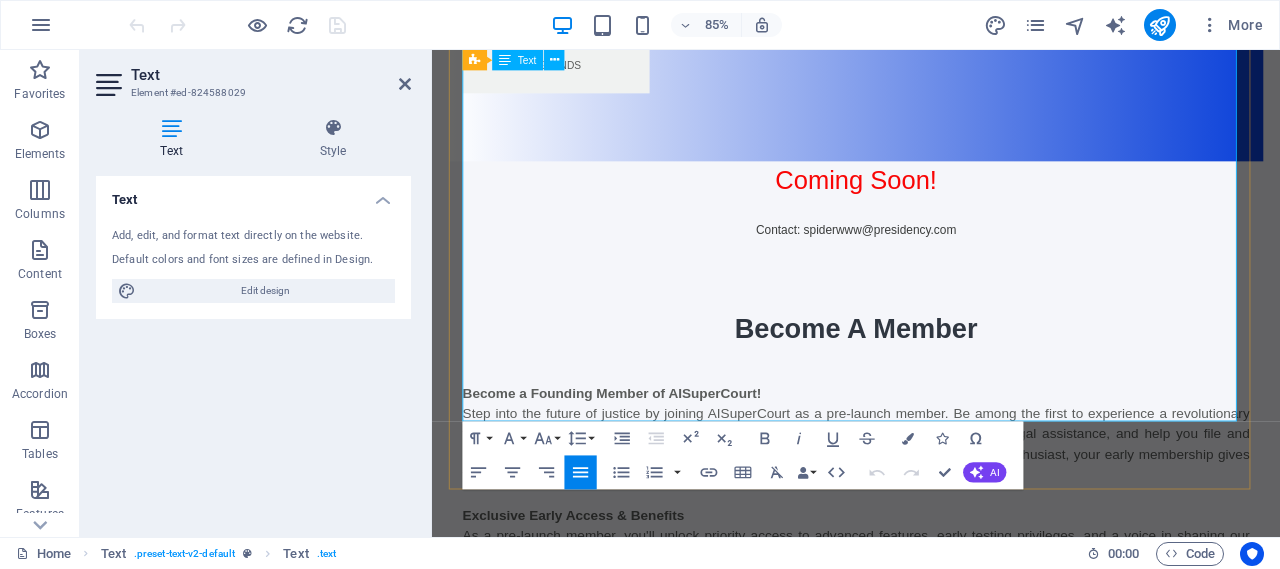 type 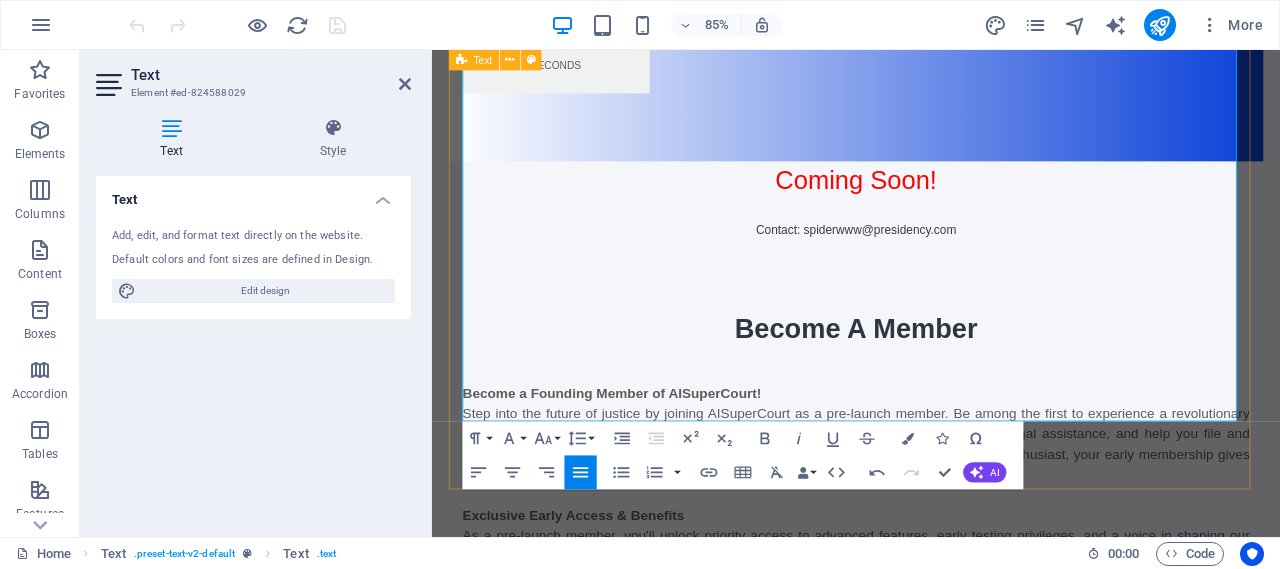 click on "Become A Member Become a Founding Member of AISuperCourt! Step into the future of justice by joining AISuperCourt as a pre-launch member. Be among the first to experience a revolutionary virtual courtroom powered by AI—designed to simplify legal processes, provide instant legal assistance, and help you file and manage cases from the comfort of your home. Whether you're a lawyer, litigant, or legal enthusiast, your early membership gives you a front-row seat to the next evolution in digital justice. Exclusive Early Access & Benefits As a pre-launch member, you'll unlock priority access to advanced features, early testing privileges, and a voice in shaping our platform’s future. Enjoy recognition as a founding contributor, special badges, and premium features at no additional cost once we go live. This is your chance to be part of something bigger—justice without walls, accessible to all. 1. Gold Member PKR Rs. 10,000       Rs.5000 1xYear Membership 3xMonths Extra Free 2. Silver Member PKR Rs. 6000" at bounding box center [931, 662] 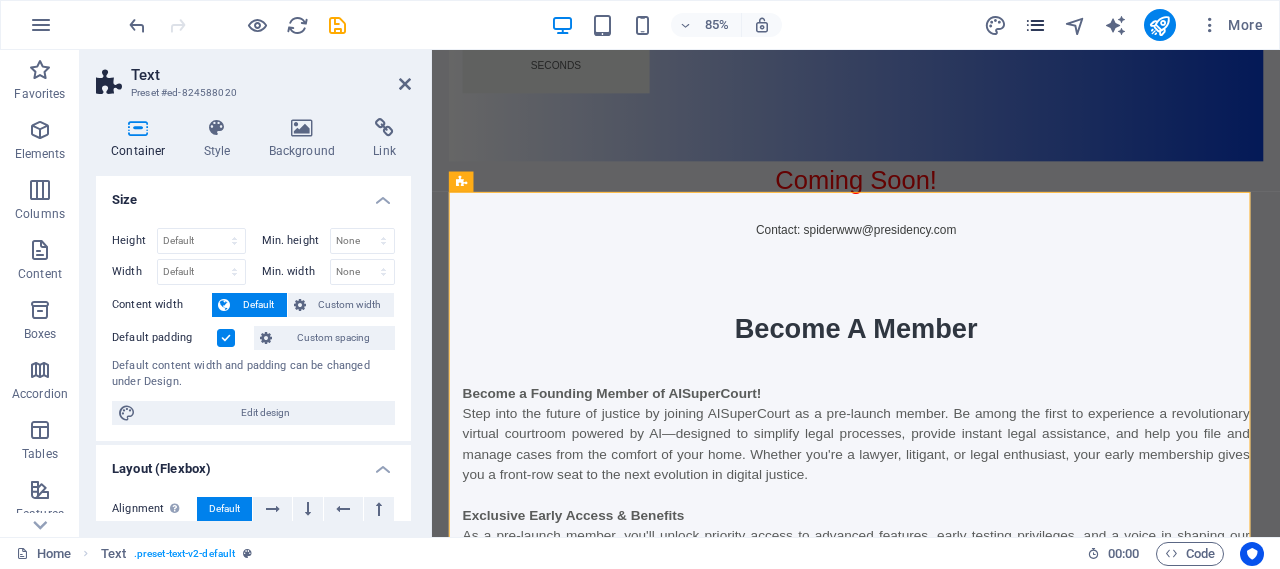 click at bounding box center [1035, 25] 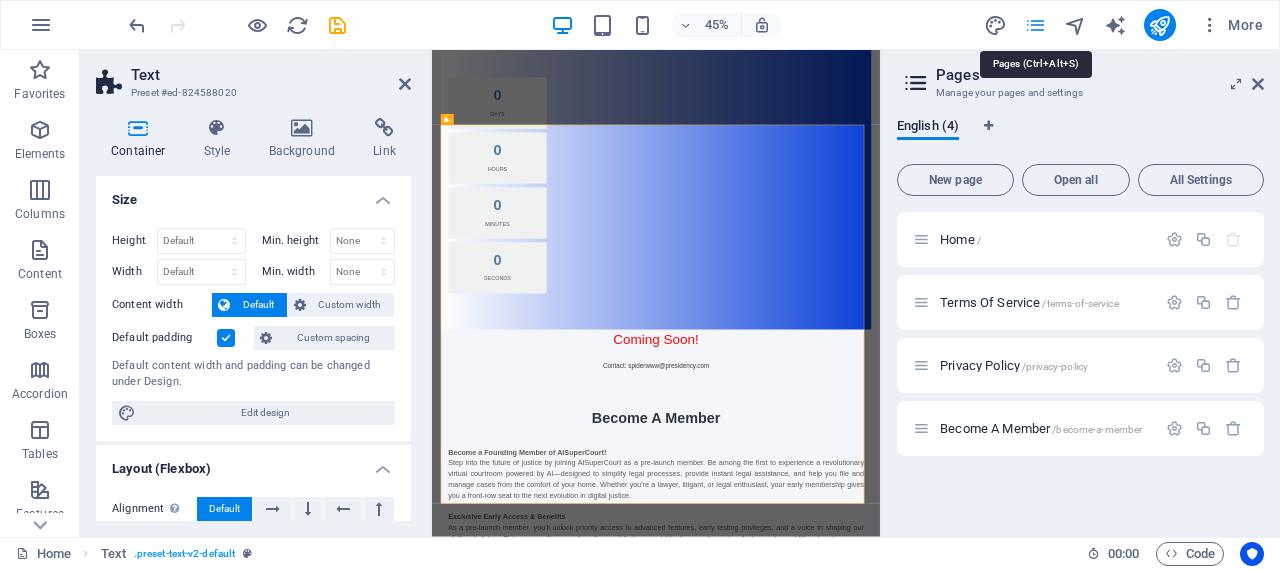 scroll, scrollTop: 927, scrollLeft: 0, axis: vertical 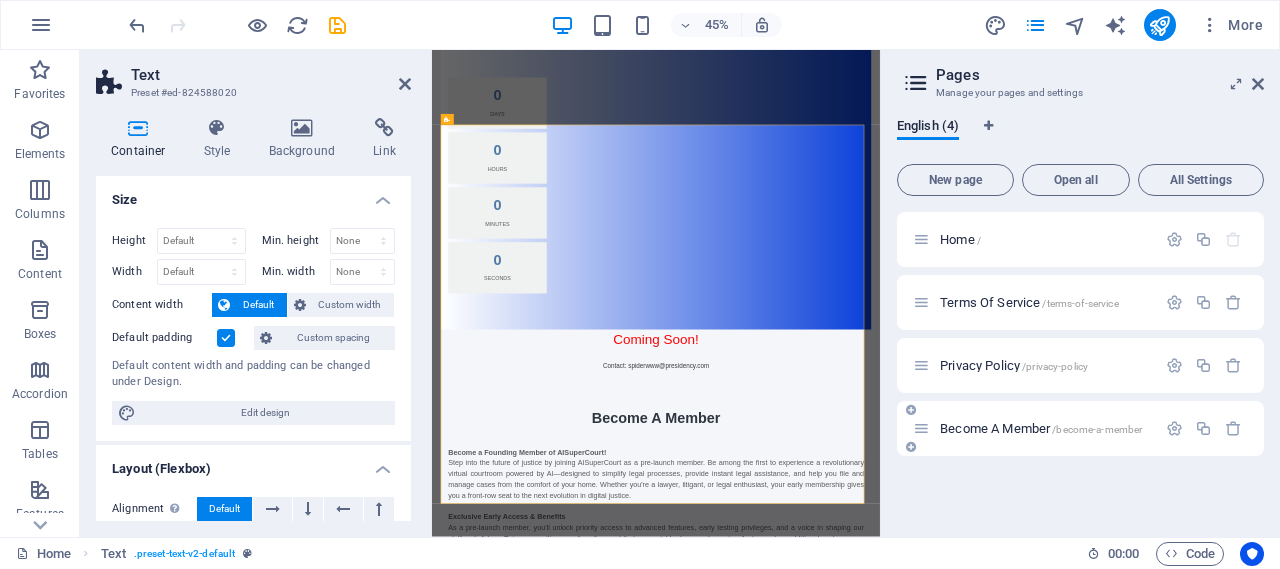 click on "Become A Member /become-a-member" at bounding box center (1041, 428) 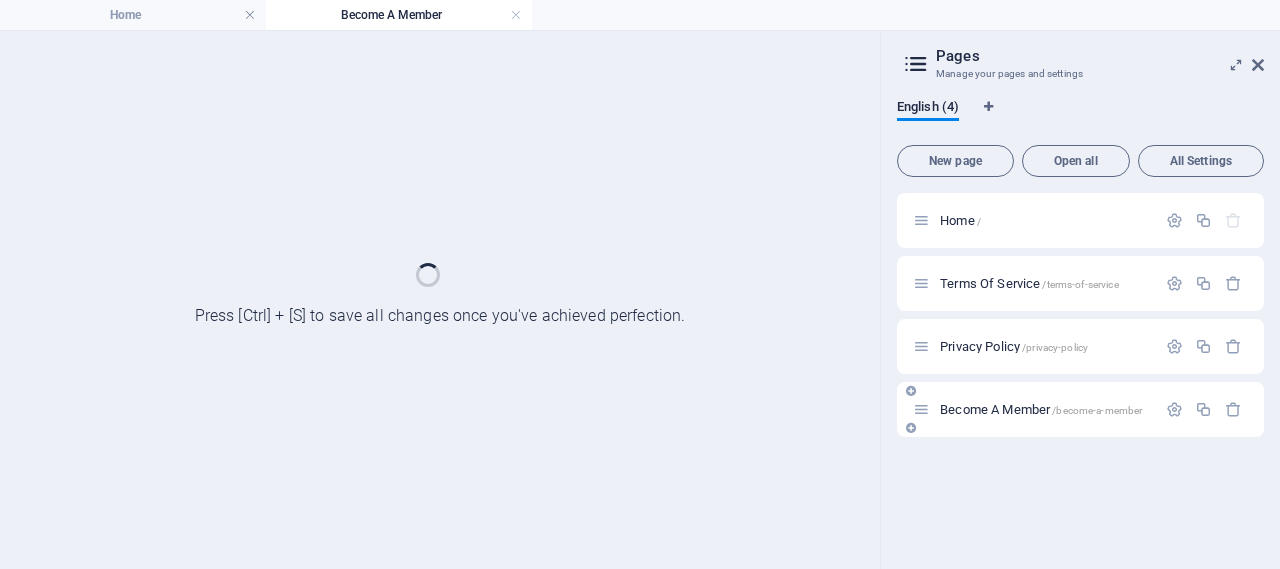 scroll, scrollTop: 0, scrollLeft: 0, axis: both 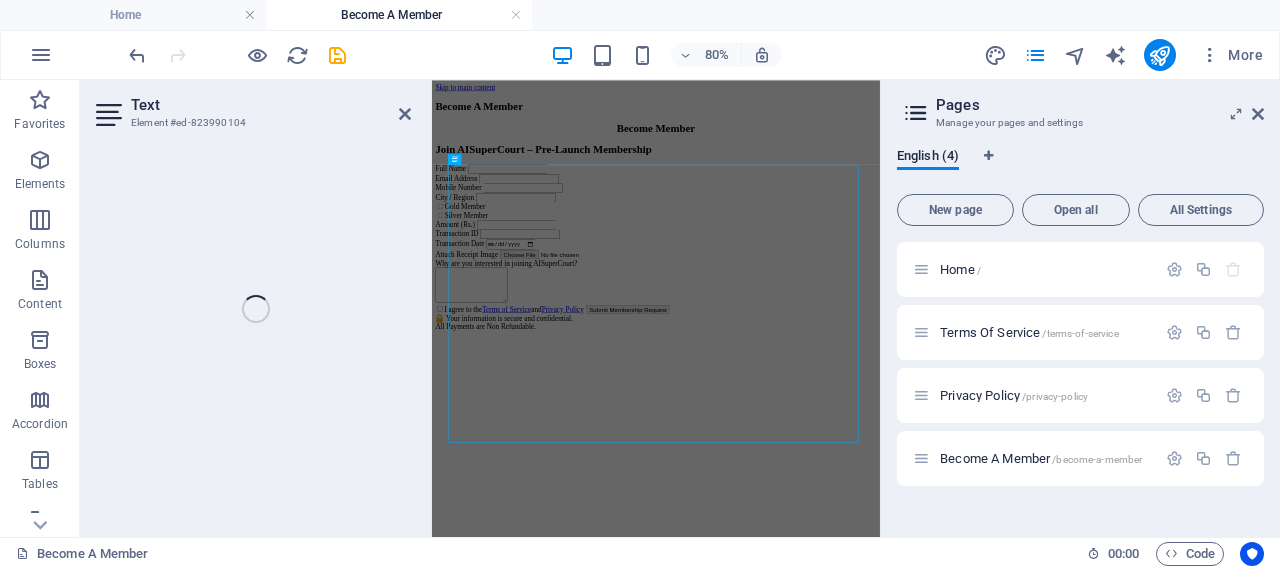click on "Text Element #ed-823990104
H2   Container   Text" at bounding box center (480, 308) 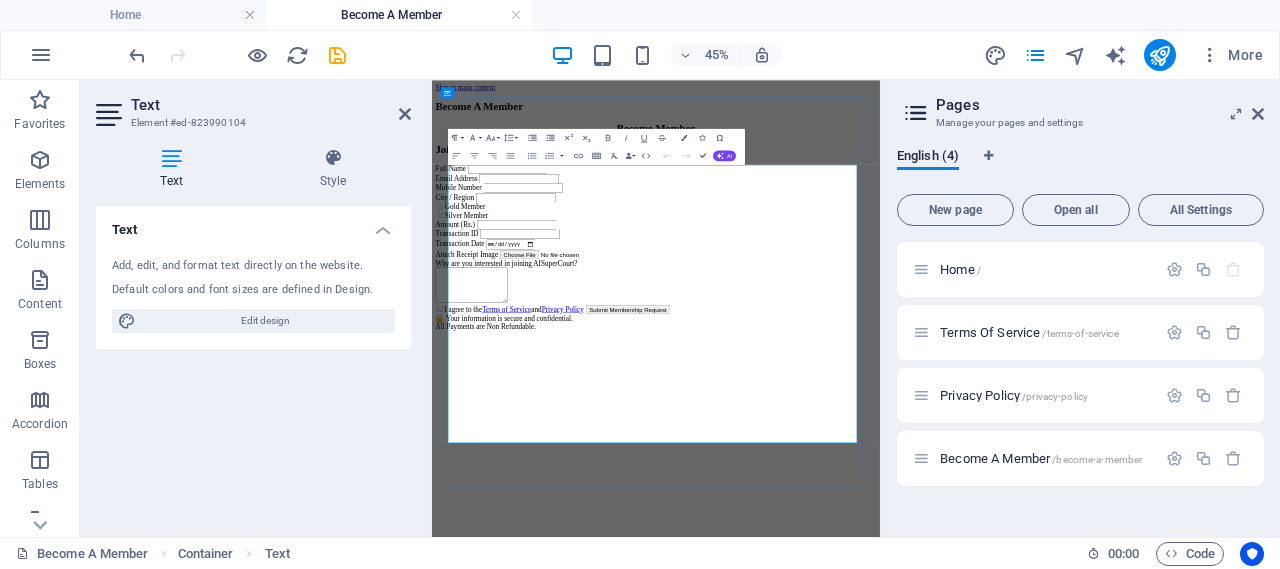 scroll, scrollTop: 0, scrollLeft: 0, axis: both 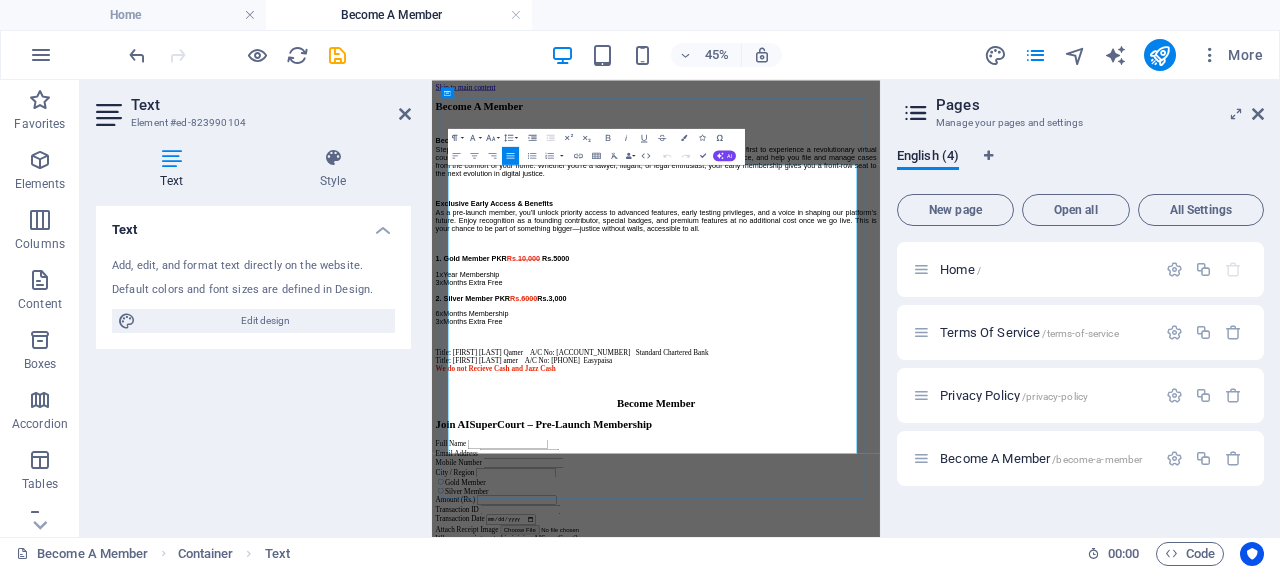 type 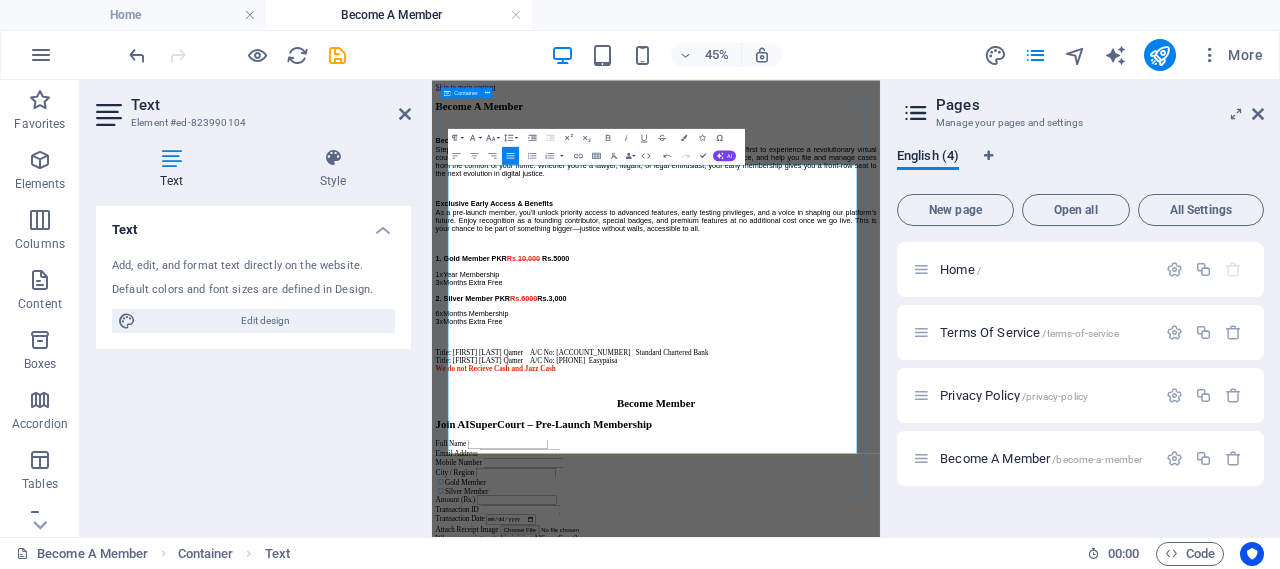 click on "Become A Member Become a Founding Member of AISuperCourt! Step into the future of justice by joining AISuperCourt as a pre-launch member. Be among the first to experience a revolutionary virtual courtroom powered by AI—designed to simplify legal processes, provide instant legal assistance, and help you file and manage cases from the comfort of your home. Whether you're a lawyer, litigant, or legal enthusiast, your early membership gives you a front-row seat to the next evolution in digital justice. Exclusive Early Access & Benefits As a pre-launch member, you'll unlock priority access to advanced features, early testing privileges, and a voice in shaping our platform’s future. Enjoy recognition as a founding contributor, special badges, and premium features at no additional cost once we go live. This is your chance to be part of something bigger—justice without walls, accessible to all. 1. Gold Member PKR Rs. 10,000      Rs.5000 1xYear Membership 3xMonths Extra Free 2. Silver Member PKR Rs. 6000" at bounding box center [930, 445] 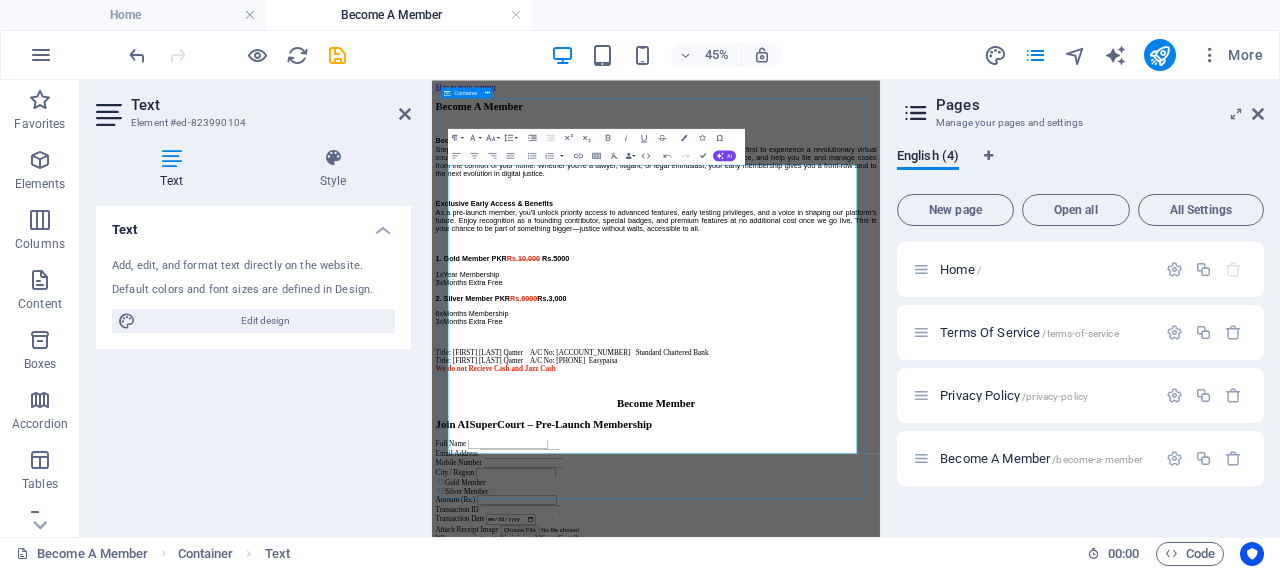 click on "Become a Founding Member of AISuperCourt! Step into the future of justice by joining AISuperCourt as a pre-launch member. Be among the first to experience a revolutionary virtual courtroom powered by AI—designed to simplify legal processes, provide instant legal assistance, and help you file and manage cases from the comfort of your home. Whether you're a lawyer, litigant, or legal enthusiast, your early membership gives you a front-row seat to the next evolution in digital justice. Exclusive Early Access & Benefits As a pre-launch member, you'll unlock priority access to advanced features, early testing privileges, and a voice in shaping our platform’s future. Enjoy recognition as a founding contributor, special badges, and premium features at no additional cost once we go live. This is your chance to be part of something bigger—justice without walls, accessible to all. 1. Gold Member PKR Rs. 10,000       Rs.5000 1xYear Membership 3xMonths Extra Free 2. Silver Member PKR Rs. 6000     Rs.3,000" at bounding box center (930, 469) 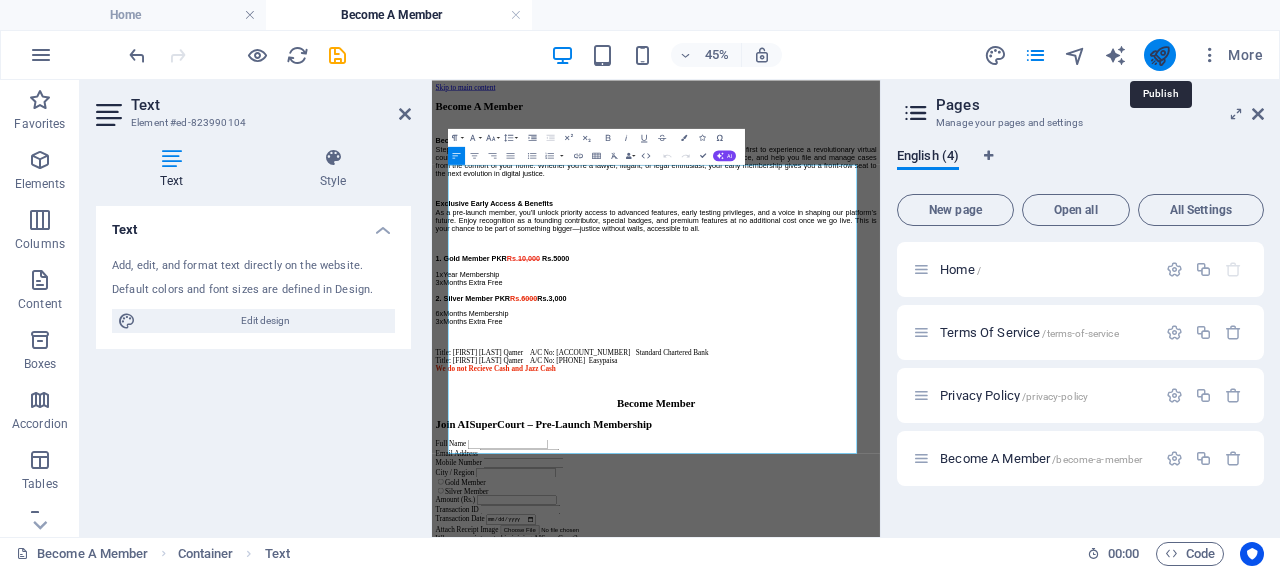 click at bounding box center [1159, 55] 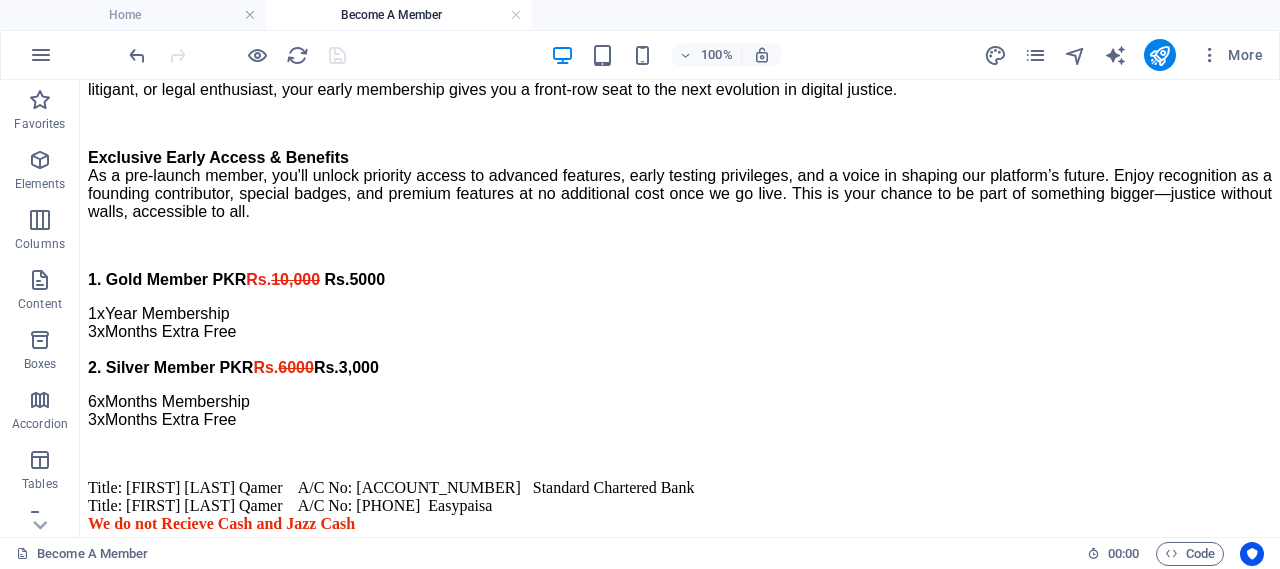 scroll, scrollTop: 0, scrollLeft: 0, axis: both 